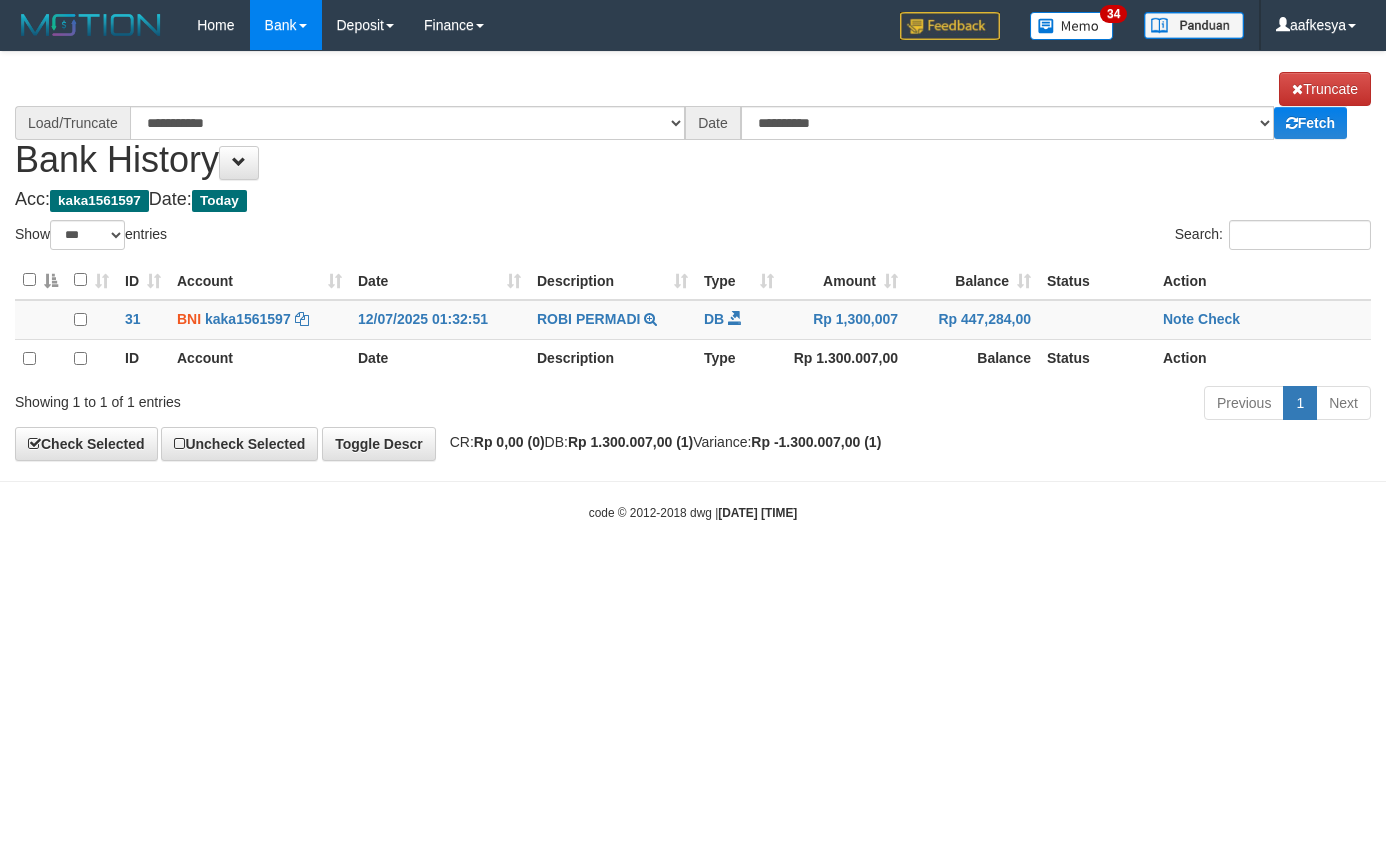 select on "***" 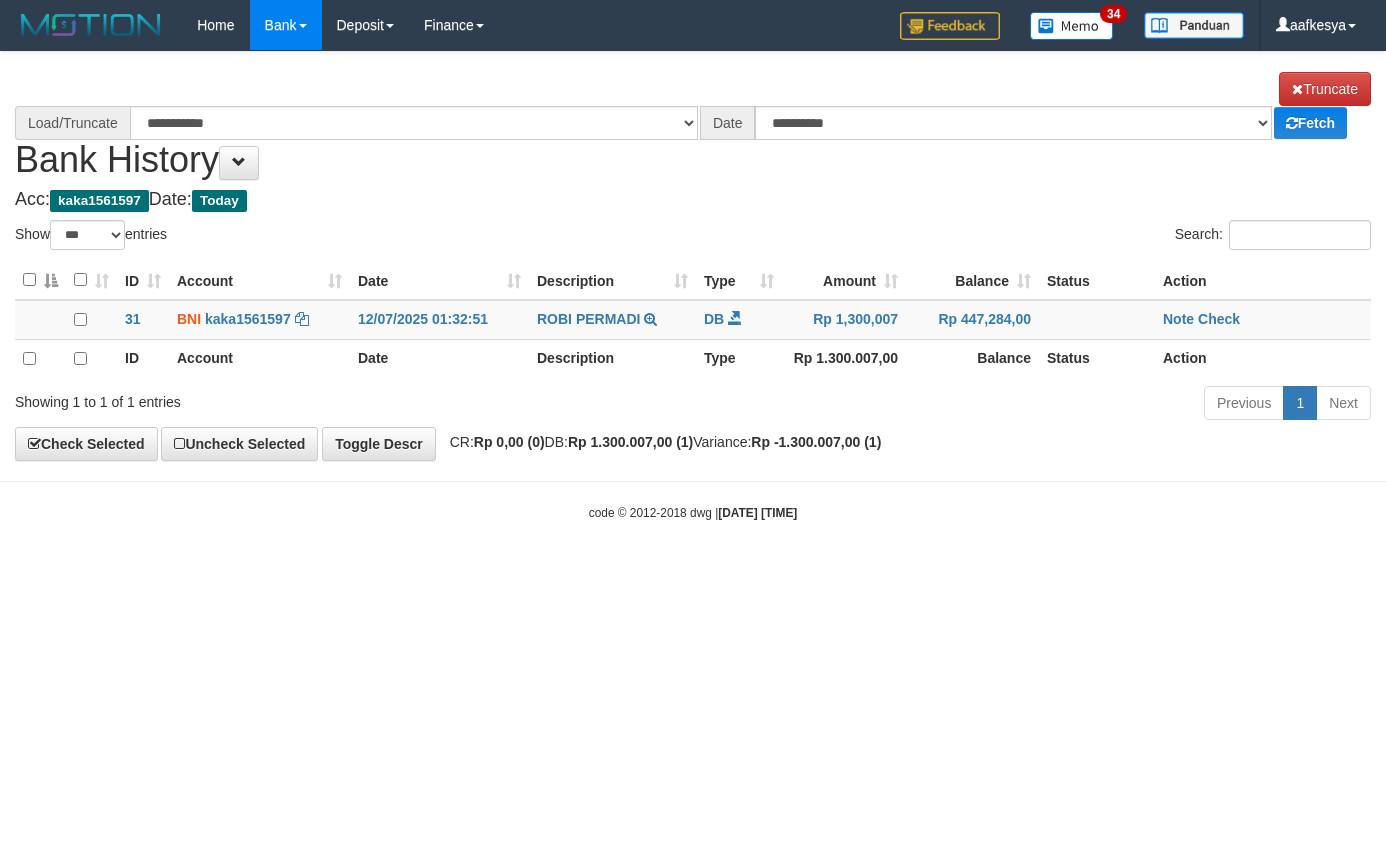 scroll, scrollTop: 0, scrollLeft: 0, axis: both 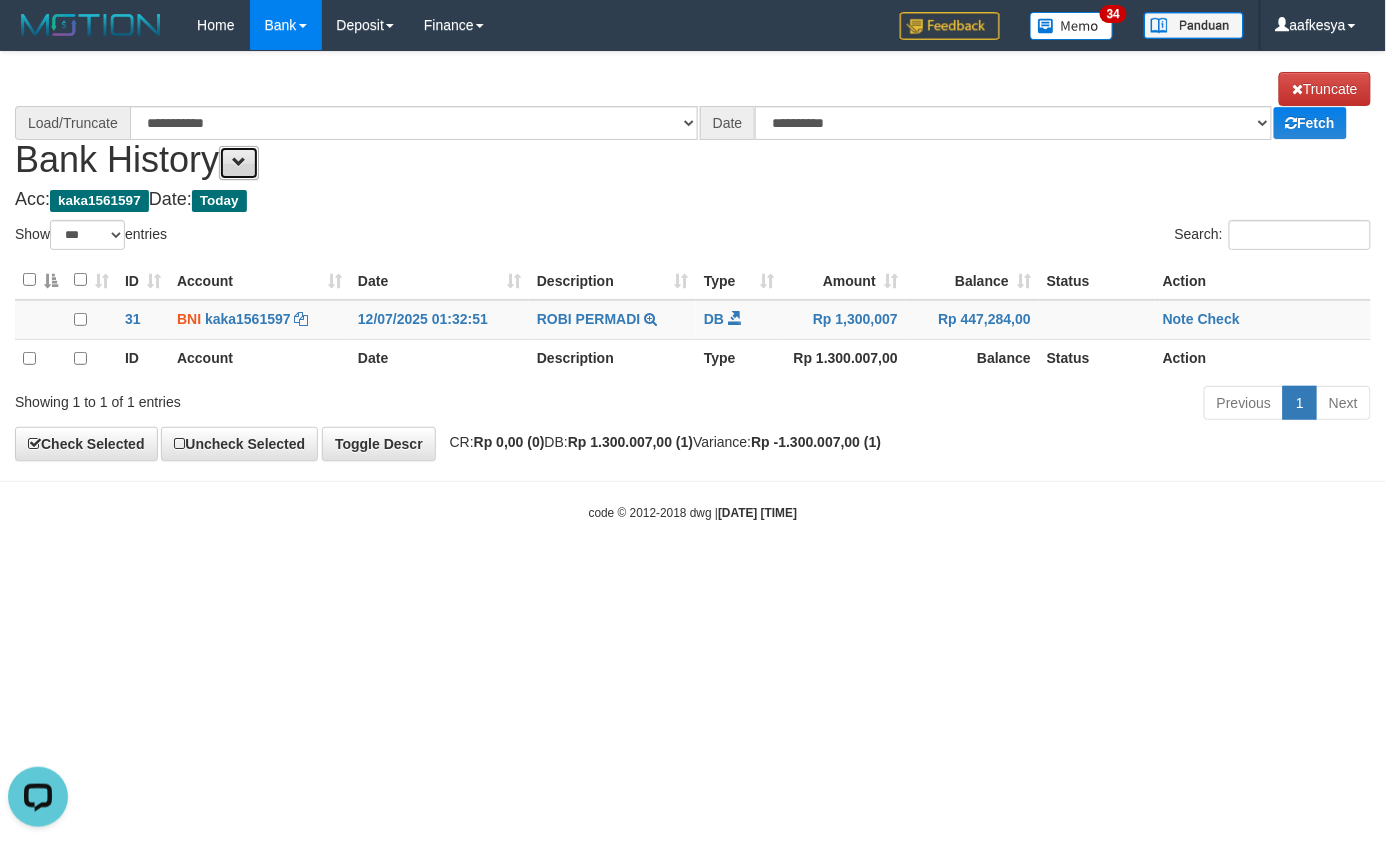 click at bounding box center [239, 162] 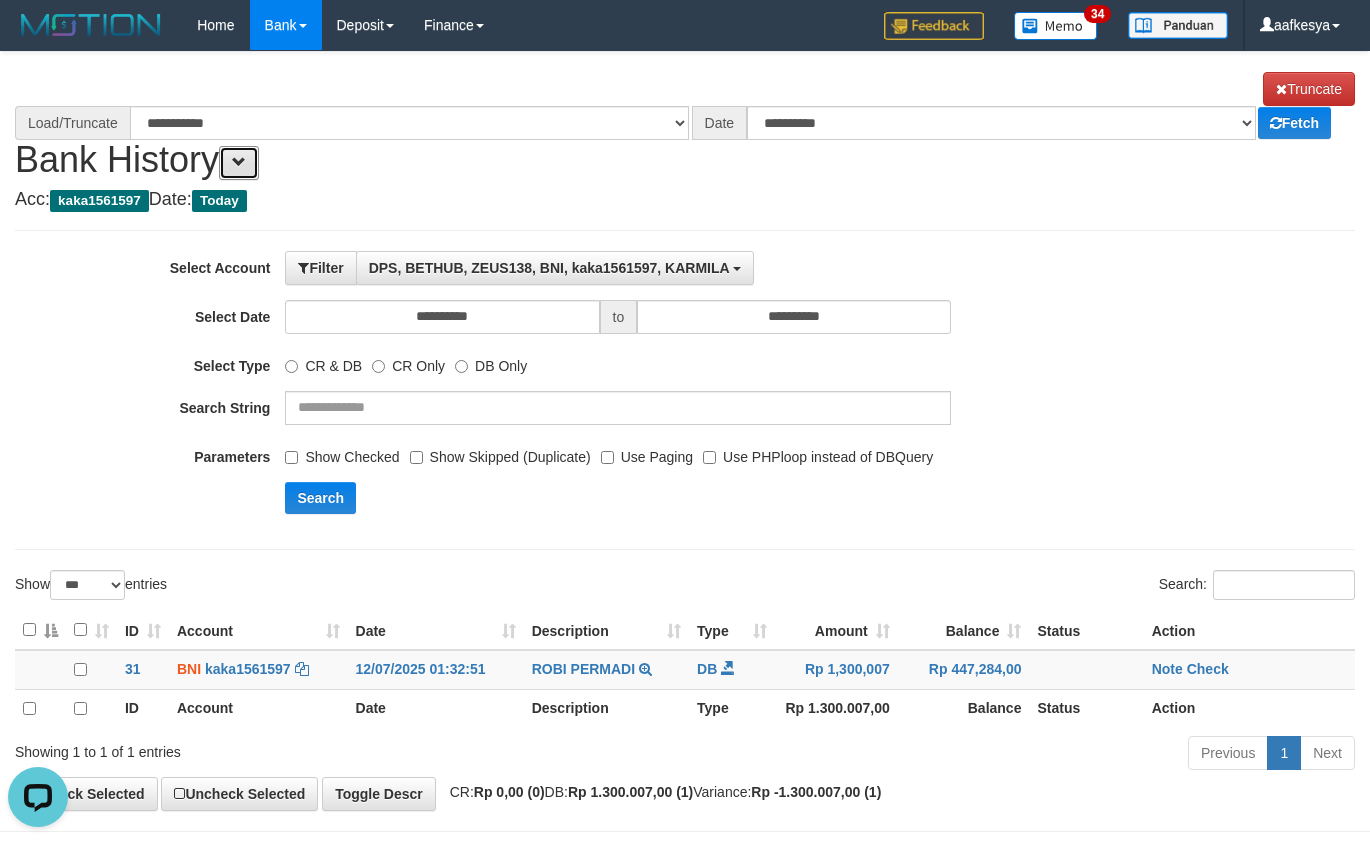 select on "****" 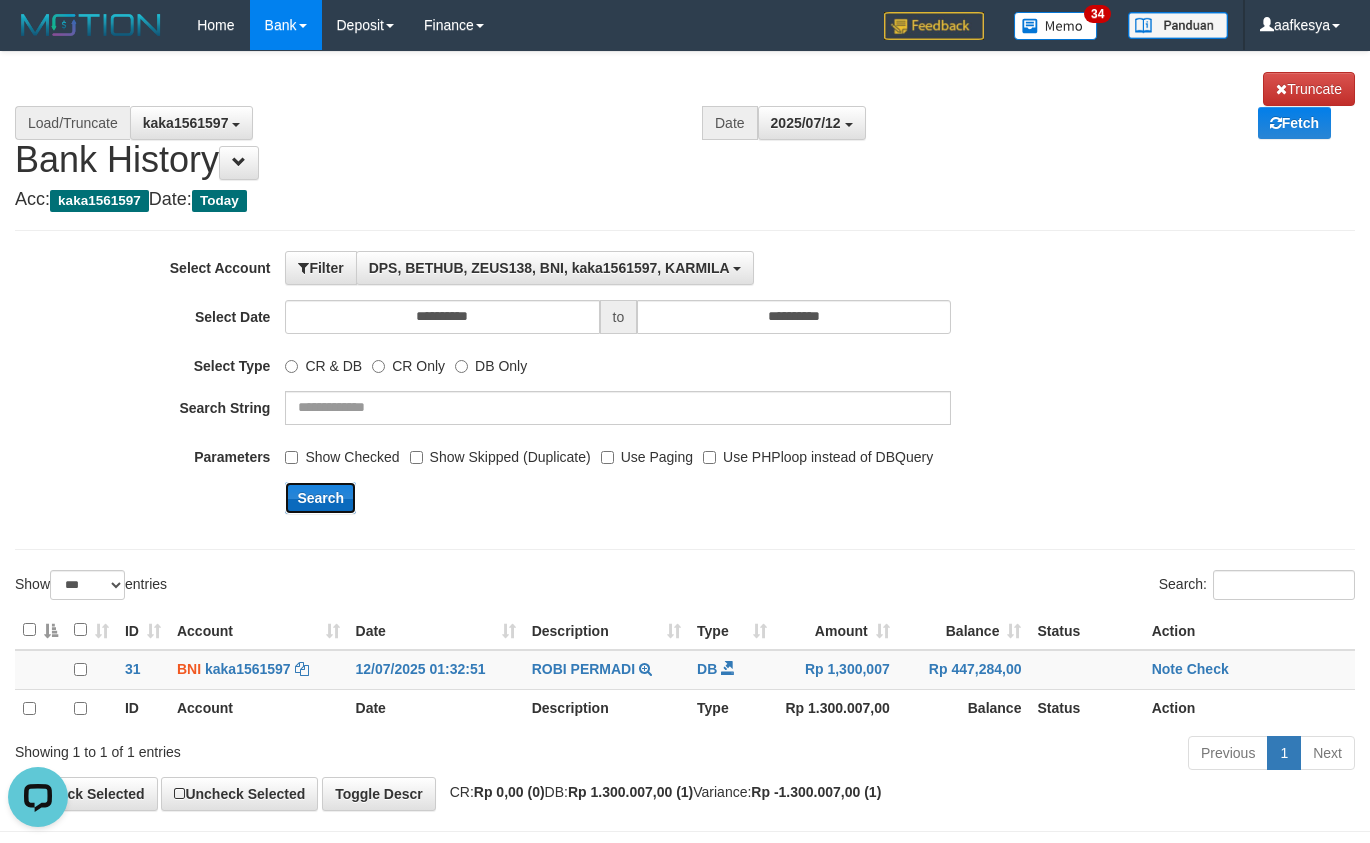 click on "Search" at bounding box center (320, 498) 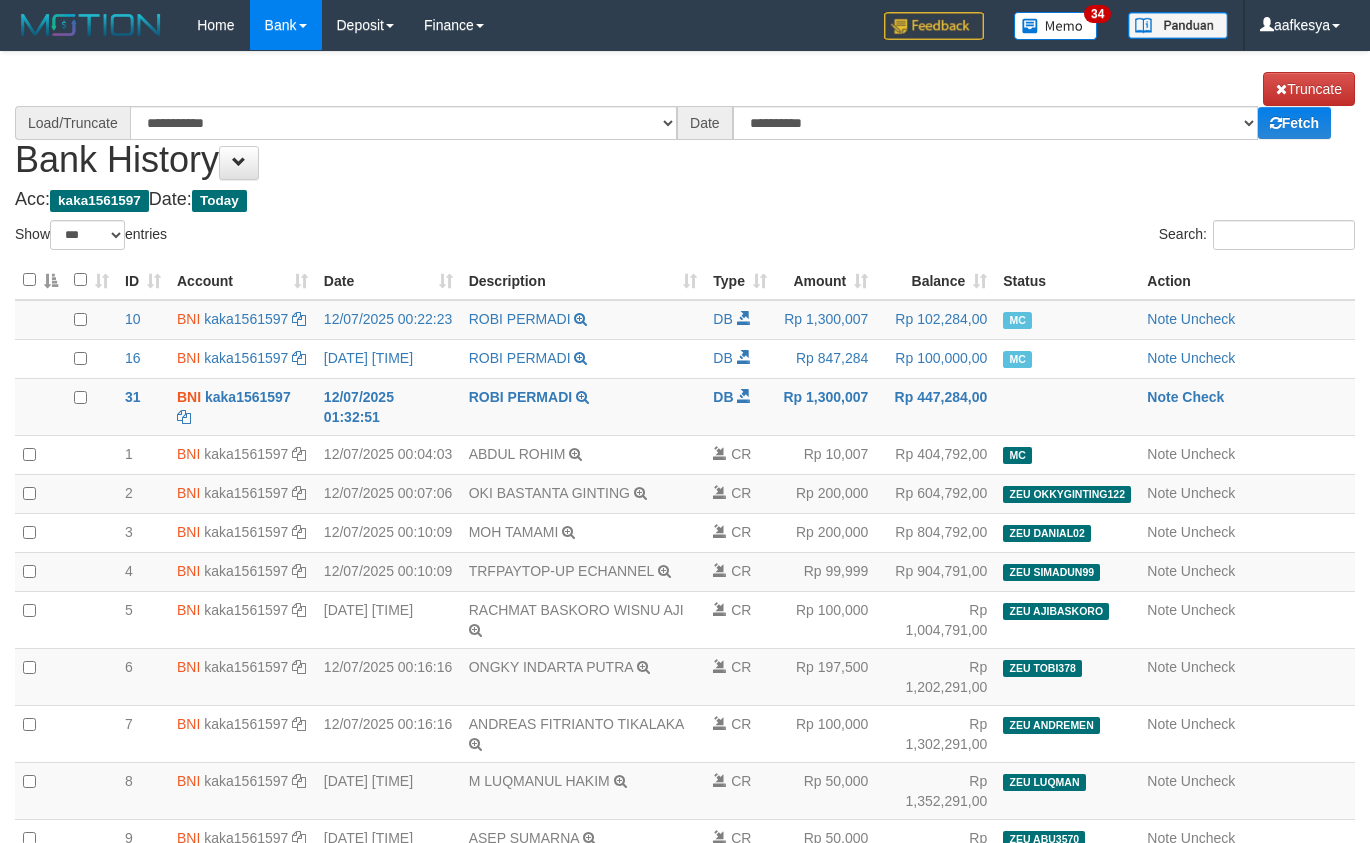 select on "***" 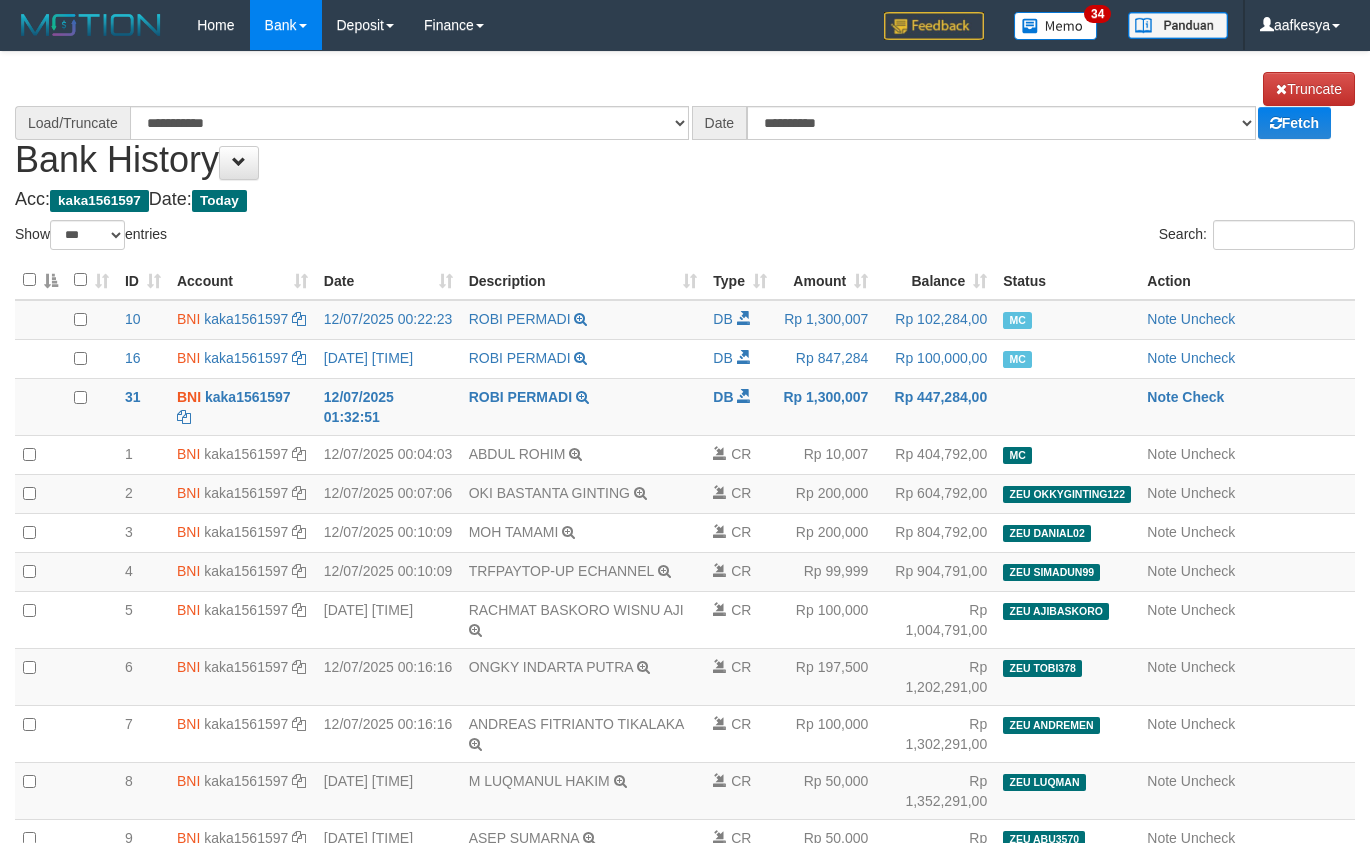 scroll, scrollTop: 0, scrollLeft: 0, axis: both 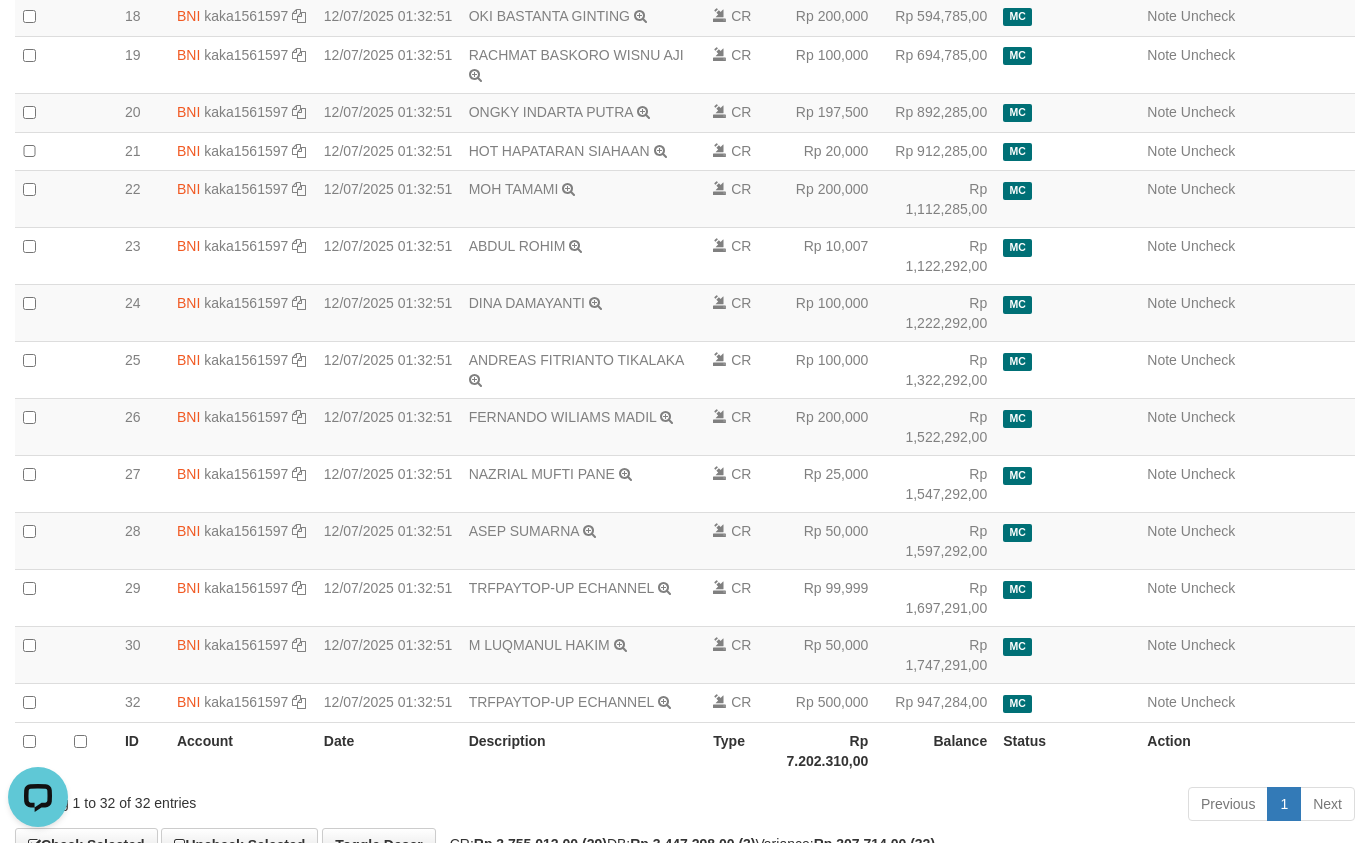 select on "****" 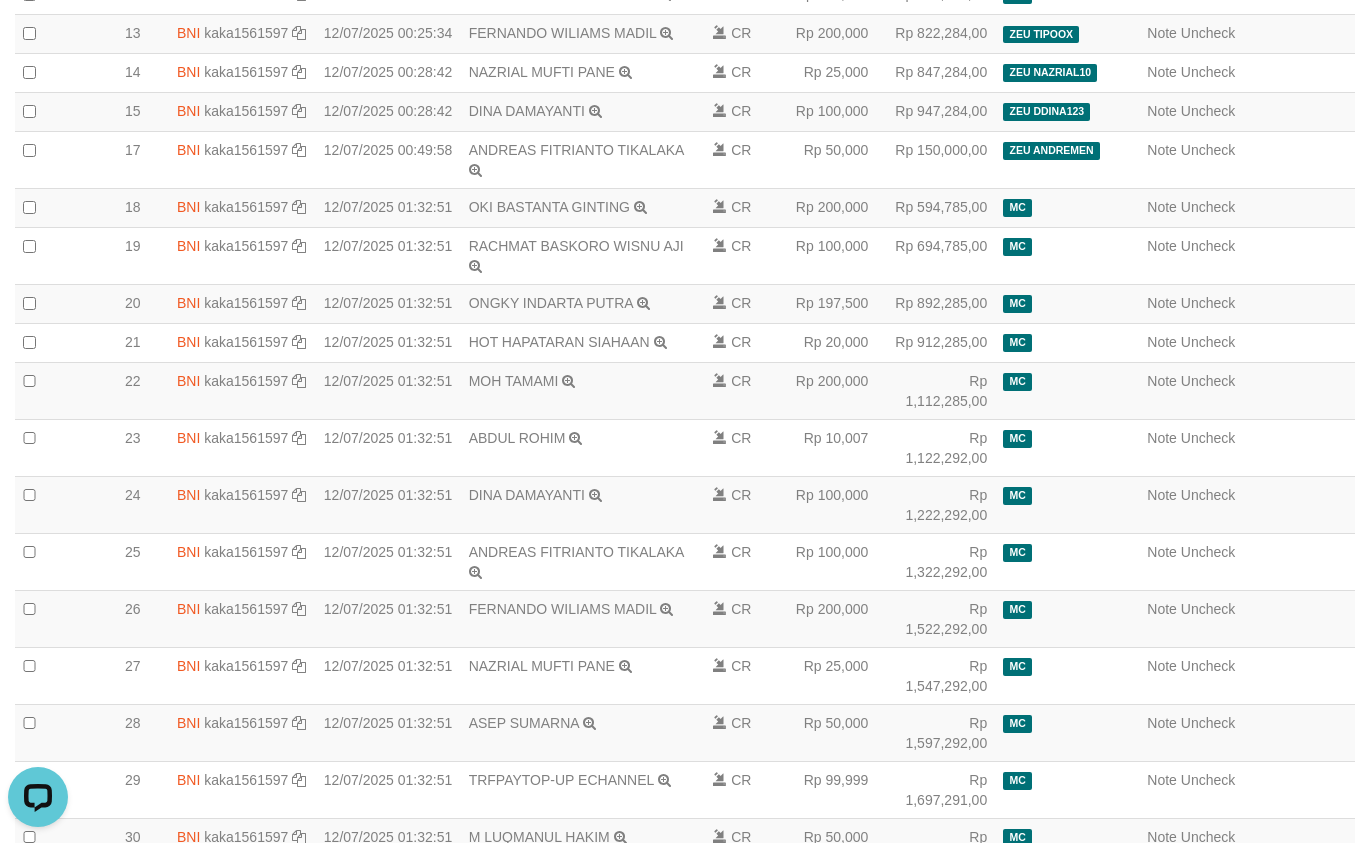 scroll, scrollTop: 911, scrollLeft: 0, axis: vertical 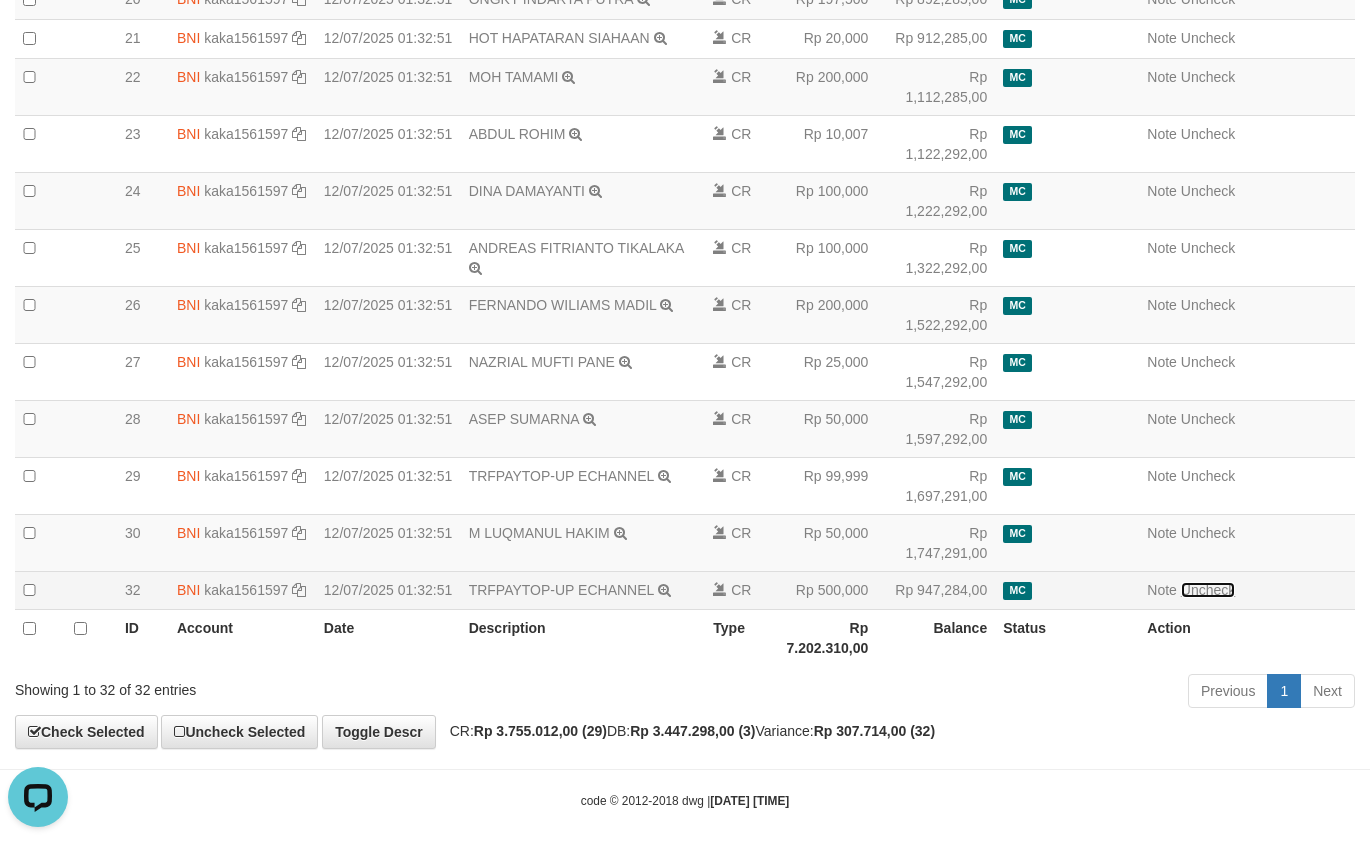 click on "Uncheck" at bounding box center [1208, 590] 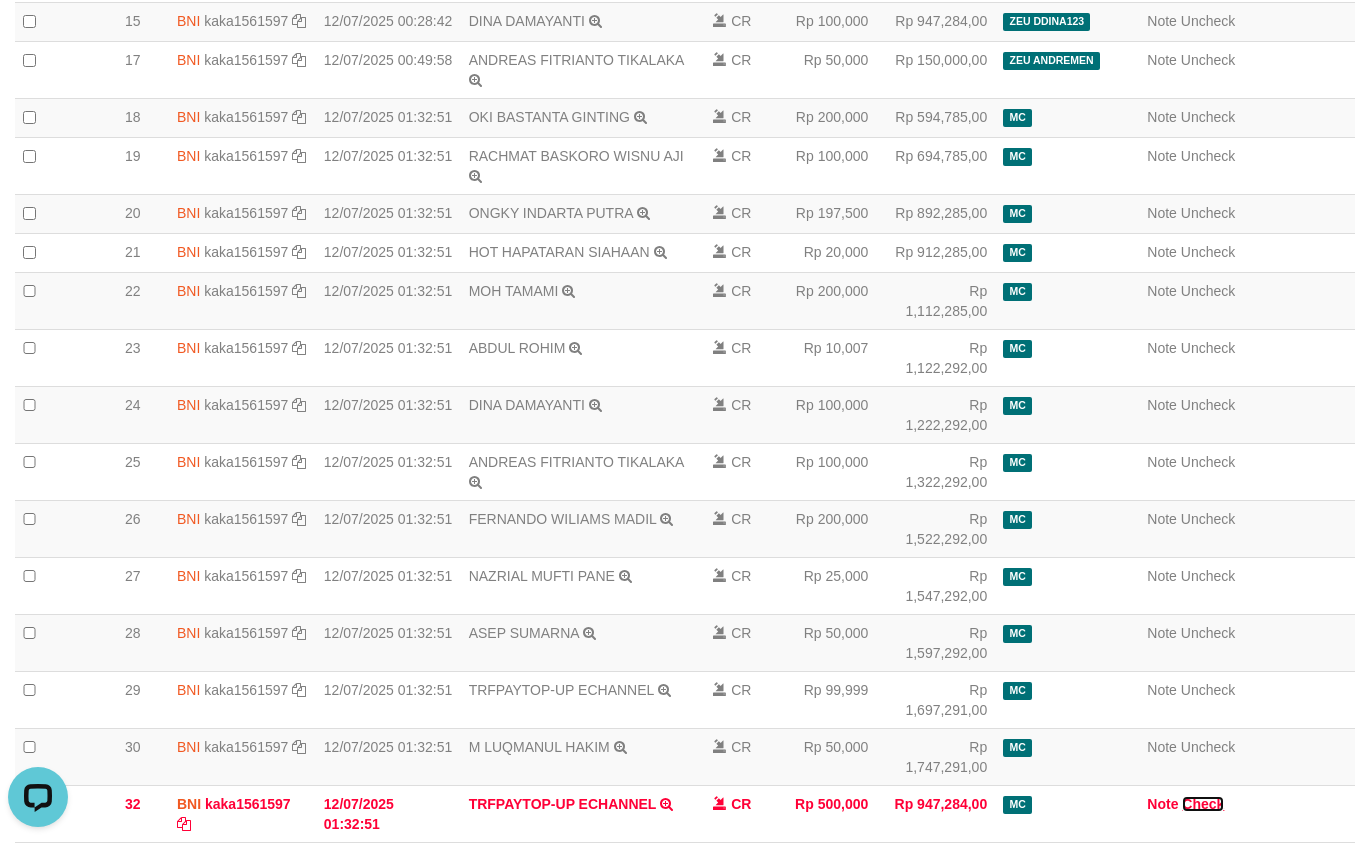 scroll, scrollTop: 1291, scrollLeft: 0, axis: vertical 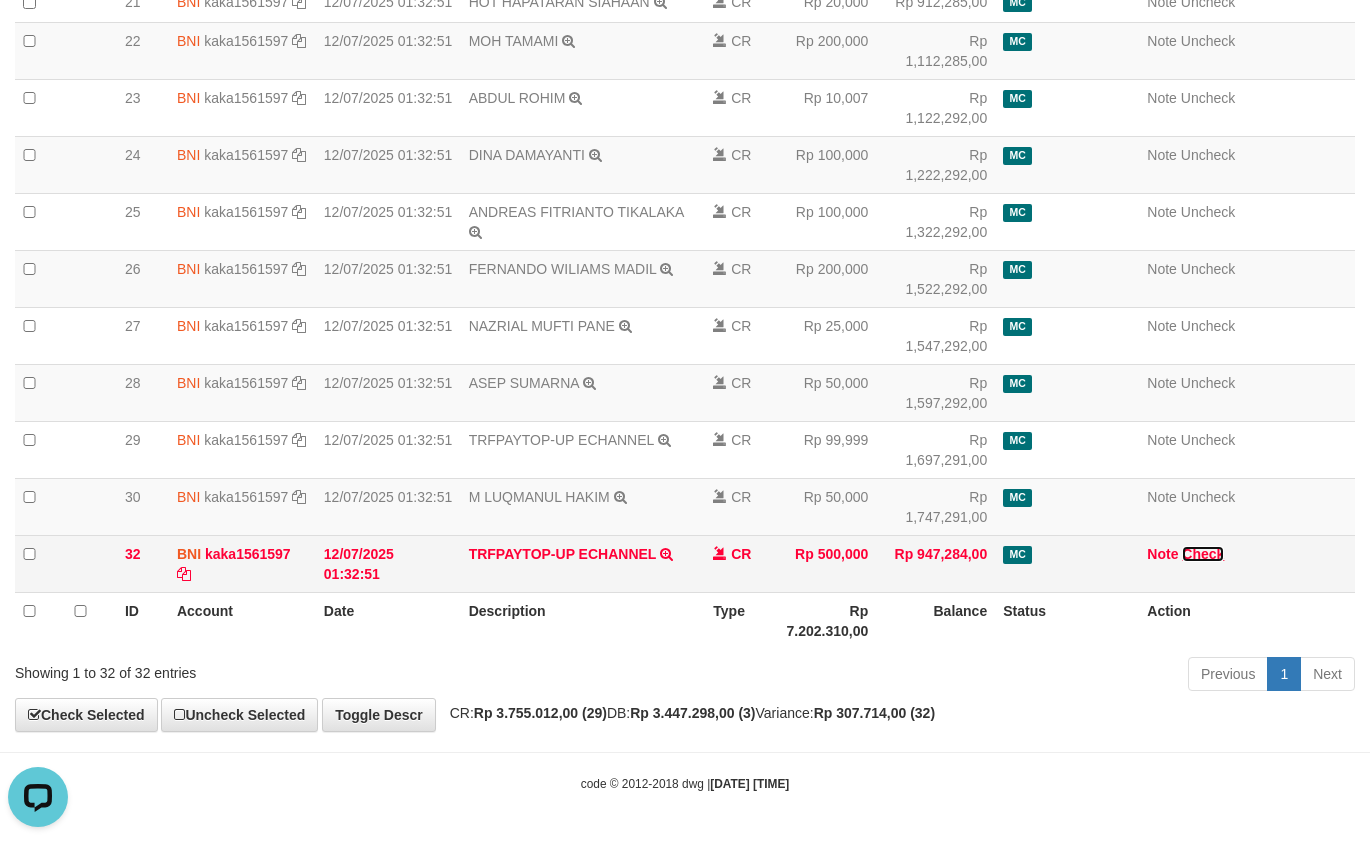 click on "Check" at bounding box center [1203, 554] 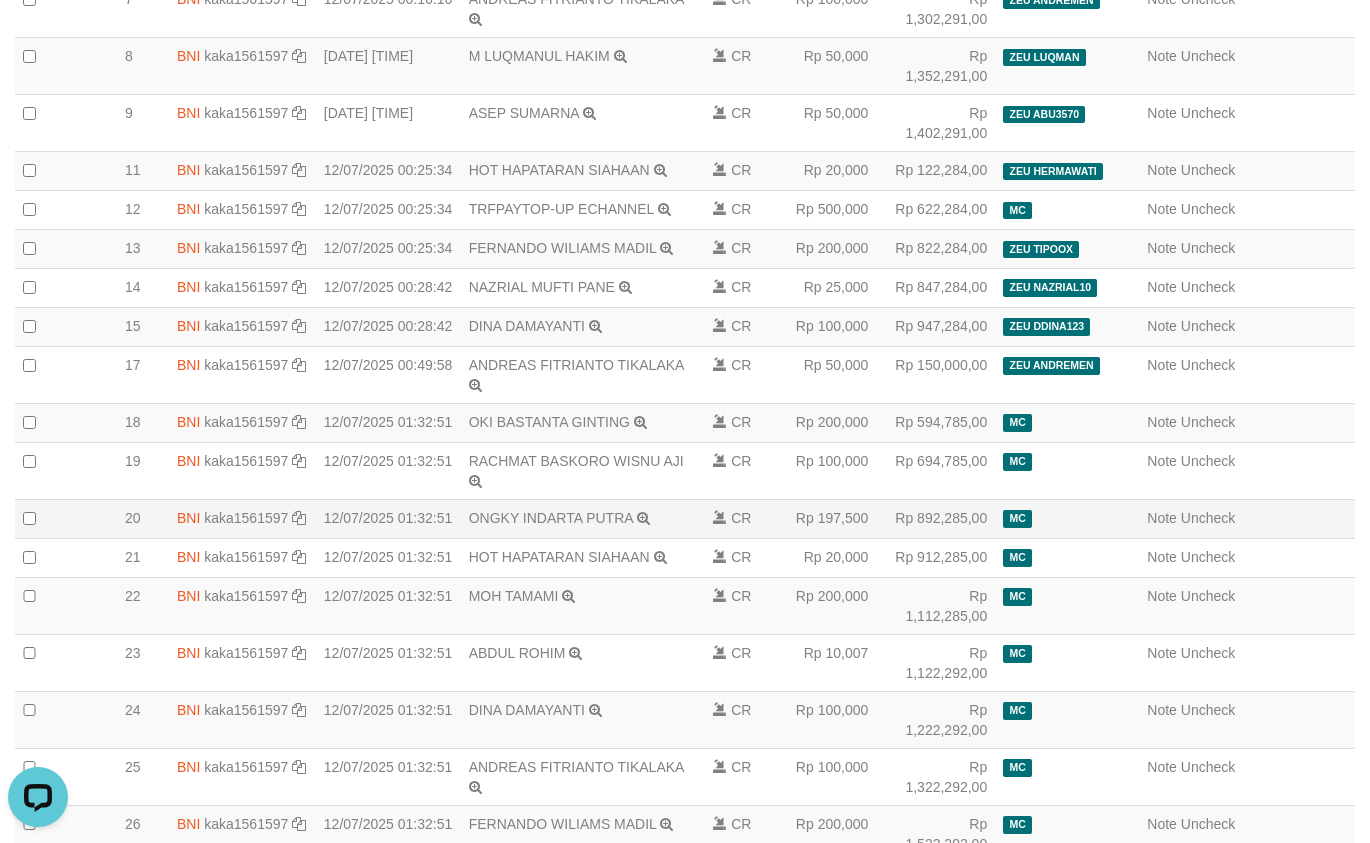 scroll, scrollTop: 830, scrollLeft: 0, axis: vertical 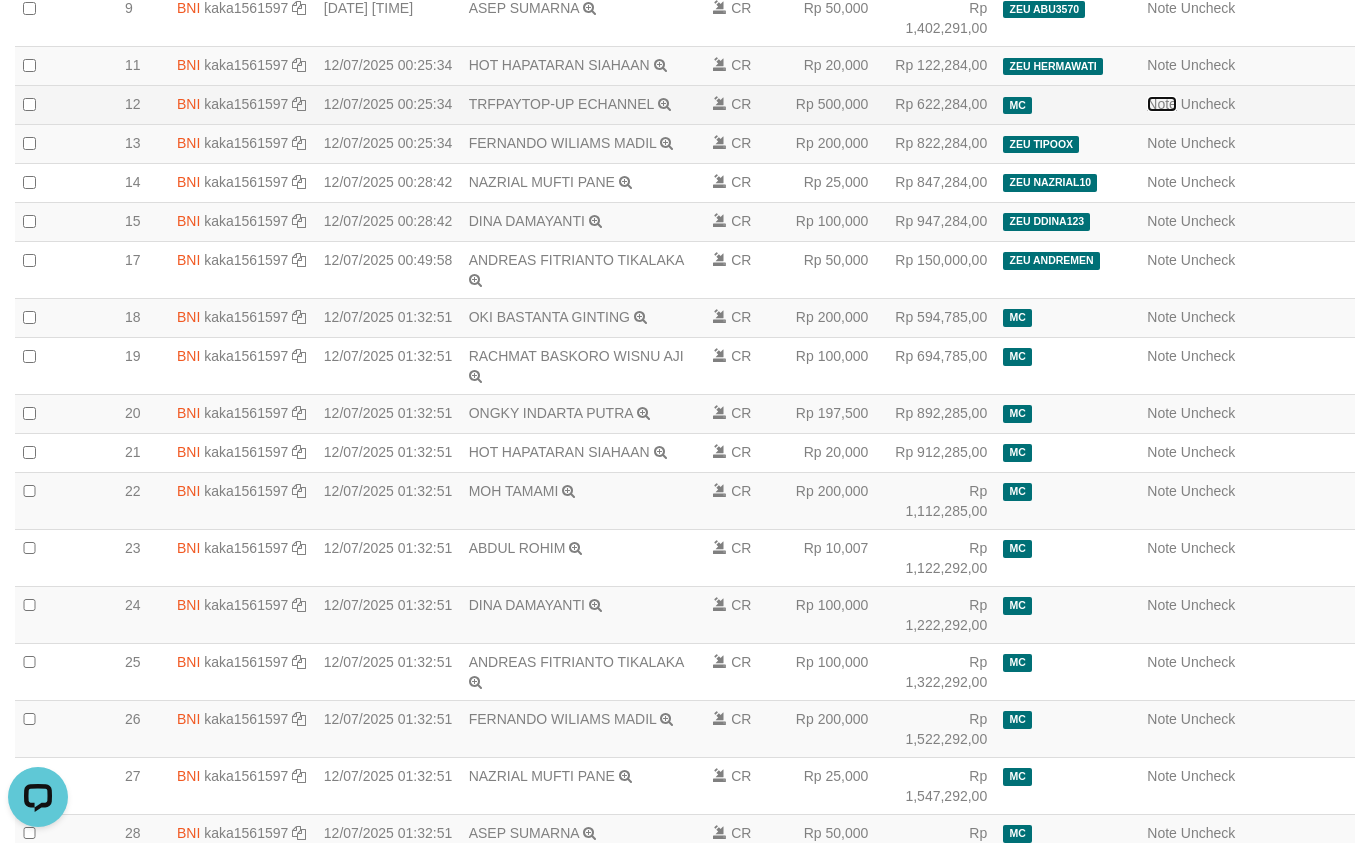click on "Note" at bounding box center (1162, 104) 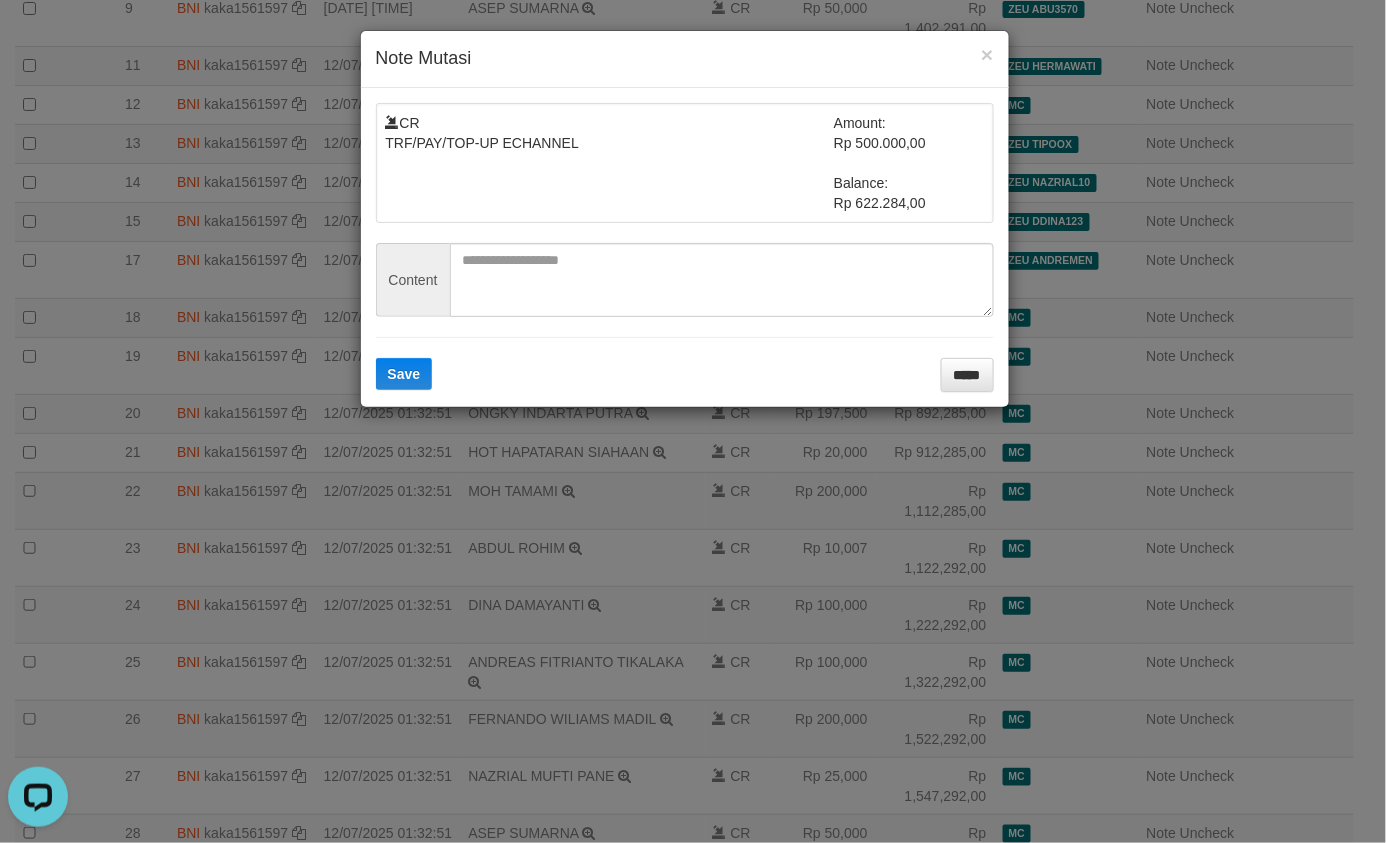 click on "× Note Mutasi
CR
TRF/PAY/TOP-UP ECHANNEL
Amount:
Rp 500.000,00
Balance:
Rp 622.284,00
Content
Save
*****" at bounding box center [693, 421] 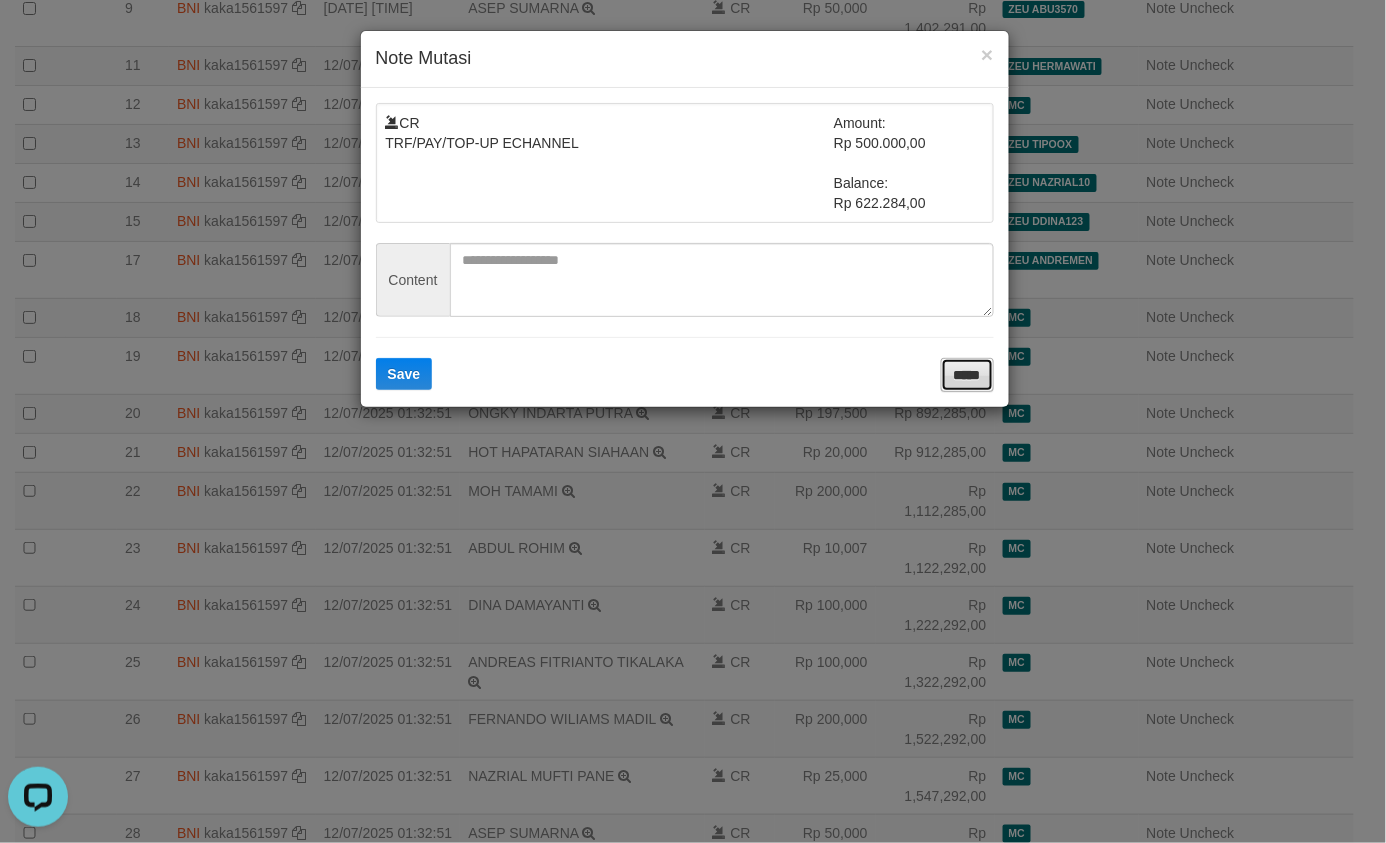 click on "*****" at bounding box center [967, 375] 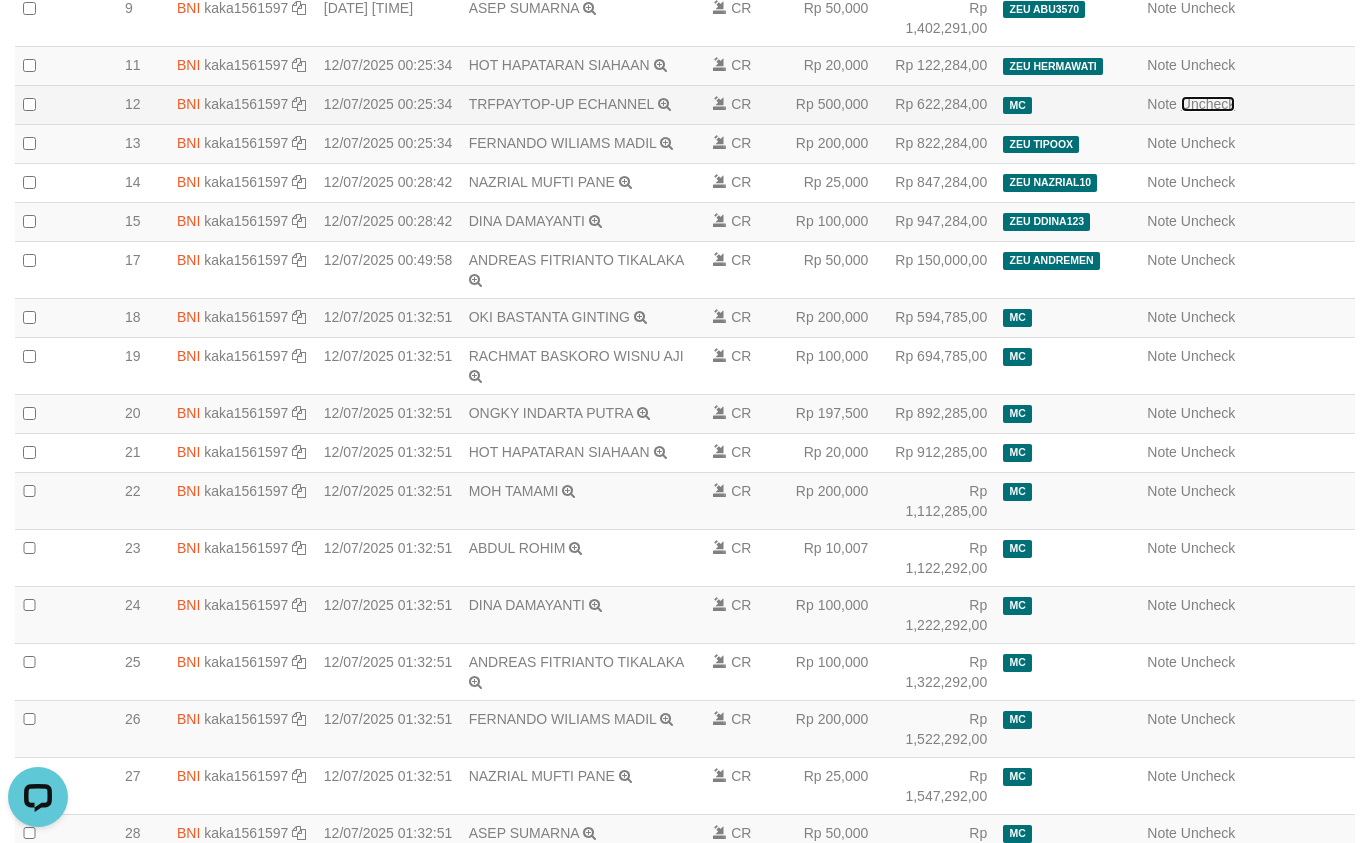 click on "Uncheck" at bounding box center (1208, 104) 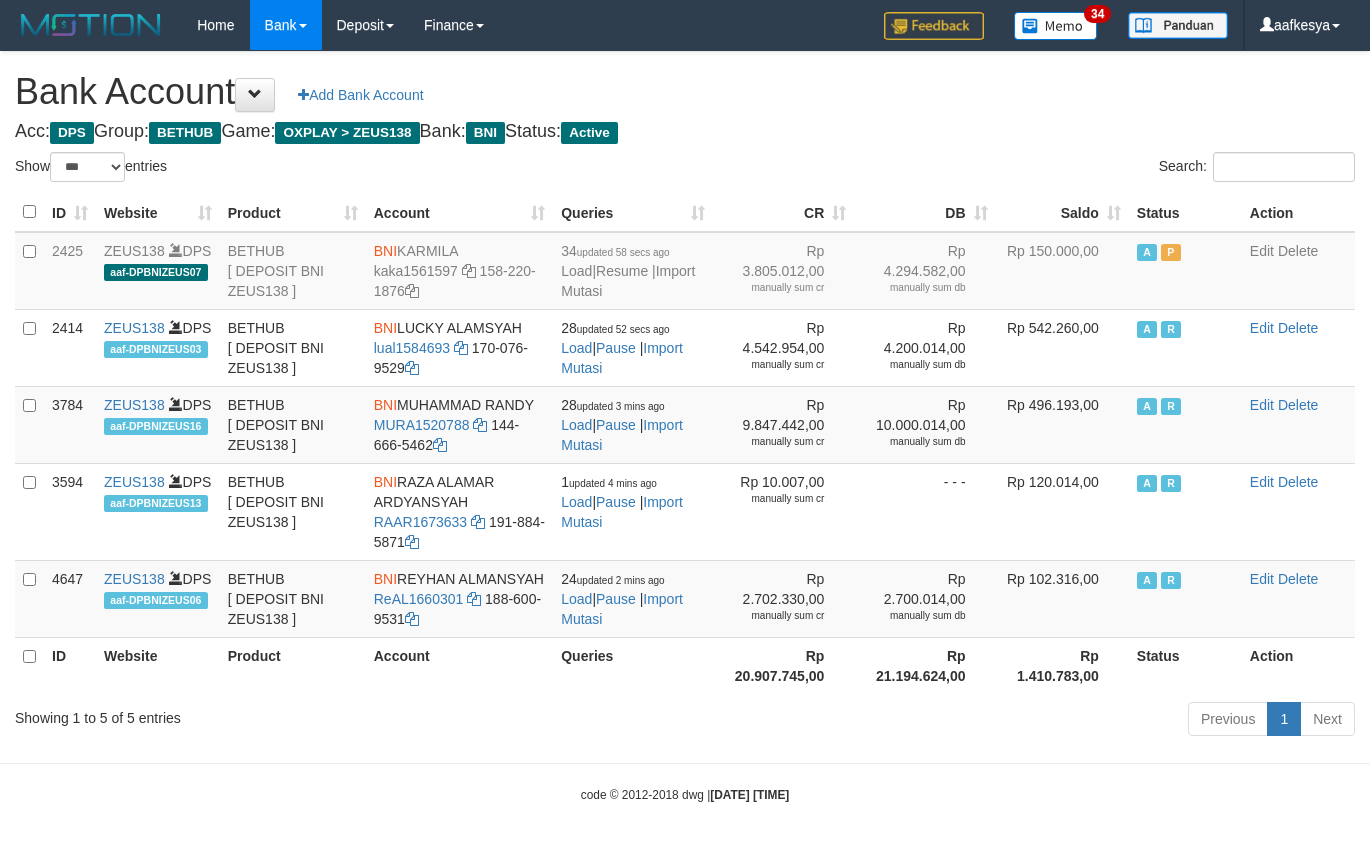 select on "***" 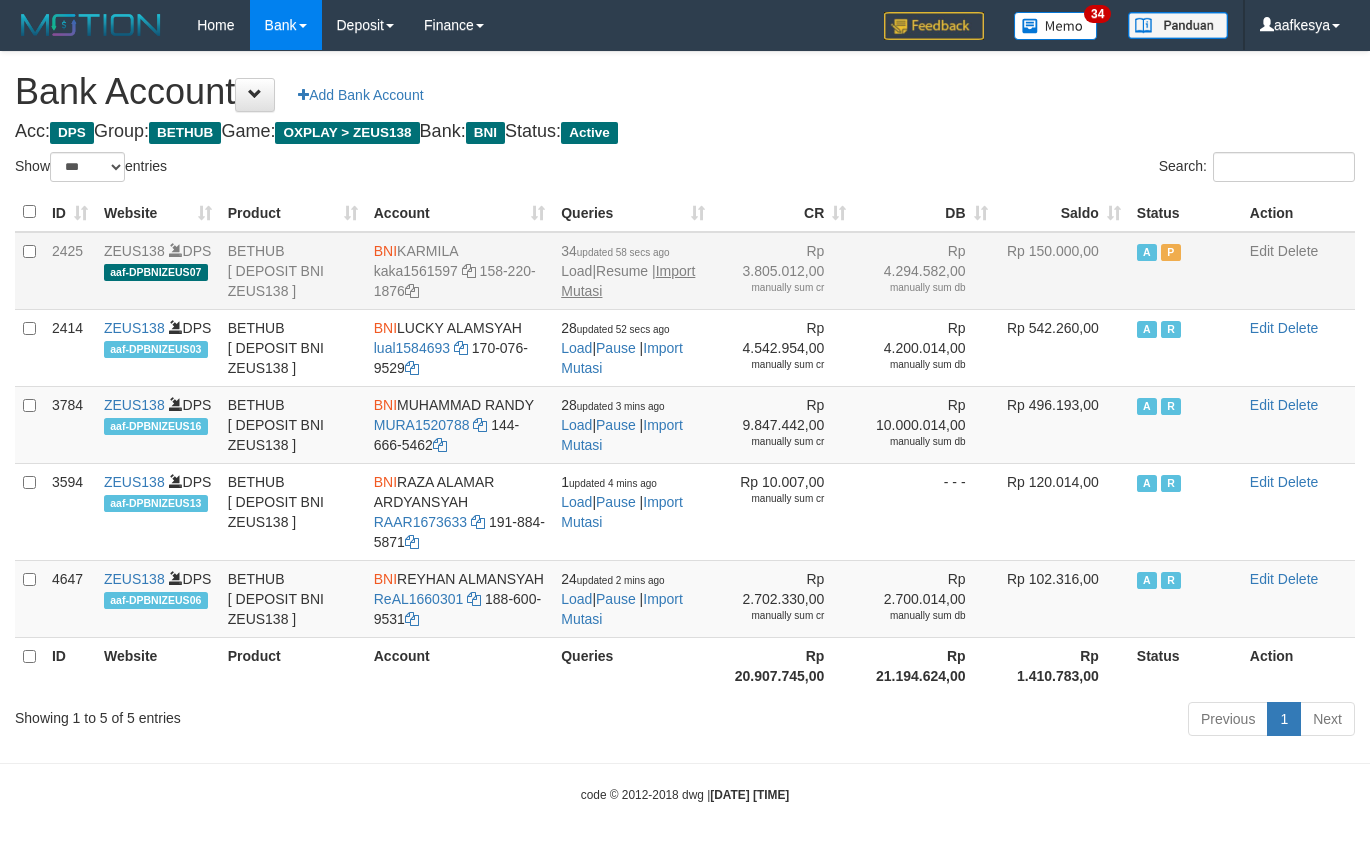 scroll, scrollTop: 0, scrollLeft: 0, axis: both 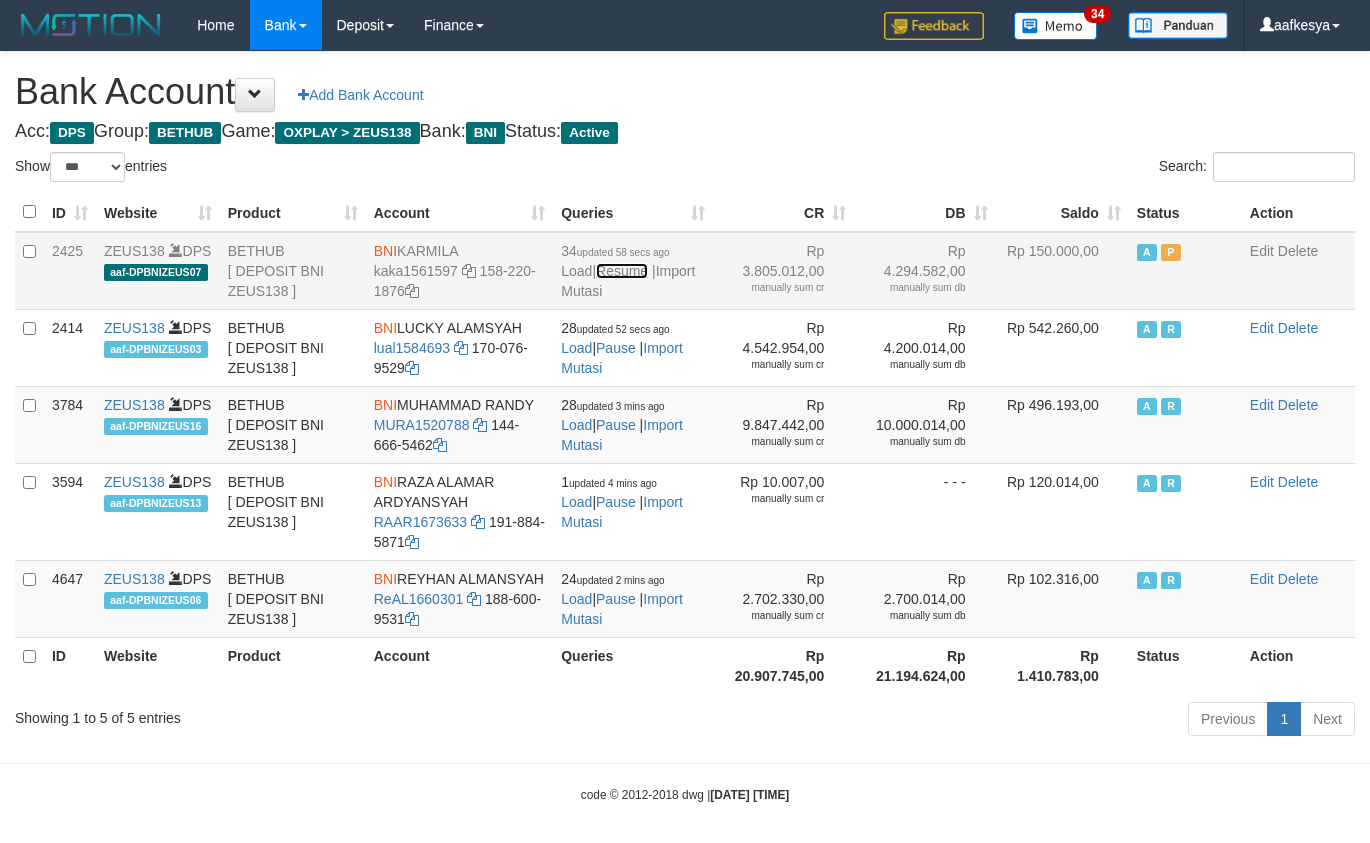 click on "Resume" at bounding box center [622, 271] 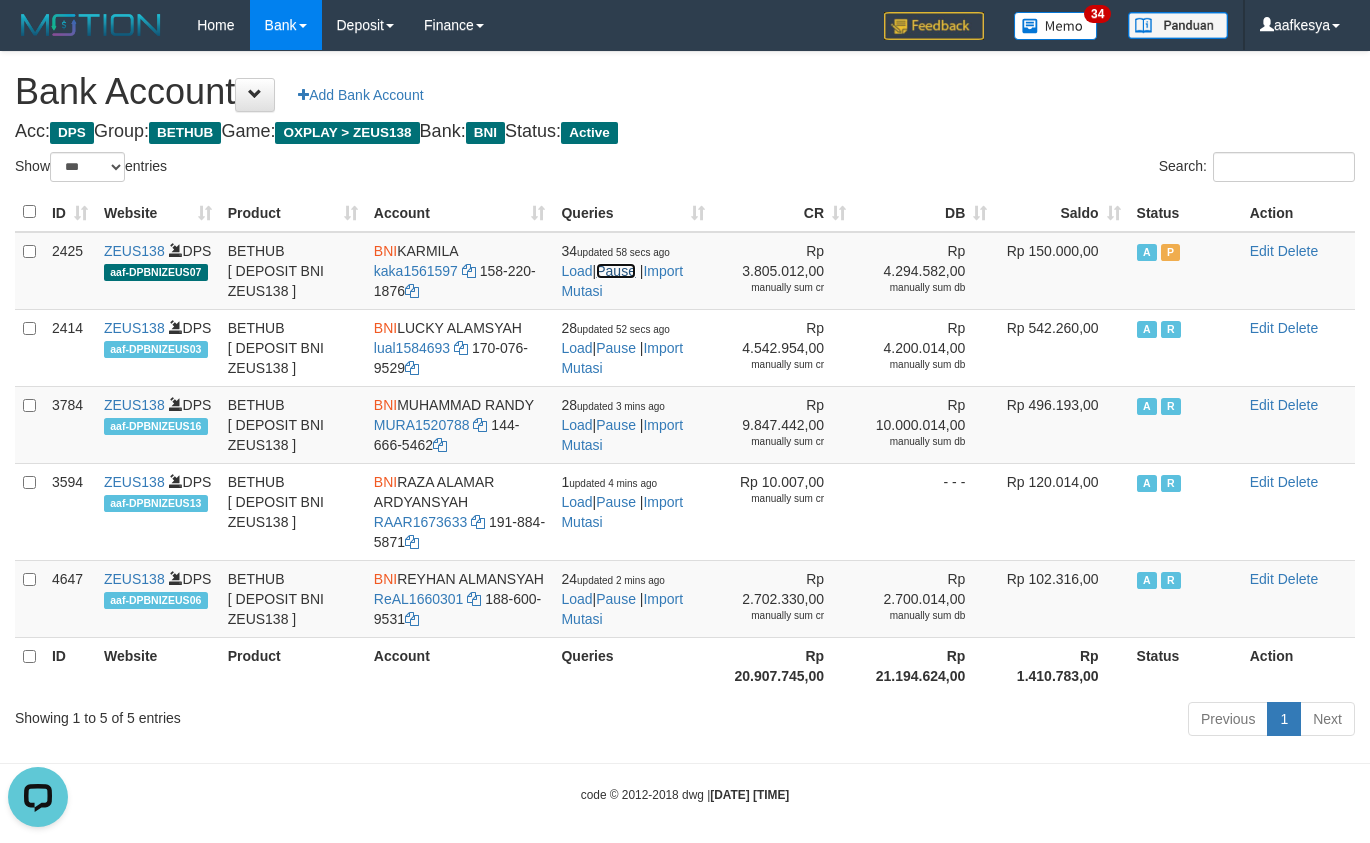 scroll, scrollTop: 0, scrollLeft: 0, axis: both 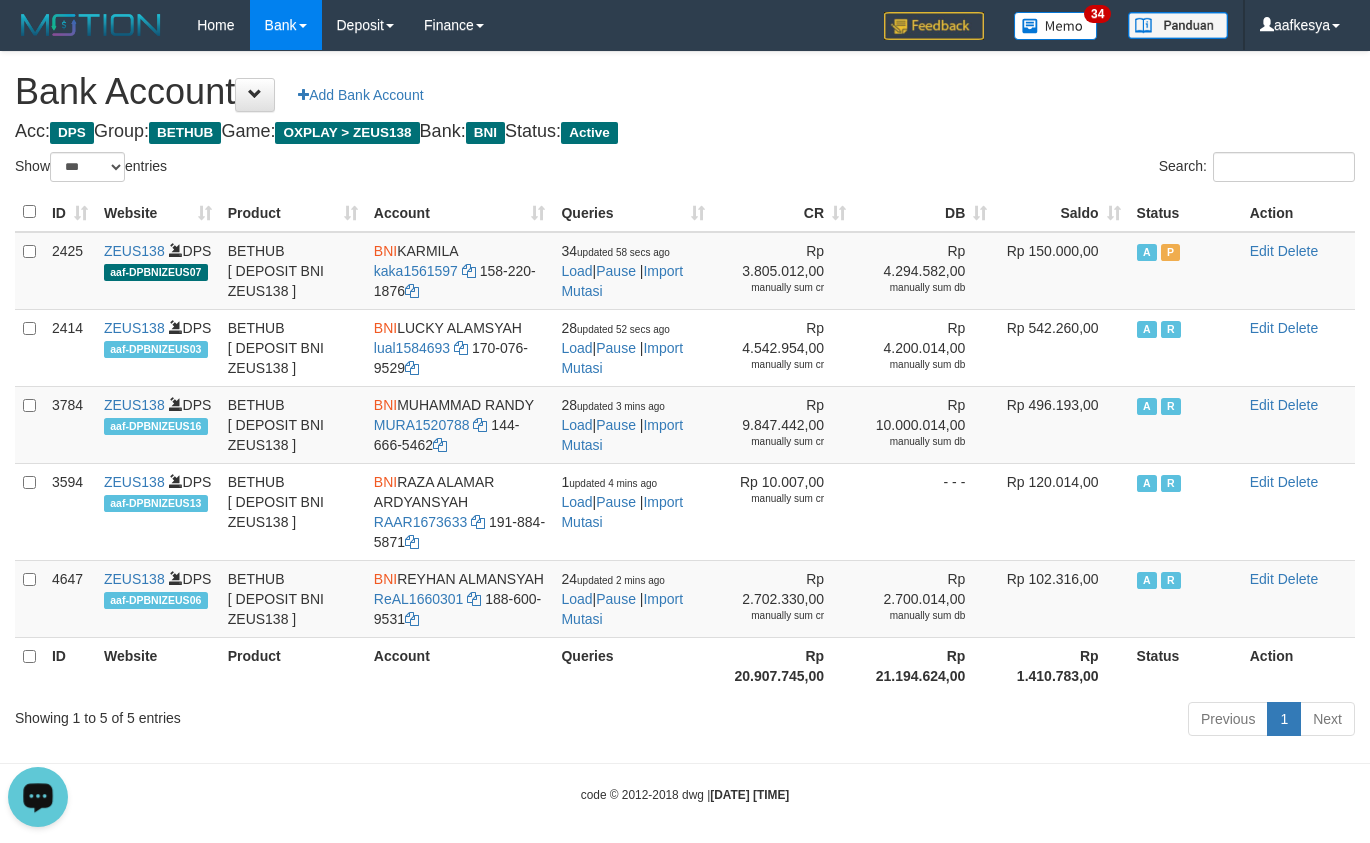 click on "Toggle navigation
Home
Bank
Account List
Load
By Website
Group
[OXPLAY]													ZEUS138
By Load Group (DPS)" at bounding box center (685, 427) 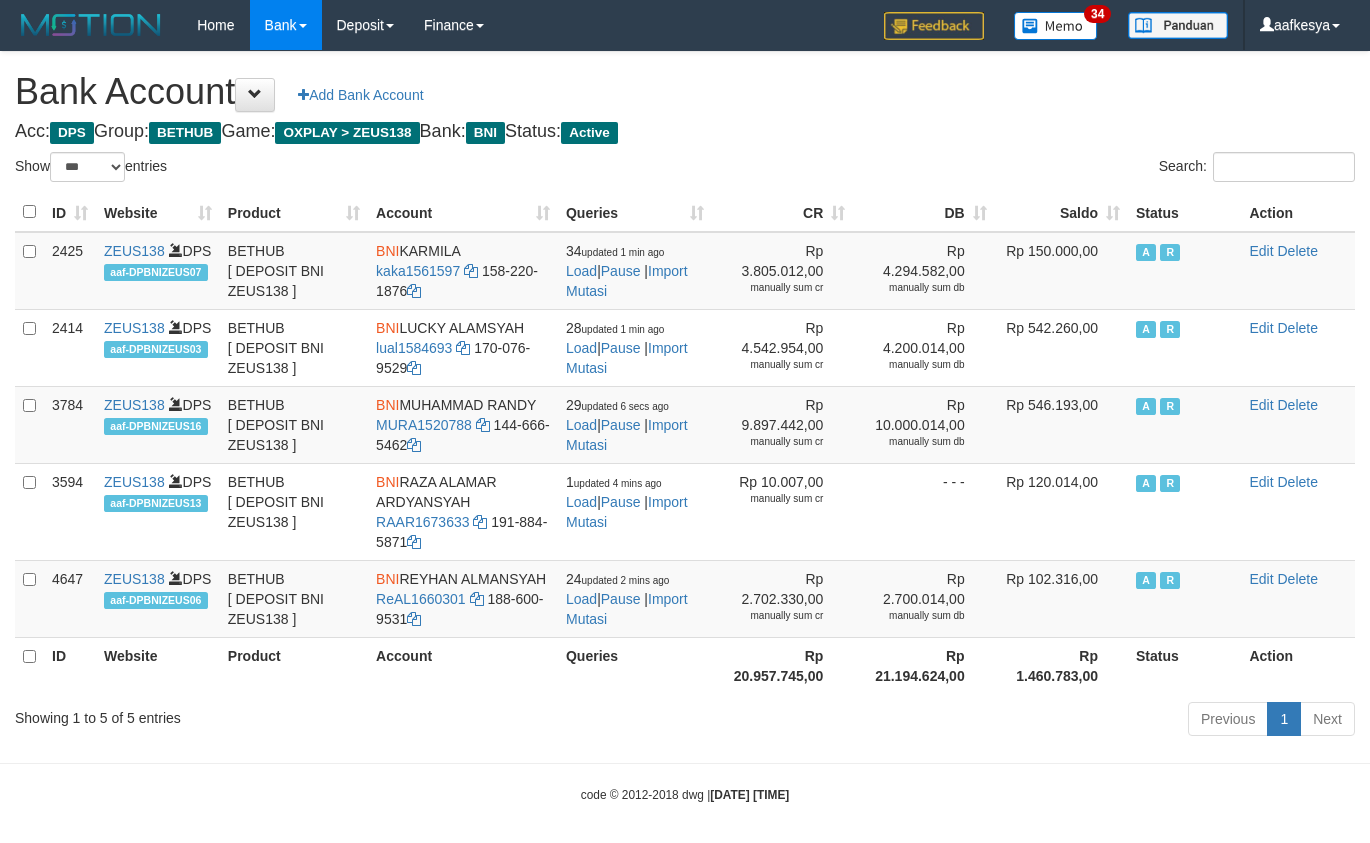 select on "***" 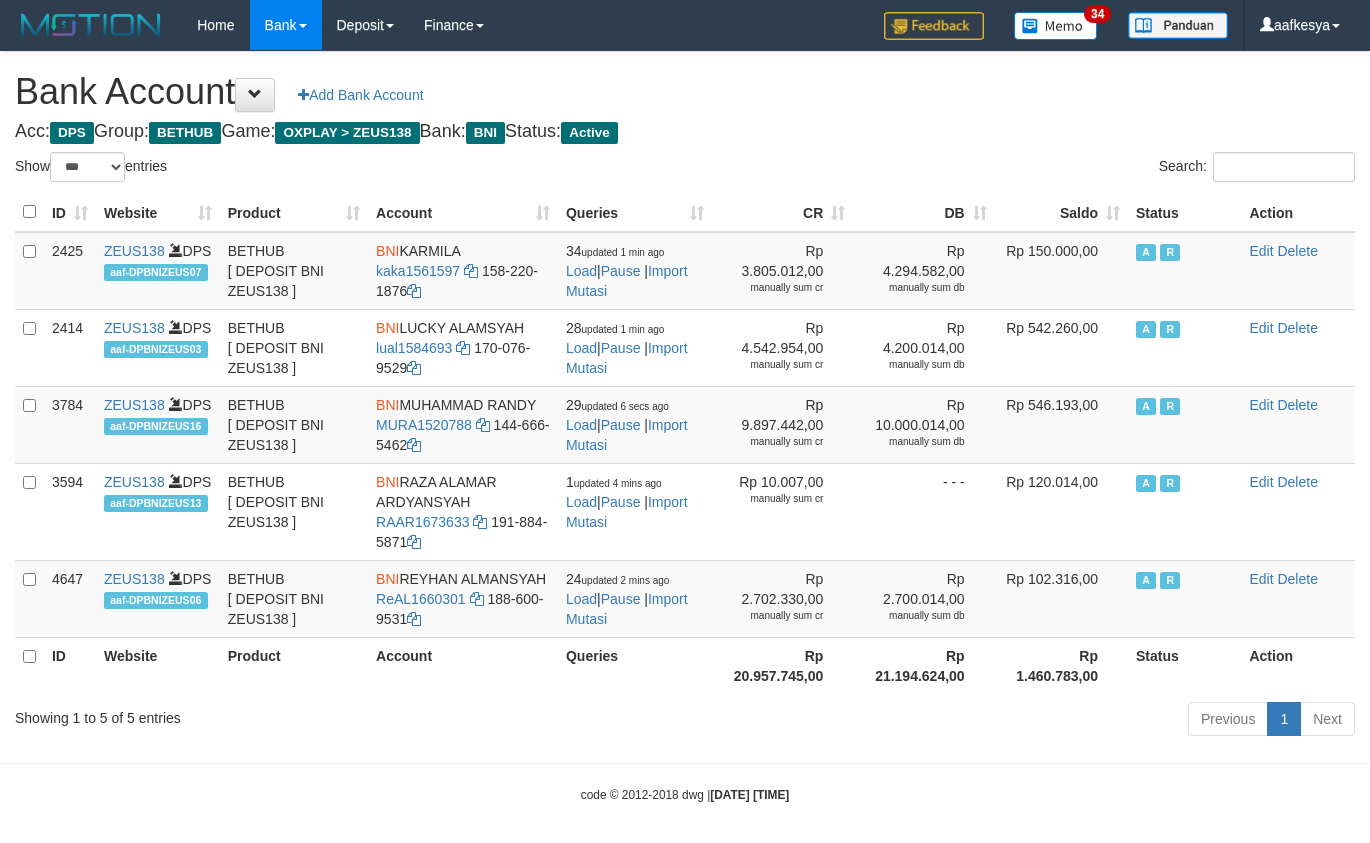 scroll, scrollTop: 0, scrollLeft: 0, axis: both 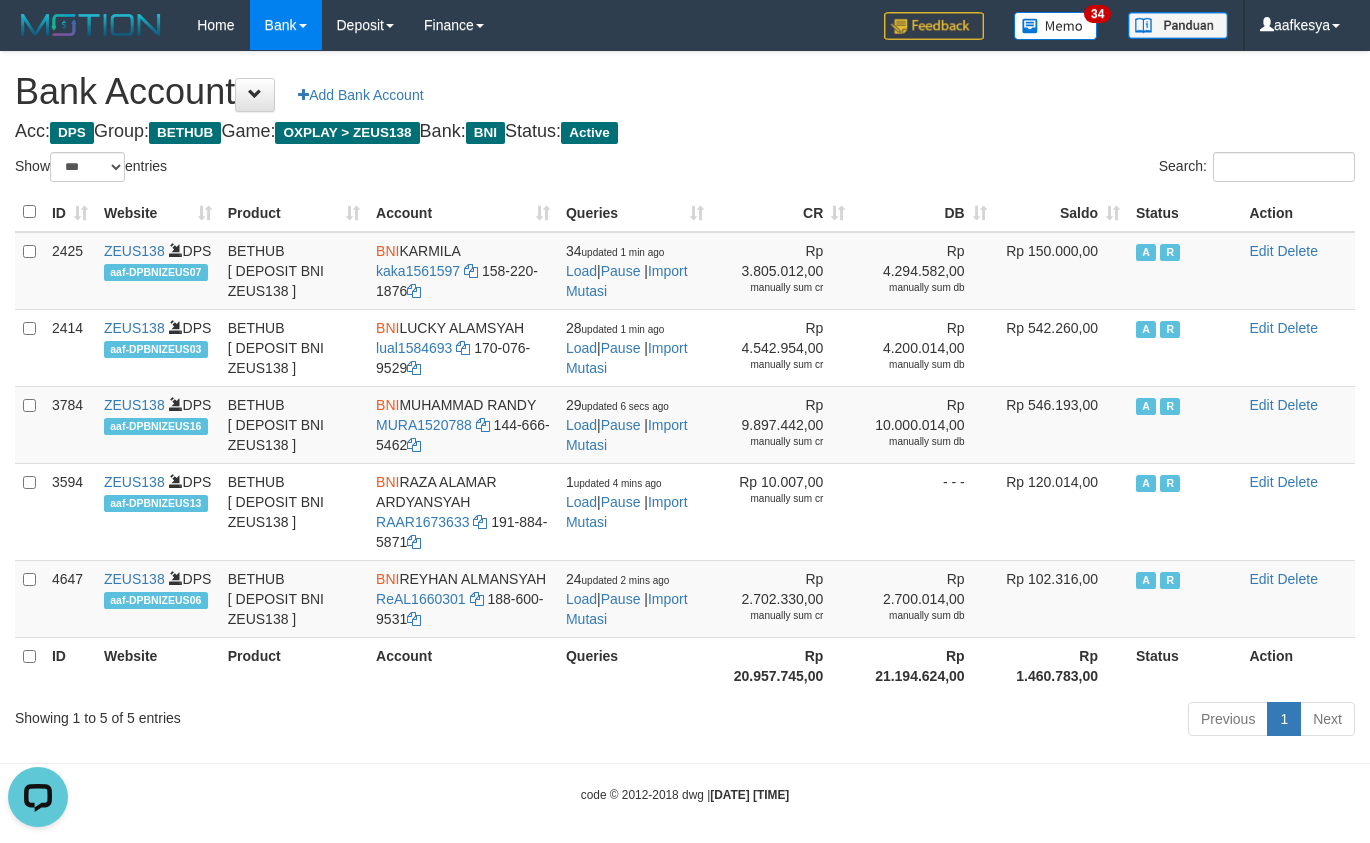 click on "Toggle navigation
Home
Bank
Account List
Load
By Website
Group
[OXPLAY]													ZEUS138
By Load Group (DPS)" at bounding box center [685, 427] 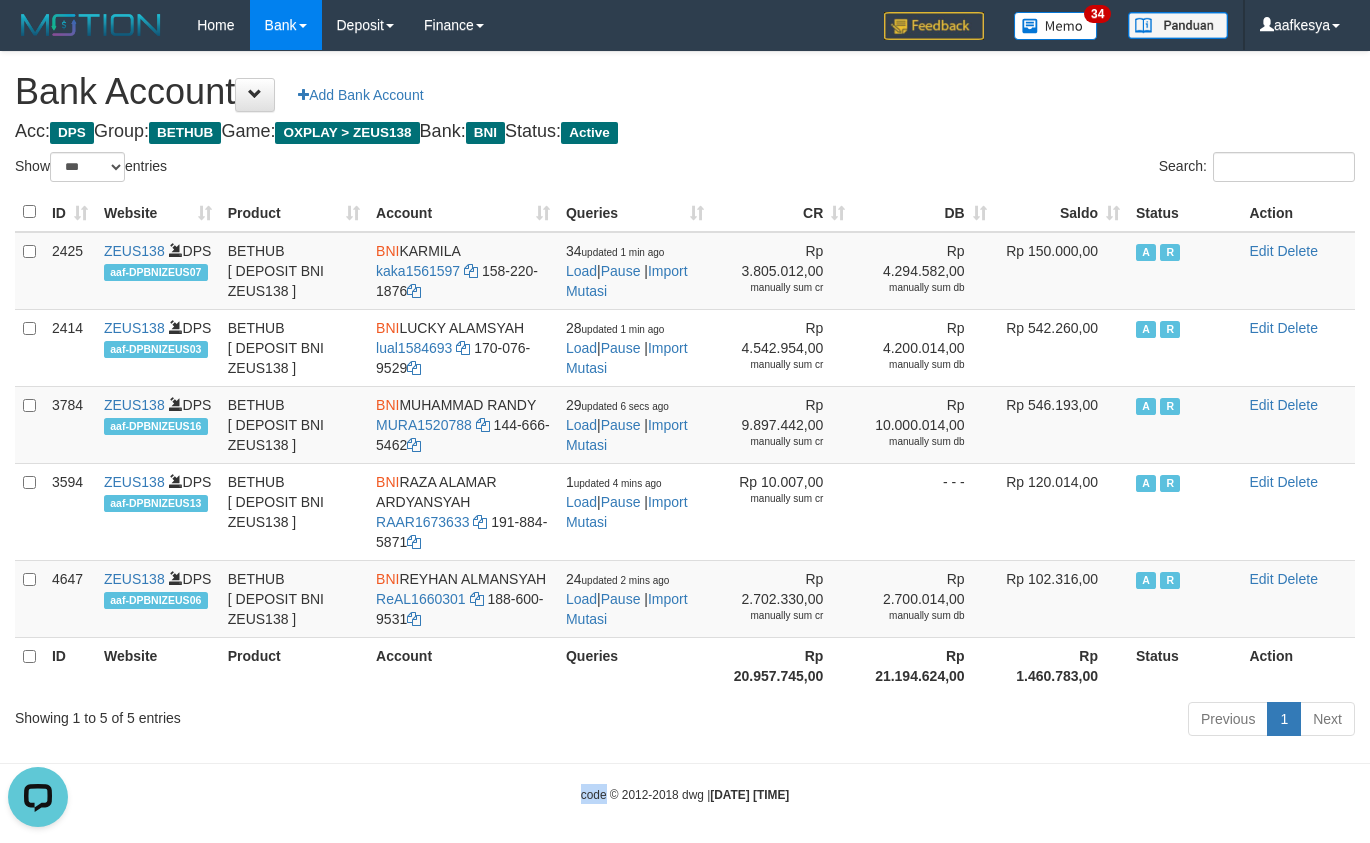 click on "Toggle navigation
Home
Bank
Account List
Load
By Website
Group
[OXPLAY]													ZEUS138
By Load Group (DPS)" at bounding box center (685, 427) 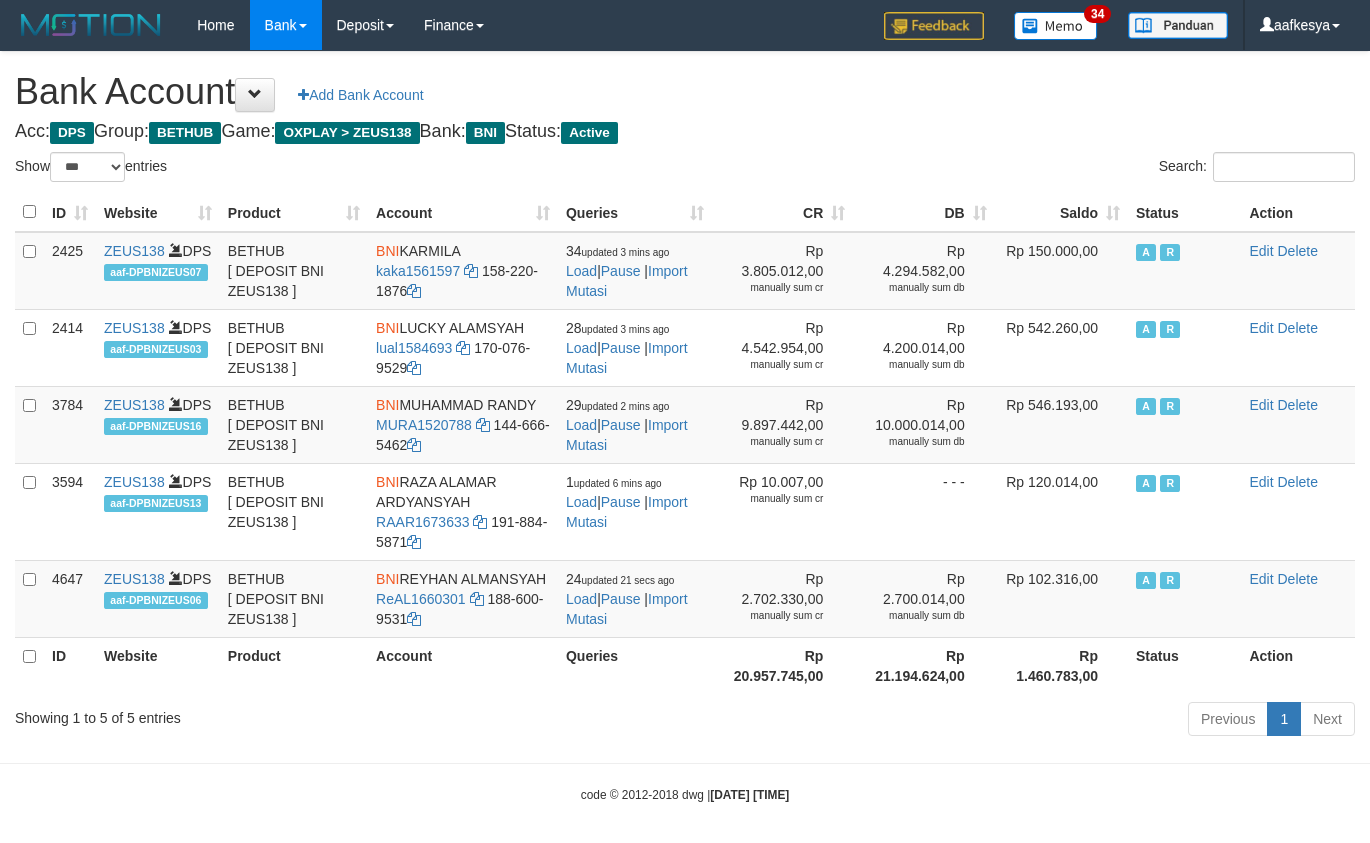 select on "***" 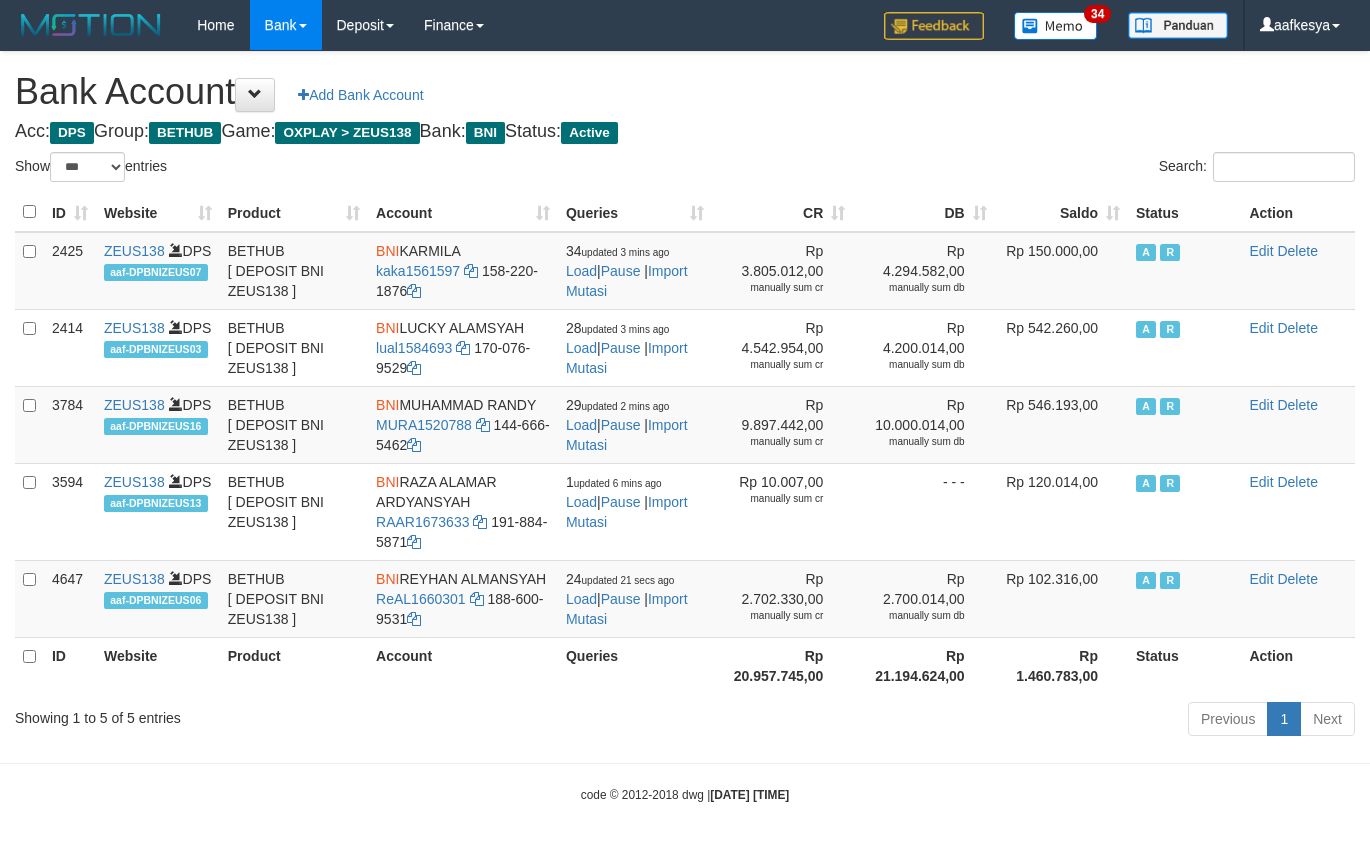 scroll, scrollTop: 0, scrollLeft: 0, axis: both 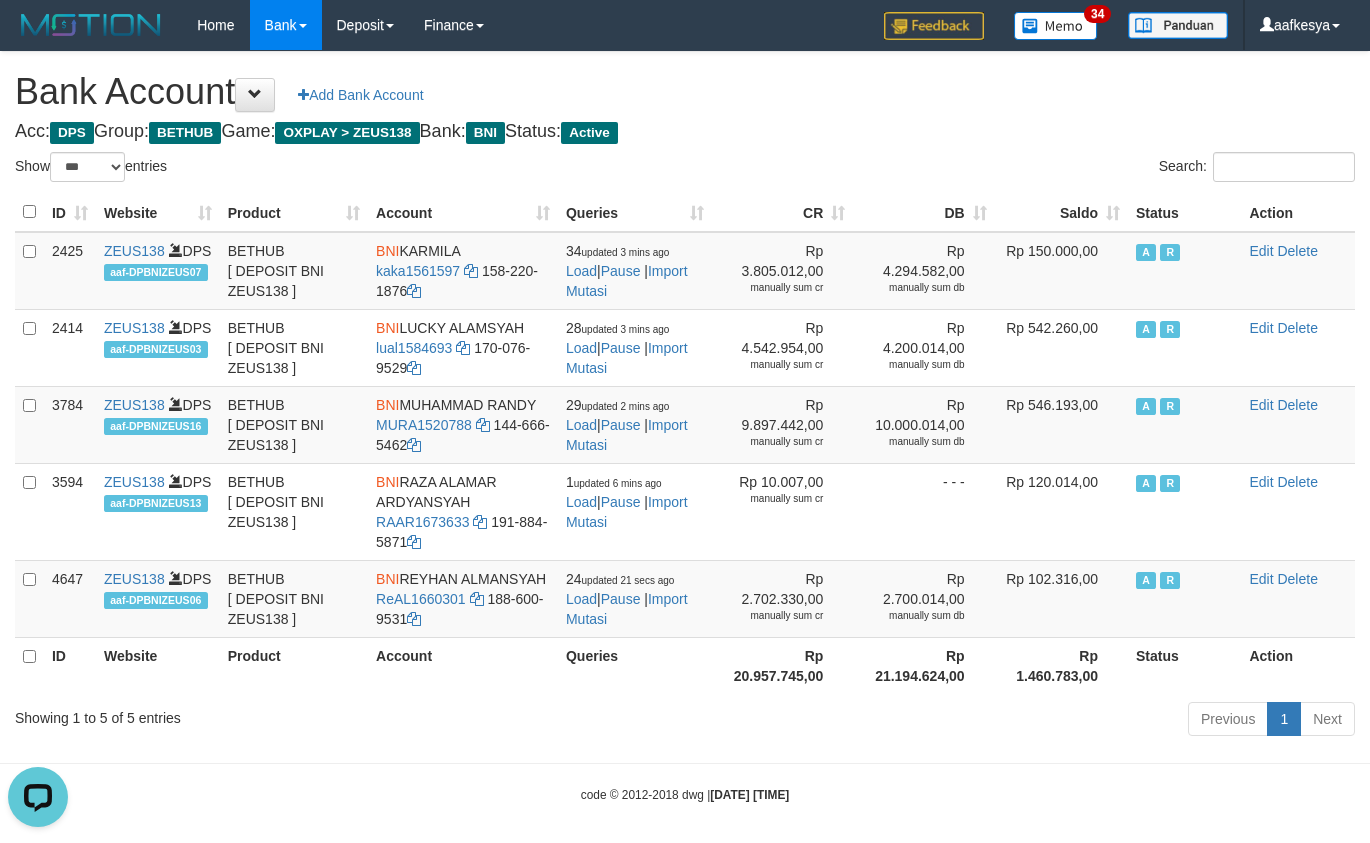 click on "Showing 1 to 5 of 5 entries Previous 1 Next" at bounding box center [685, 721] 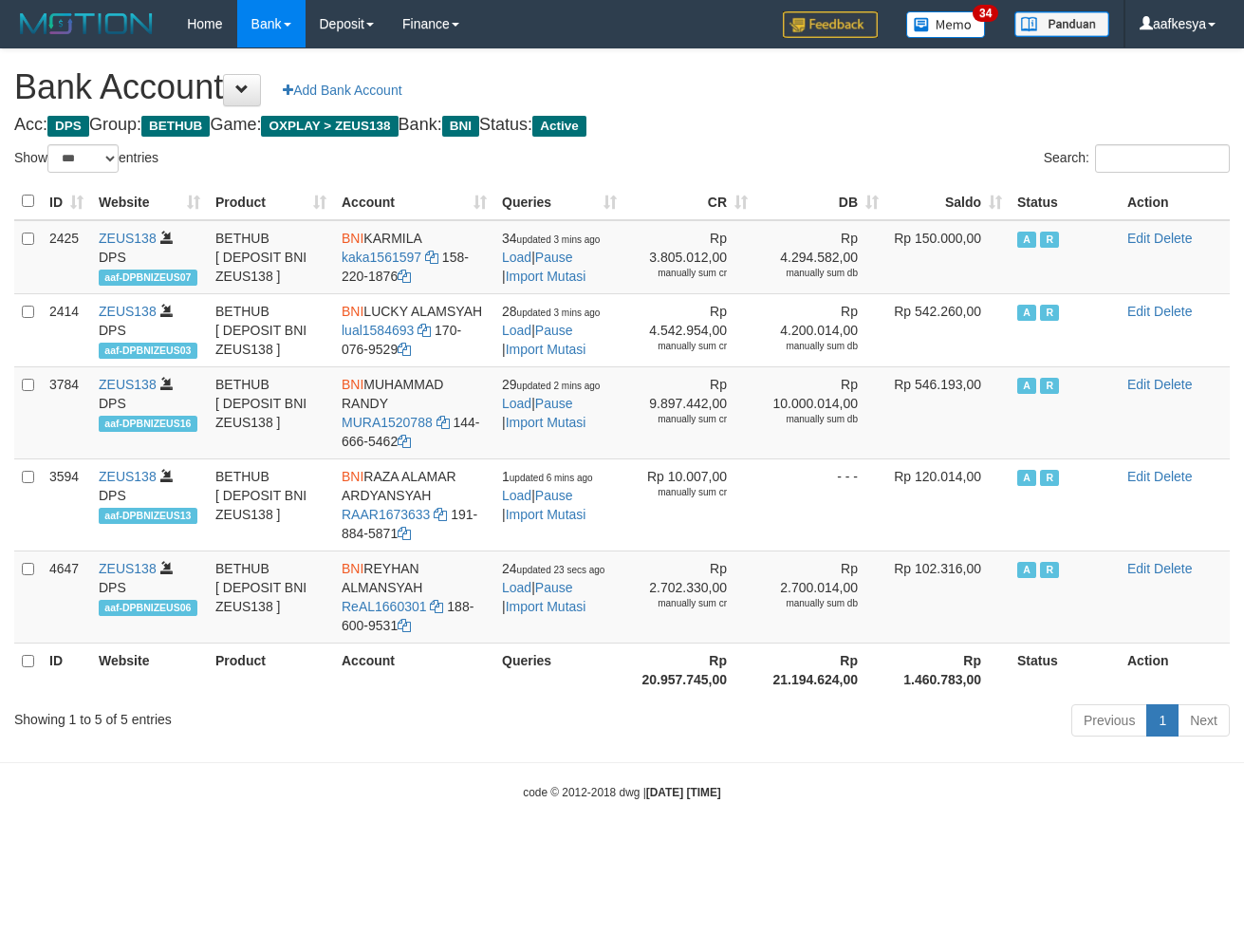 select on "***" 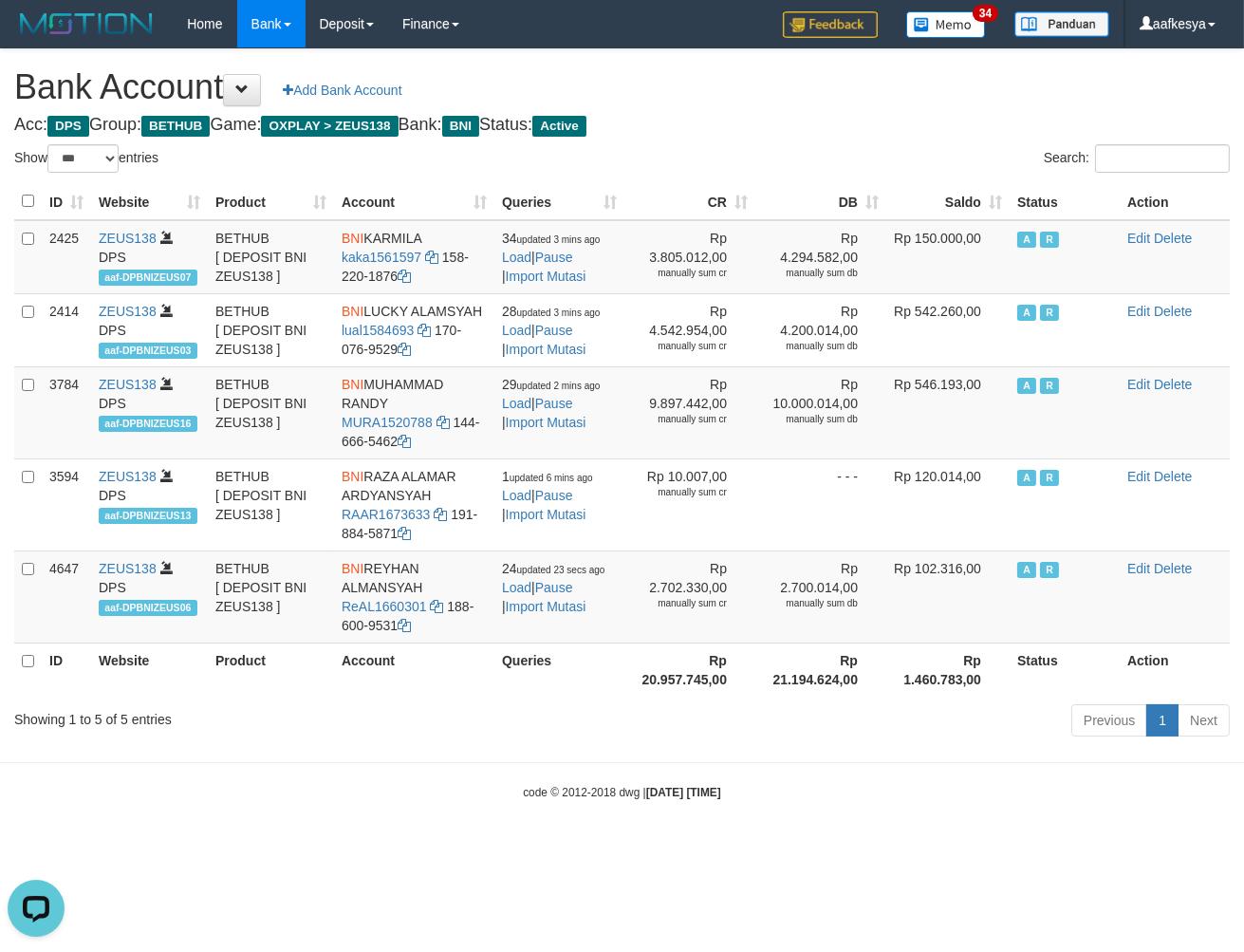 scroll, scrollTop: 0, scrollLeft: 0, axis: both 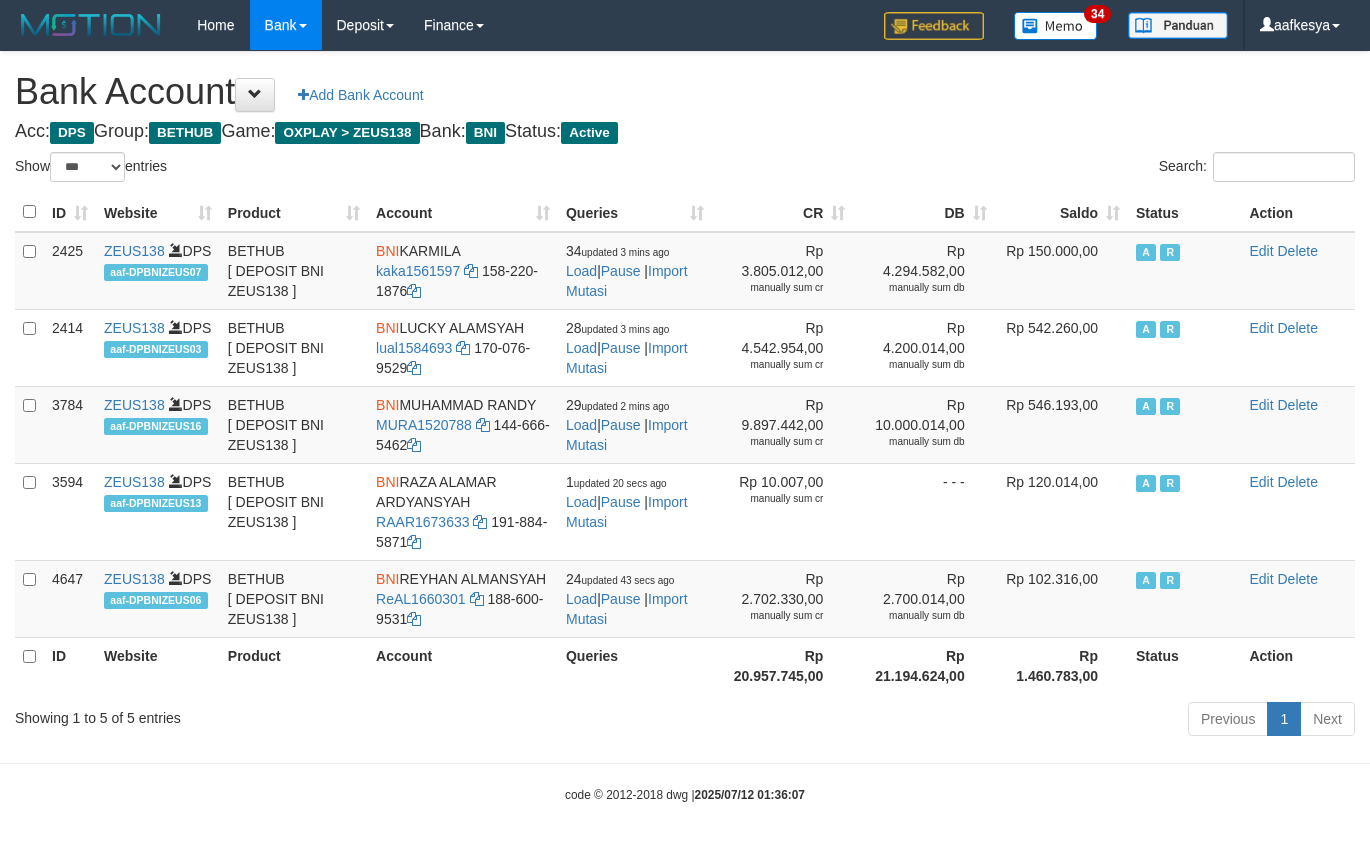 select on "***" 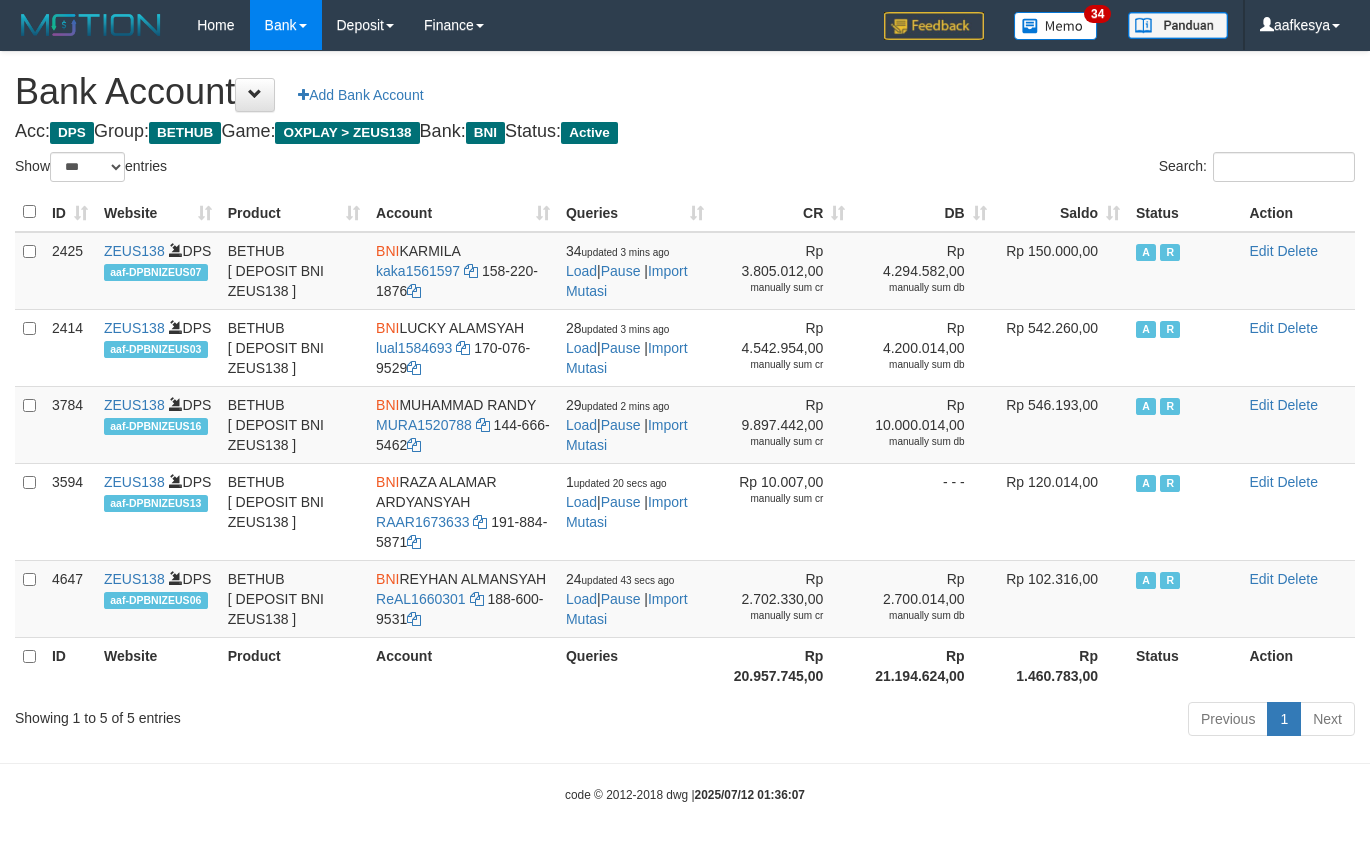 scroll, scrollTop: 0, scrollLeft: 0, axis: both 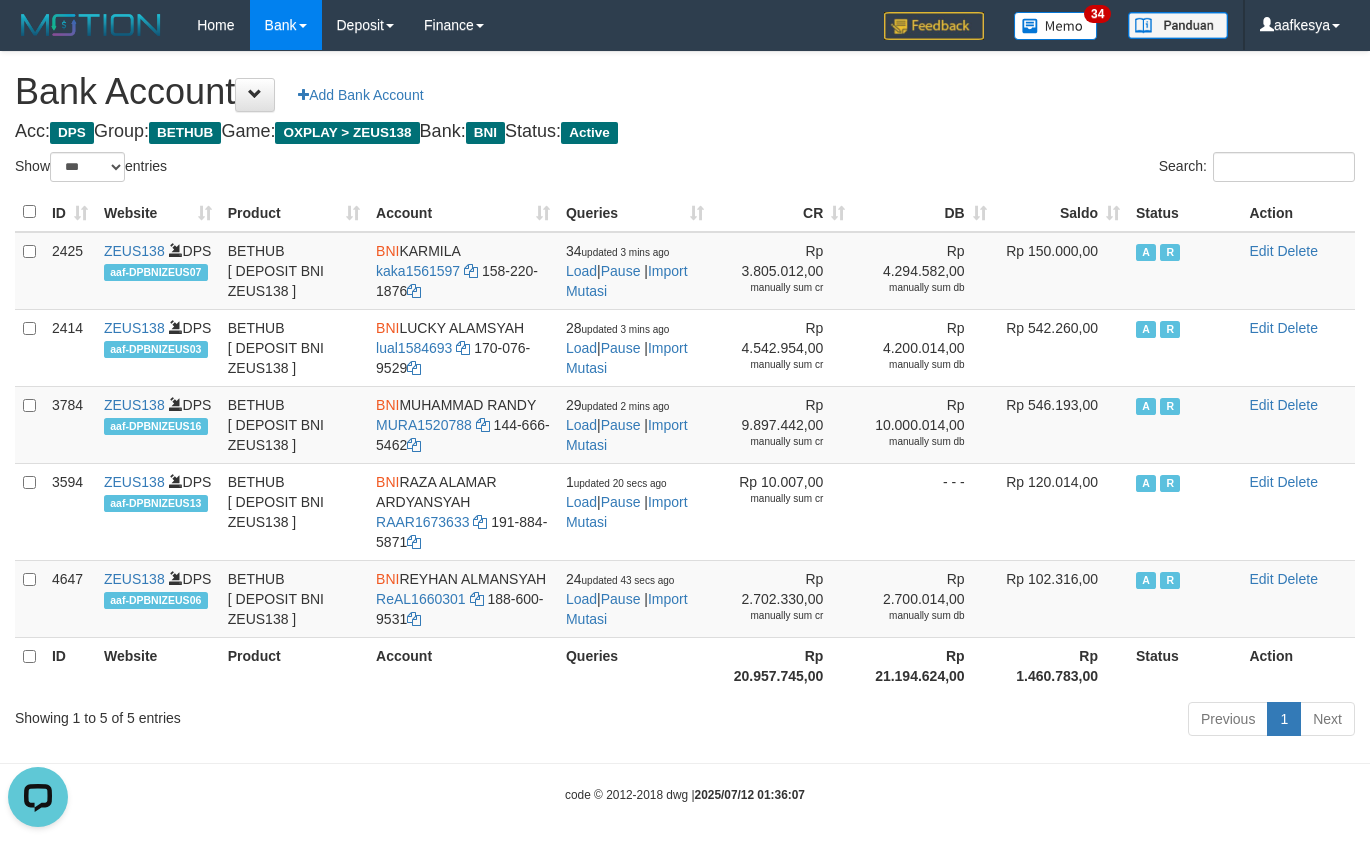 click on "Toggle navigation
Home
Bank
Account List
Load
By Website
Group
[OXPLAY]													ZEUS138
By Load Group (DPS)" at bounding box center (685, 427) 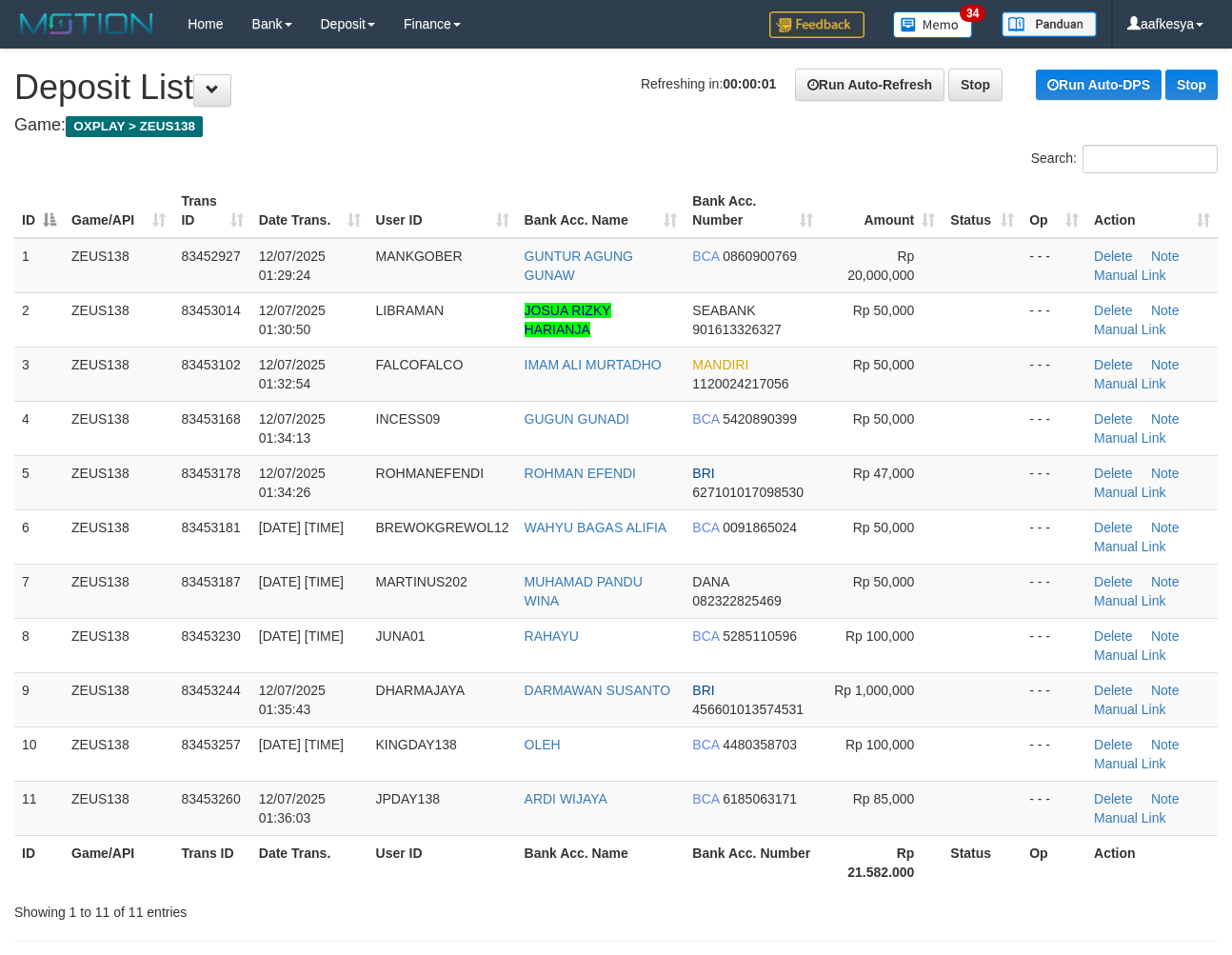 scroll, scrollTop: 0, scrollLeft: 0, axis: both 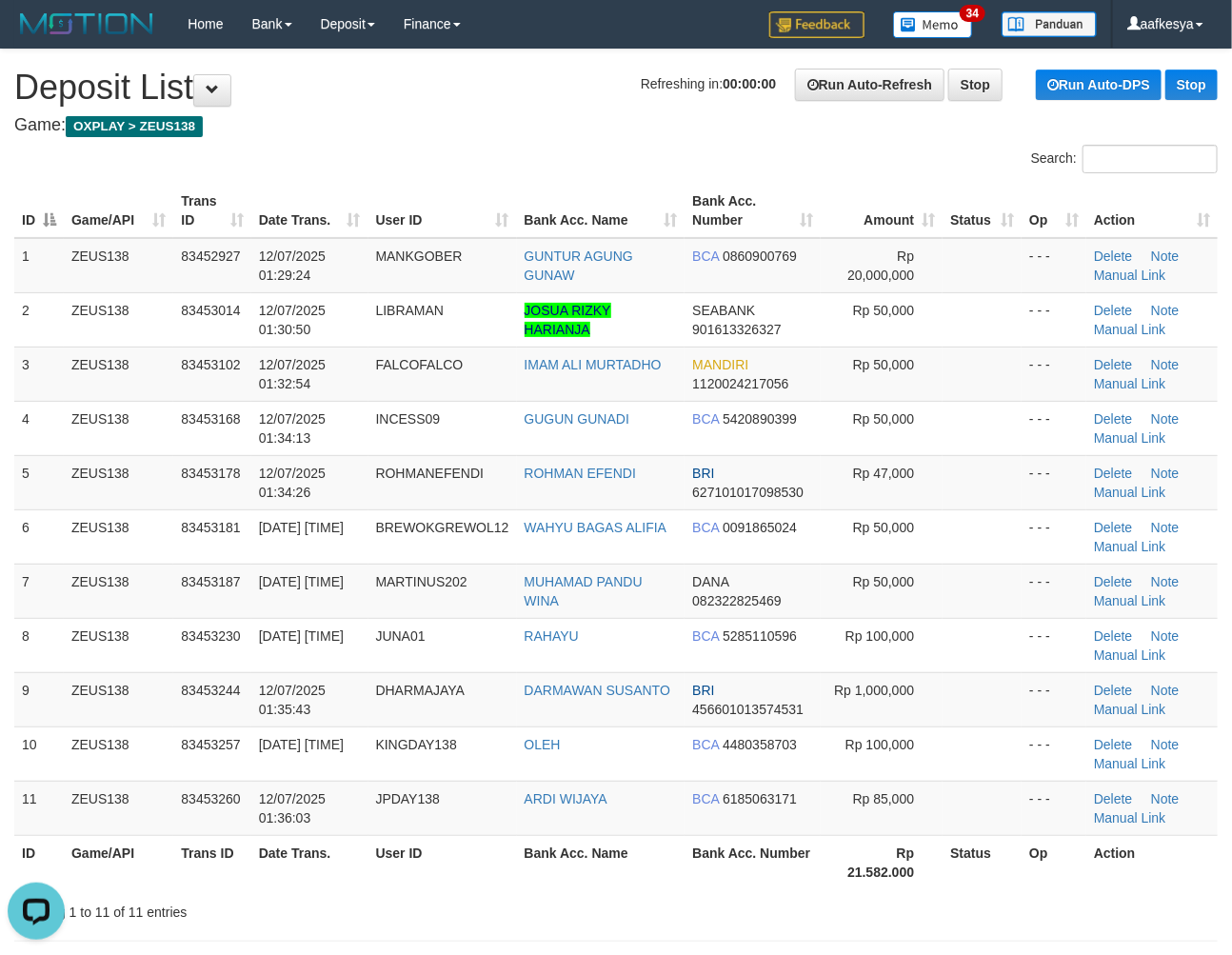 click on "Game:   OXPLAY > ZEUS138" at bounding box center (616, 126) 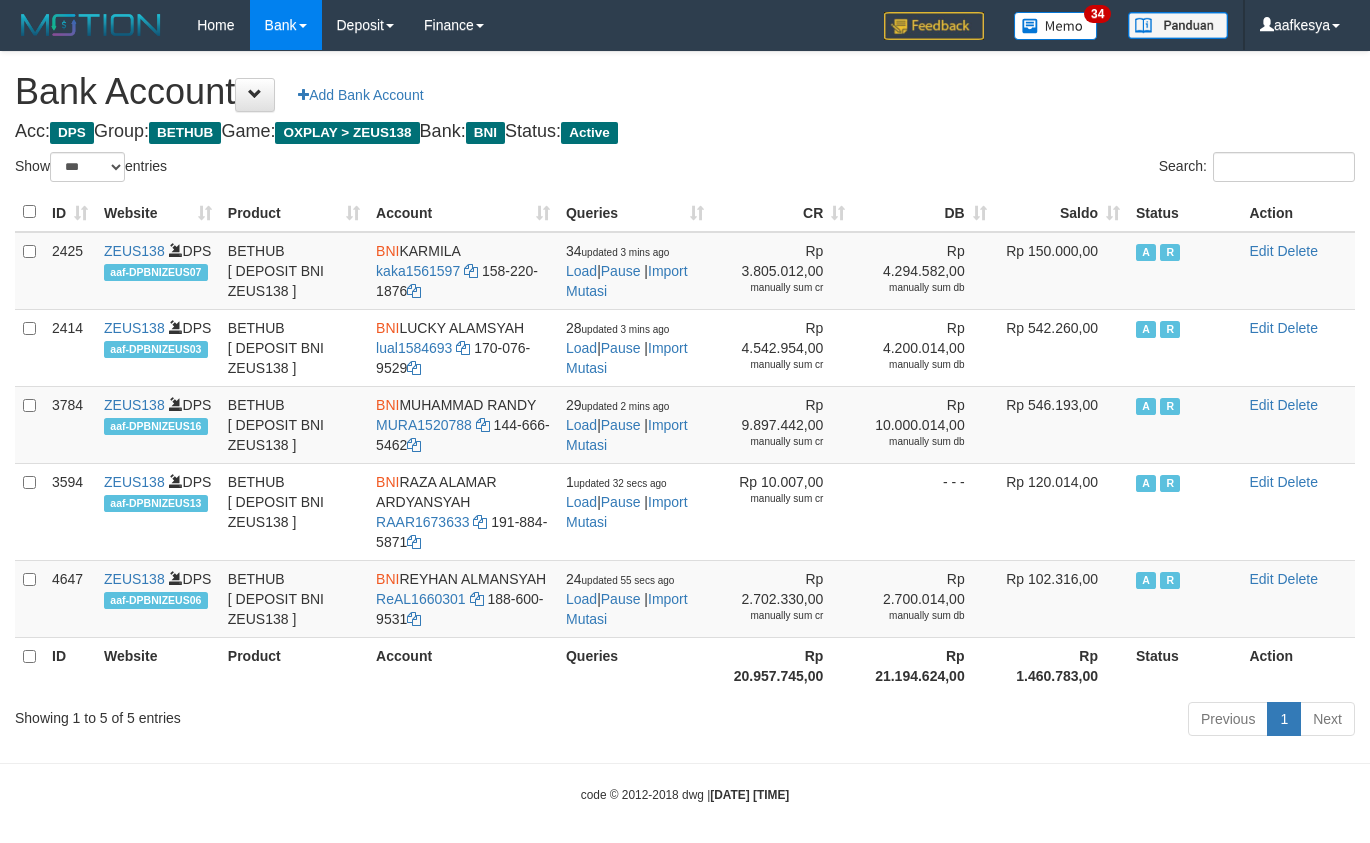 select on "***" 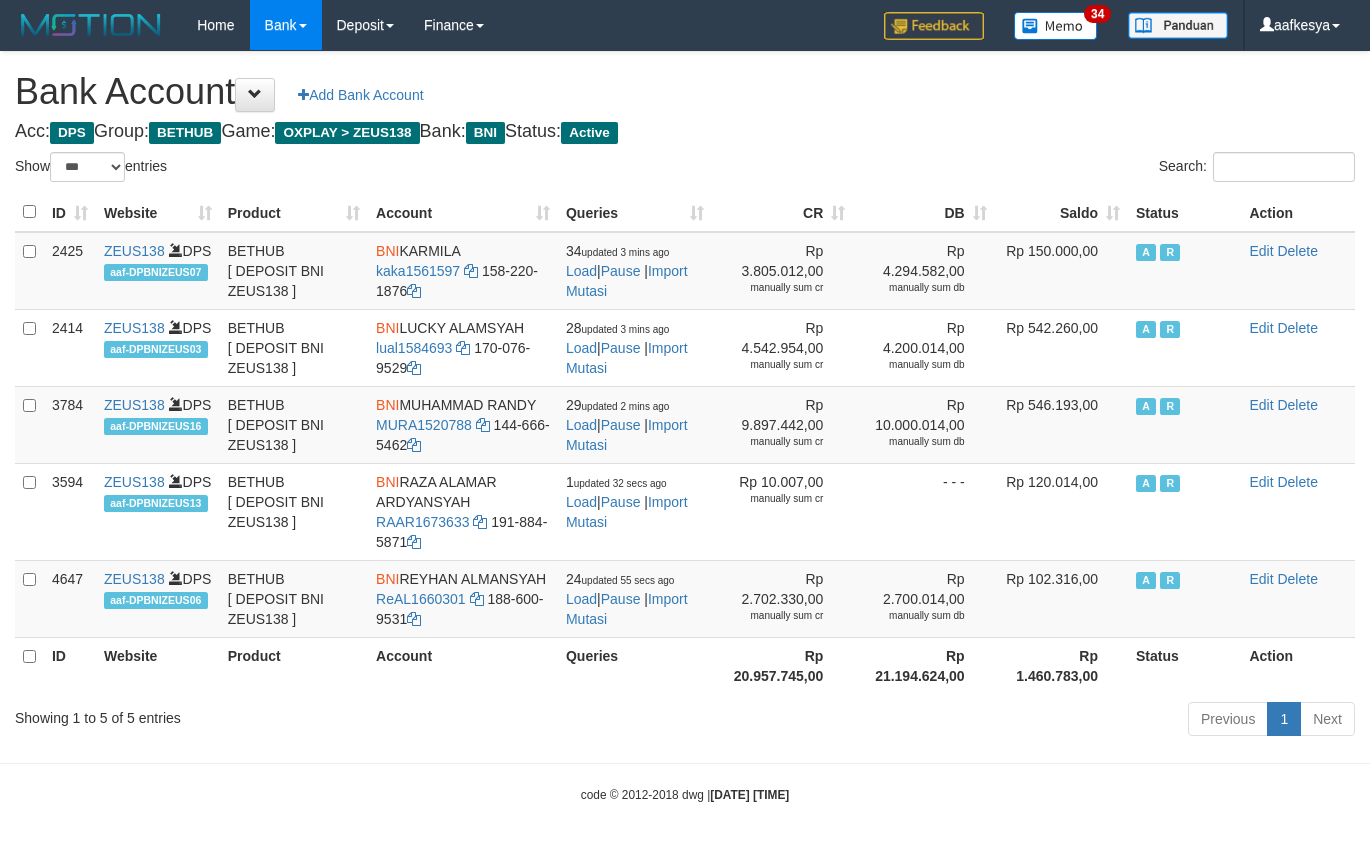 scroll, scrollTop: 0, scrollLeft: 0, axis: both 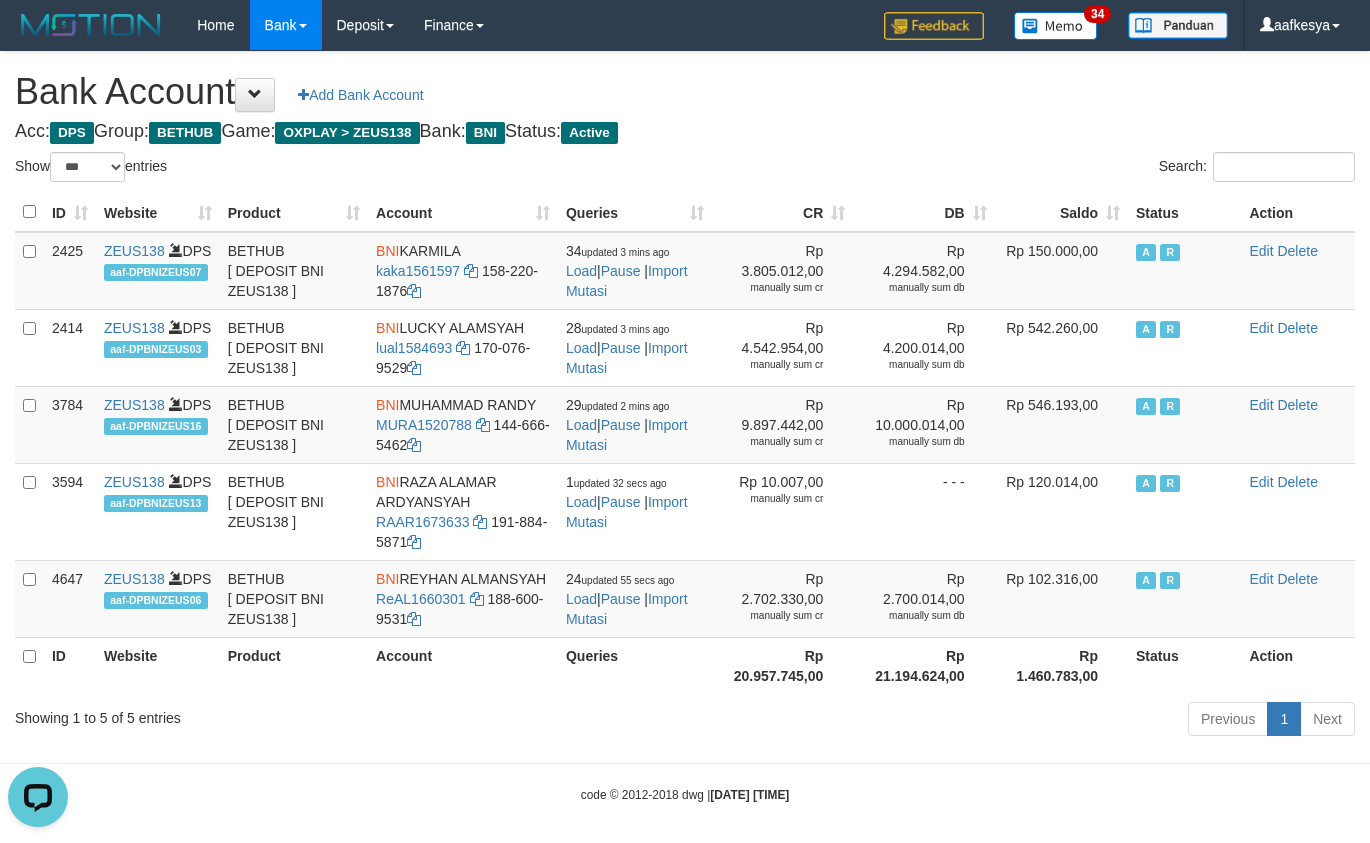 click on "Showing 1 to 5 of 5 entries Previous 1 Next" at bounding box center (685, 721) 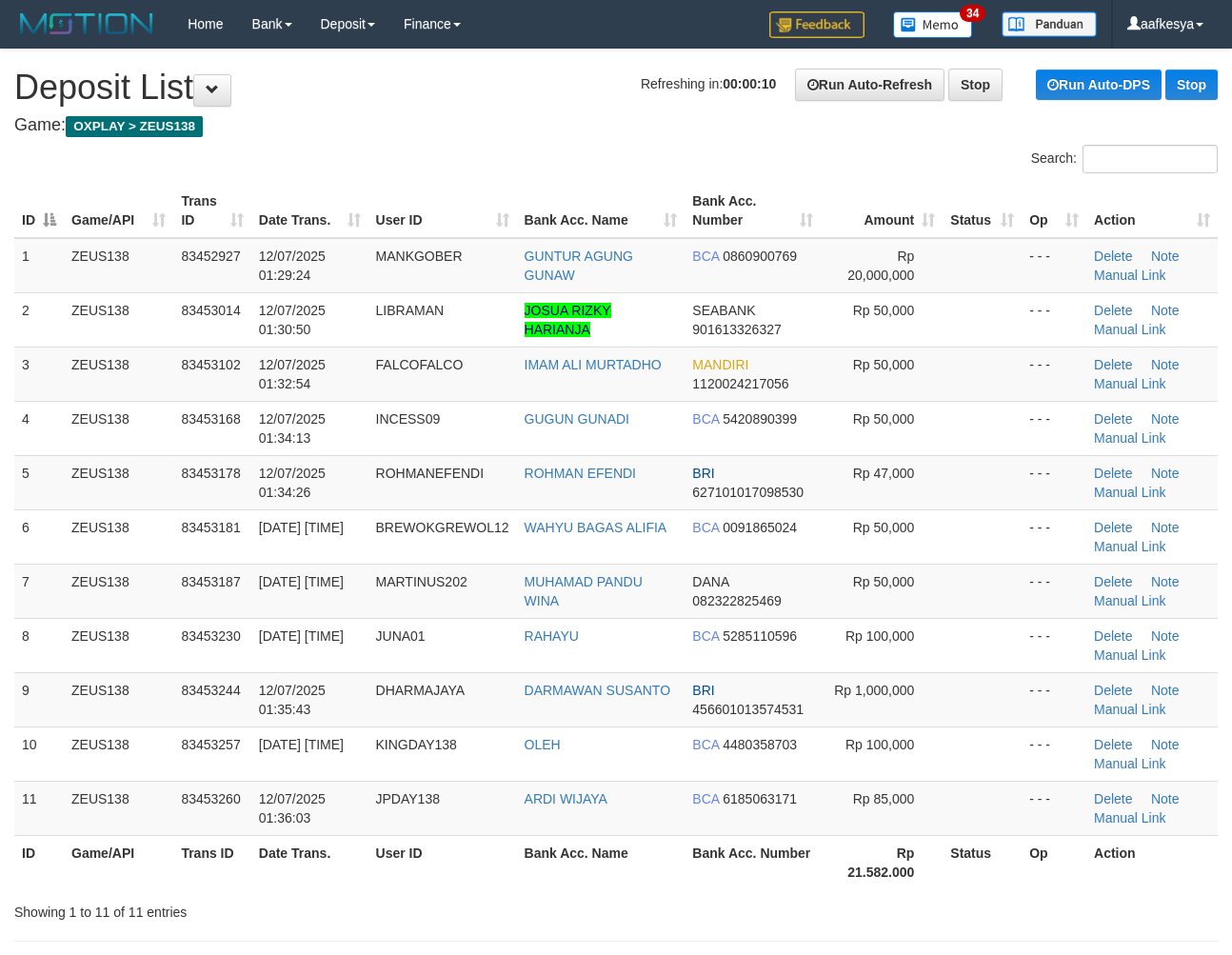 scroll, scrollTop: 0, scrollLeft: 0, axis: both 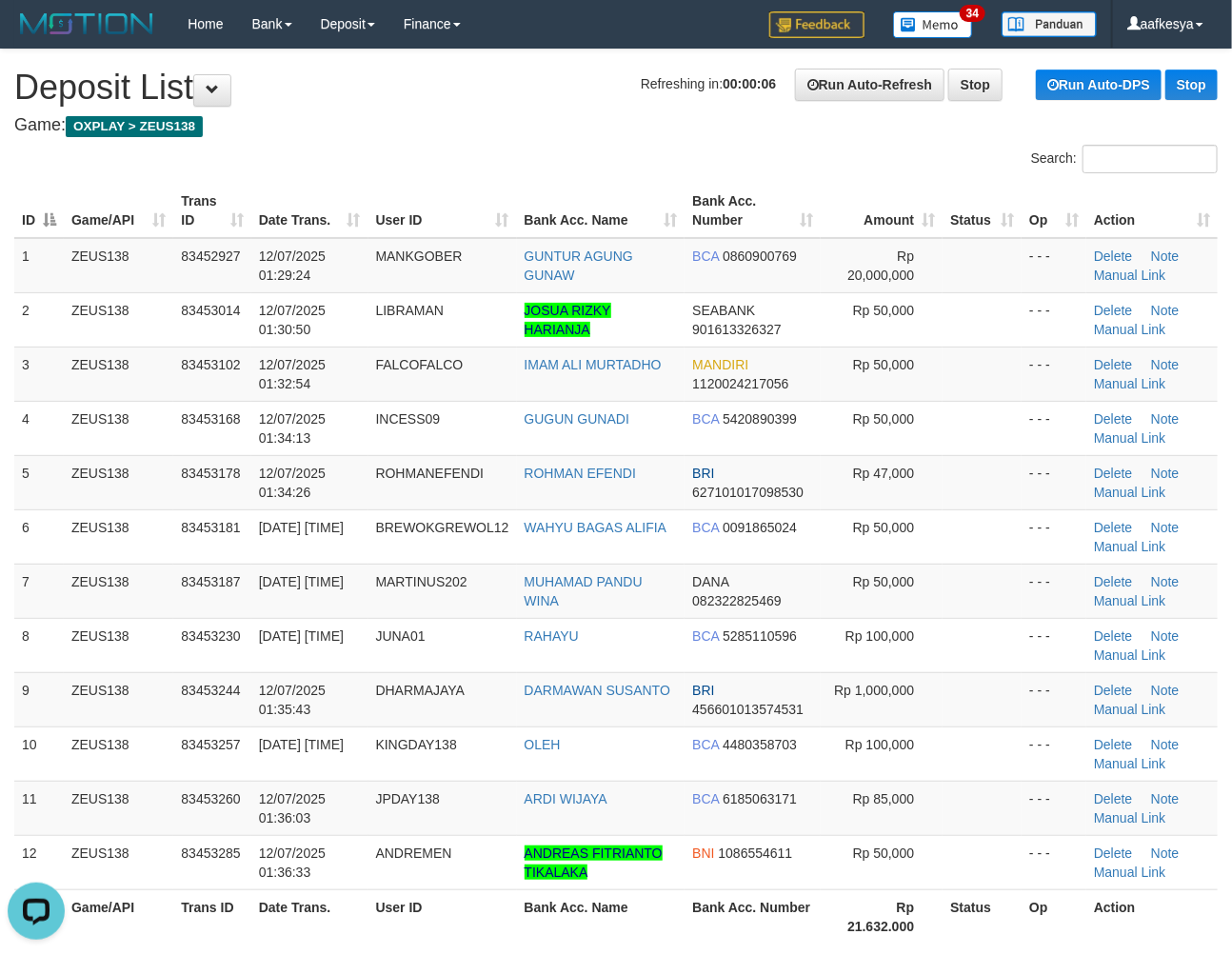 drag, startPoint x: 699, startPoint y: 183, endPoint x: 709, endPoint y: 182, distance: 10.049876 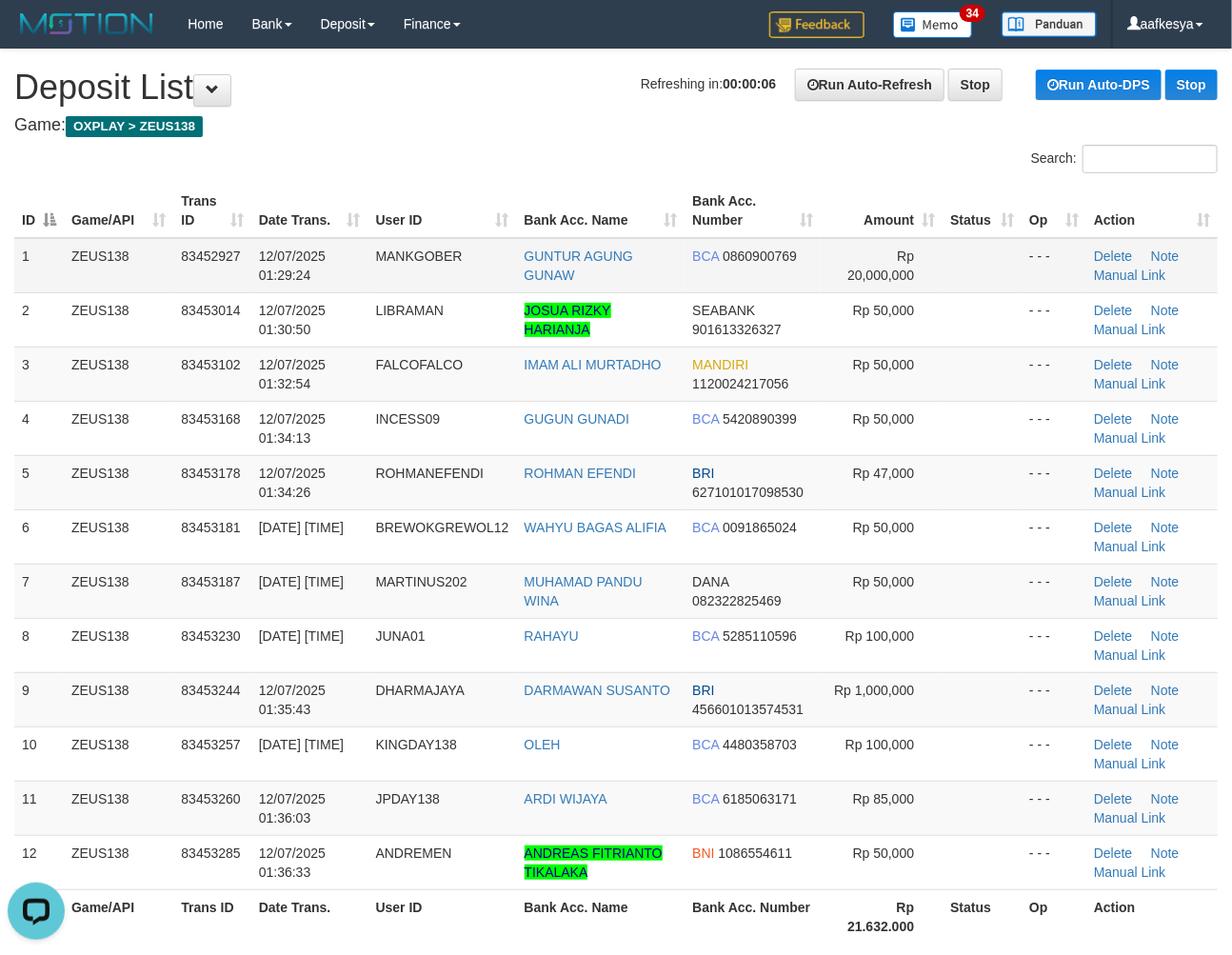 drag, startPoint x: 714, startPoint y: 181, endPoint x: 1021, endPoint y: 249, distance: 314.44077 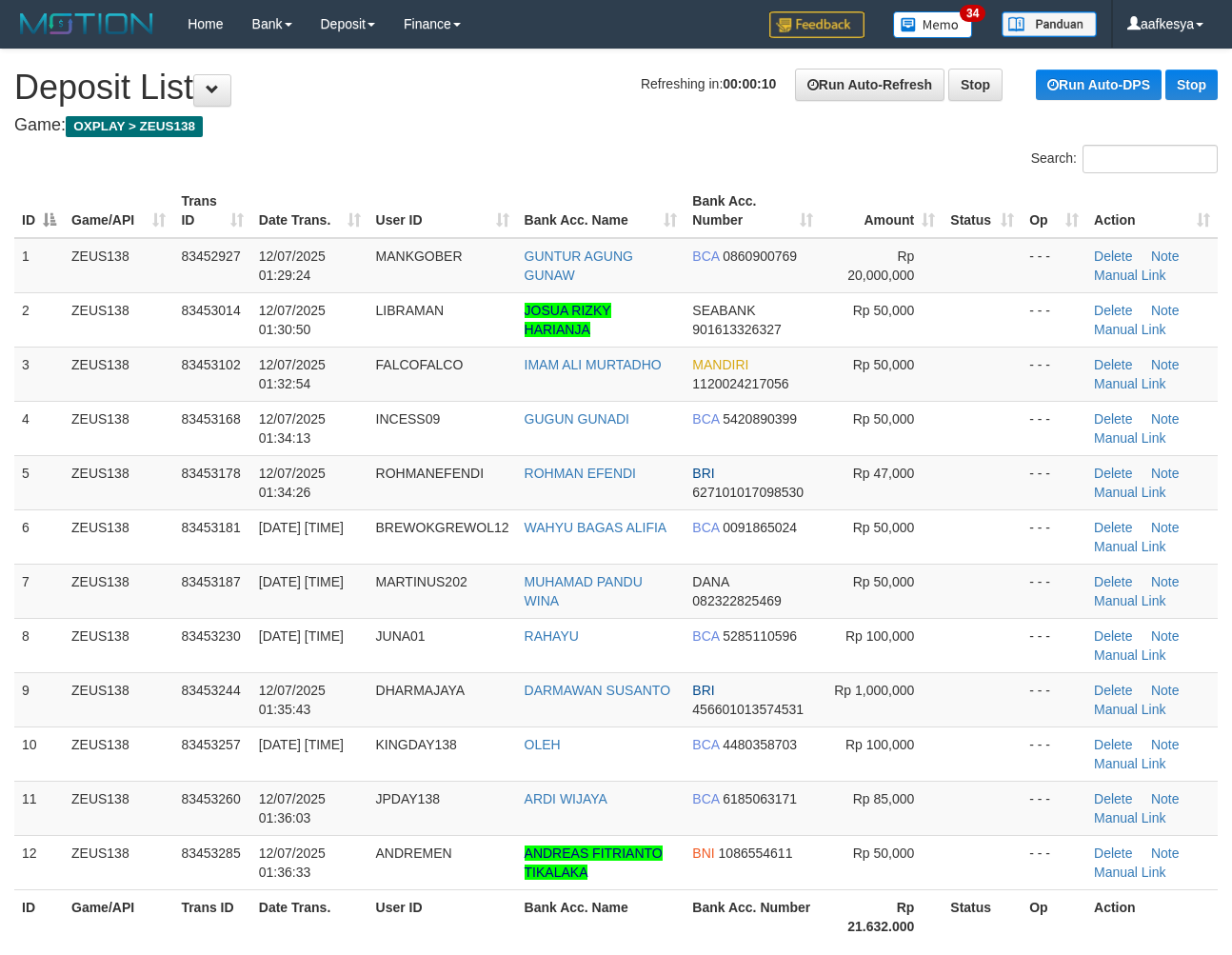 scroll, scrollTop: 0, scrollLeft: 0, axis: both 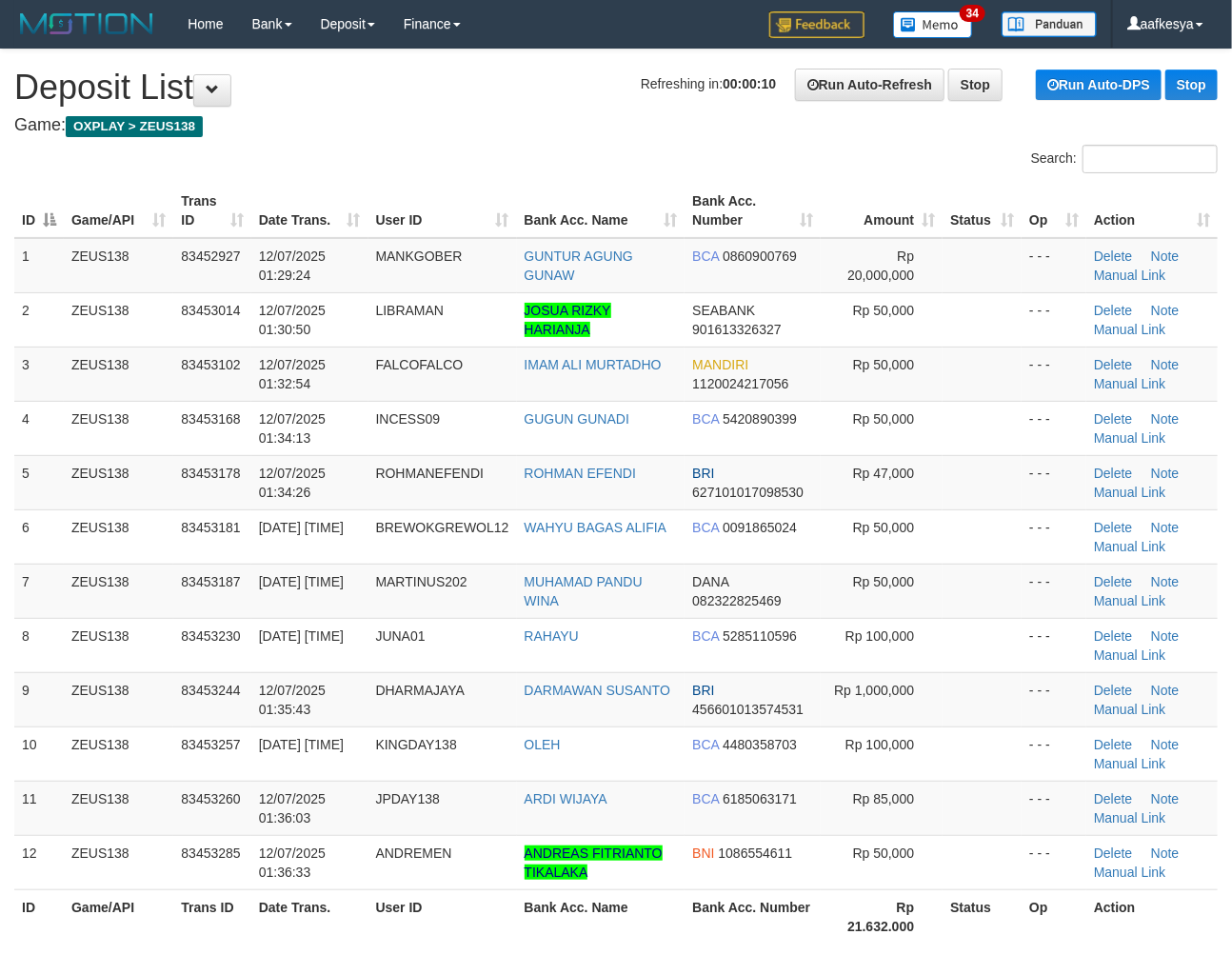 click on "Bank Acc. Number" at bounding box center [752, 210] 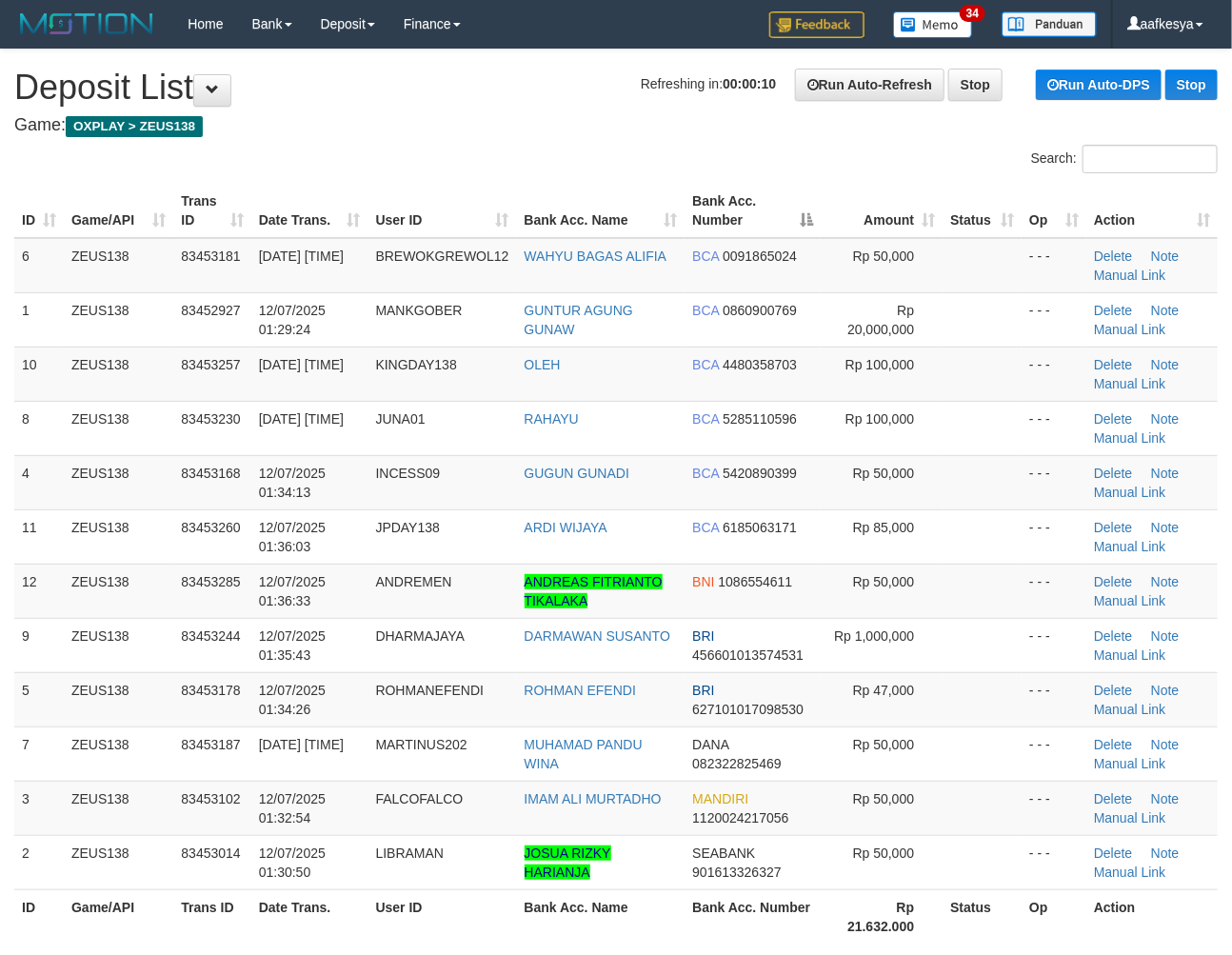 drag, startPoint x: 715, startPoint y: 185, endPoint x: 839, endPoint y: 209, distance: 126.30123 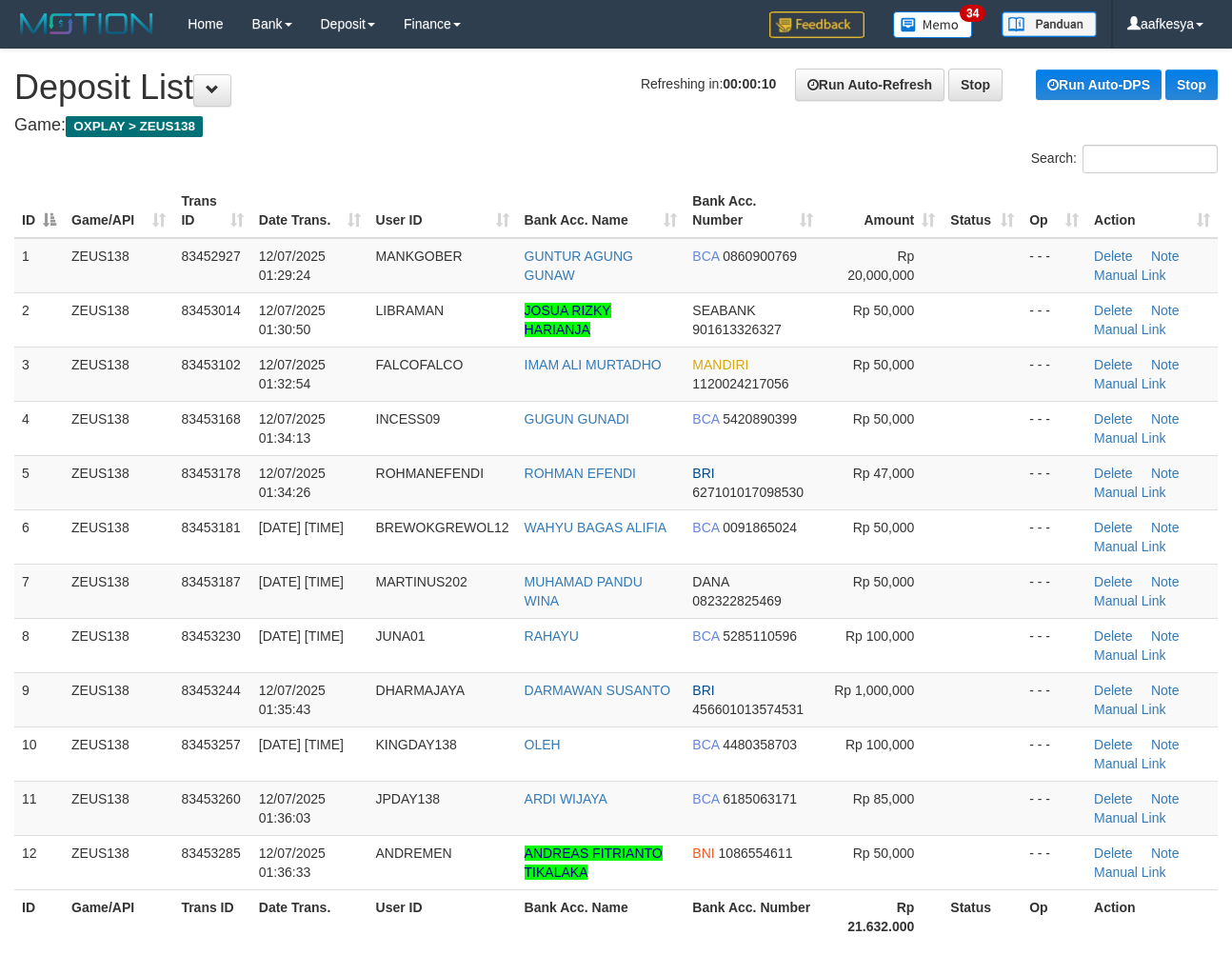 scroll, scrollTop: 0, scrollLeft: 0, axis: both 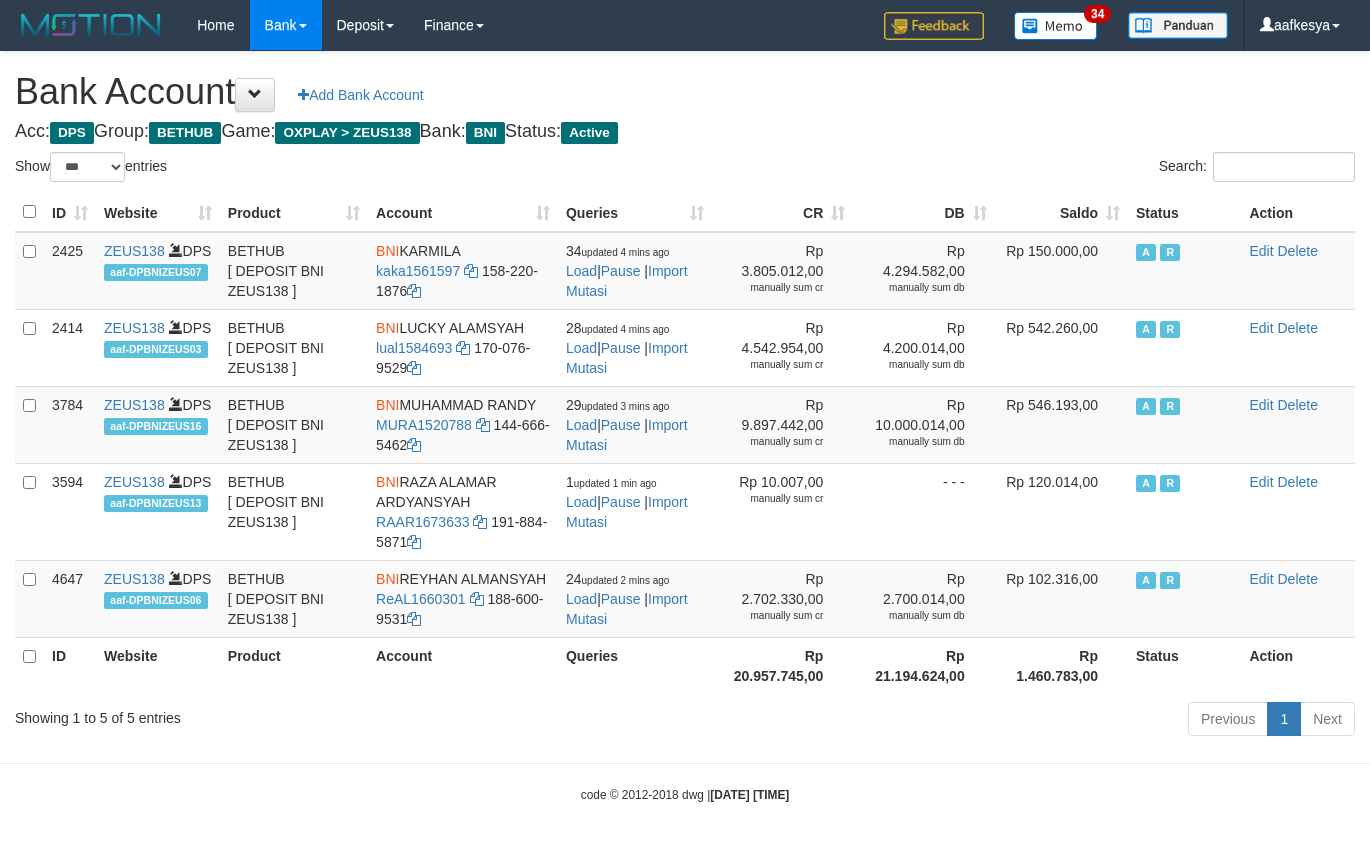 select on "***" 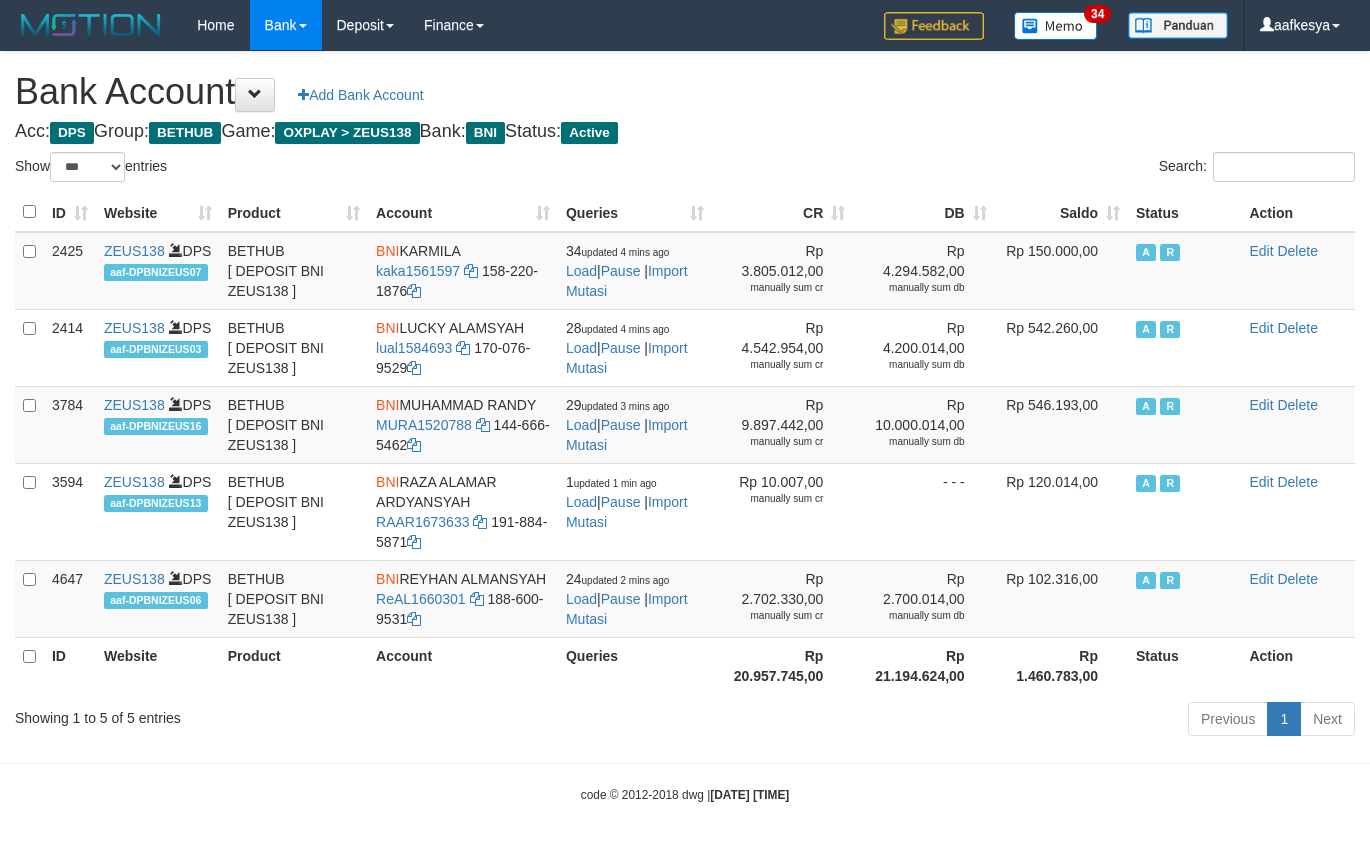 scroll, scrollTop: 0, scrollLeft: 0, axis: both 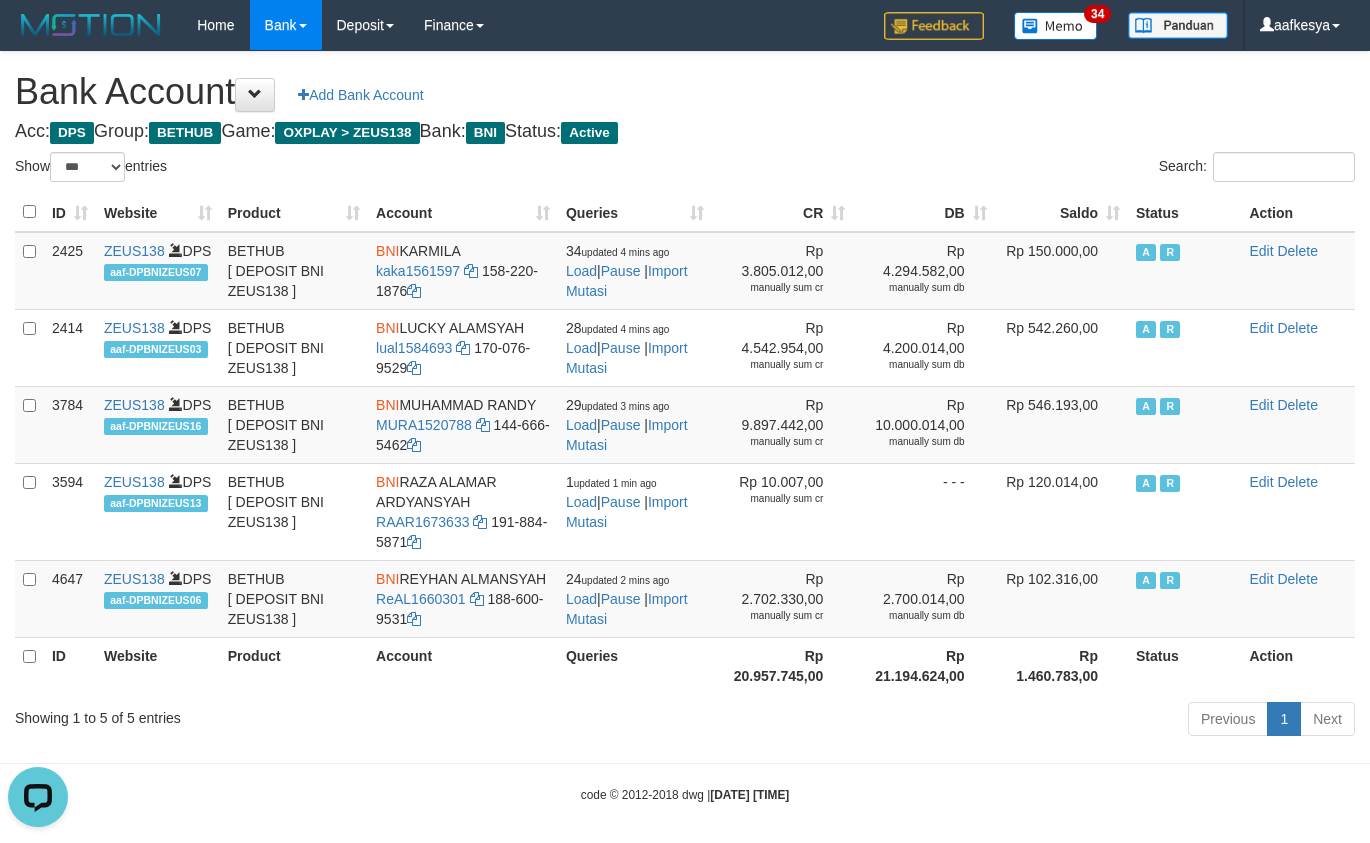 click on "Showing 1 to 5 of 5 entries Previous 1 Next" at bounding box center [685, 721] 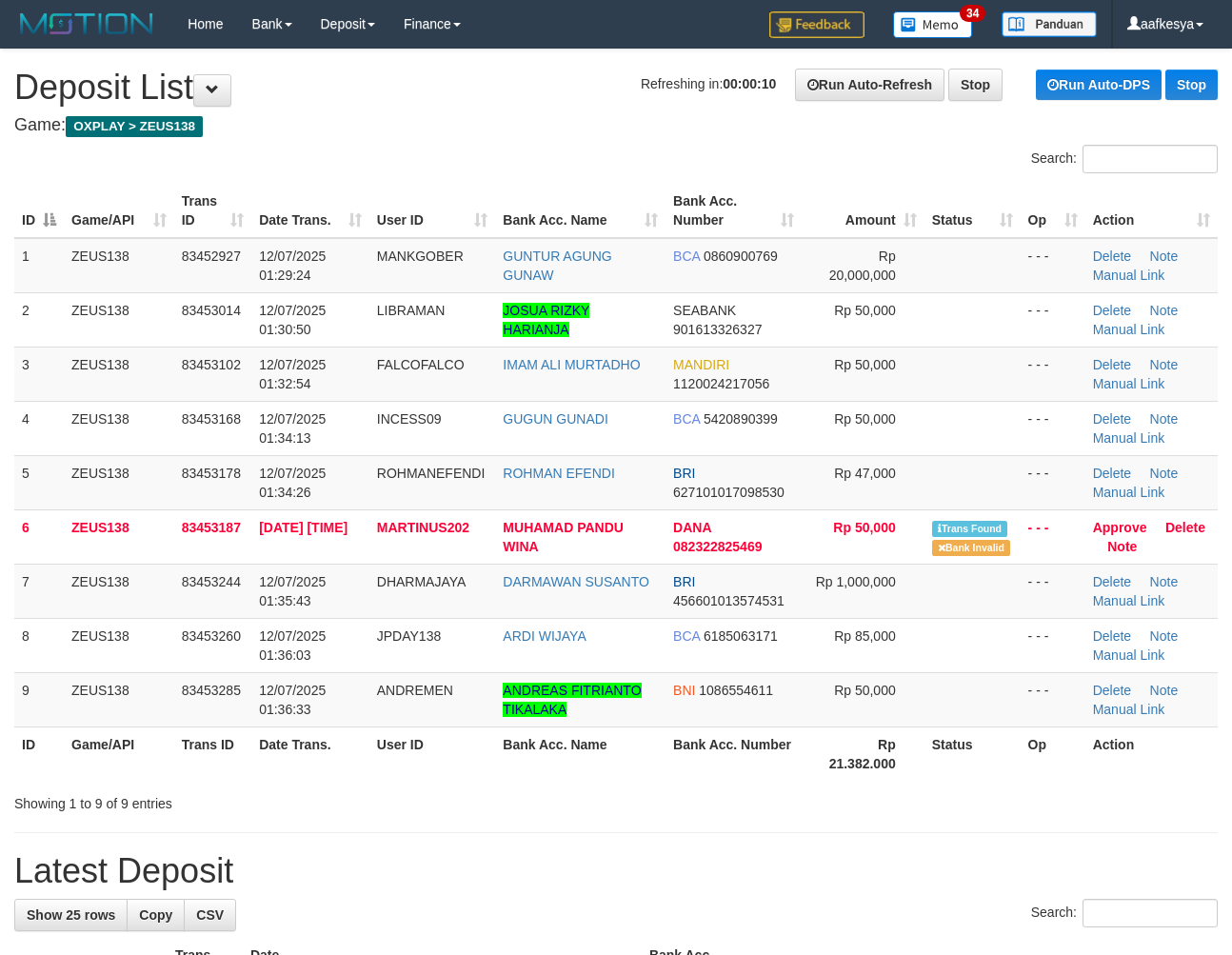 scroll, scrollTop: 0, scrollLeft: 0, axis: both 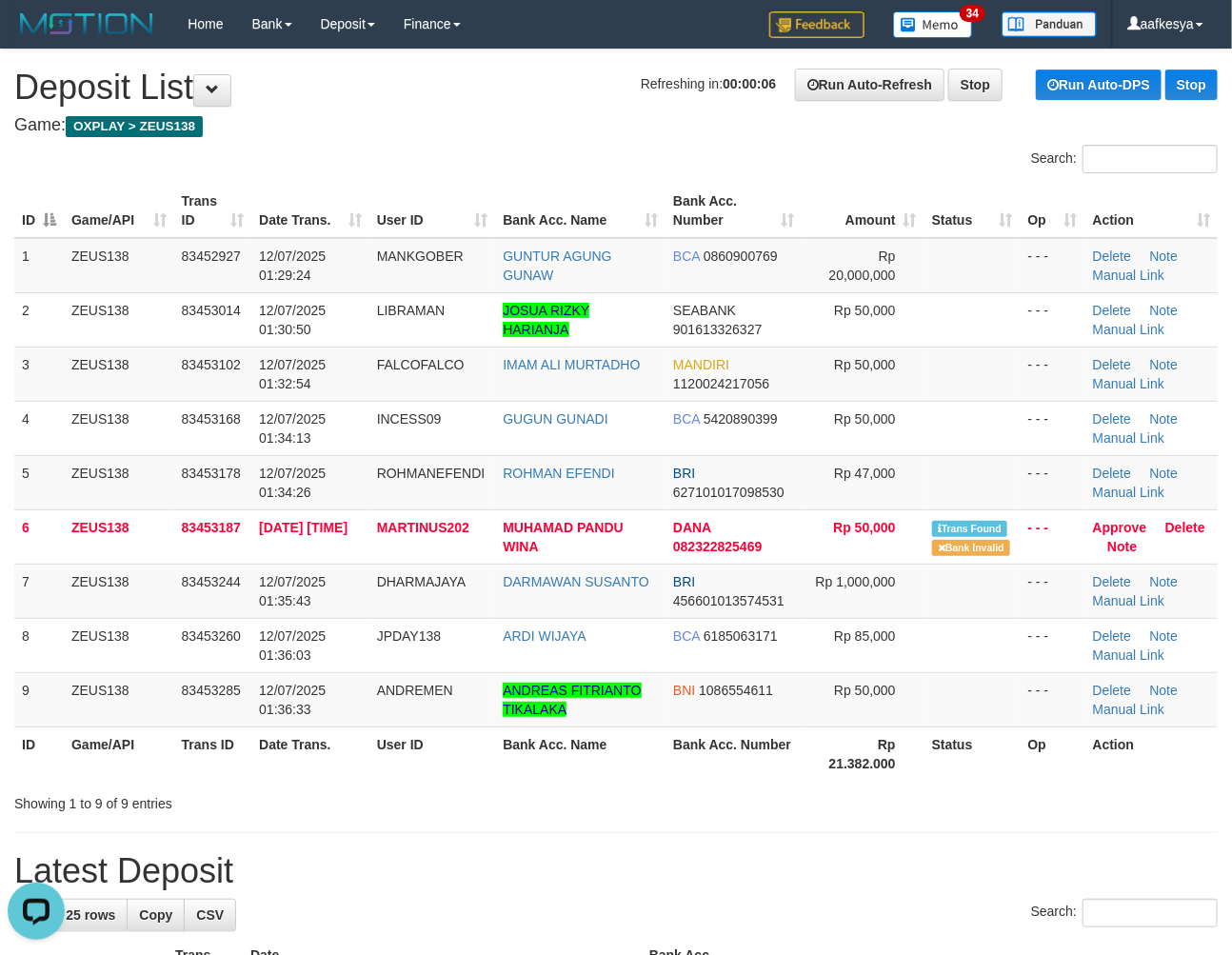 click on "Latest Deposit" at bounding box center (616, 871) 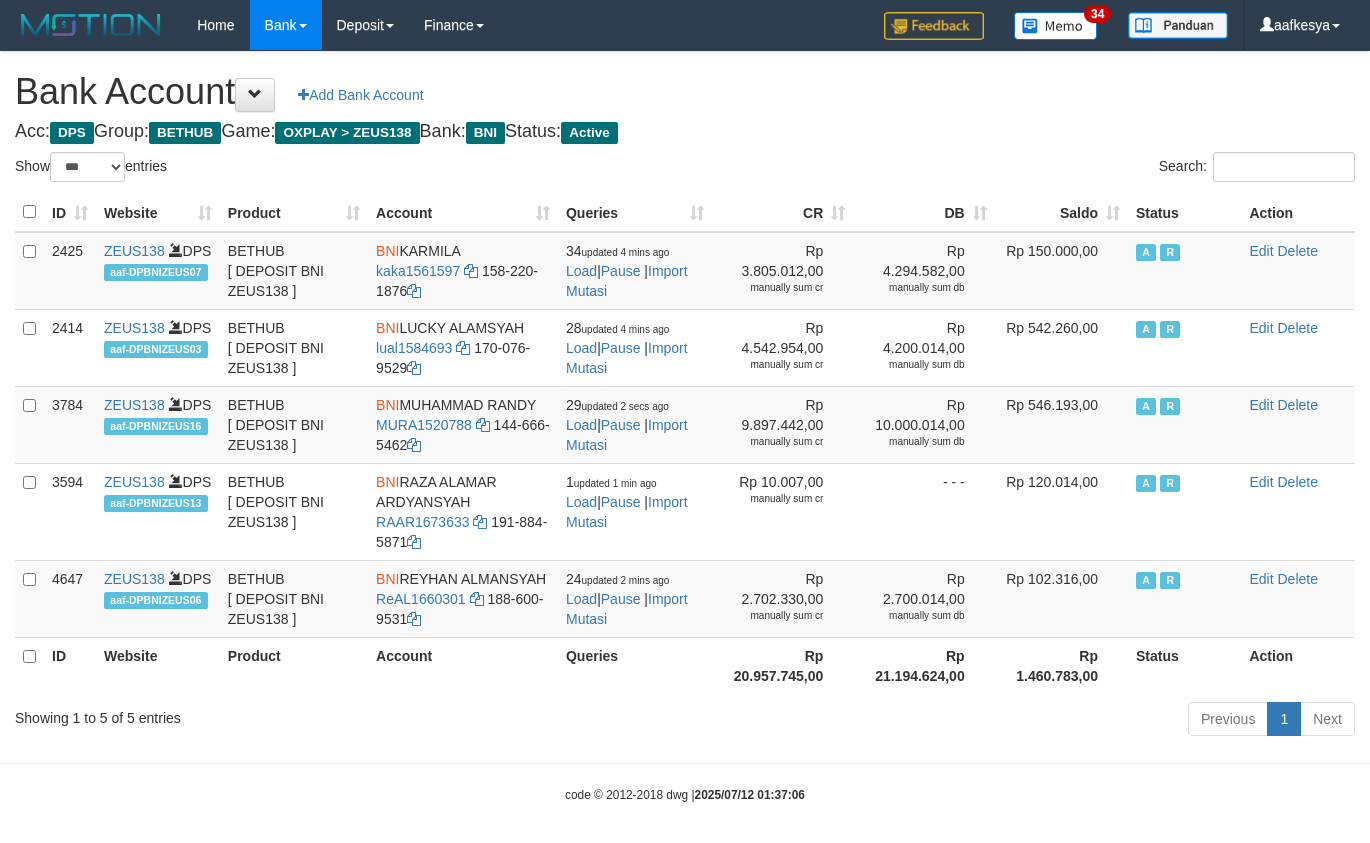 select on "***" 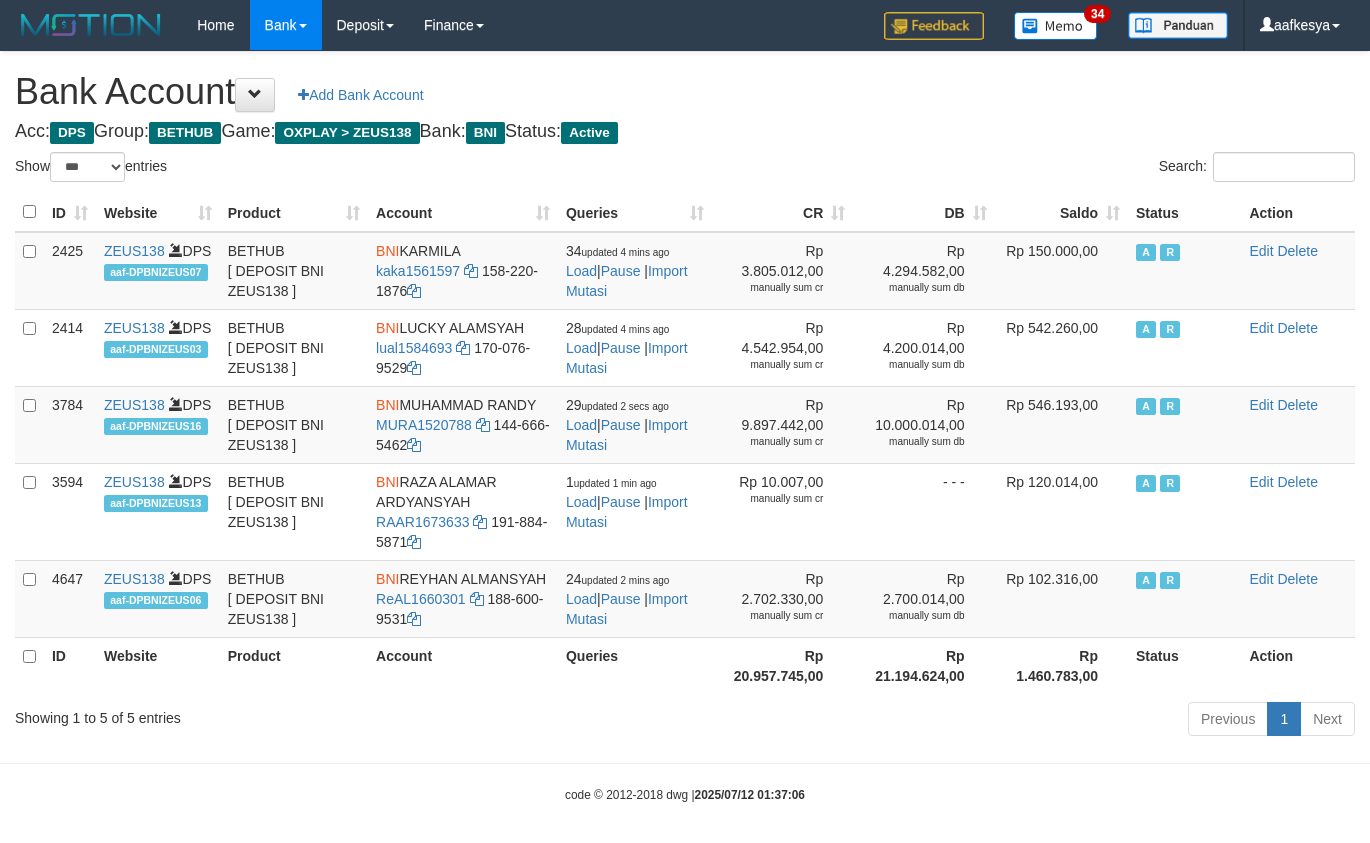 scroll, scrollTop: 0, scrollLeft: 0, axis: both 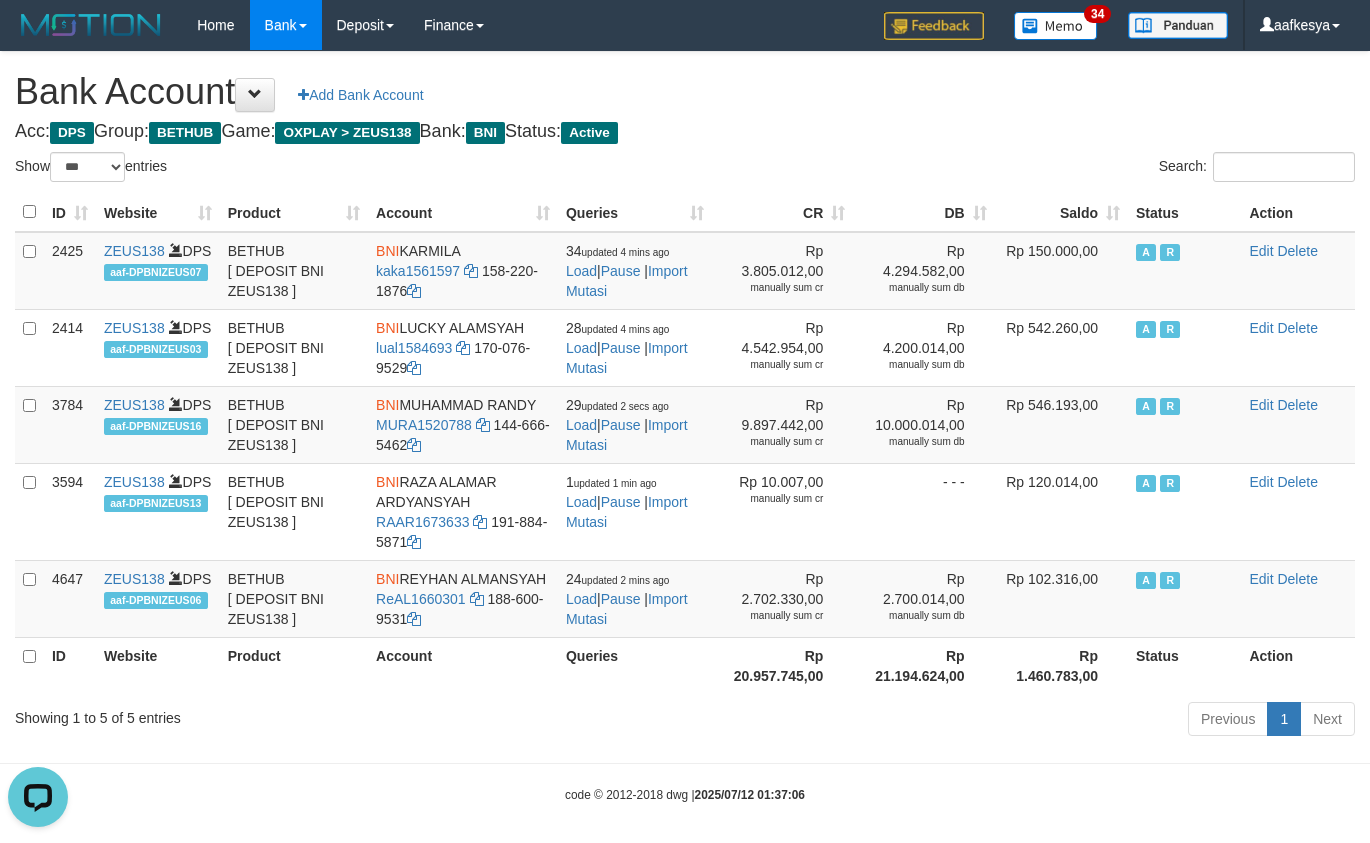 click on "Showing 1 to 5 of 5 entries Previous 1 Next" at bounding box center [685, 721] 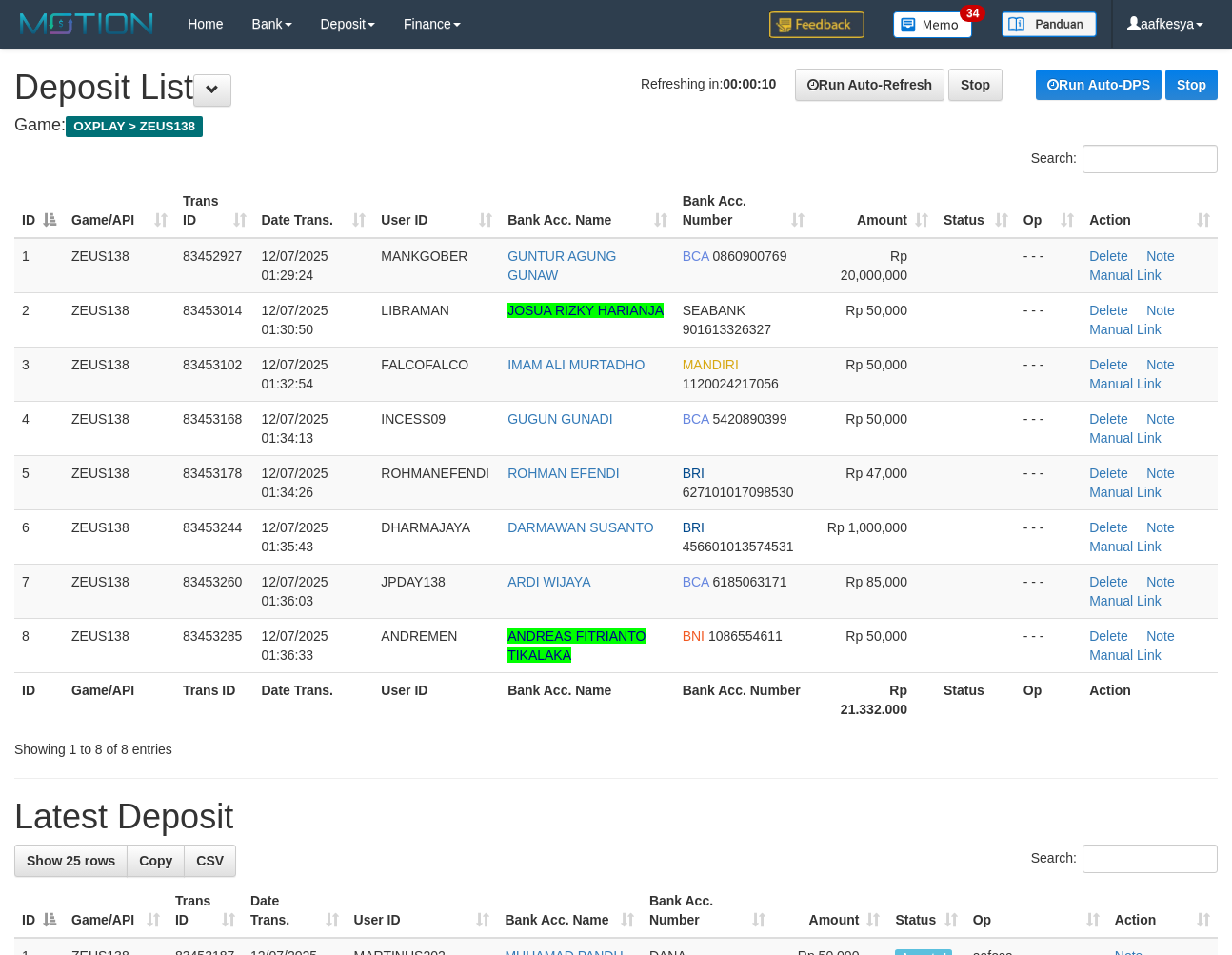 scroll, scrollTop: 0, scrollLeft: 0, axis: both 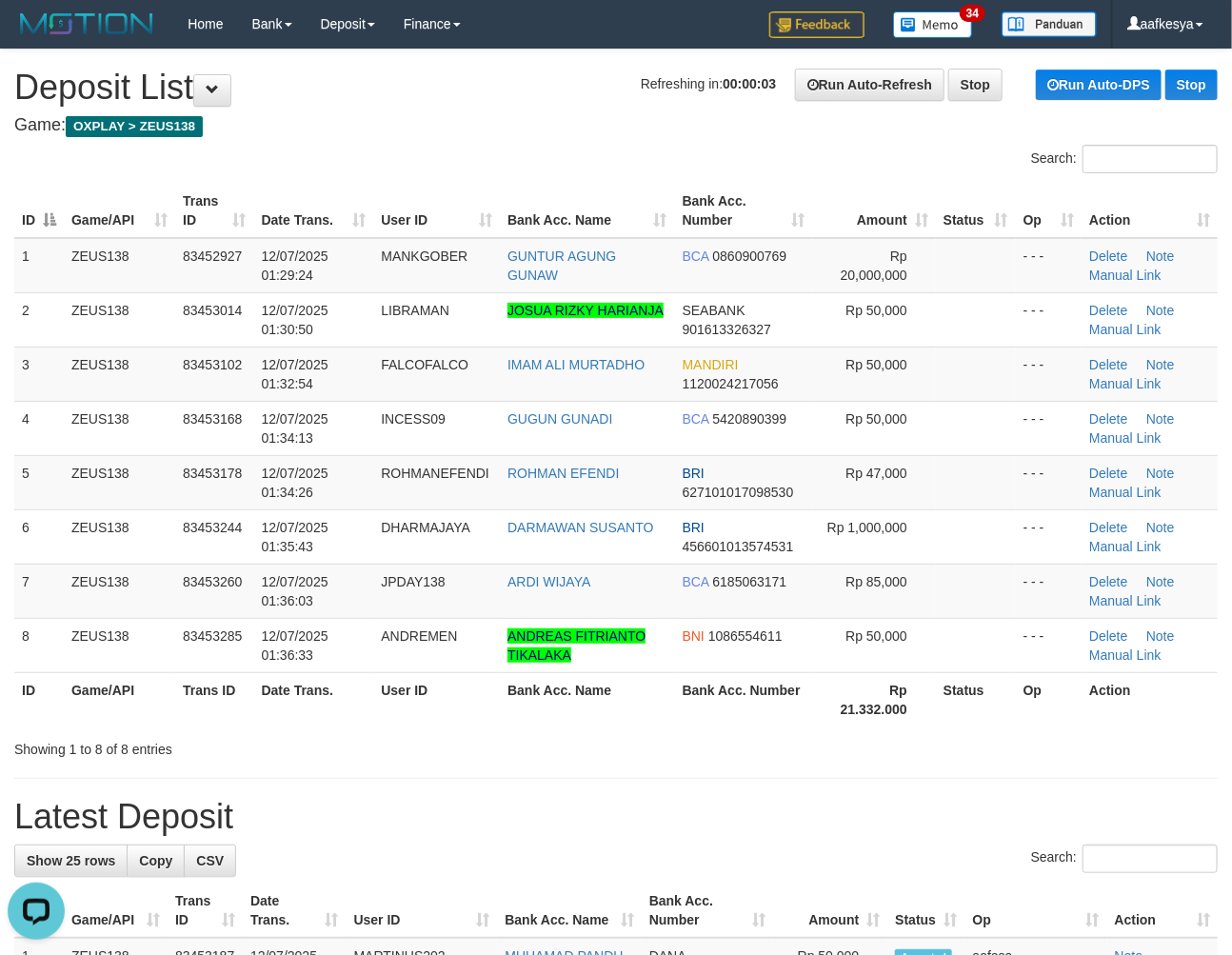 click on "**********" at bounding box center [616, 1236] 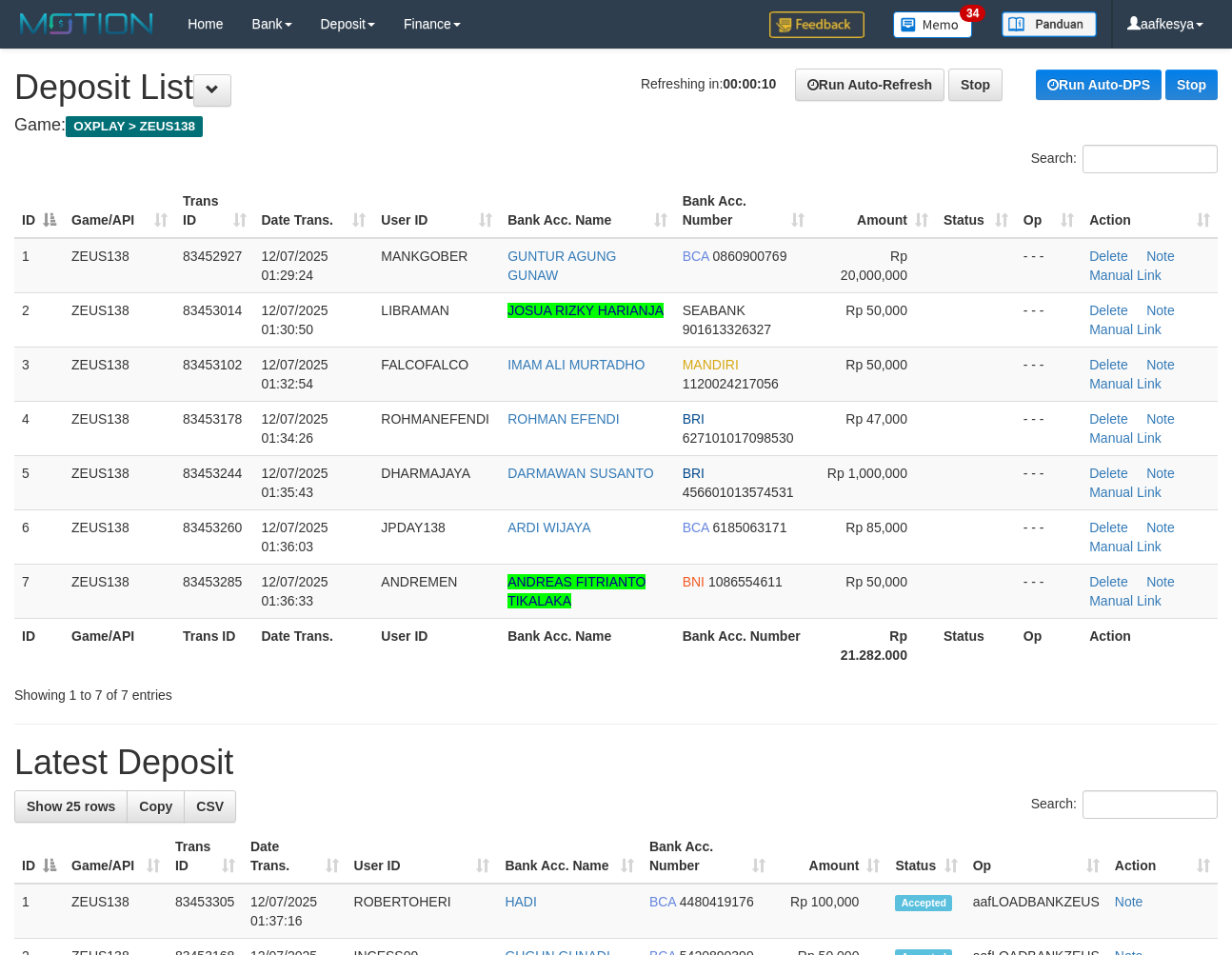 scroll, scrollTop: 0, scrollLeft: 0, axis: both 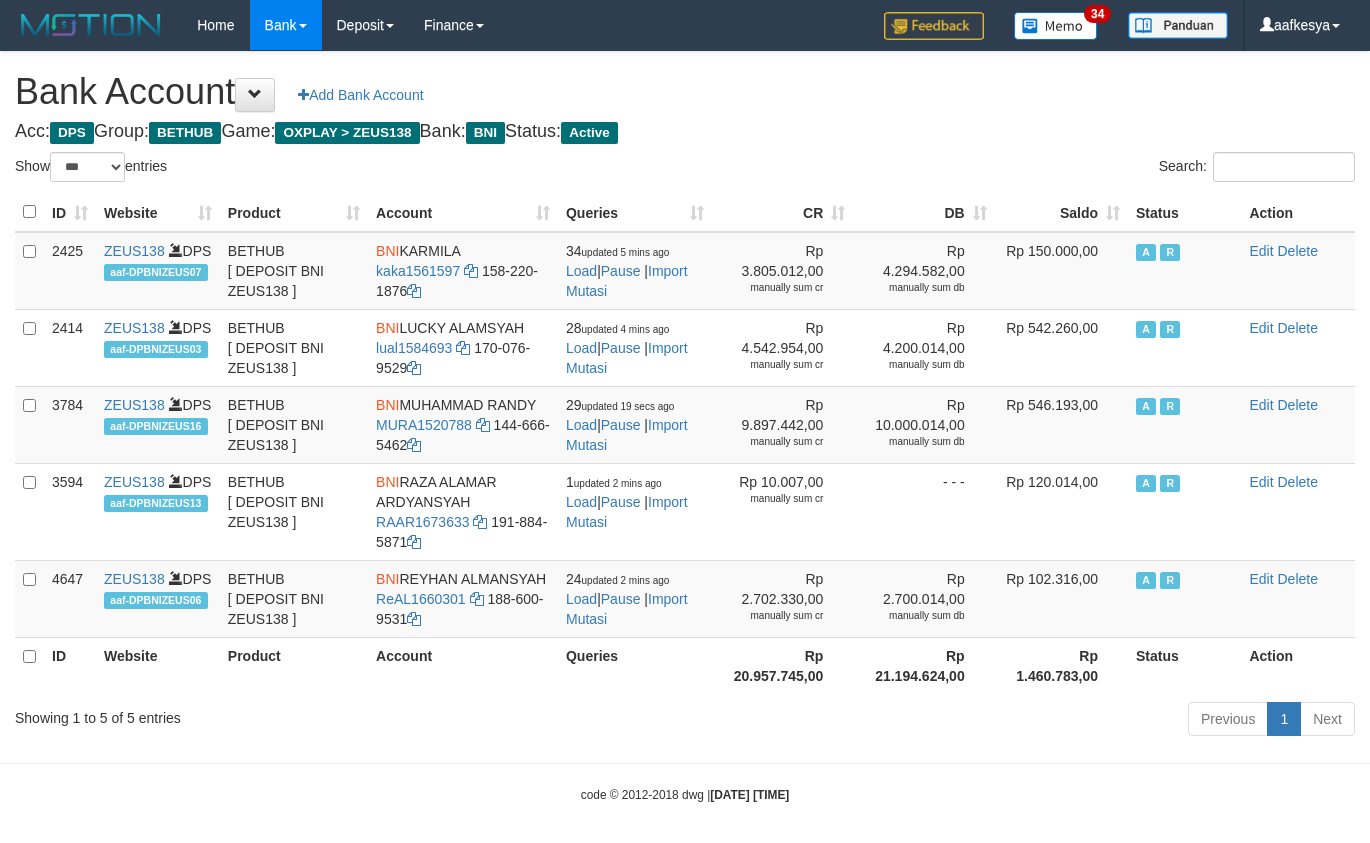 select on "***" 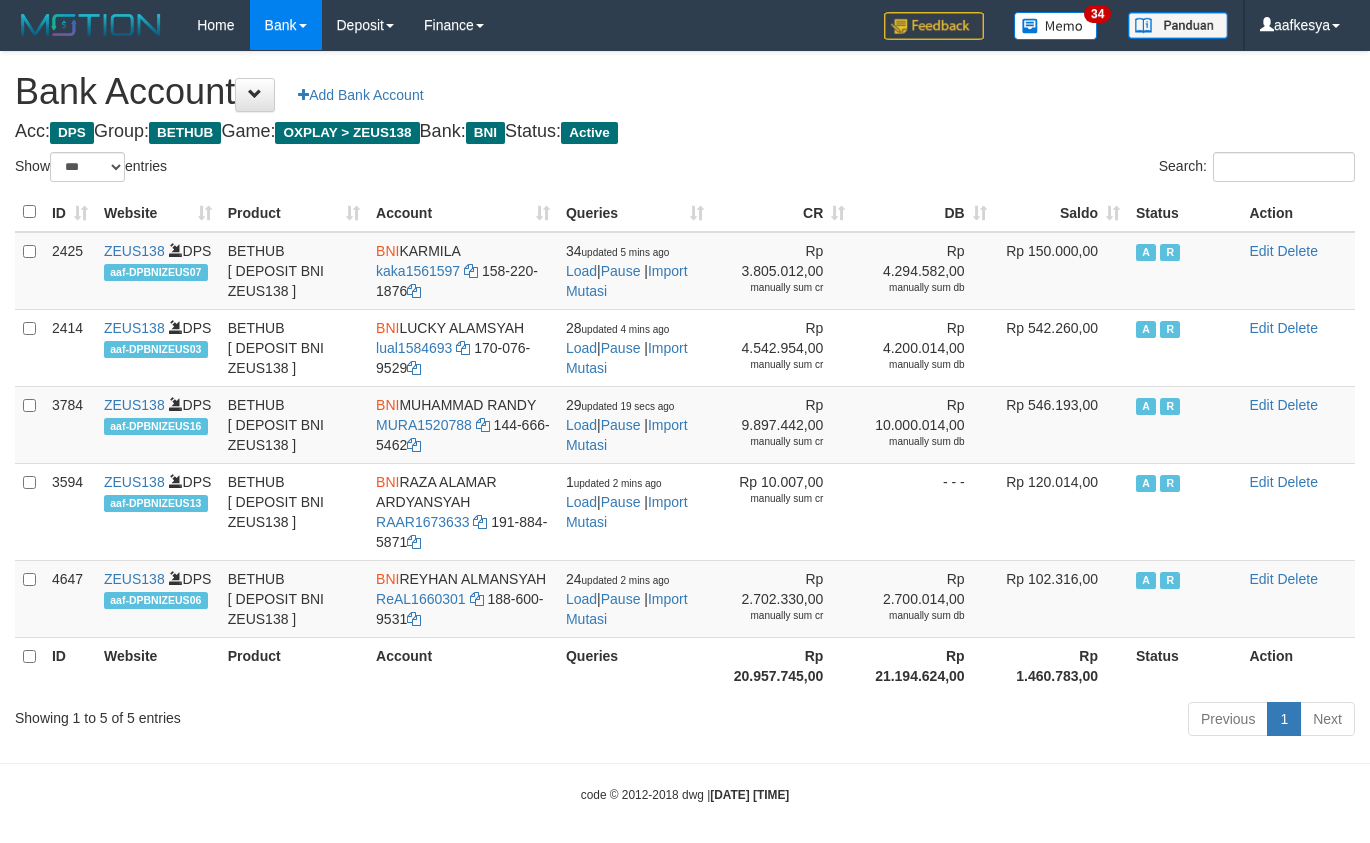 scroll, scrollTop: 0, scrollLeft: 0, axis: both 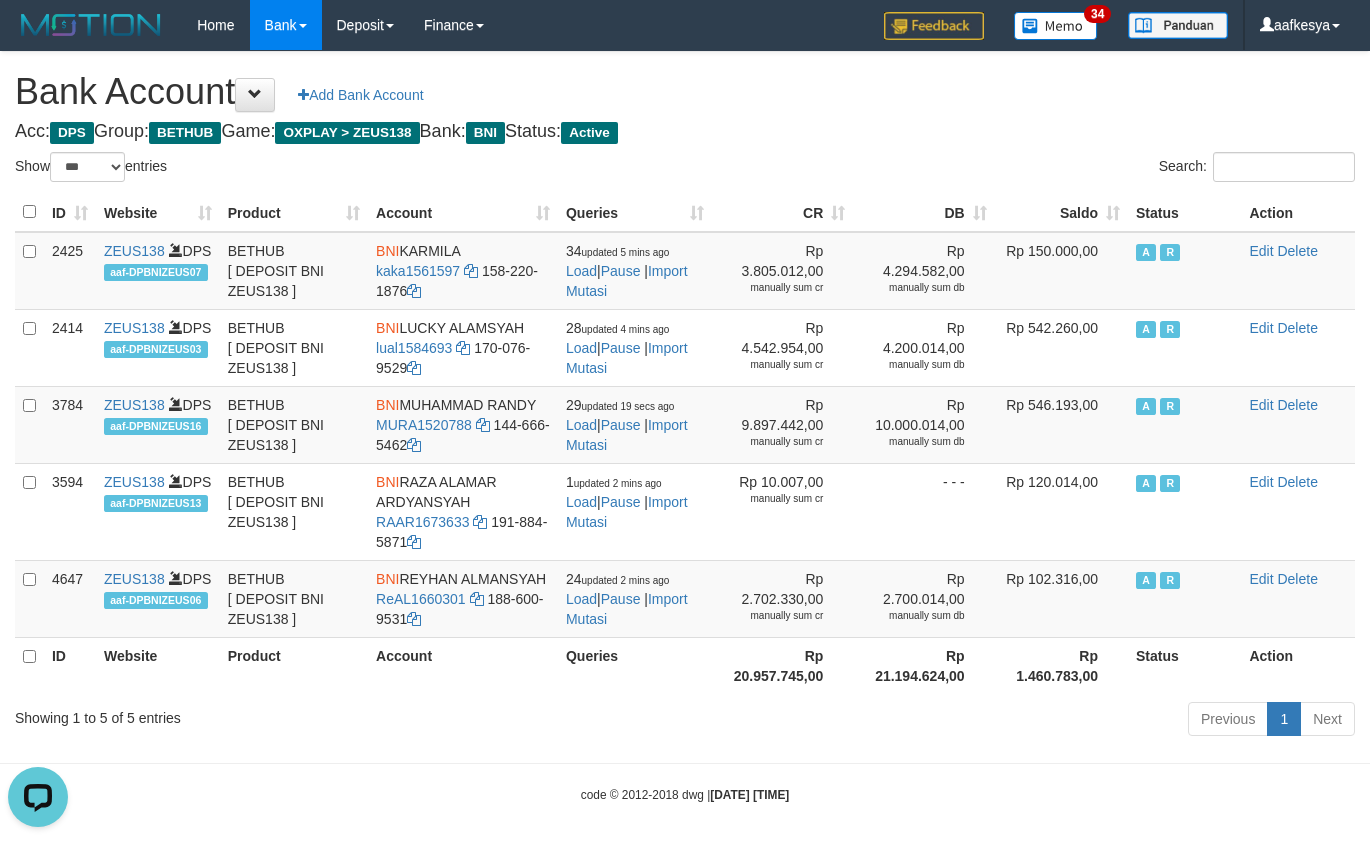 click on "Acc: 										 DPS
Group:   BETHUB    		Game:   OXPLAY > ZEUS138    		Bank:   BNI    		Status:  Active" at bounding box center [685, 132] 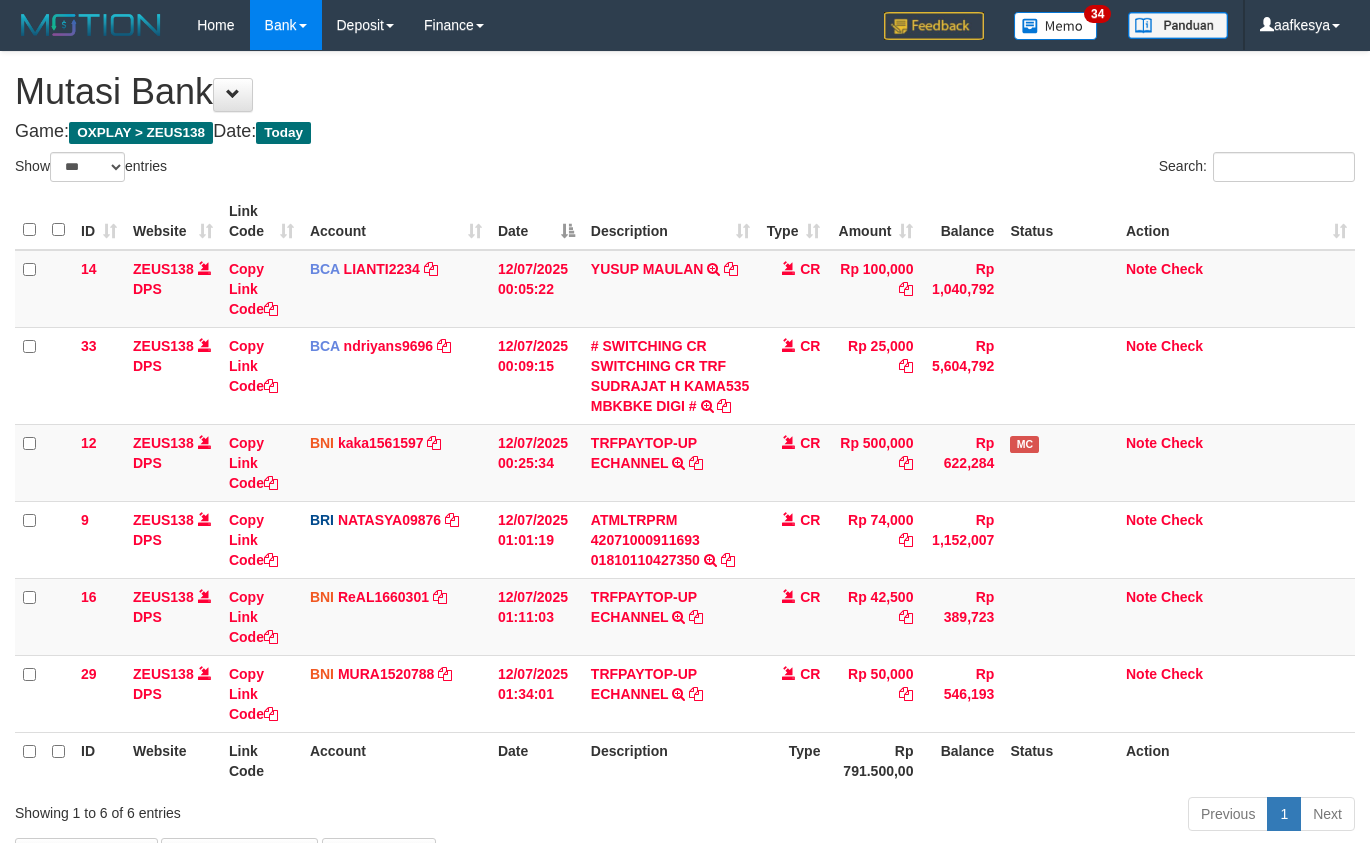 select on "***" 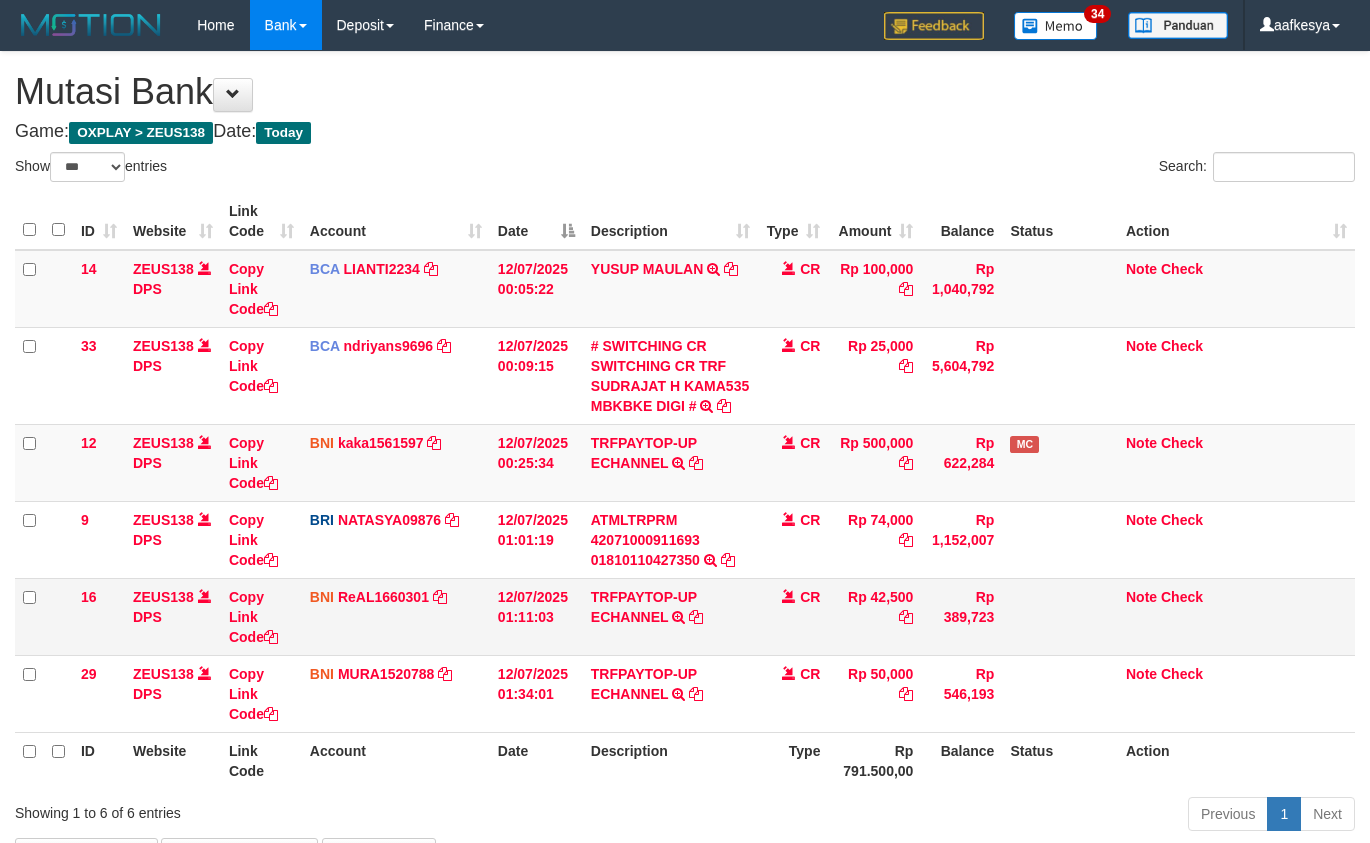 scroll, scrollTop: 104, scrollLeft: 0, axis: vertical 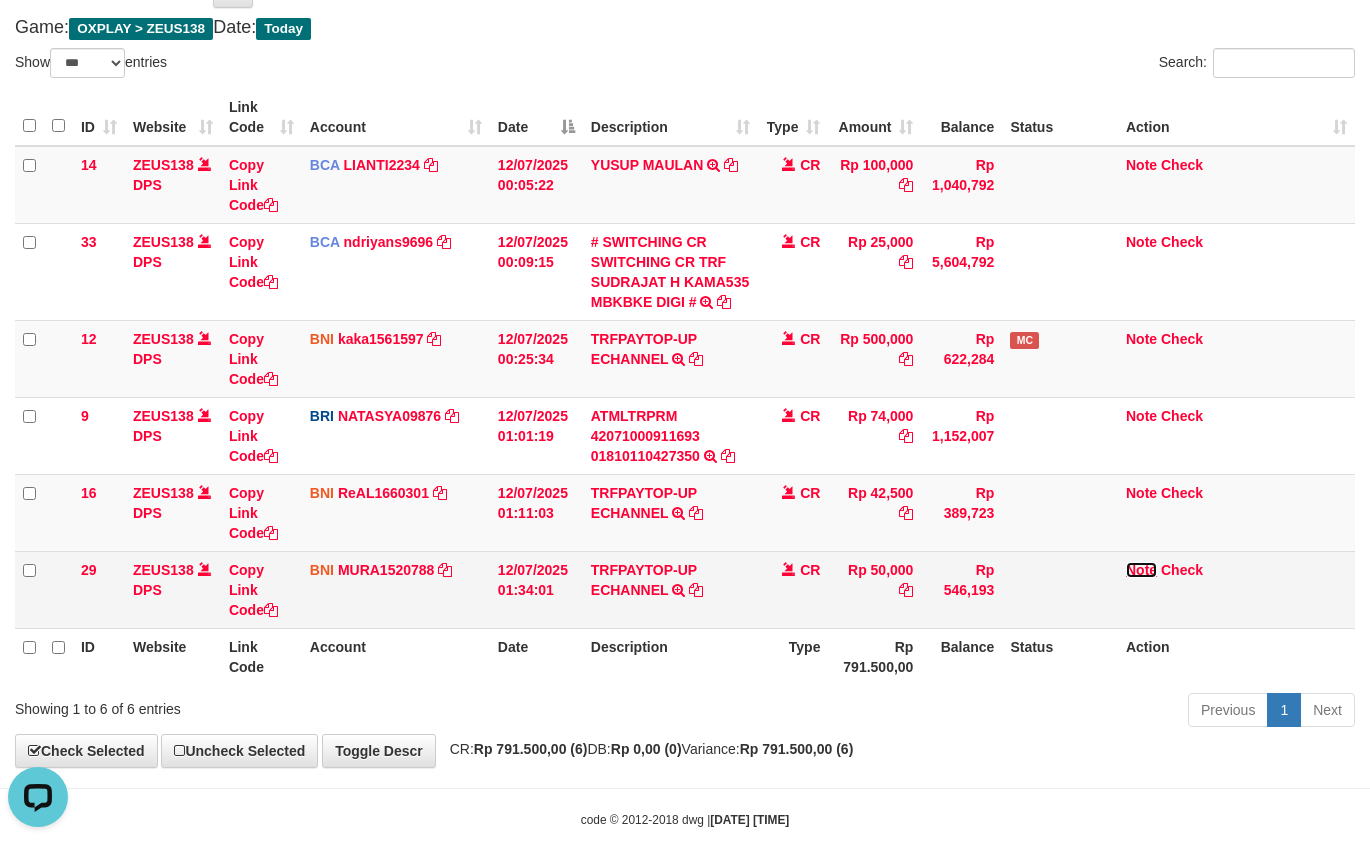 click on "Note" at bounding box center [1141, 570] 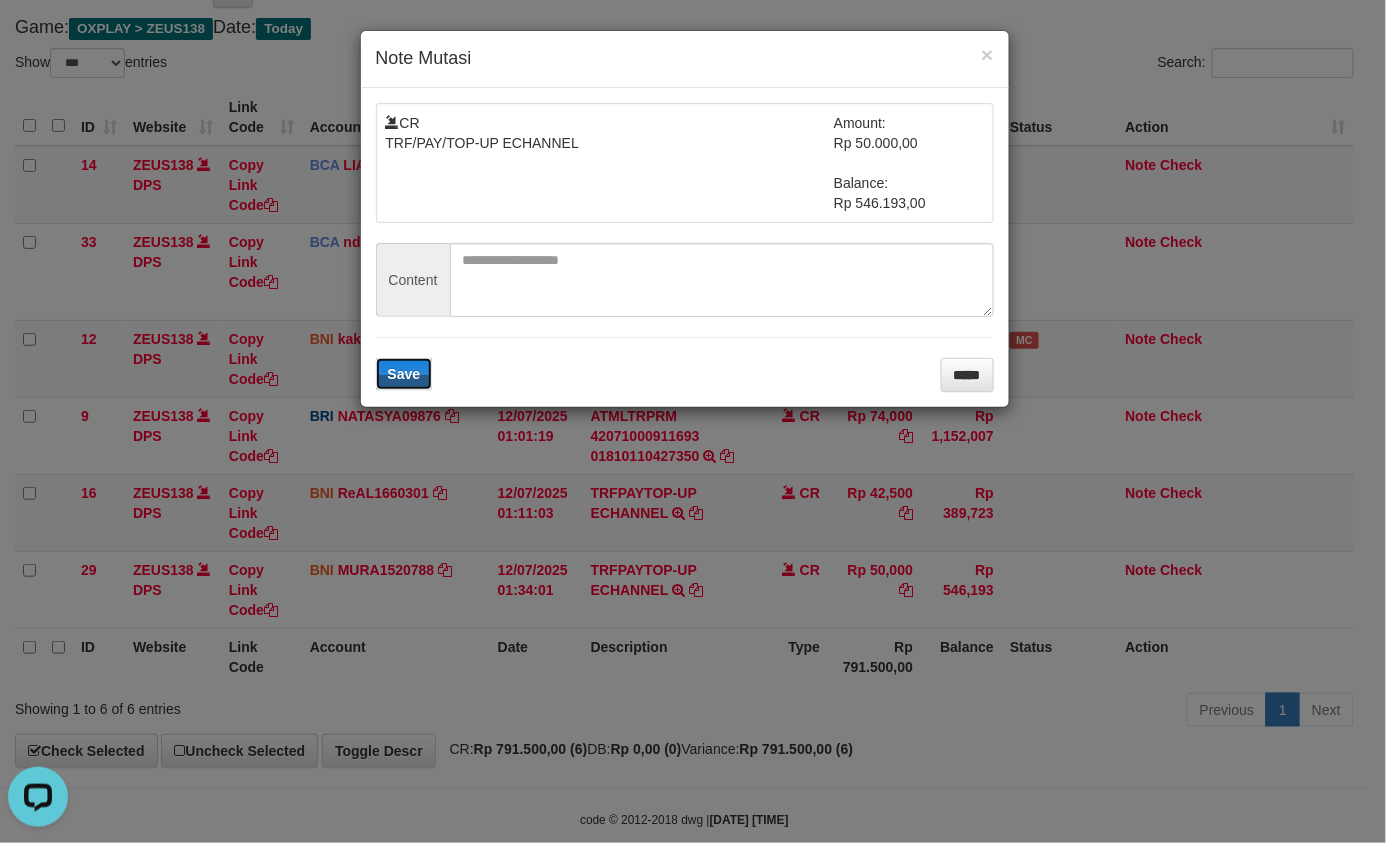type 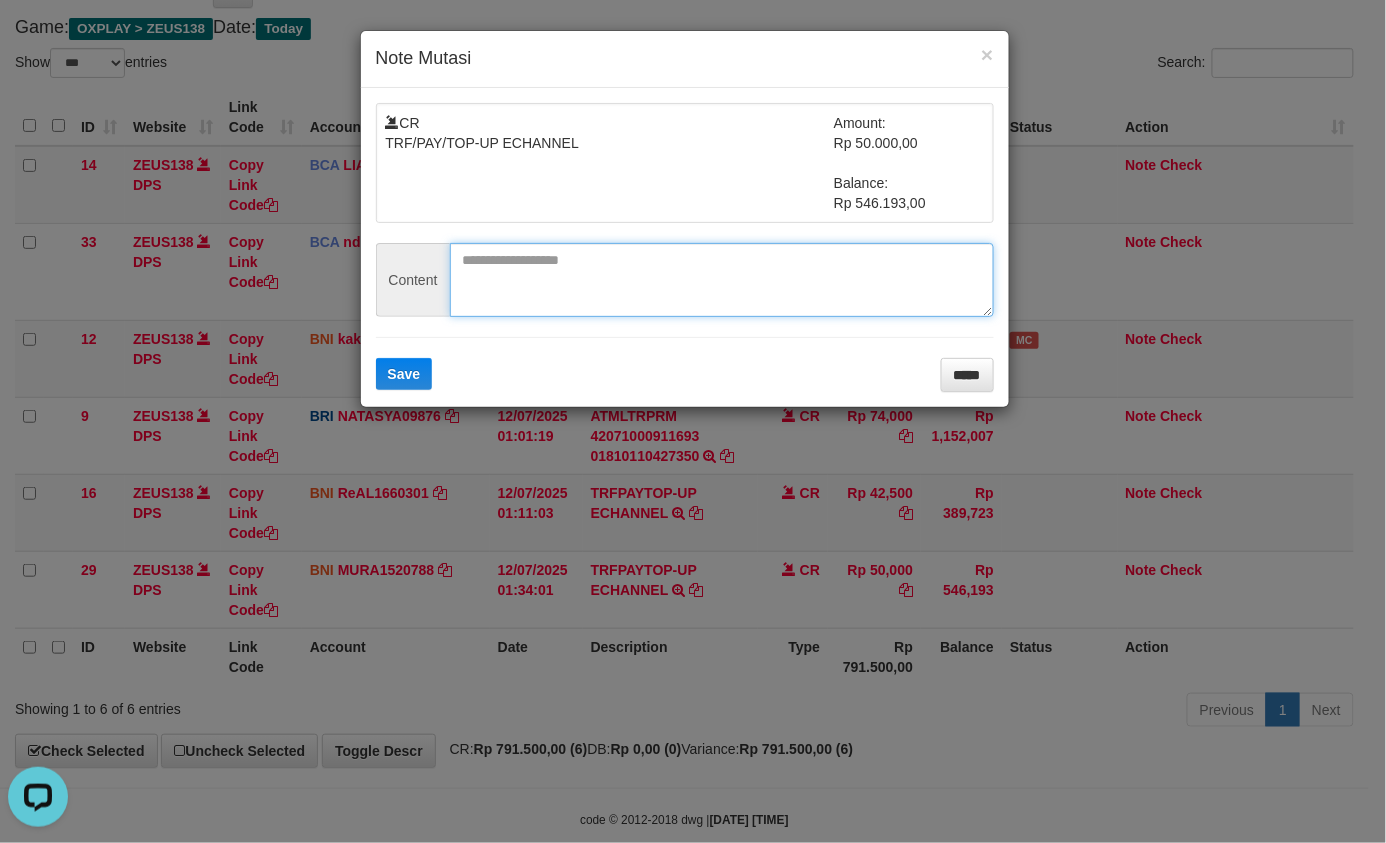 click at bounding box center (722, 280) 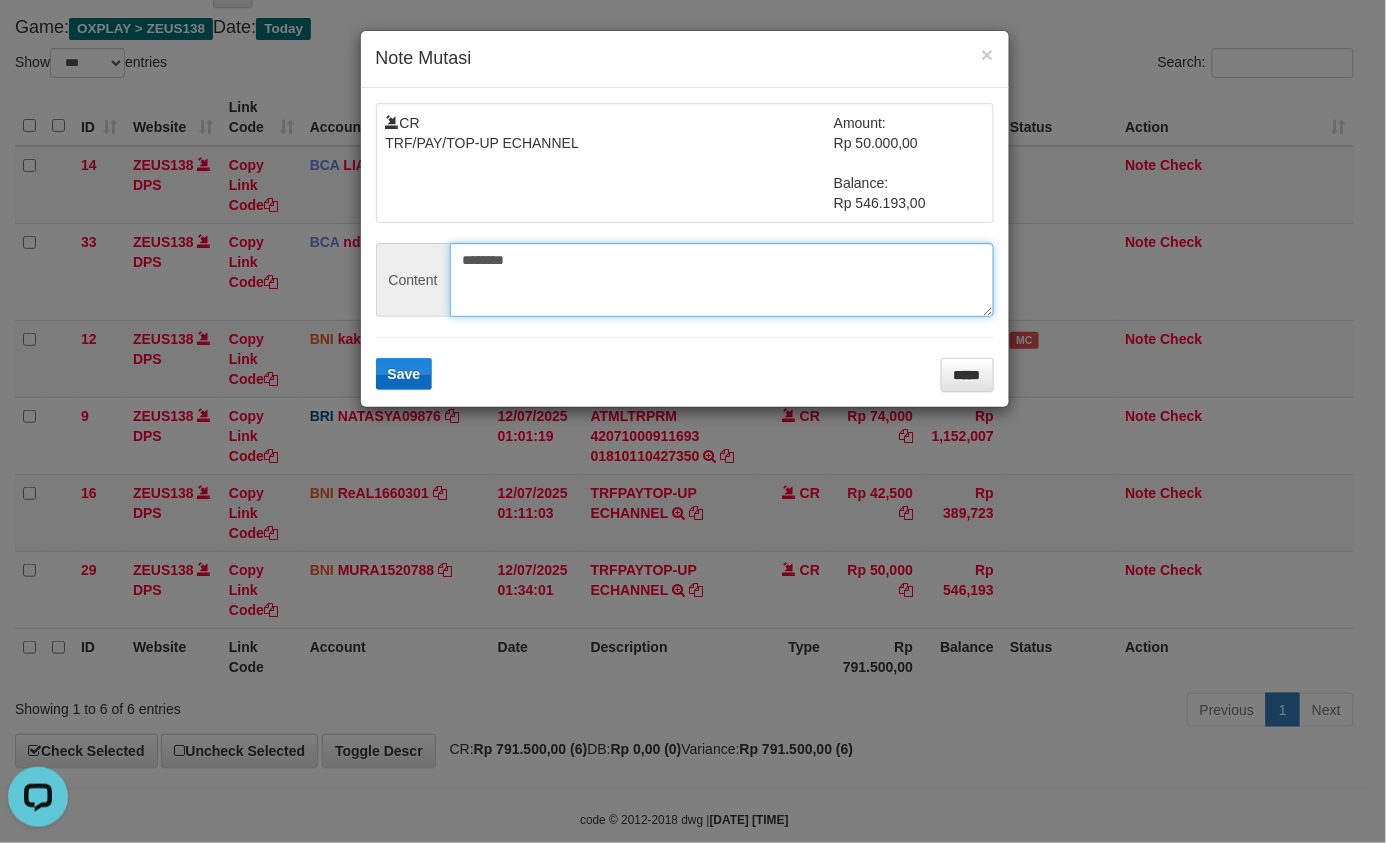 type on "********" 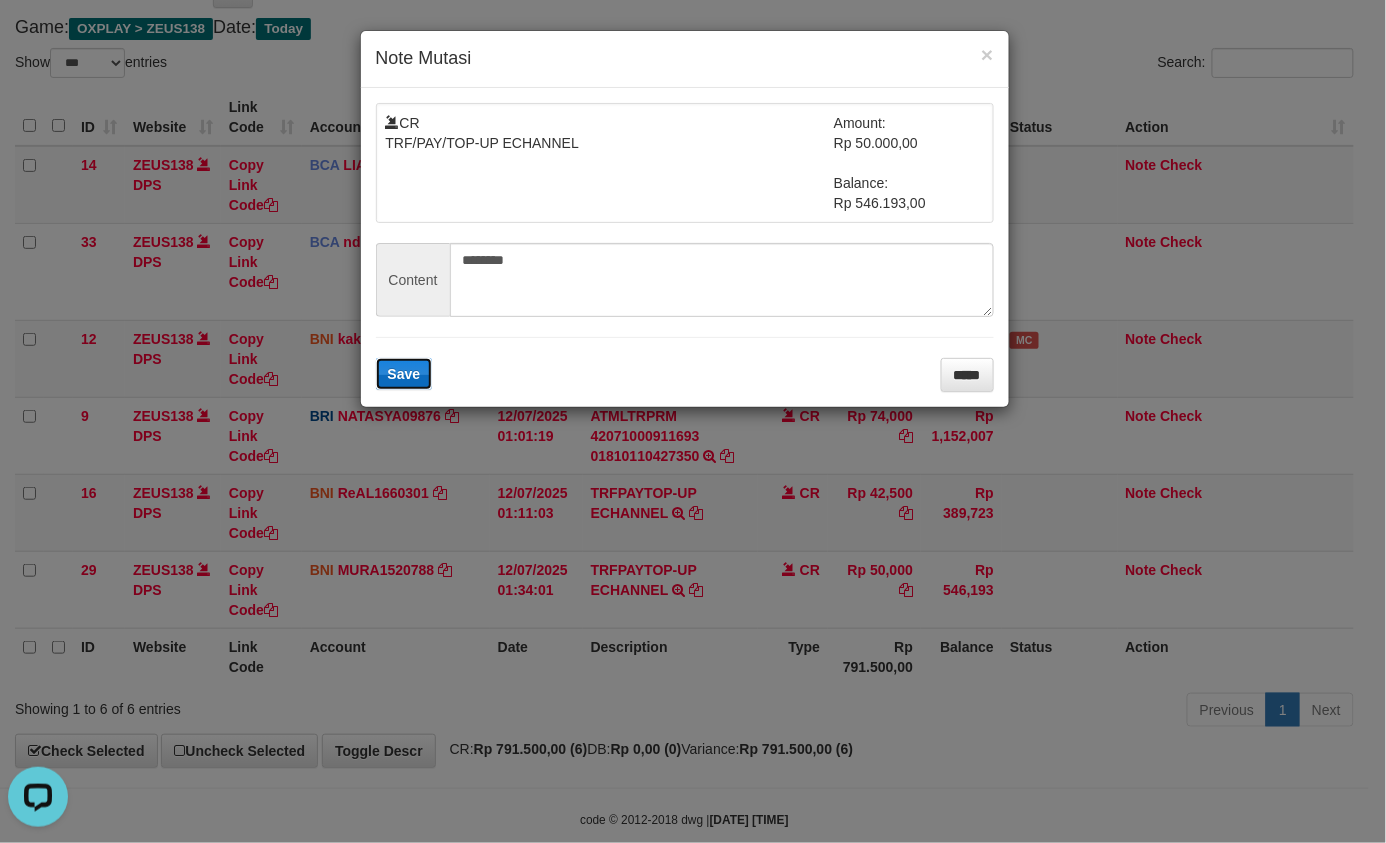 click on "Save" at bounding box center [404, 374] 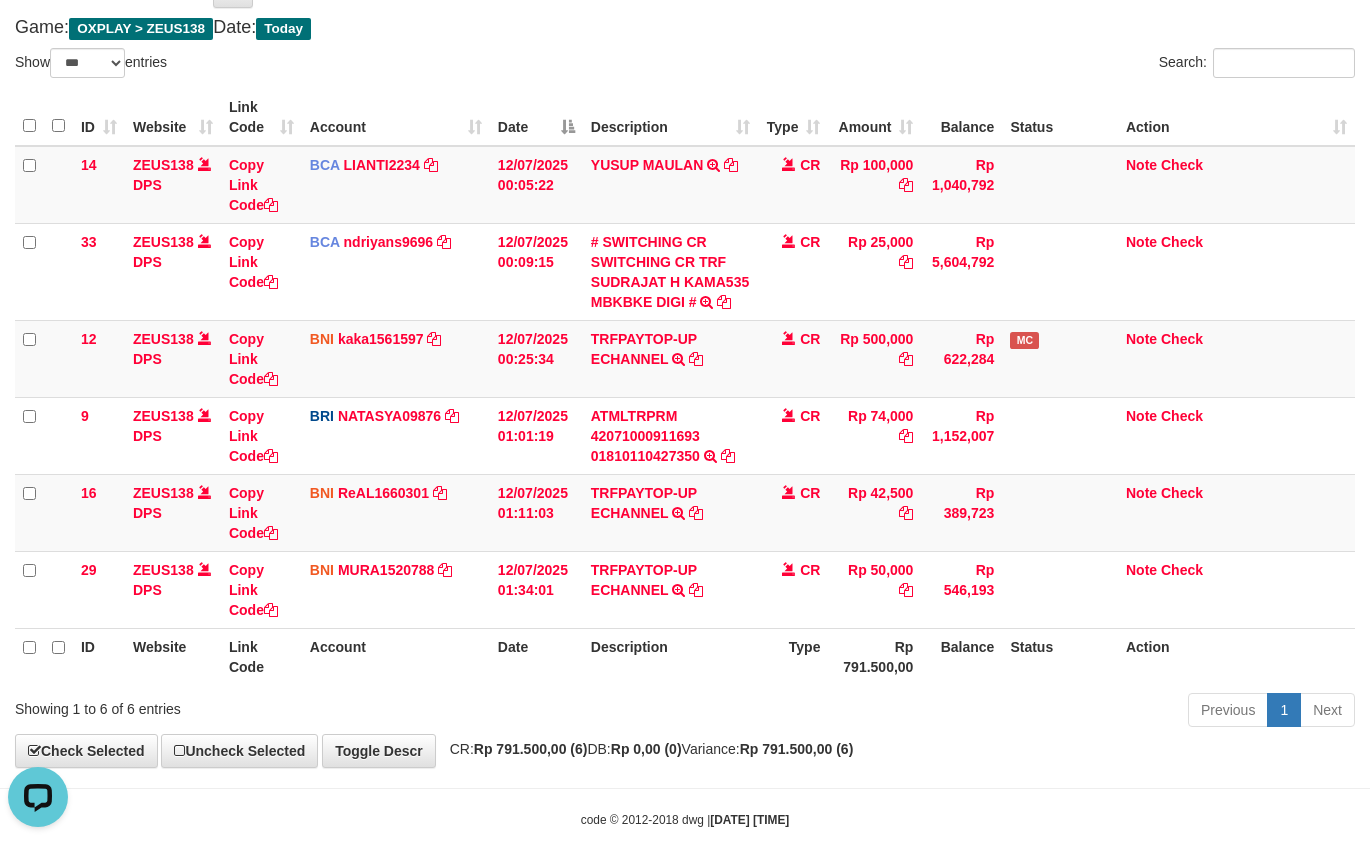 click on "Previous 1 Next" at bounding box center [970, 712] 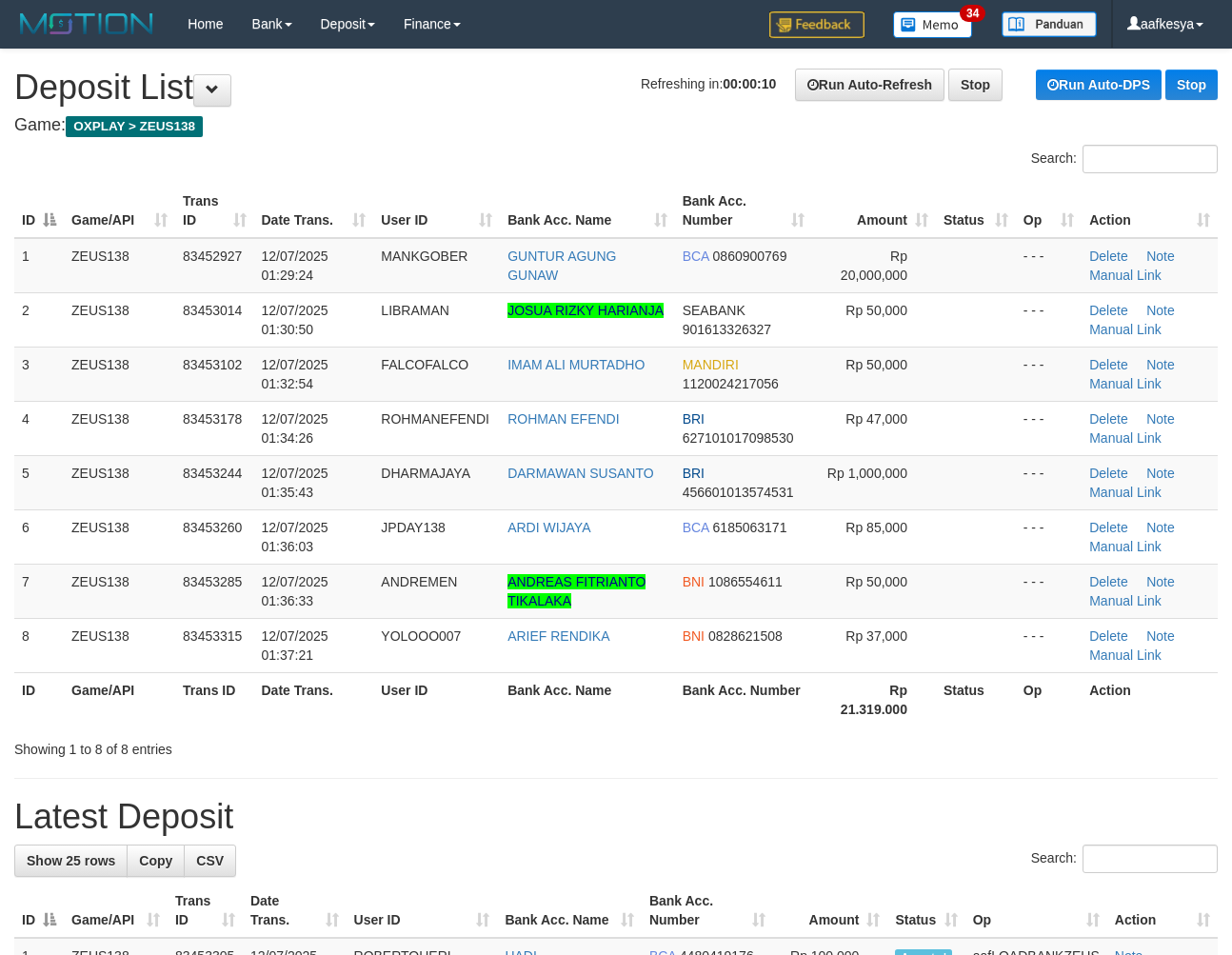 scroll, scrollTop: 0, scrollLeft: 0, axis: both 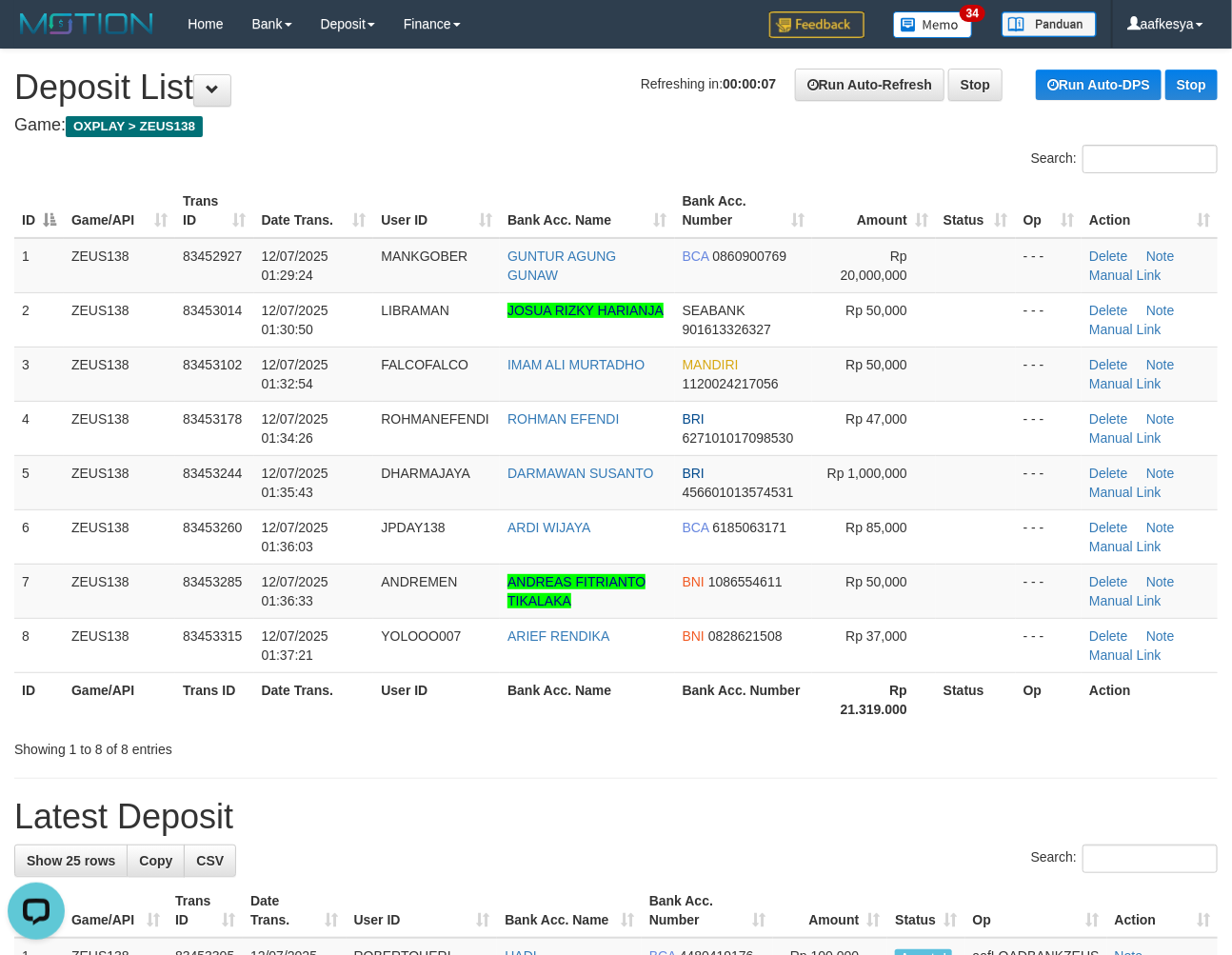 click on "Latest Deposit" at bounding box center [616, 817] 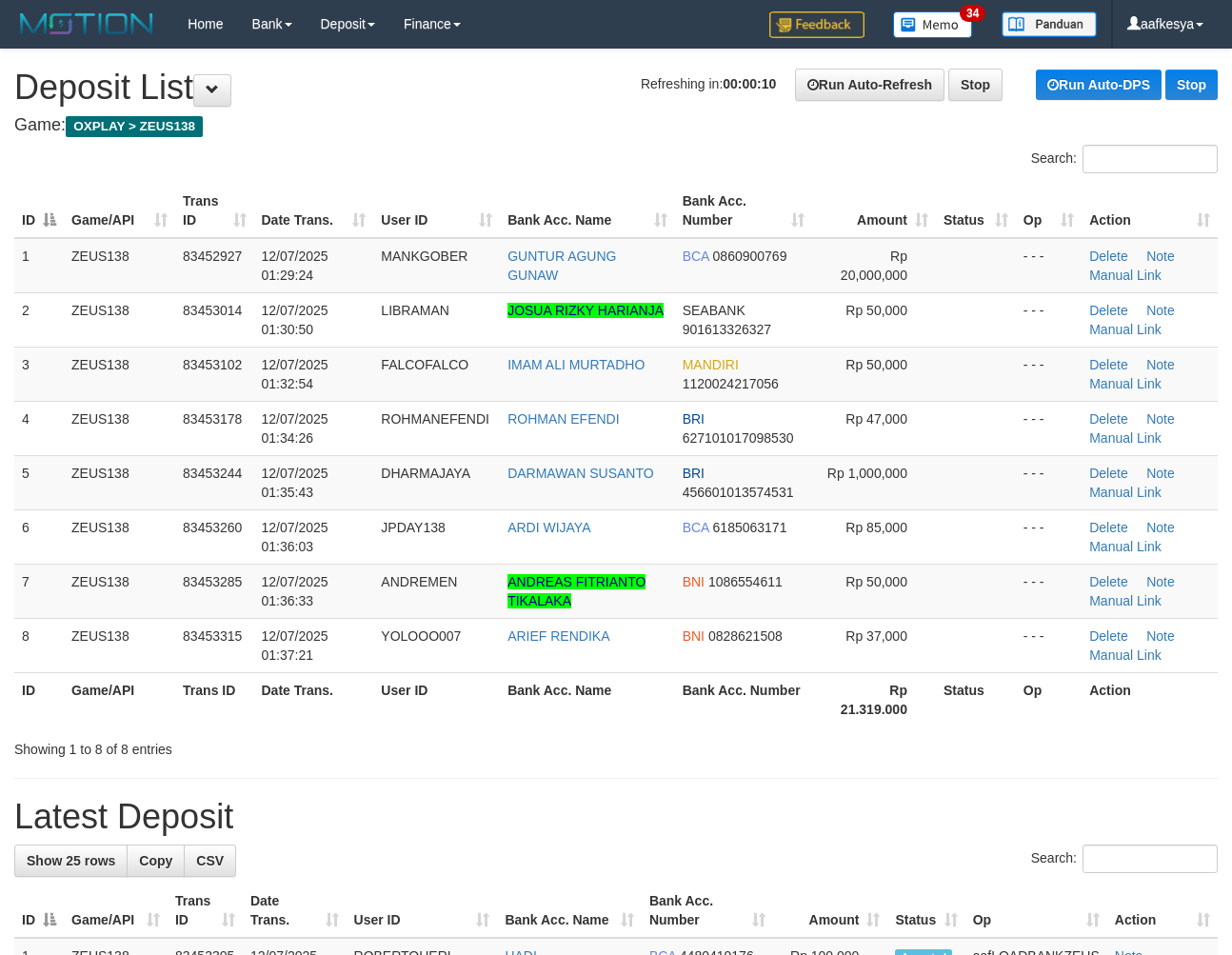 scroll, scrollTop: 0, scrollLeft: 0, axis: both 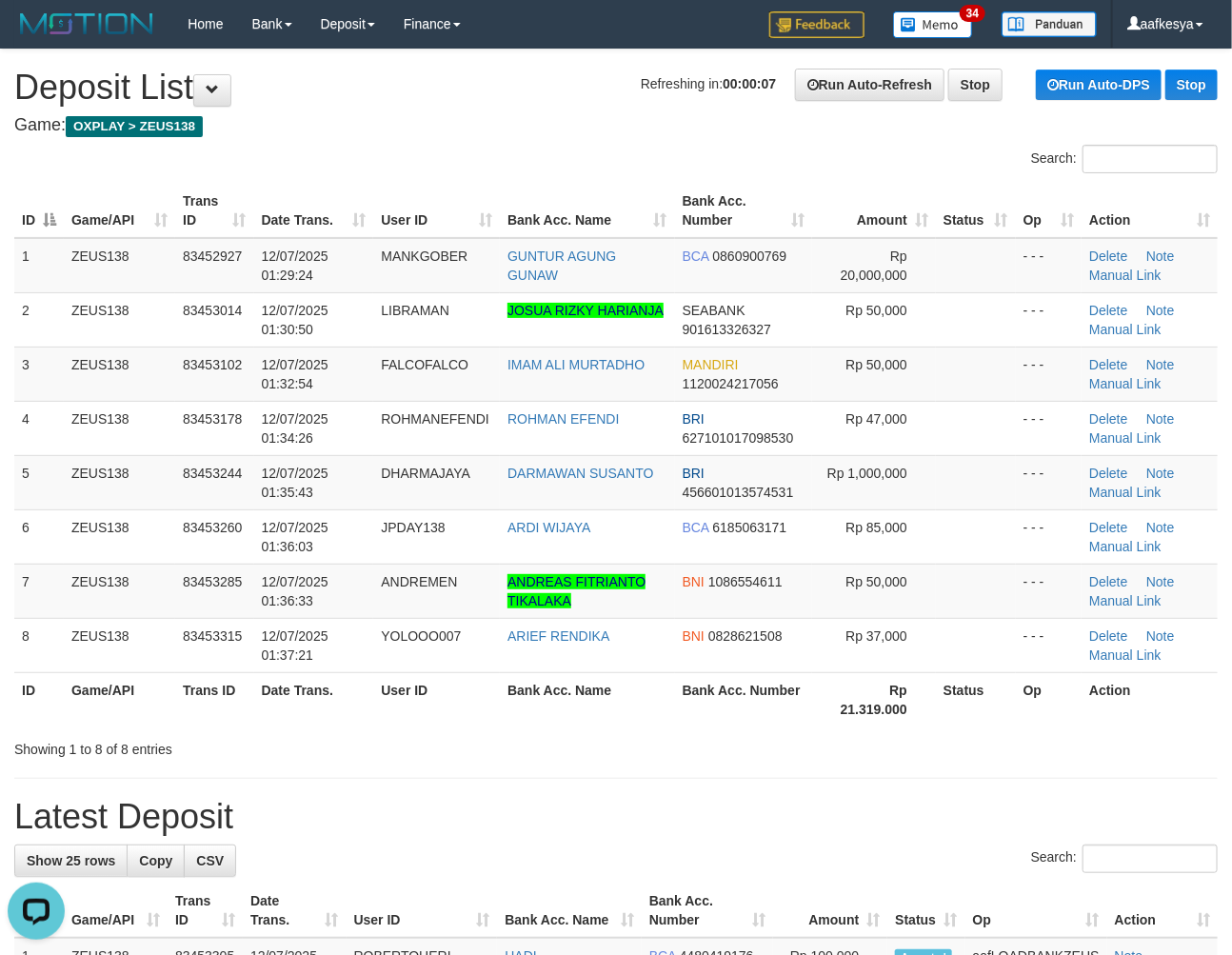 click on "**********" at bounding box center [616, 1236] 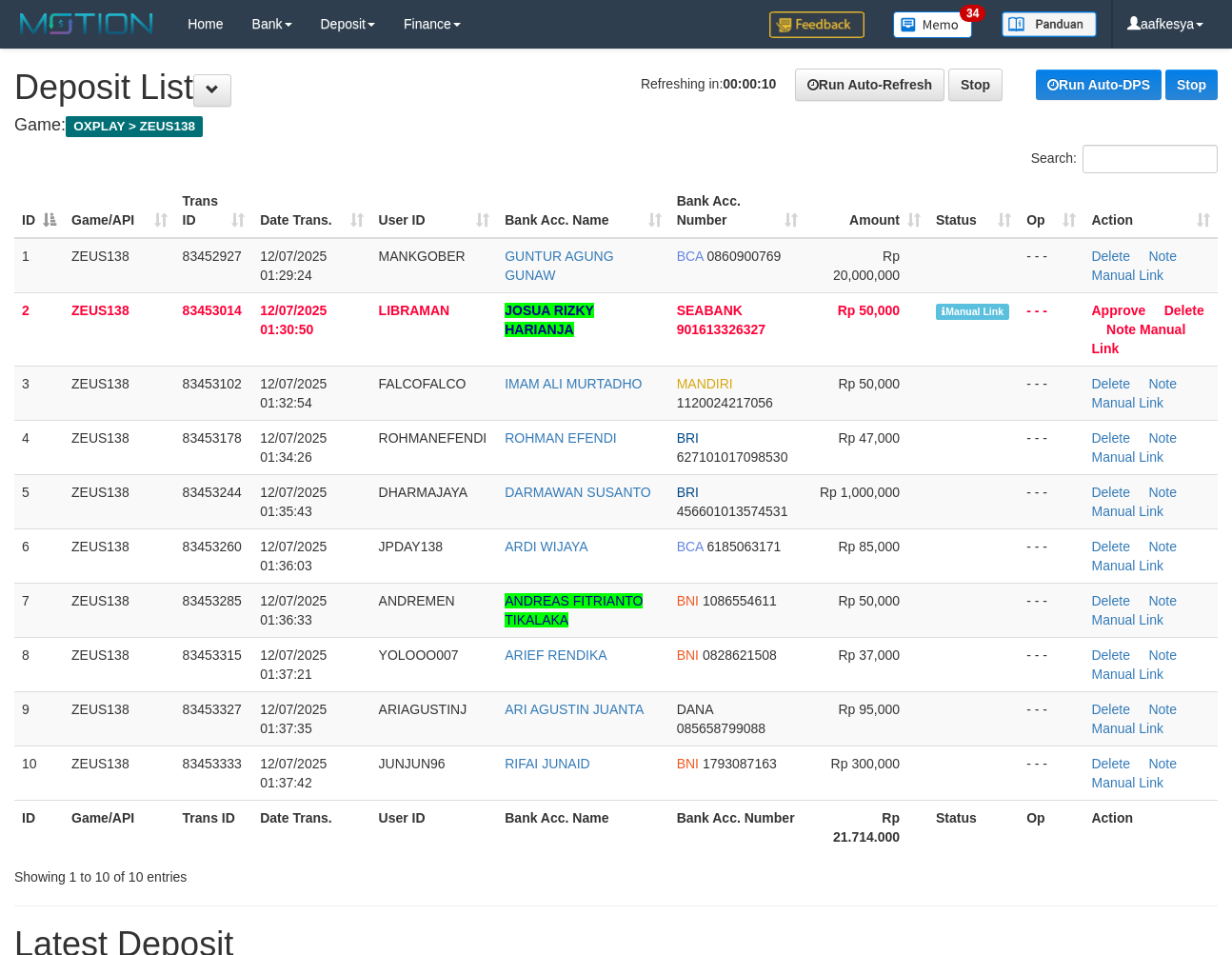scroll, scrollTop: 0, scrollLeft: 0, axis: both 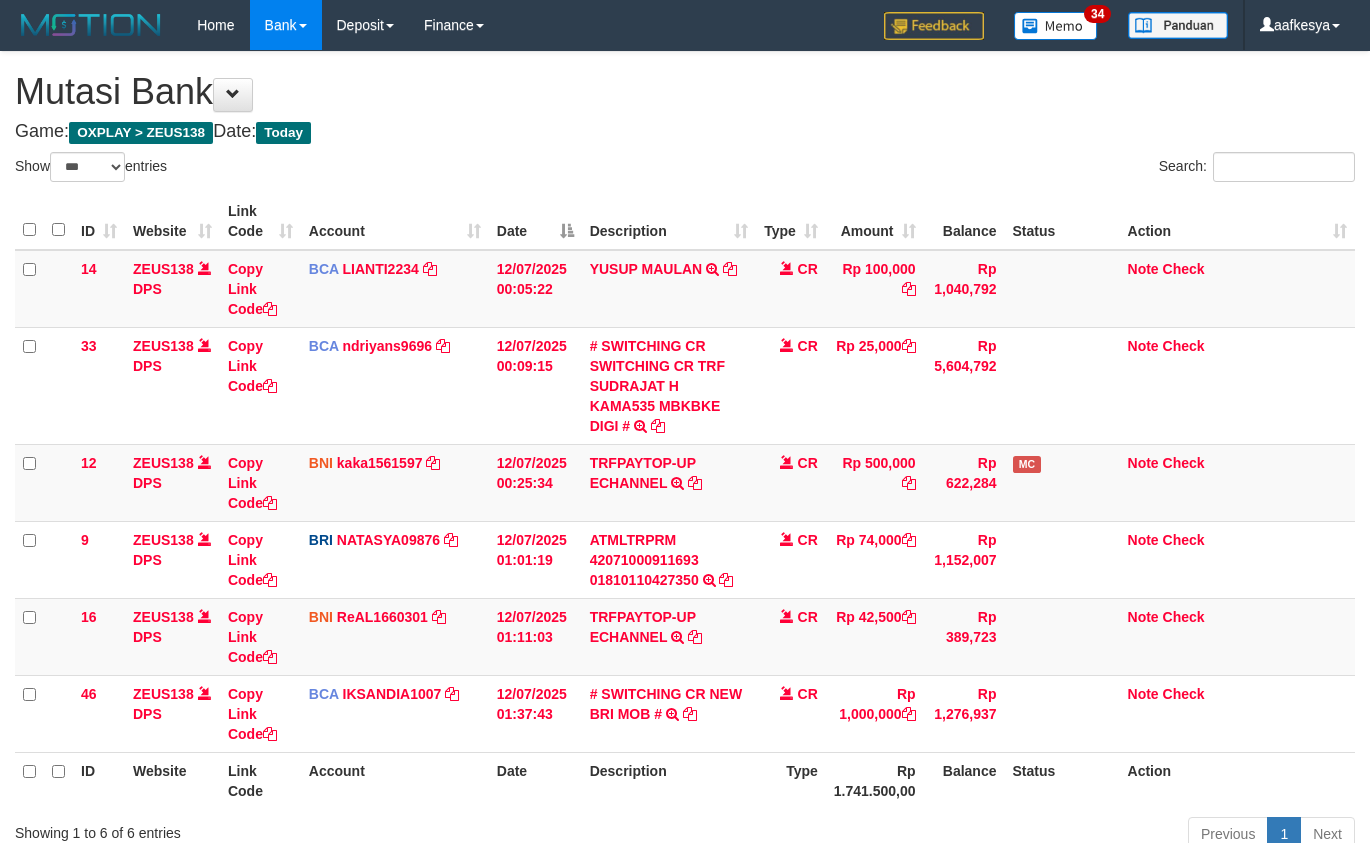 select on "***" 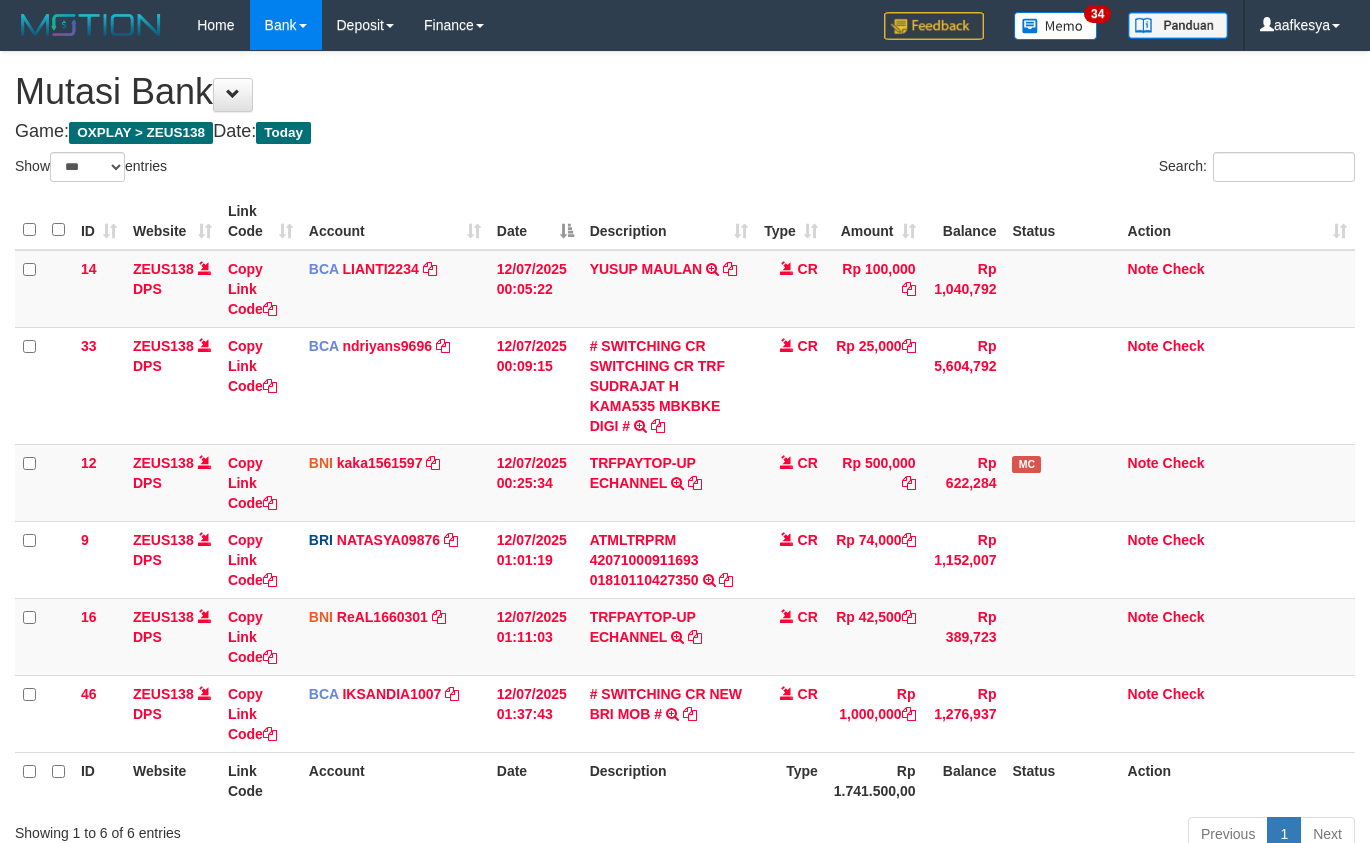 scroll, scrollTop: 104, scrollLeft: 0, axis: vertical 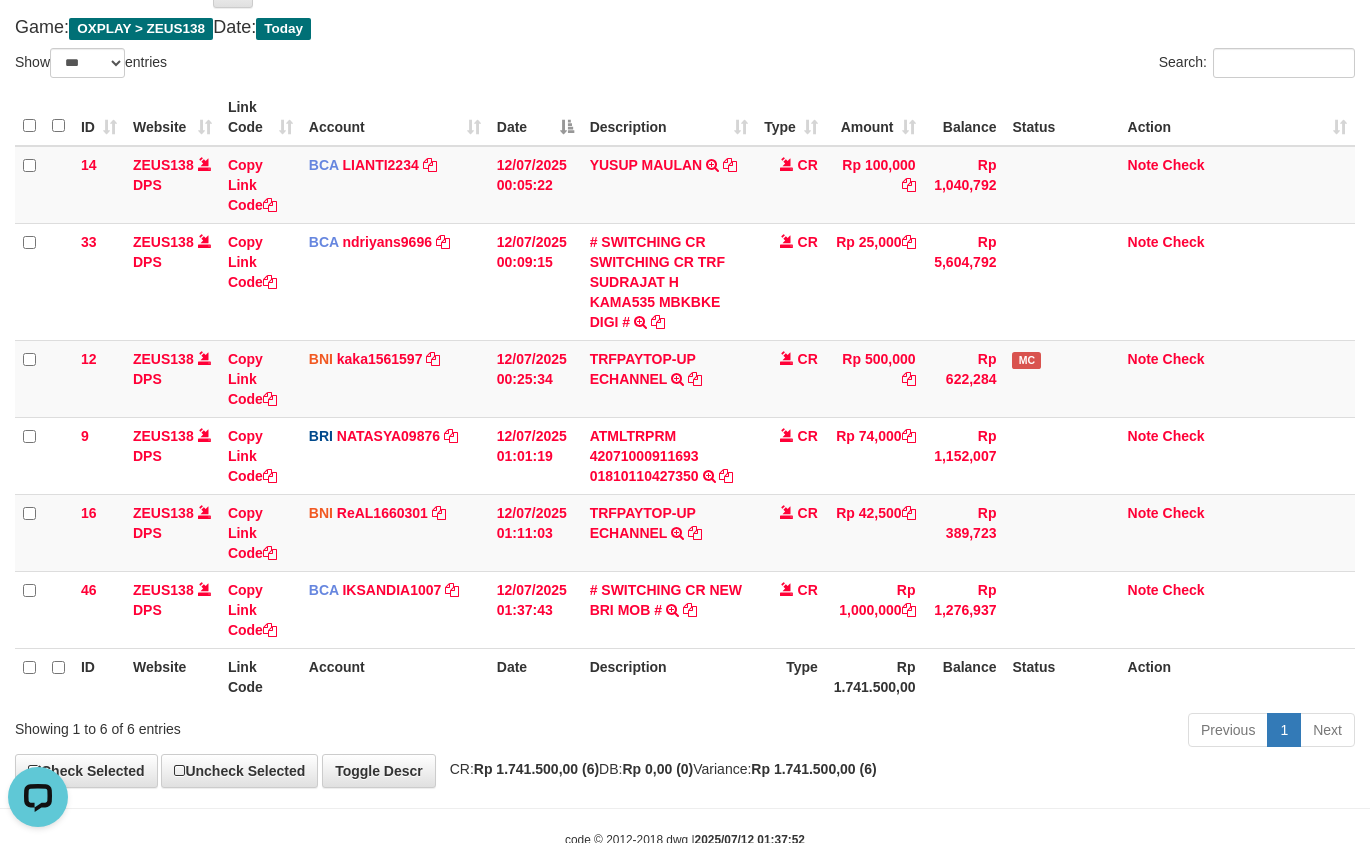 click on "Previous 1 Next" at bounding box center (970, 732) 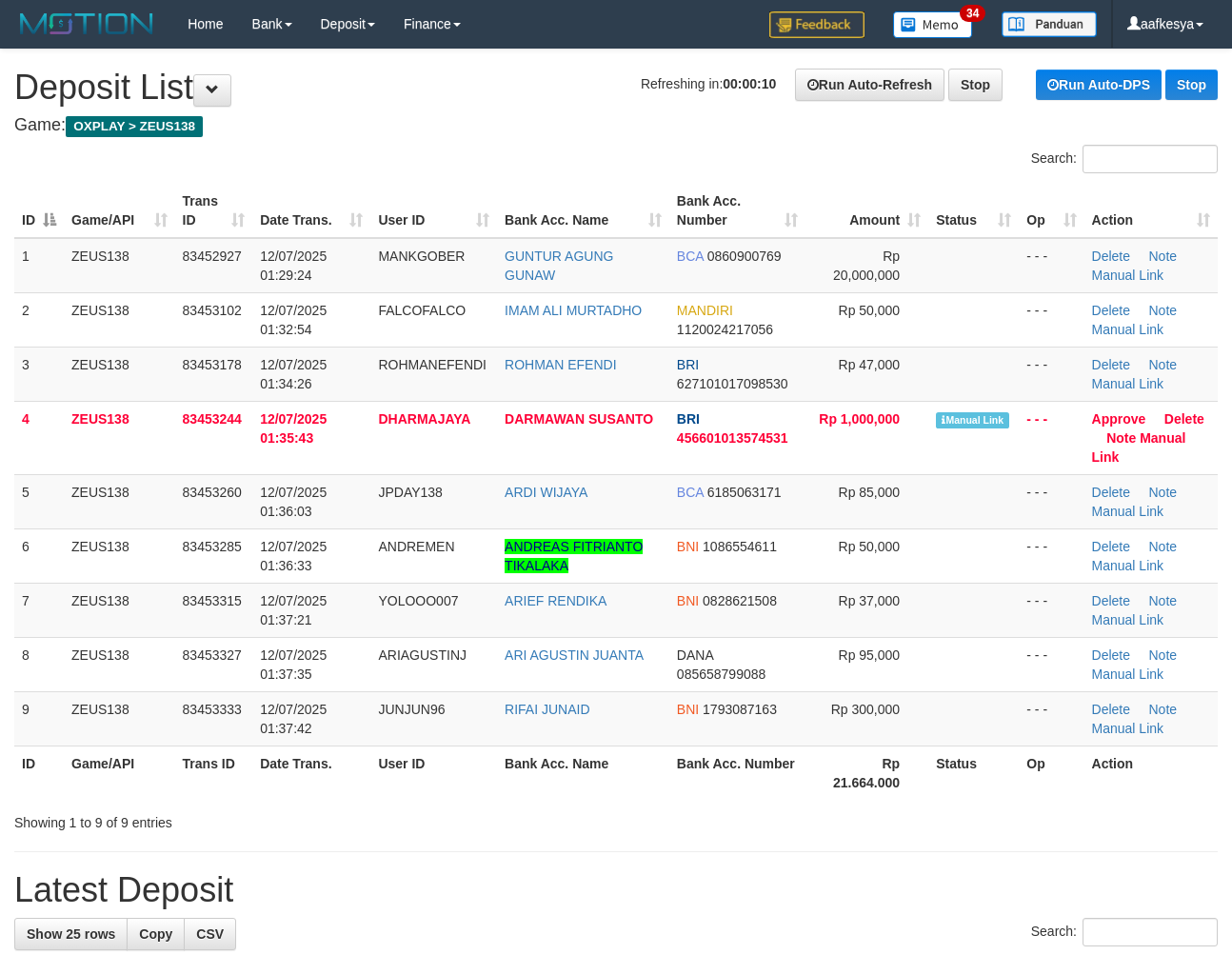 scroll, scrollTop: 0, scrollLeft: 0, axis: both 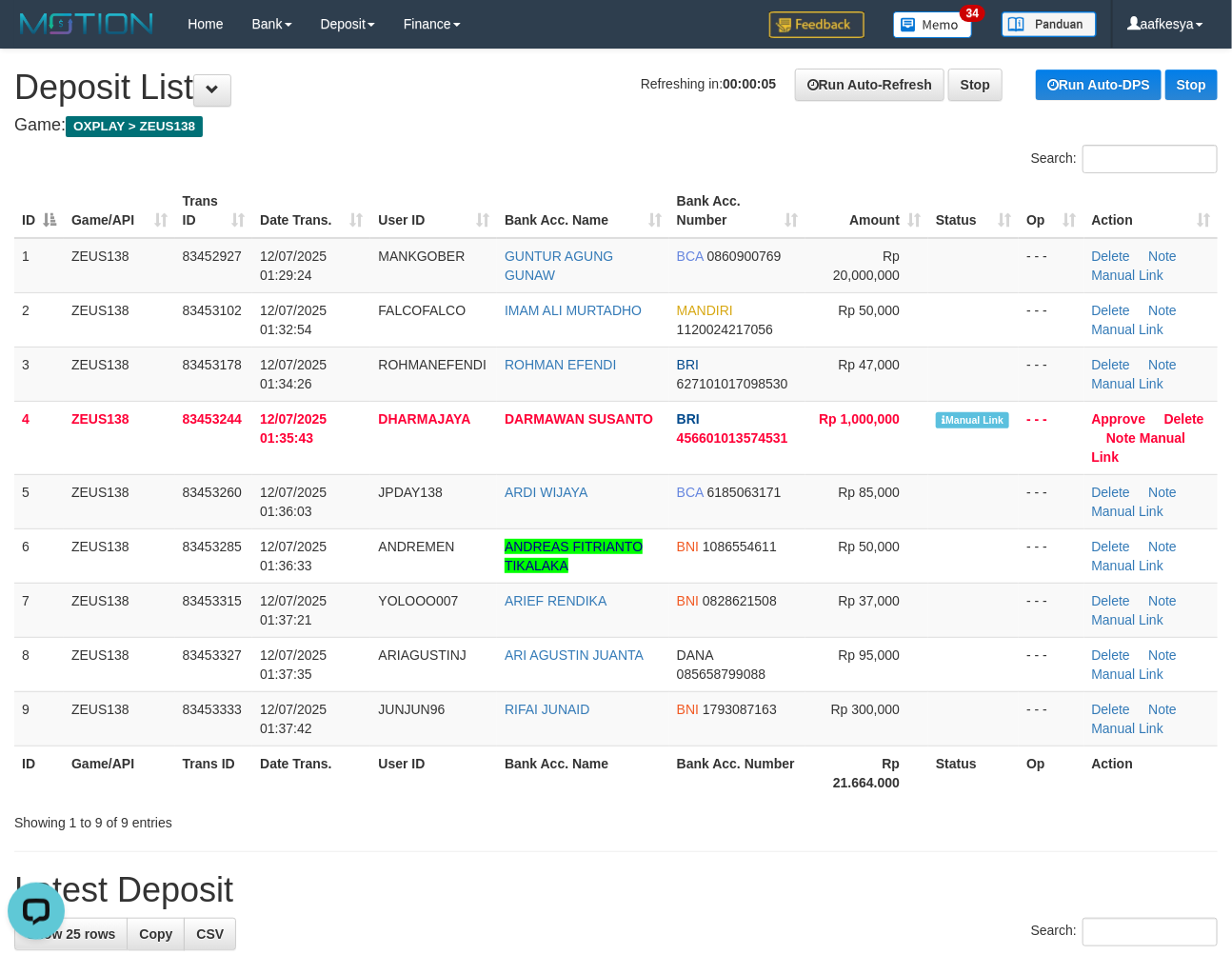 drag, startPoint x: 746, startPoint y: 896, endPoint x: 754, endPoint y: 886, distance: 12.806248 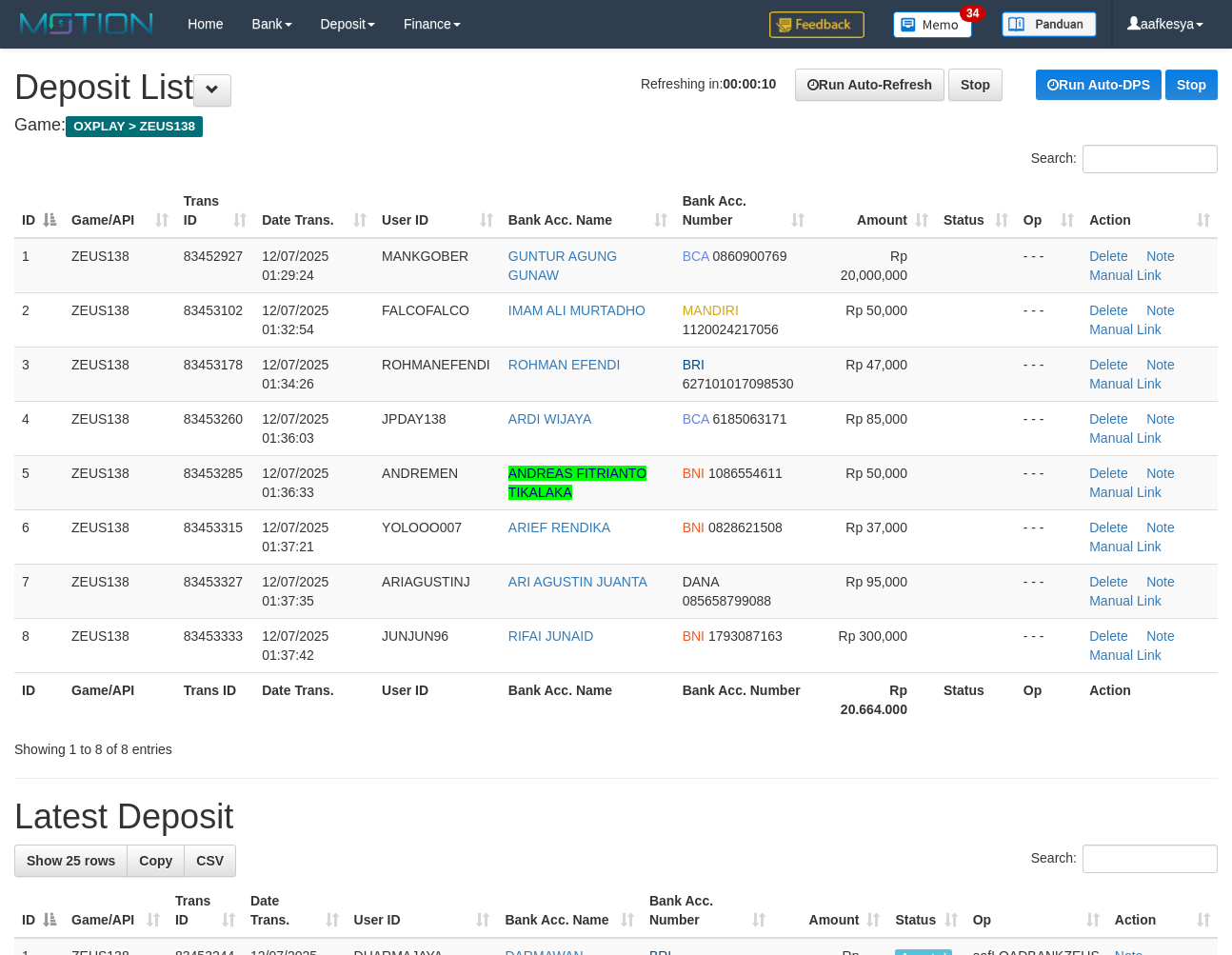 scroll, scrollTop: 0, scrollLeft: 0, axis: both 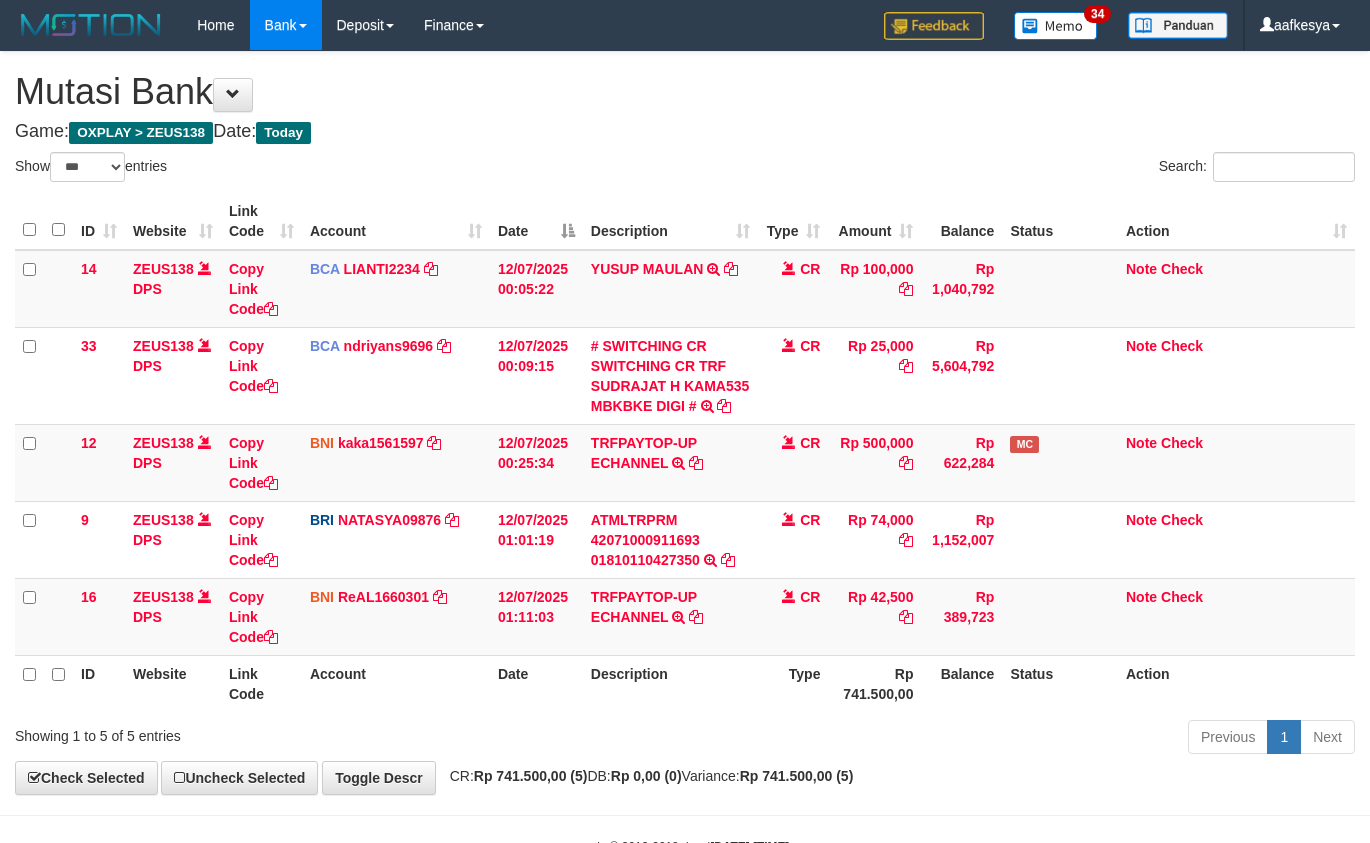 select on "***" 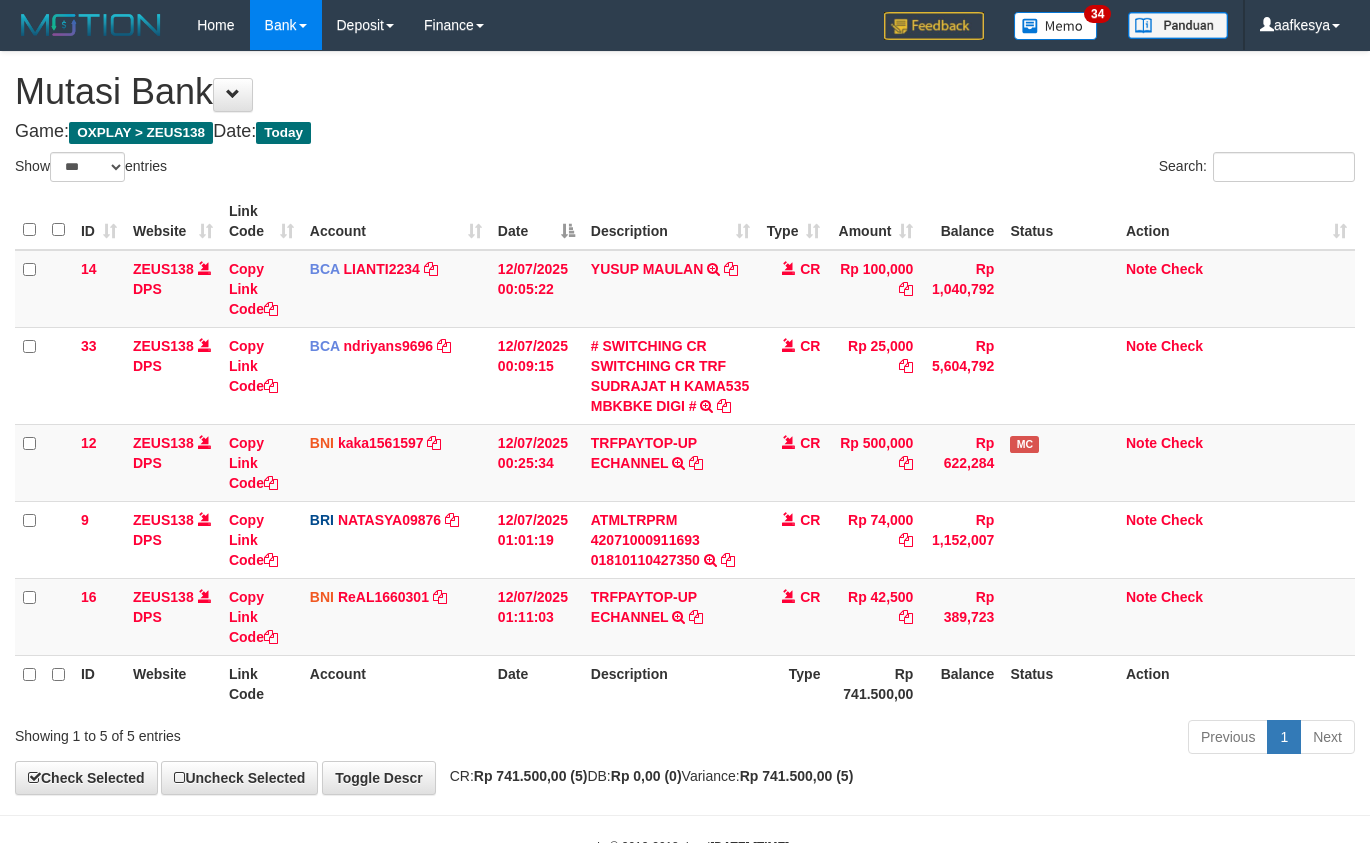 scroll, scrollTop: 63, scrollLeft: 0, axis: vertical 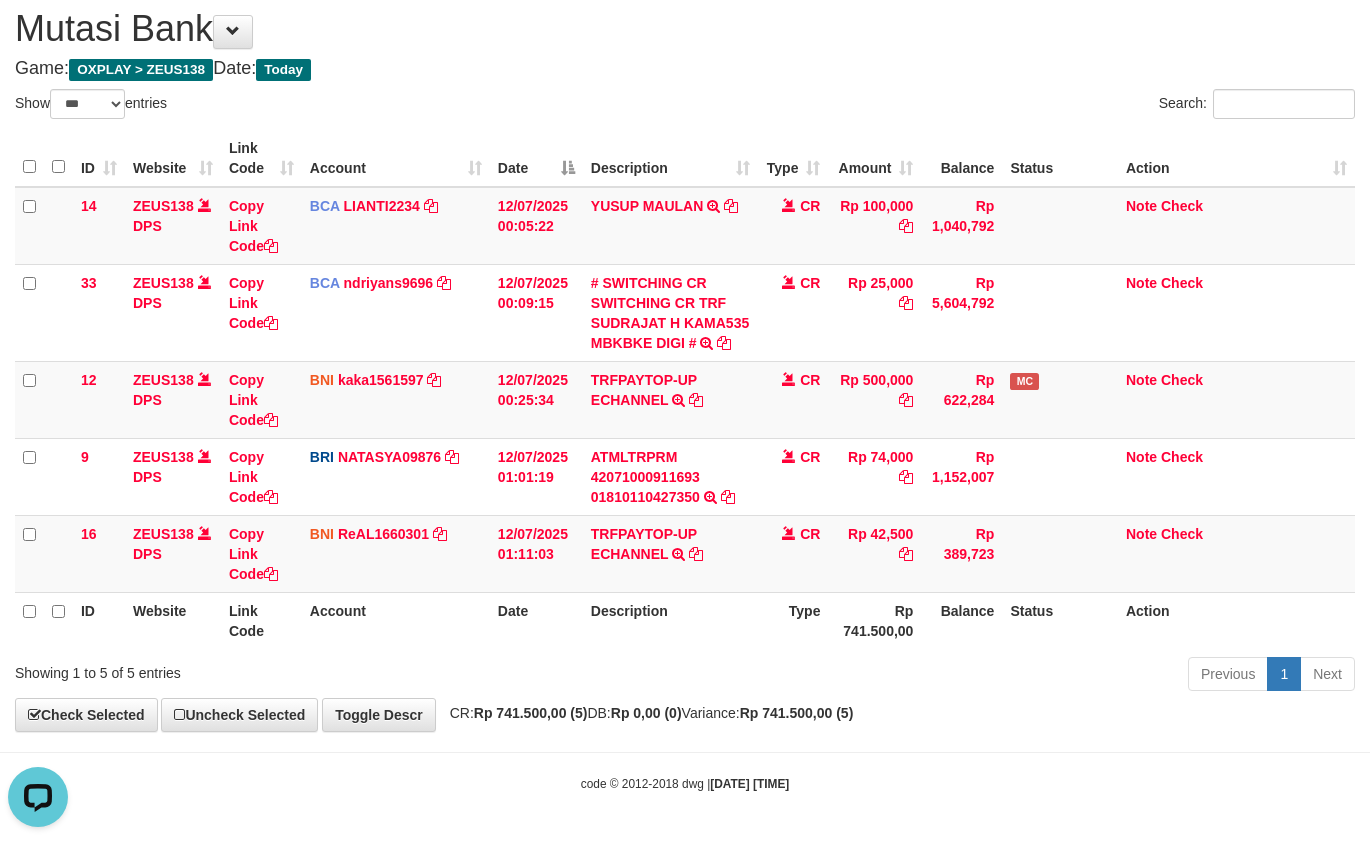 click on "Previous 1 Next" at bounding box center [970, 676] 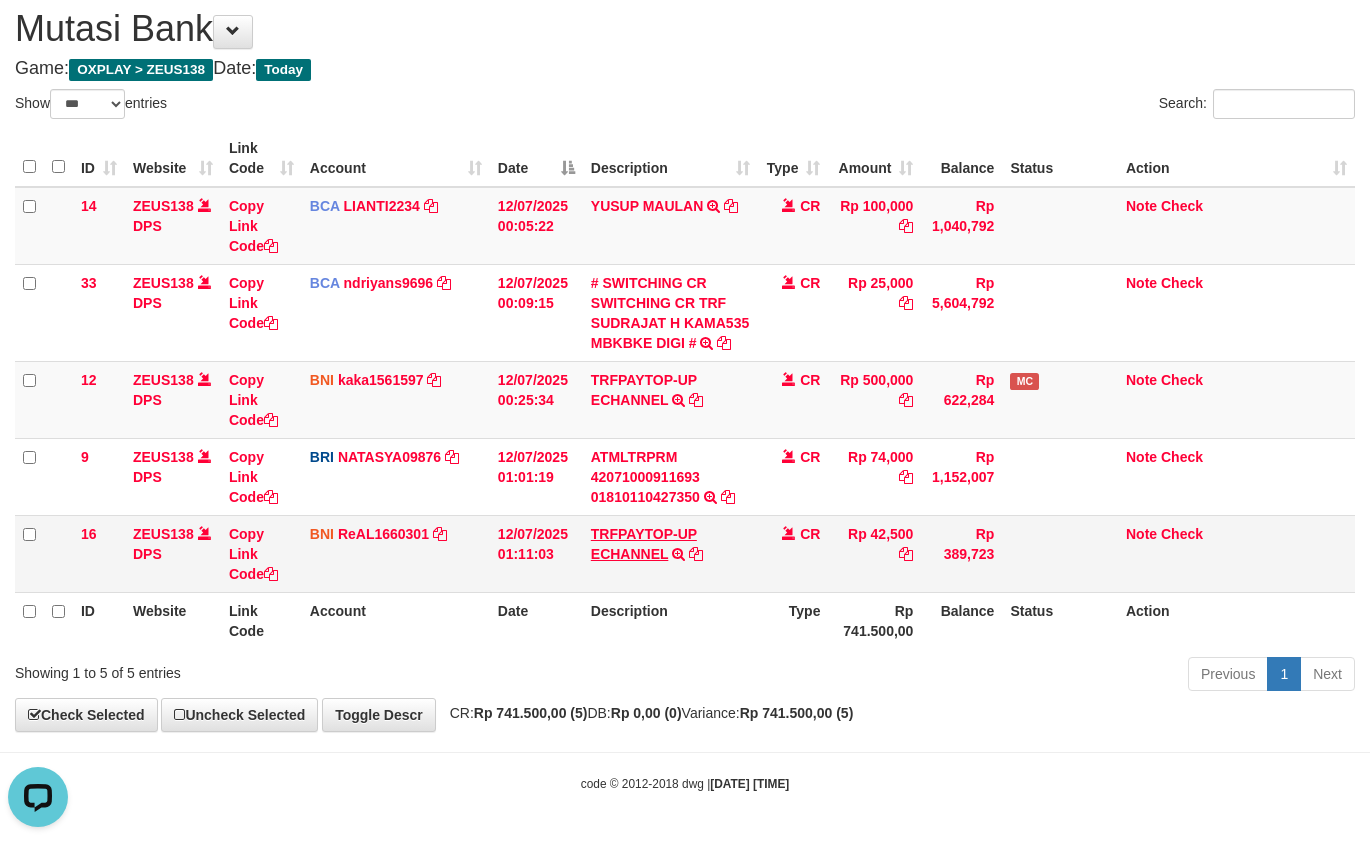 drag, startPoint x: 640, startPoint y: 673, endPoint x: 592, endPoint y: 555, distance: 127.38917 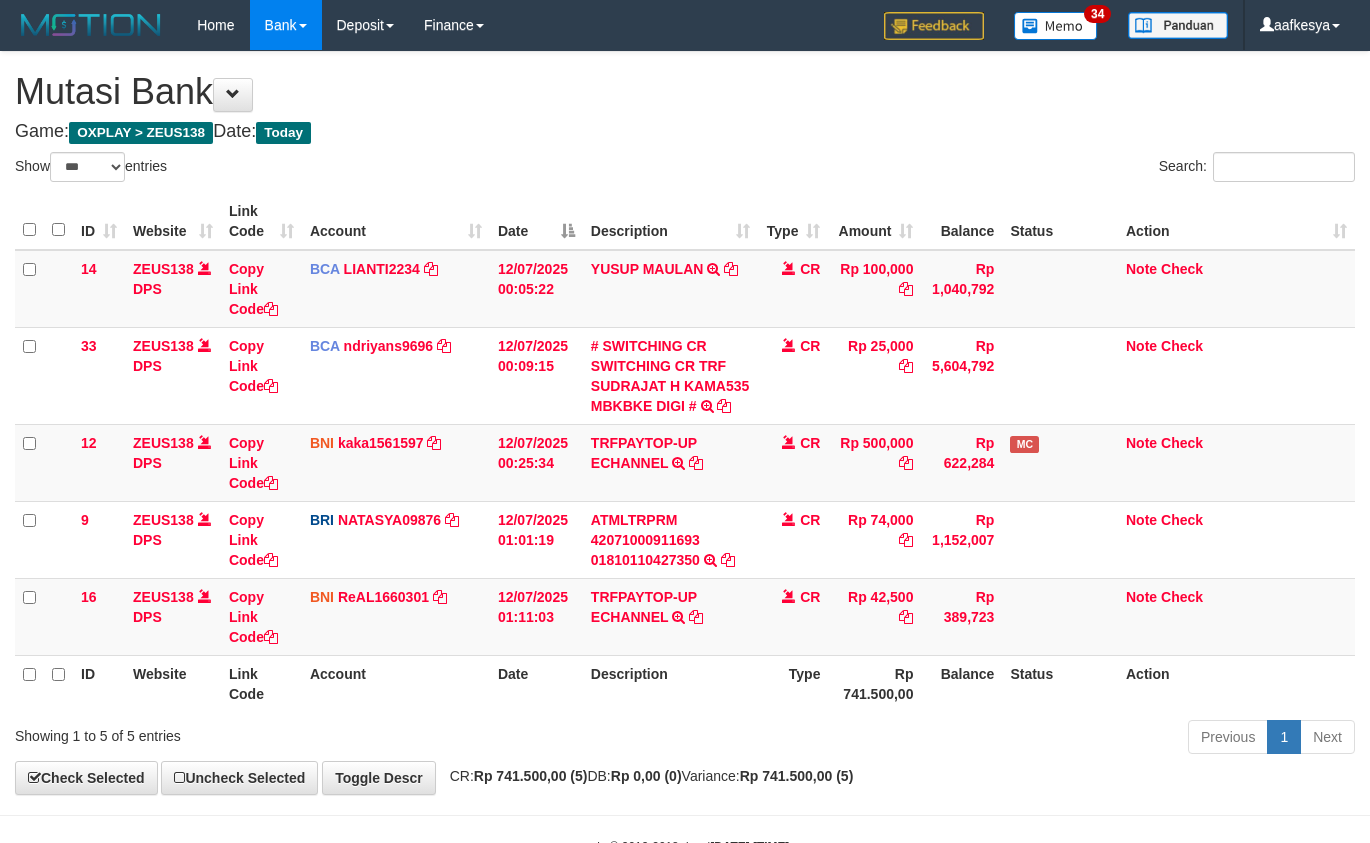 select on "***" 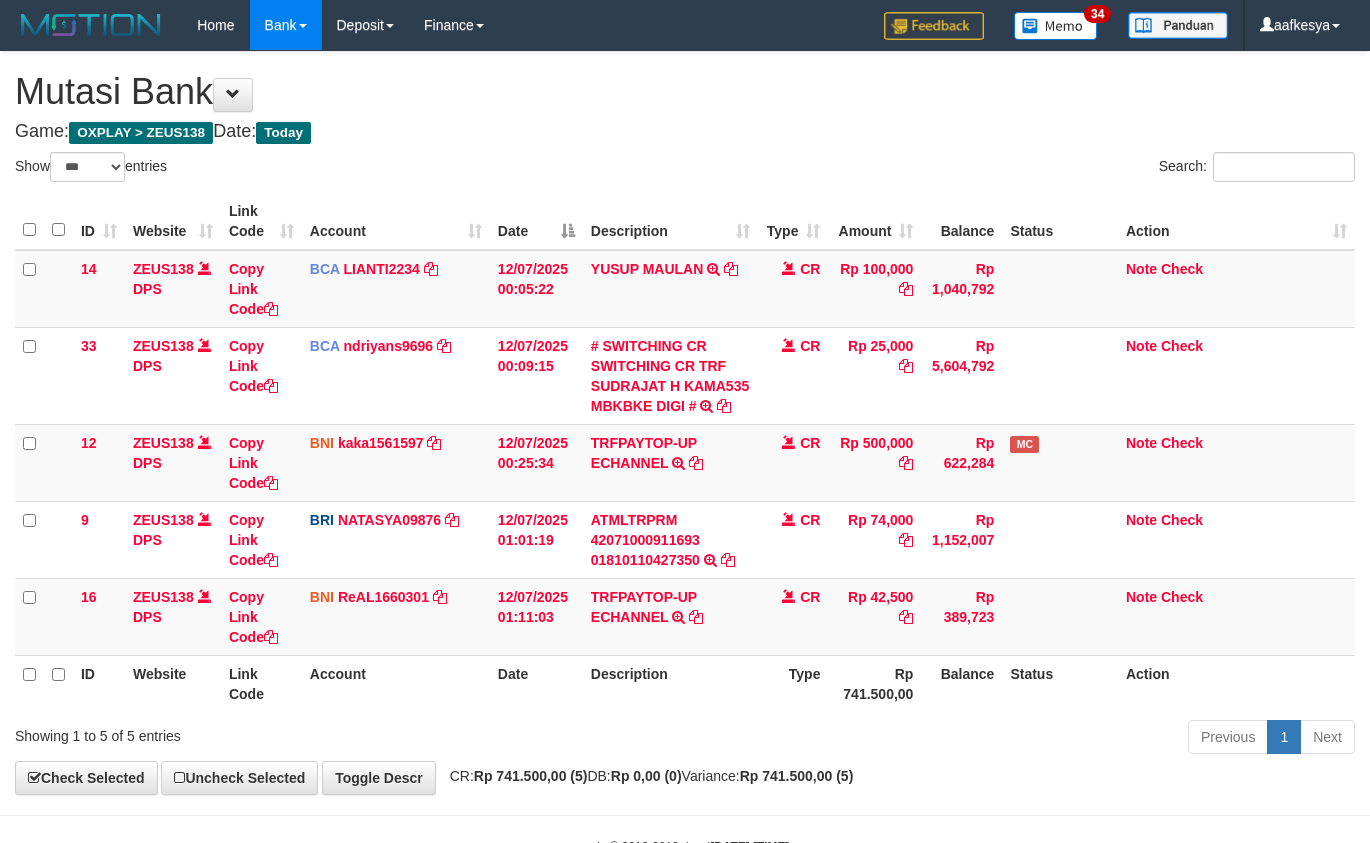 scroll, scrollTop: 63, scrollLeft: 0, axis: vertical 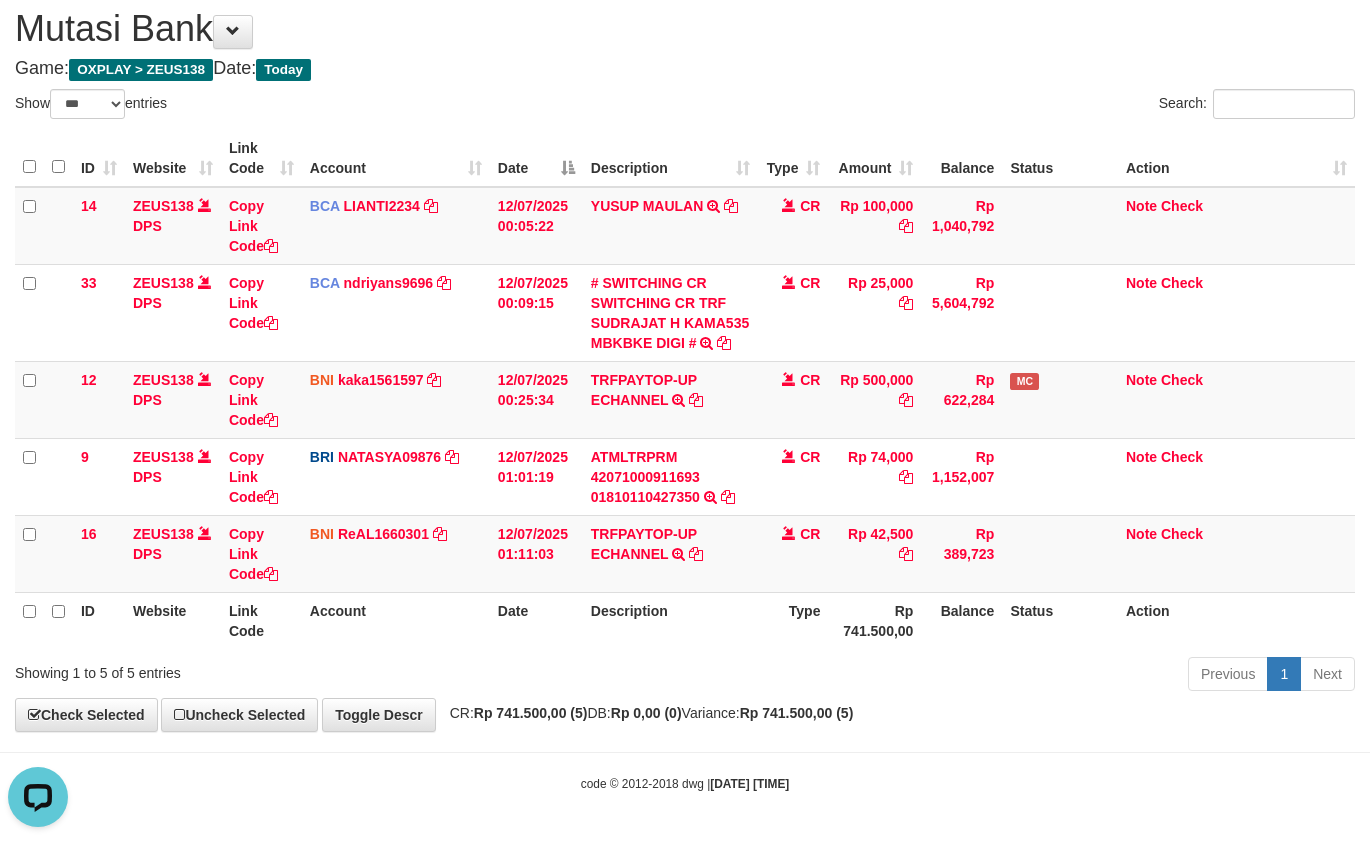 drag, startPoint x: 662, startPoint y: 661, endPoint x: 674, endPoint y: 655, distance: 13.416408 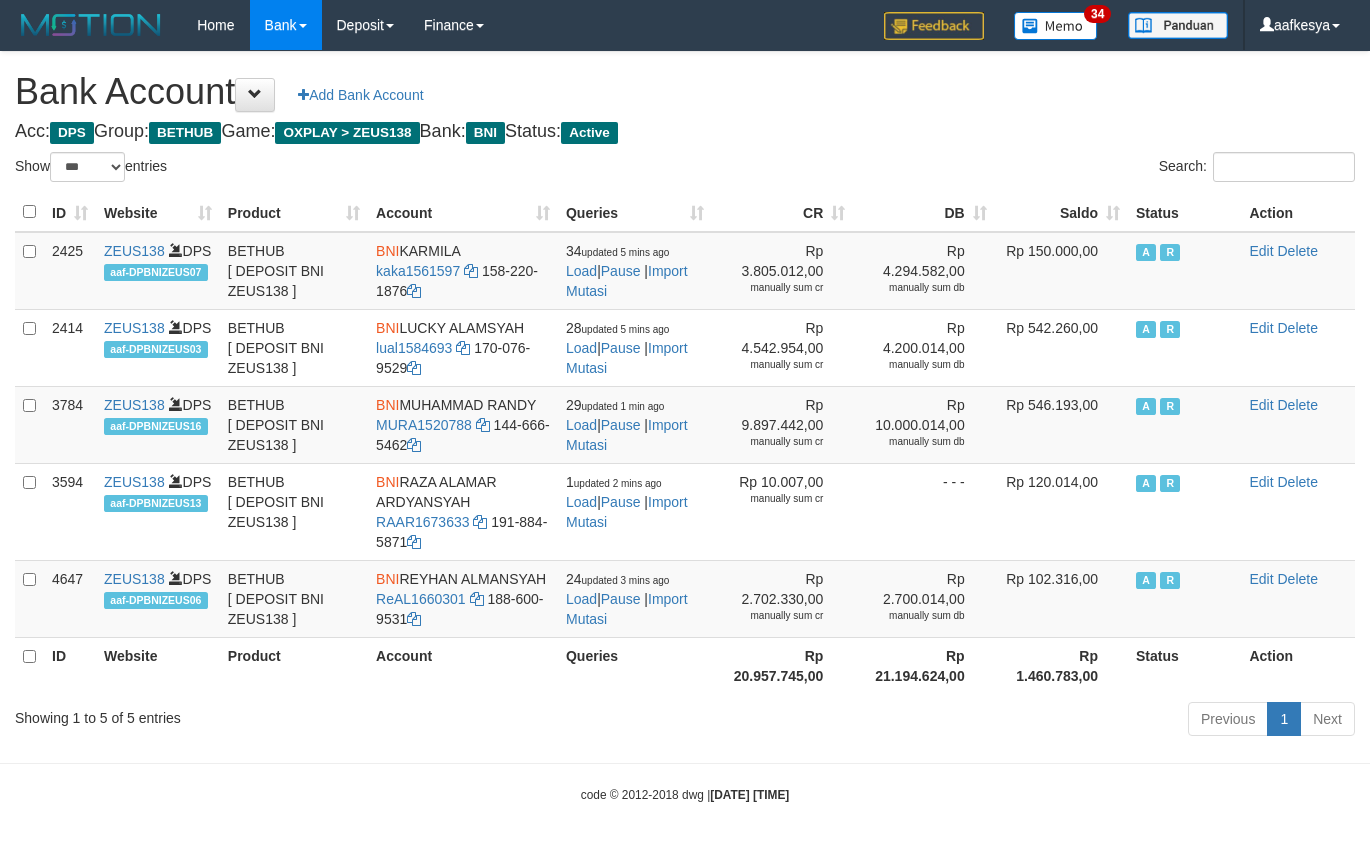 select on "***" 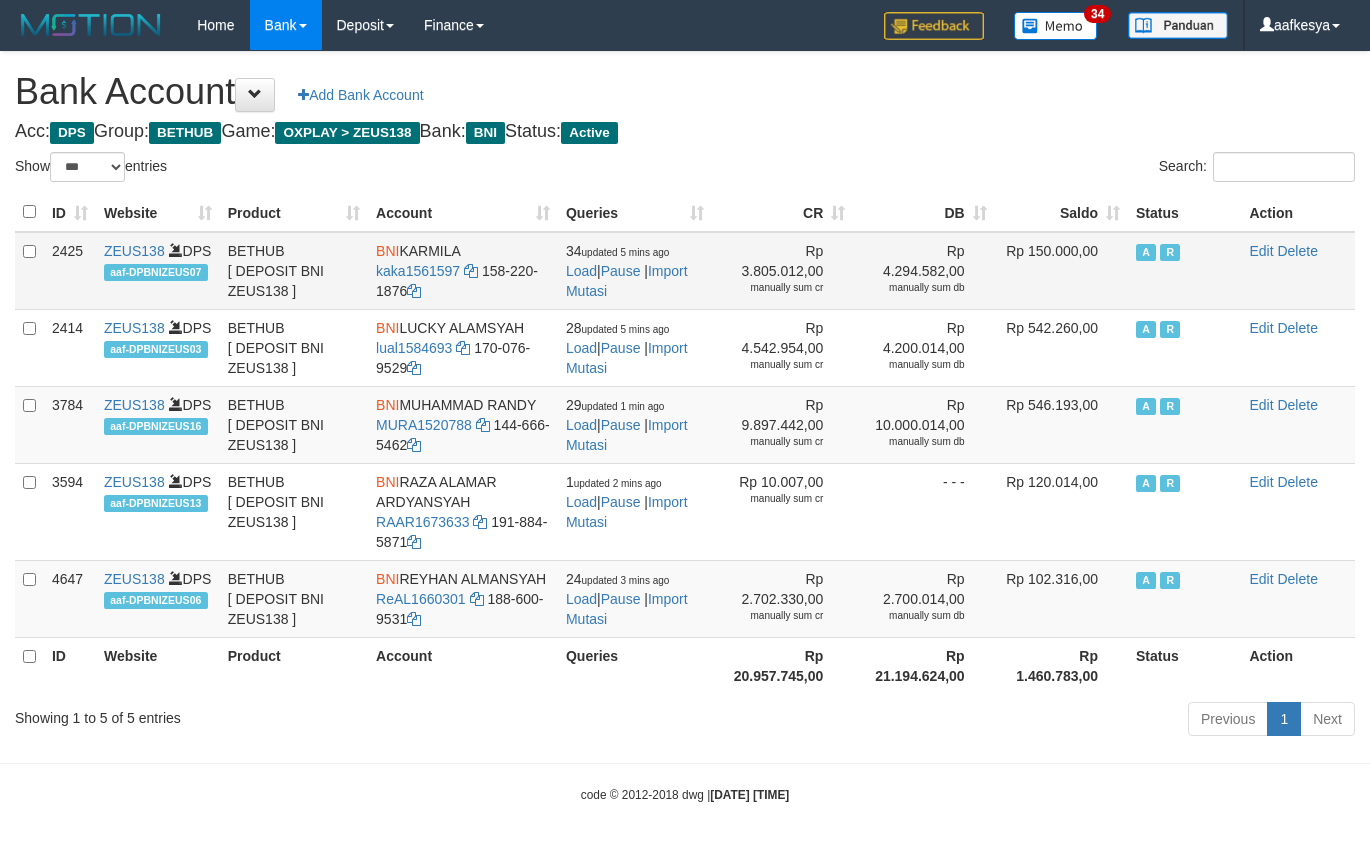 scroll, scrollTop: 0, scrollLeft: 0, axis: both 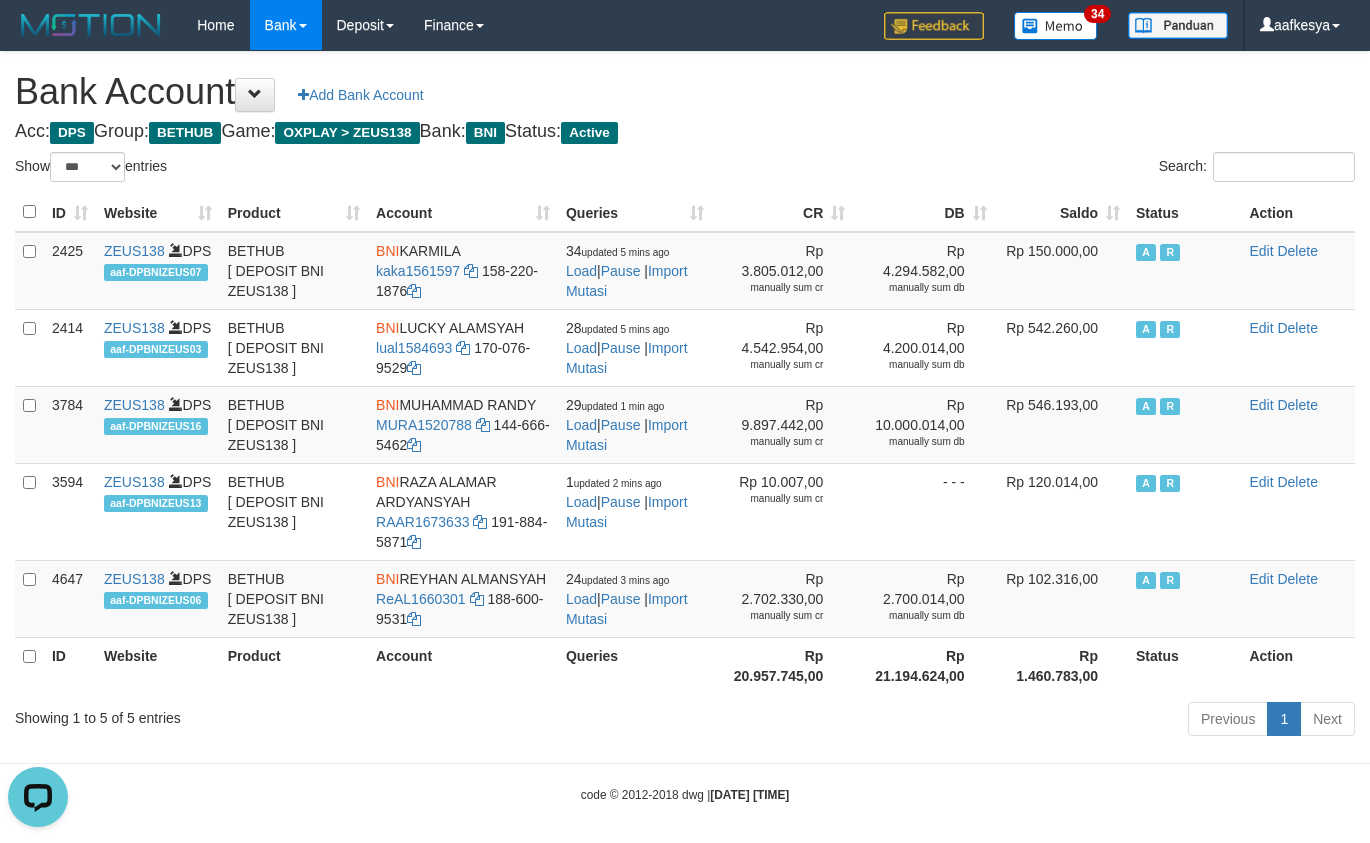 click on "Toggle navigation
Home
Bank
Account List
Load
By Website
Group
[OXPLAY]													ZEUS138
By Load Group (DPS)" at bounding box center (685, 427) 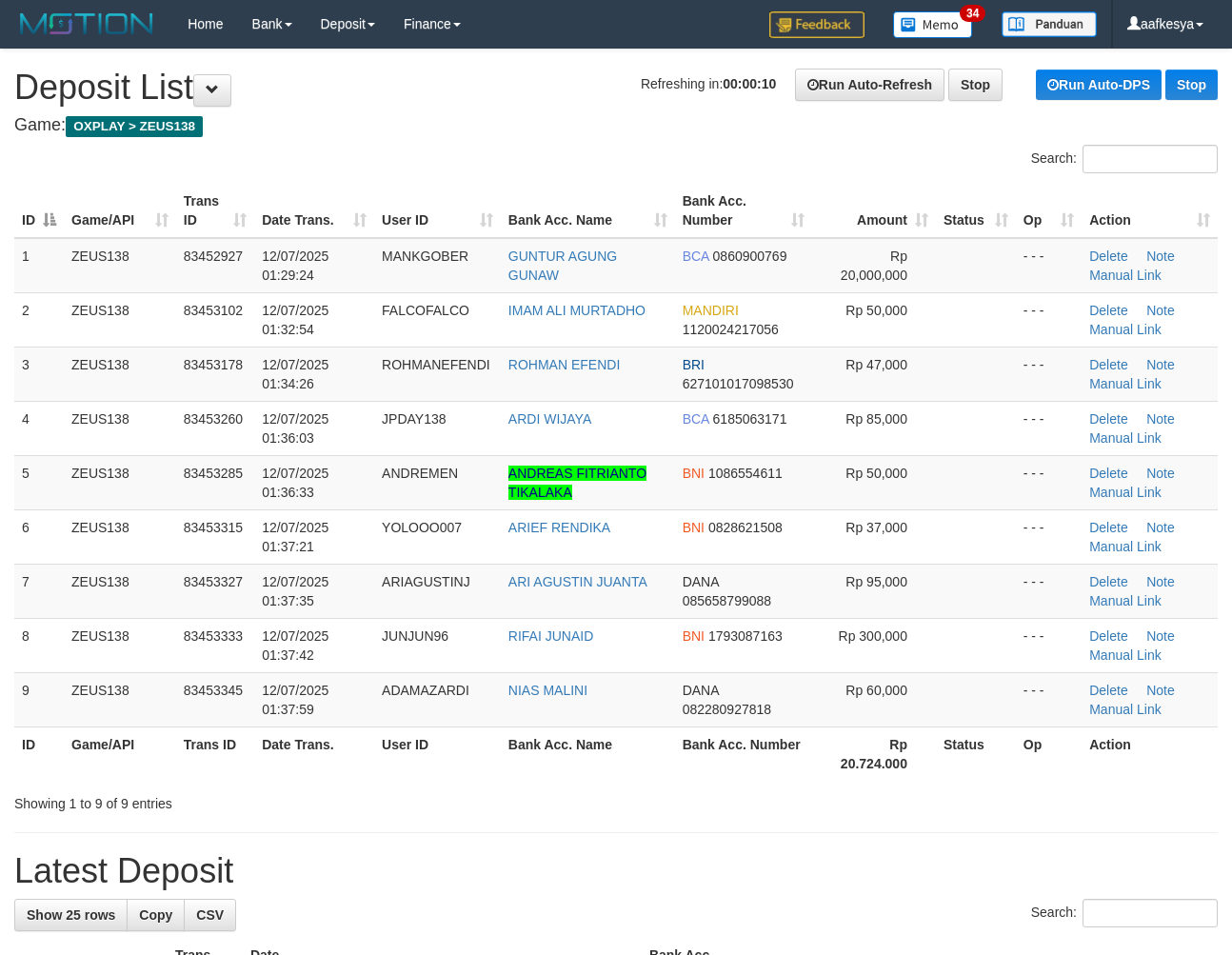 scroll, scrollTop: 0, scrollLeft: 0, axis: both 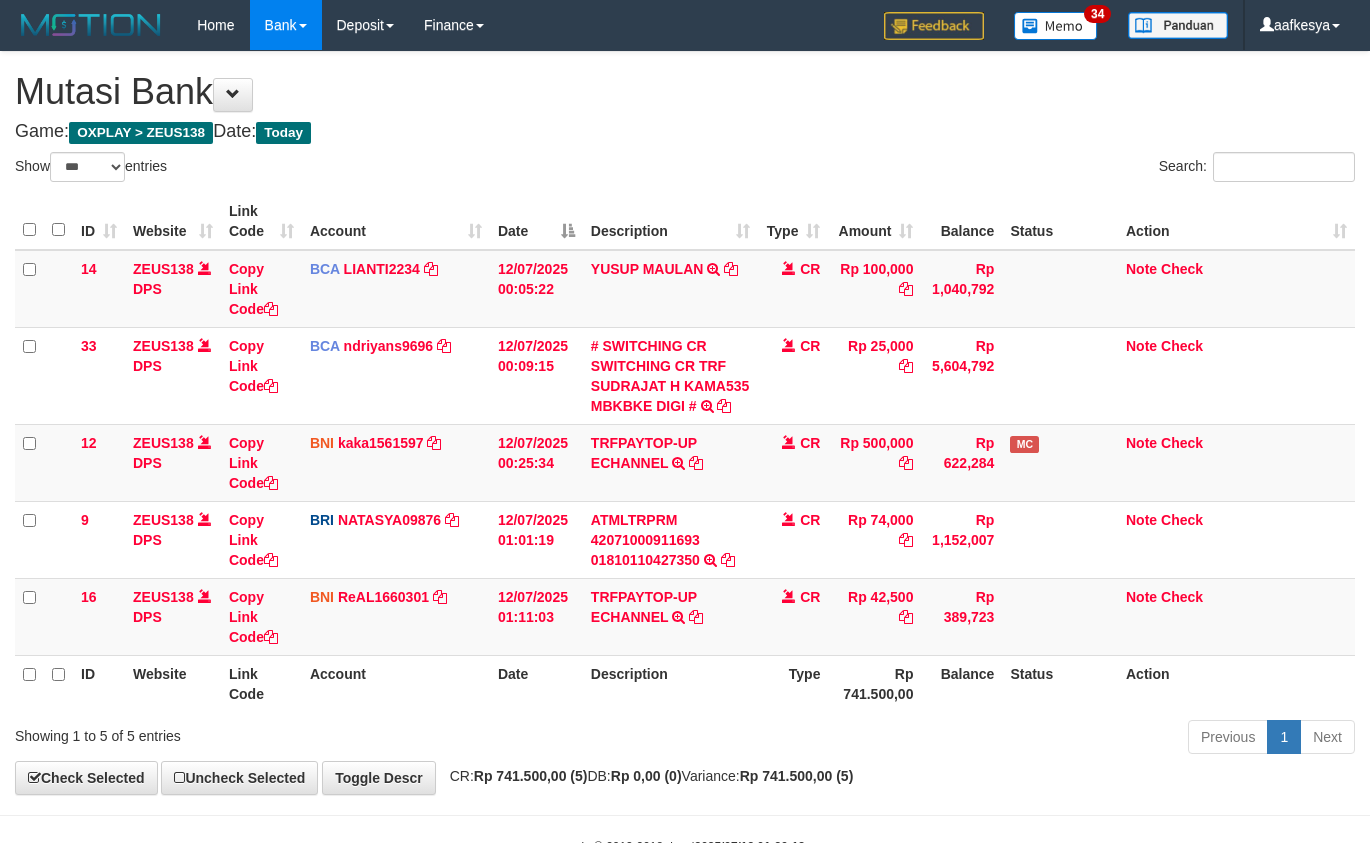 select on "***" 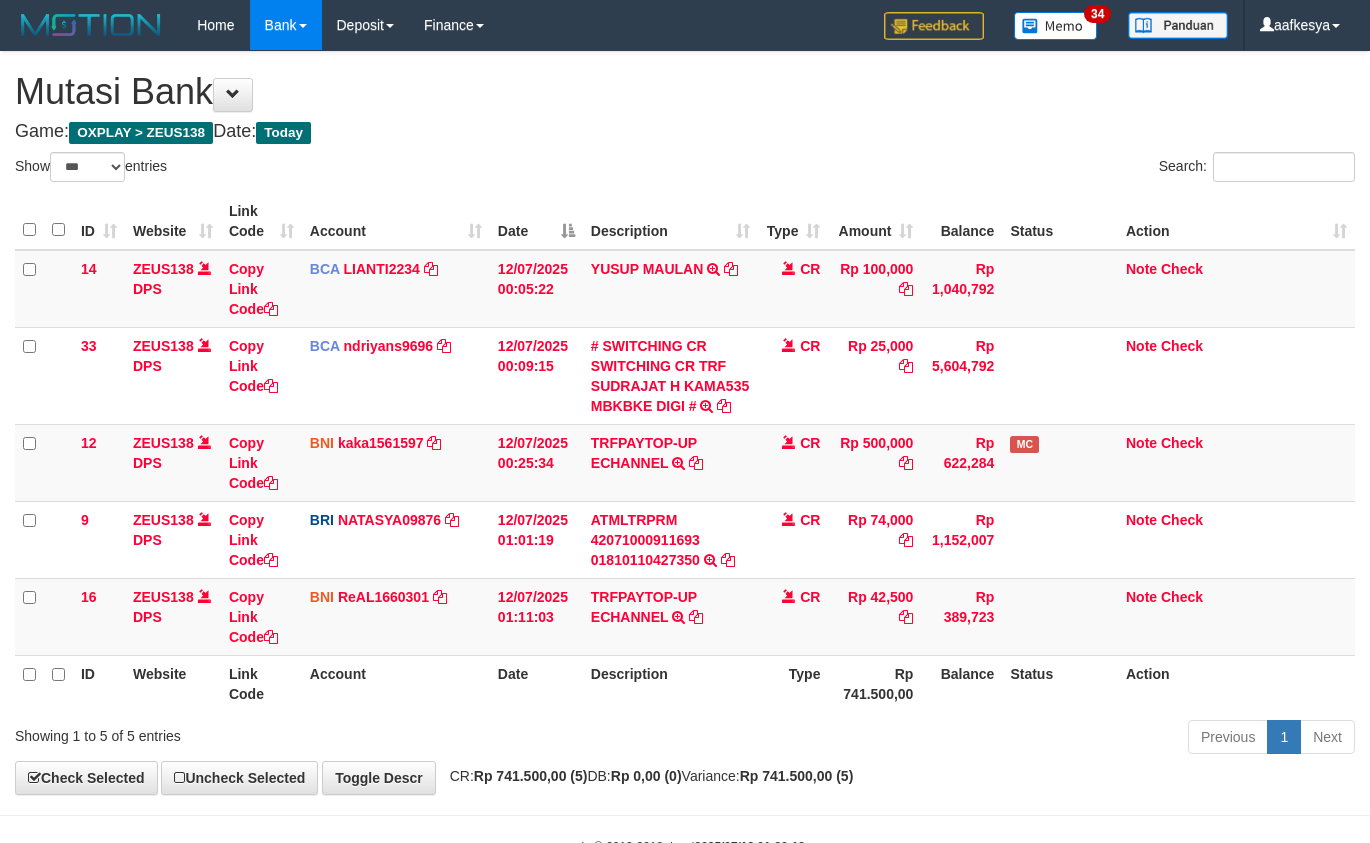 scroll, scrollTop: 63, scrollLeft: 0, axis: vertical 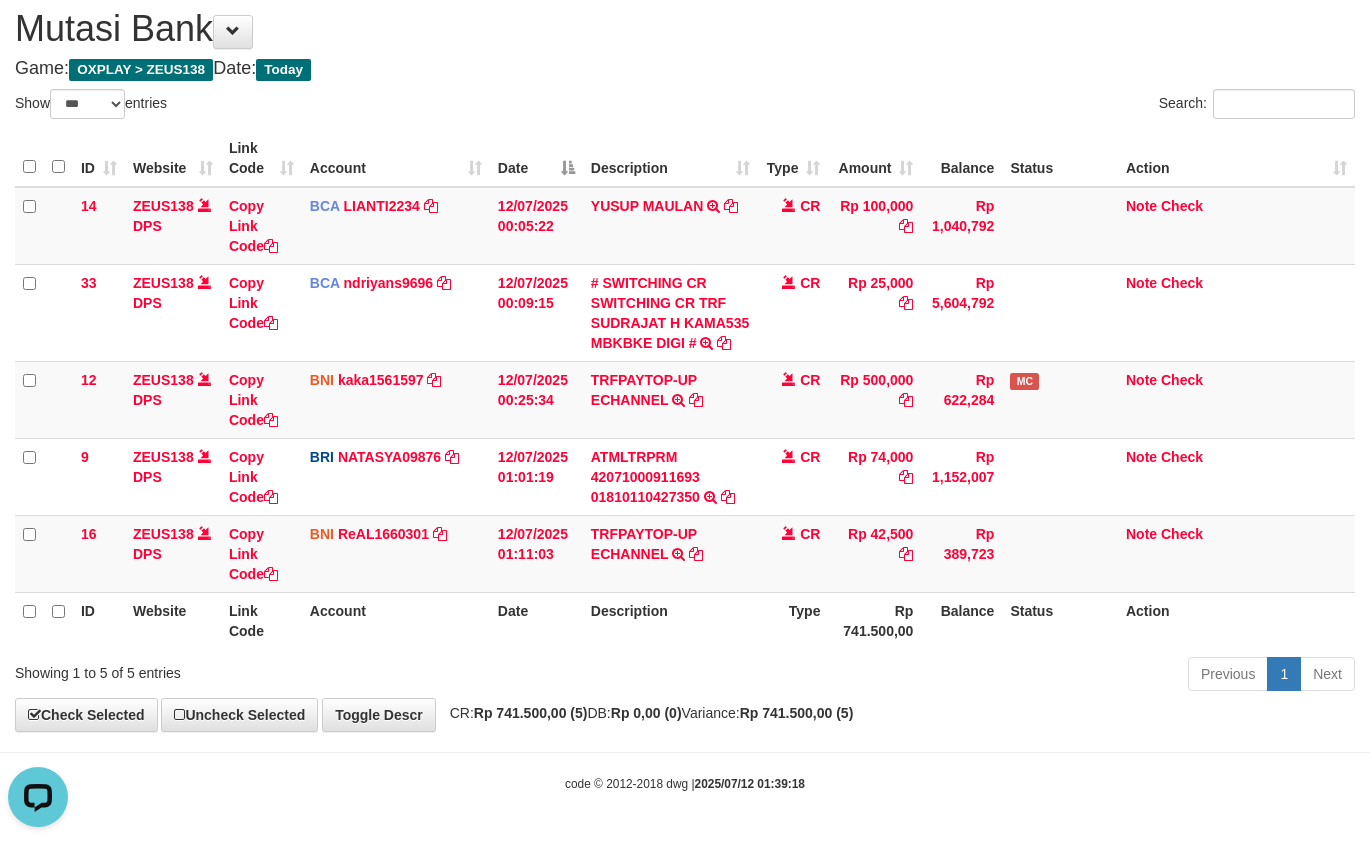 click on "Previous 1 Next" at bounding box center (970, 676) 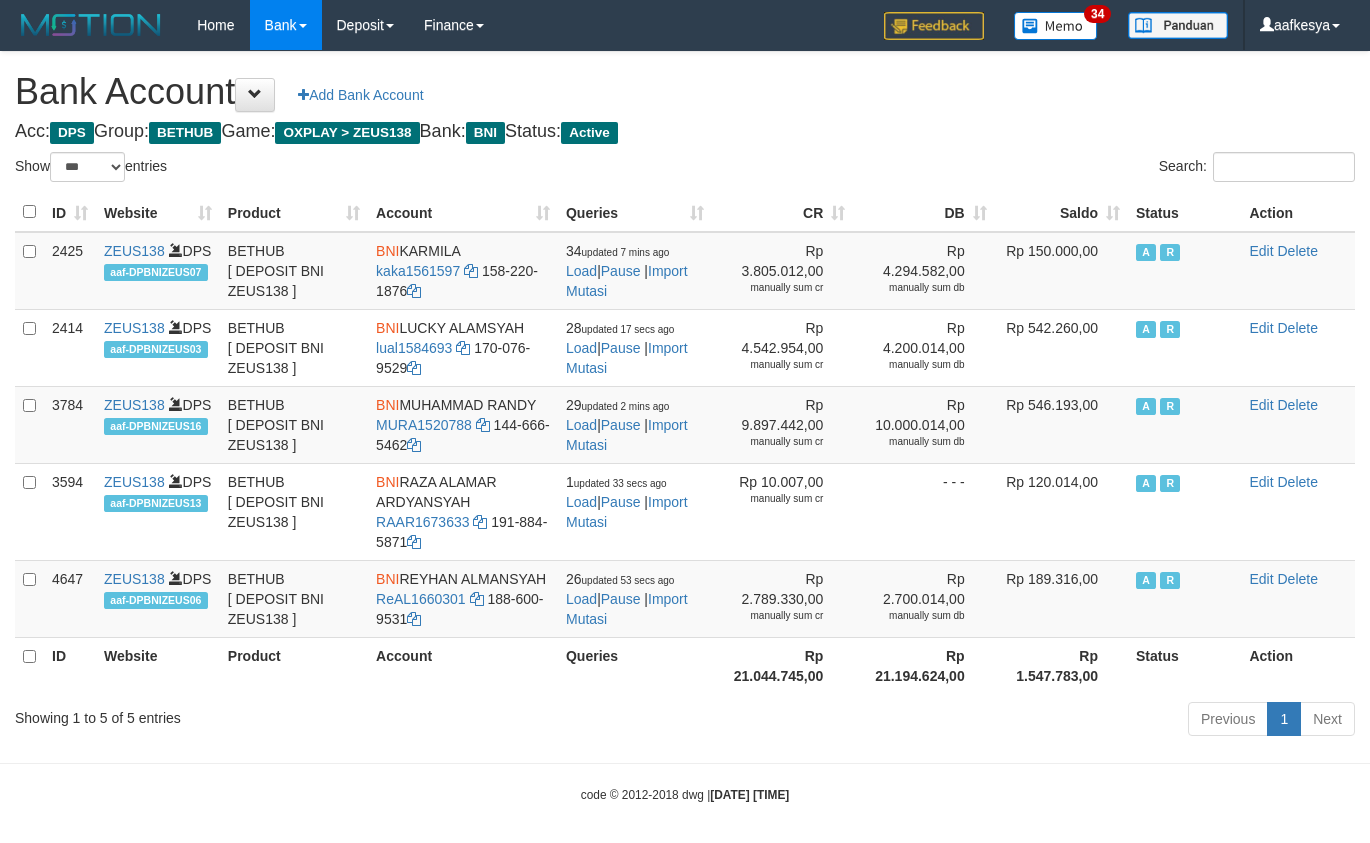 select on "***" 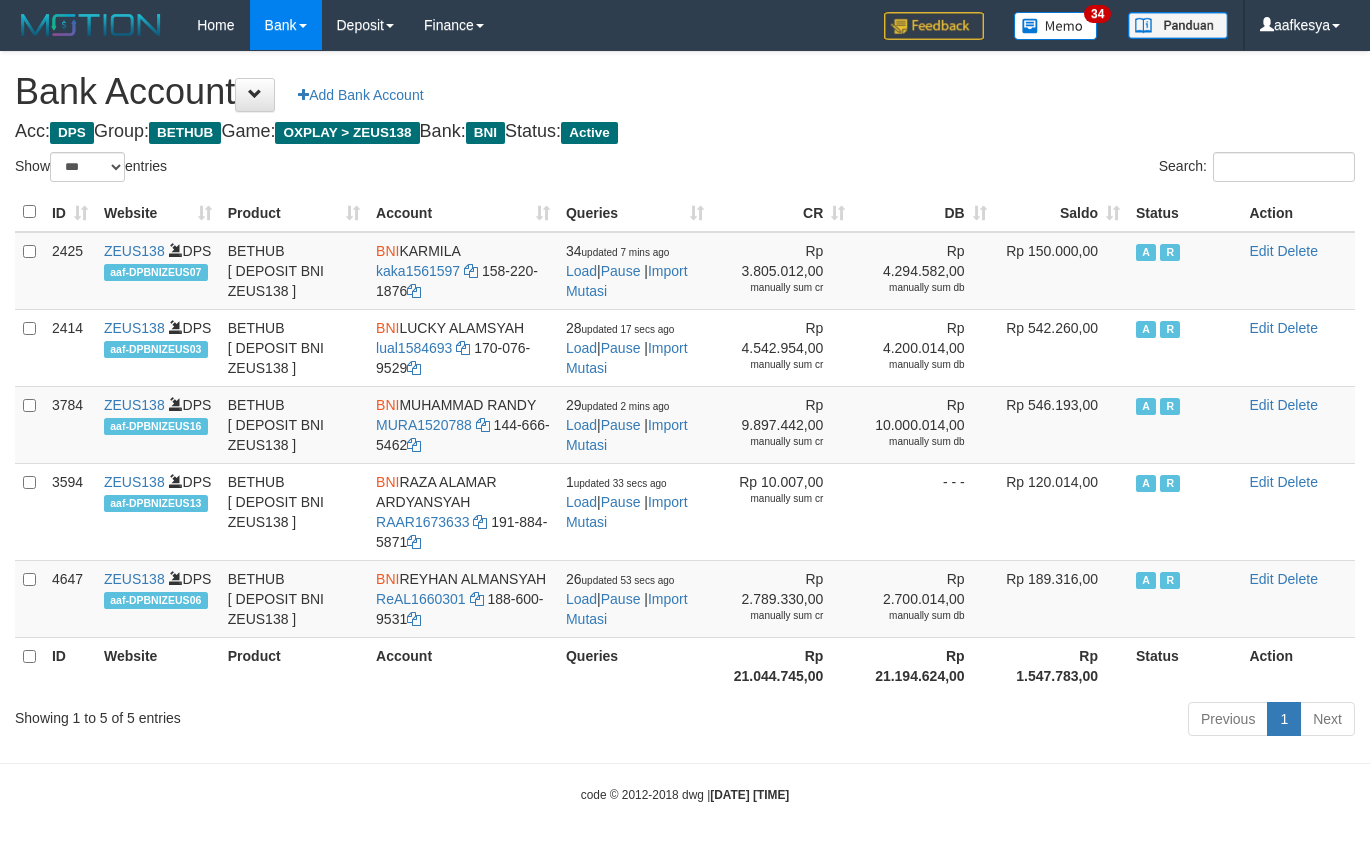 scroll, scrollTop: 0, scrollLeft: 0, axis: both 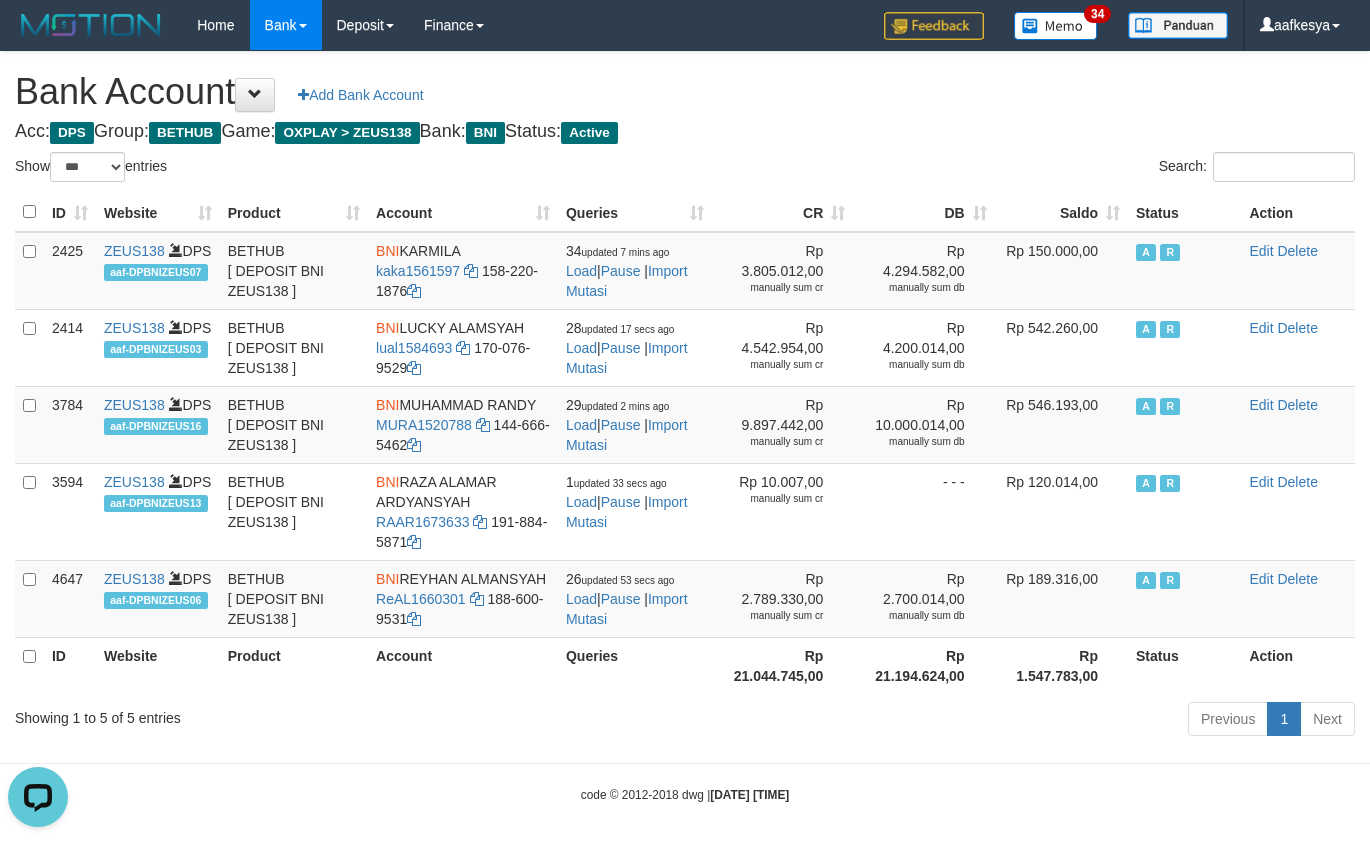 click on "Acc: 										 DPS
Group:   BETHUB    		Game:   OXPLAY > ZEUS138    		Bank:   BNI    		Status:  Active" at bounding box center (685, 132) 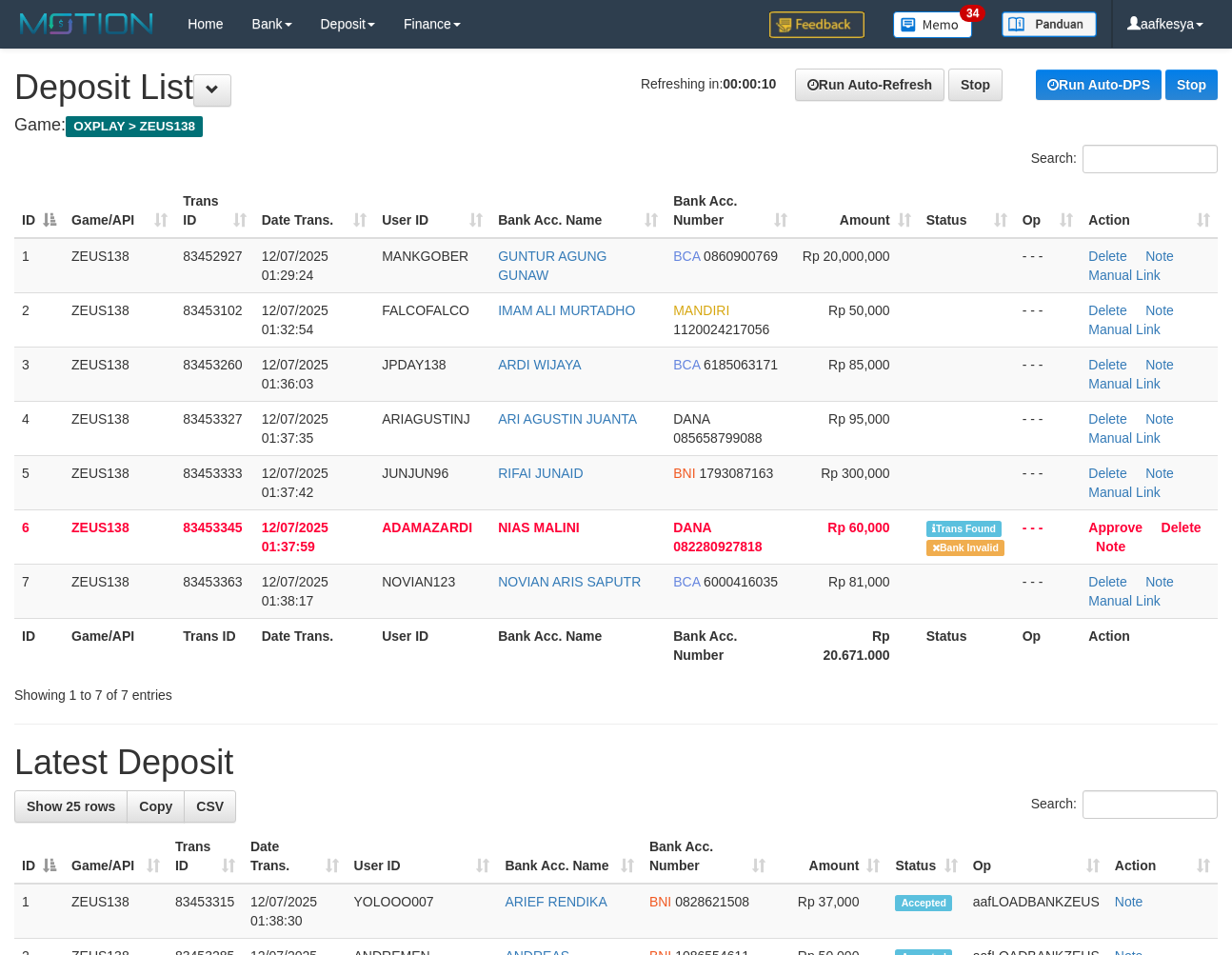 scroll, scrollTop: 0, scrollLeft: 0, axis: both 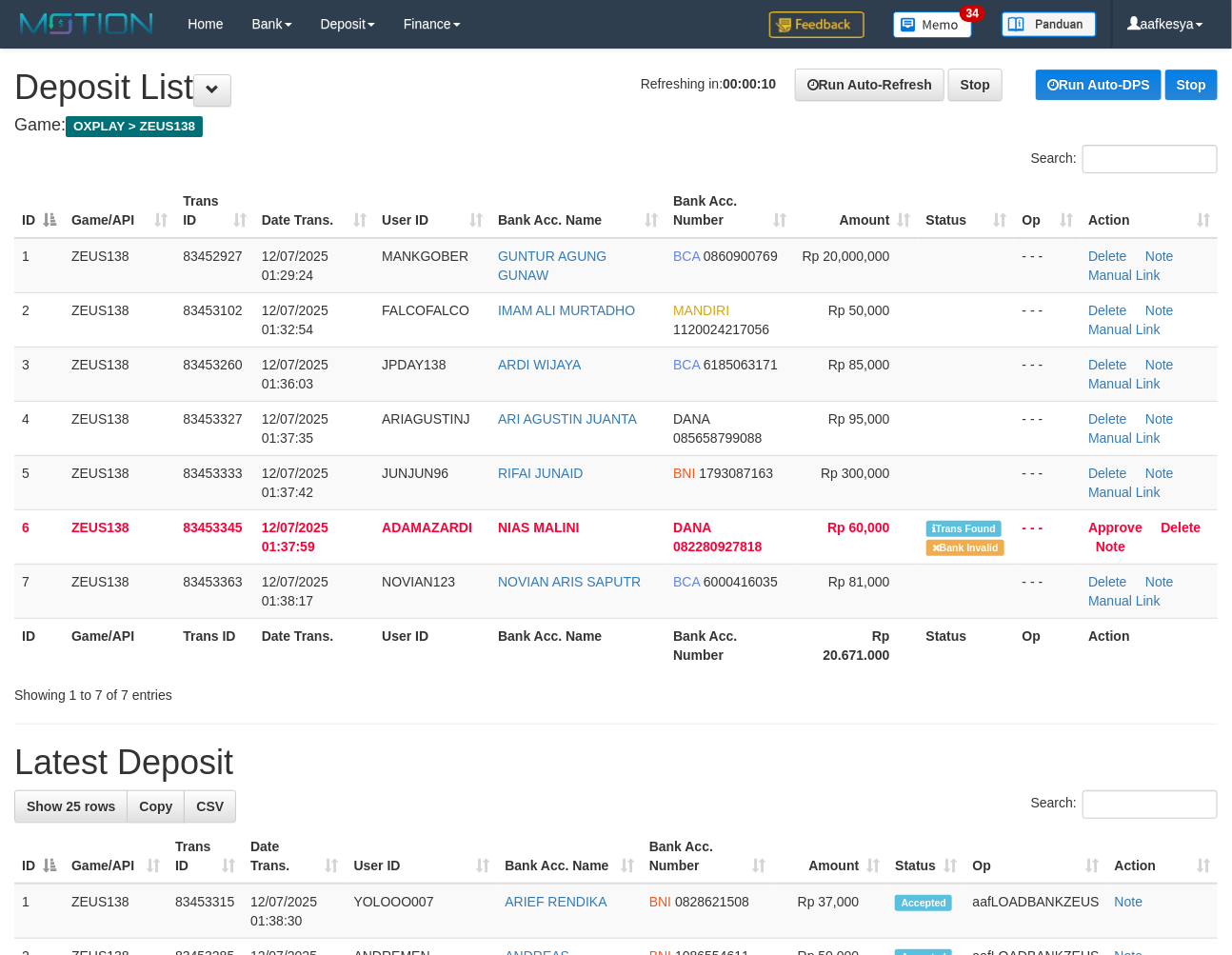 click on "Latest Deposit" at bounding box center [616, 763] 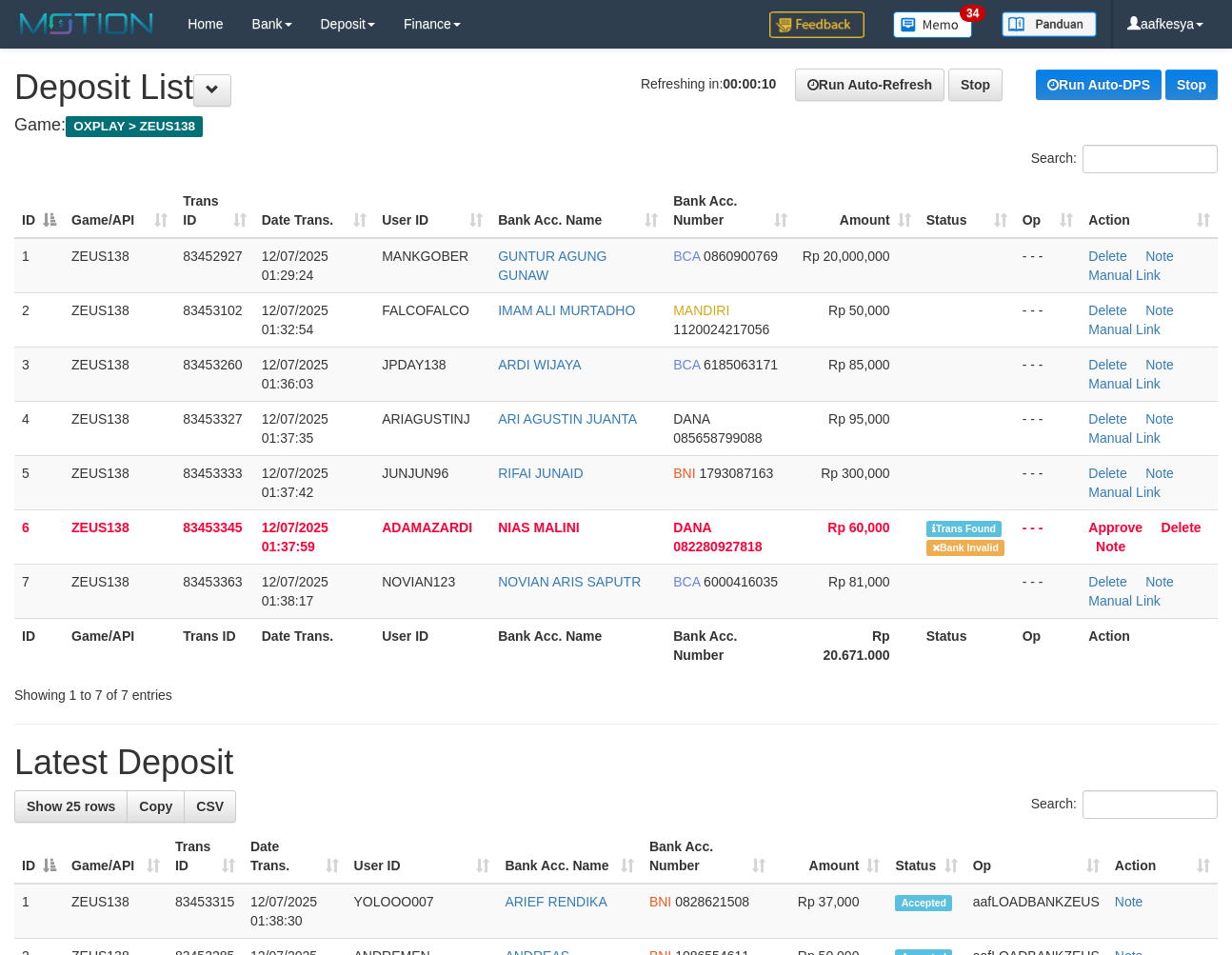 scroll, scrollTop: 0, scrollLeft: 0, axis: both 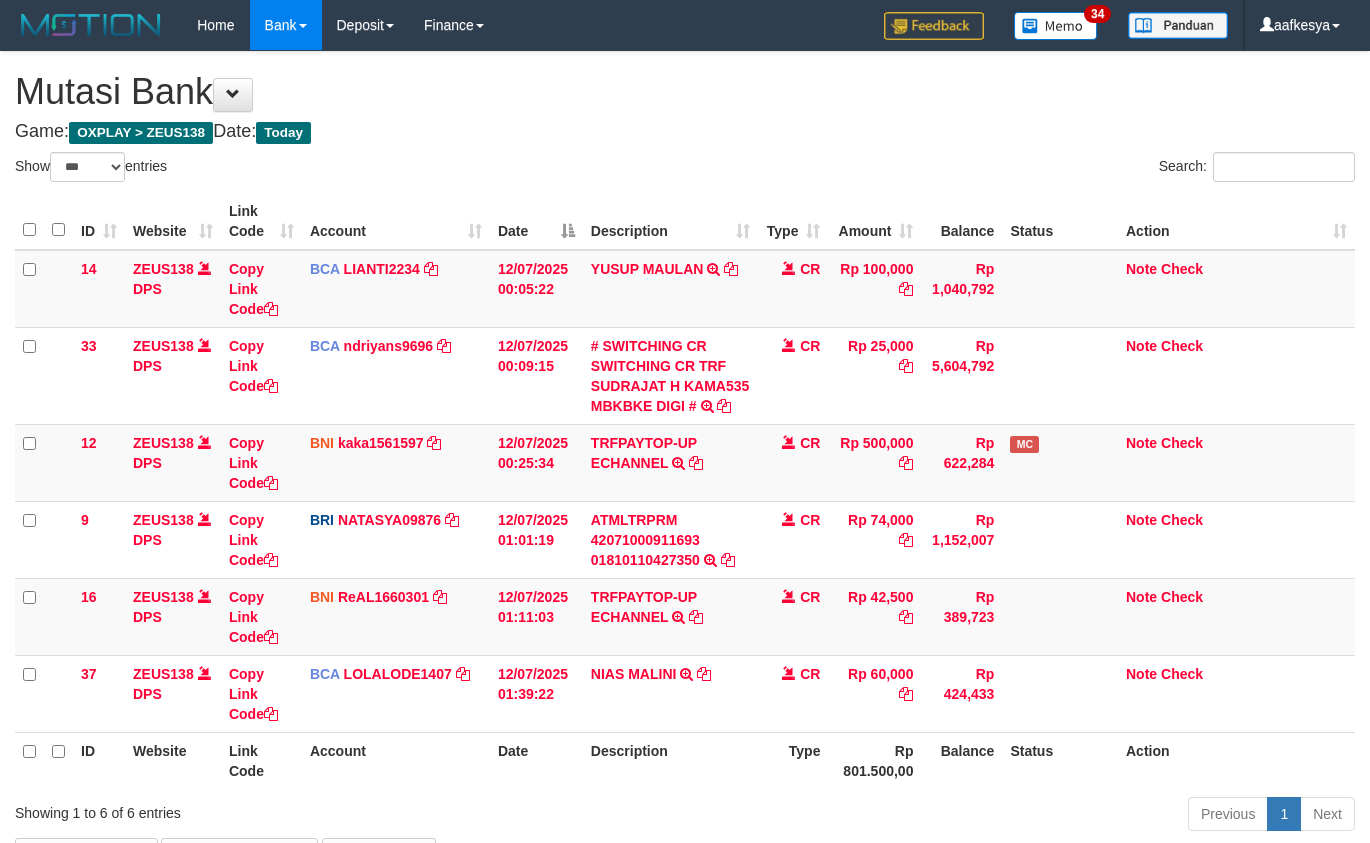 select on "***" 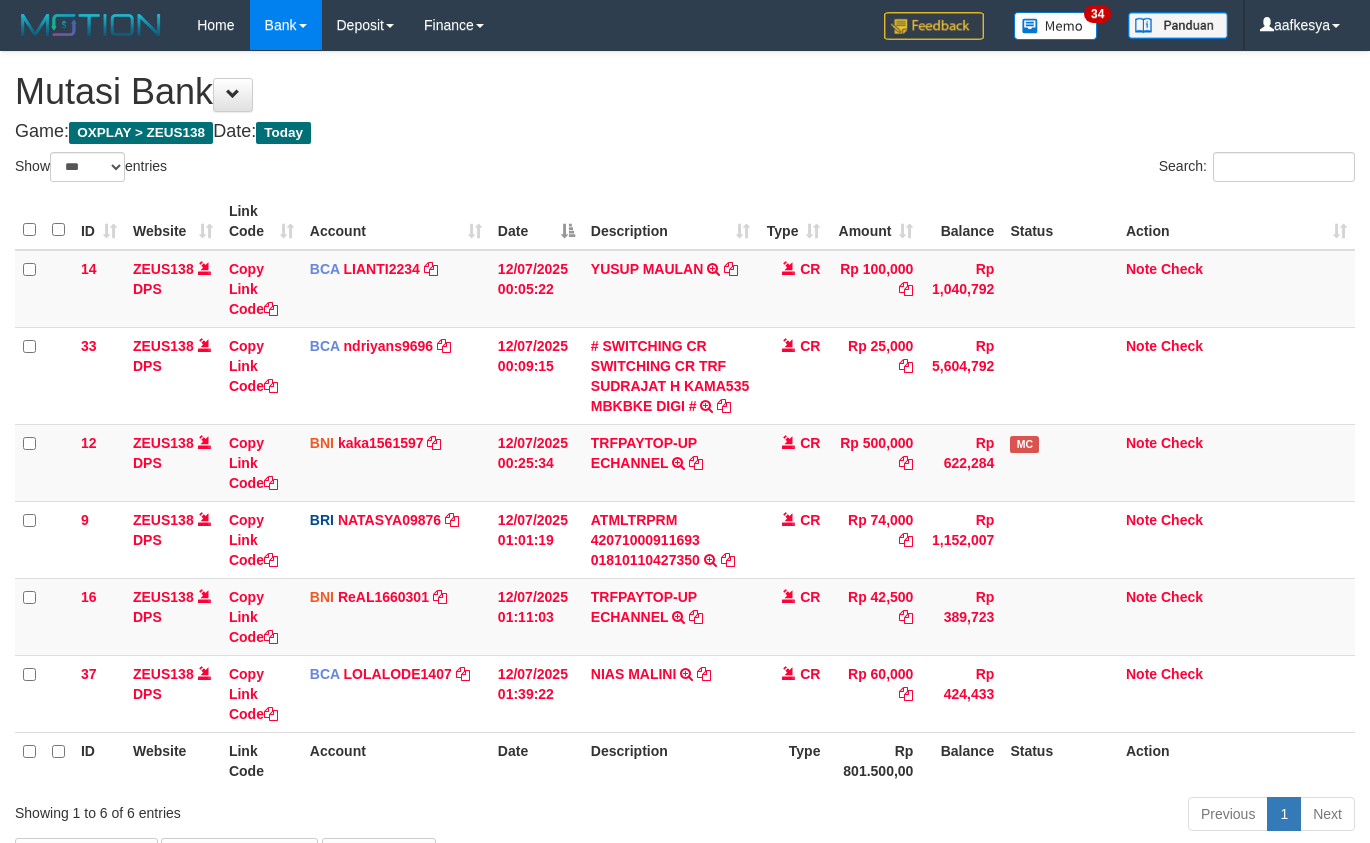 scroll, scrollTop: 63, scrollLeft: 0, axis: vertical 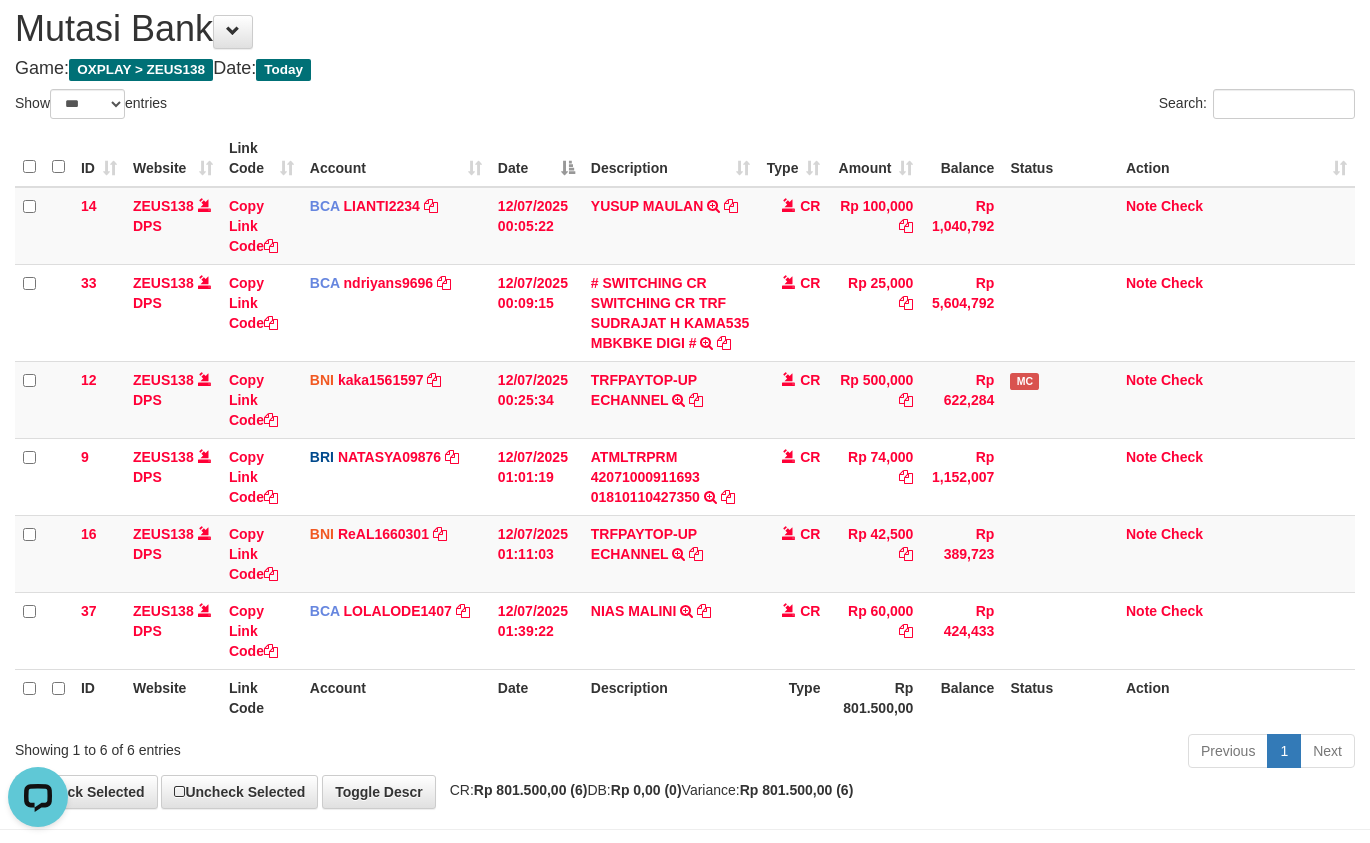 click on "Showing 1 to 6 of 6 entries" at bounding box center (285, 746) 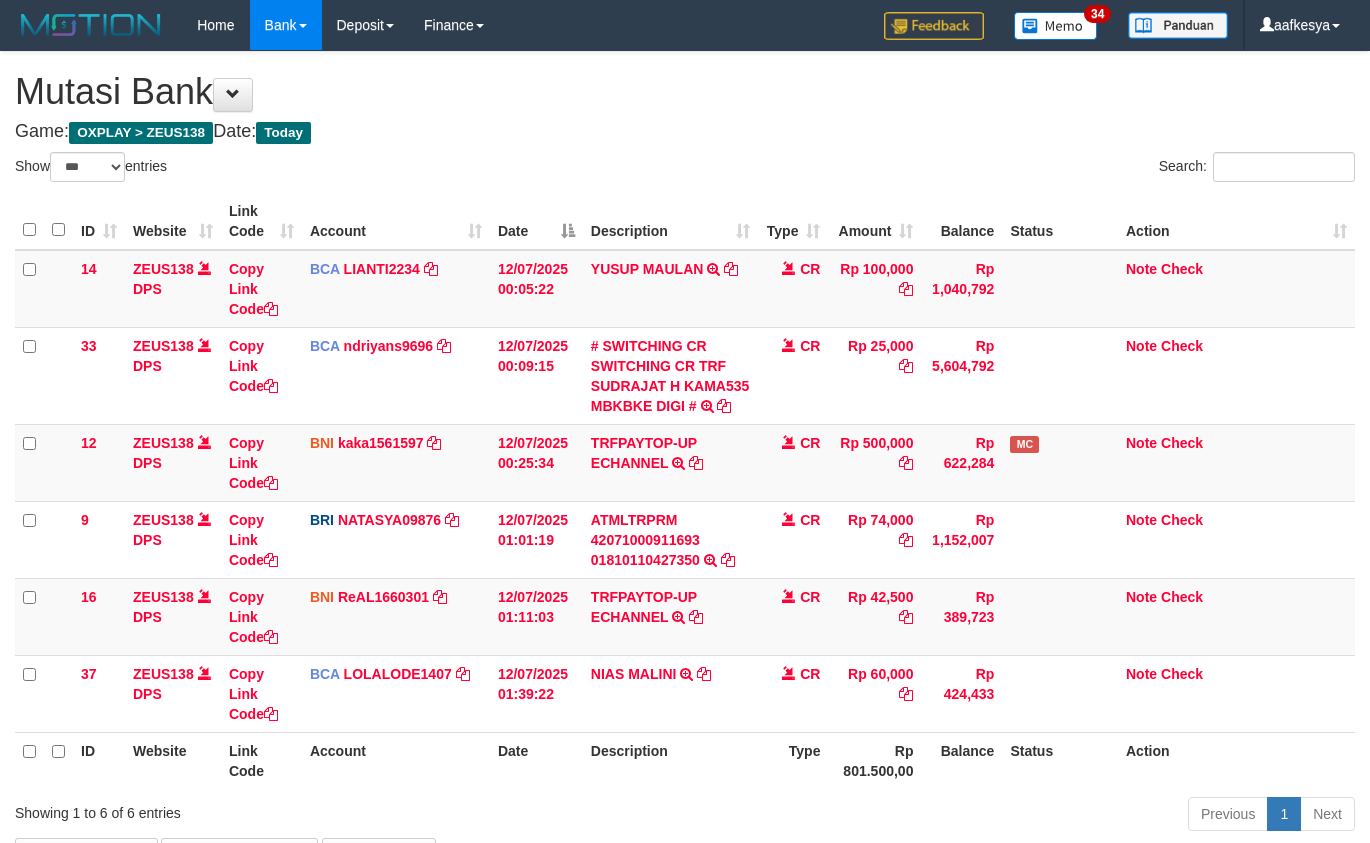select on "***" 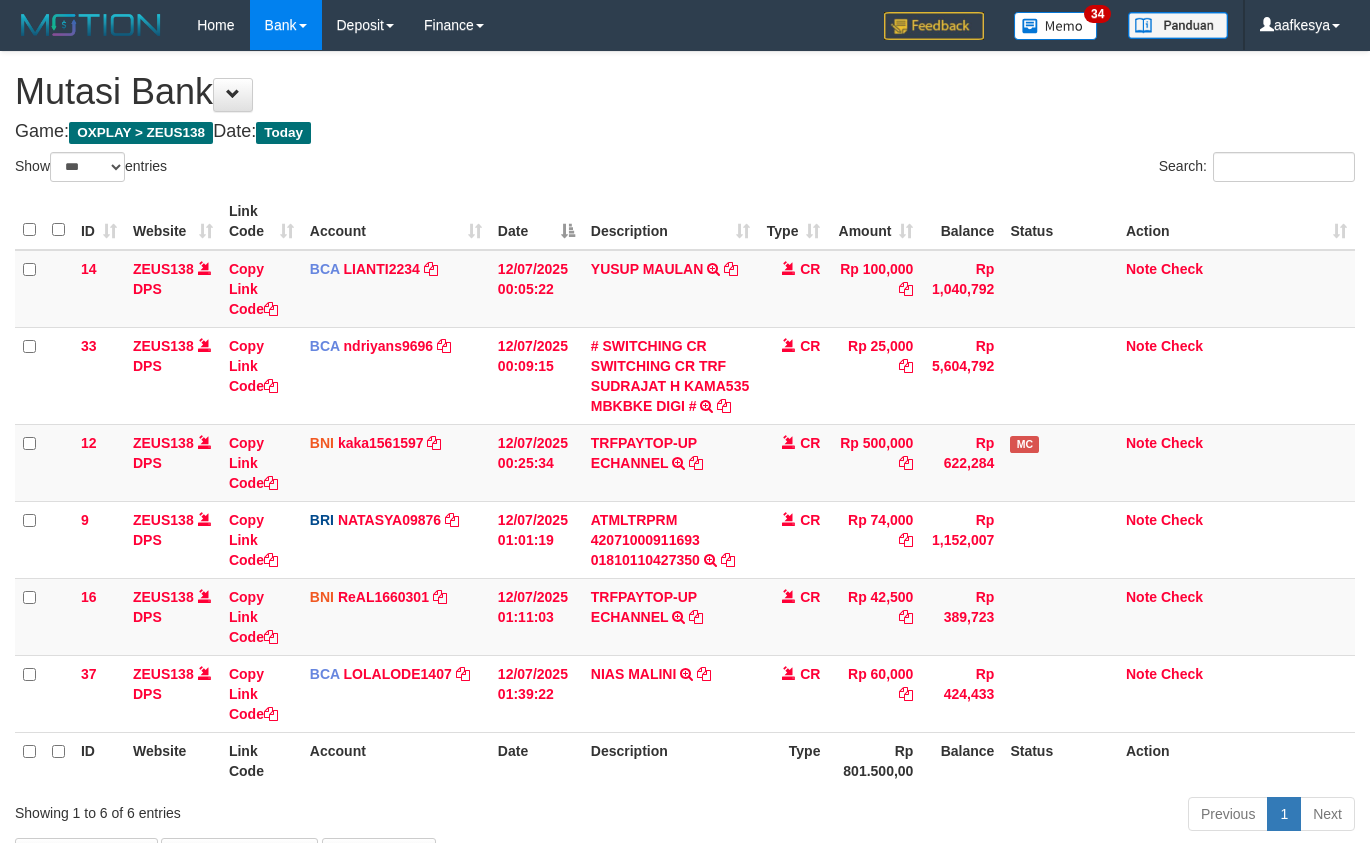 scroll, scrollTop: 63, scrollLeft: 0, axis: vertical 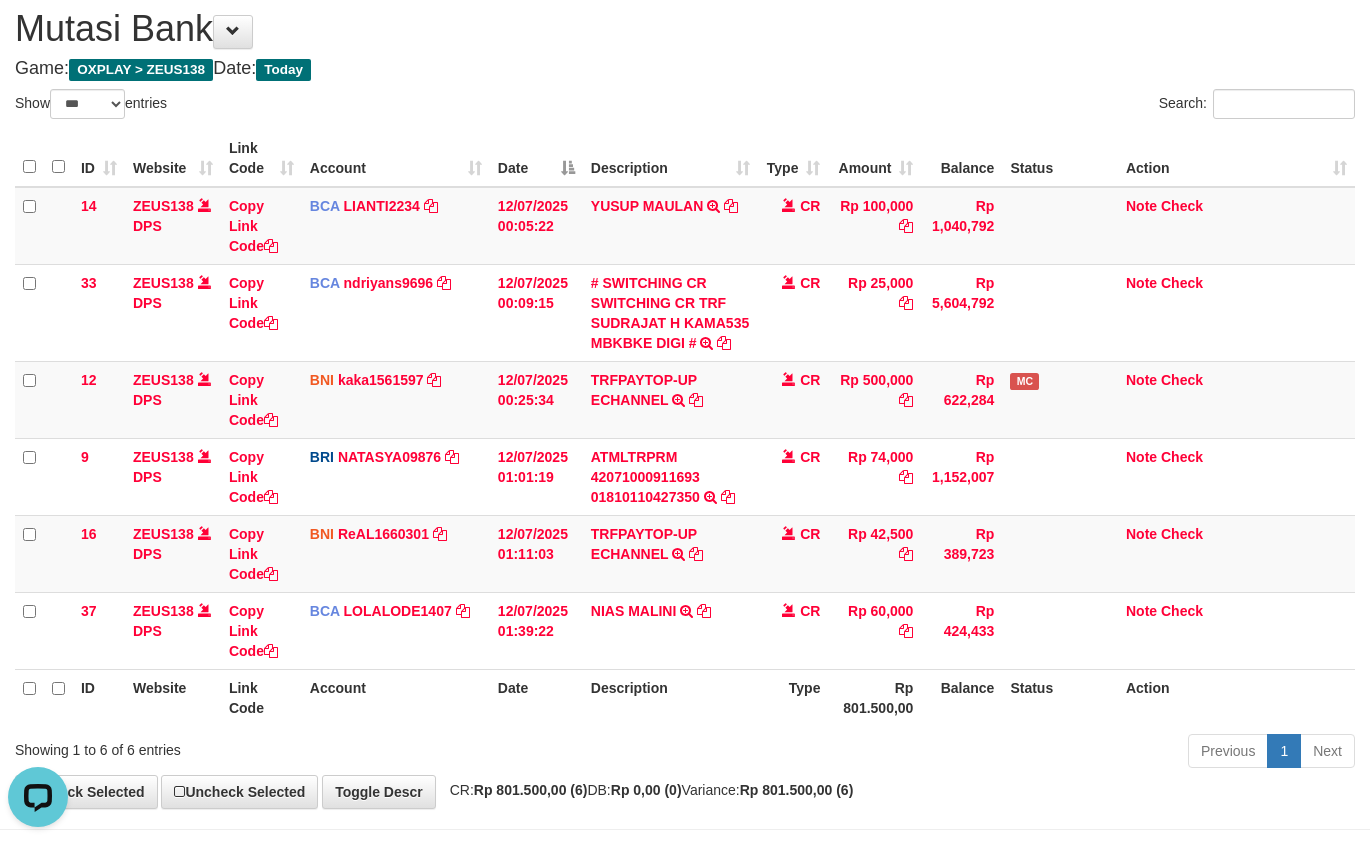 click on "Account" at bounding box center [396, 697] 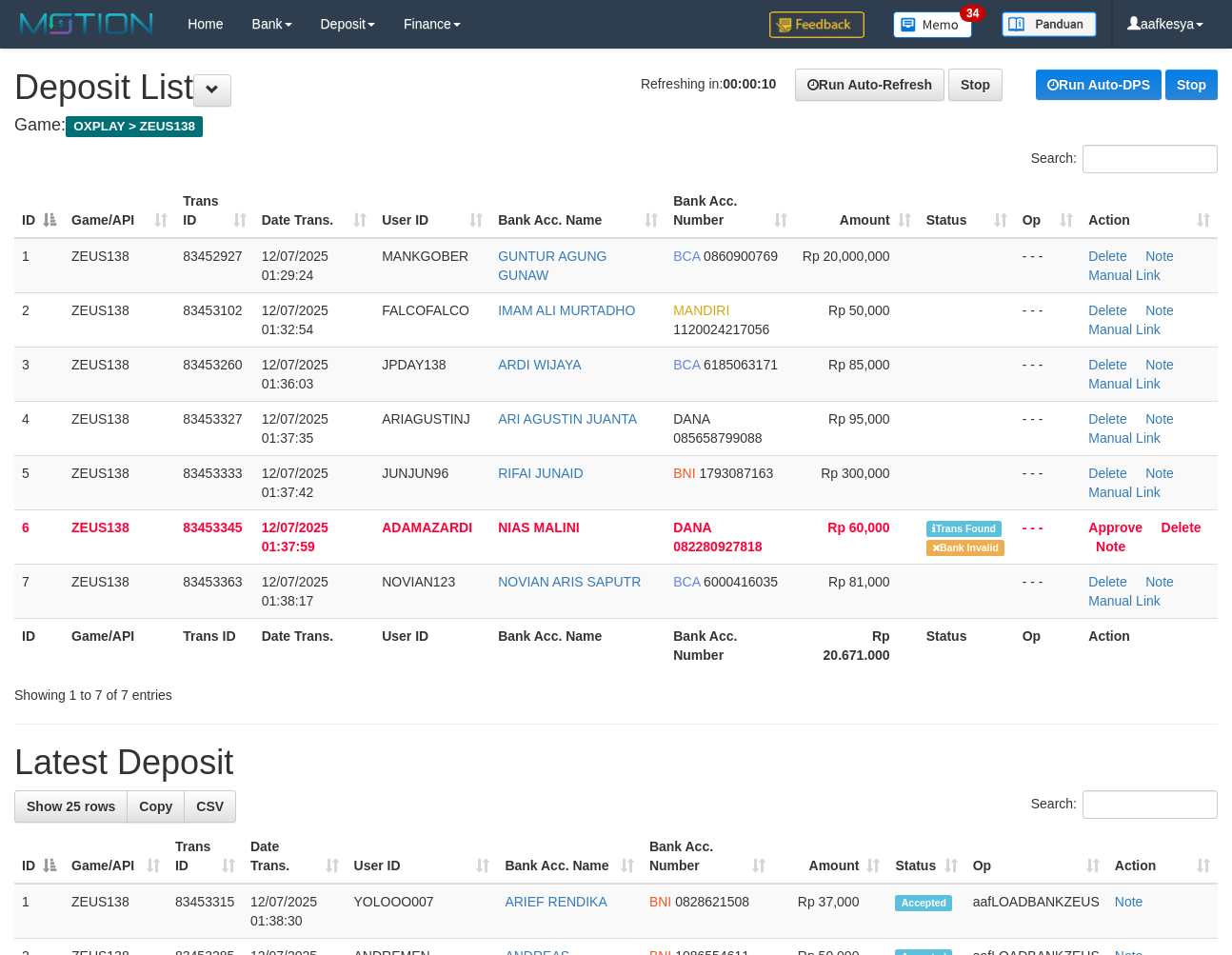 scroll, scrollTop: 0, scrollLeft: 0, axis: both 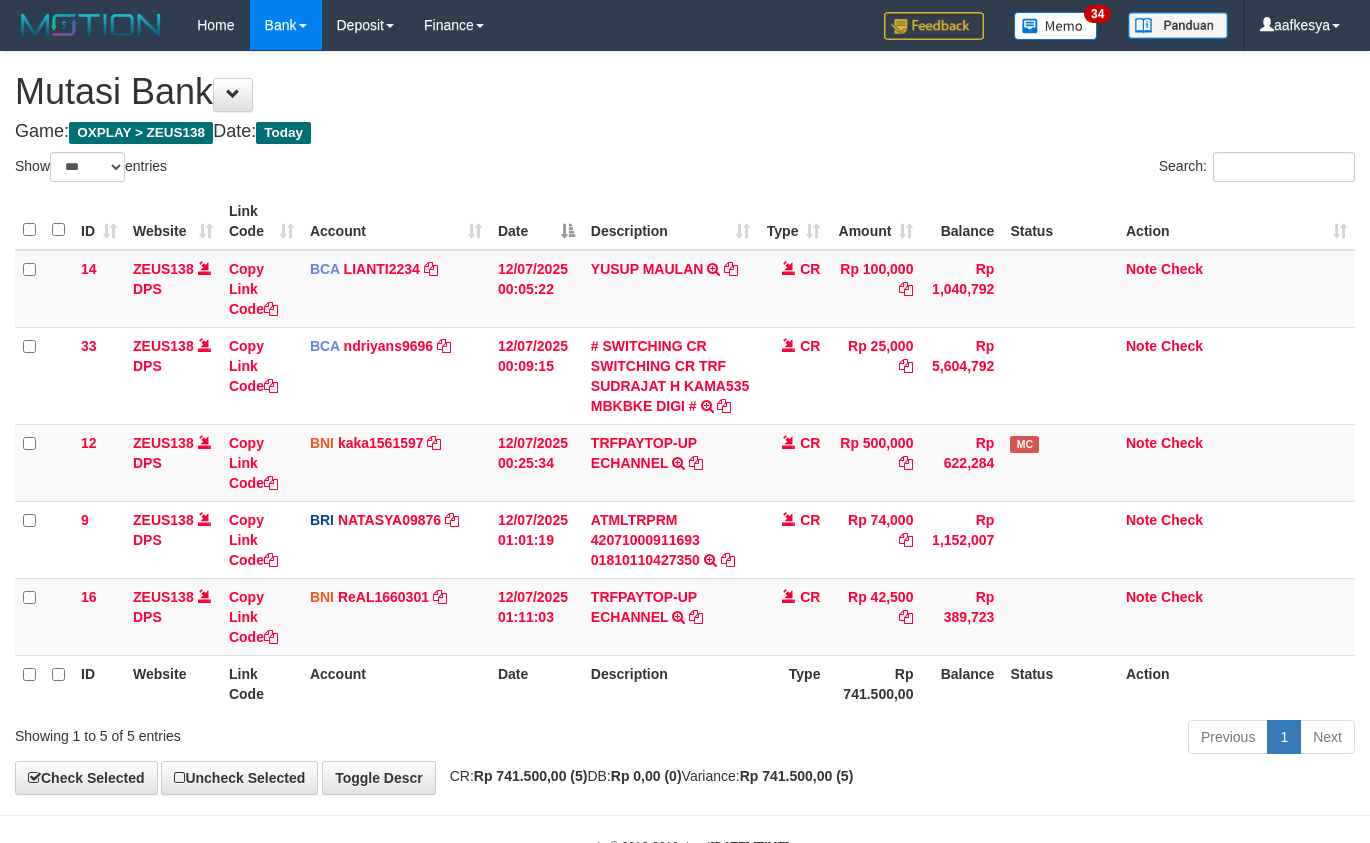 select on "***" 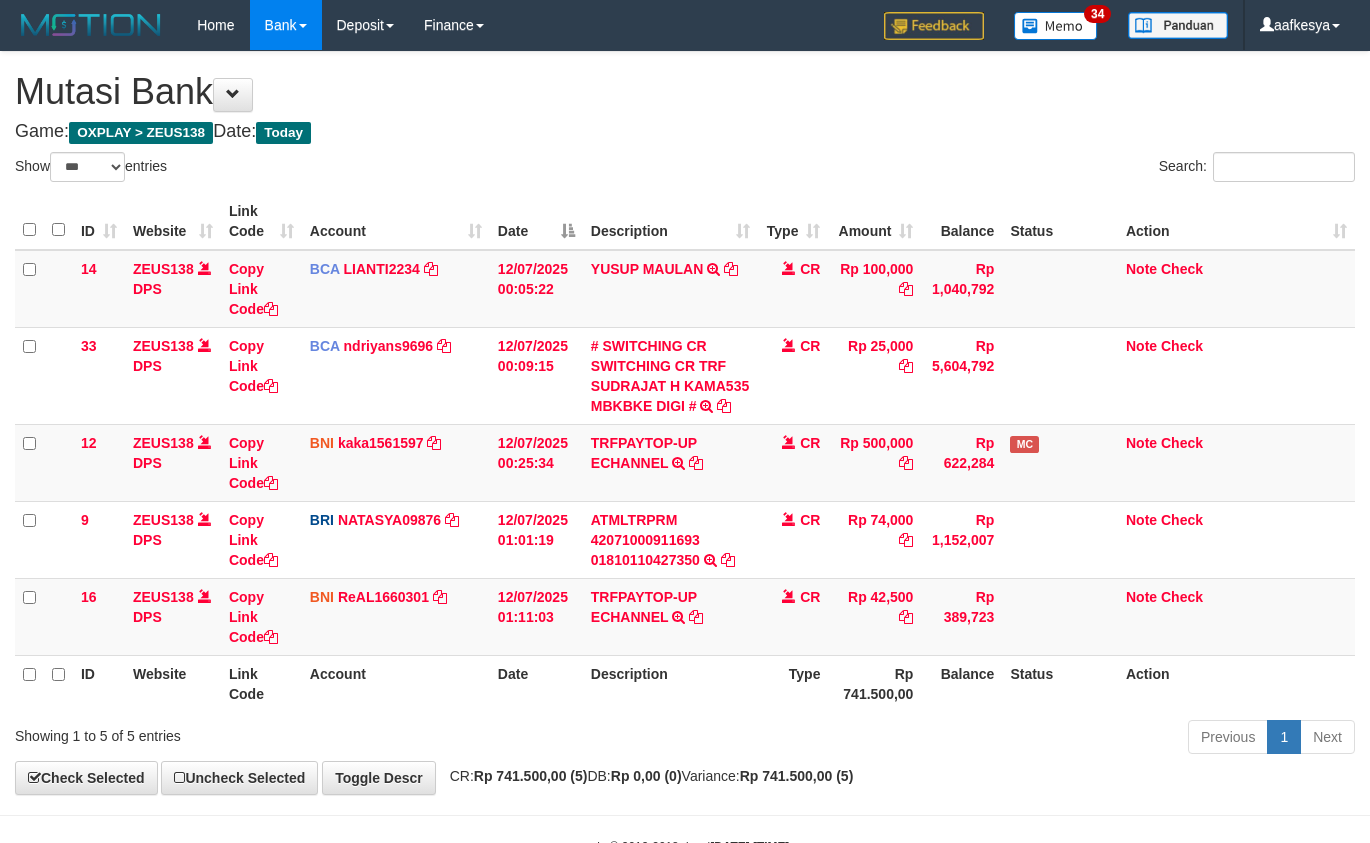 scroll, scrollTop: 63, scrollLeft: 0, axis: vertical 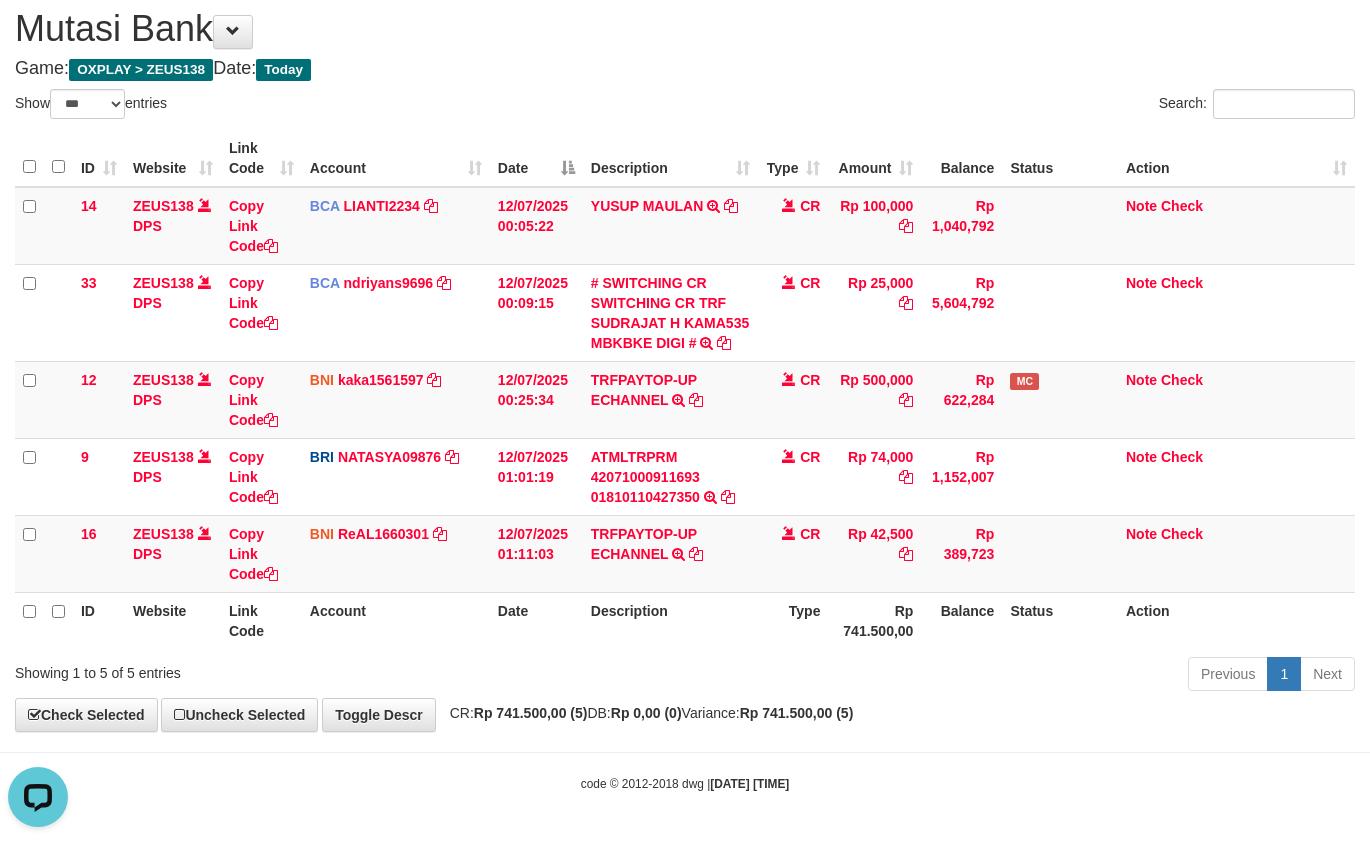 drag, startPoint x: 485, startPoint y: 674, endPoint x: 498, endPoint y: 651, distance: 26.41969 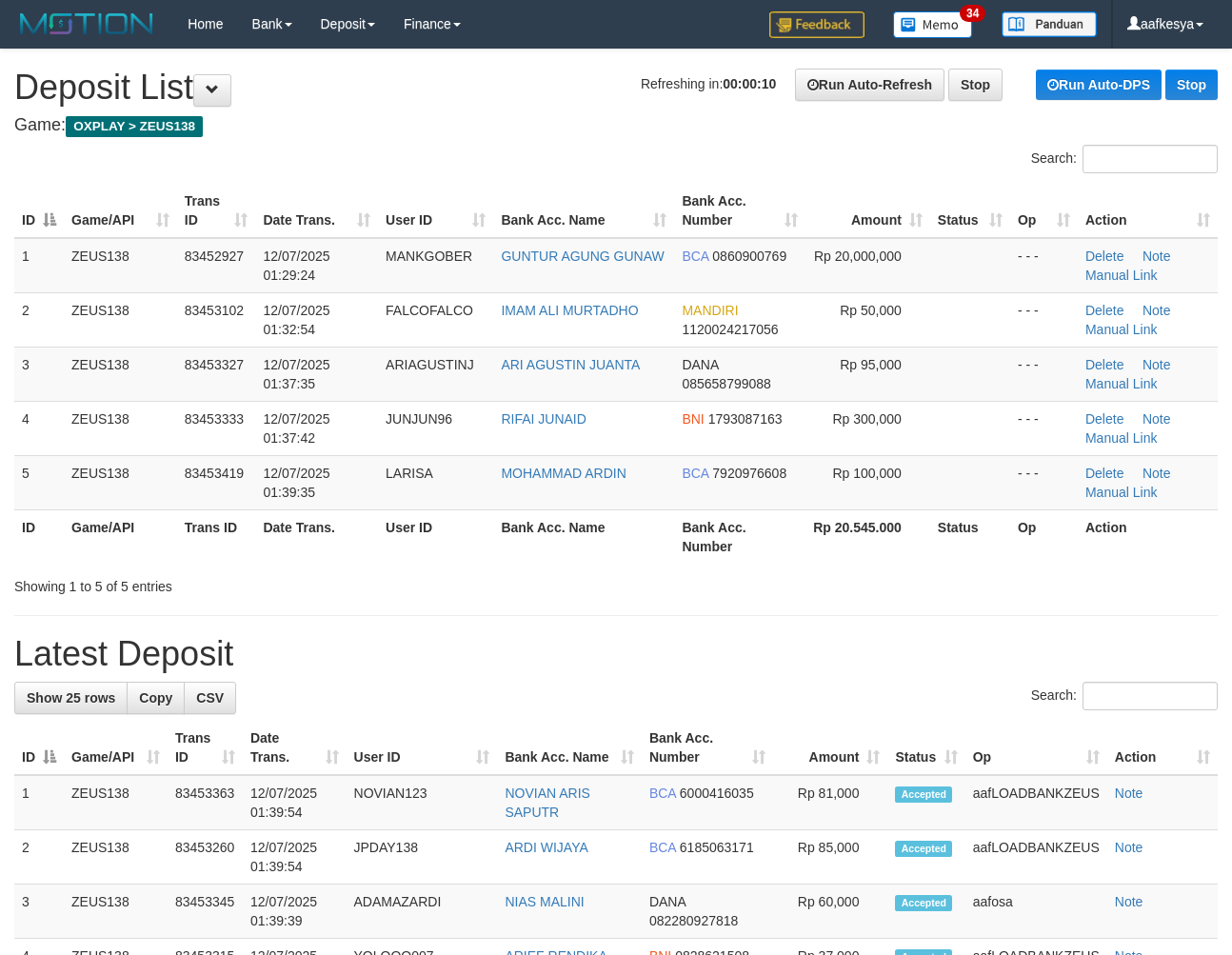 scroll, scrollTop: 0, scrollLeft: 0, axis: both 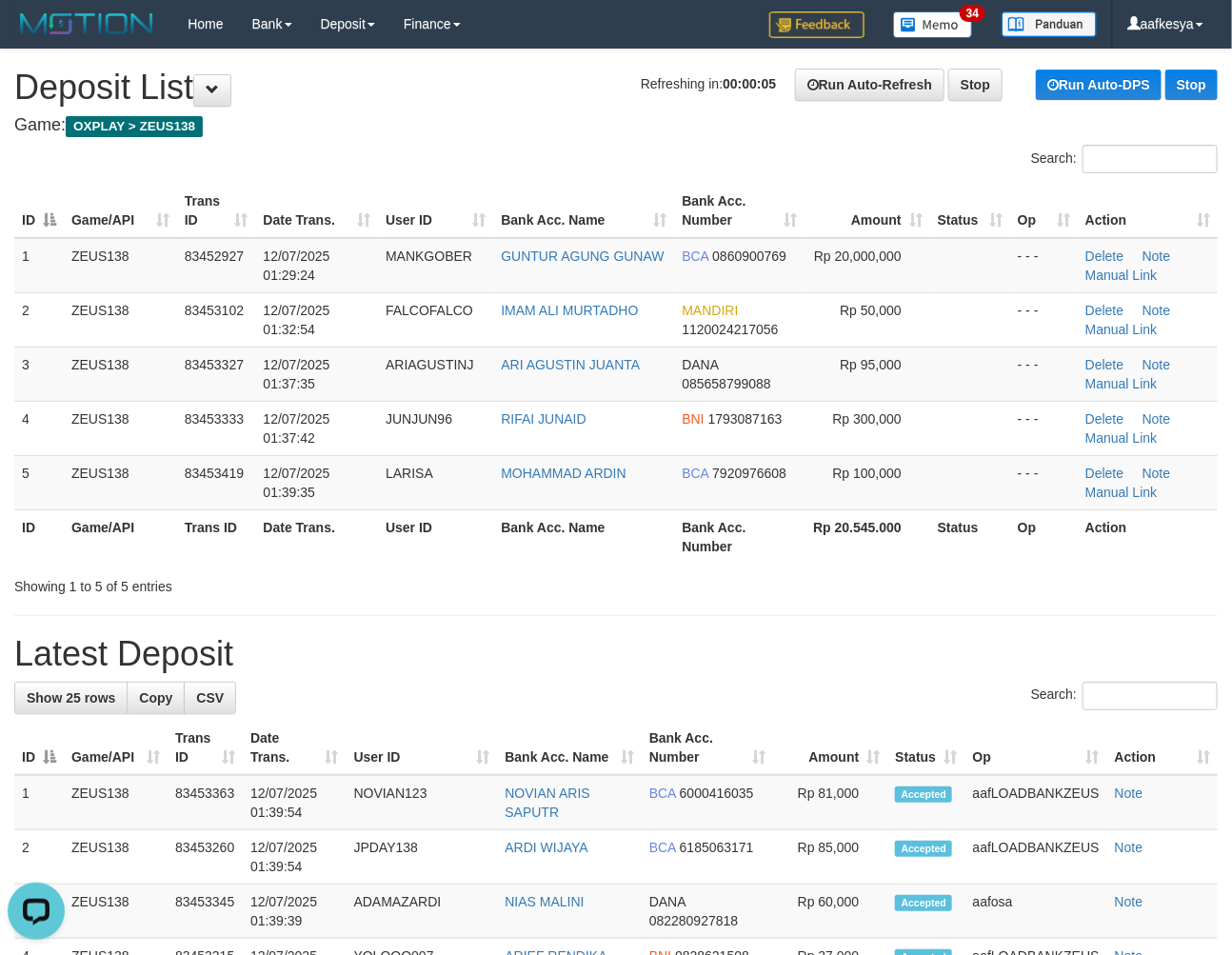 click on "**********" at bounding box center (616, 1164) 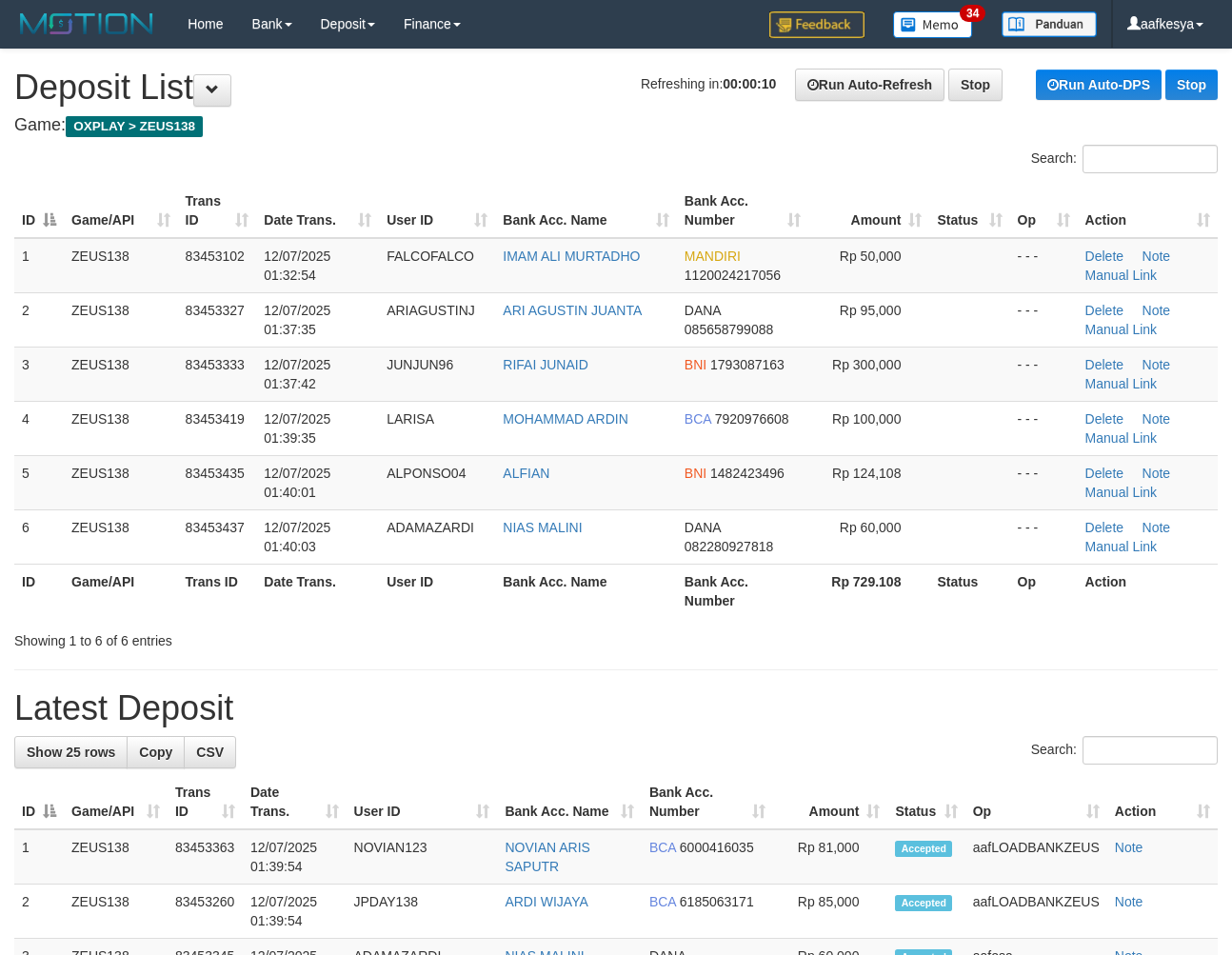 scroll, scrollTop: 0, scrollLeft: 0, axis: both 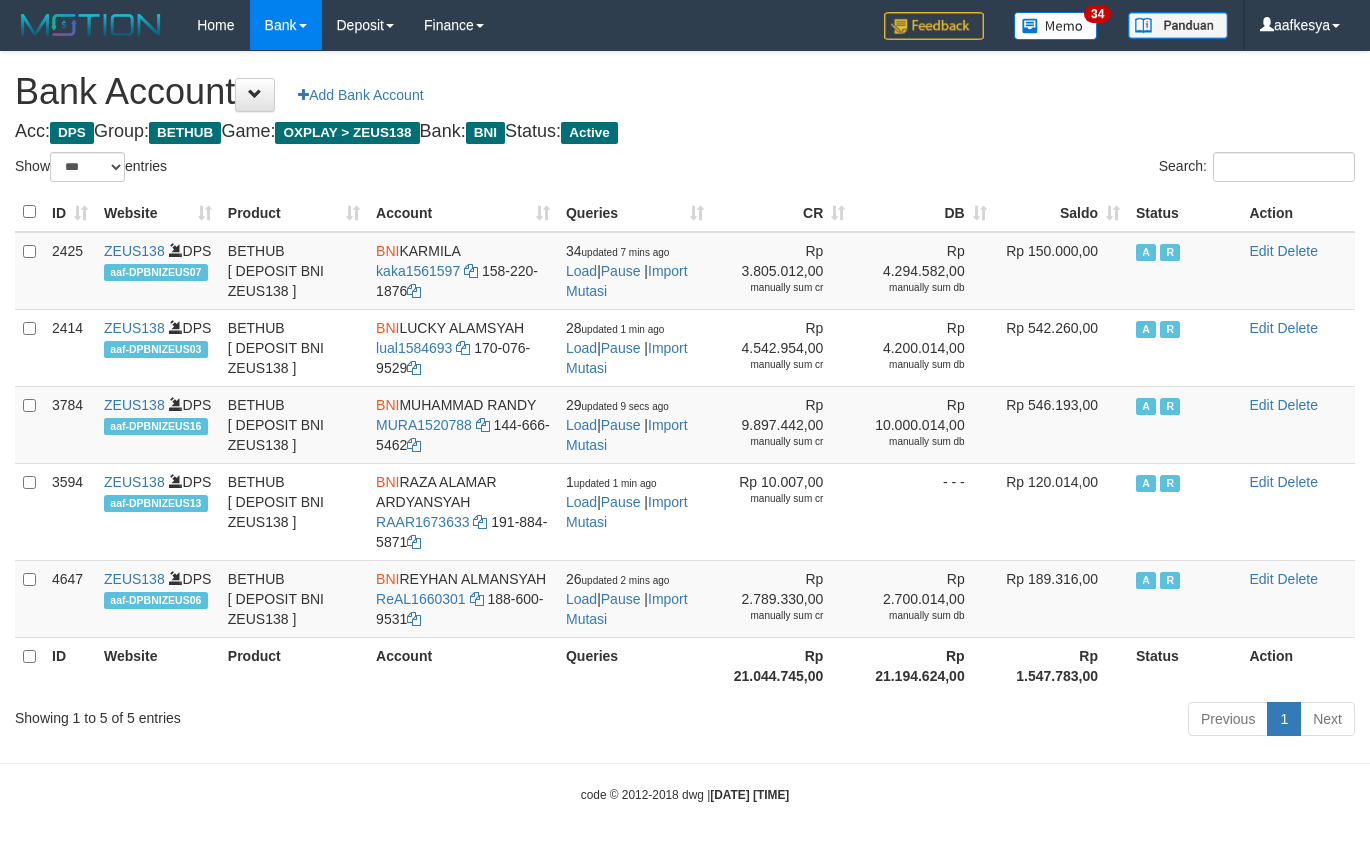 select on "***" 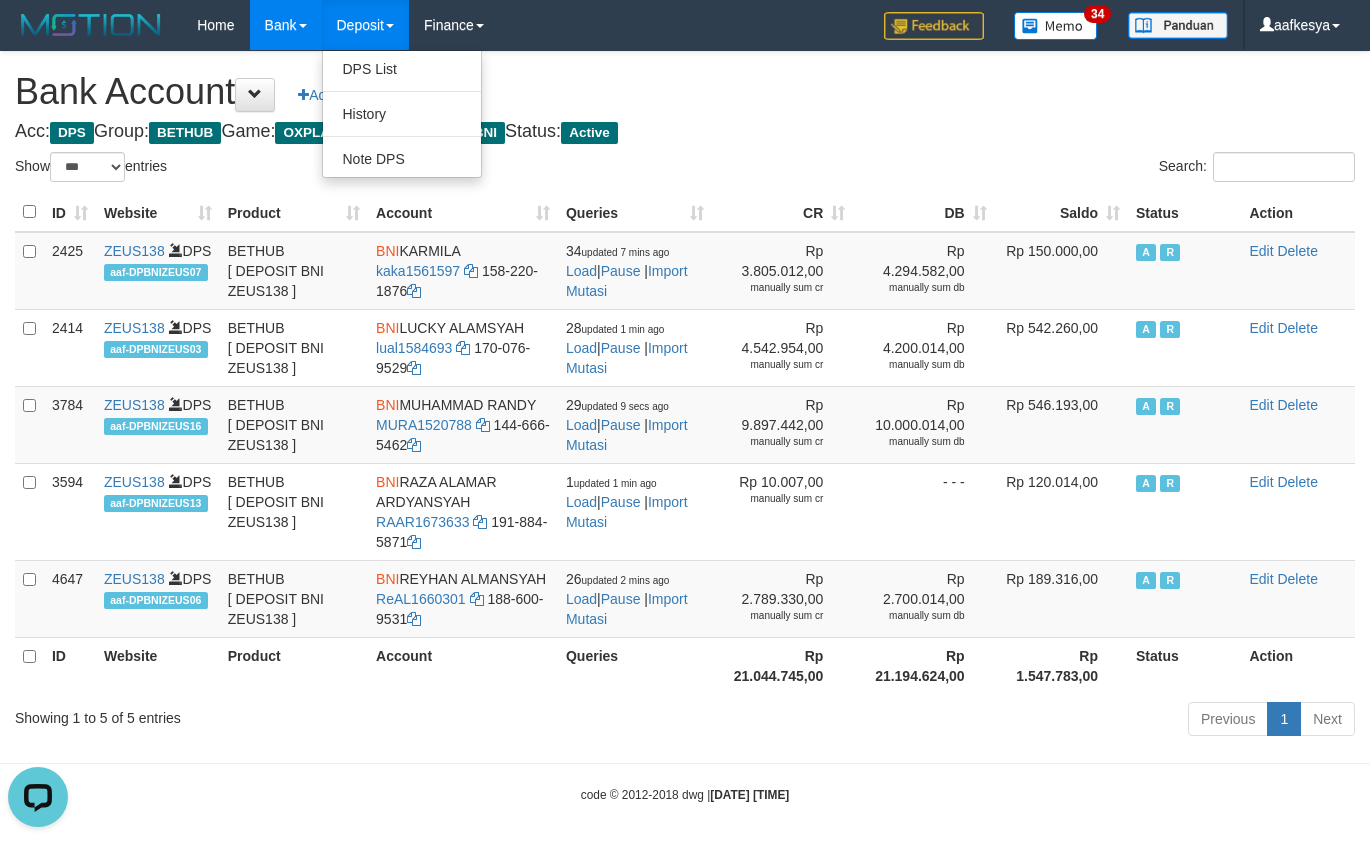 scroll, scrollTop: 0, scrollLeft: 0, axis: both 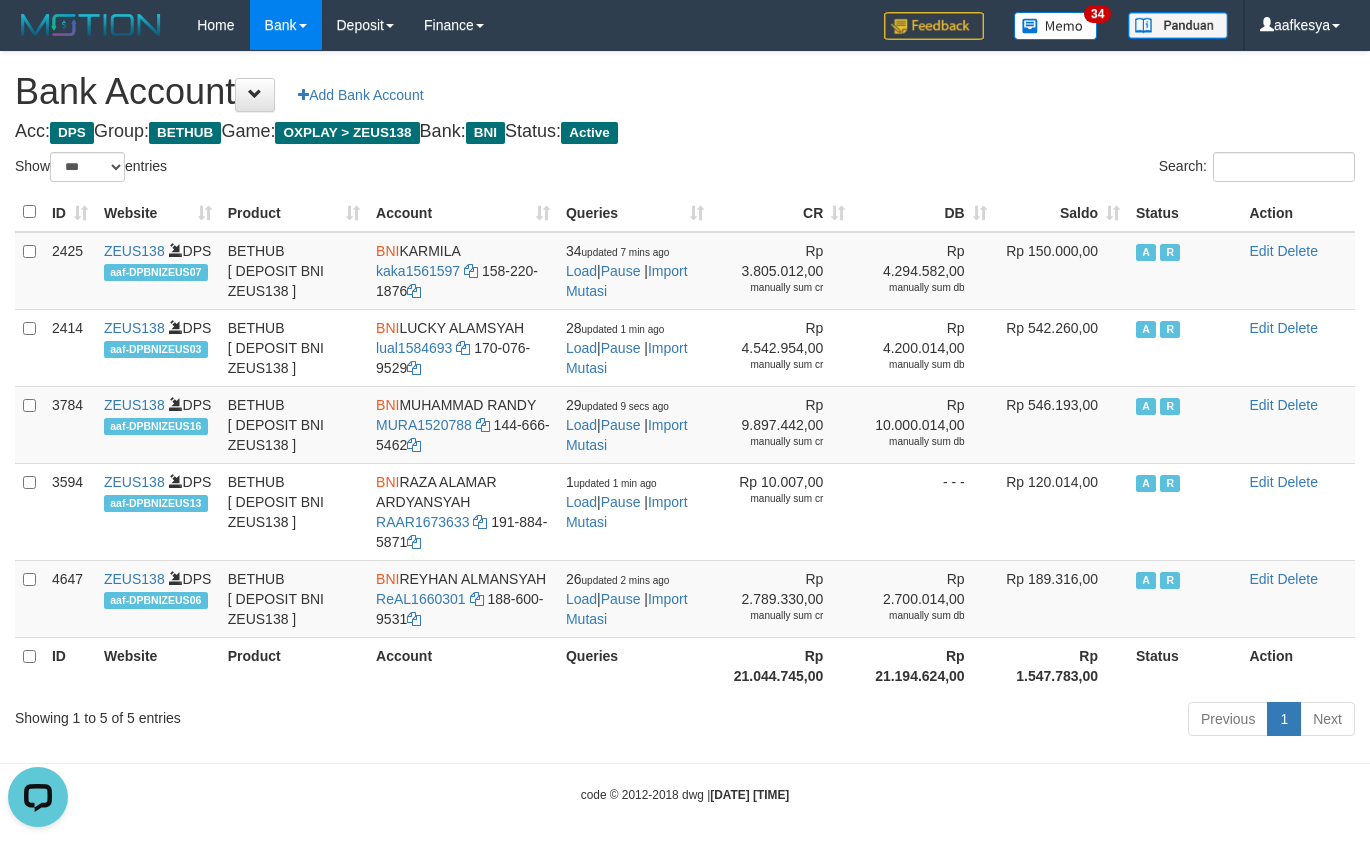 click on "Acc: 										 DPS
Group:   BETHUB    		Game:   OXPLAY > ZEUS138    		Bank:   BNI    		Status:  Active" at bounding box center [685, 132] 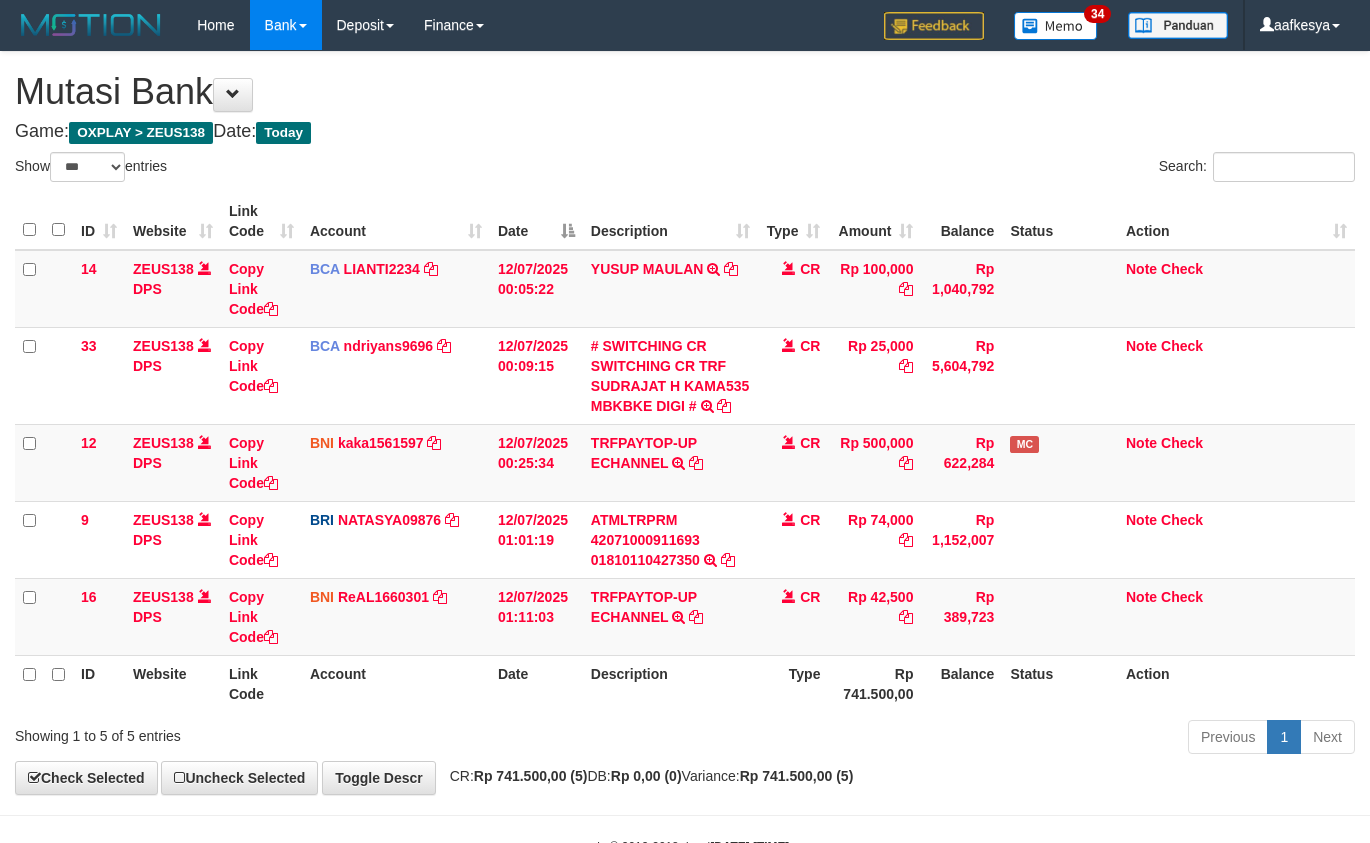 select on "***" 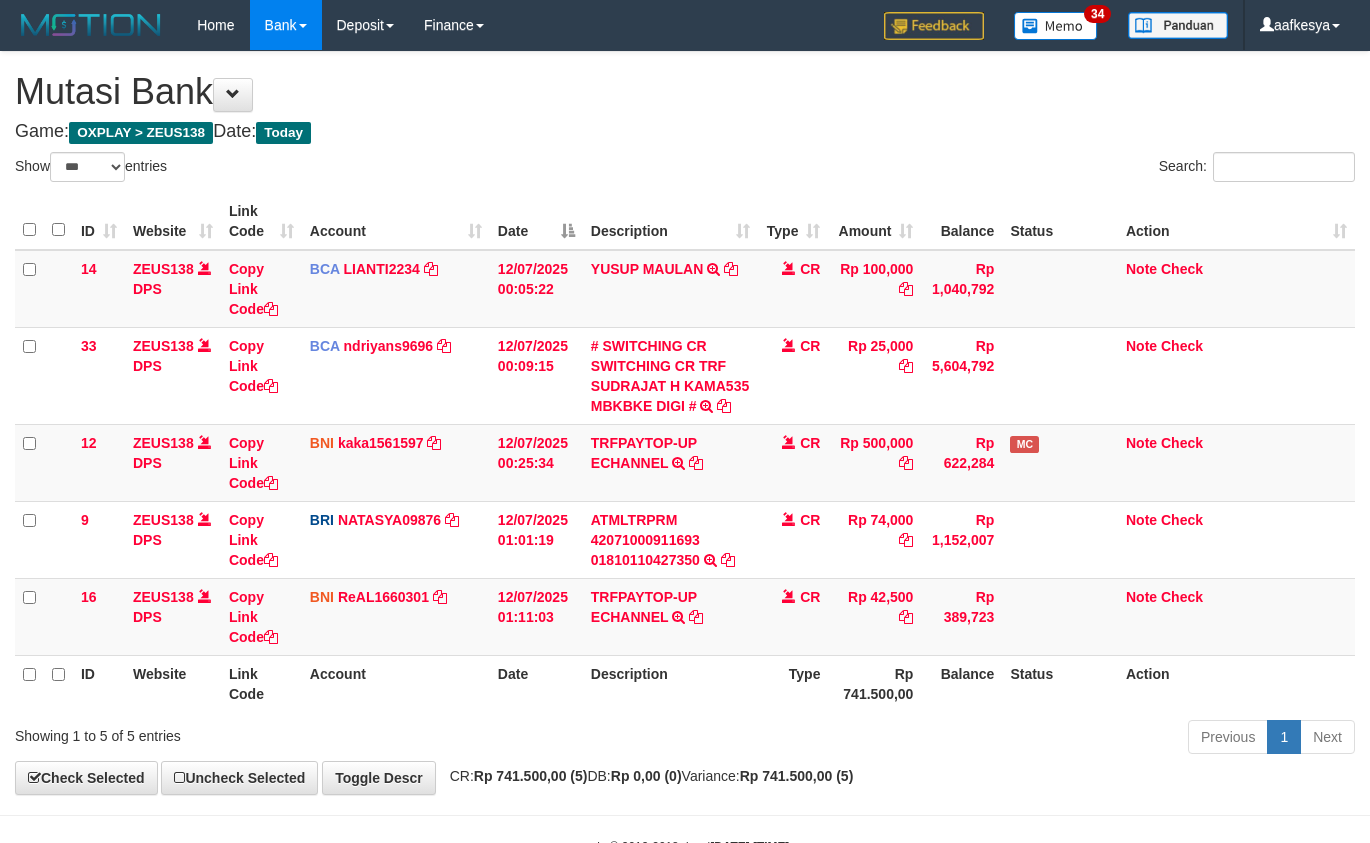 scroll, scrollTop: 63, scrollLeft: 0, axis: vertical 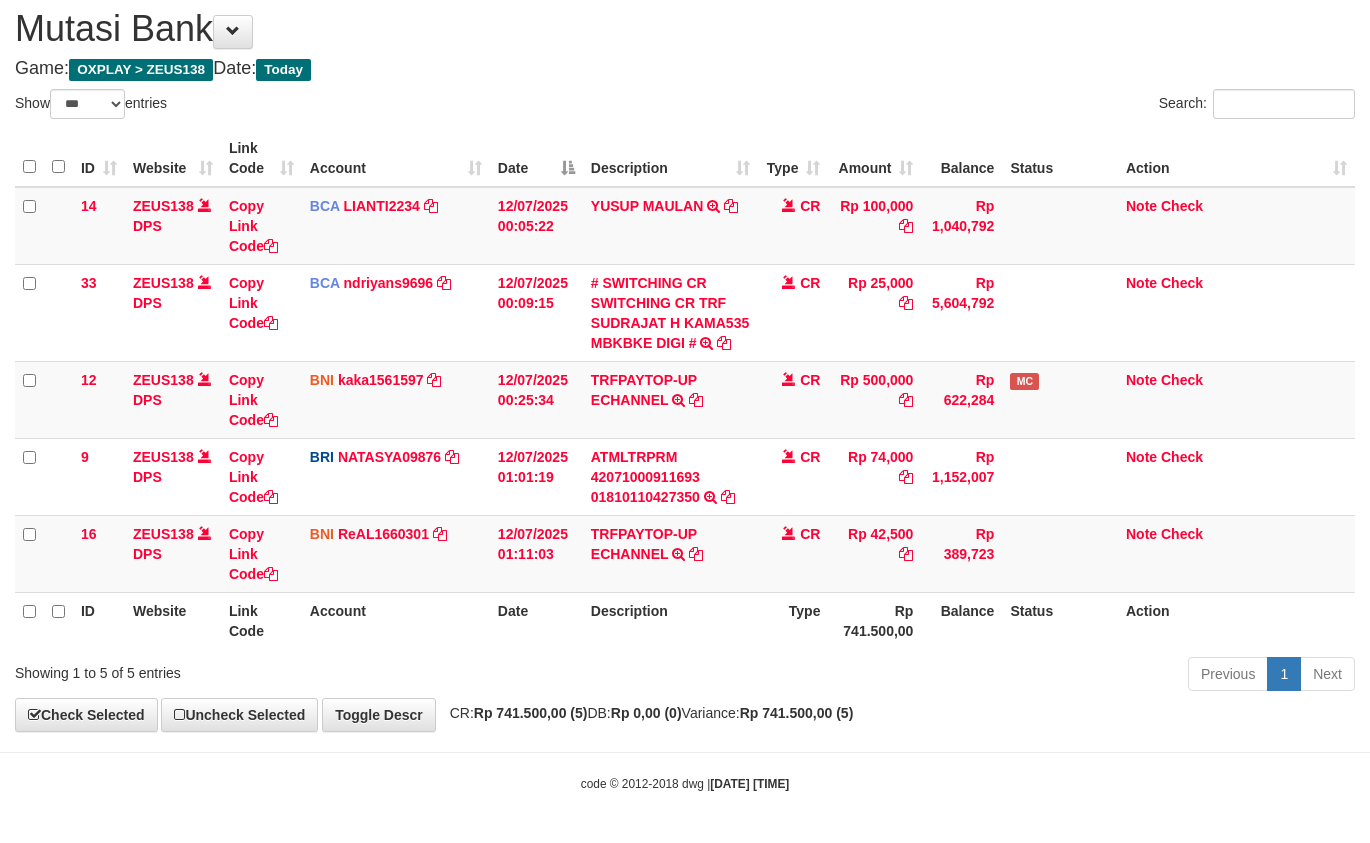 click on "Showing 1 to 5 of 5 entries" at bounding box center (285, 669) 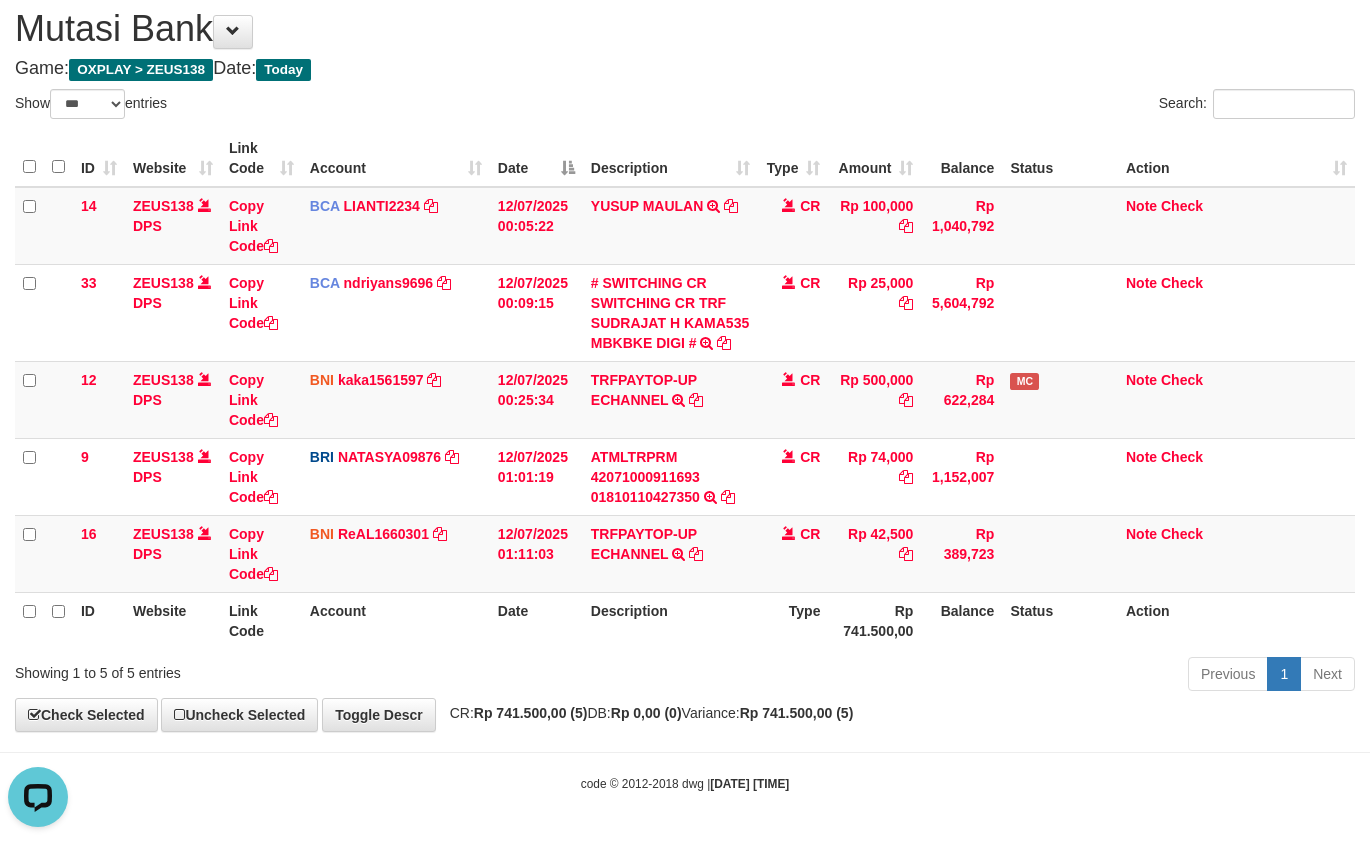 scroll, scrollTop: 0, scrollLeft: 0, axis: both 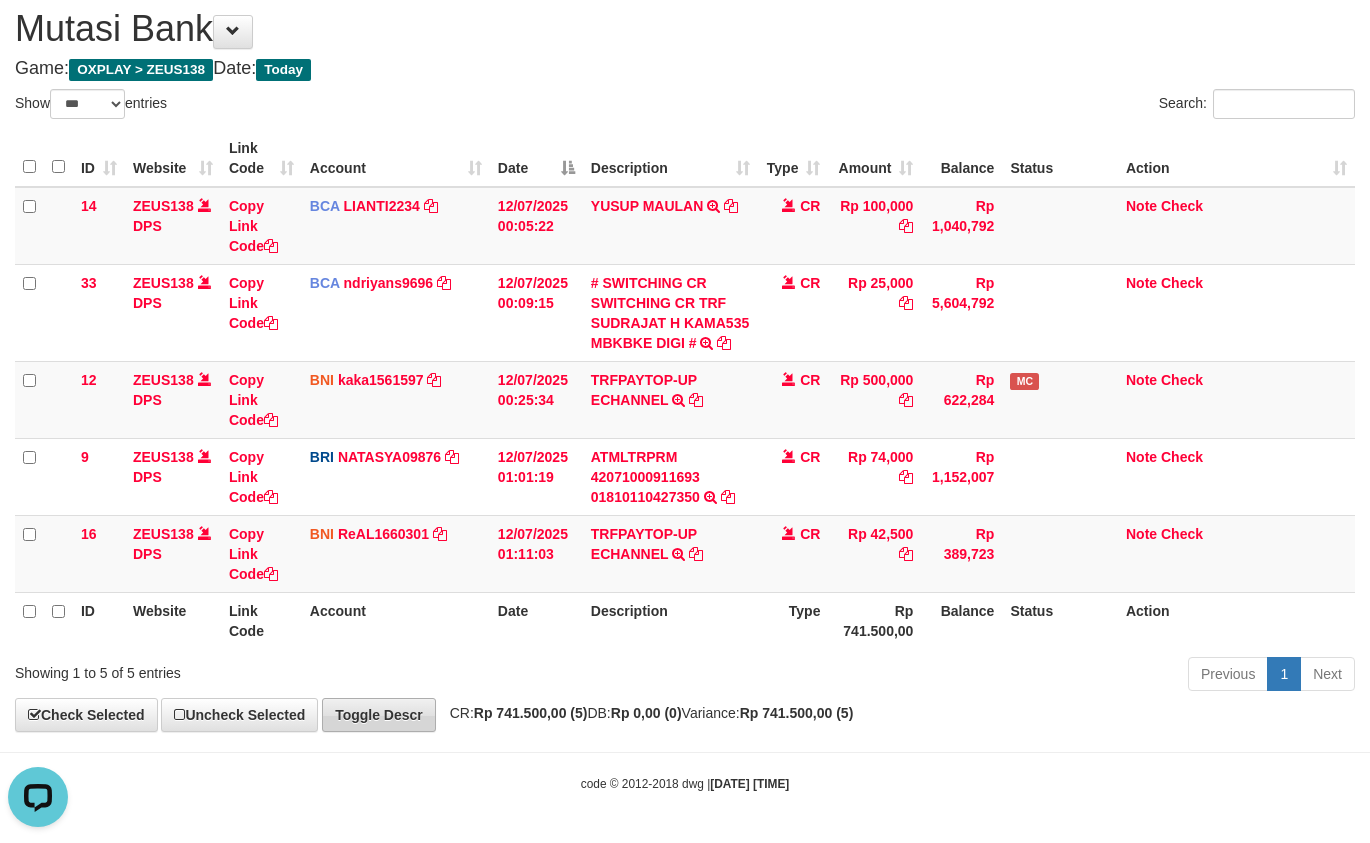 drag, startPoint x: 512, startPoint y: 675, endPoint x: 394, endPoint y: 720, distance: 126.28935 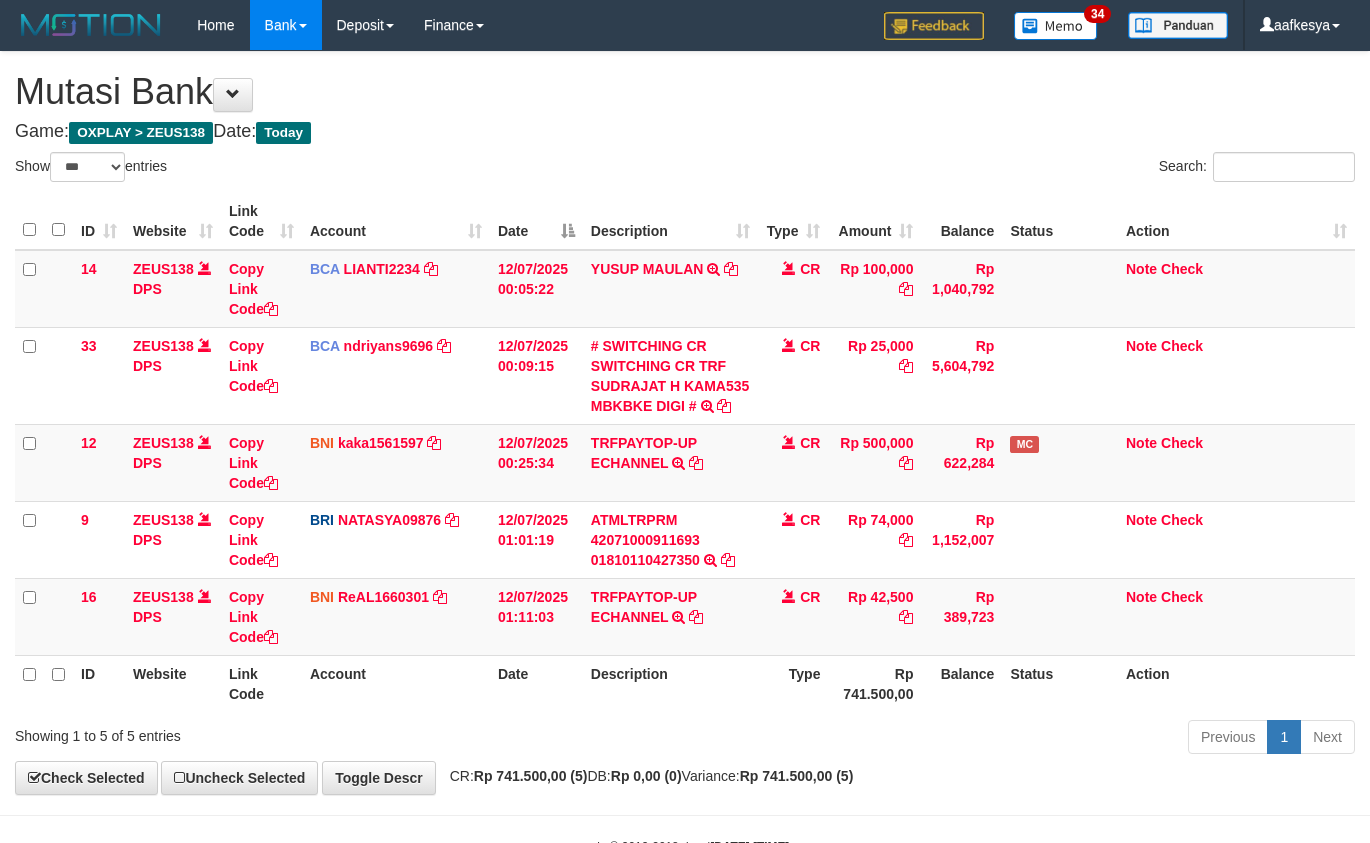 select on "***" 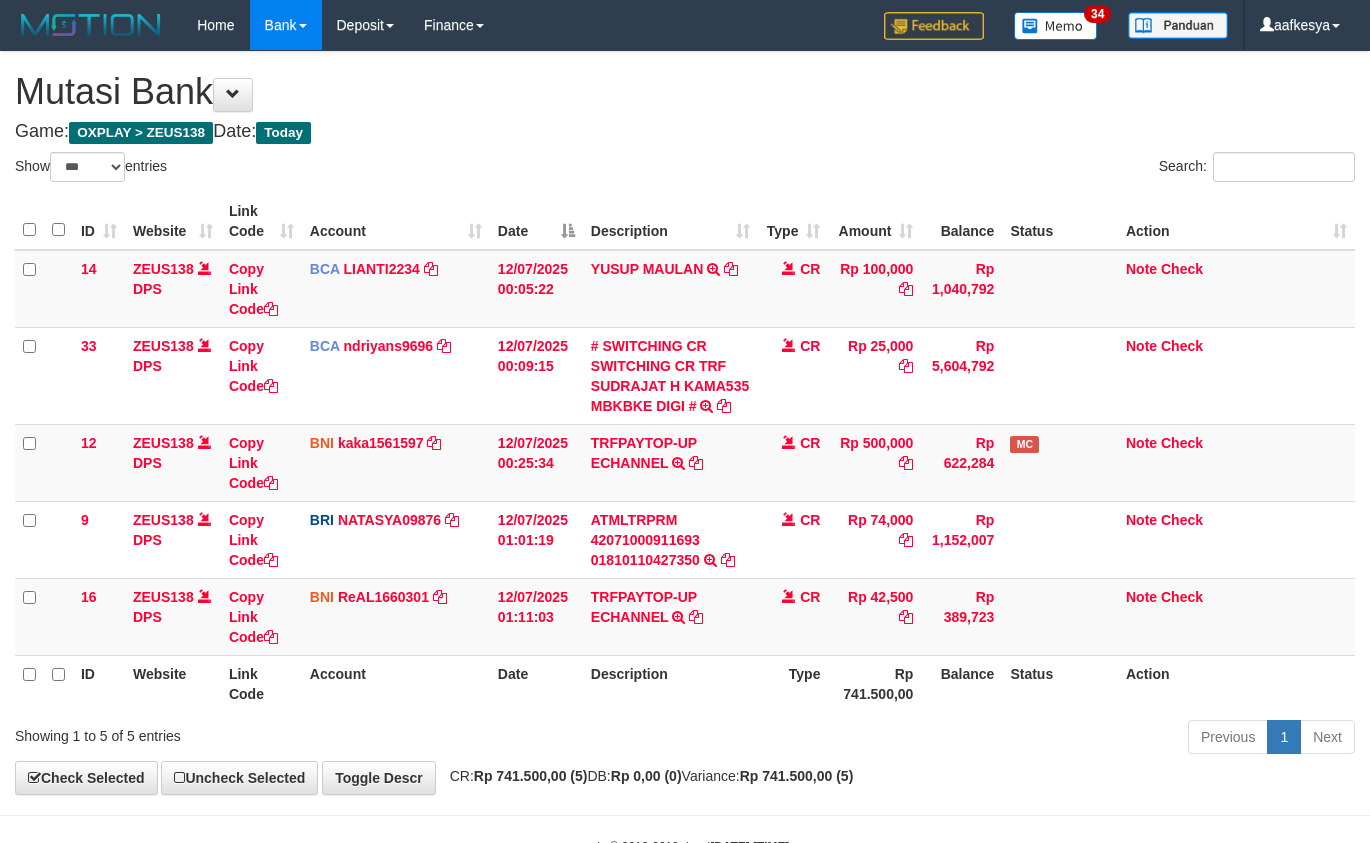 scroll, scrollTop: 63, scrollLeft: 0, axis: vertical 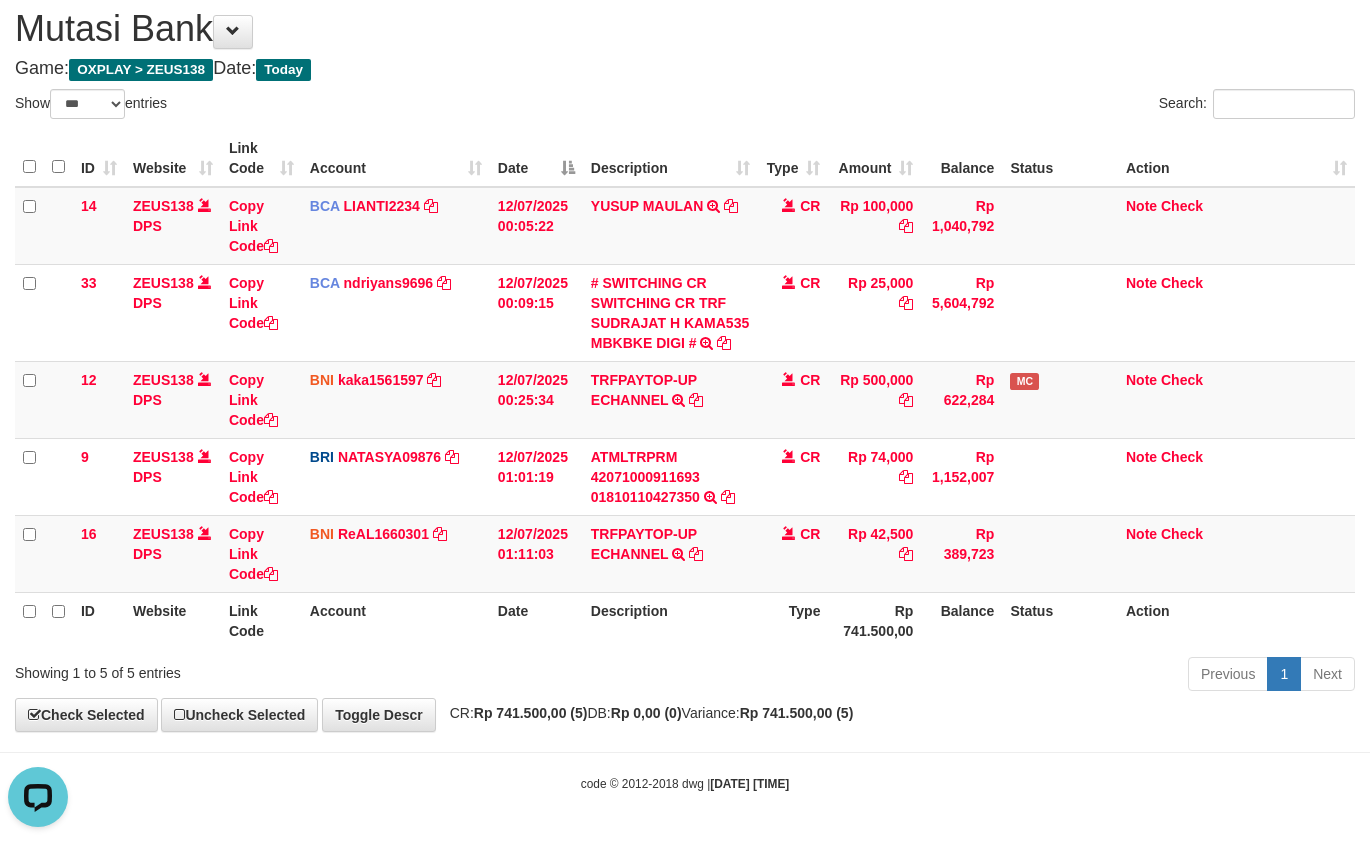 click on "Showing 1 to 5 of 5 entries" at bounding box center [285, 669] 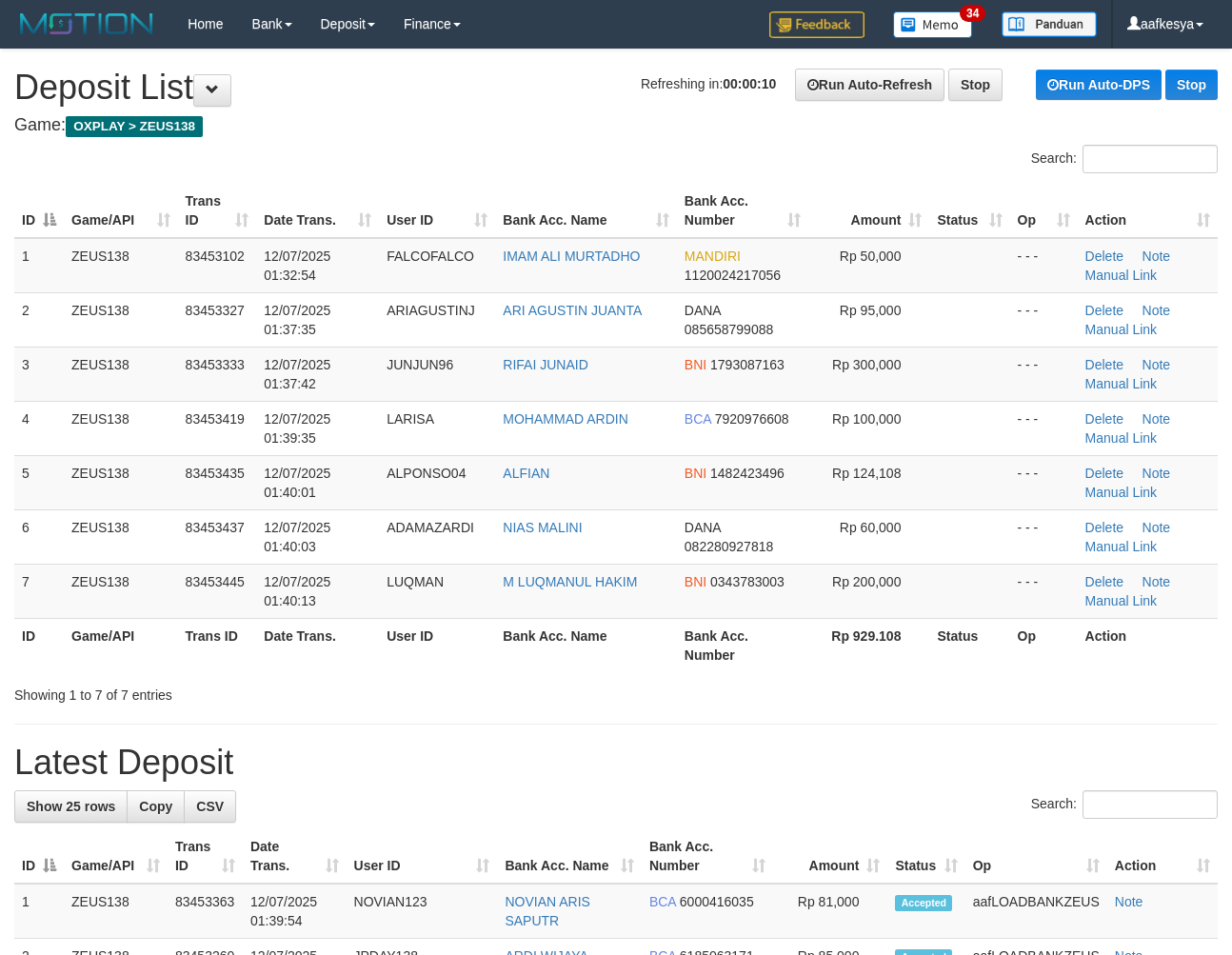 scroll, scrollTop: 0, scrollLeft: 0, axis: both 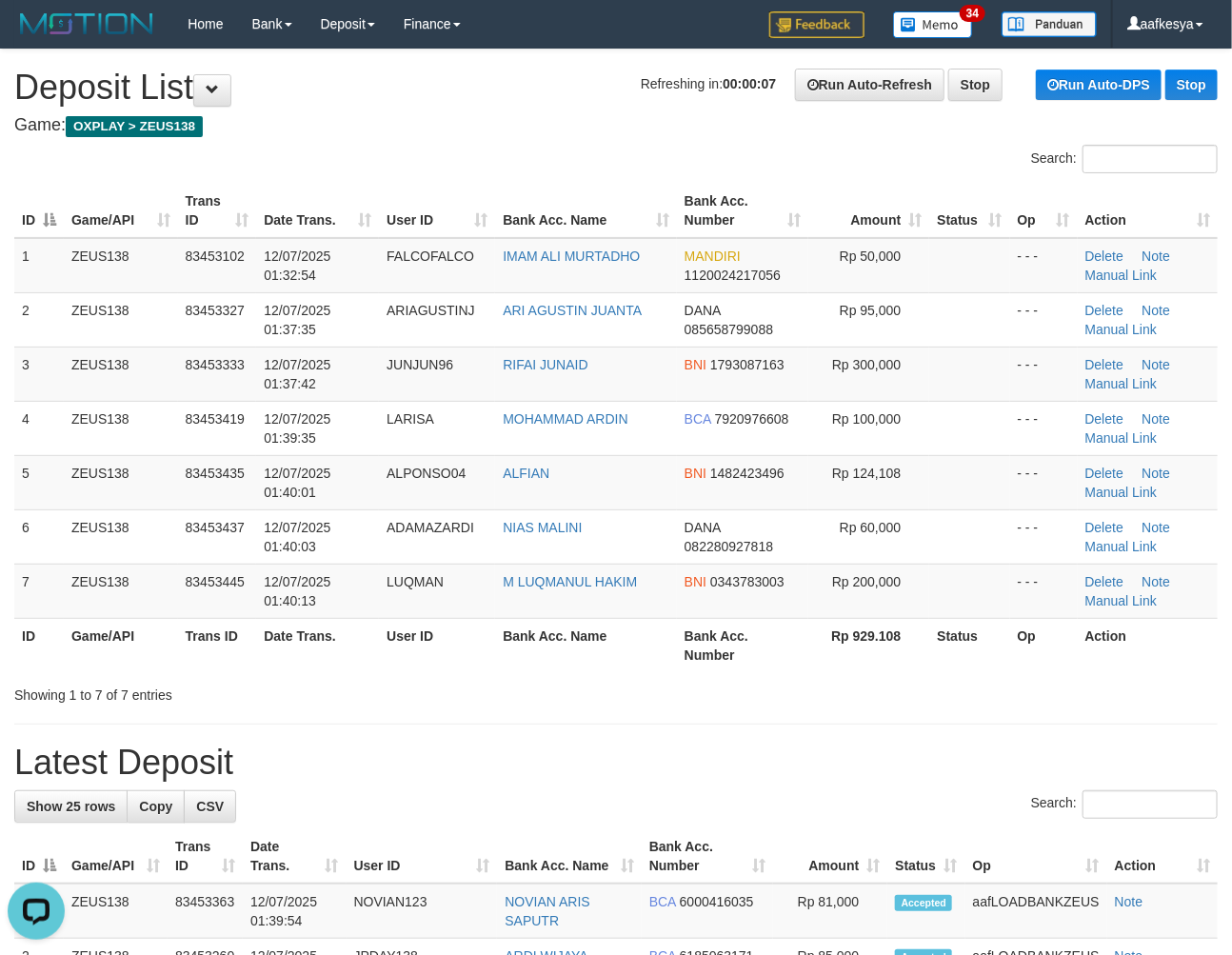 click on "Latest Deposit" at bounding box center (616, 763) 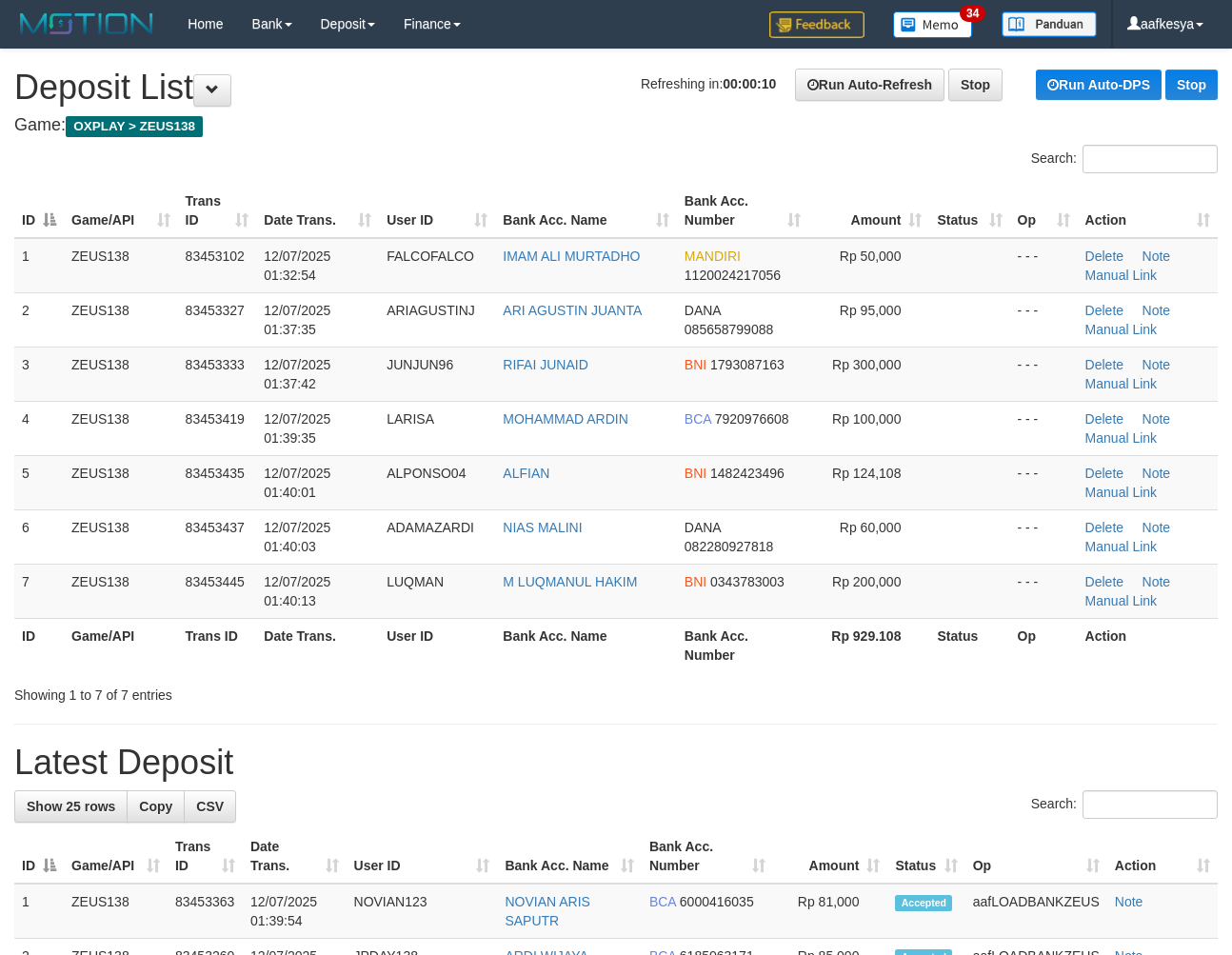 scroll, scrollTop: 0, scrollLeft: 0, axis: both 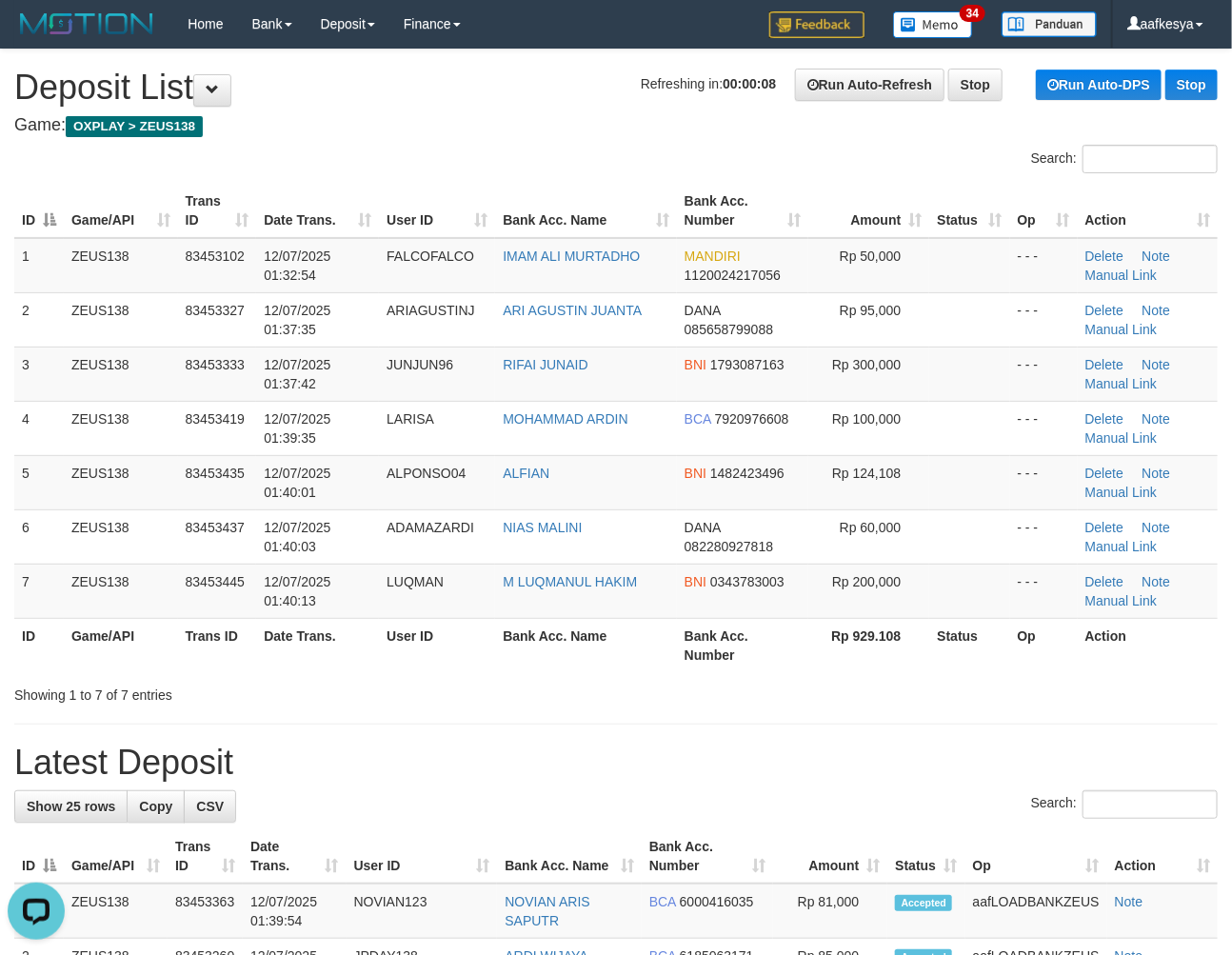 click on "Latest Deposit" at bounding box center (616, 763) 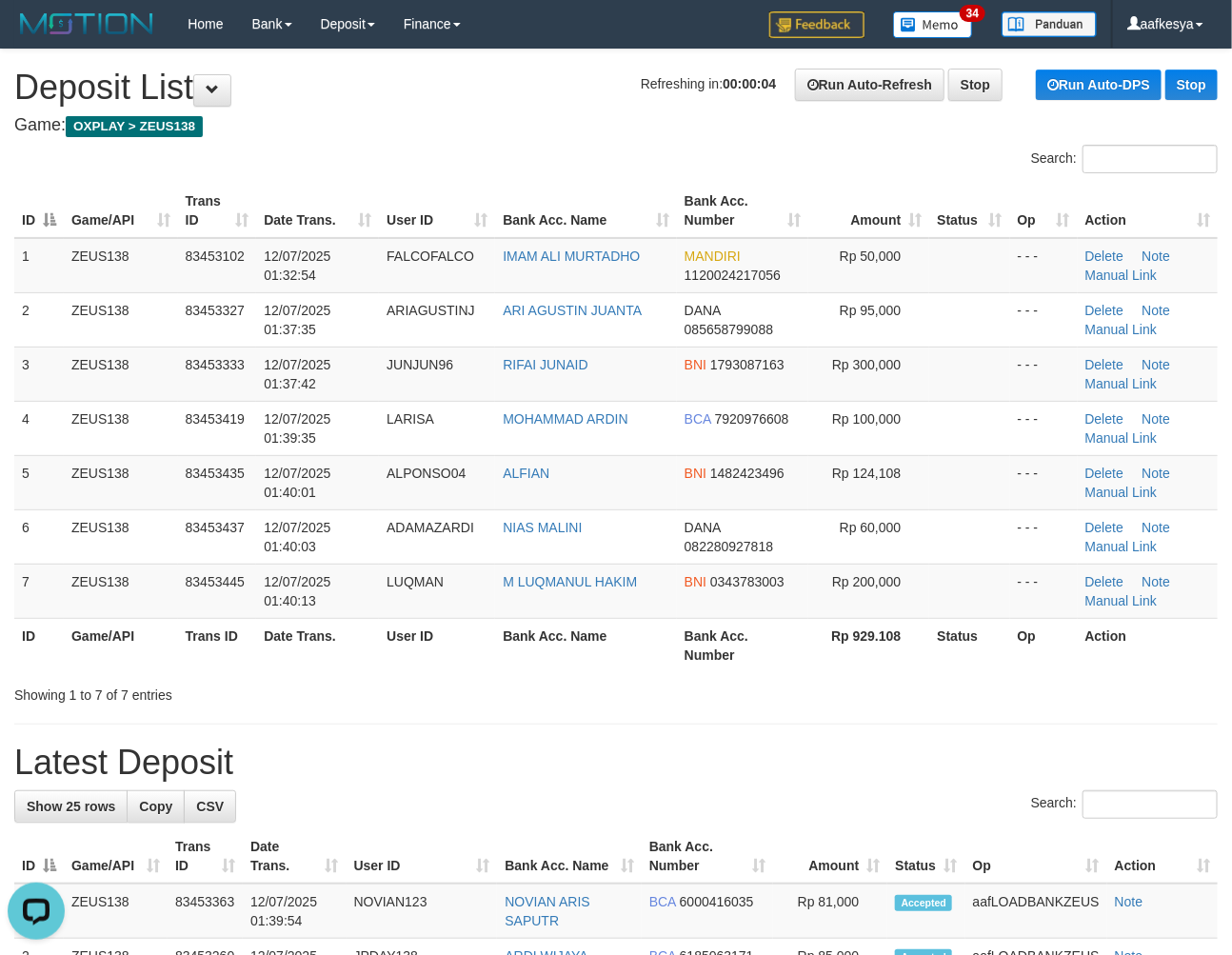 click on "Showing 1 to 7 of 7 entries" at bounding box center (616, 691) 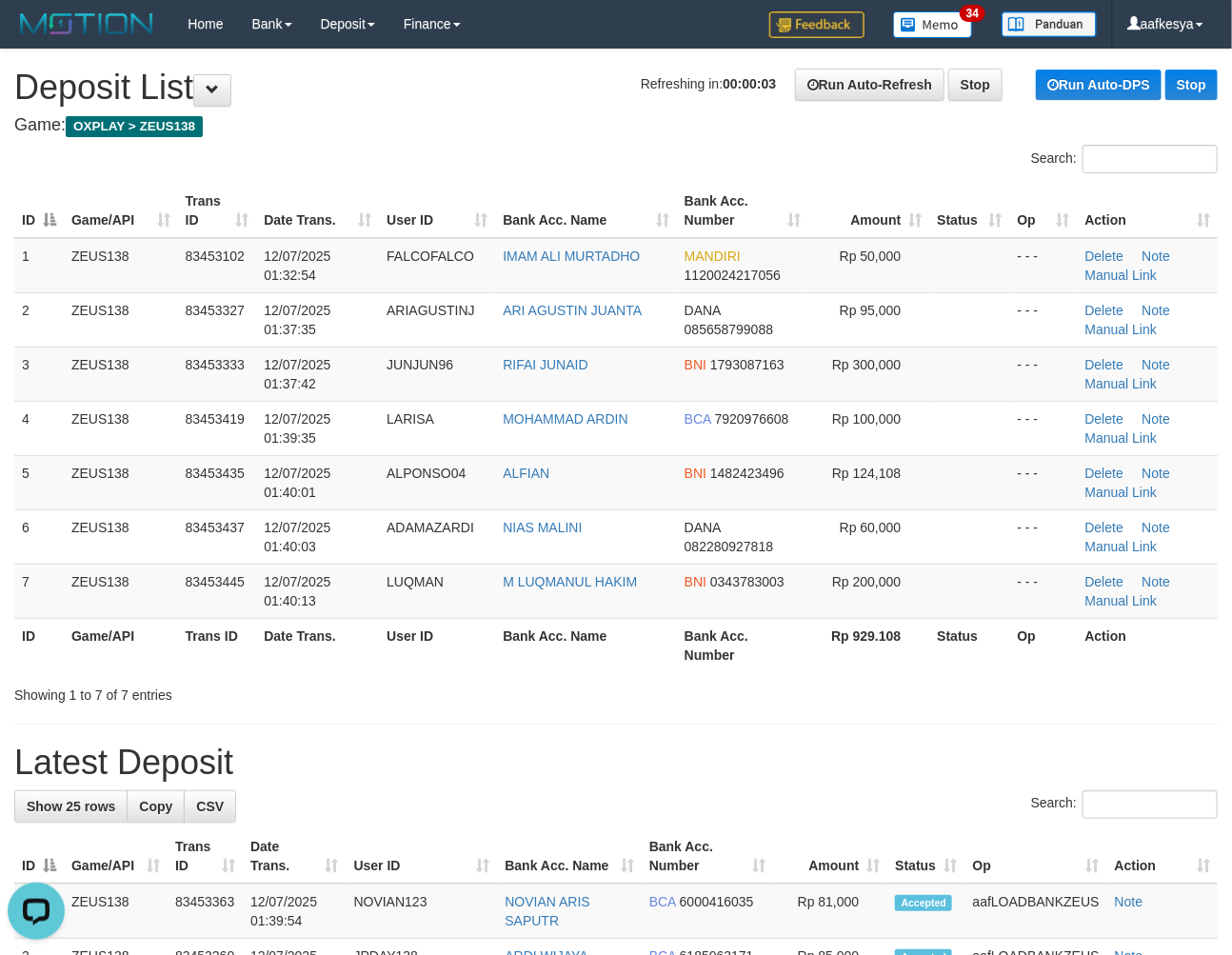 click on "Showing 1 to 7 of 7 entries" at bounding box center (616, 691) 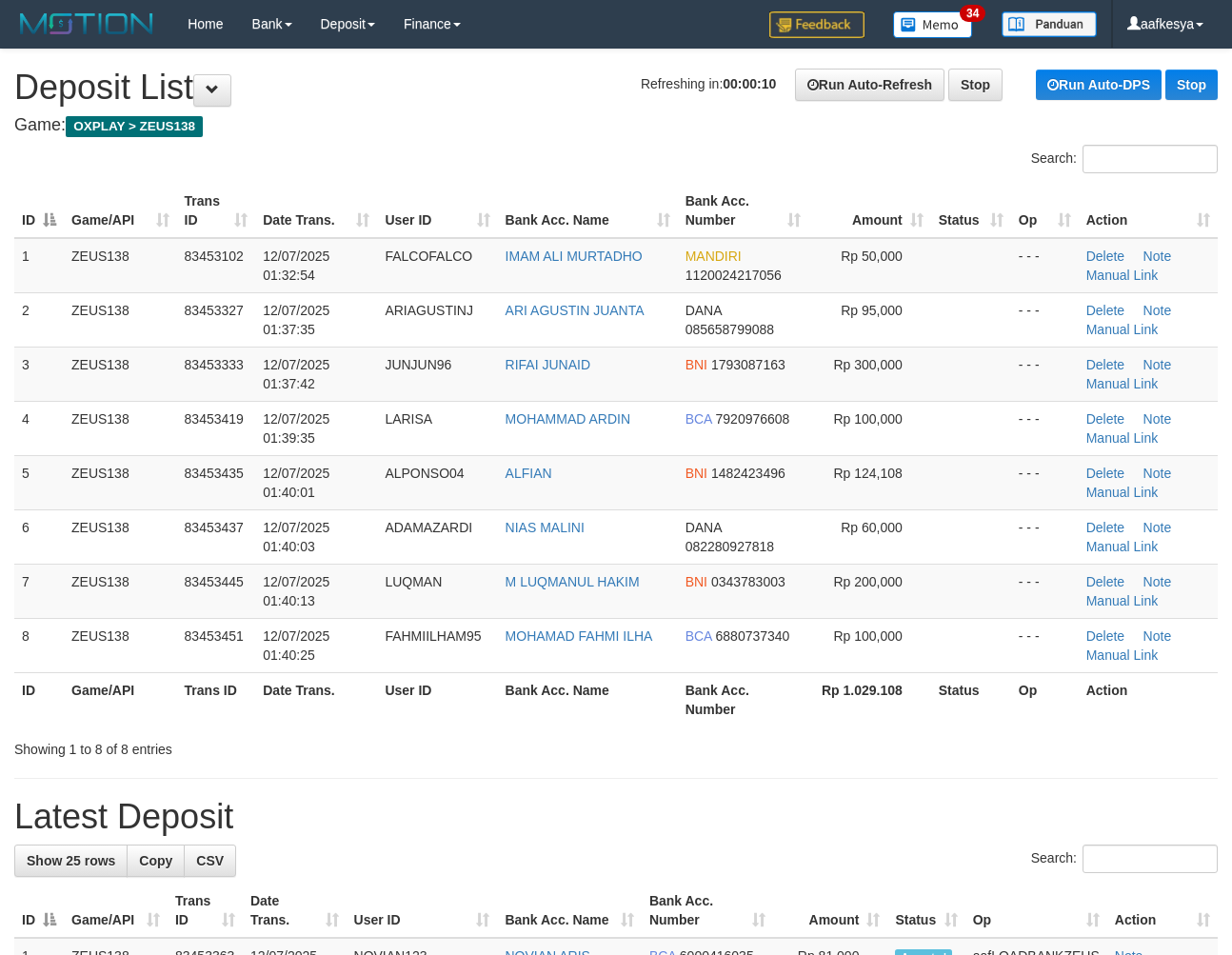 scroll, scrollTop: 0, scrollLeft: 0, axis: both 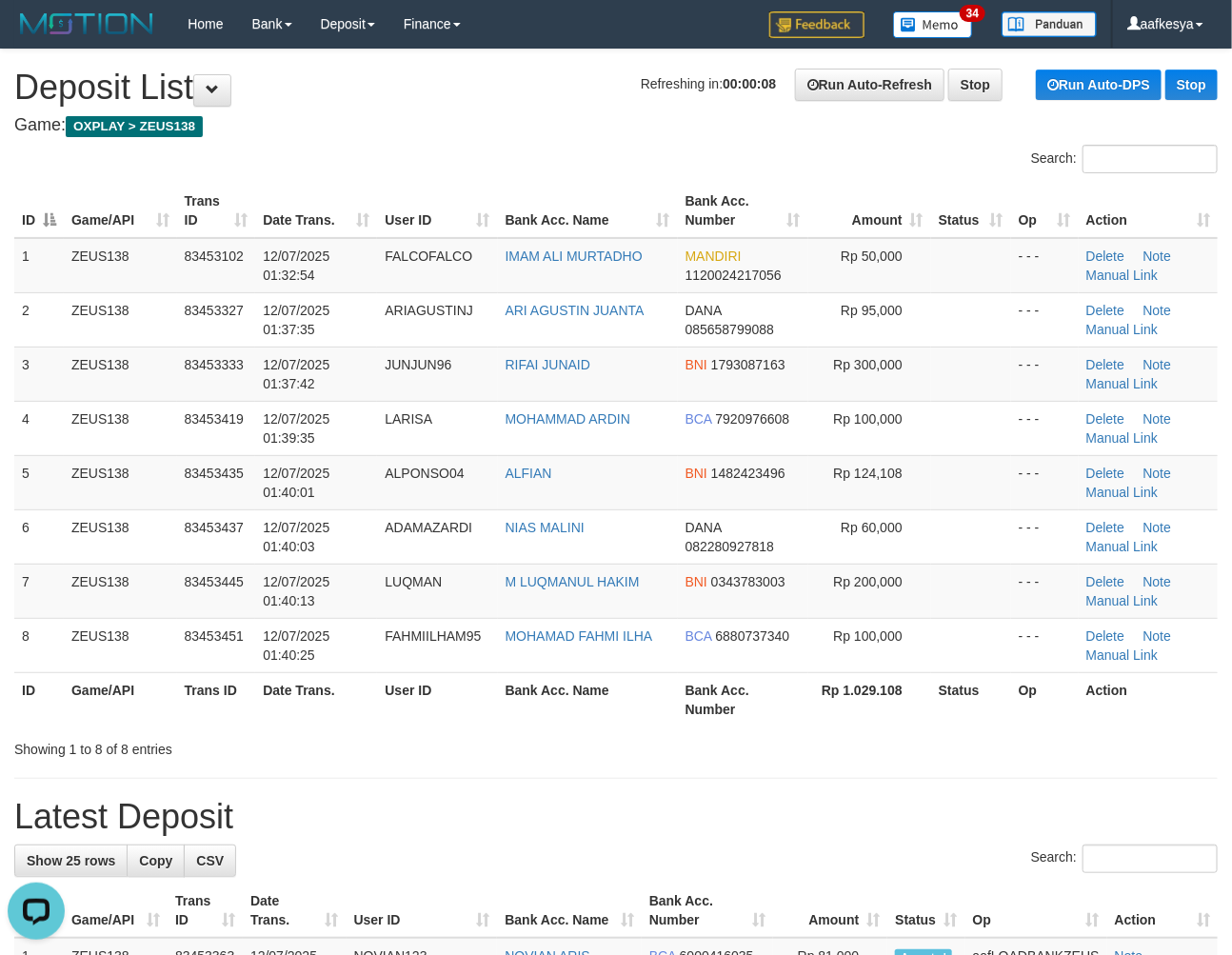 click on "ID Game/API Trans ID Date Trans. User ID Bank Acc. Name Bank Acc. Number Amount Status Op Action
1
ZEUS138
83453102
12/07/2025 01:32:54
FALCOFALCO
IMAM ALI MURTADHO
MANDIRI
1120024217056
Rp 50,000
- - -
Delete
Note
Manual Link
2
ZEUS138
83453327
12/07/2025 01:37:35
ARIAGUSTINJ
ARI AGUSTIN JUANTA
DANA
085658799088
Rp 95,000
BNI" at bounding box center (616, 455) 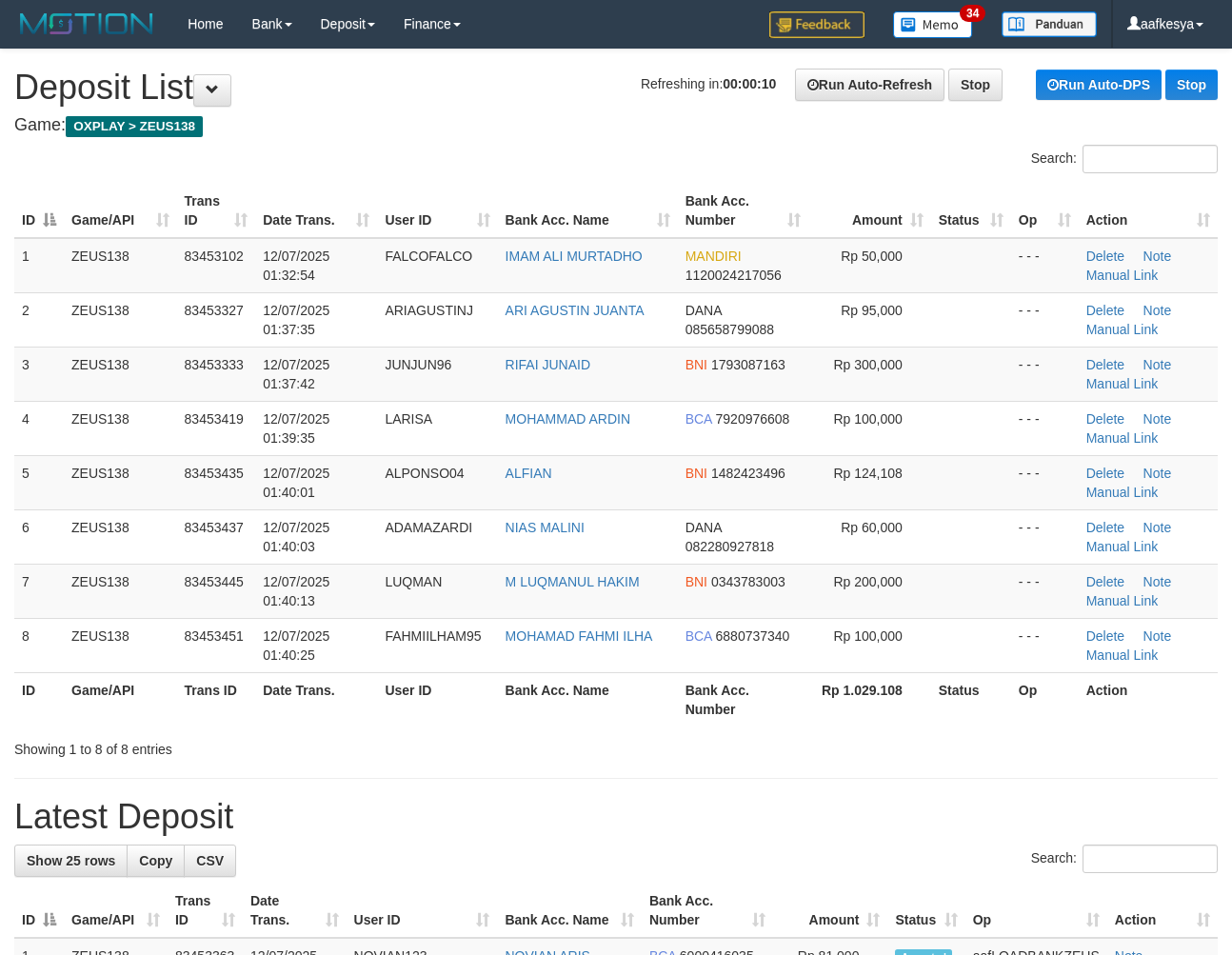 scroll, scrollTop: 0, scrollLeft: 0, axis: both 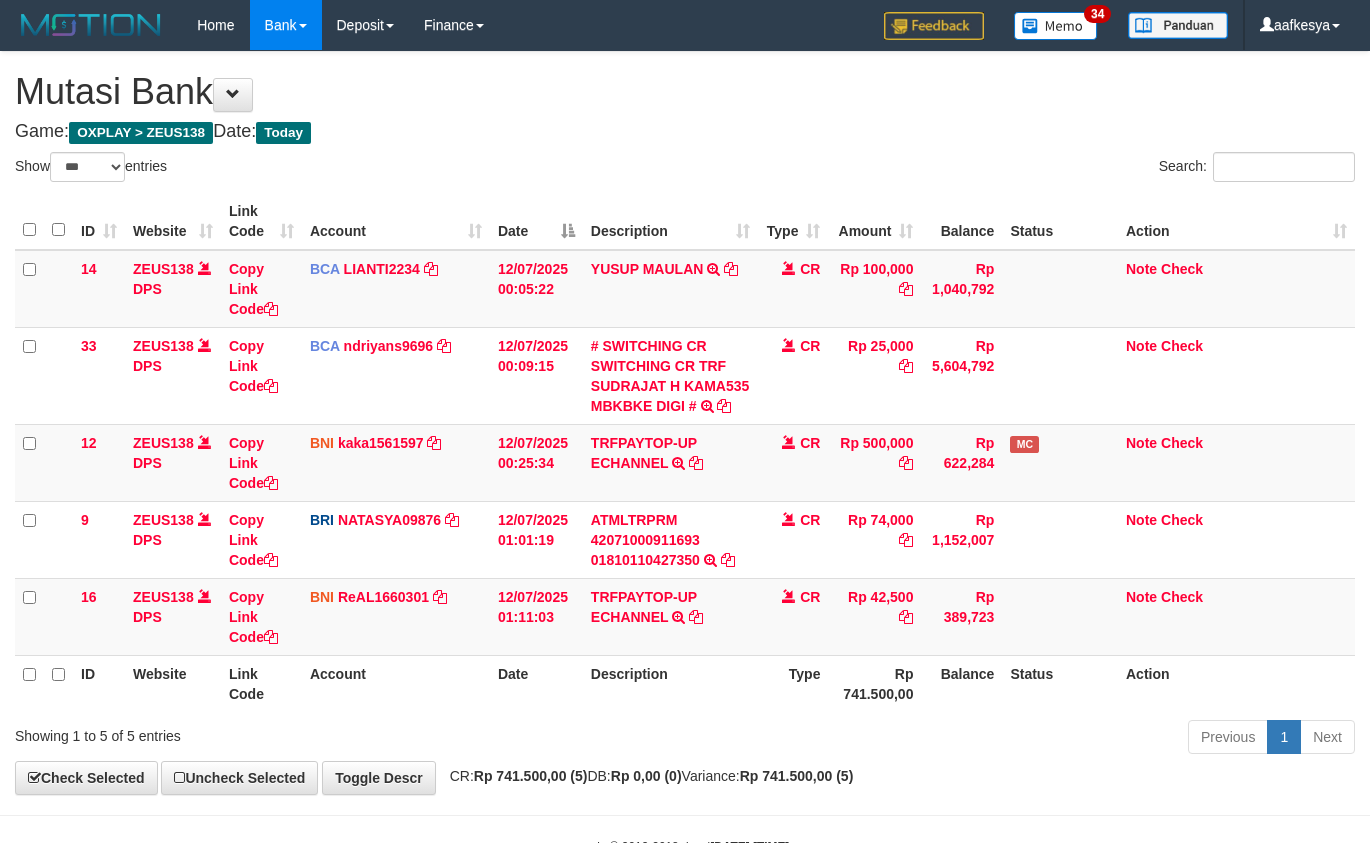 select on "***" 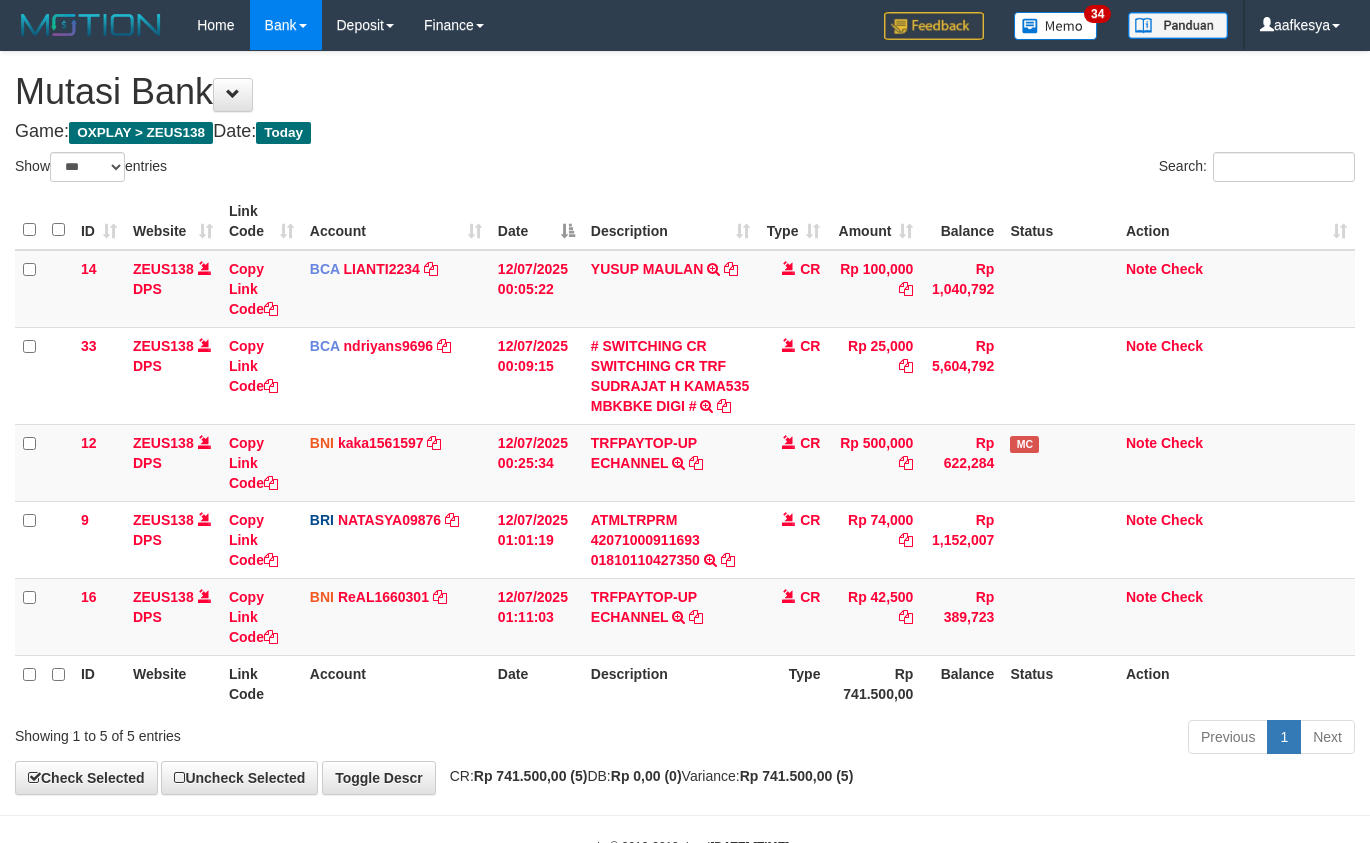 scroll, scrollTop: 63, scrollLeft: 0, axis: vertical 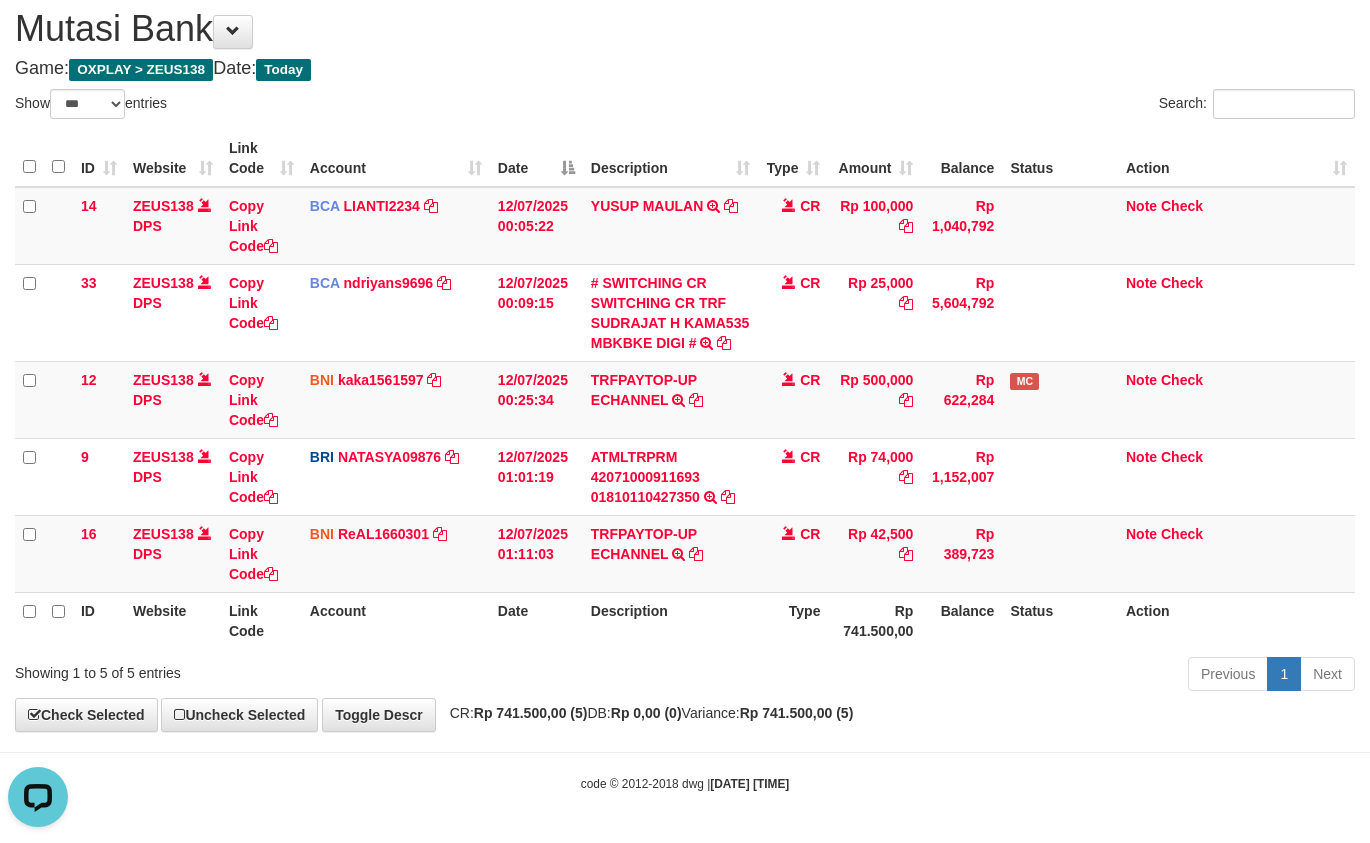 click on "code © 2012-2018 dwg |  2025/07/12 01:40:42" at bounding box center [685, 783] 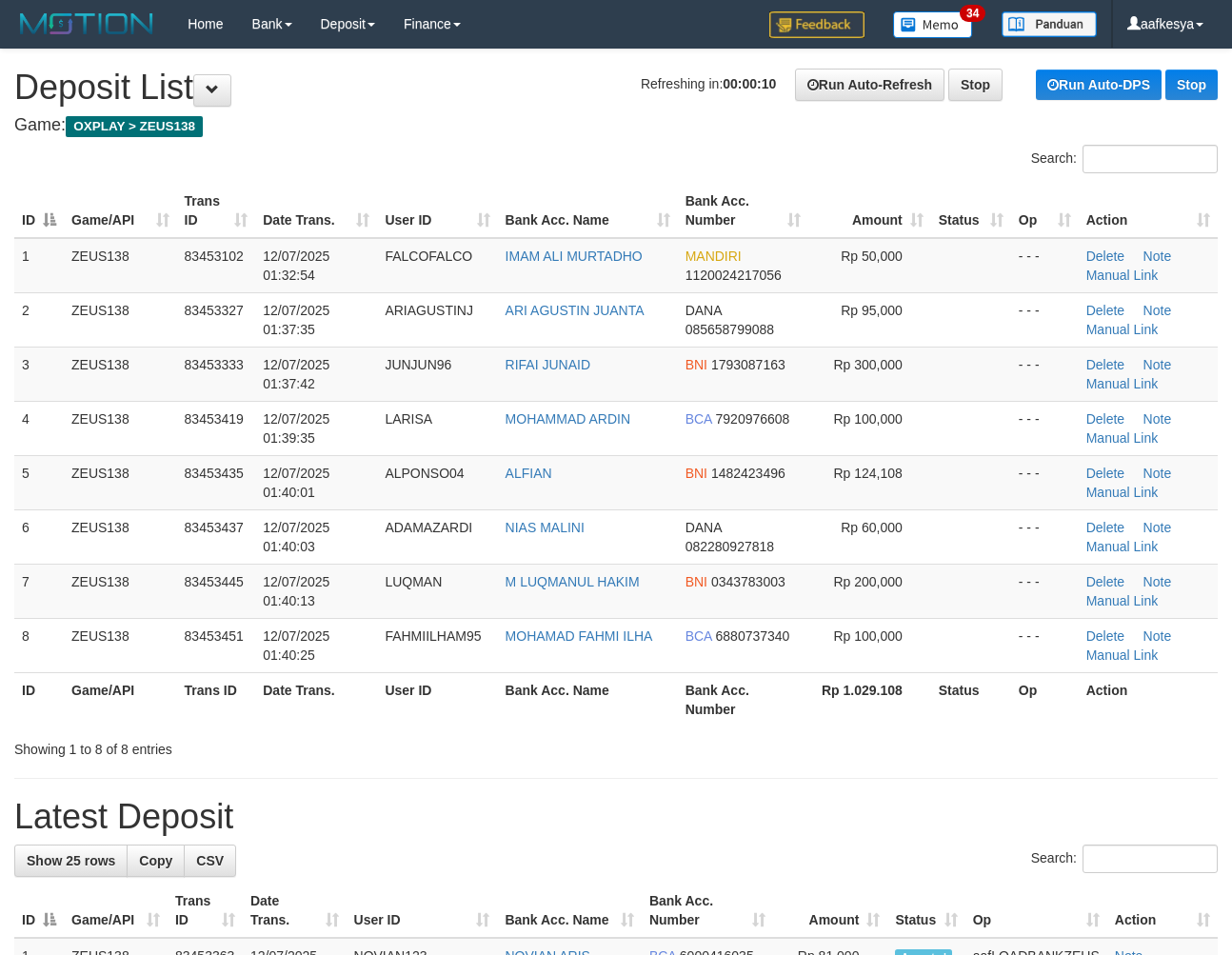 scroll, scrollTop: 0, scrollLeft: 0, axis: both 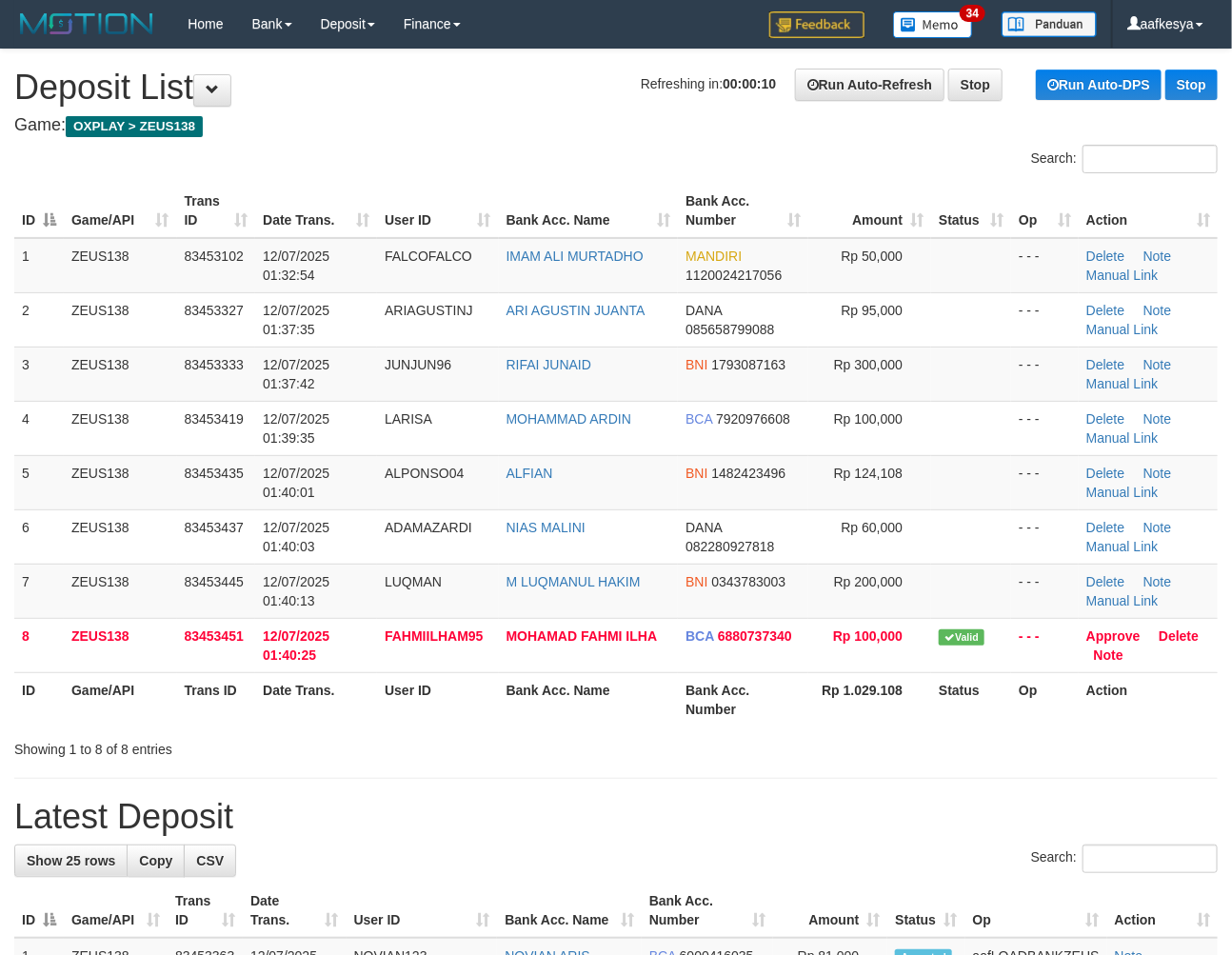 click on "**********" at bounding box center [616, 1245] 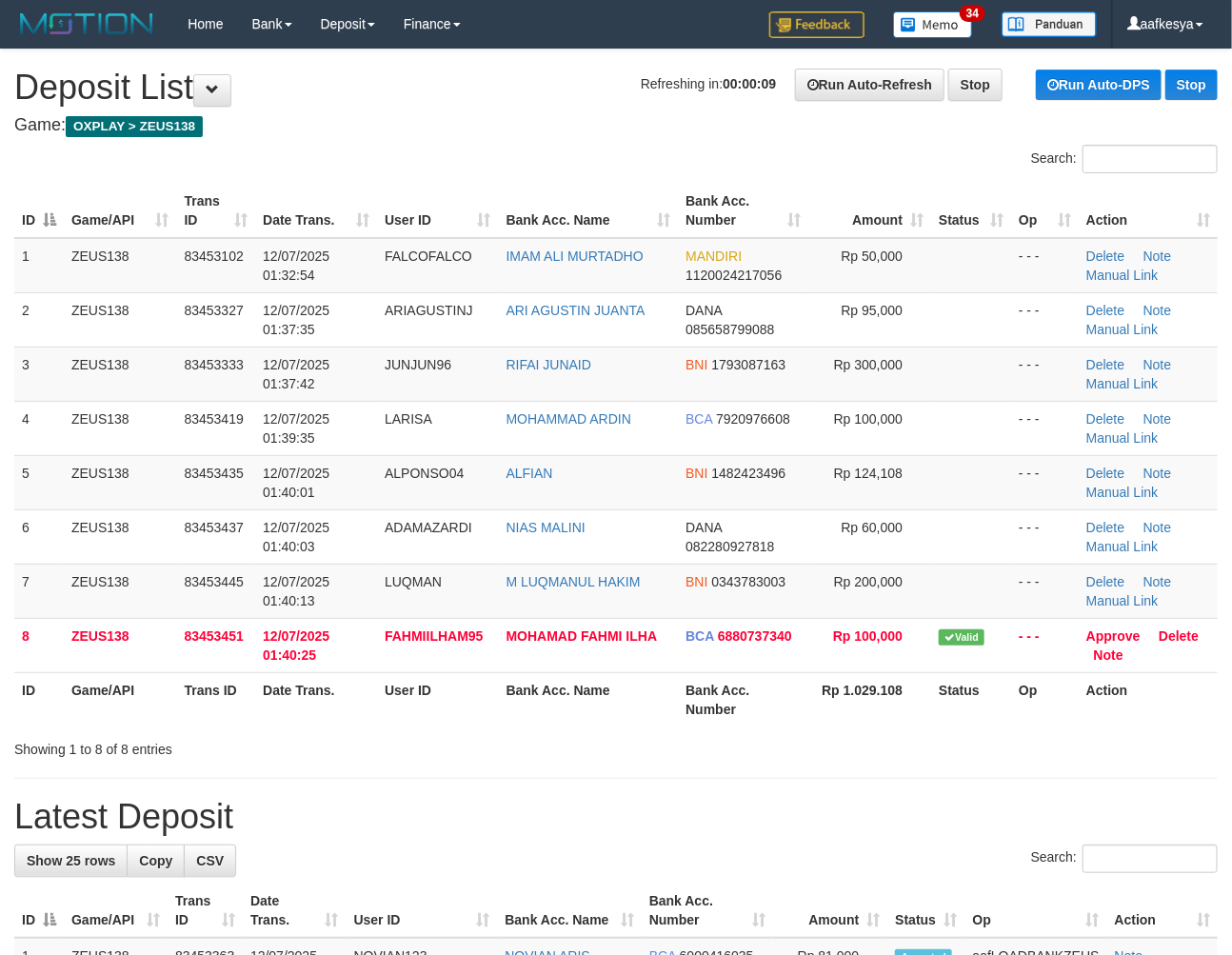 drag, startPoint x: 843, startPoint y: 774, endPoint x: 823, endPoint y: 787, distance: 23.85372 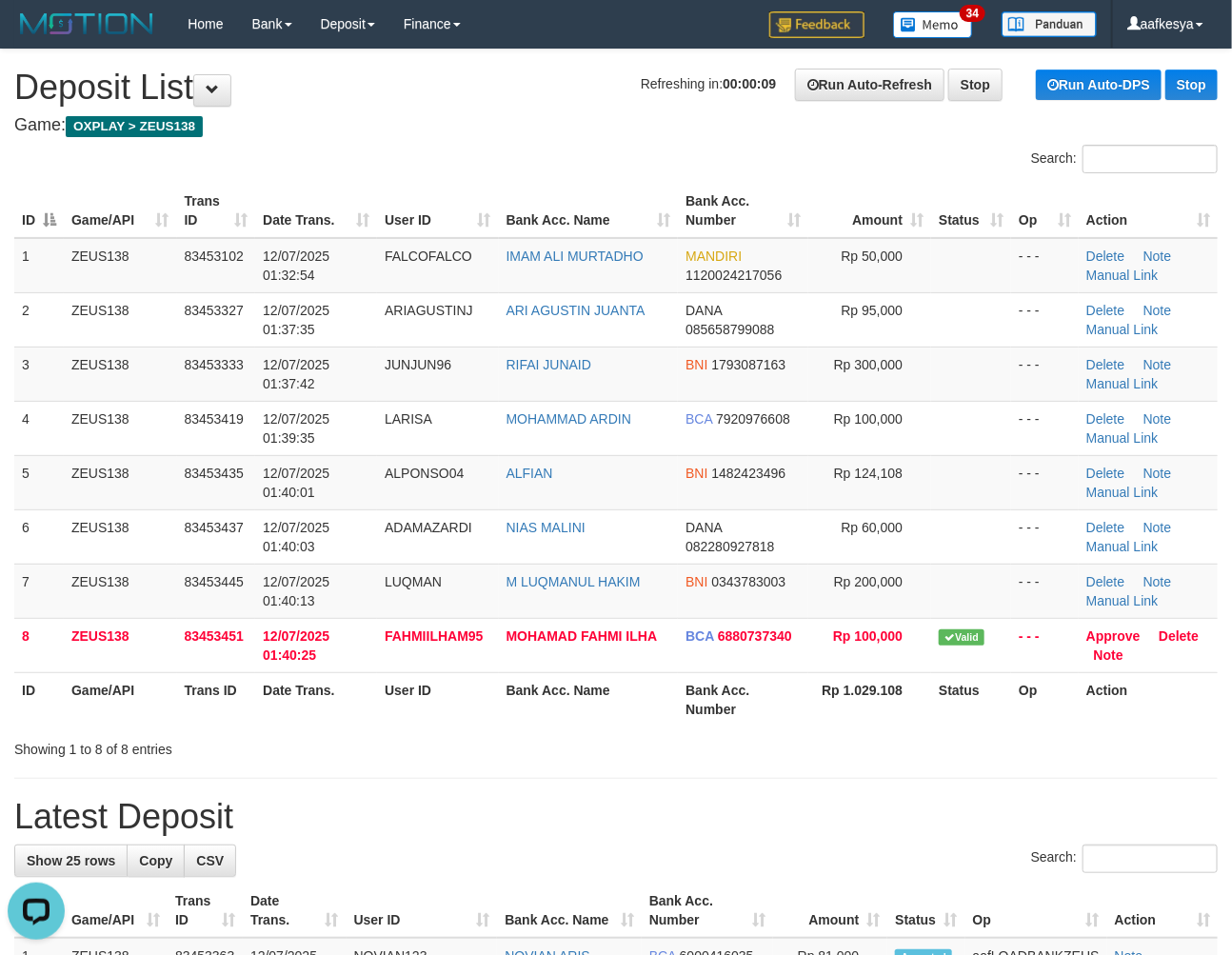 scroll, scrollTop: 0, scrollLeft: 0, axis: both 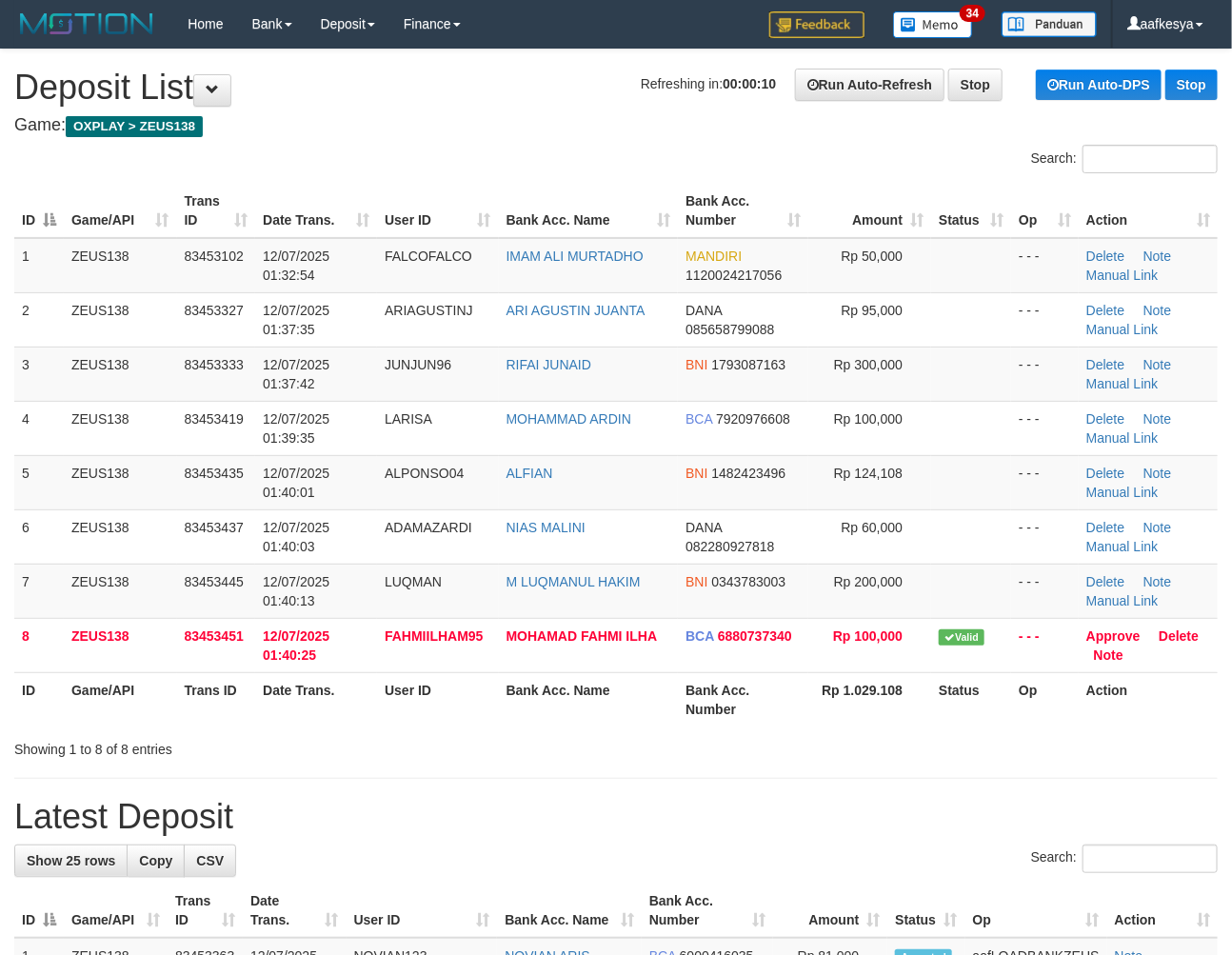 click on "**********" at bounding box center (616, 1245) 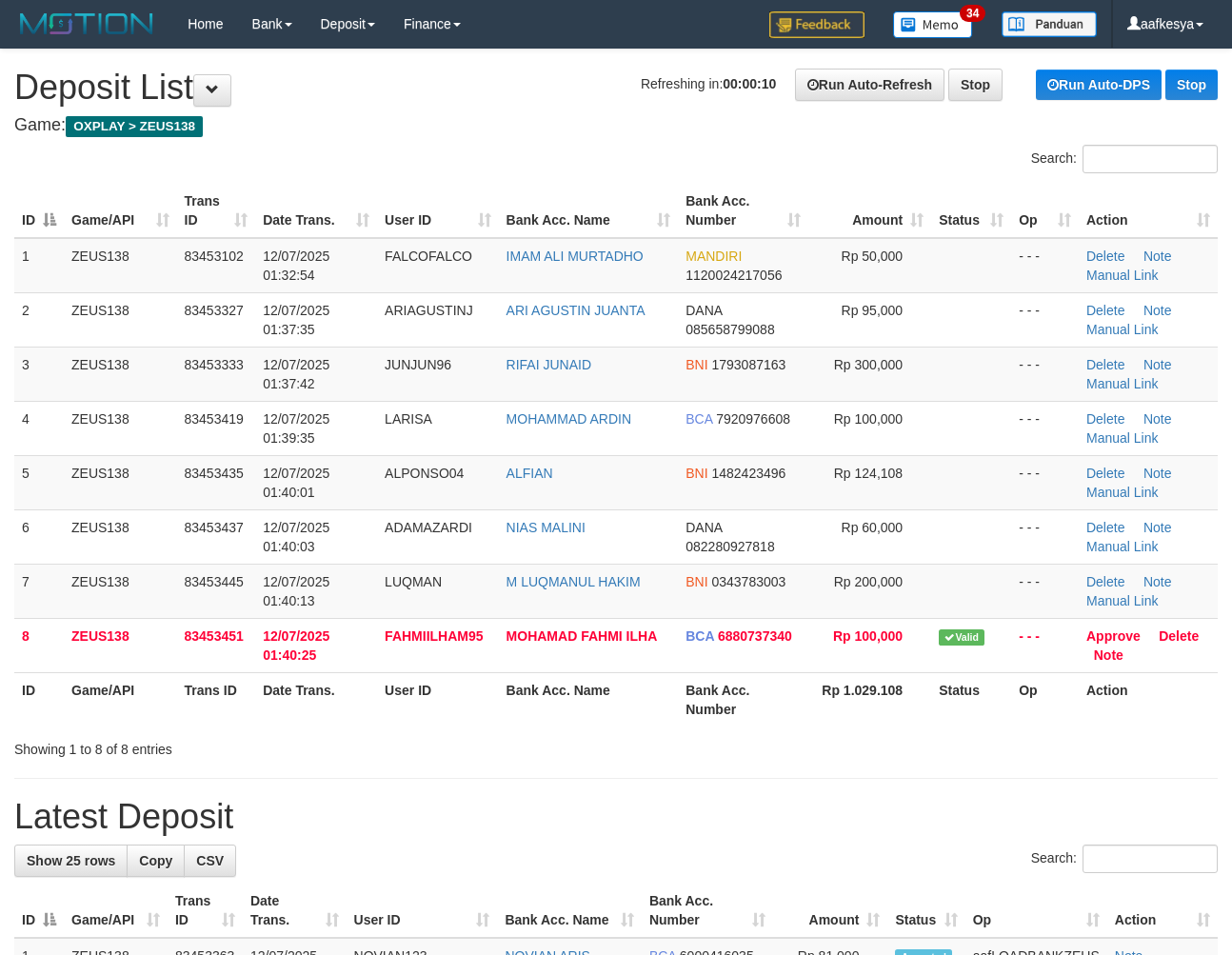 scroll, scrollTop: 0, scrollLeft: 0, axis: both 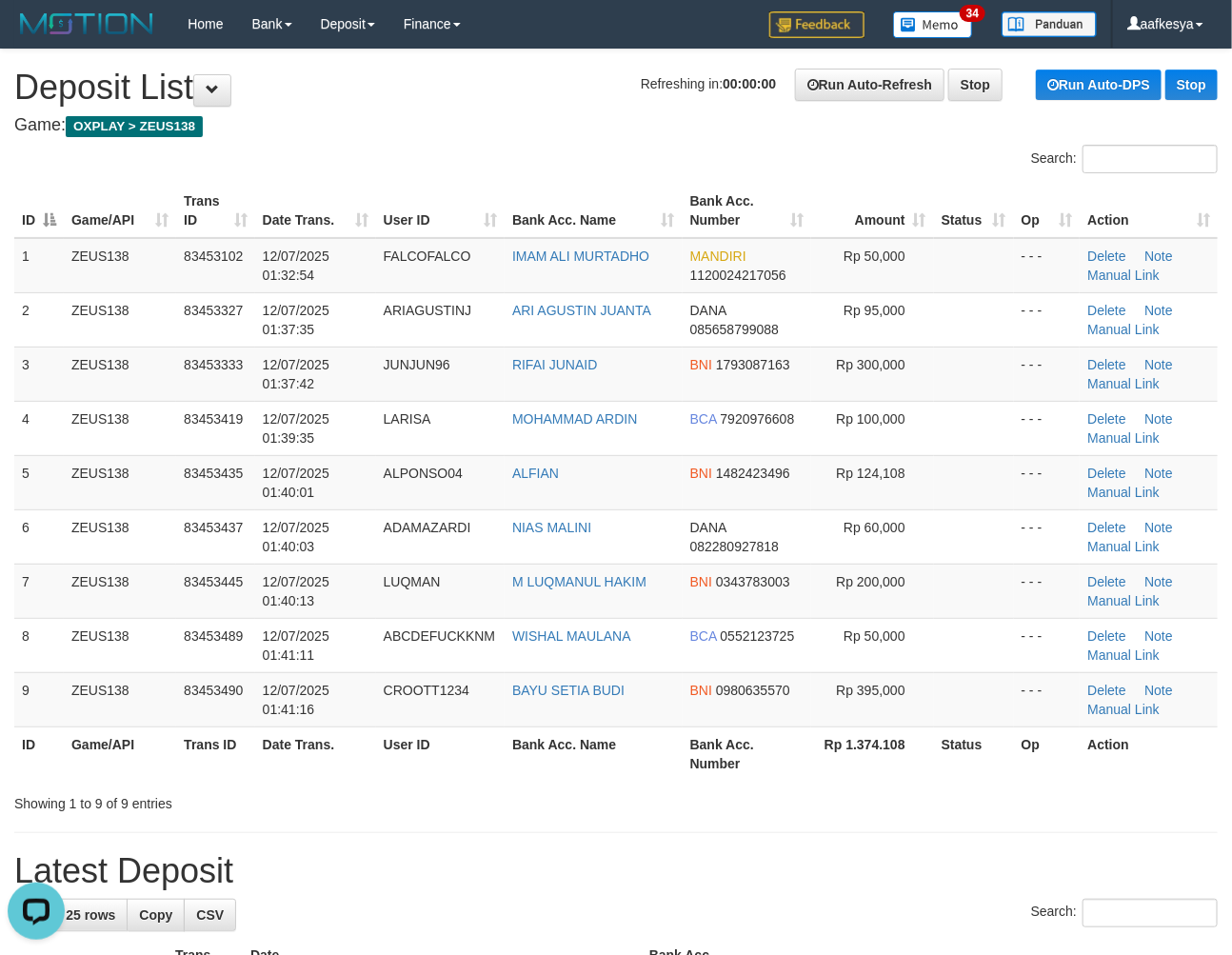 click on "Latest Deposit" at bounding box center [616, 871] 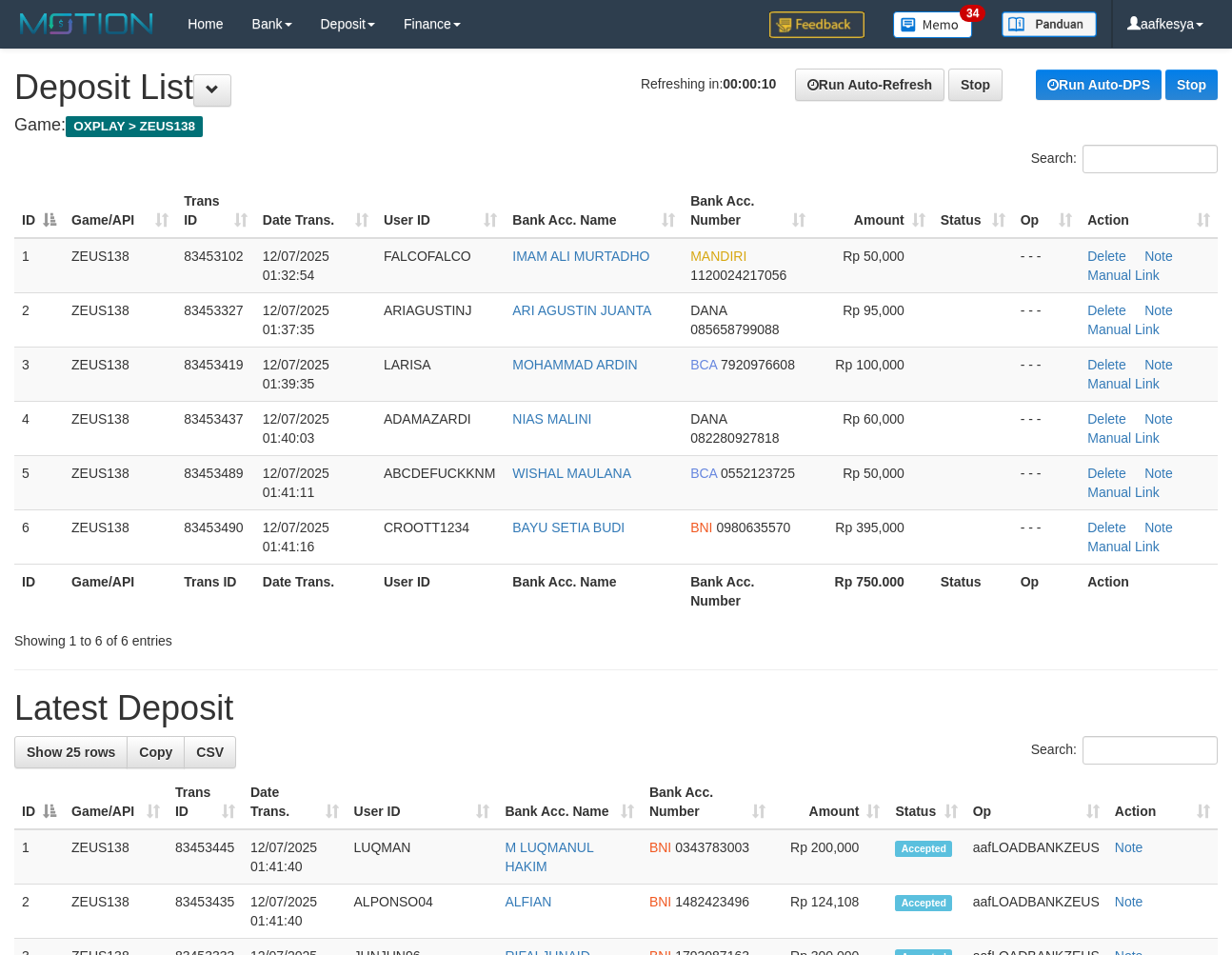 scroll, scrollTop: 0, scrollLeft: 0, axis: both 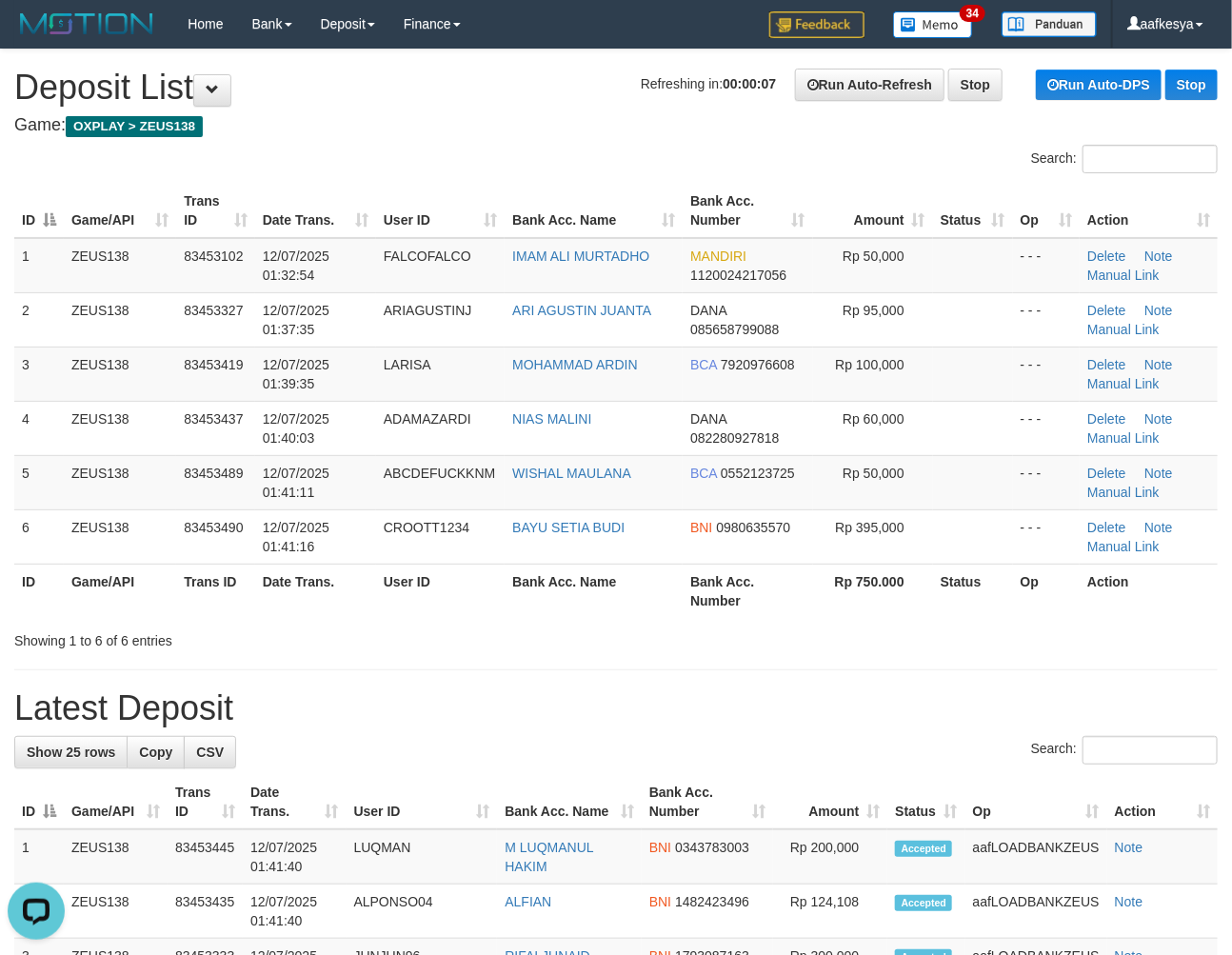 click on "Latest Deposit" at bounding box center (616, 708) 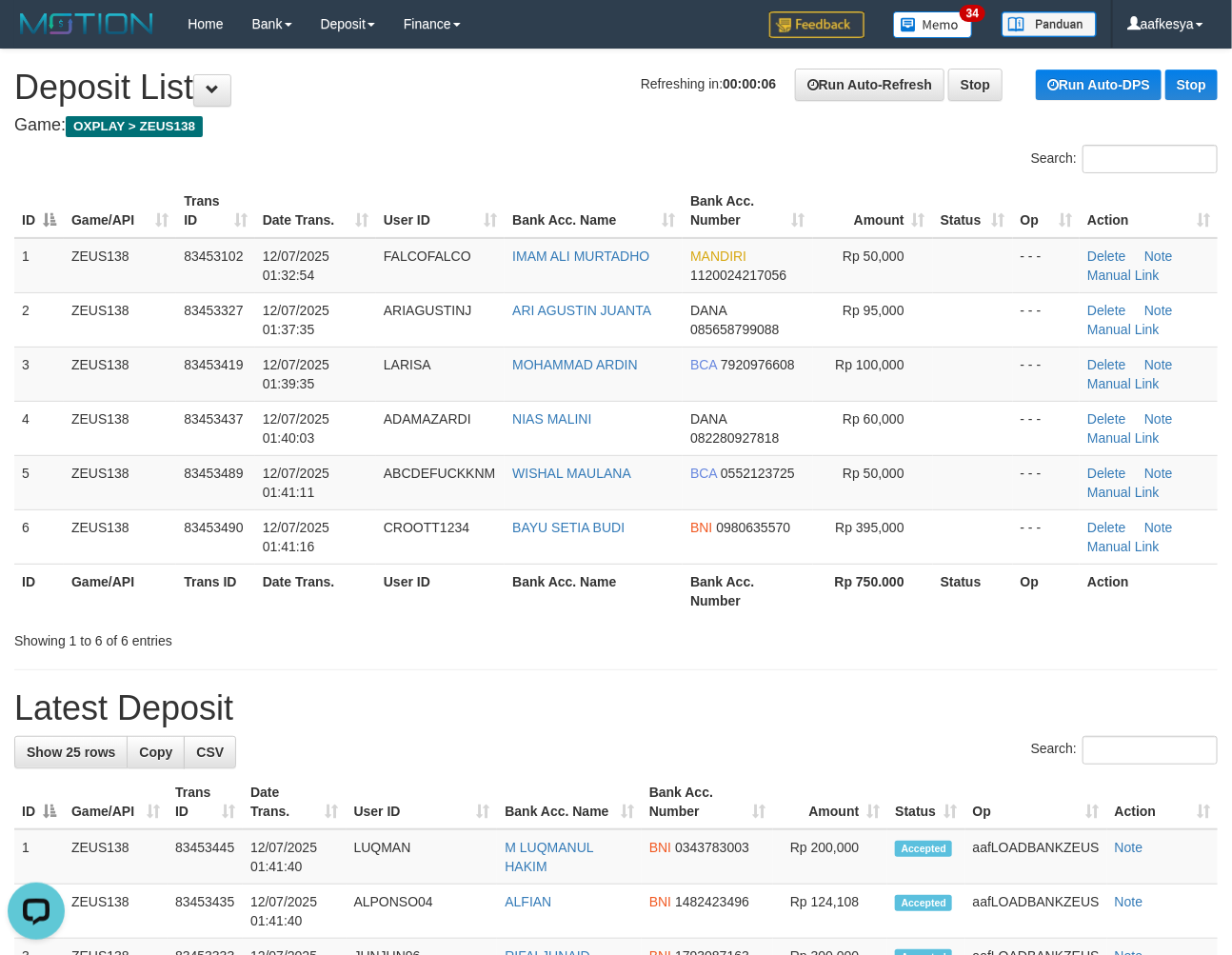 click on "Latest Deposit" at bounding box center [616, 708] 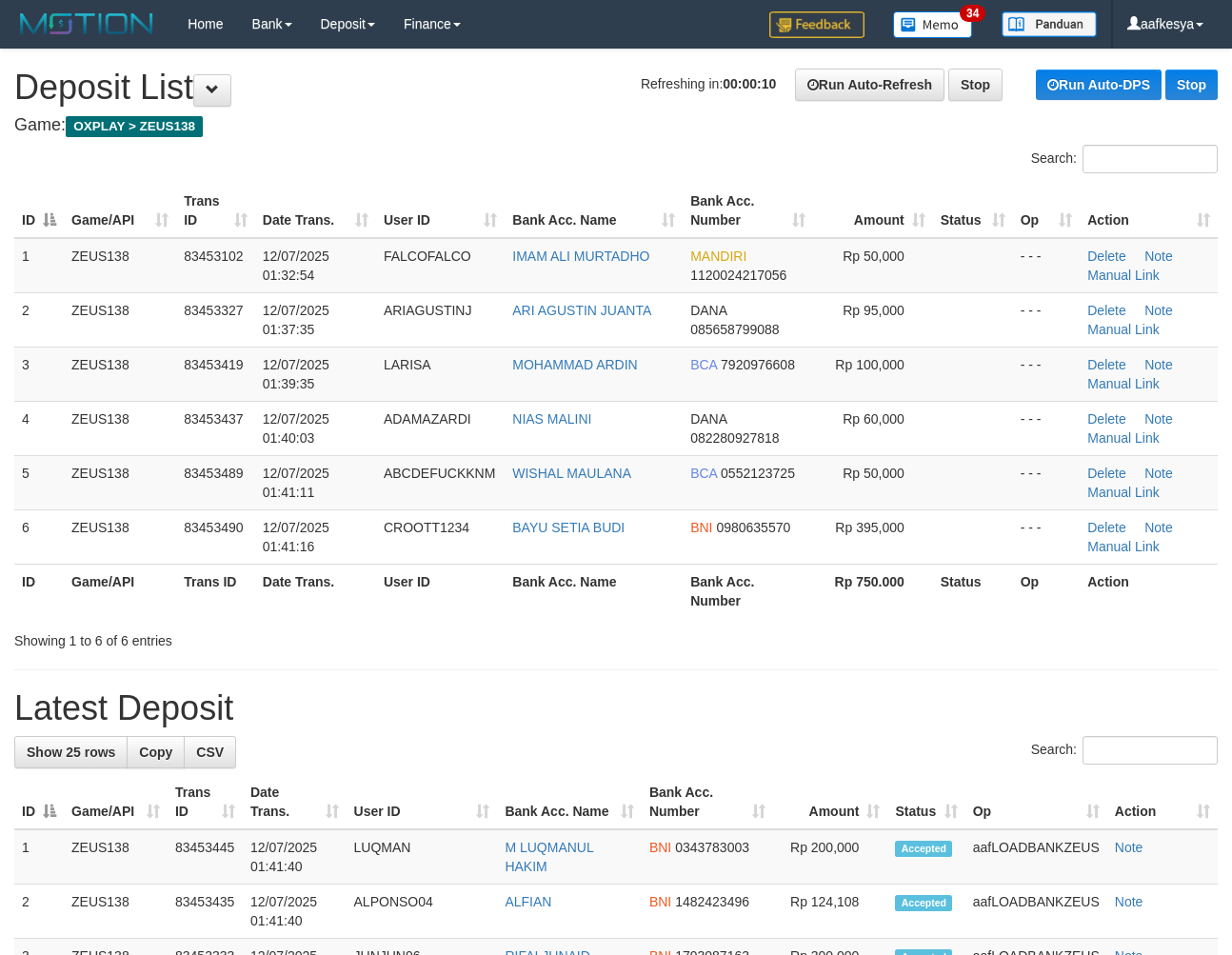 scroll, scrollTop: 0, scrollLeft: 0, axis: both 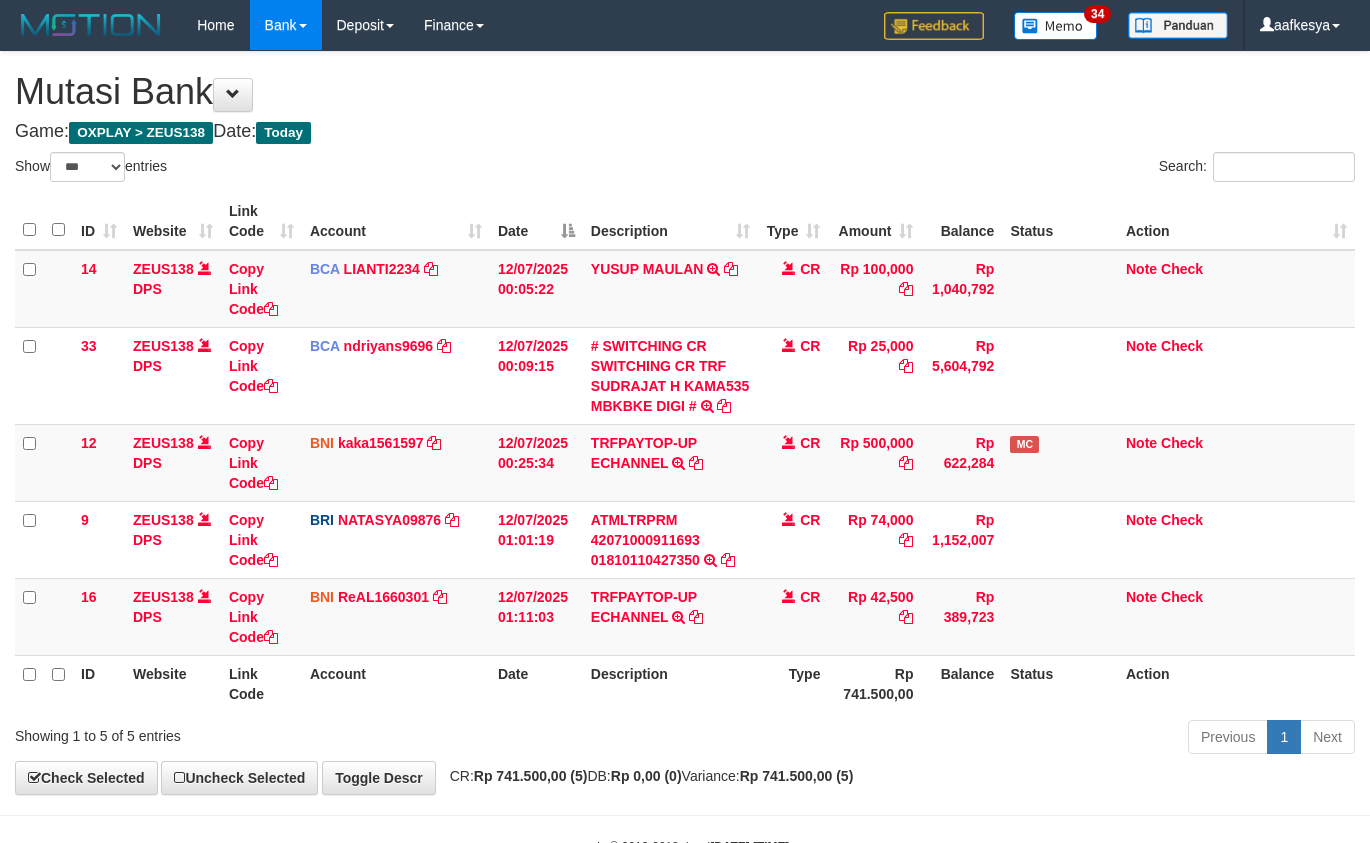 select on "***" 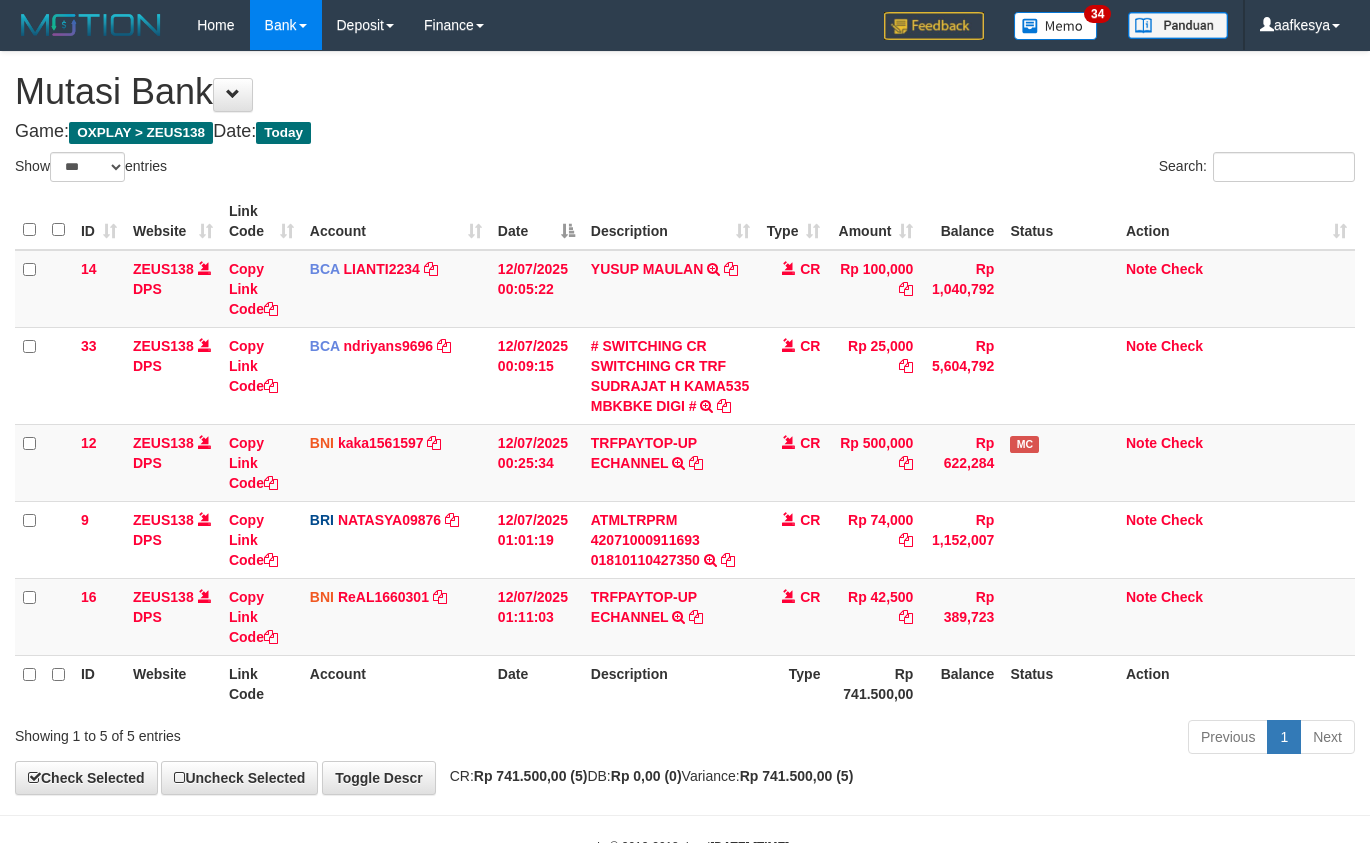 scroll, scrollTop: 63, scrollLeft: 0, axis: vertical 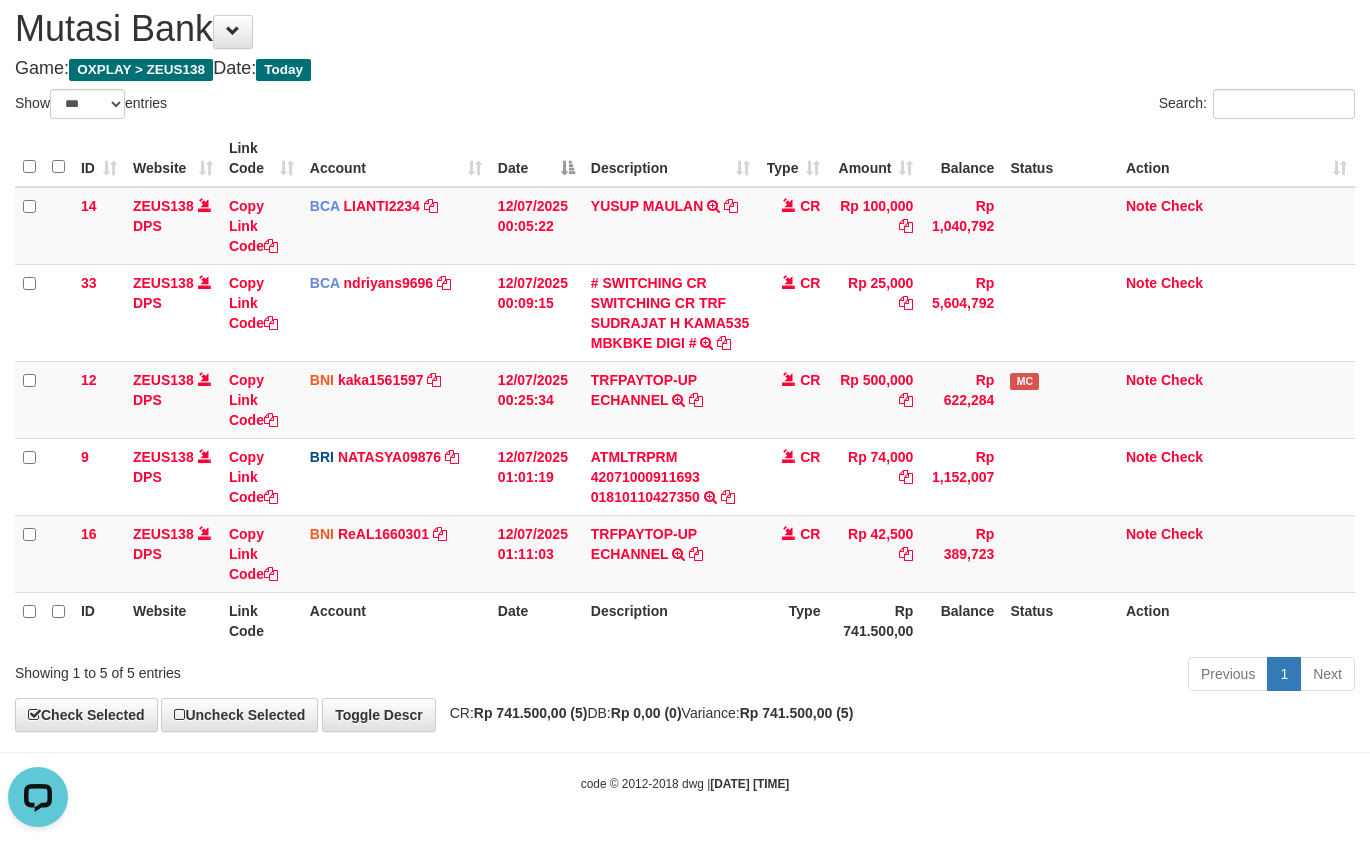click on "Showing 1 to 5 of 5 entries Previous 1 Next" at bounding box center (685, 676) 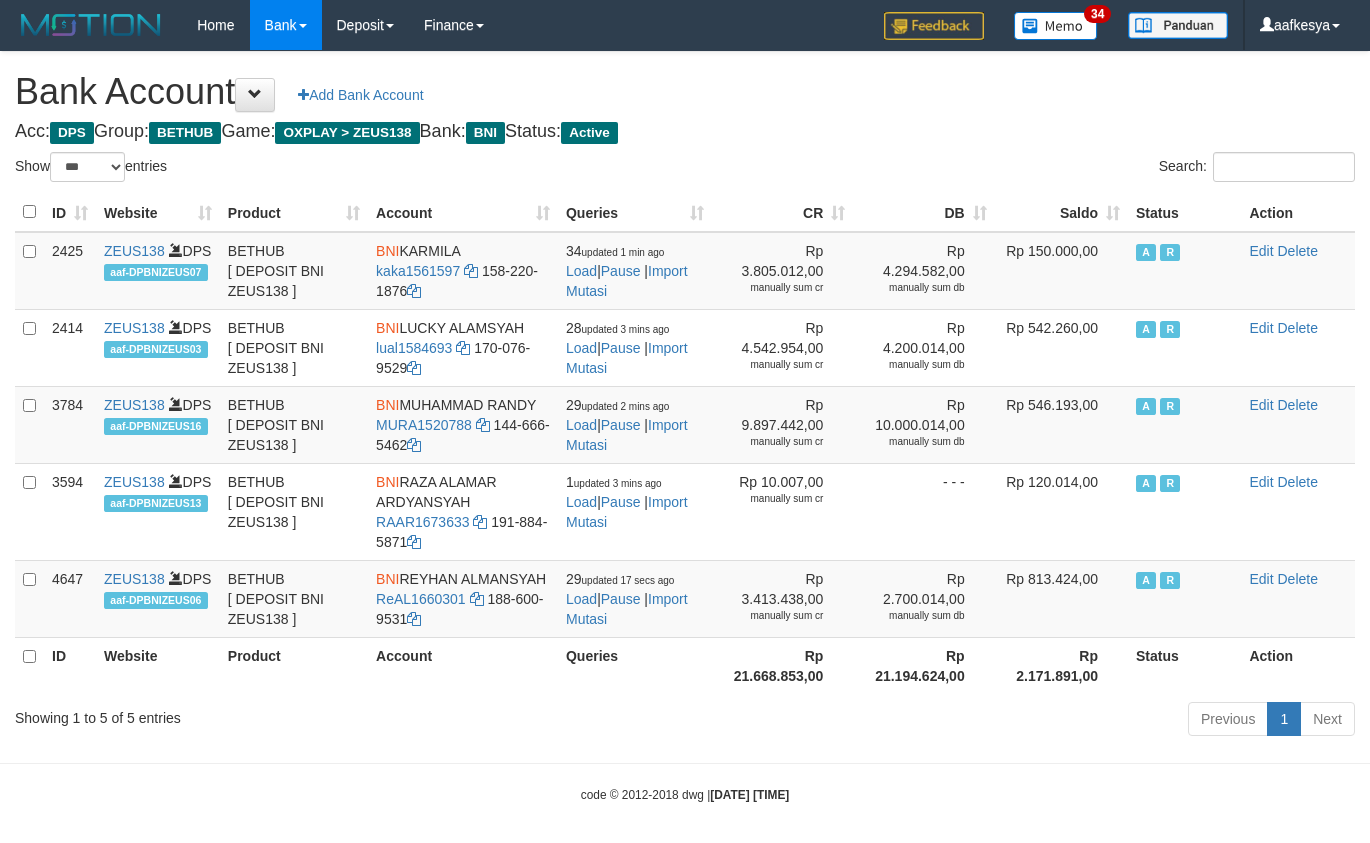 select on "***" 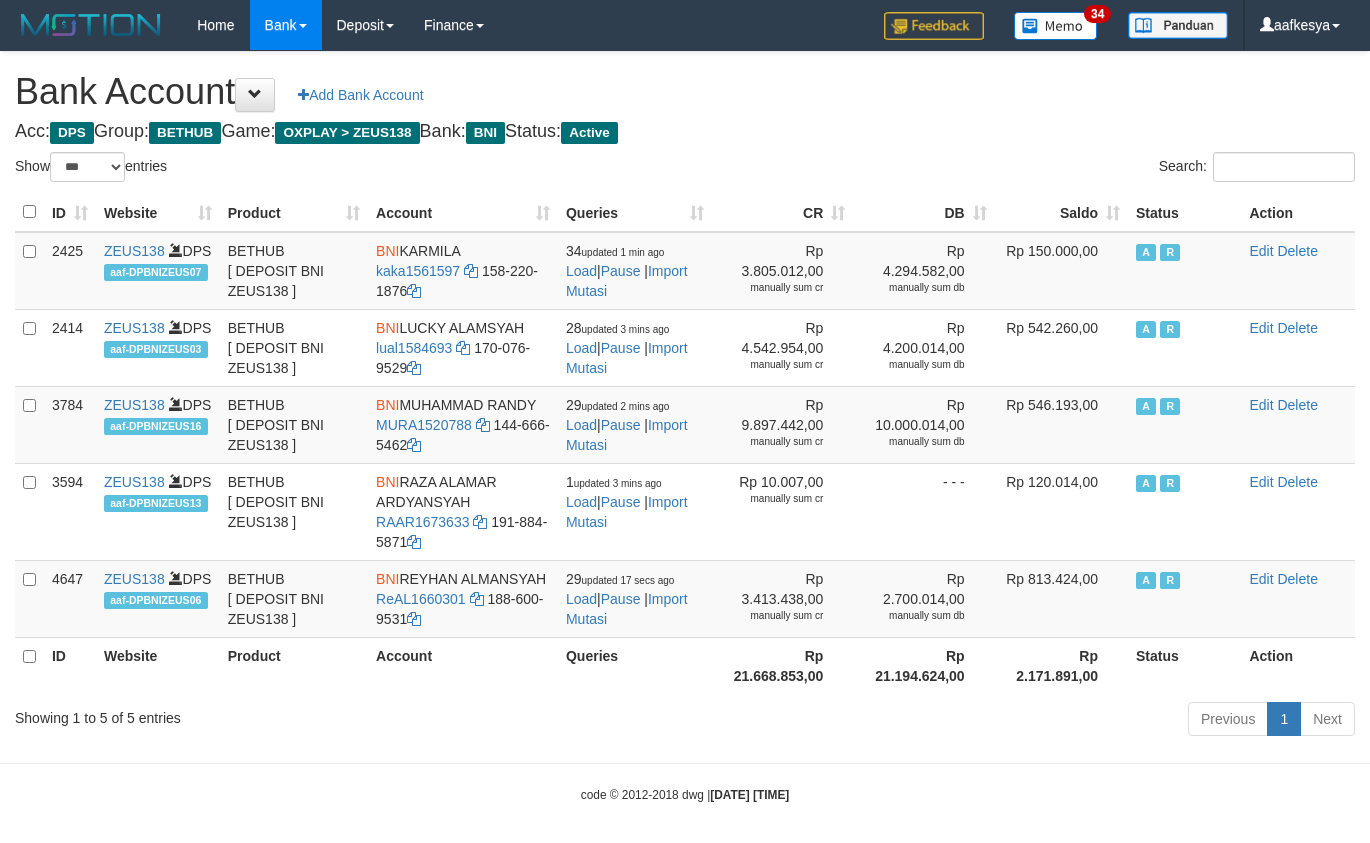 scroll, scrollTop: 0, scrollLeft: 0, axis: both 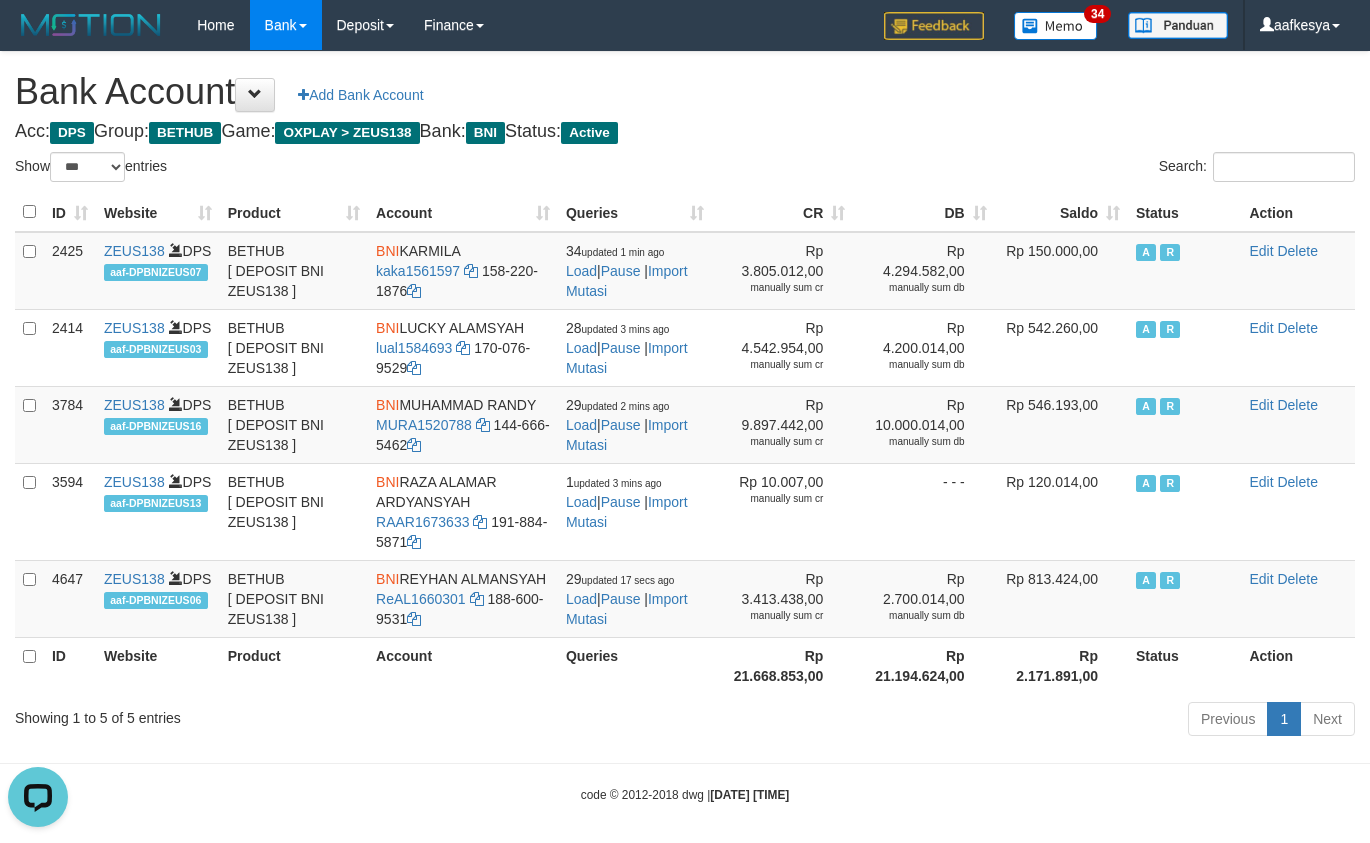 click on "Account" at bounding box center [463, 665] 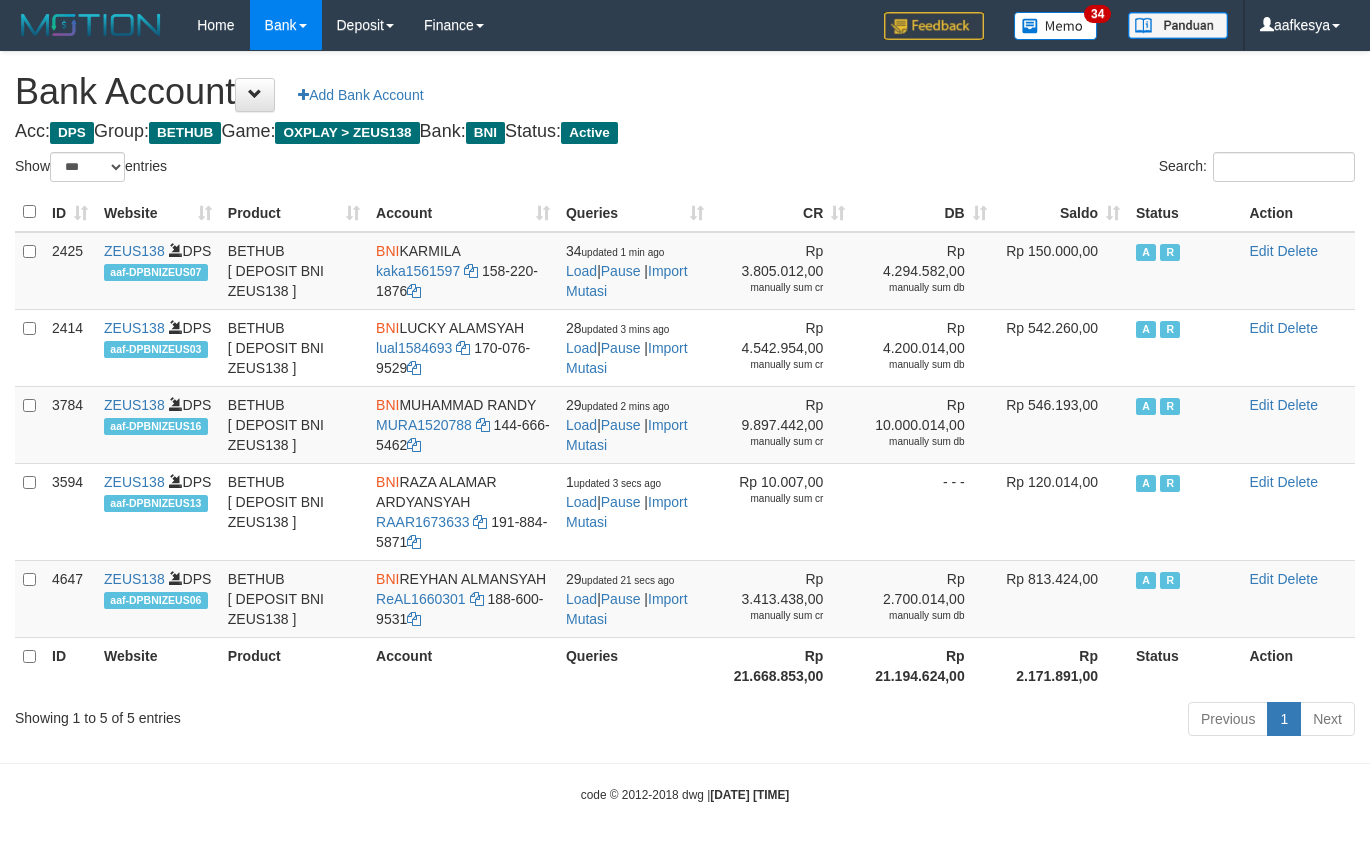 select on "***" 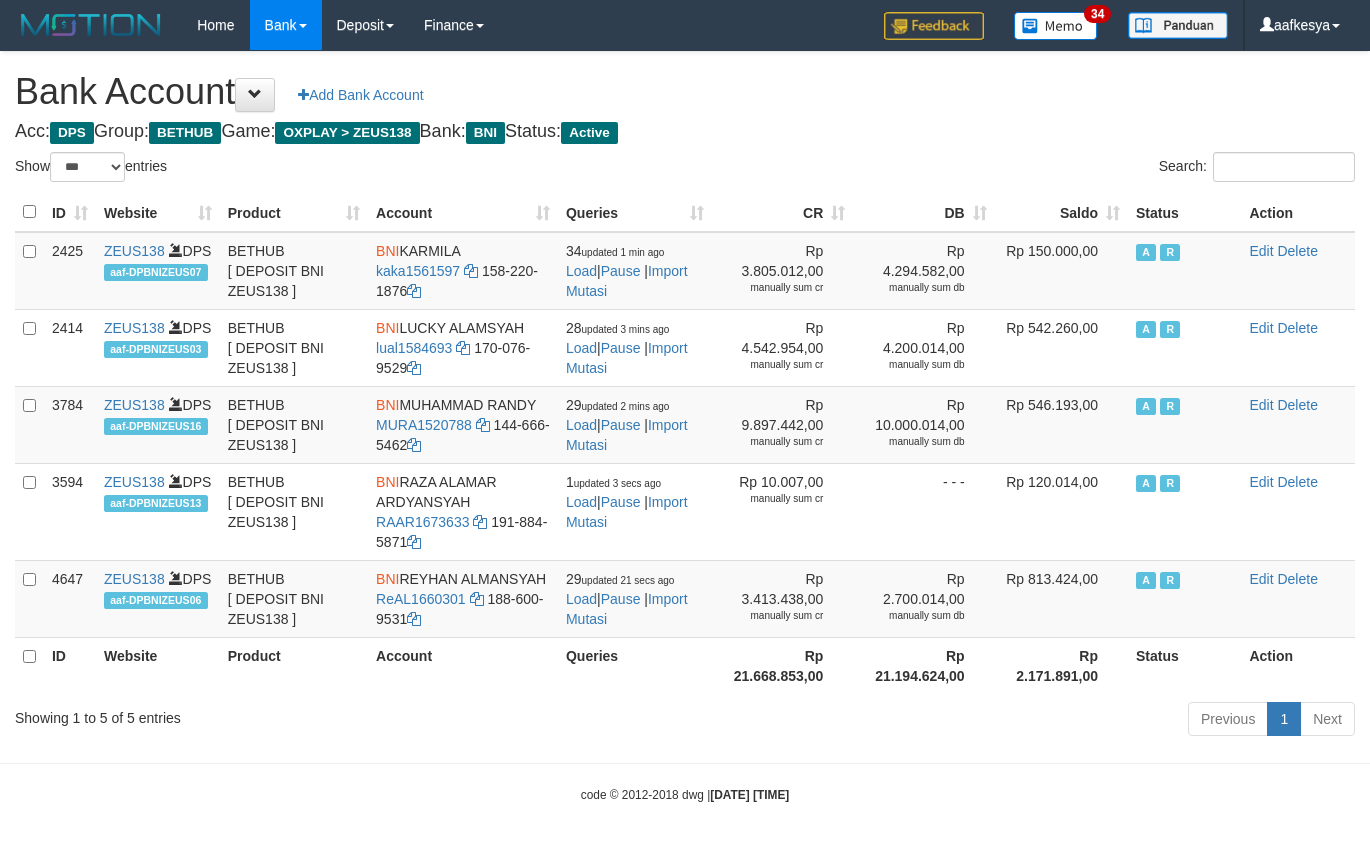 scroll, scrollTop: 0, scrollLeft: 0, axis: both 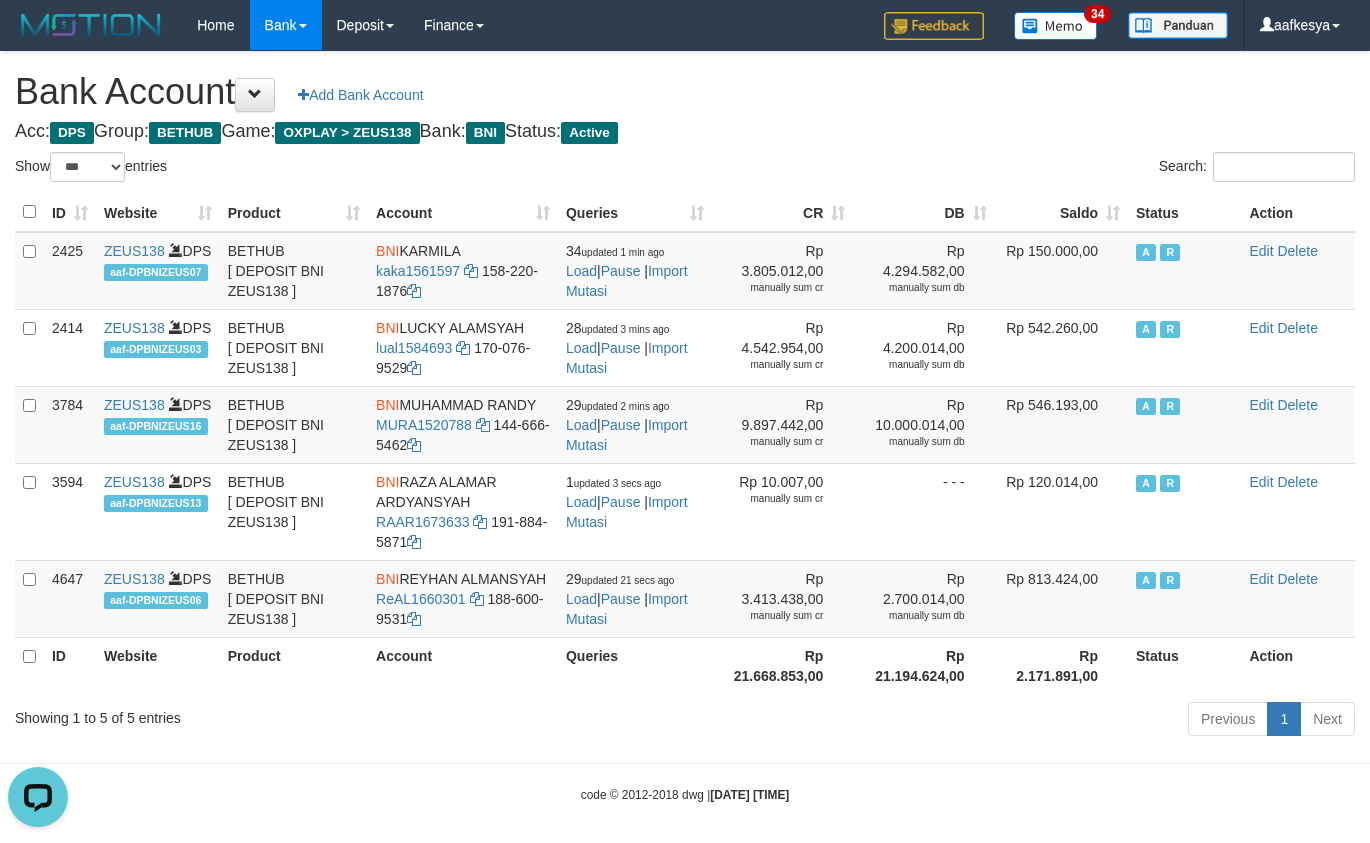 click on "Search:" at bounding box center (1027, 169) 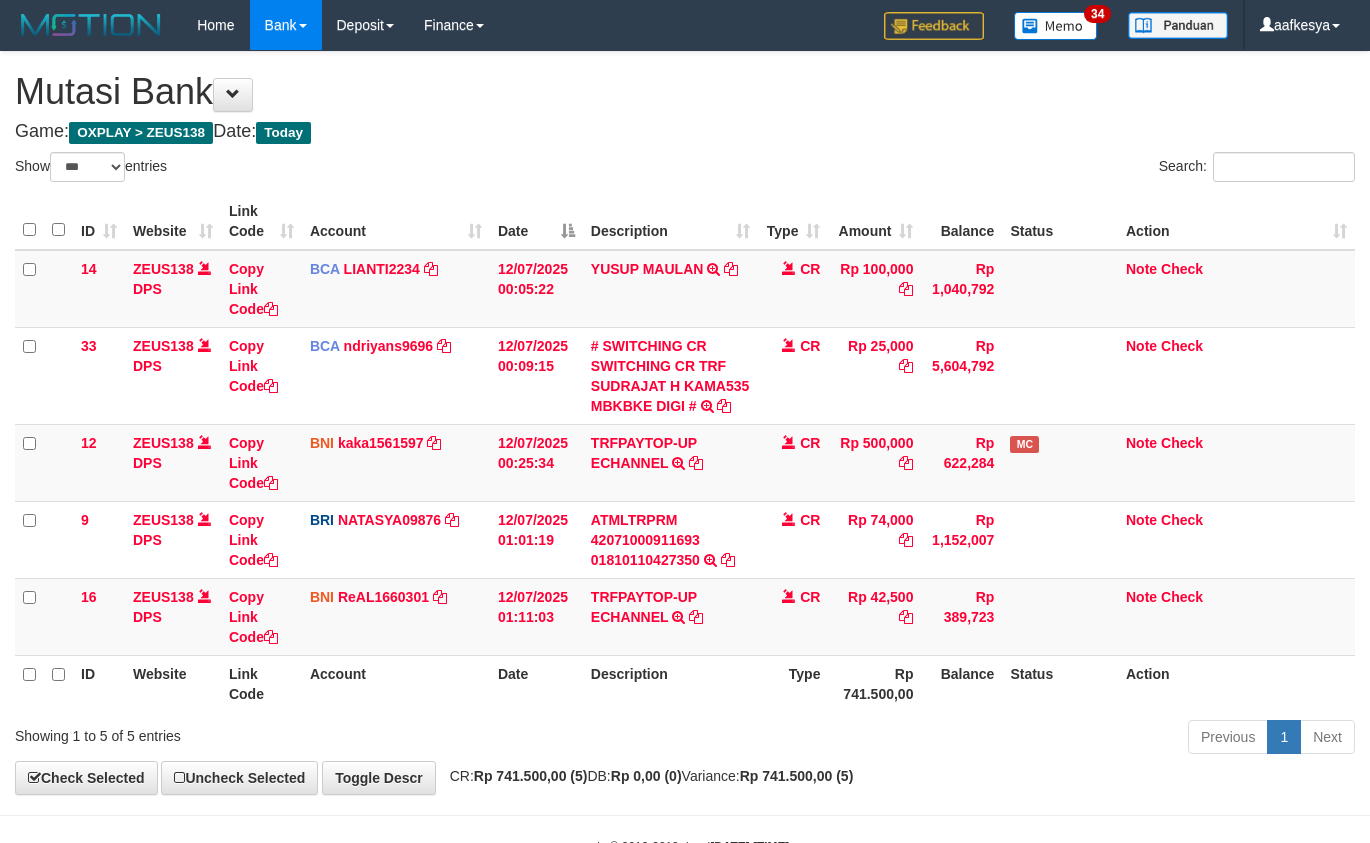select on "***" 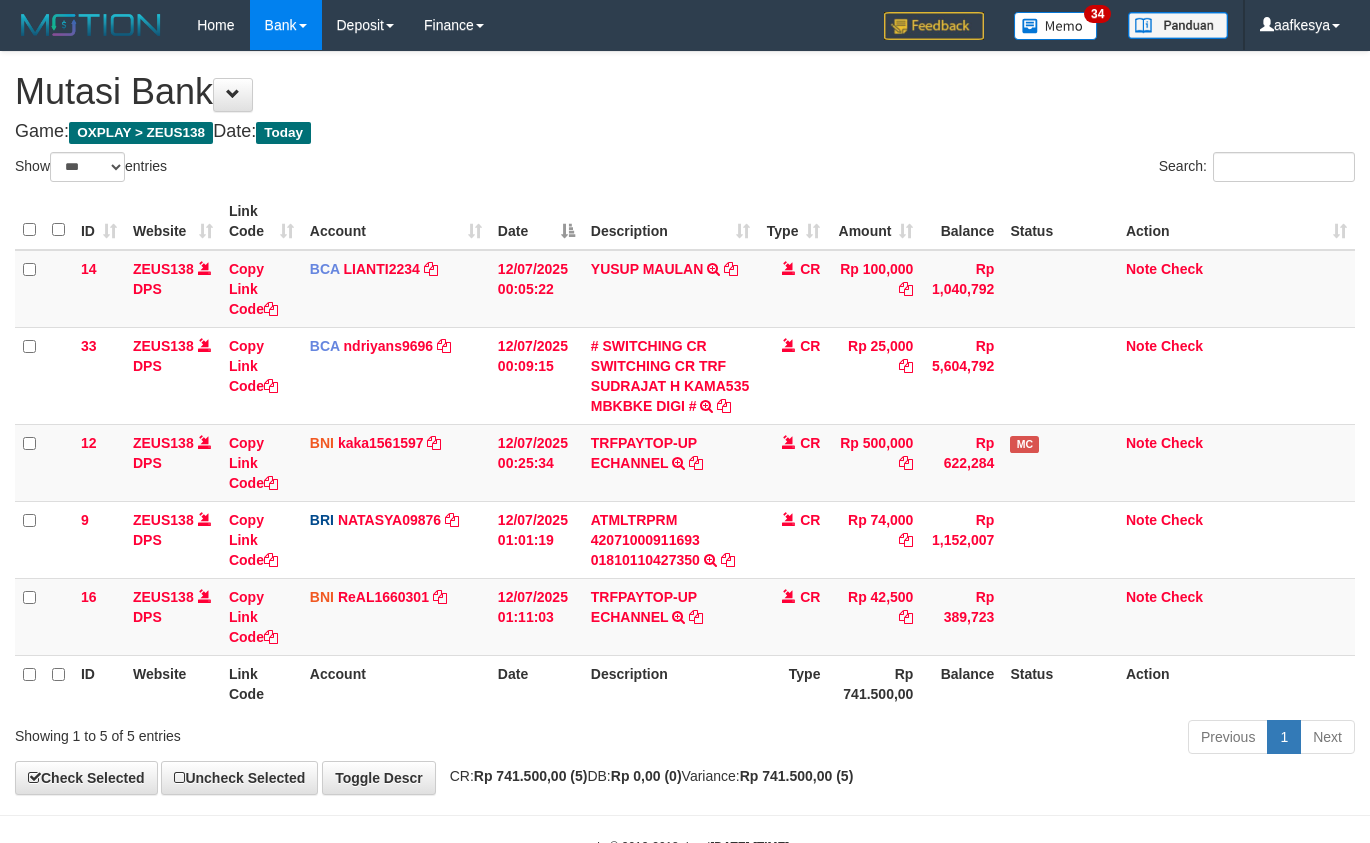 scroll, scrollTop: 63, scrollLeft: 0, axis: vertical 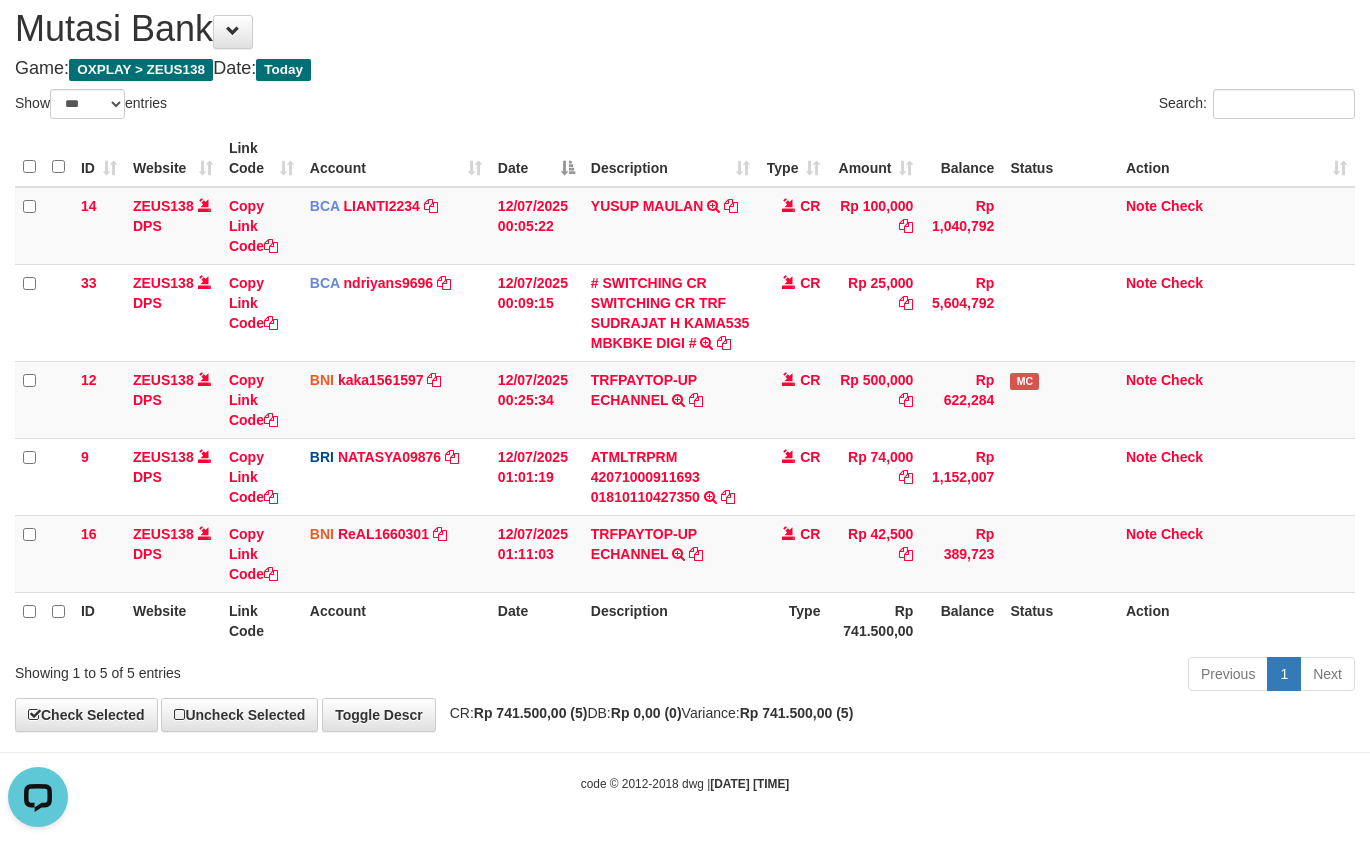 click on "Showing 1 to 5 of 5 entries Previous 1 Next" at bounding box center [685, 676] 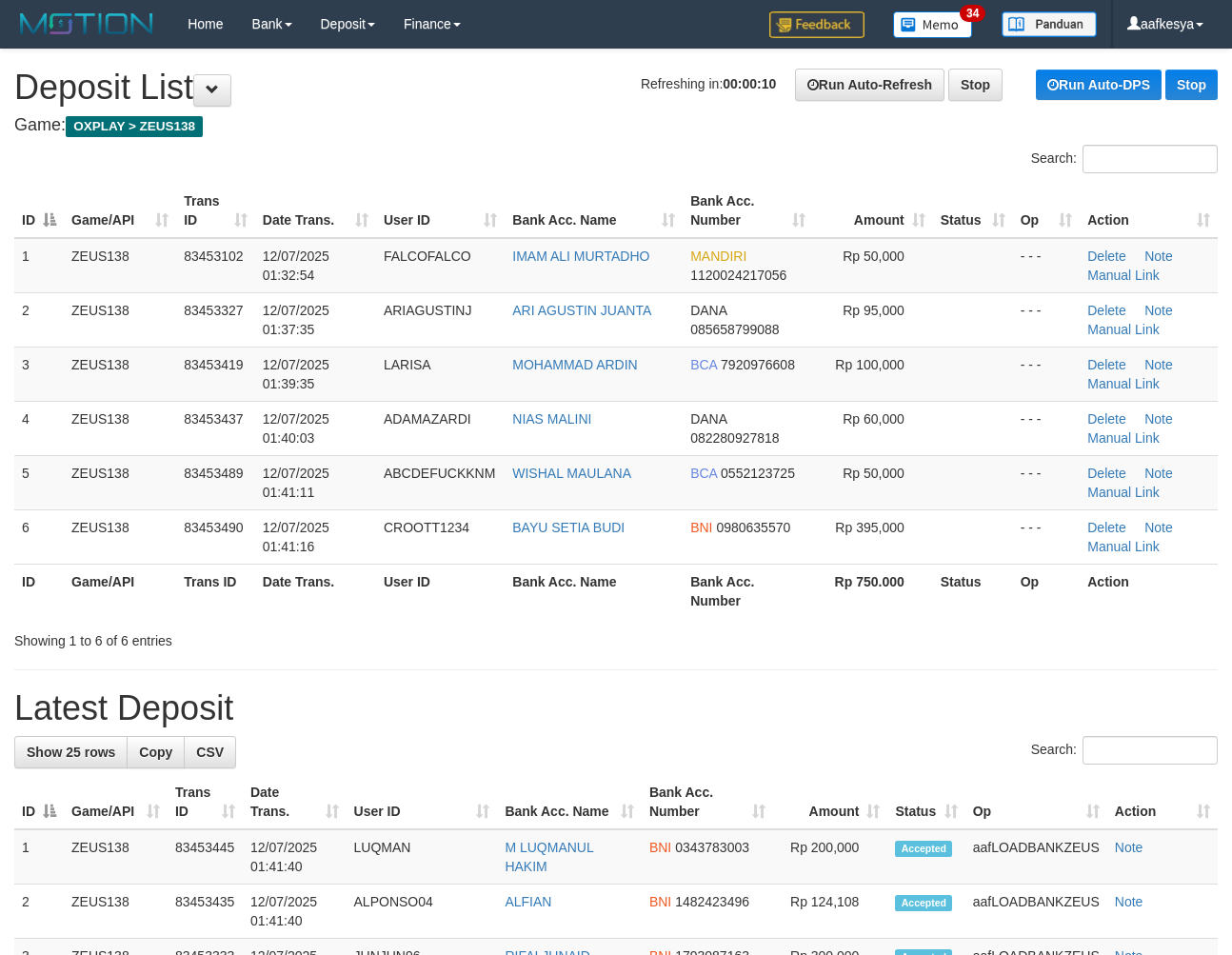 scroll, scrollTop: 0, scrollLeft: 0, axis: both 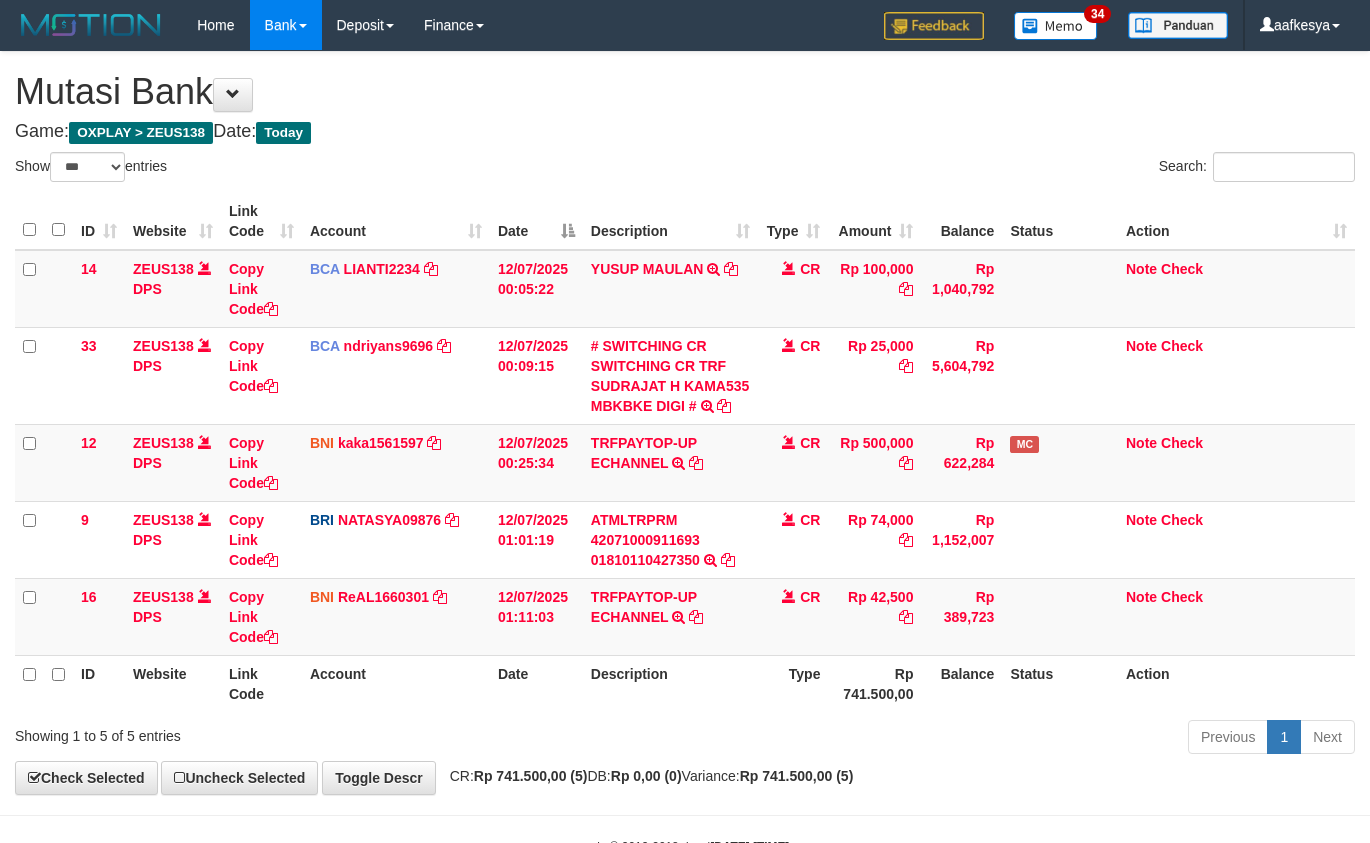 select on "***" 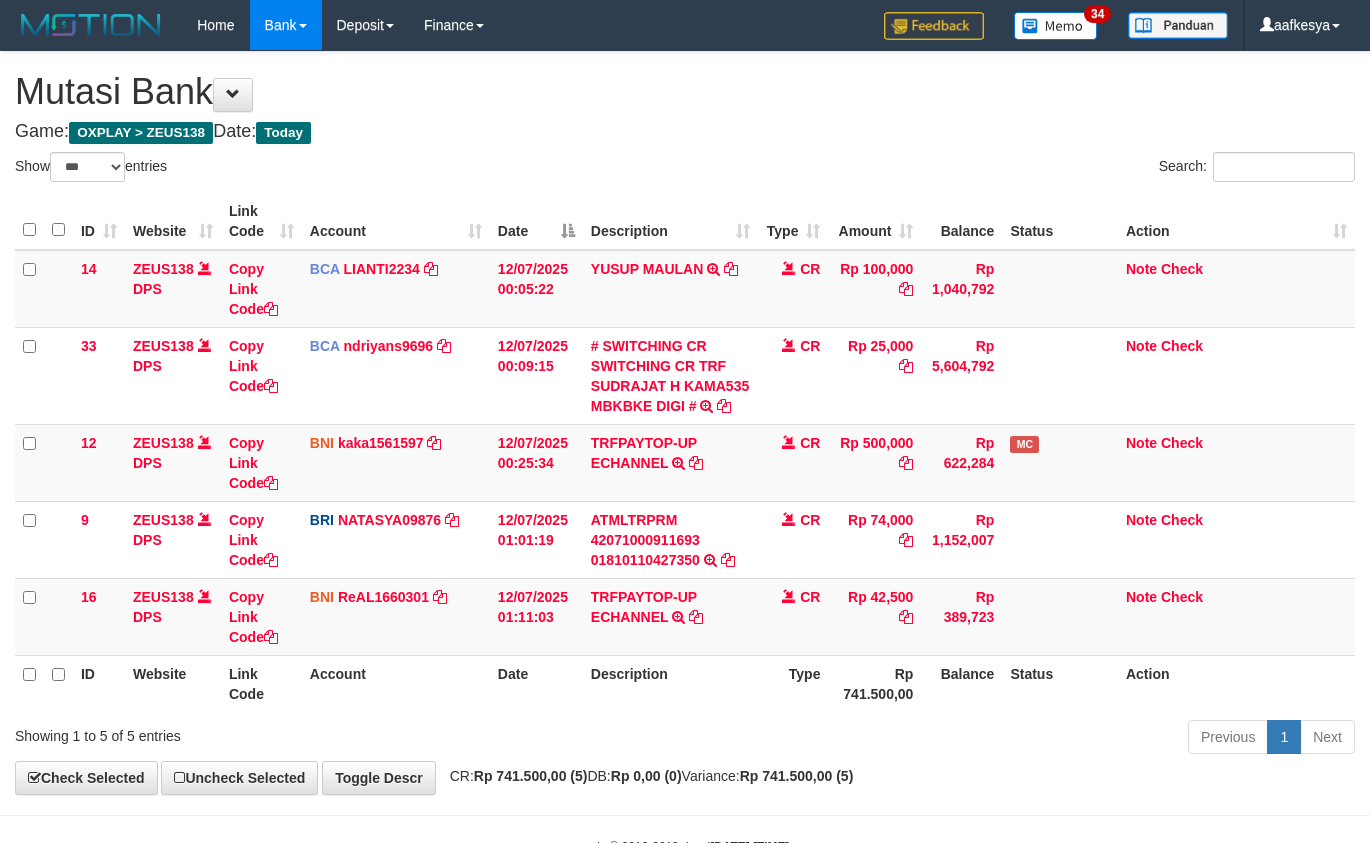 scroll, scrollTop: 63, scrollLeft: 0, axis: vertical 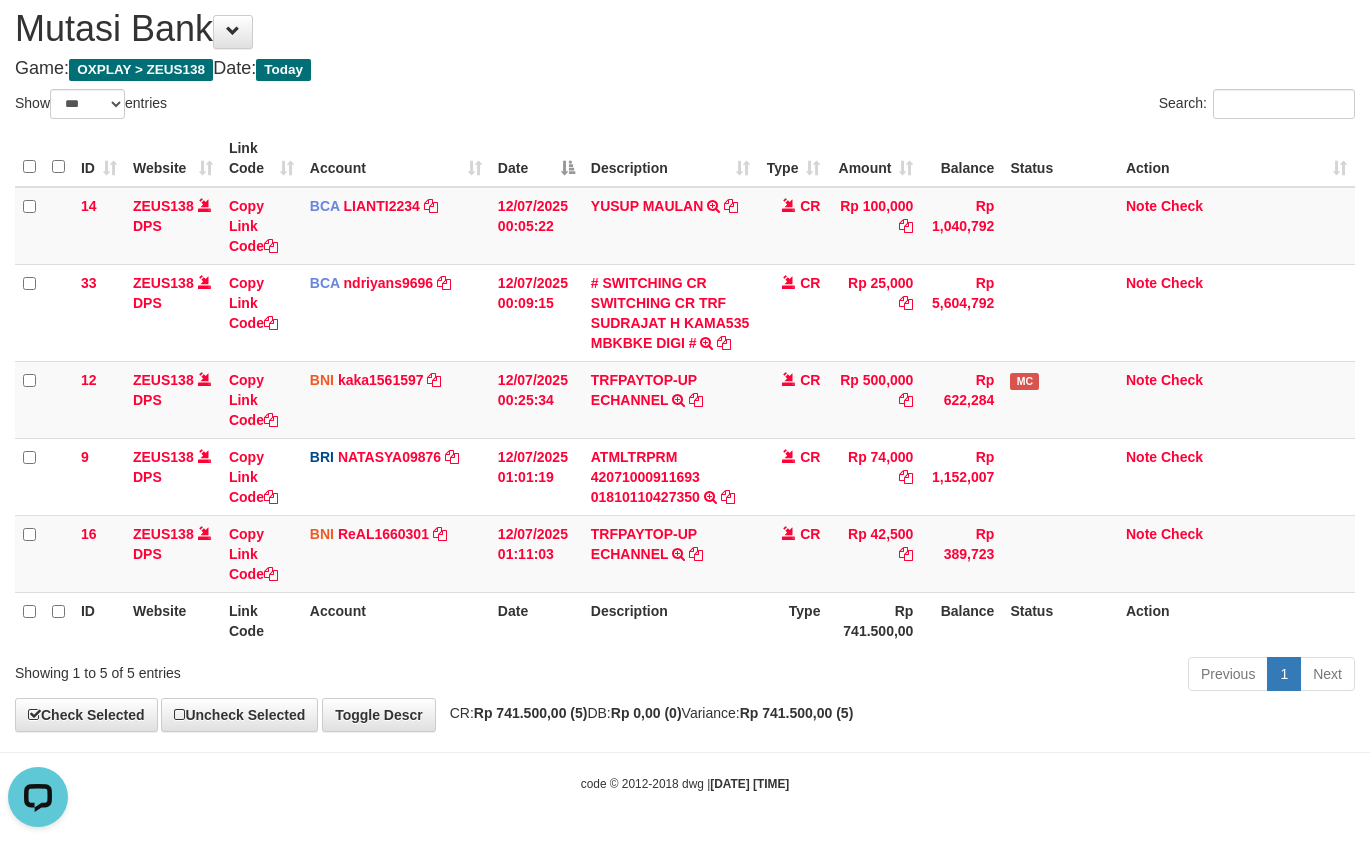 click on "code © 2012-2018 dwg |  2025/07/12 01:42:00" at bounding box center (685, 783) 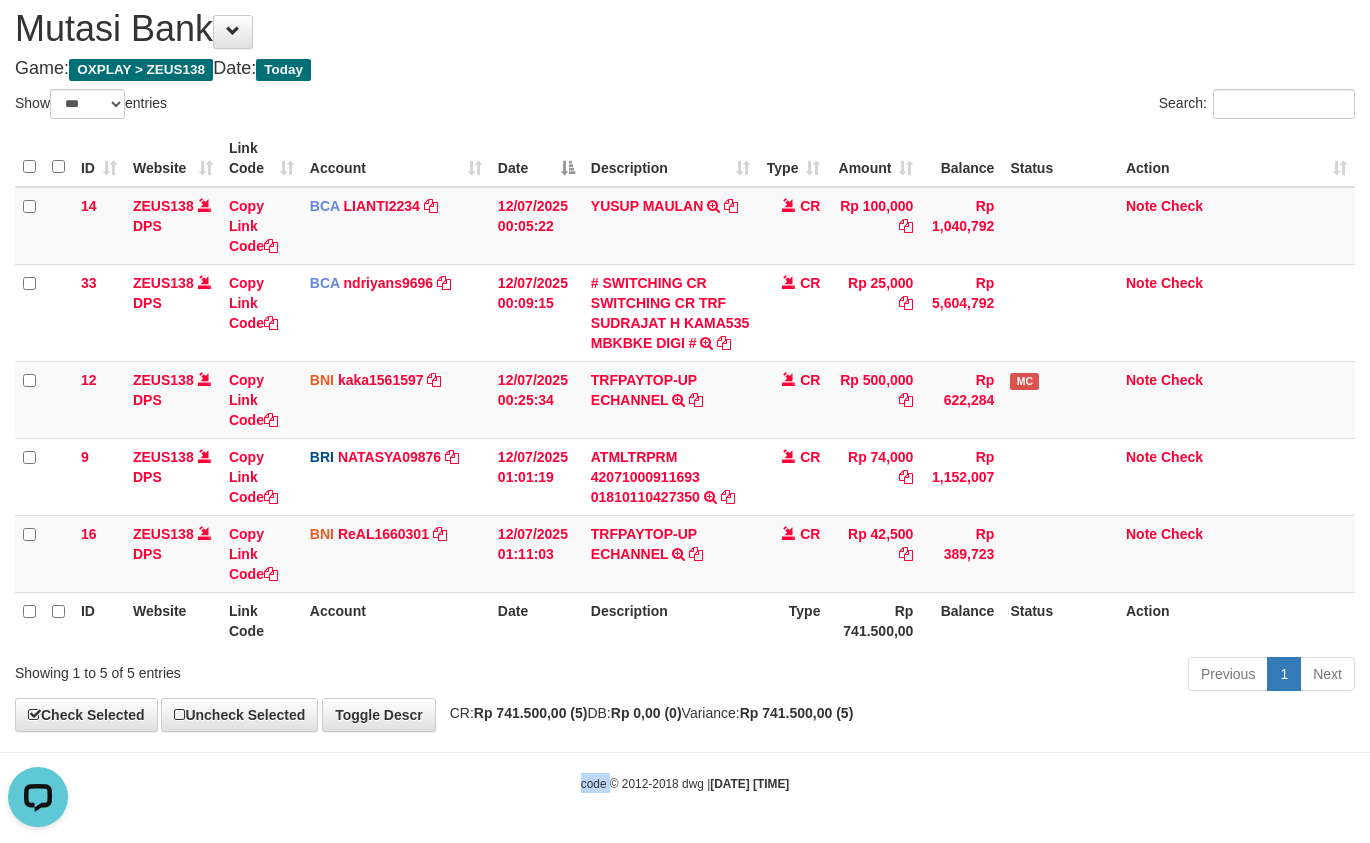 click on "code © 2012-2018 dwg |  2025/07/12 01:42:00" at bounding box center [685, 783] 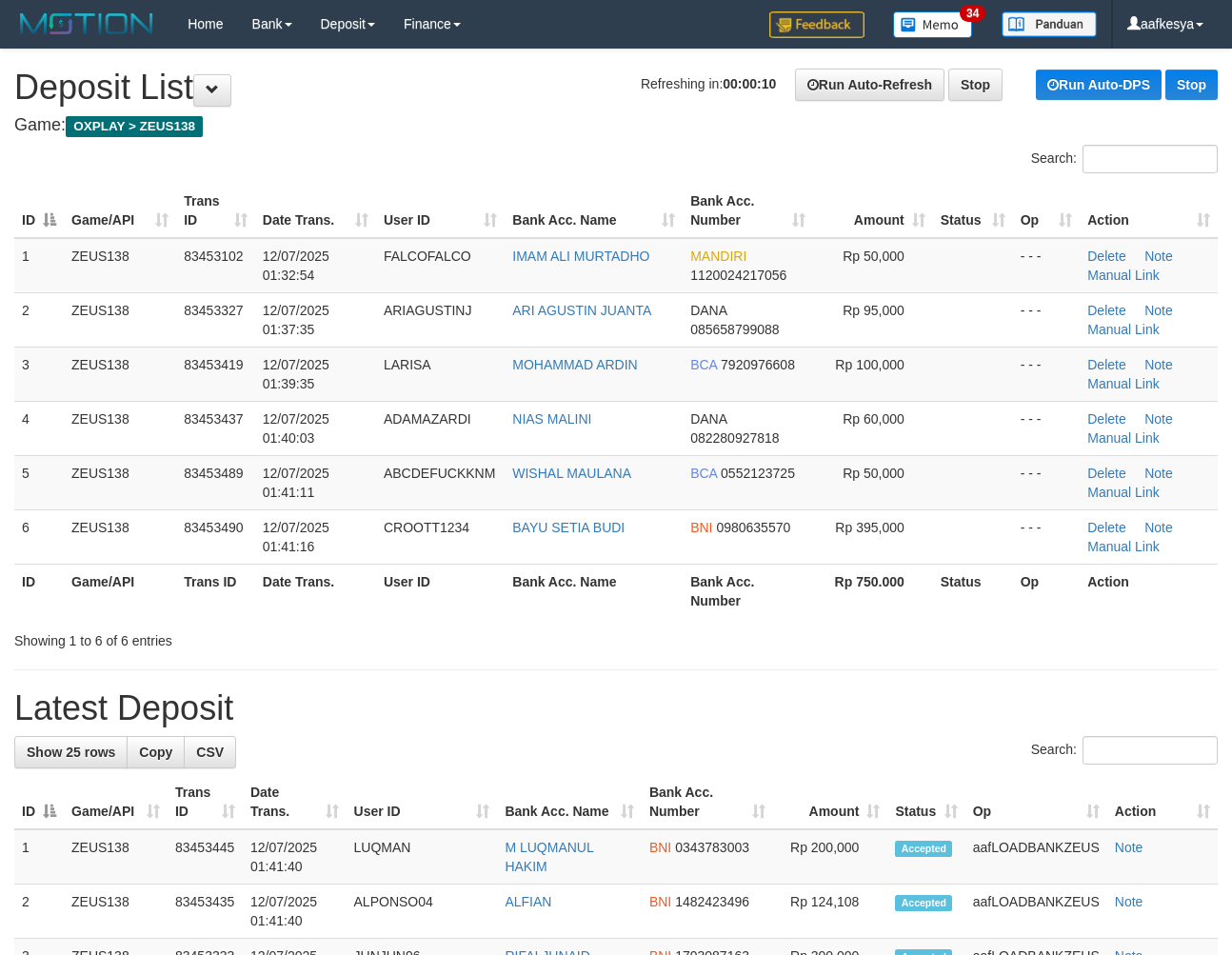 scroll, scrollTop: 0, scrollLeft: 0, axis: both 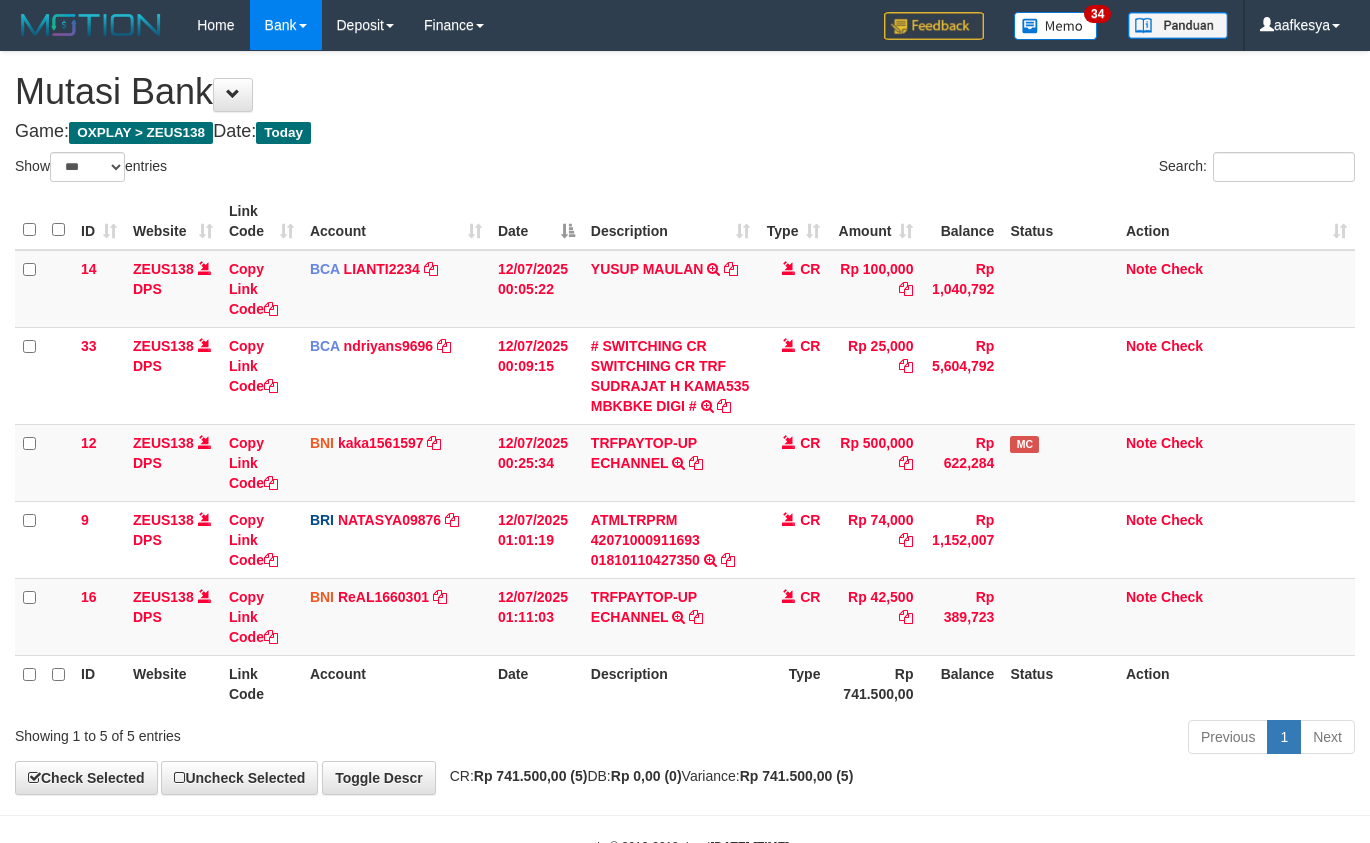 select on "***" 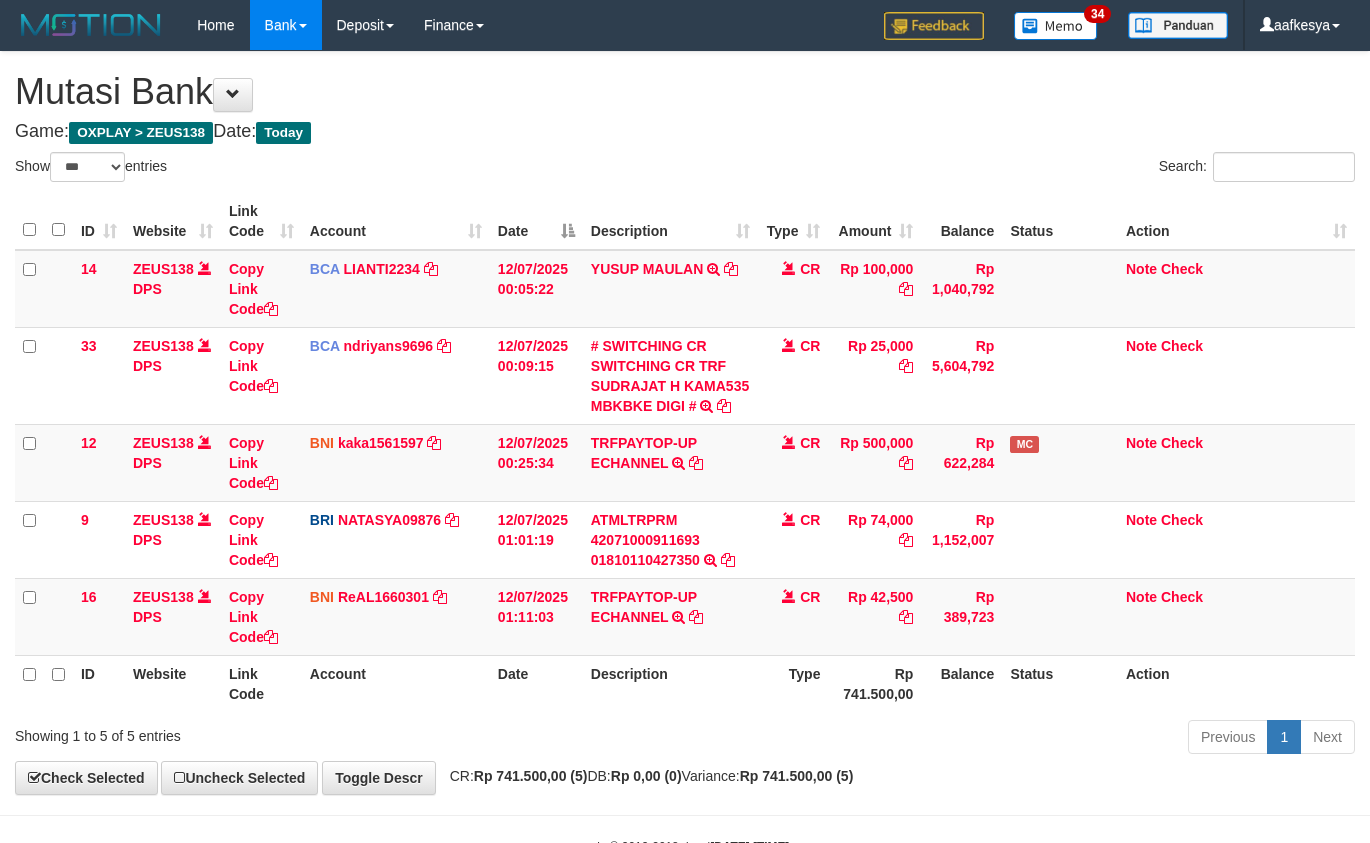 scroll, scrollTop: 63, scrollLeft: 0, axis: vertical 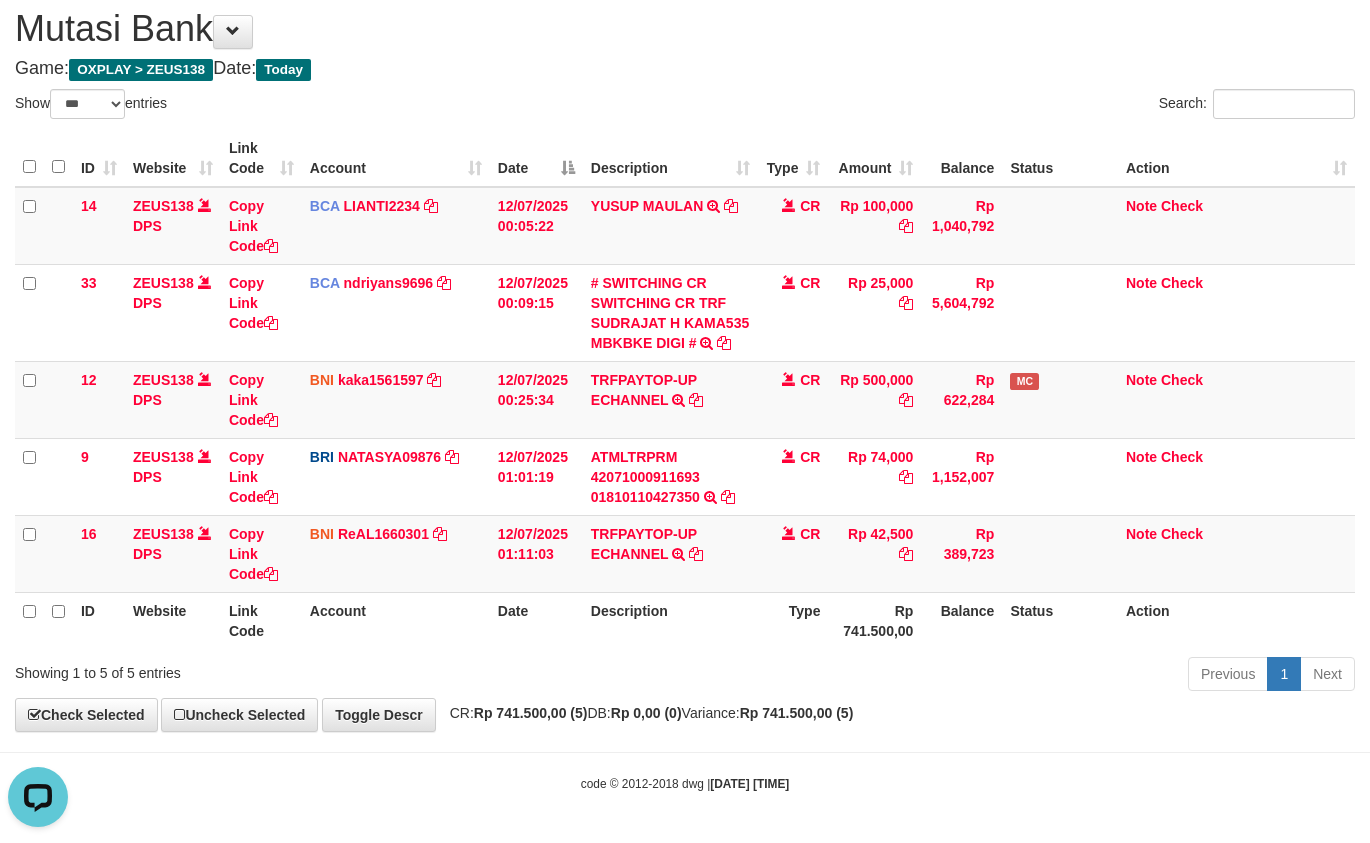 click on "Previous 1 Next" at bounding box center [970, 676] 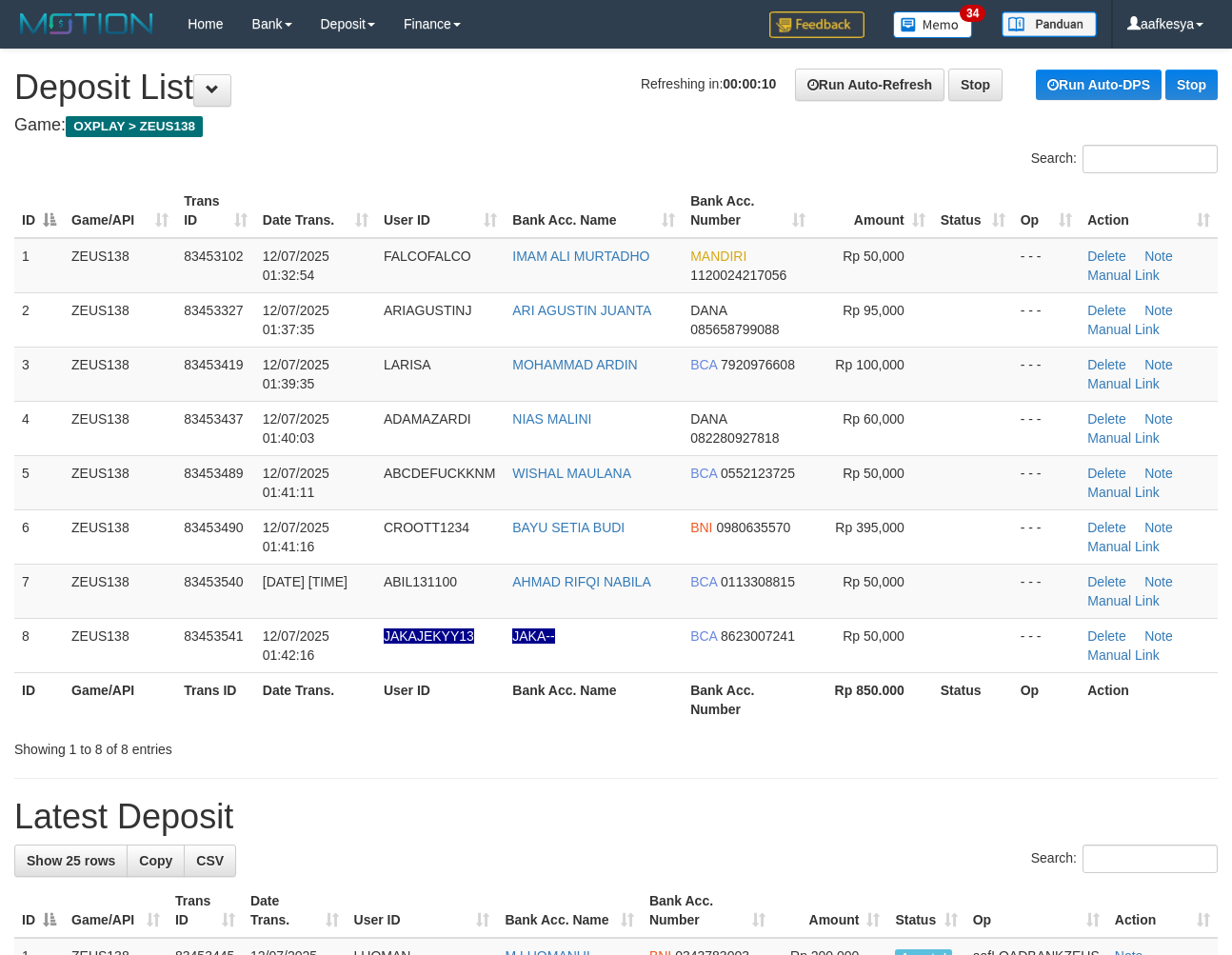 scroll, scrollTop: 0, scrollLeft: 0, axis: both 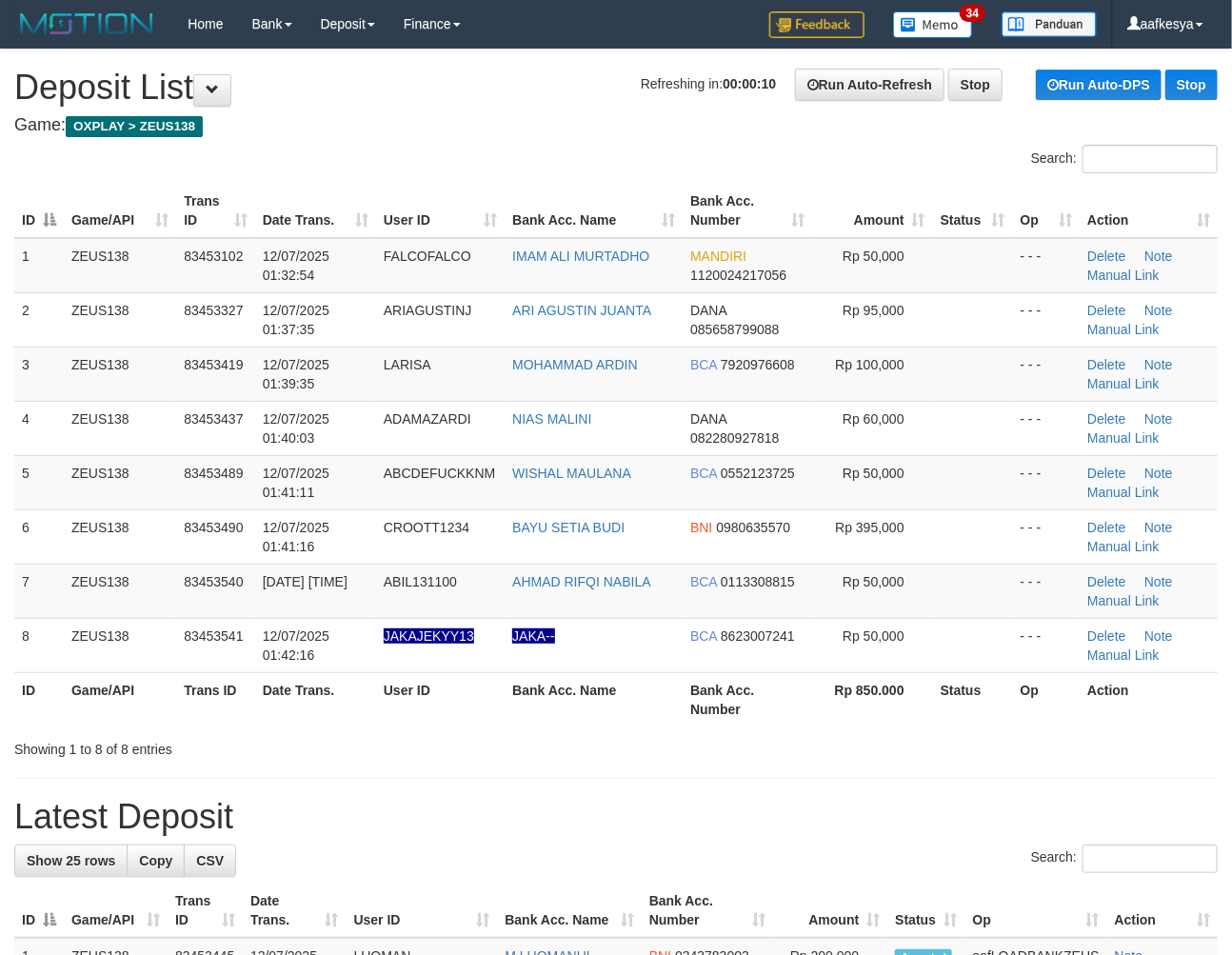 click on "Latest Deposit" at bounding box center [616, 817] 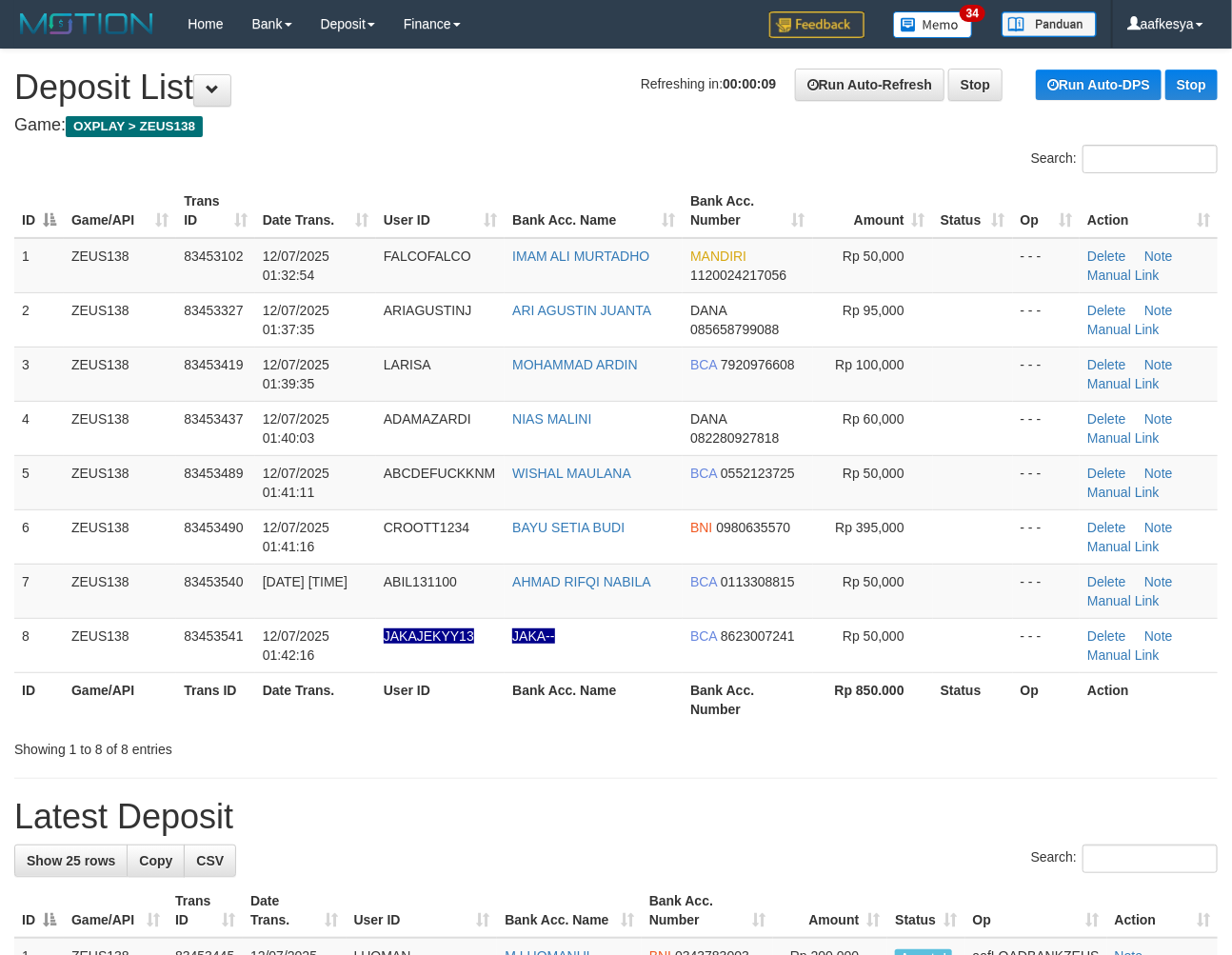 drag, startPoint x: 900, startPoint y: 815, endPoint x: 901, endPoint y: 803, distance: 12.041595 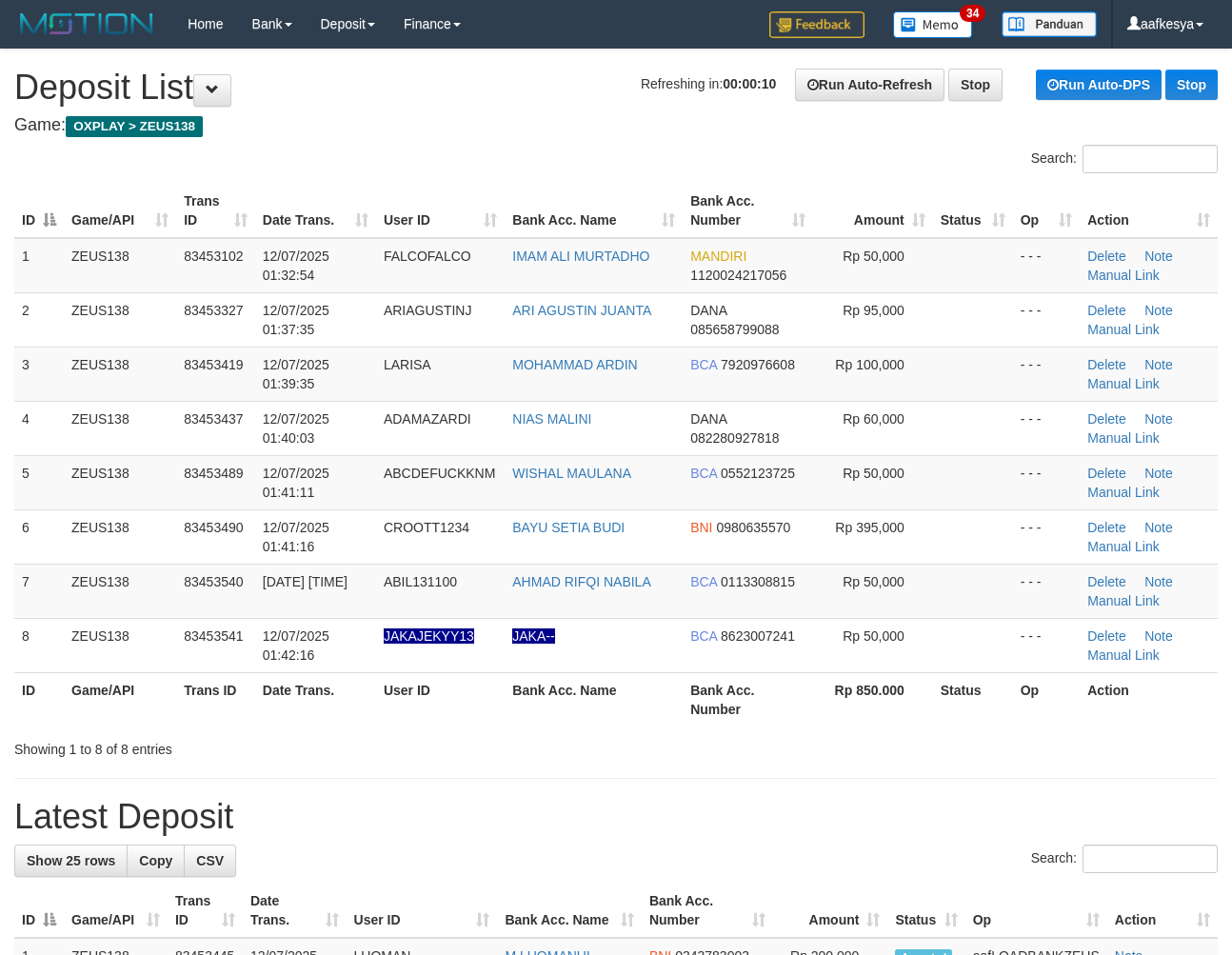 scroll, scrollTop: 0, scrollLeft: 0, axis: both 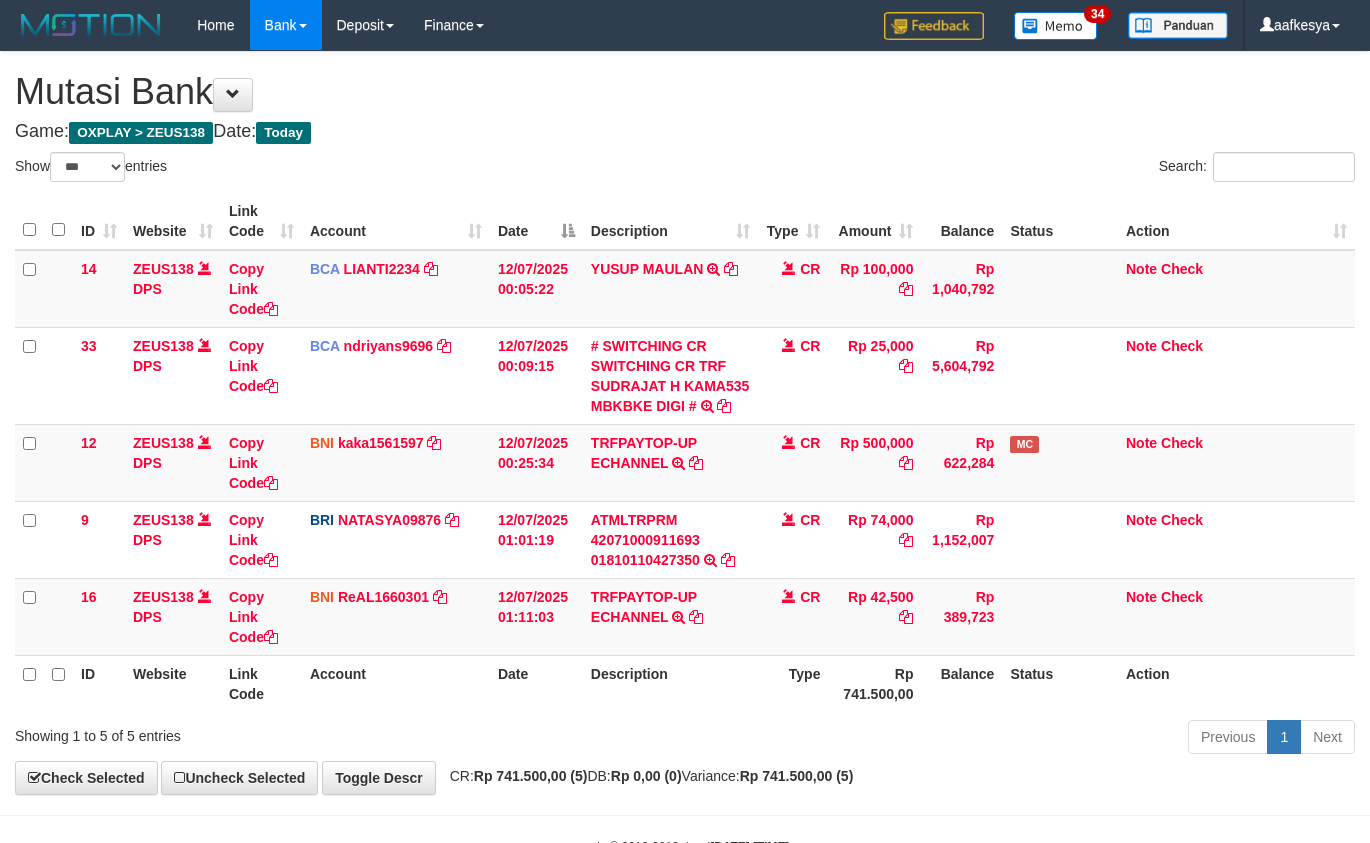 select on "***" 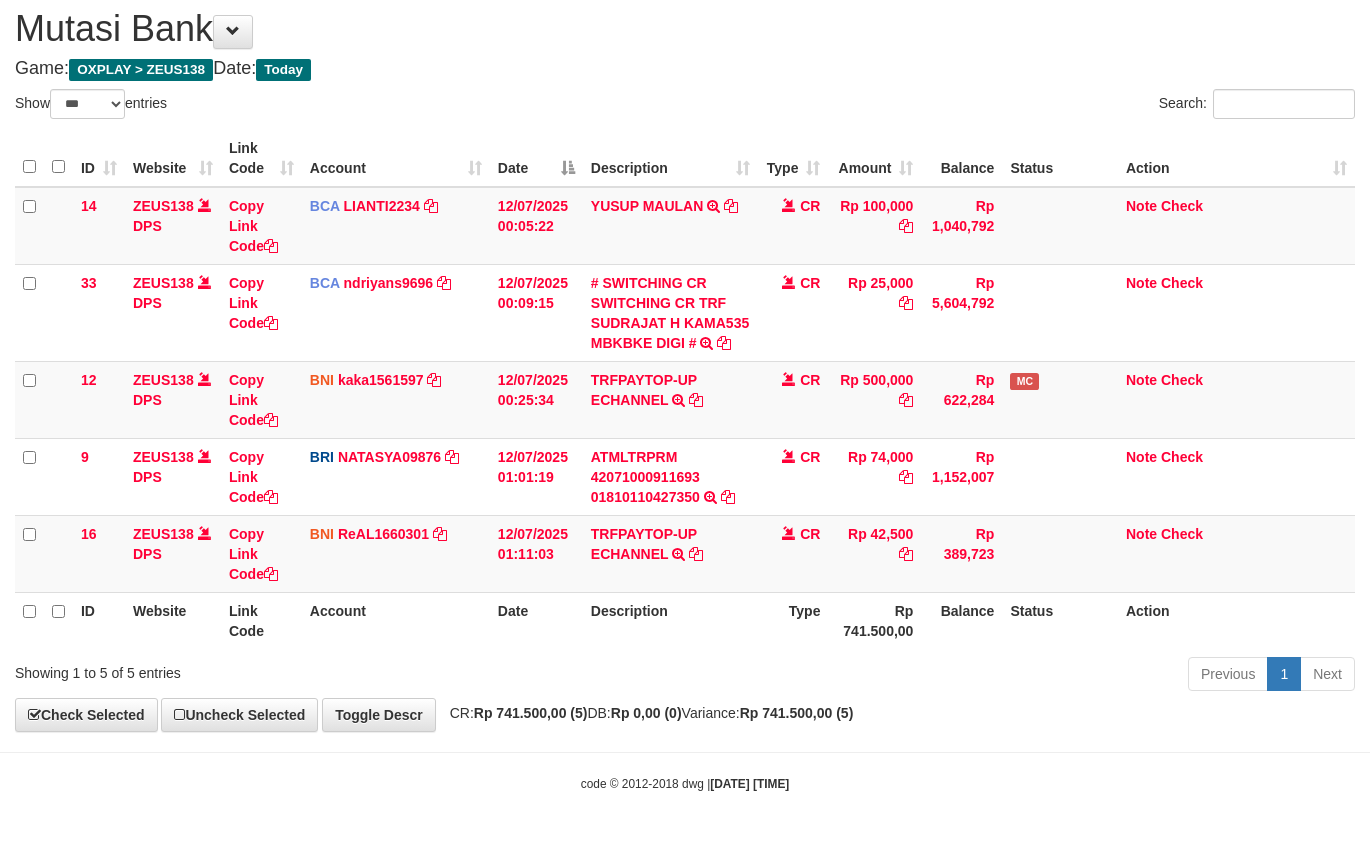 scroll, scrollTop: 63, scrollLeft: 0, axis: vertical 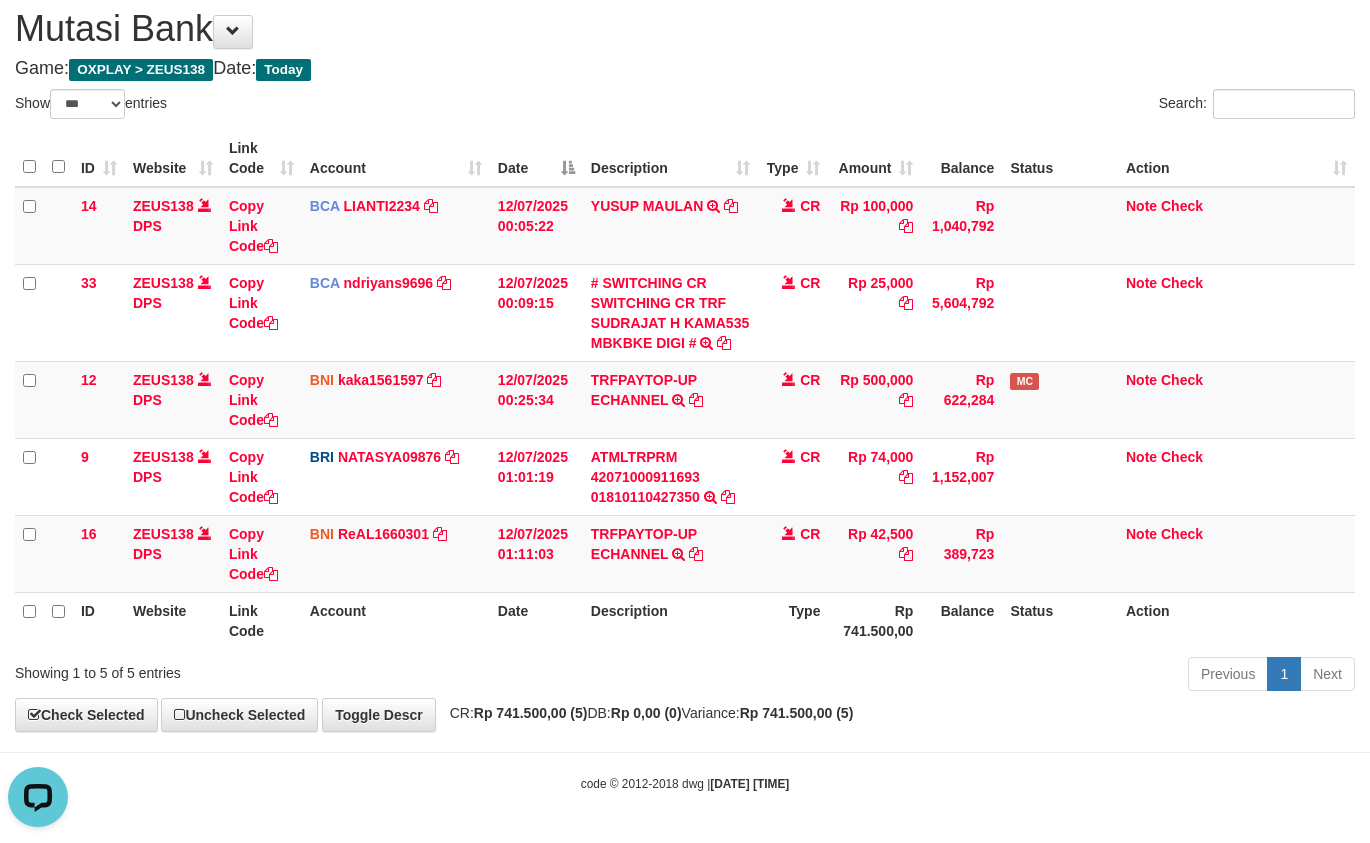 click on "Previous 1 Next" at bounding box center (970, 676) 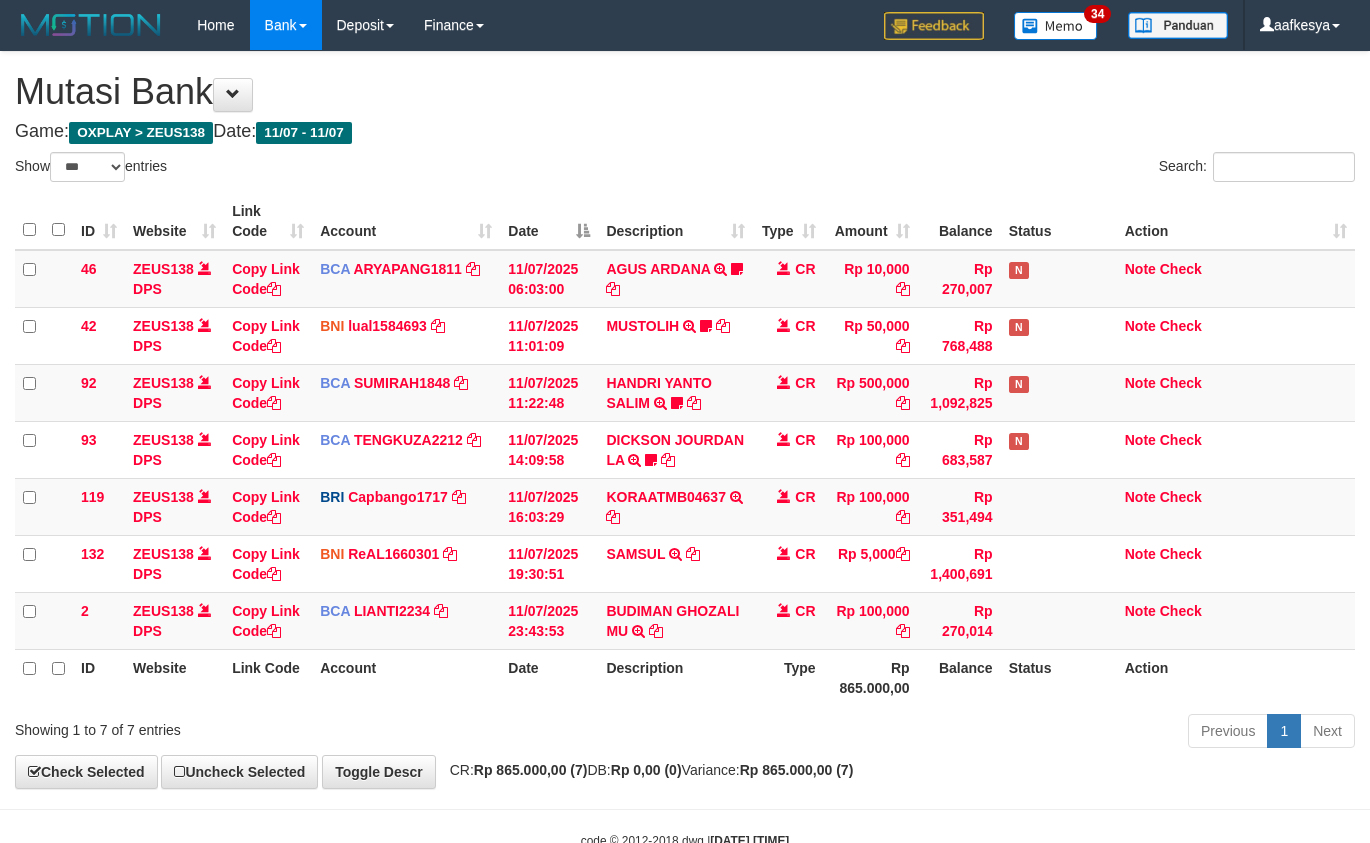 select on "***" 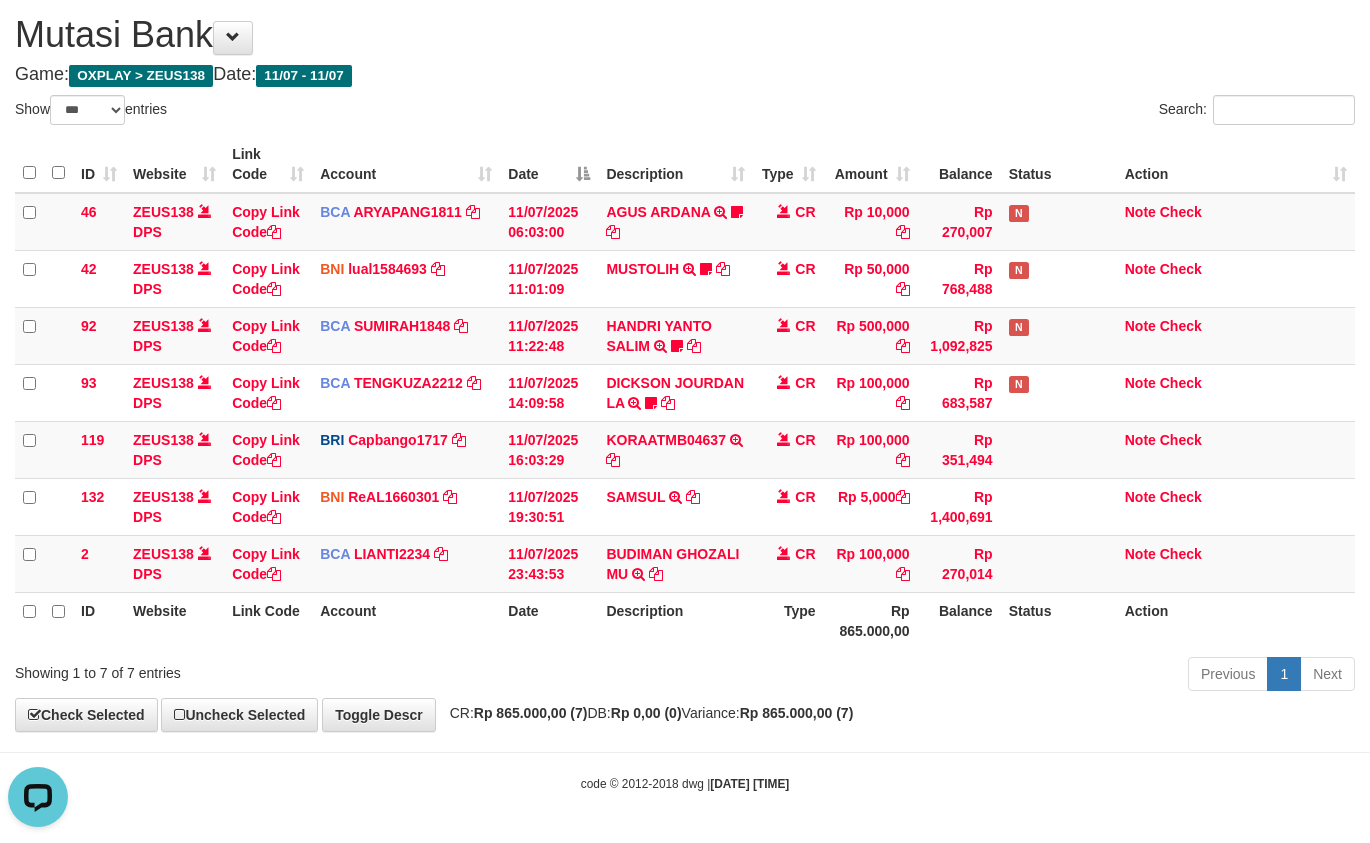 scroll, scrollTop: 0, scrollLeft: 0, axis: both 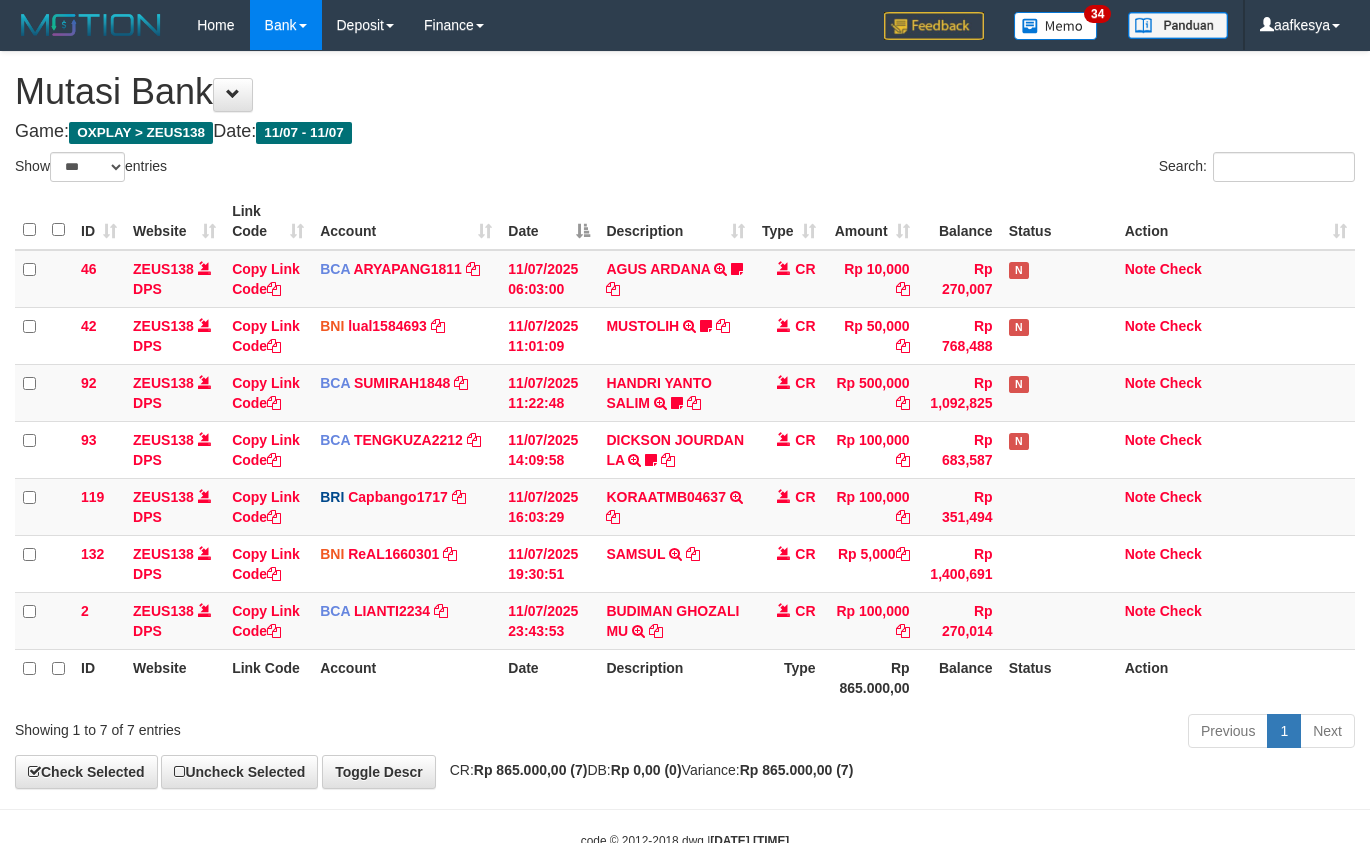 select on "***" 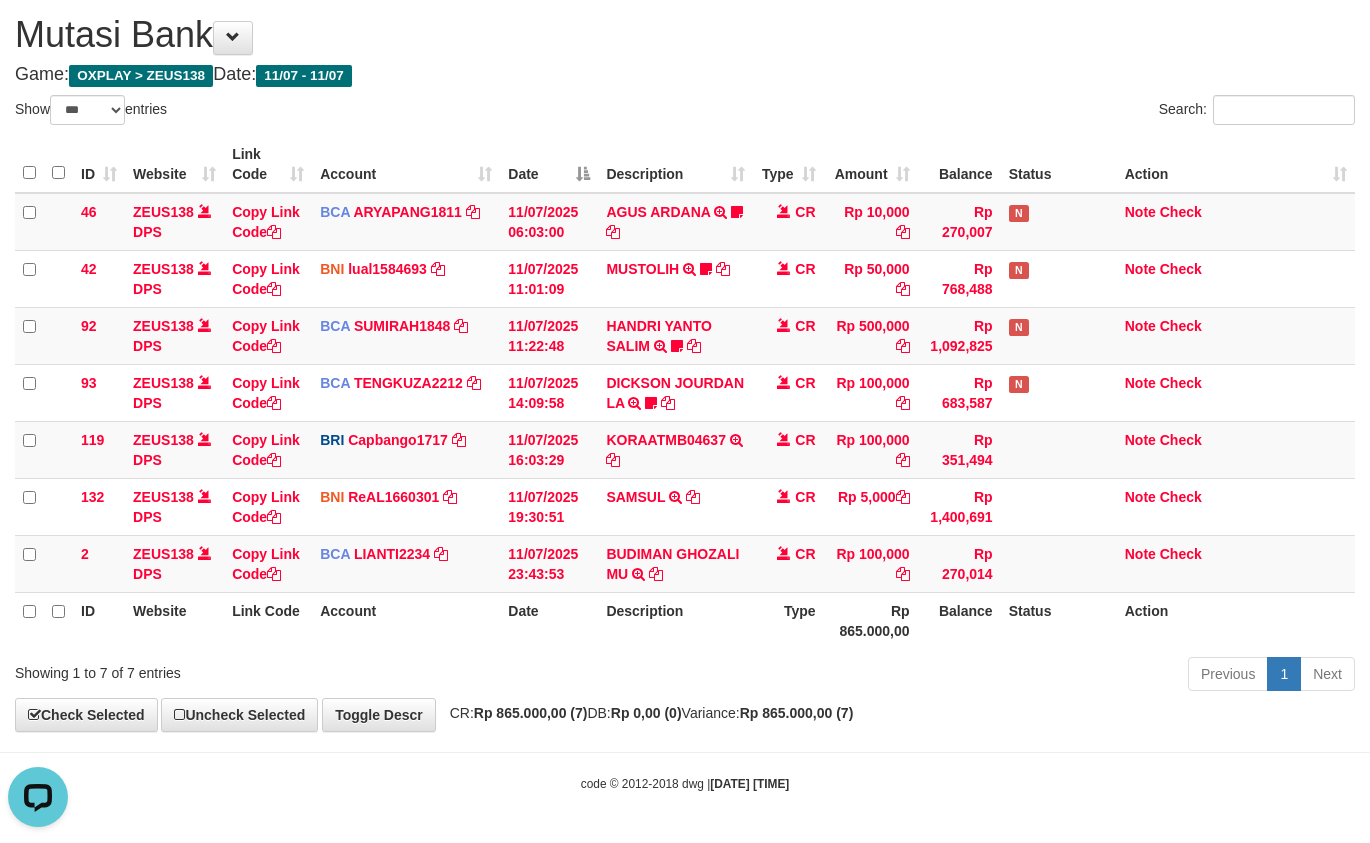 scroll, scrollTop: 0, scrollLeft: 0, axis: both 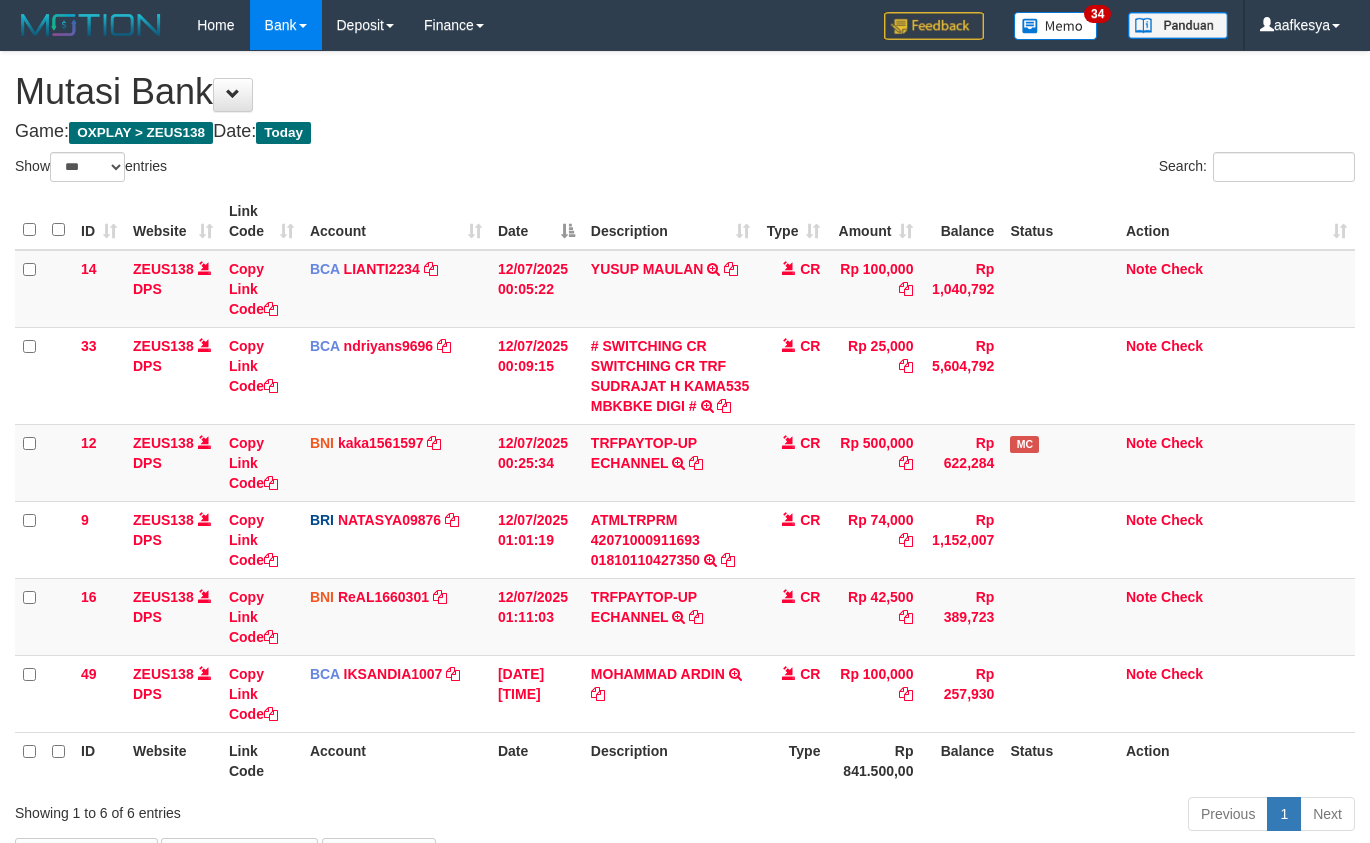 select on "***" 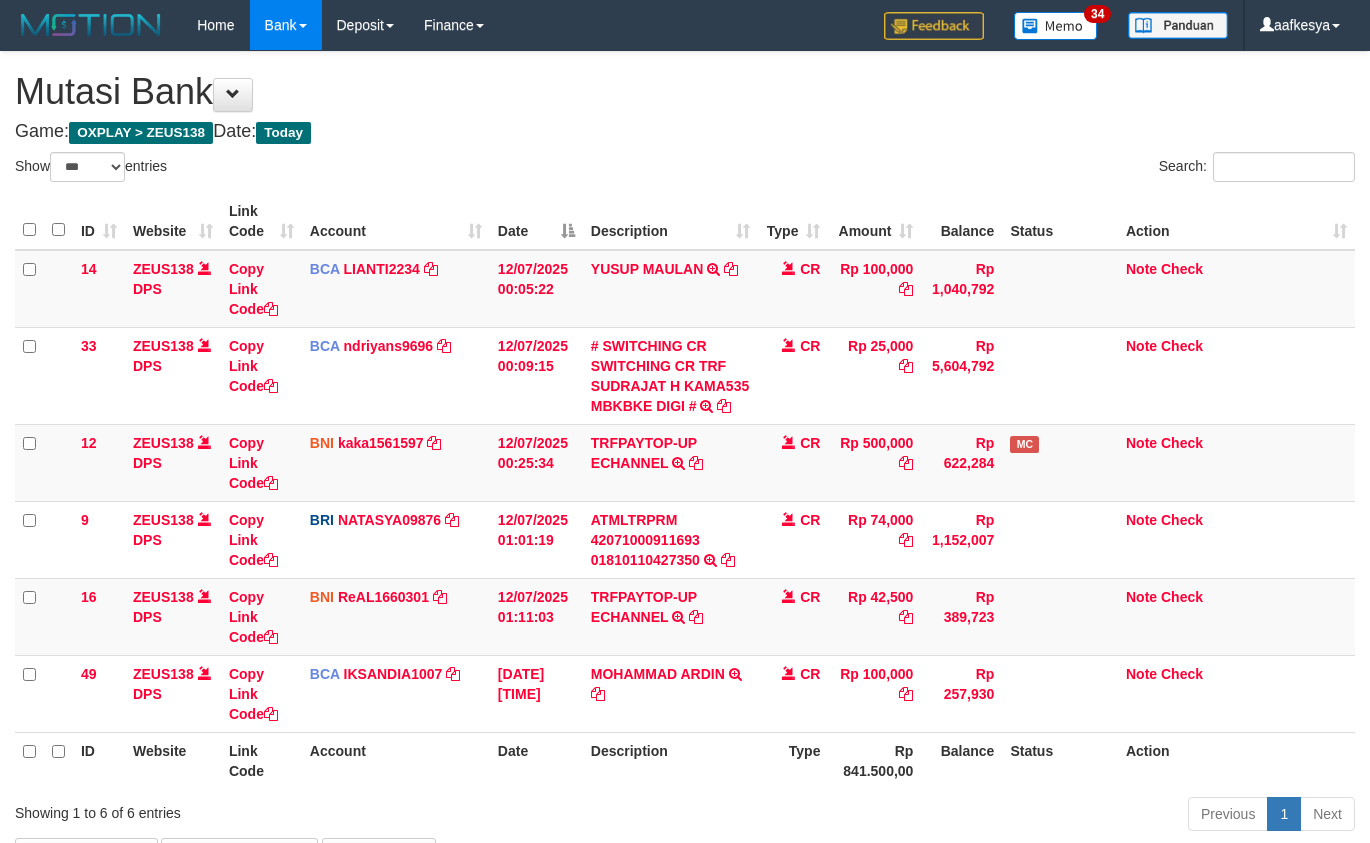 scroll, scrollTop: 63, scrollLeft: 0, axis: vertical 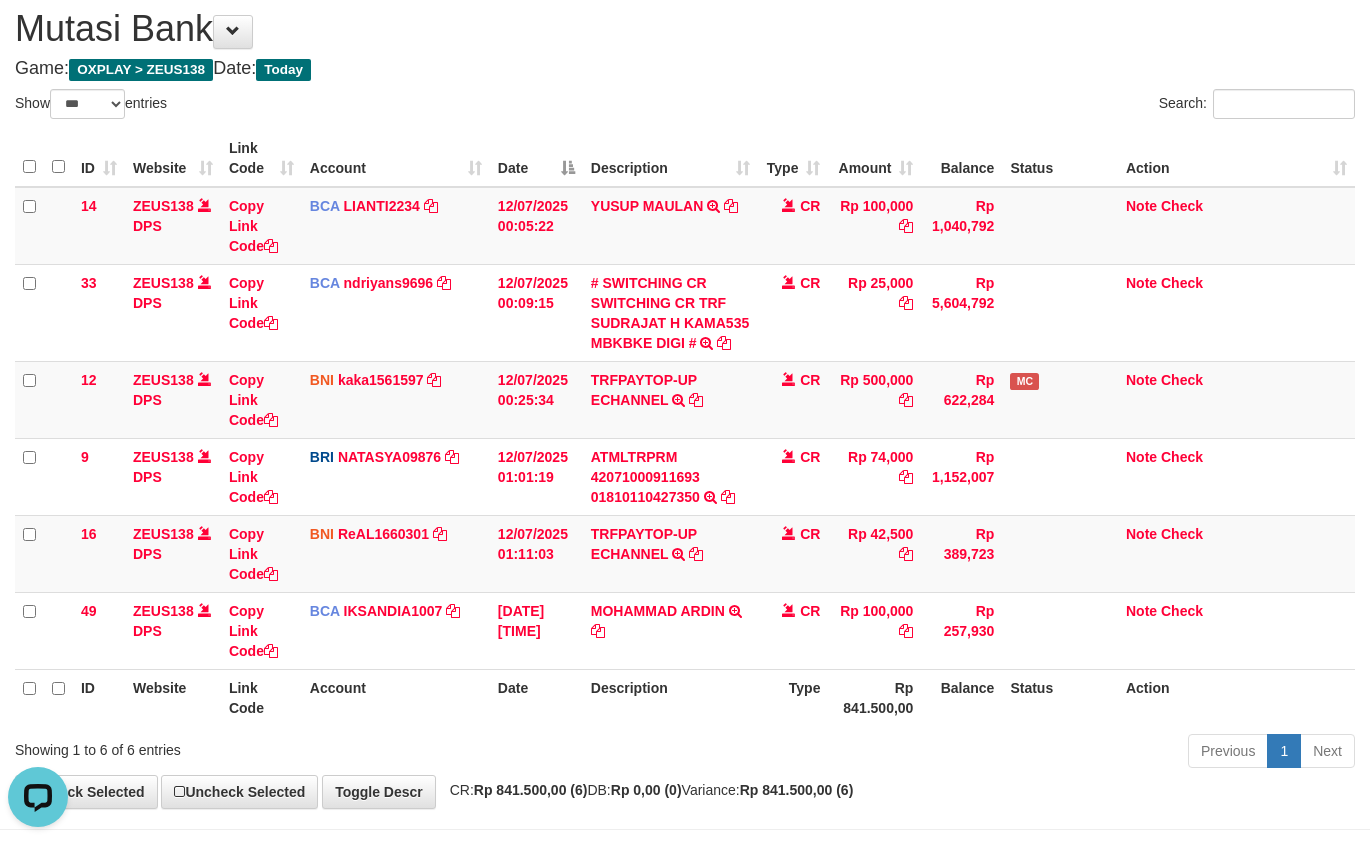 click on "Showing 1 to 6 of 6 entries" at bounding box center [285, 746] 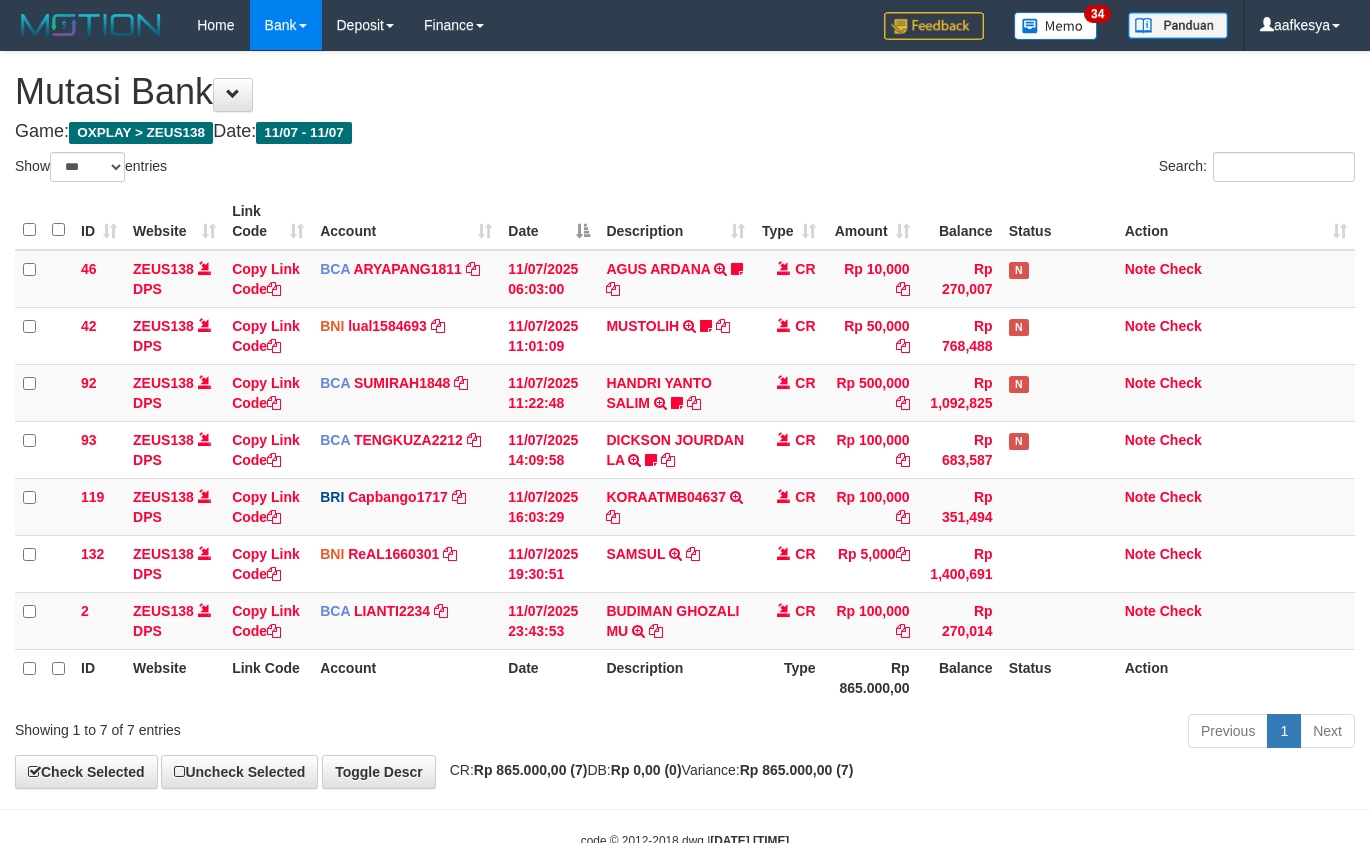 select on "***" 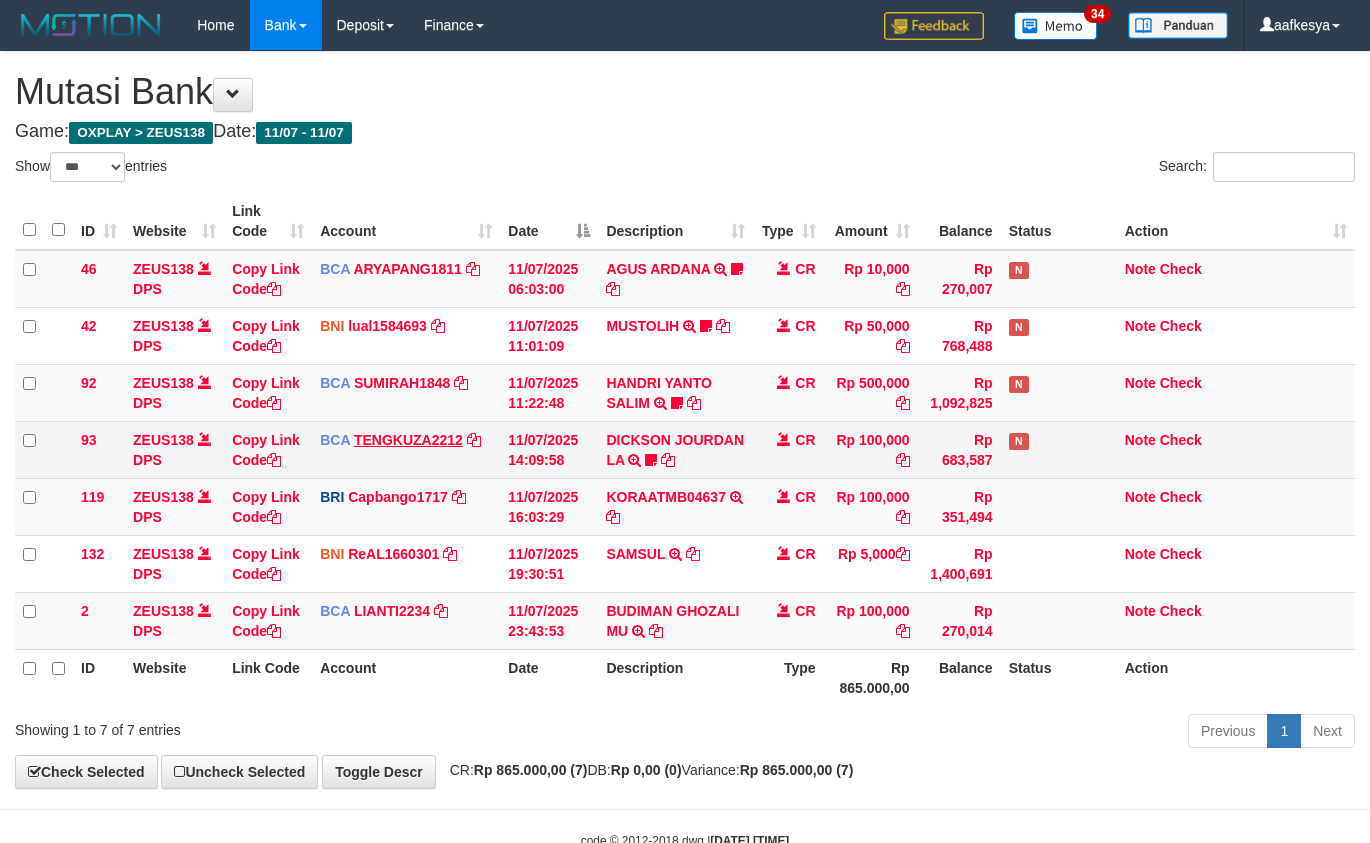 scroll, scrollTop: 57, scrollLeft: 0, axis: vertical 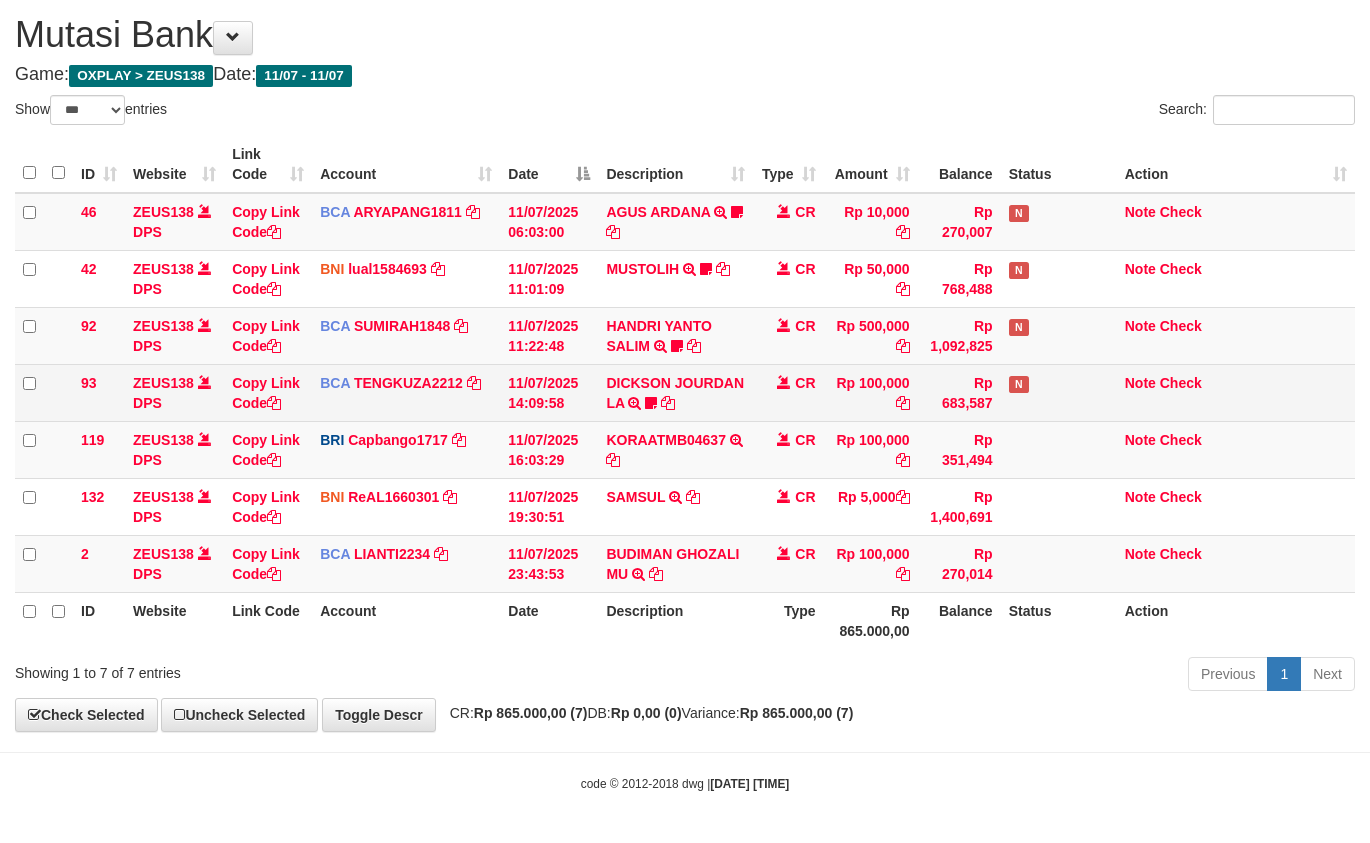 click on "BCA
TENGKUZA2212
DPS
TENGKU ZAKI
mutasi_20250711_3353 | 93
mutasi_20250711_3353 | 93" at bounding box center [406, 392] 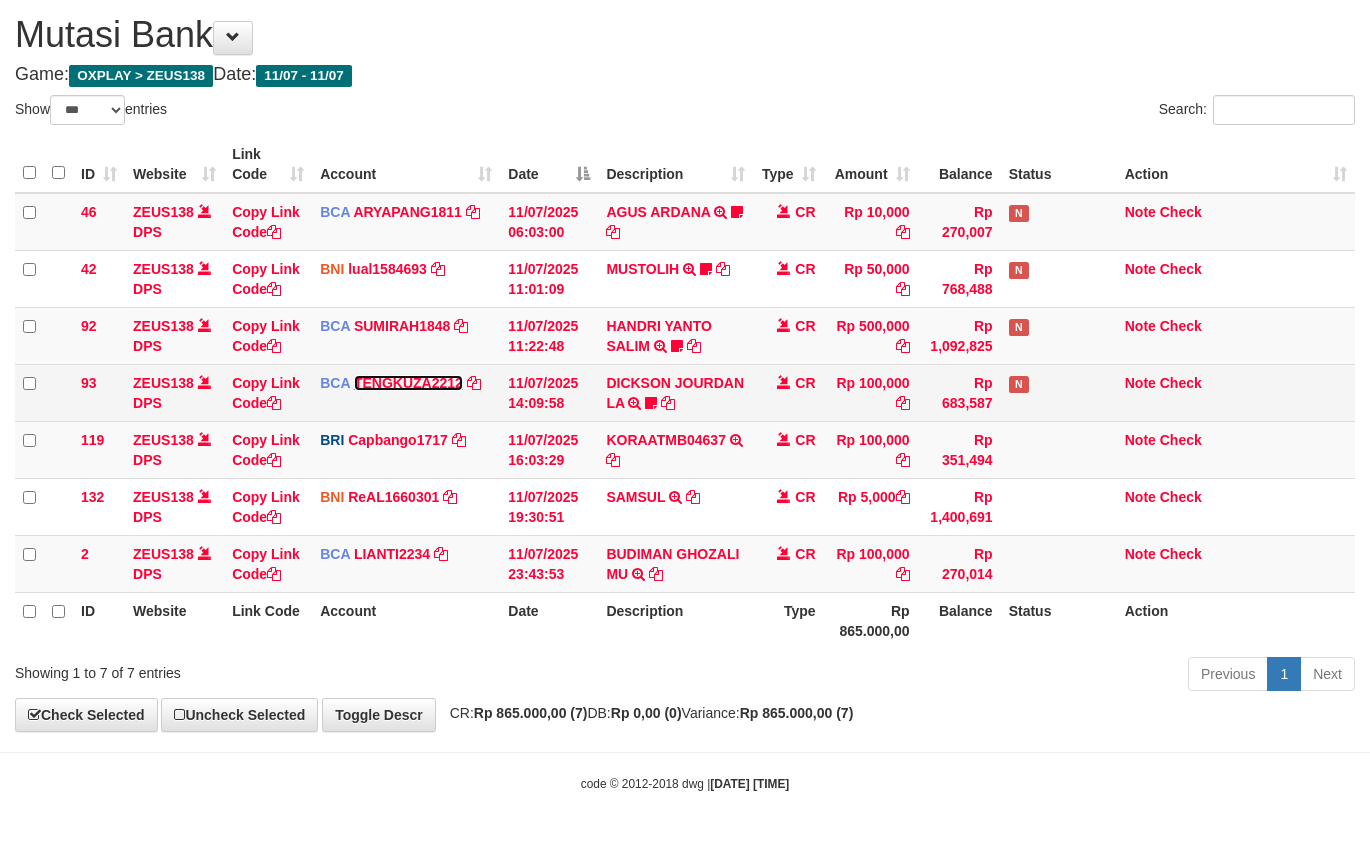 click on "TENGKUZA2212" at bounding box center (408, 383) 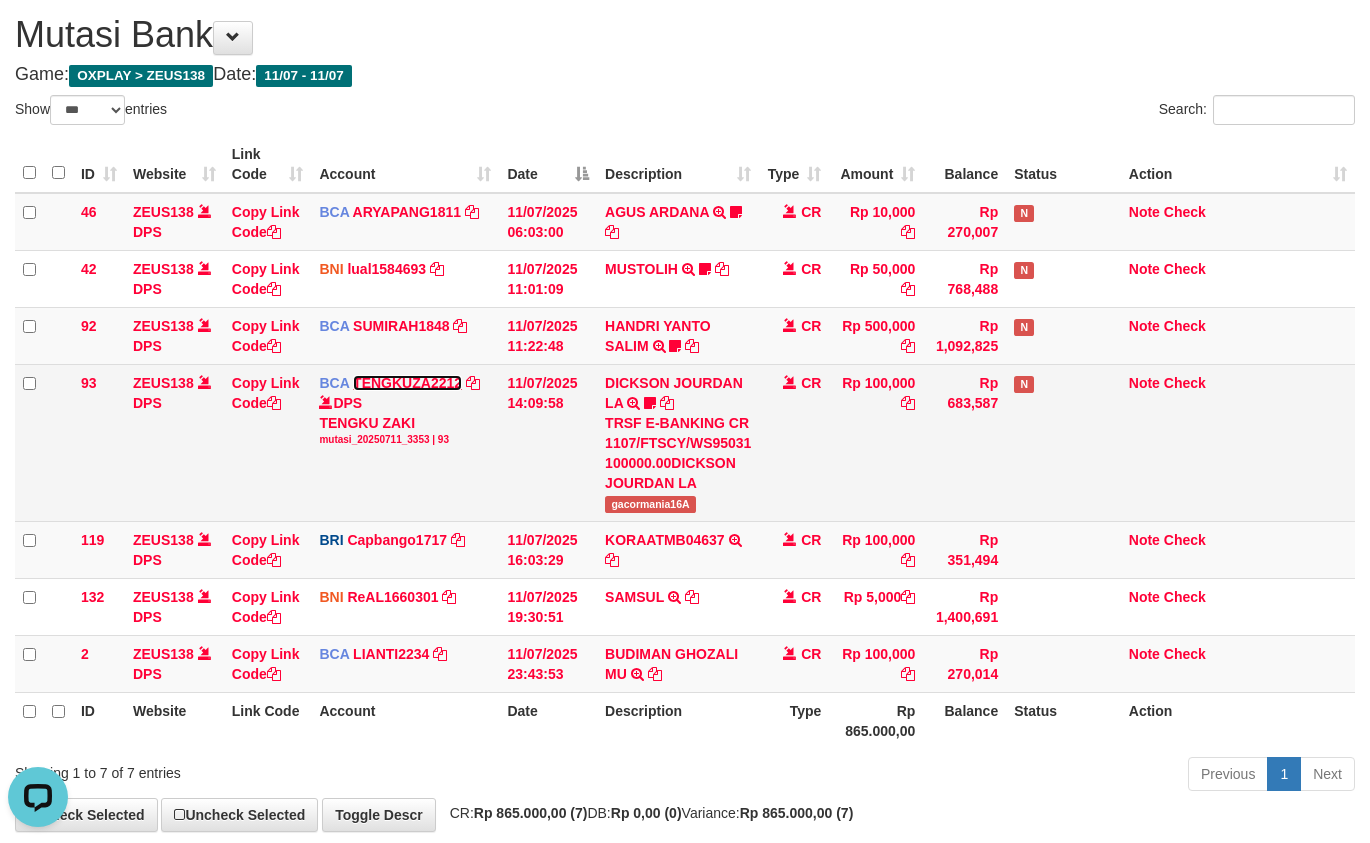 scroll, scrollTop: 0, scrollLeft: 0, axis: both 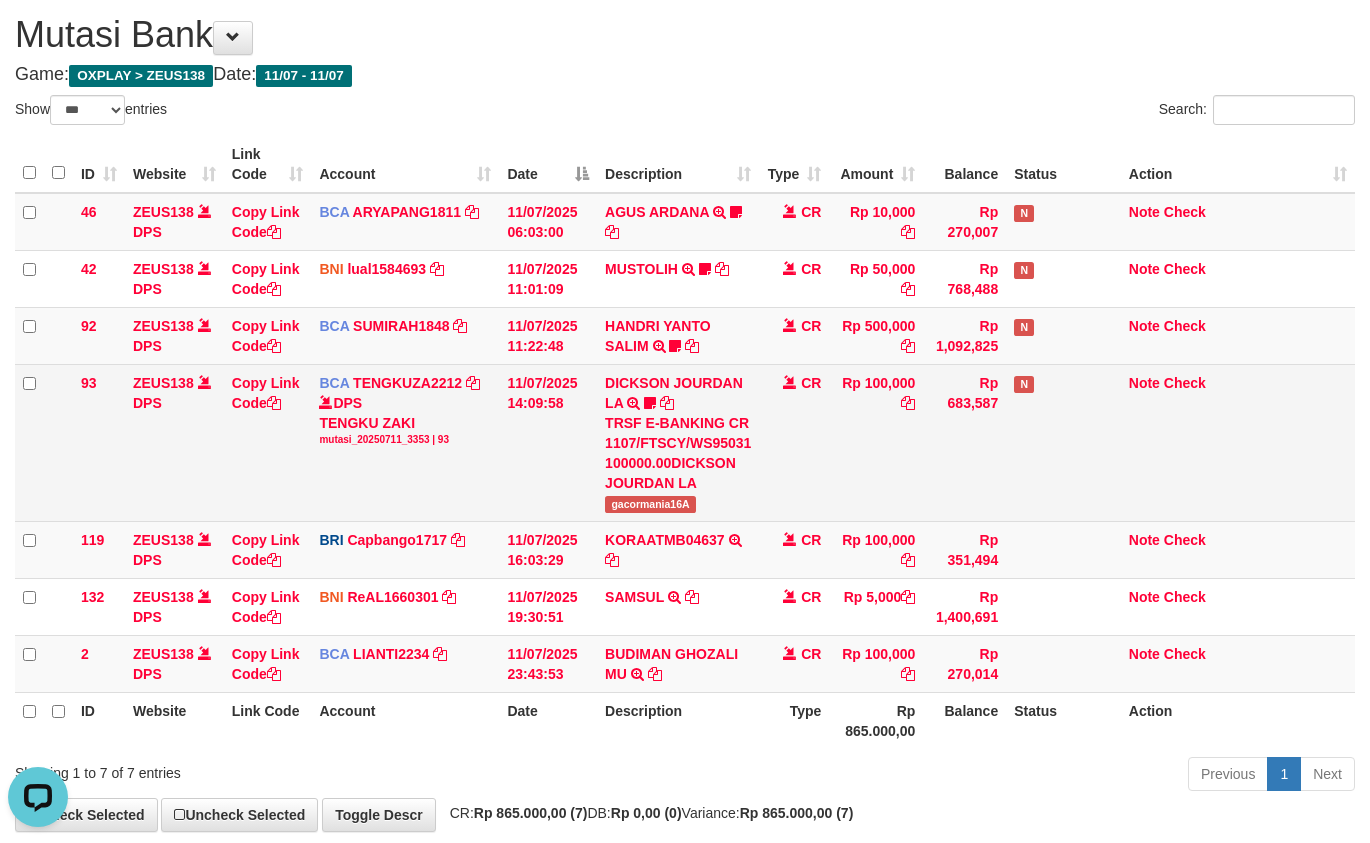 click on "gacormania16A" at bounding box center [650, 504] 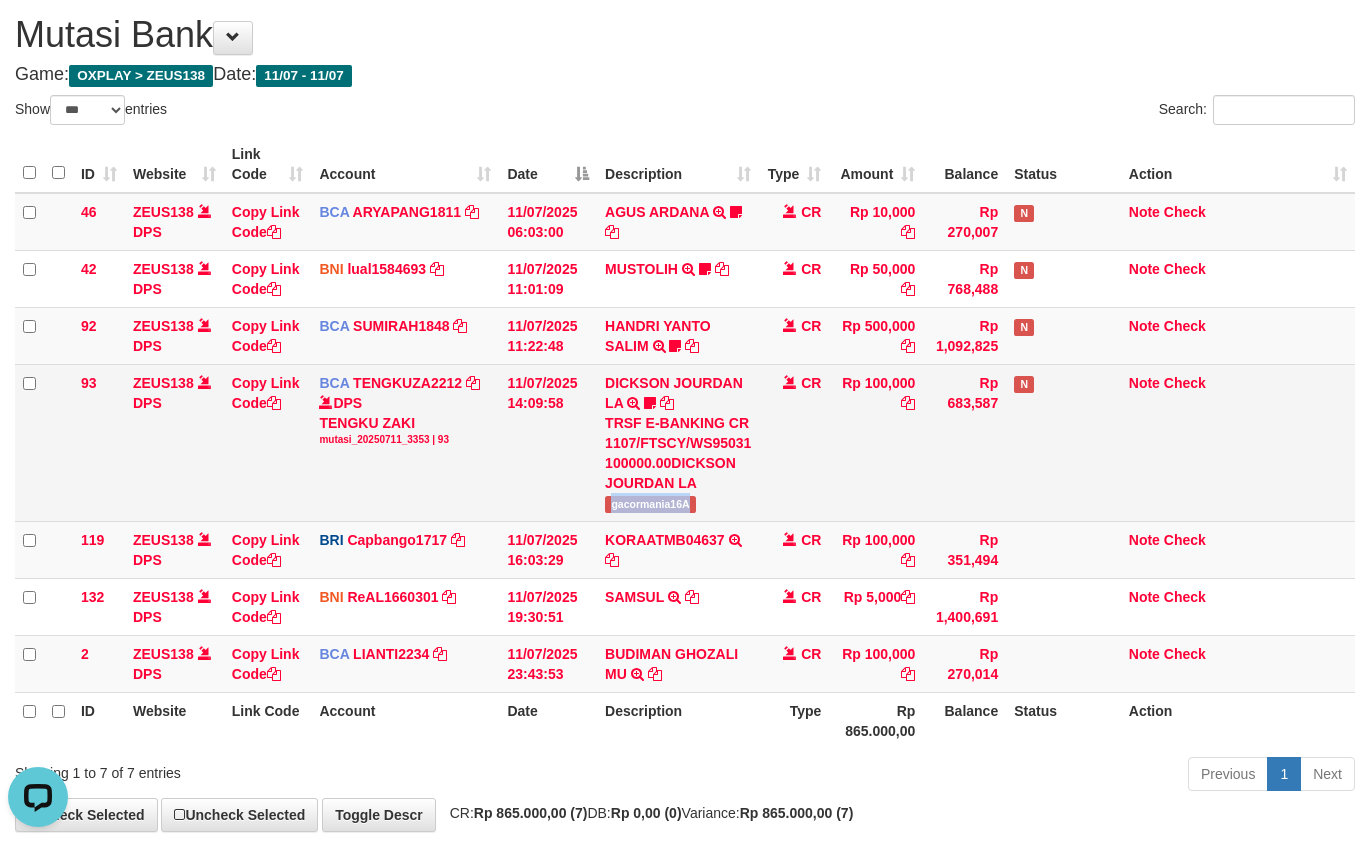 click on "gacormania16A" at bounding box center [650, 504] 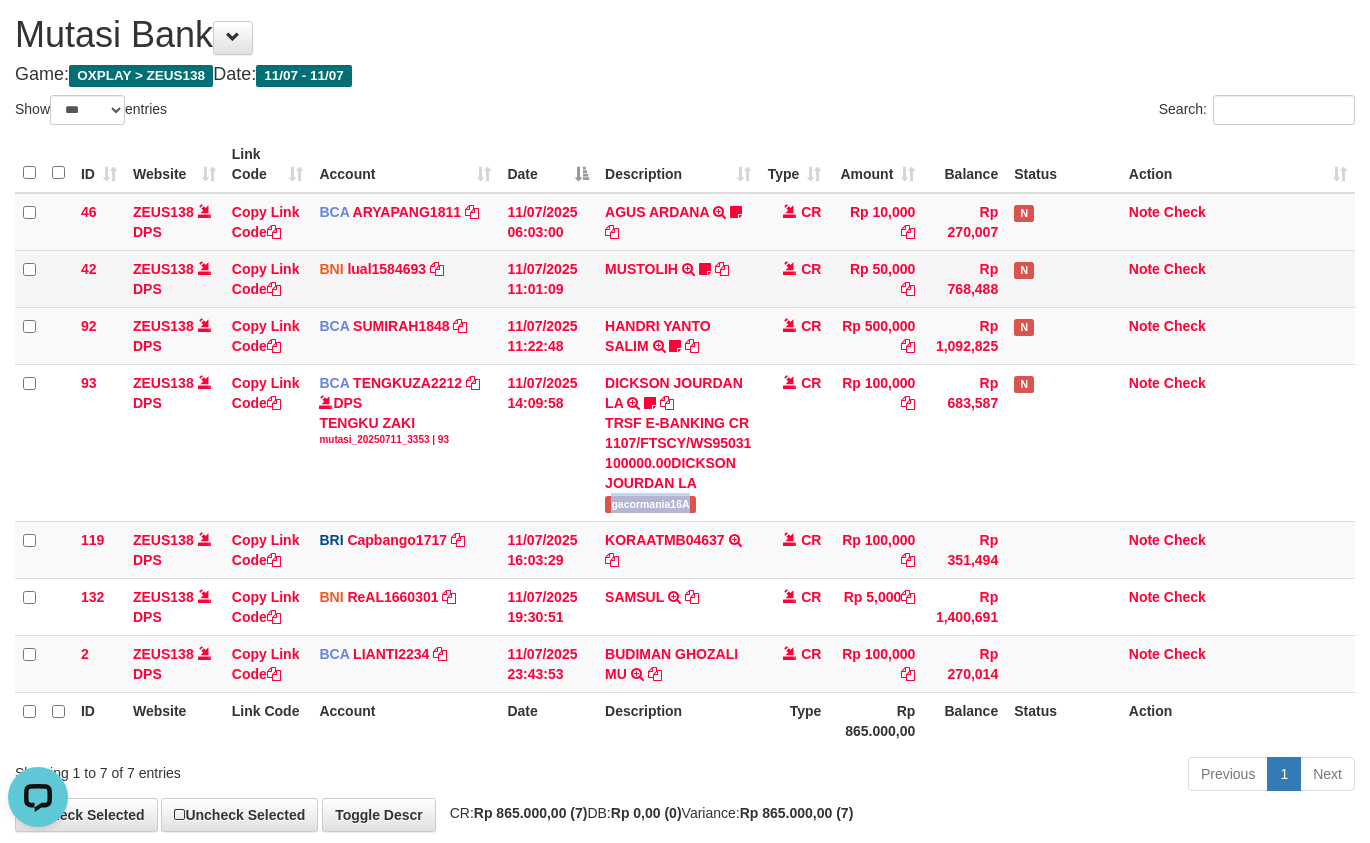 copy on "gacormania16A" 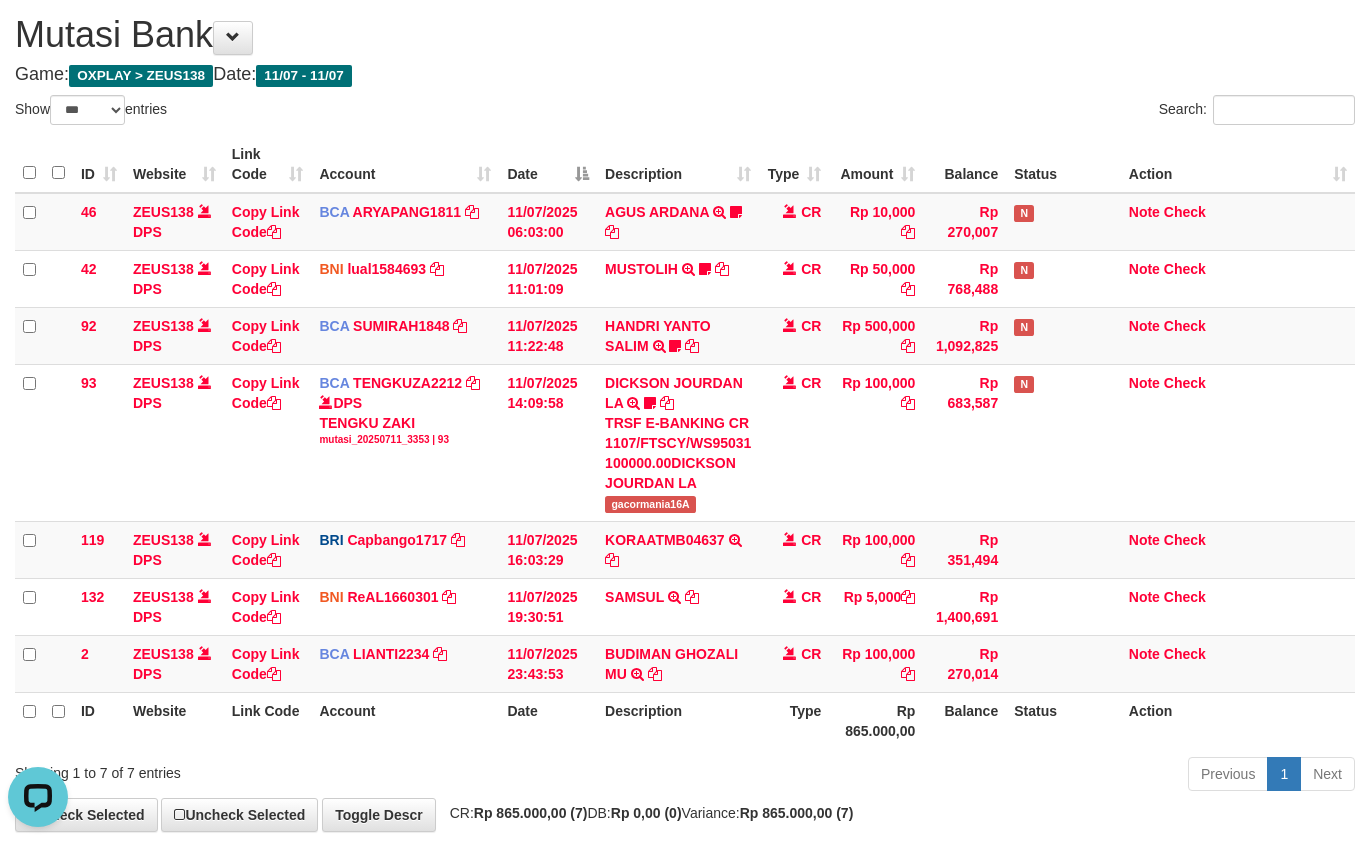 click on "Previous 1 Next" at bounding box center (970, 776) 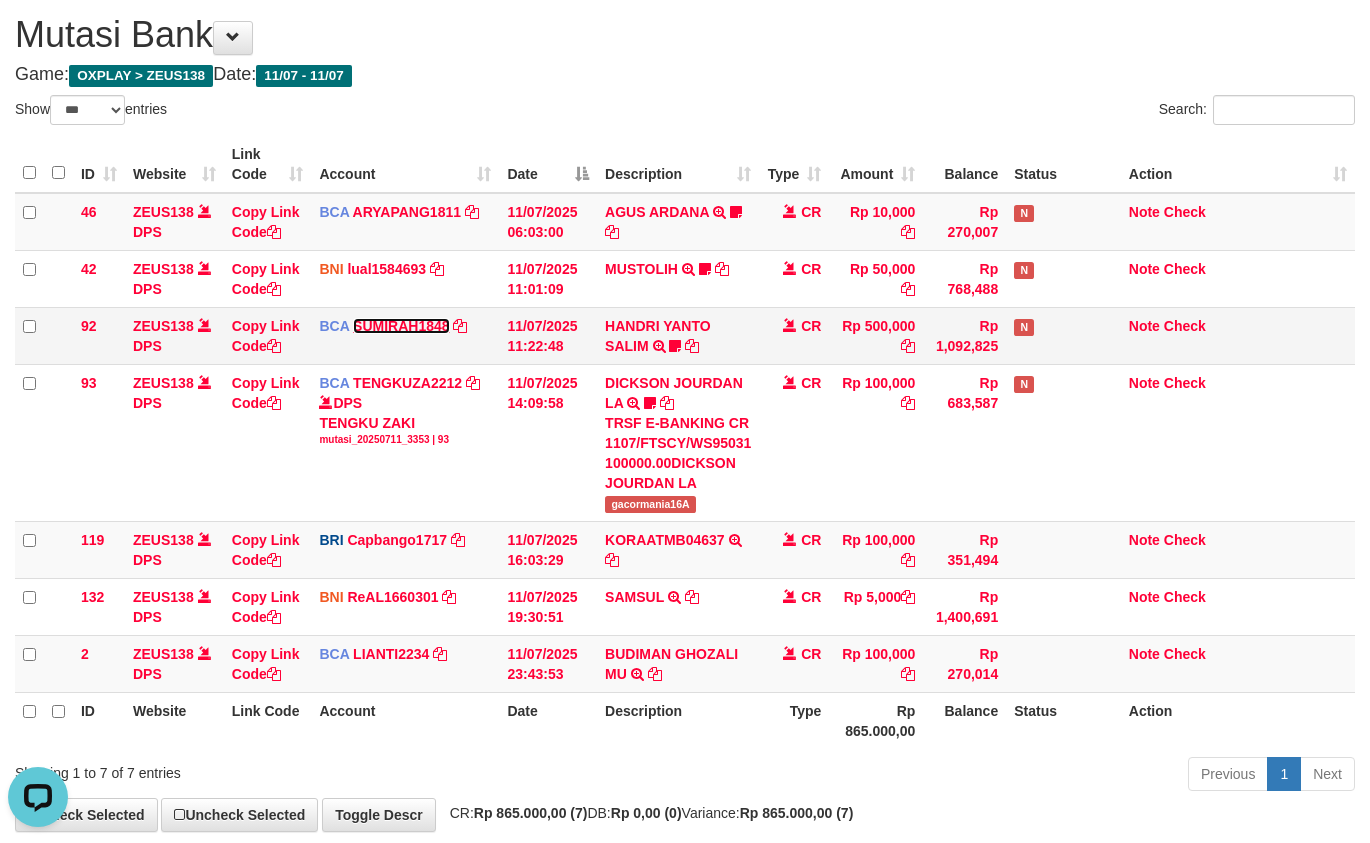 click on "SUMIRAH1848" at bounding box center (401, 326) 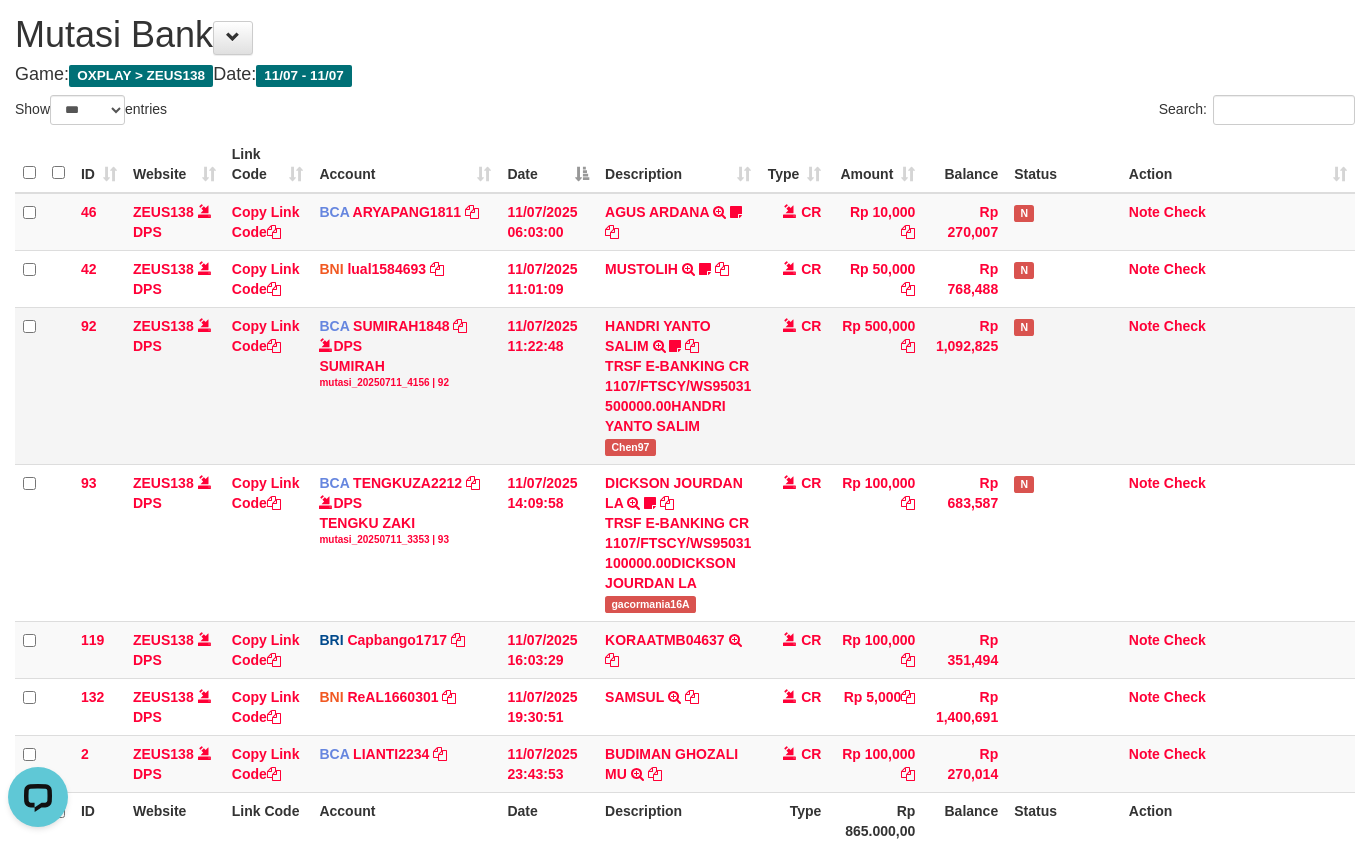 click on "Chen97" at bounding box center [630, 447] 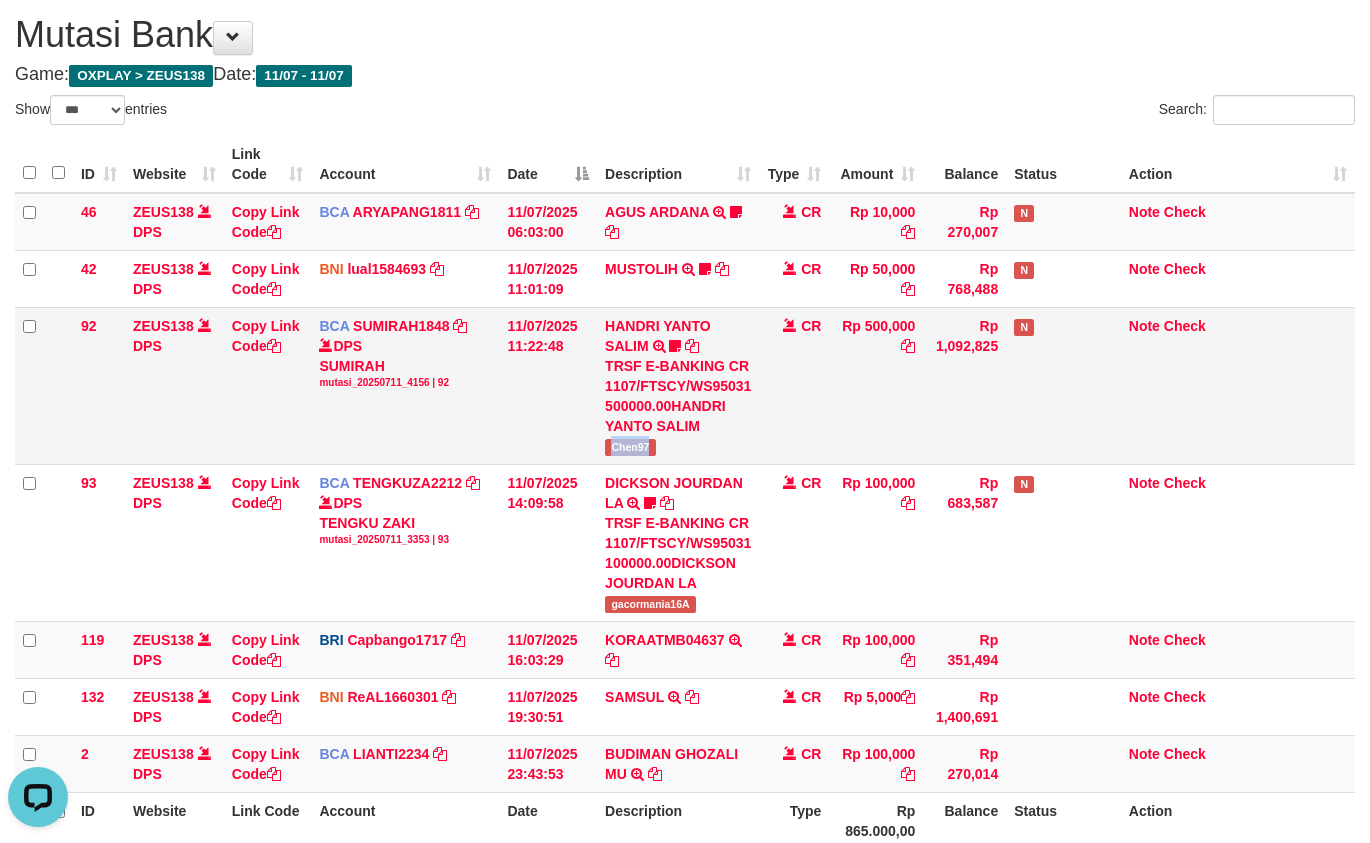 click on "Chen97" at bounding box center (630, 447) 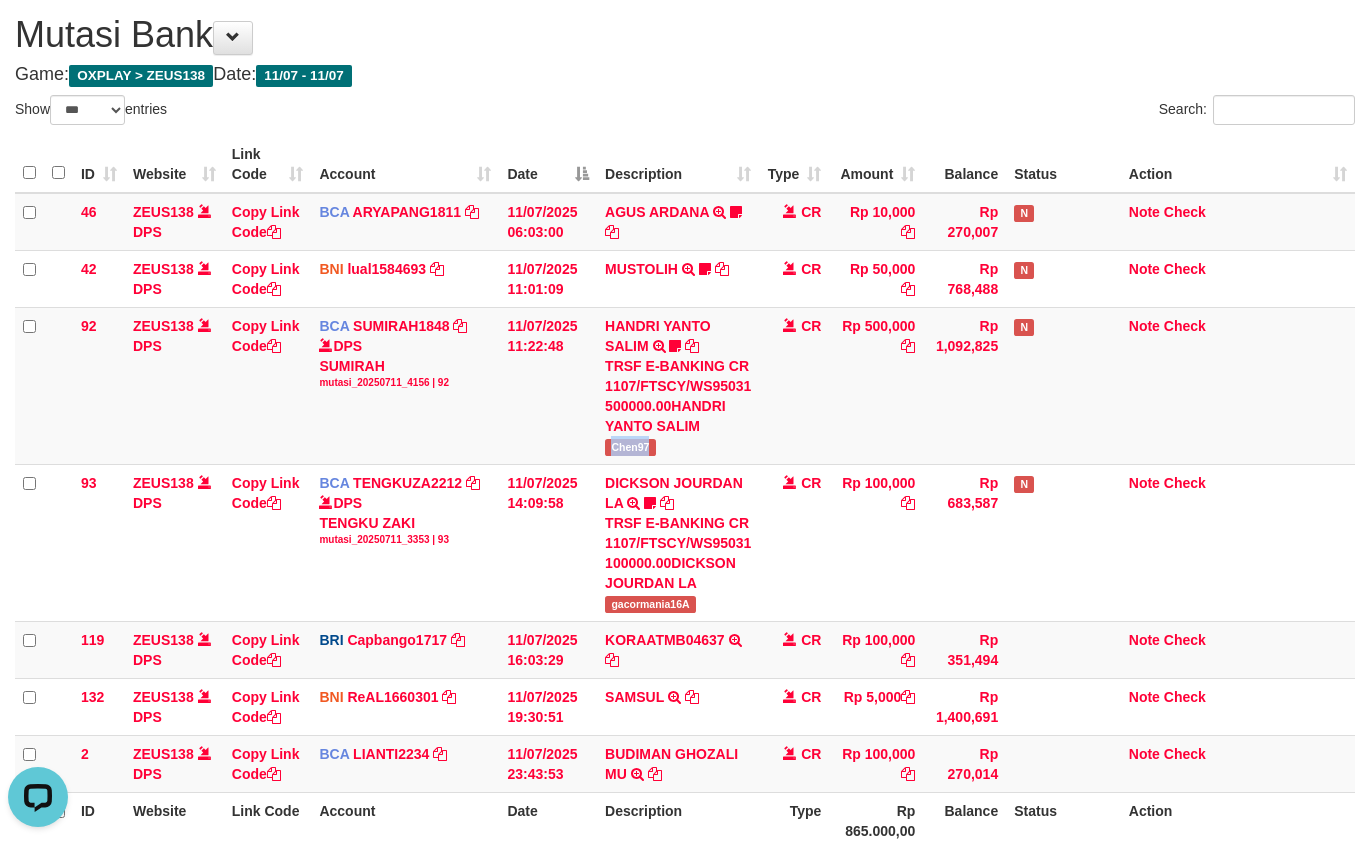 copy on "Chen97" 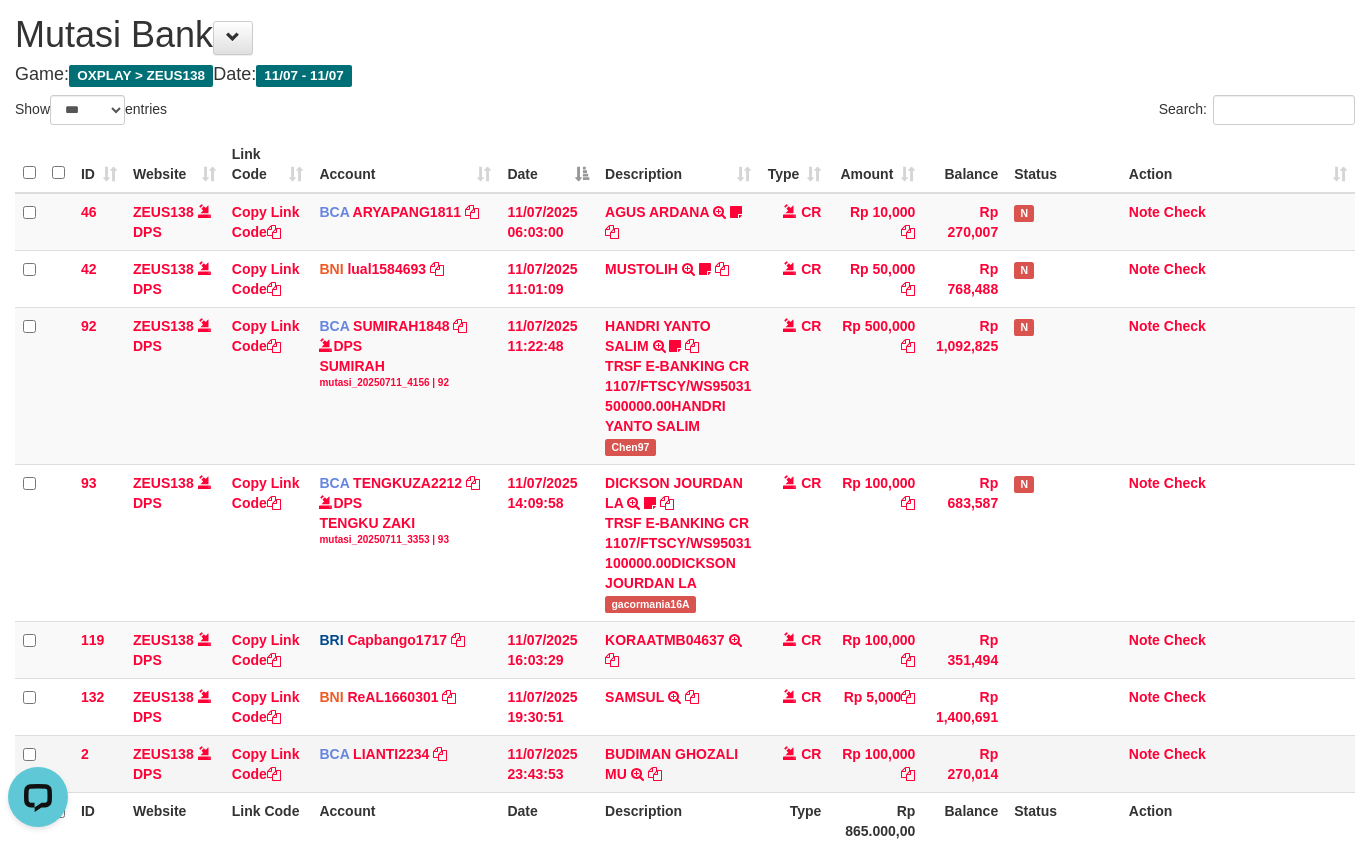 drag, startPoint x: 735, startPoint y: 798, endPoint x: 724, endPoint y: 784, distance: 17.804493 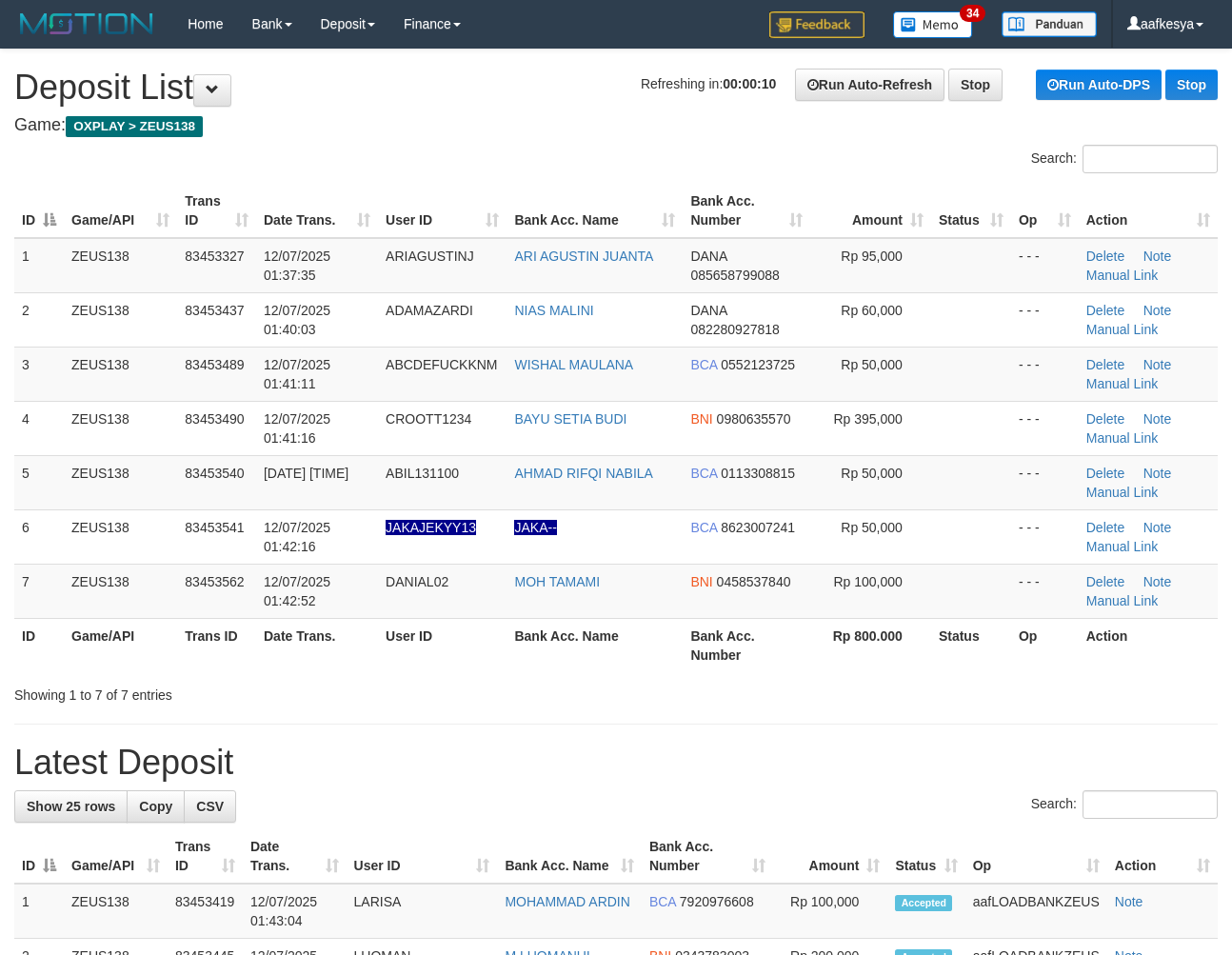 scroll, scrollTop: 0, scrollLeft: 0, axis: both 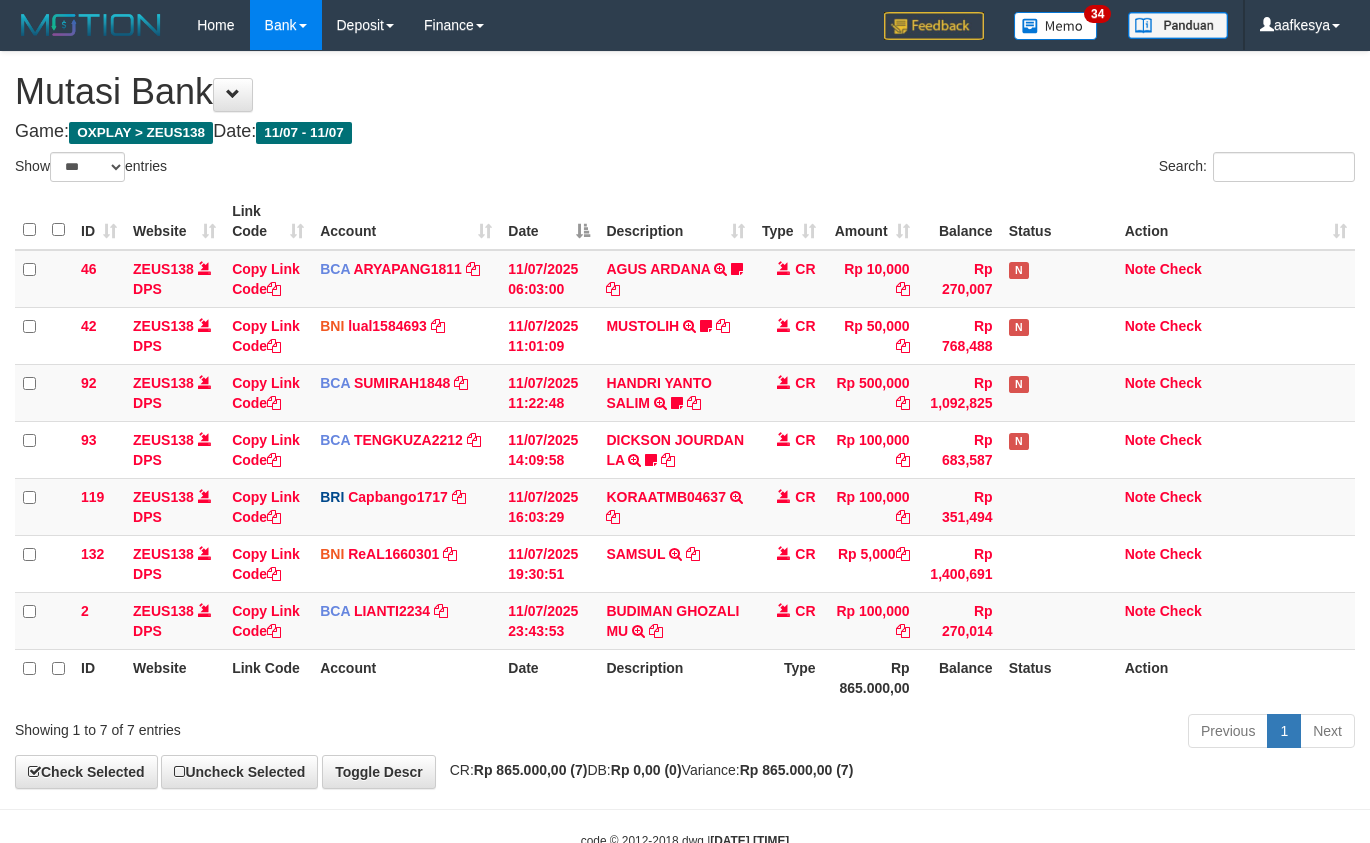 select on "***" 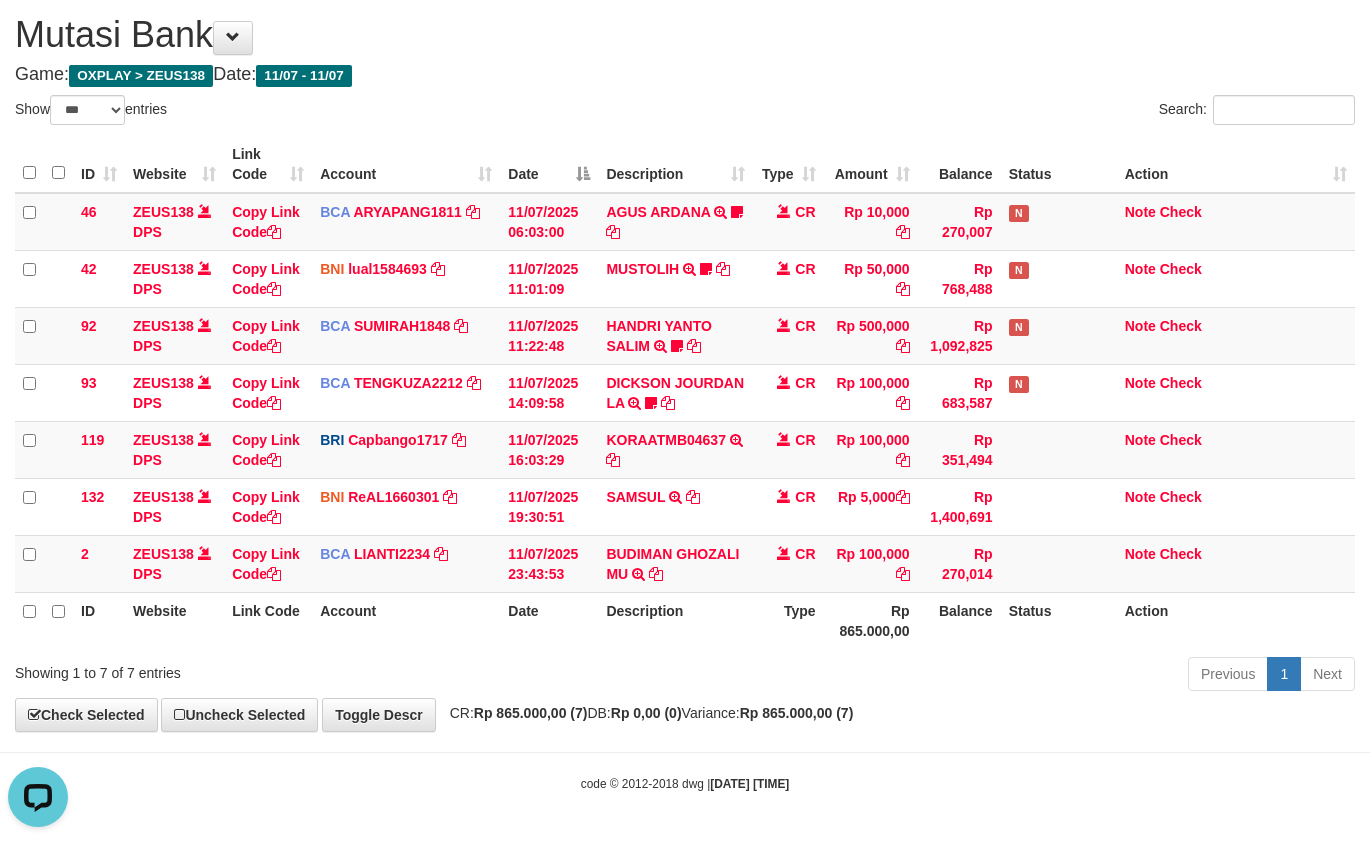 scroll, scrollTop: 0, scrollLeft: 0, axis: both 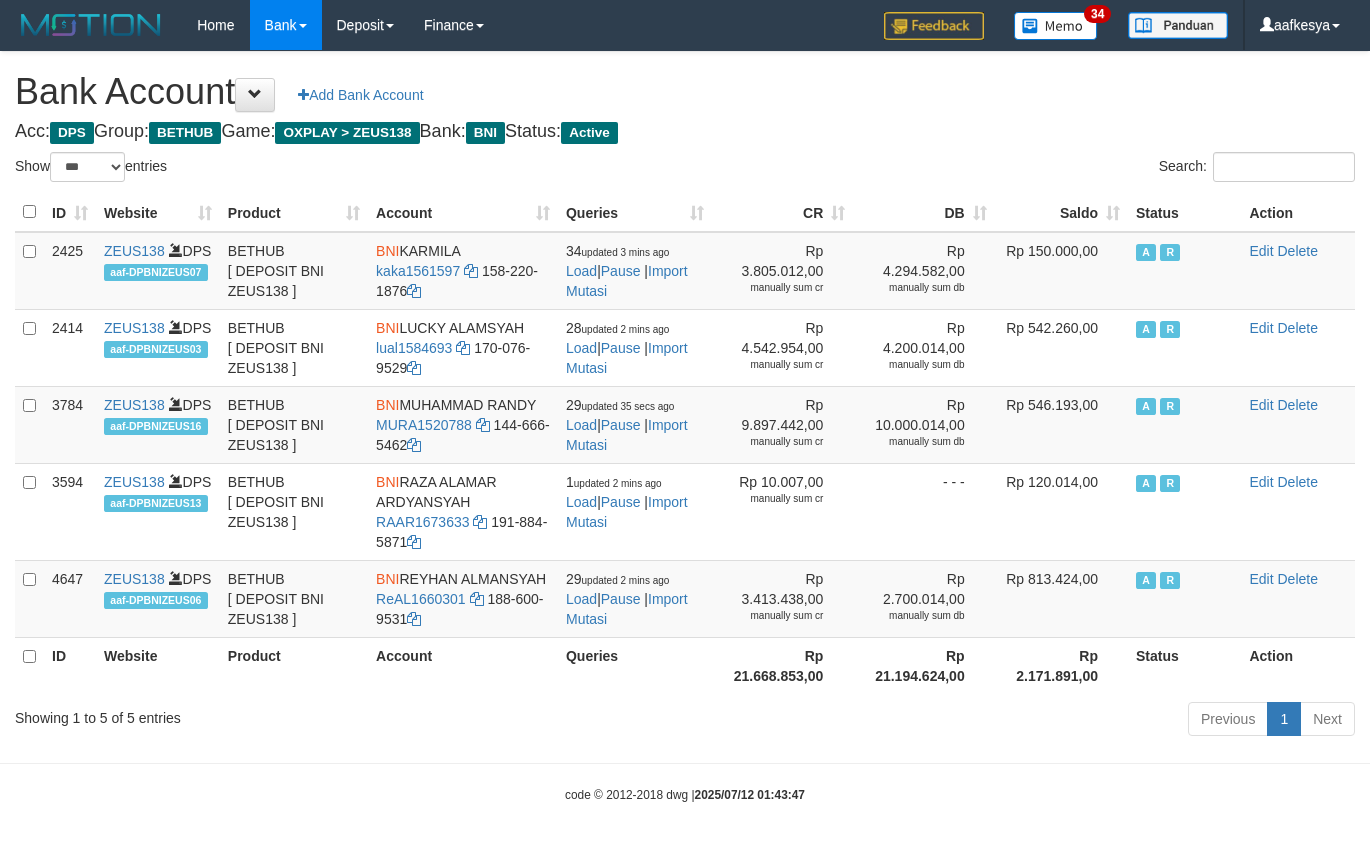 select on "***" 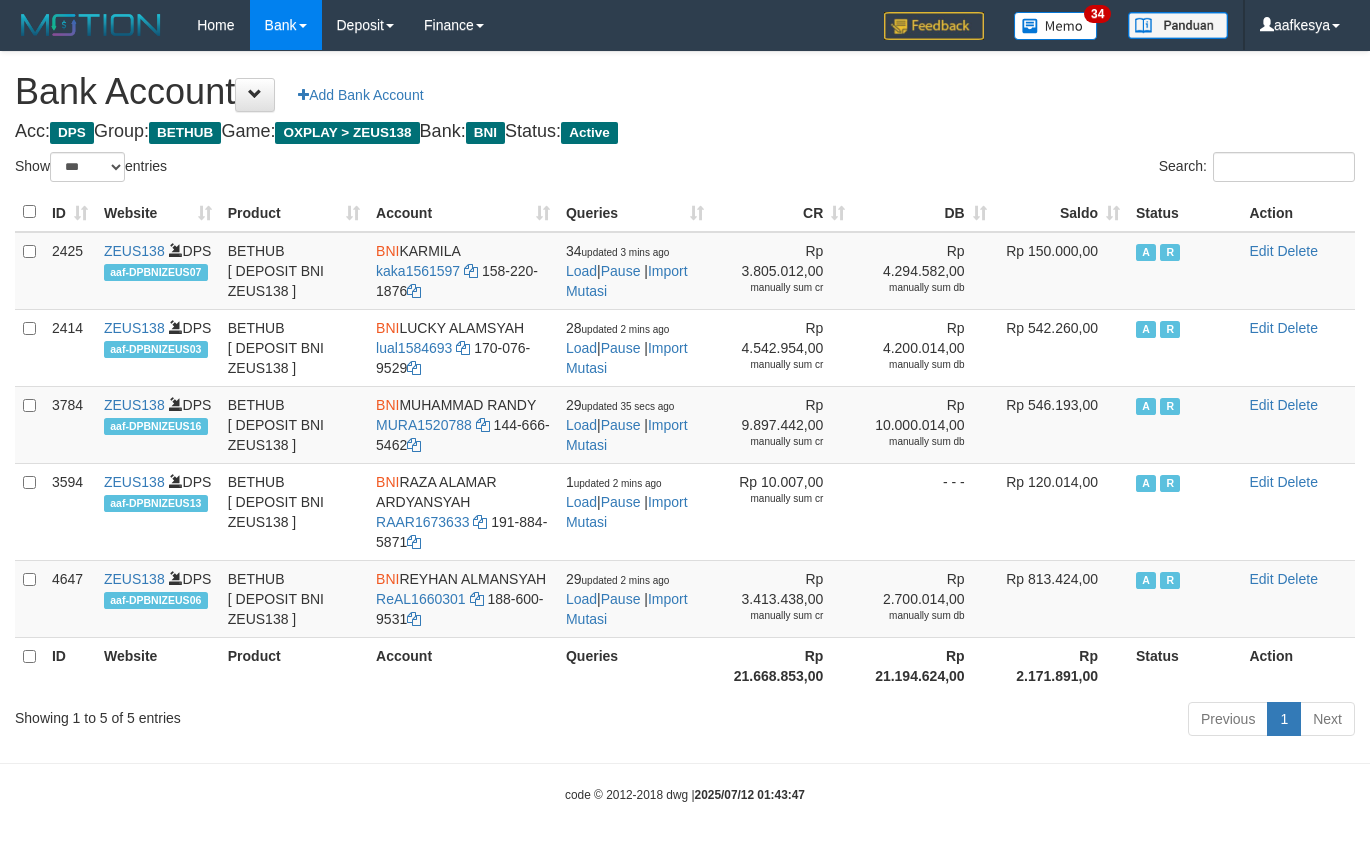 scroll, scrollTop: 0, scrollLeft: 0, axis: both 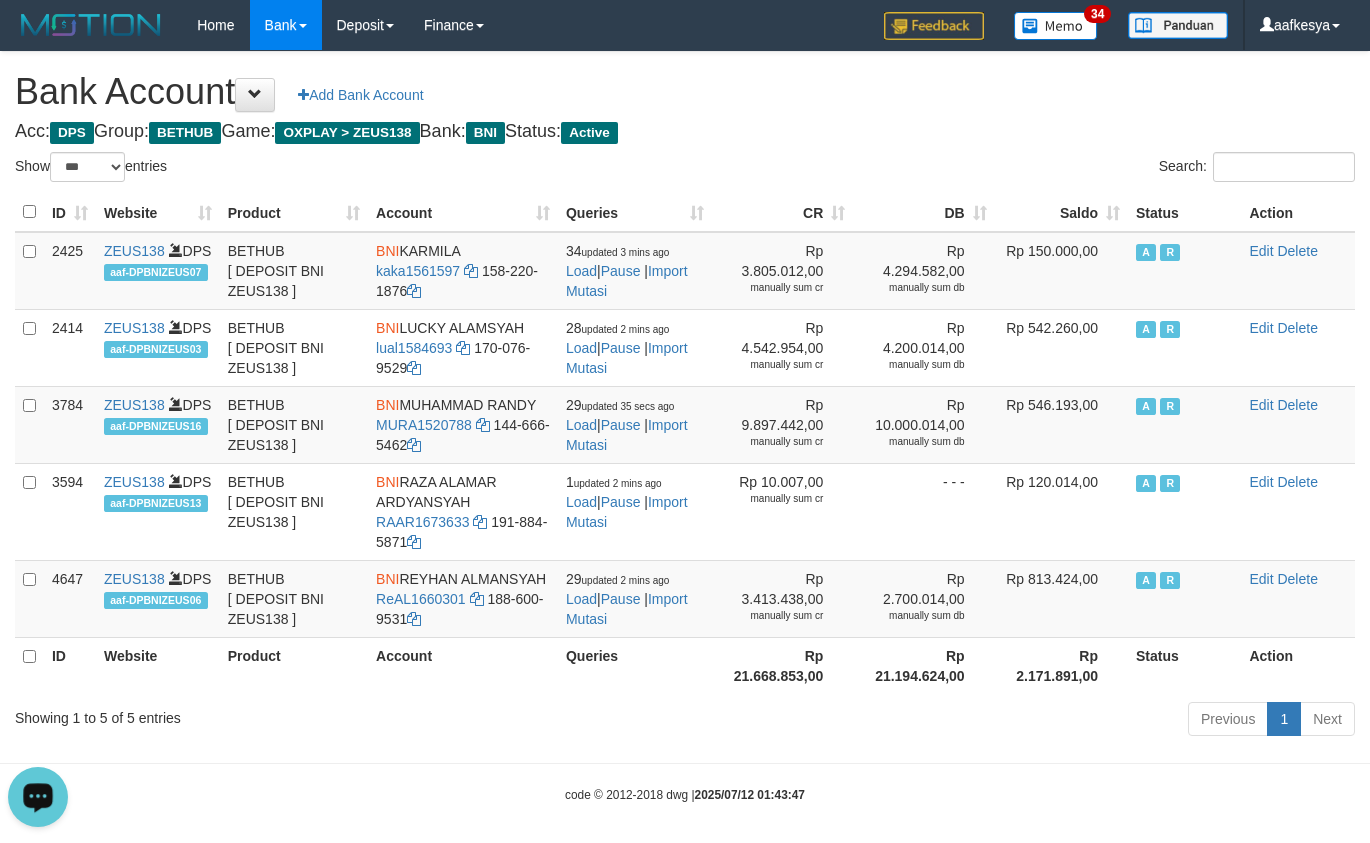 drag, startPoint x: 408, startPoint y: 771, endPoint x: 390, endPoint y: 770, distance: 18.027756 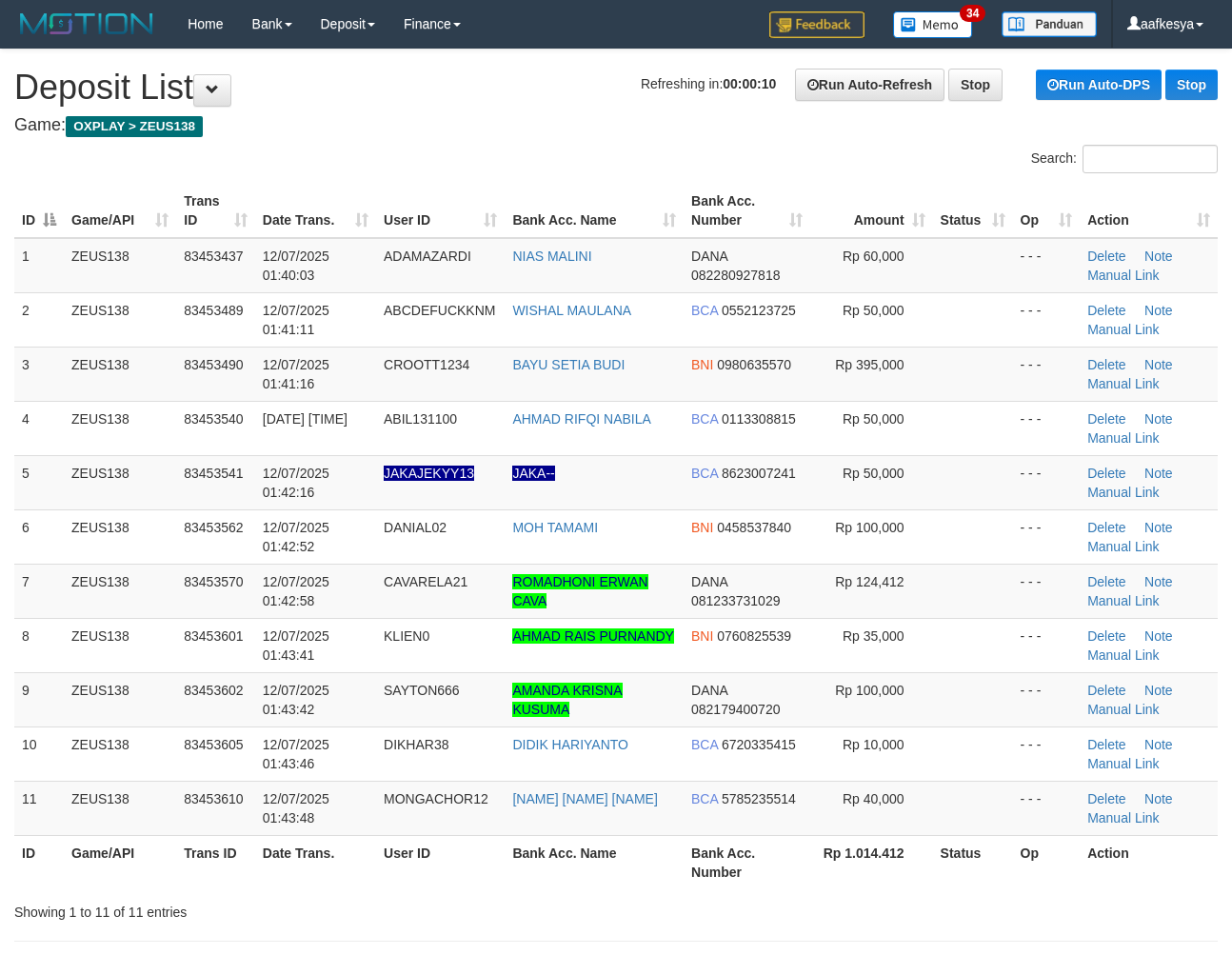 scroll, scrollTop: 0, scrollLeft: 0, axis: both 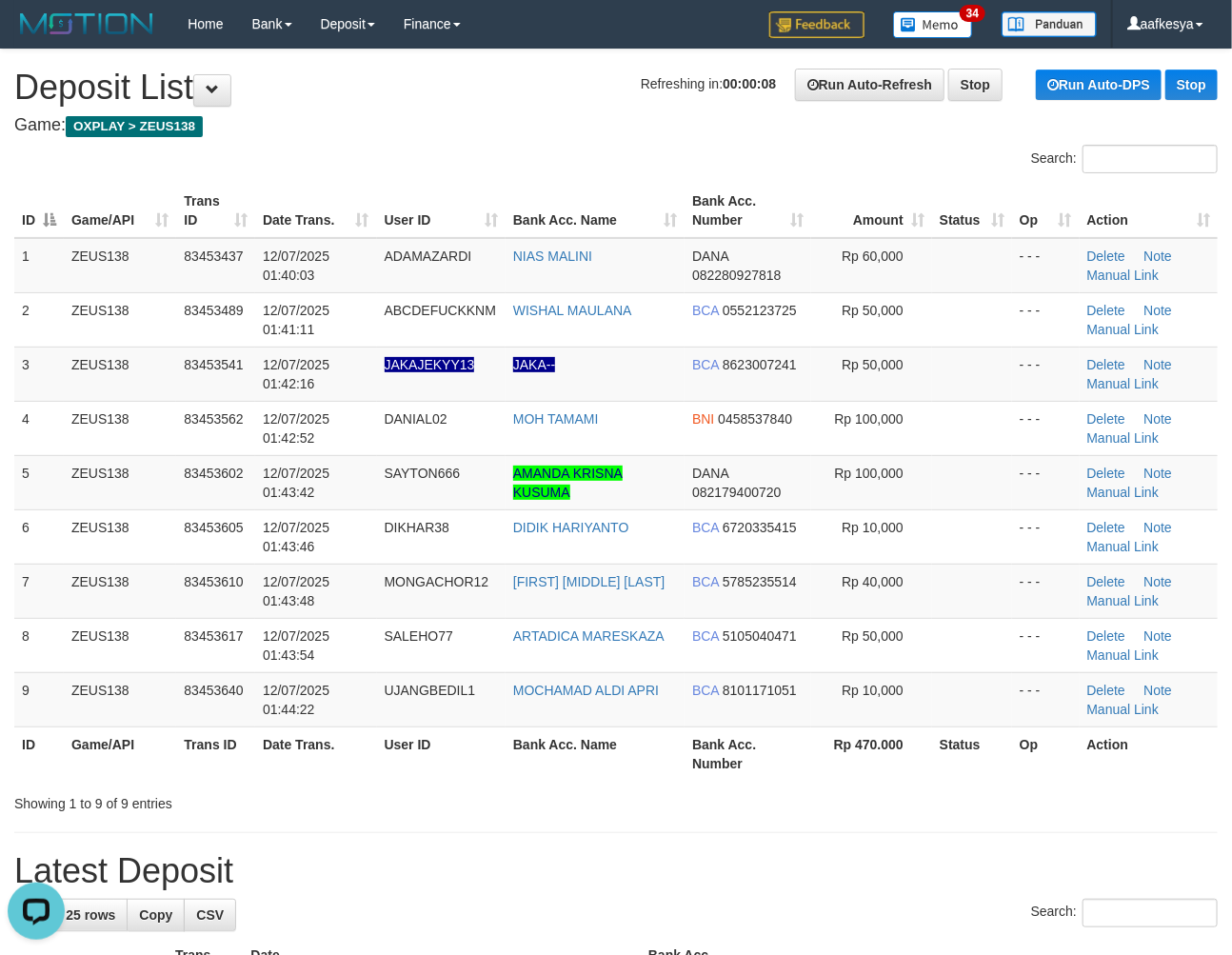 click on "Showing 1 to 9 of 9 entries" at bounding box center [616, 800] 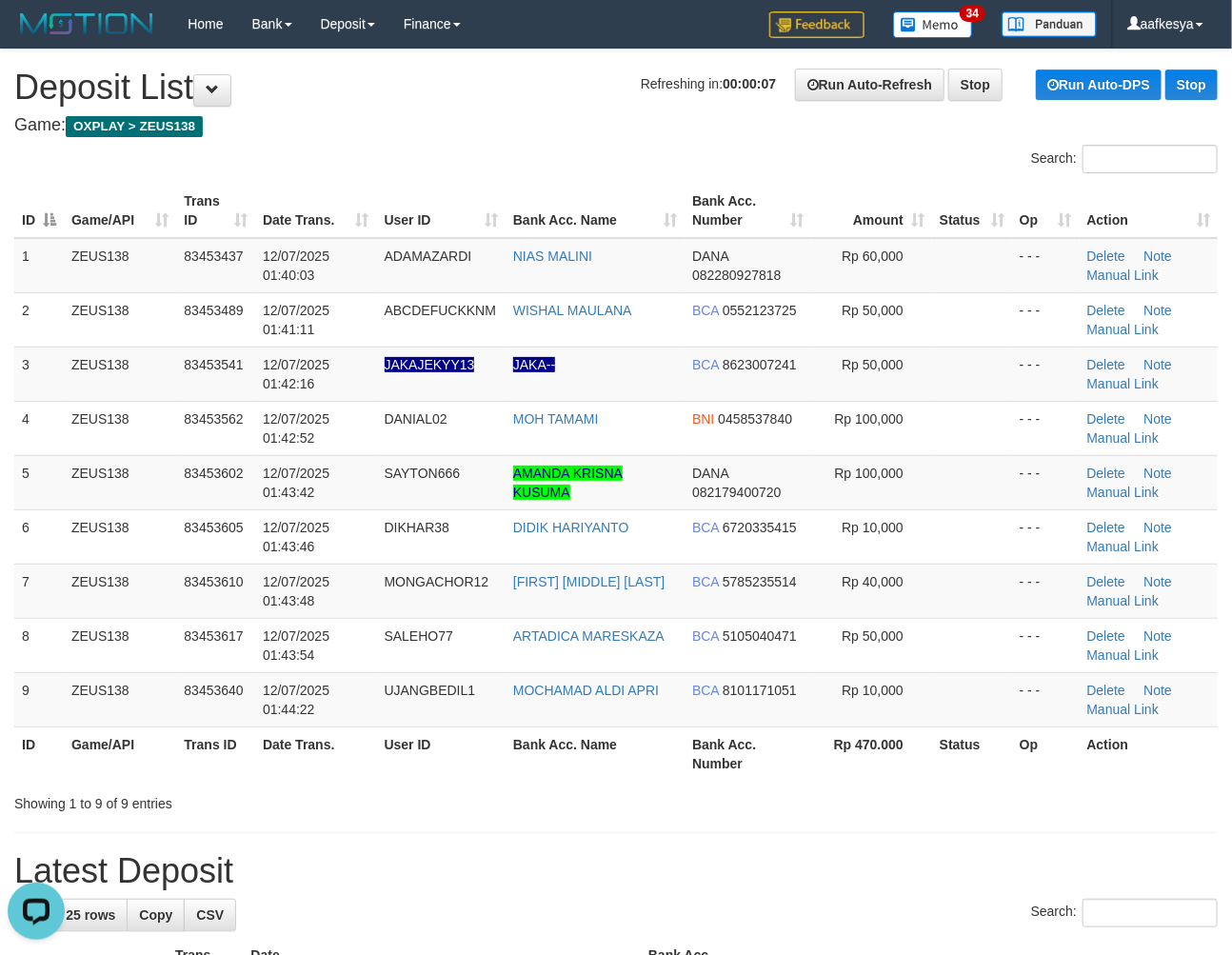 click on "Showing 1 to 9 of 9 entries" at bounding box center (616, 800) 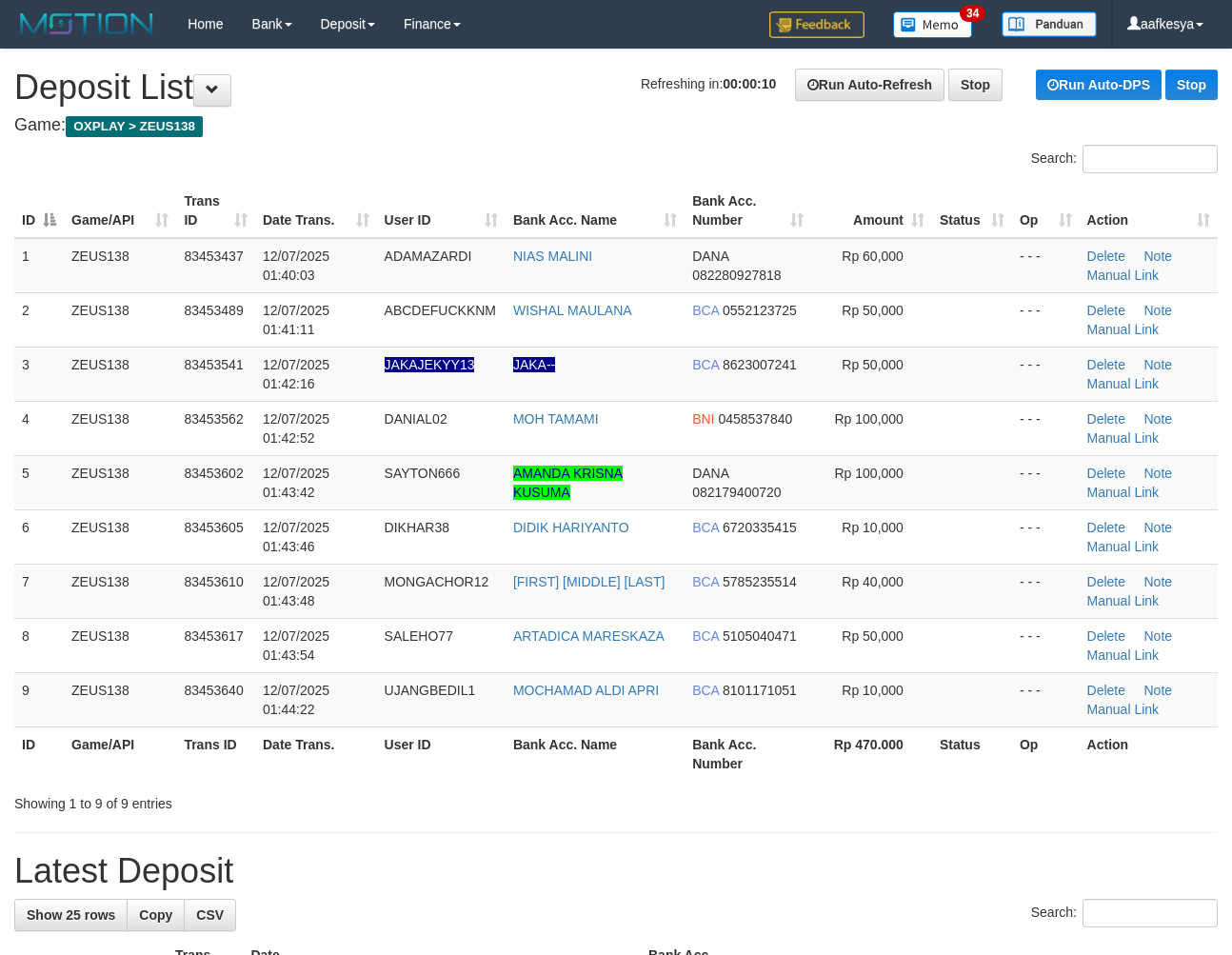 scroll, scrollTop: 0, scrollLeft: 0, axis: both 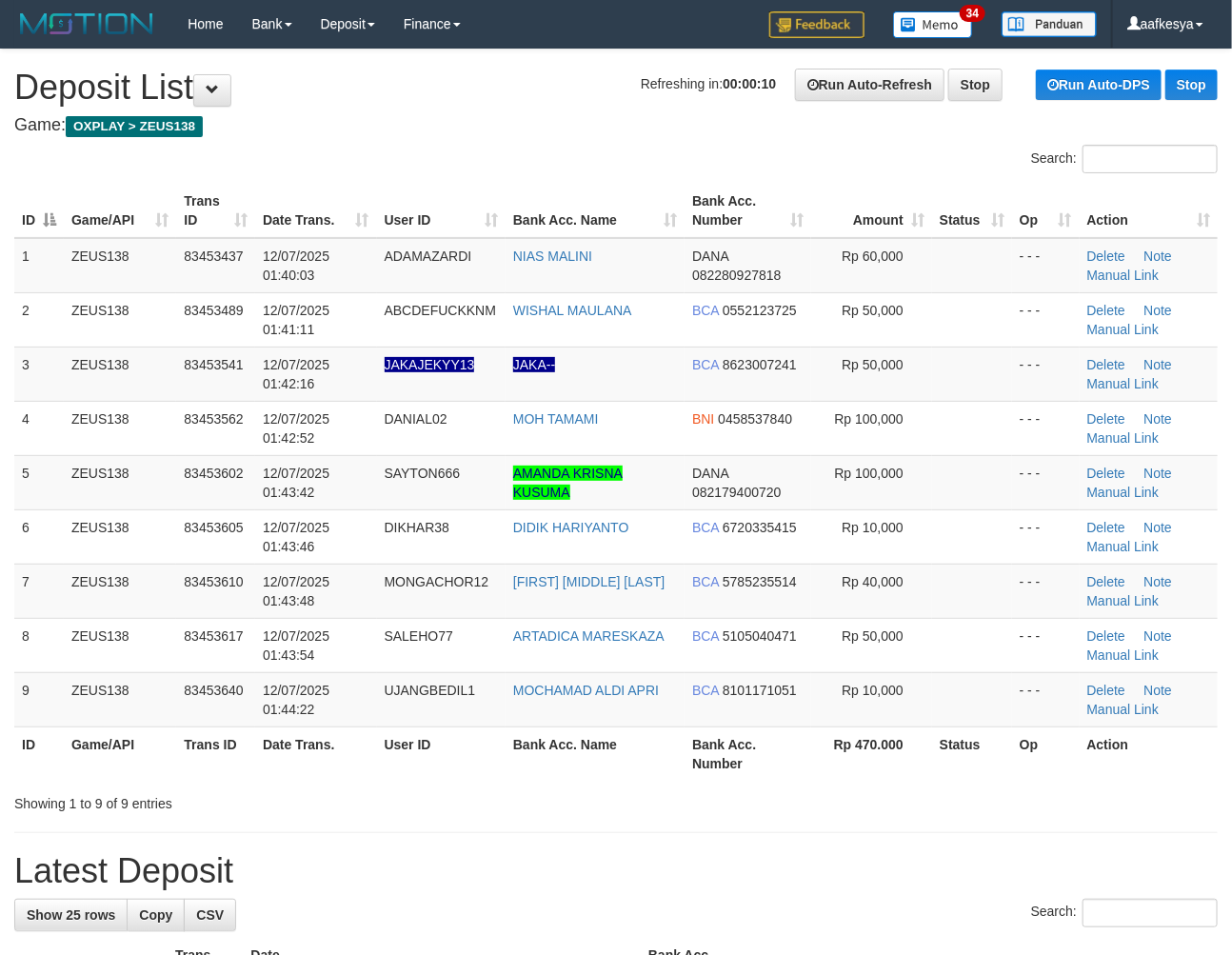 click on "Showing 1 to 9 of 9 entries" at bounding box center [616, 800] 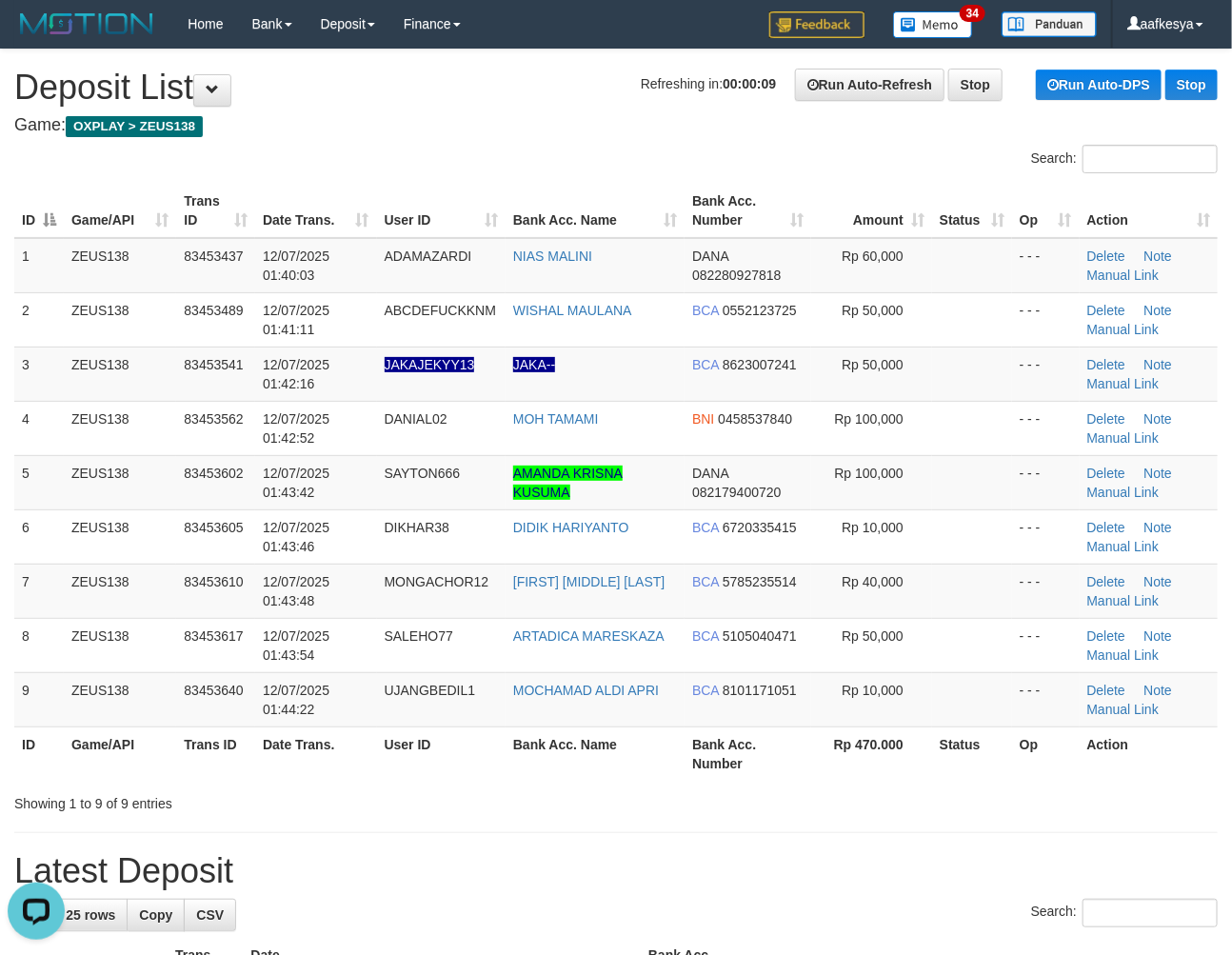 scroll, scrollTop: 0, scrollLeft: 0, axis: both 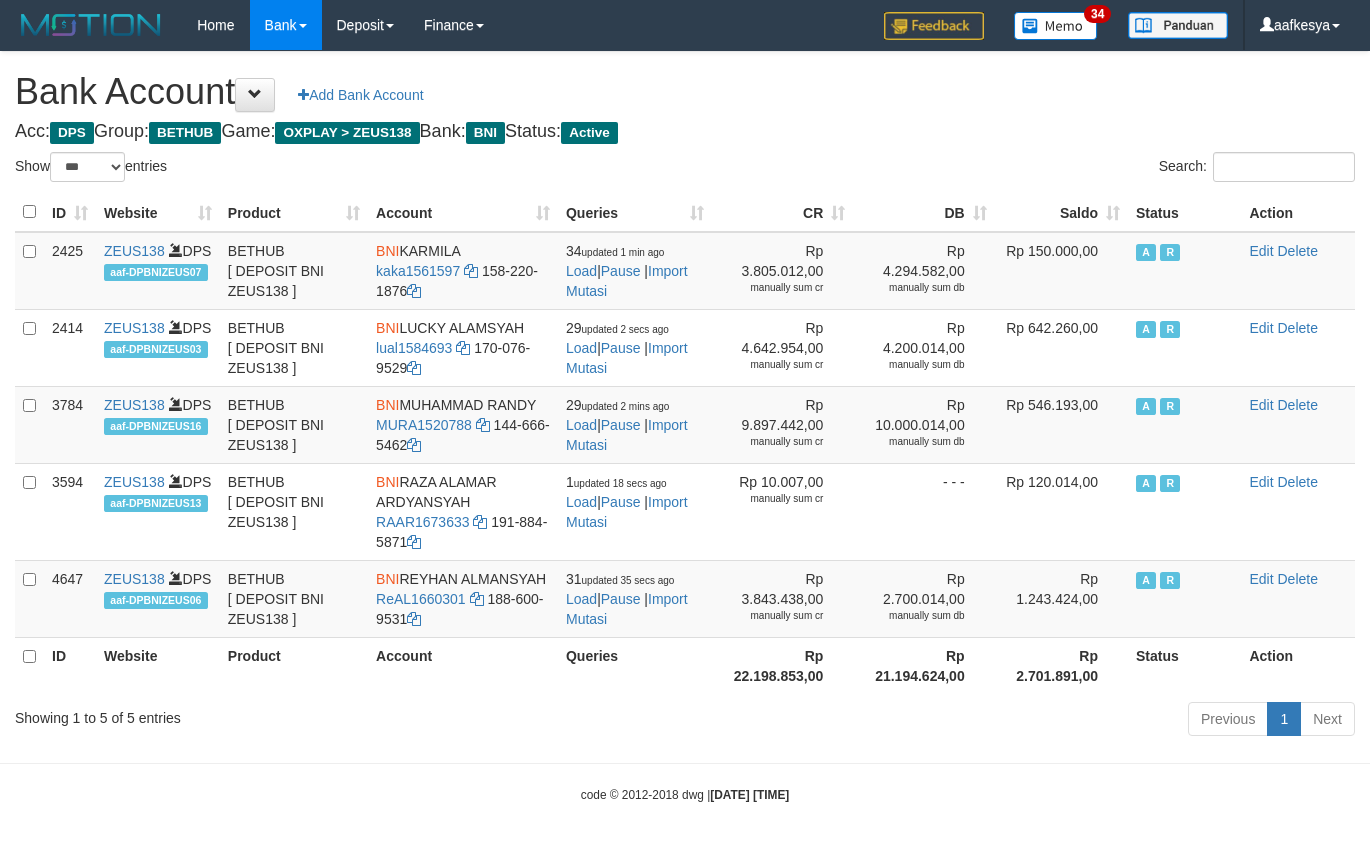 select on "***" 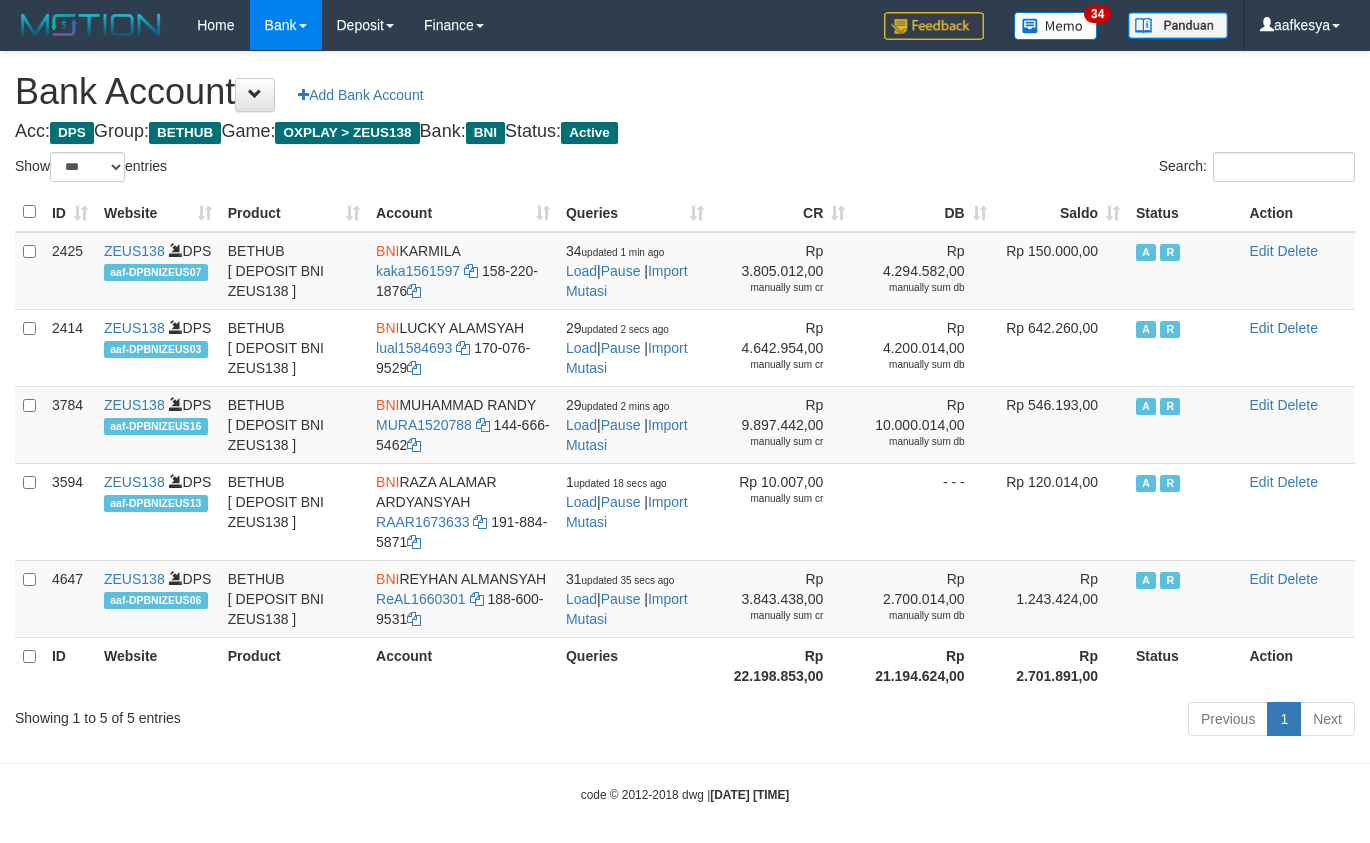 scroll, scrollTop: 0, scrollLeft: 0, axis: both 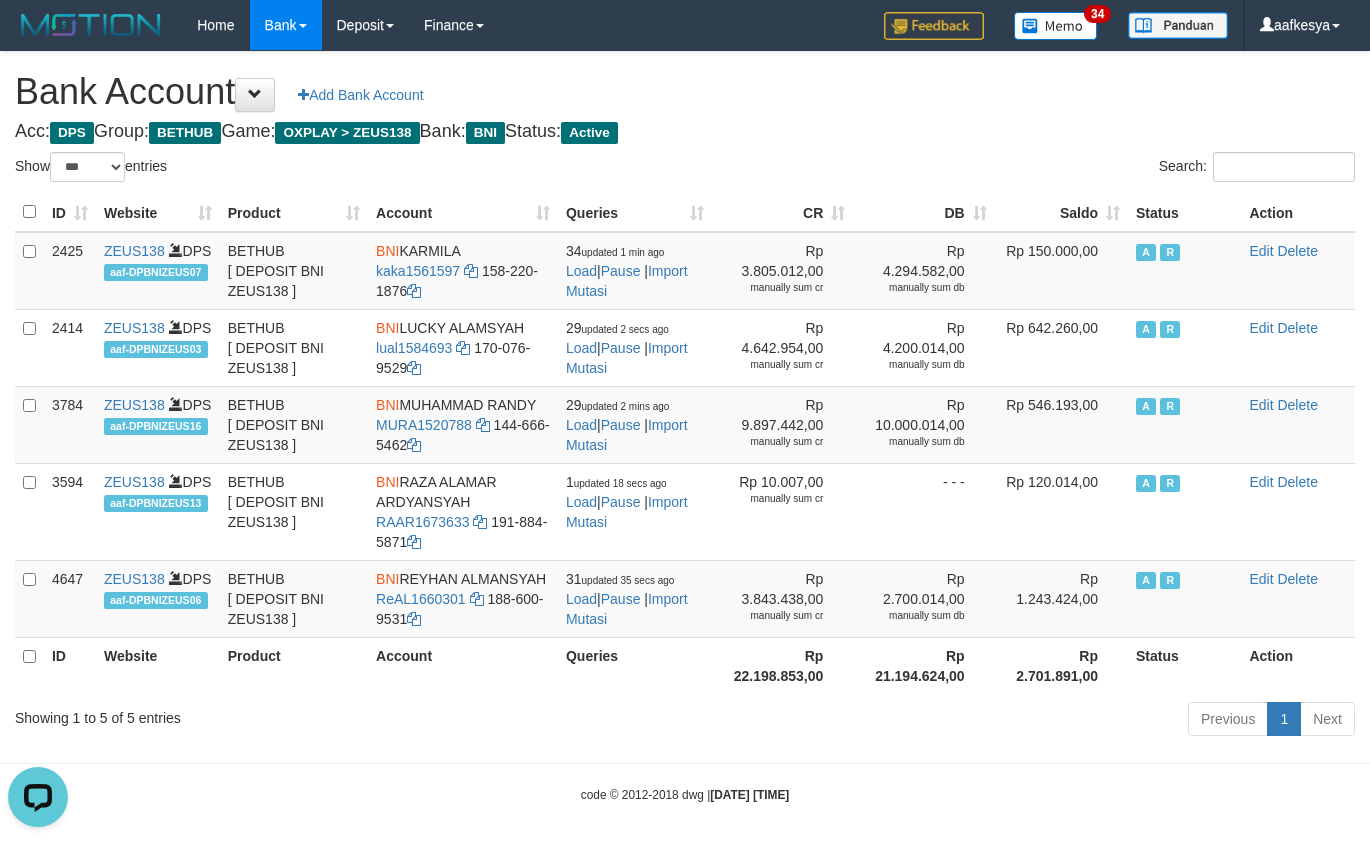 click on "Bank Account
Add Bank Account
Acc: 										 DPS
Group:   BETHUB    		Game:   OXPLAY > ZEUS138    		Bank:   BNI    		Status:  Active
Filter Account Type
*******
***
**
***
DPS
SELECT ALL  SELECT TYPE  - ALL -
DPS
WD
TMP
Filter Product
*******
******
********
********
*******
********
BETHUB
SELECT ALL  SELECT GROUP  - ALL -
BETHUB
IDNPOKER
IDNSPORT
IDNTOTO
LOADONLY
Filter Website
*******" at bounding box center (685, 397) 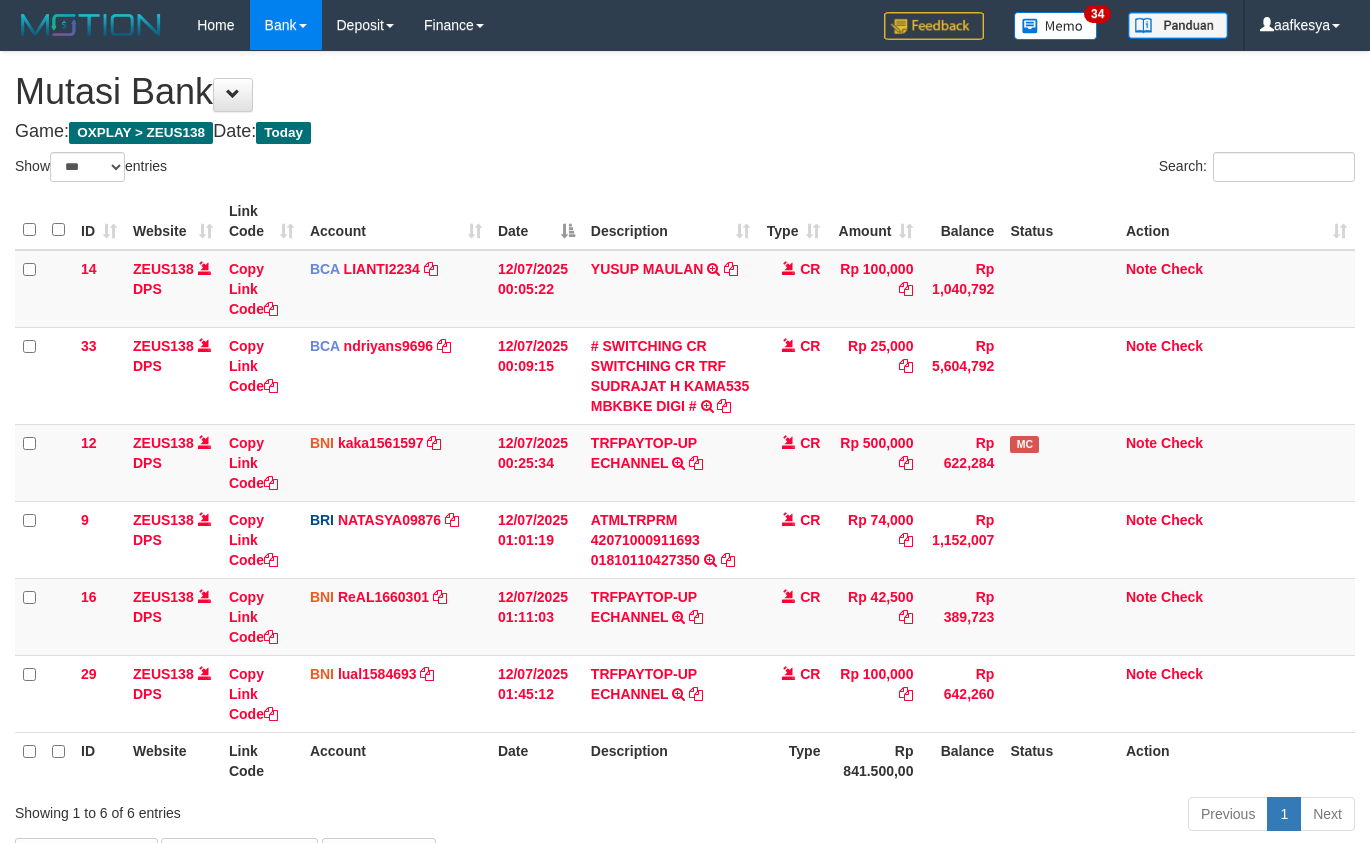 select on "***" 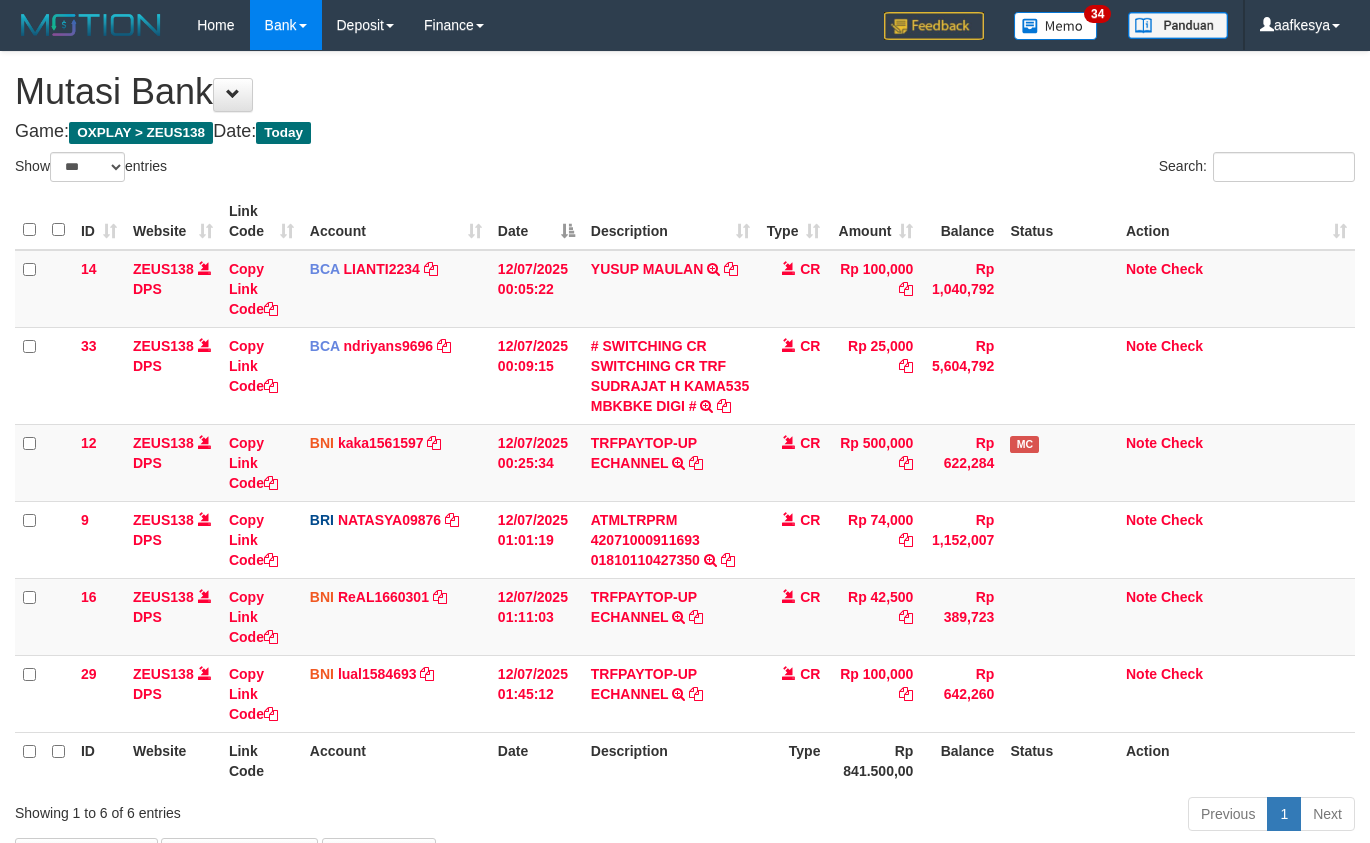 scroll, scrollTop: 63, scrollLeft: 0, axis: vertical 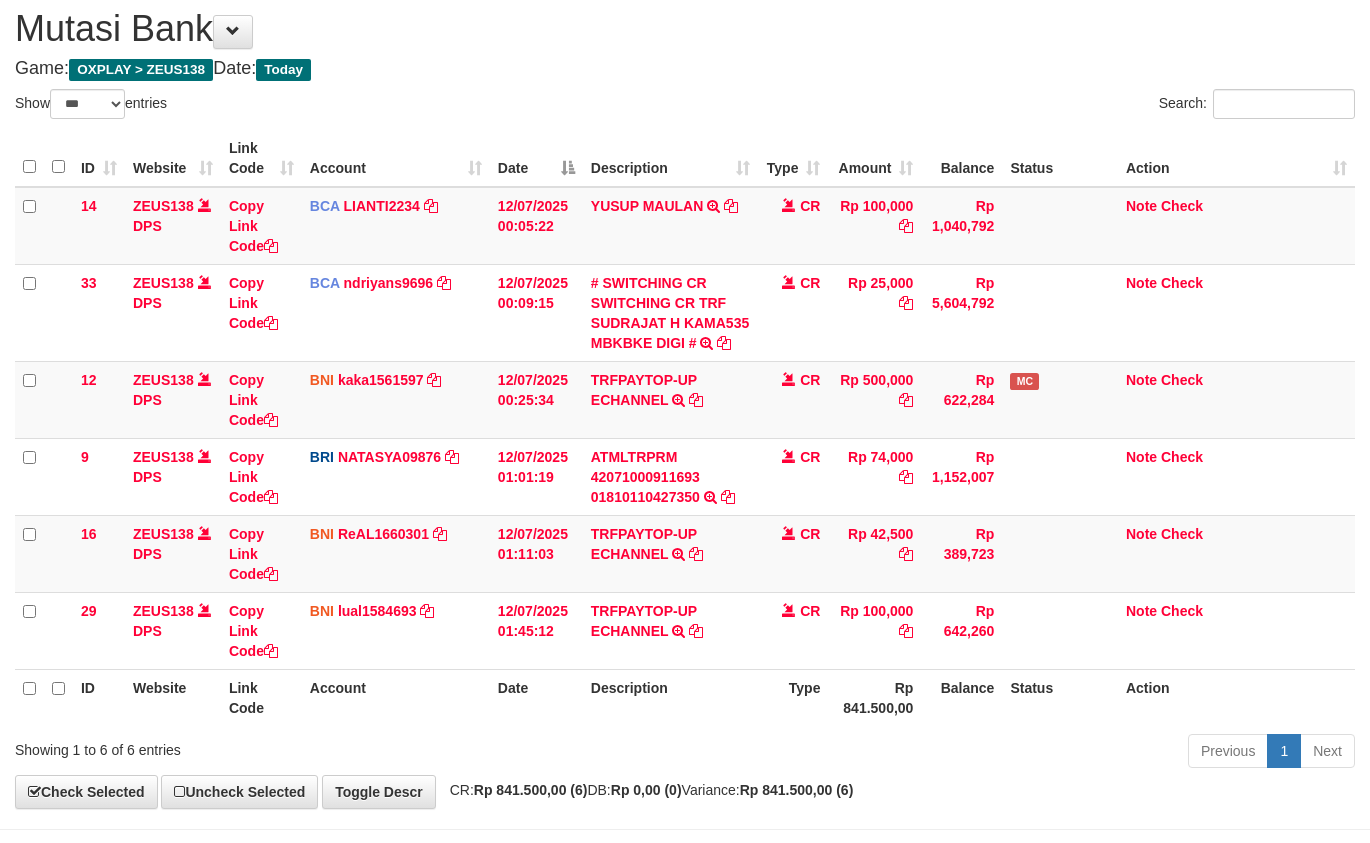 click on "Showing 1 to 6 of 6 entries" at bounding box center (285, 746) 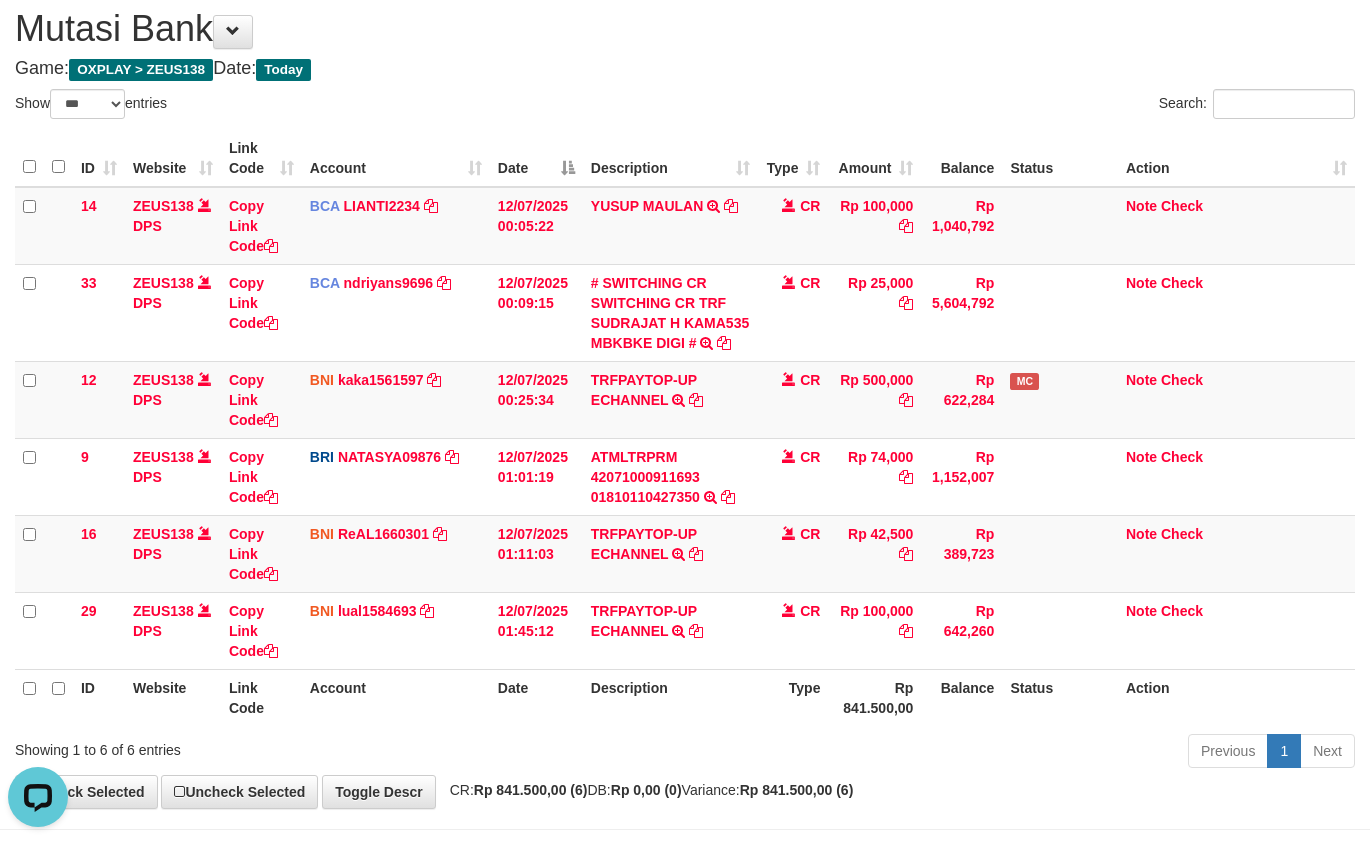scroll, scrollTop: 0, scrollLeft: 0, axis: both 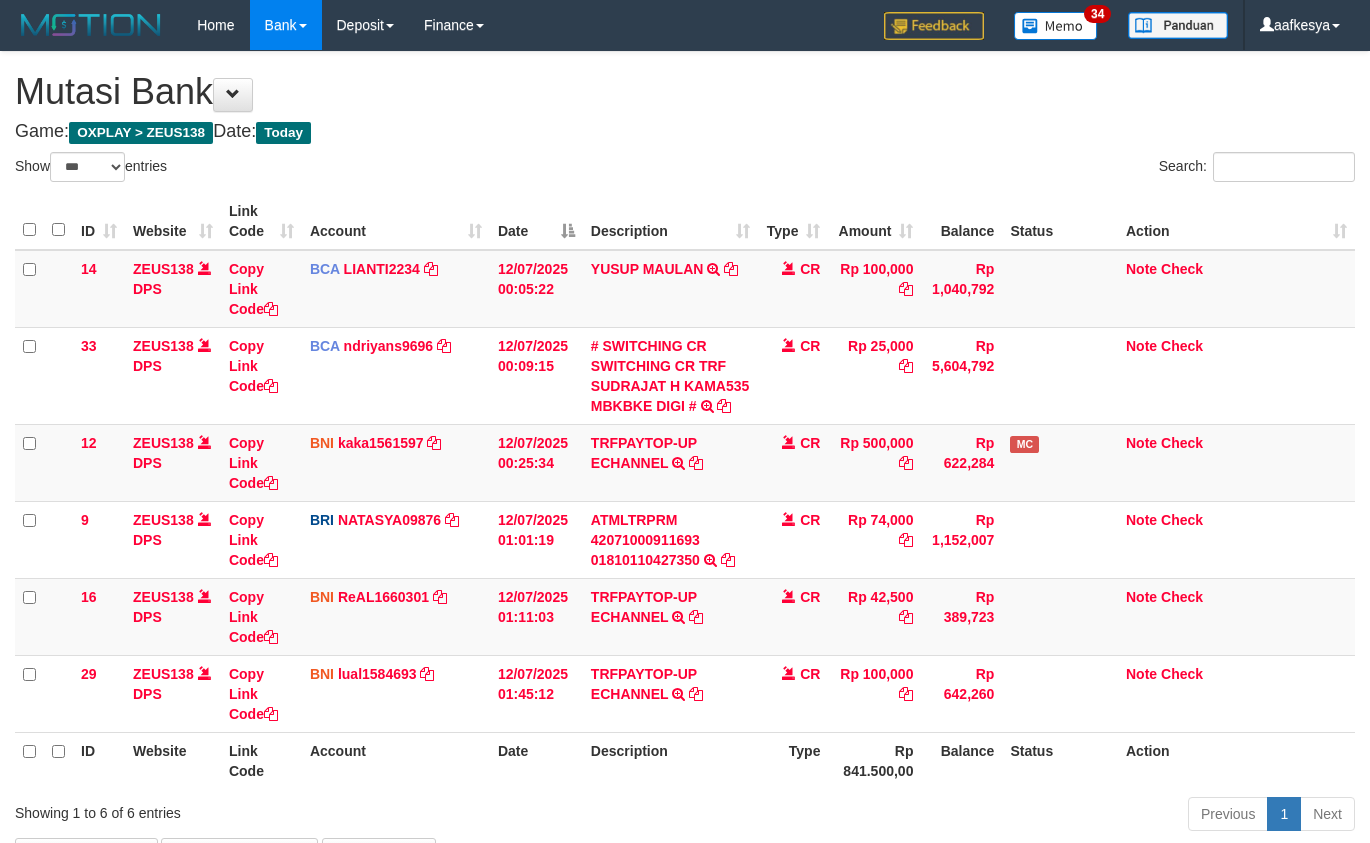 select on "***" 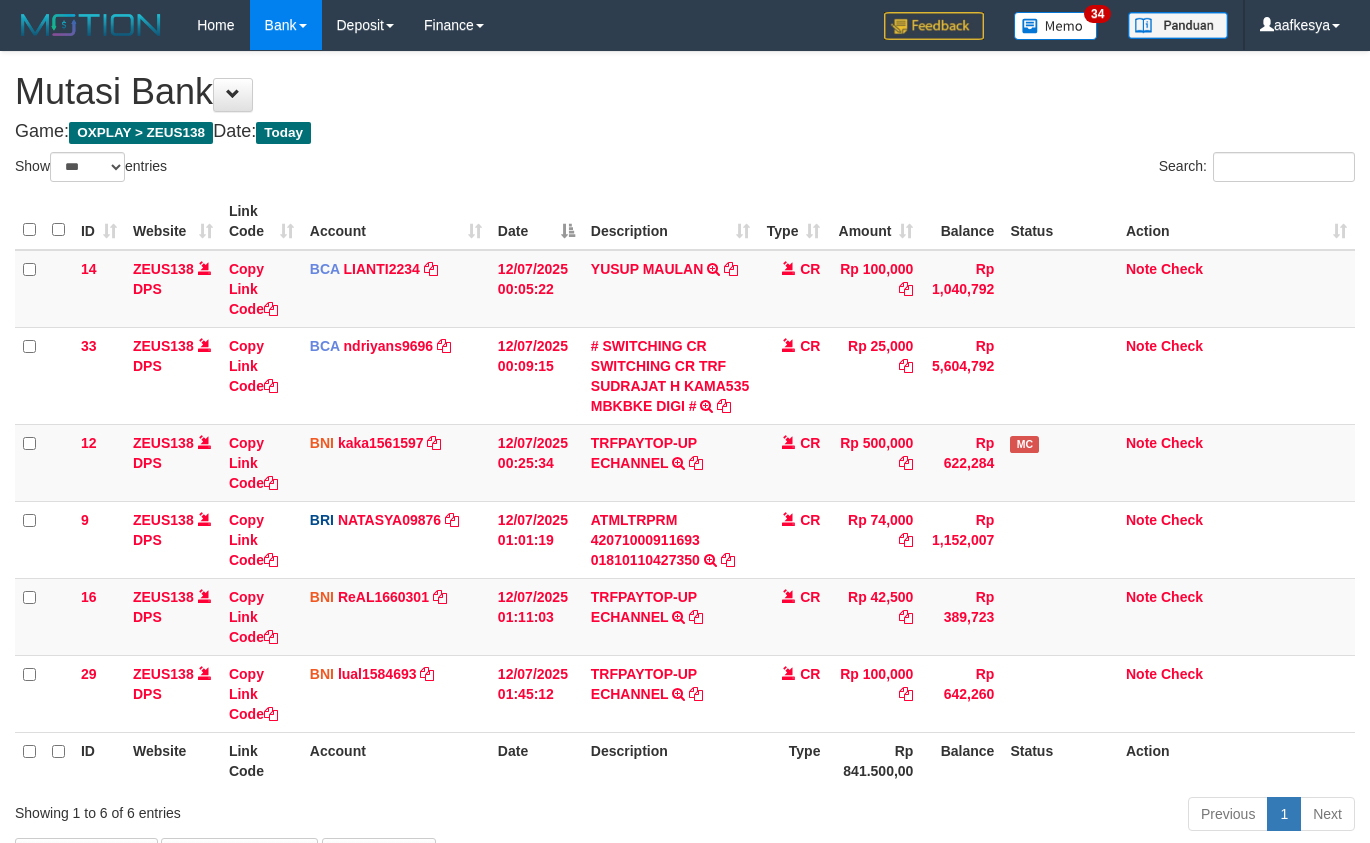 scroll, scrollTop: 63, scrollLeft: 0, axis: vertical 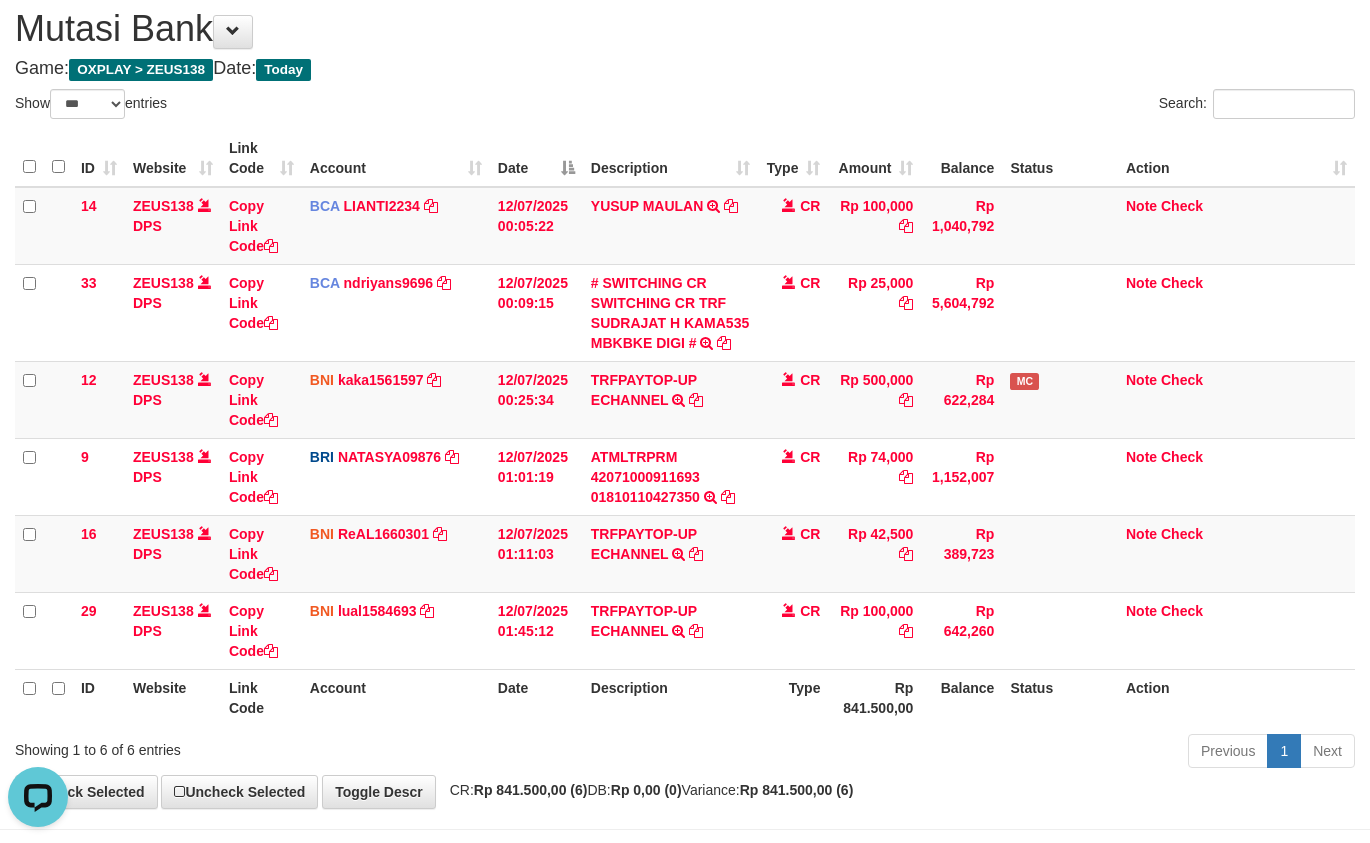 click on "Showing 1 to 6 of 6 entries" at bounding box center (285, 746) 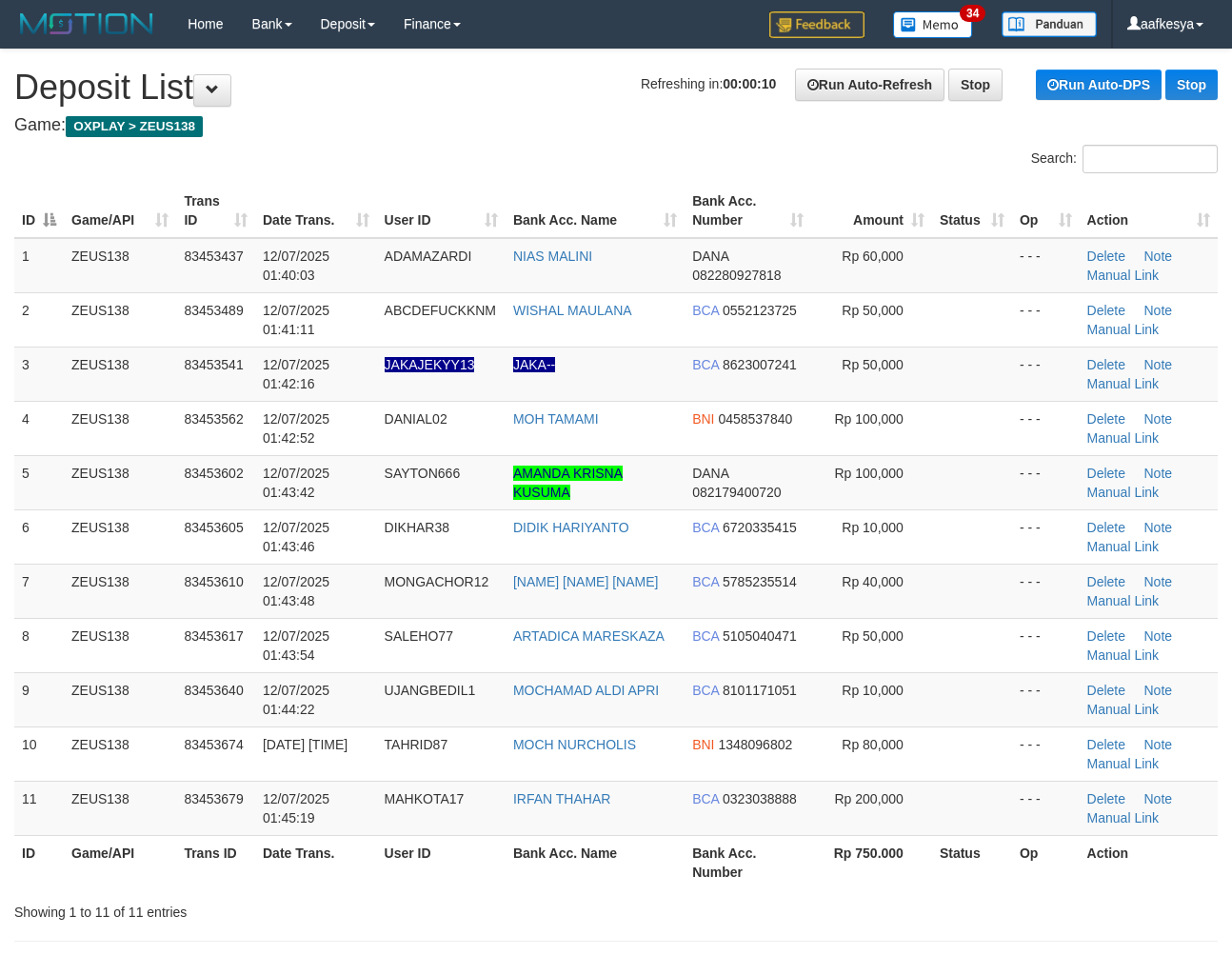 scroll, scrollTop: 0, scrollLeft: 0, axis: both 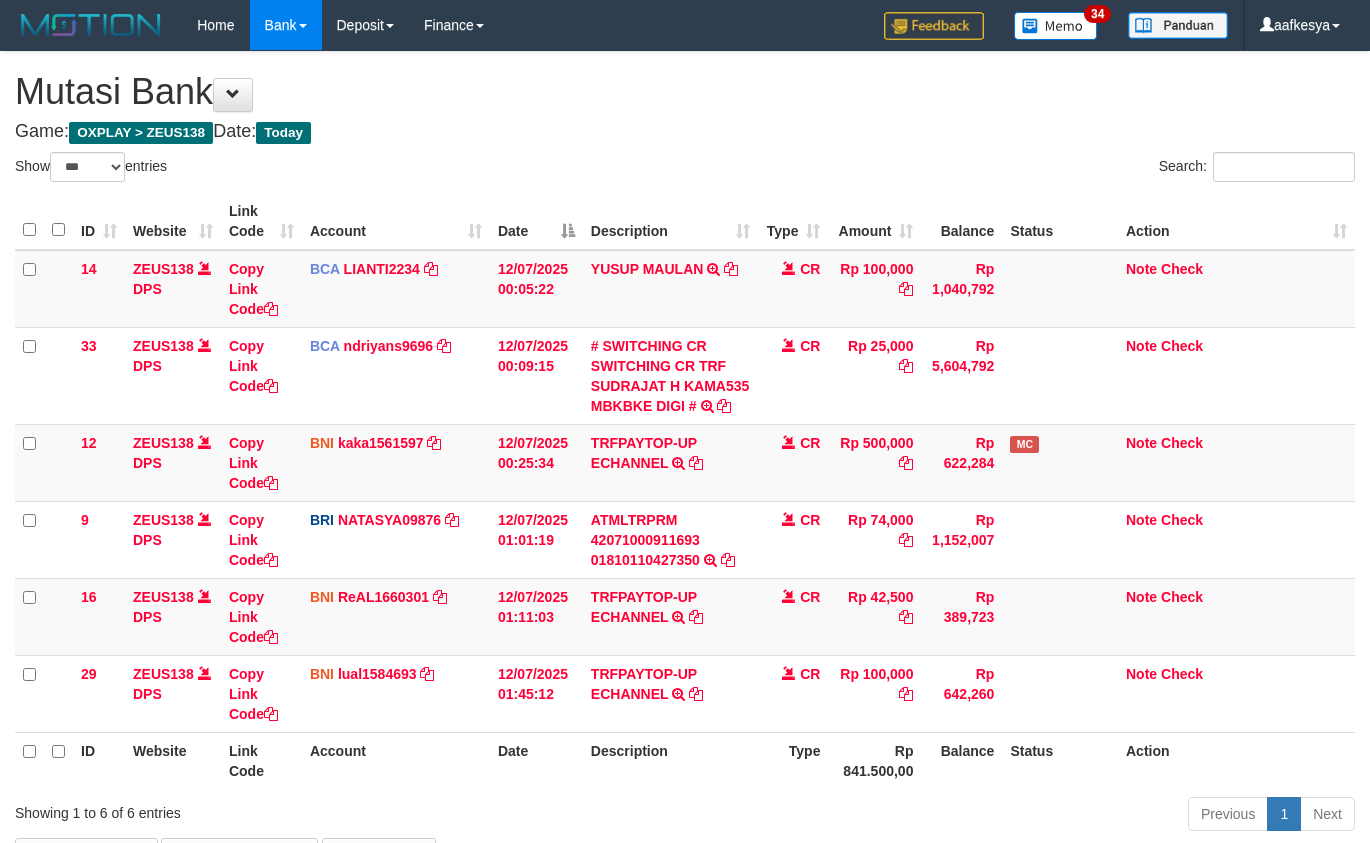 select on "***" 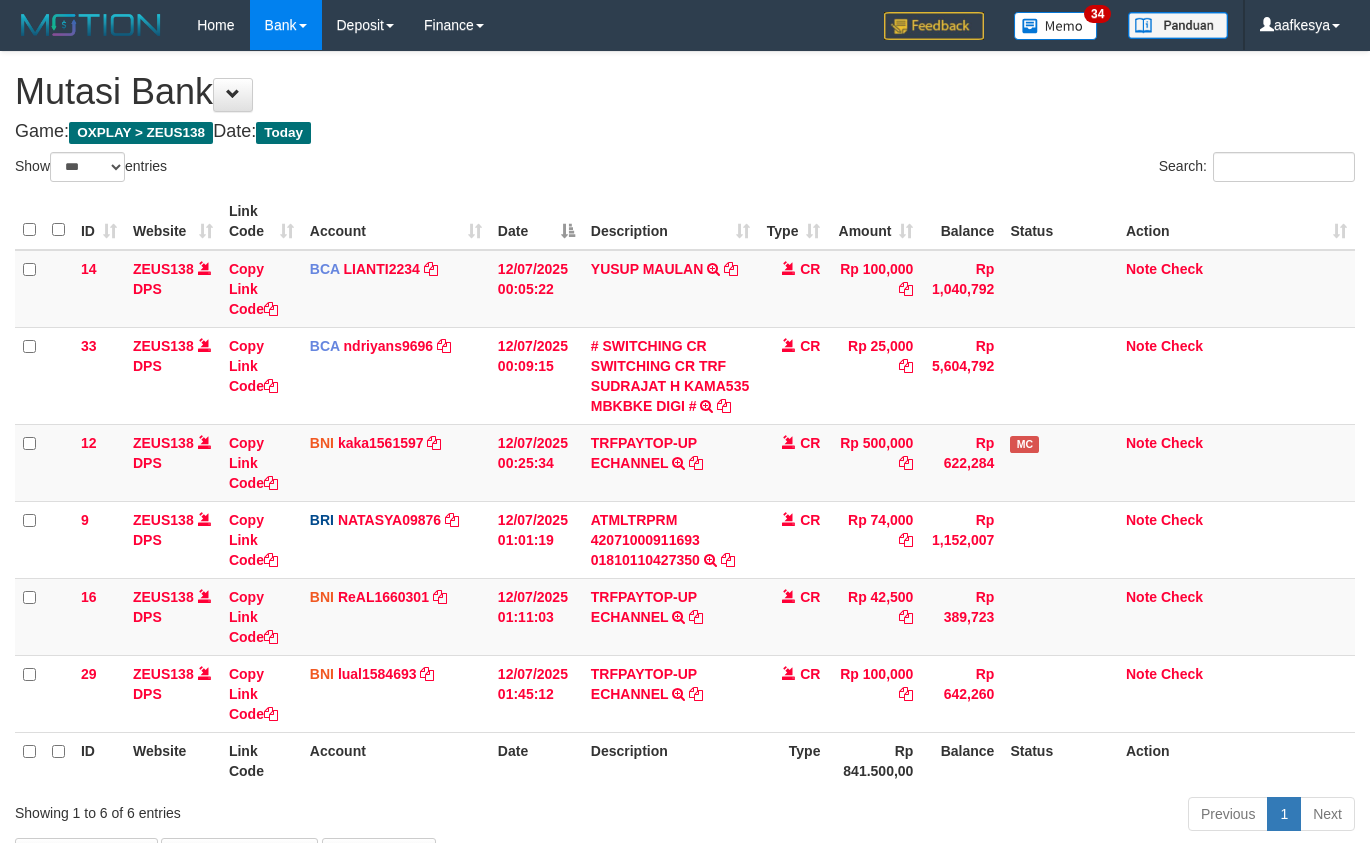 scroll, scrollTop: 63, scrollLeft: 0, axis: vertical 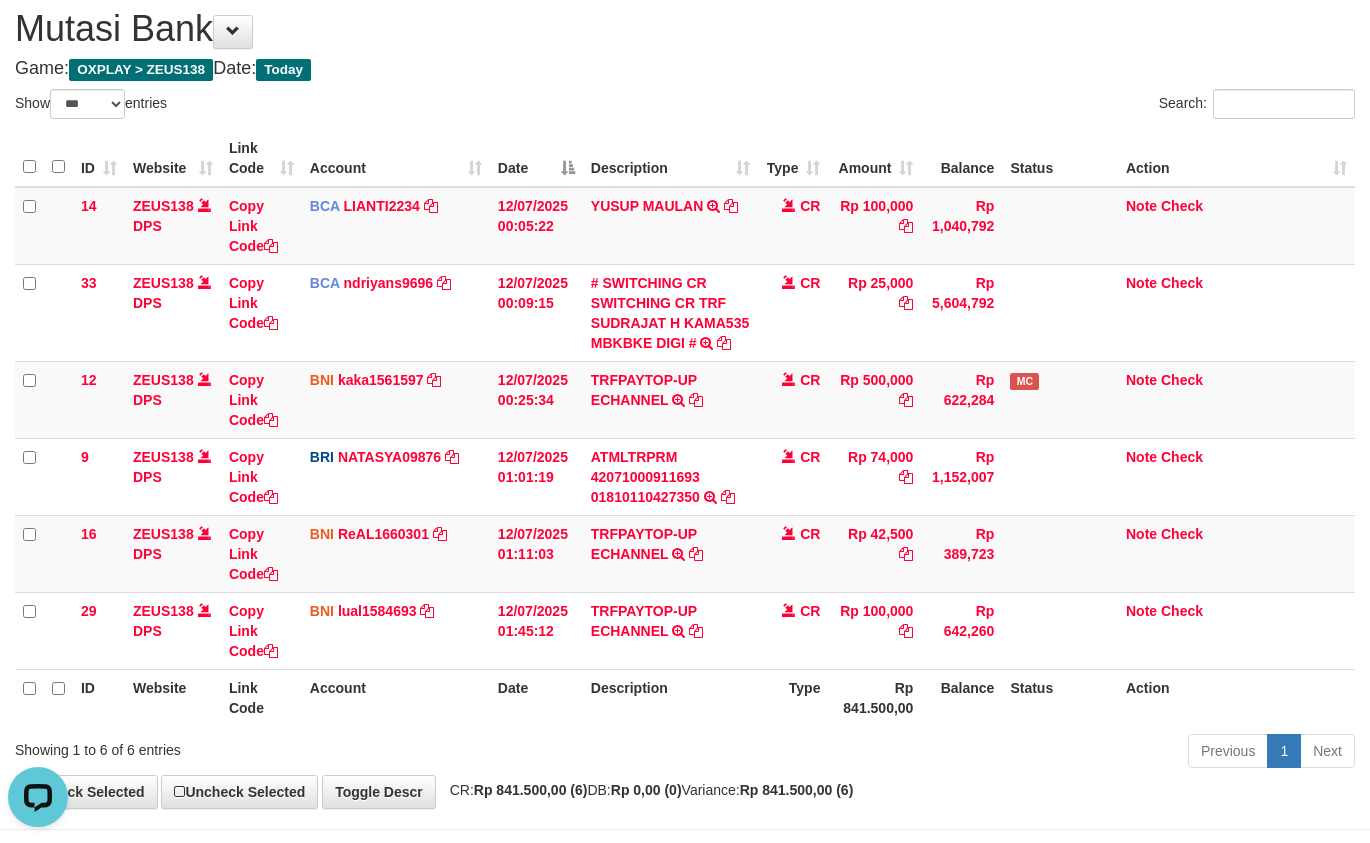 click on "ID Website Link Code Account Date Description Type Amount Balance Status Action
14
ZEUS138    DPS
Copy Link Code
BCA
LIANTI2234
DPS
YULIANTI
mutasi_20250712_4646 | 14
mutasi_20250712_4646 | 14
12/07/2025 00:05:22
YUSUP MAULAN         TRSF E-BANKING CR 1207/FTSCY/WS95051
100000.002025071262819090 TRFDN-YUSUP MAULANESPAY DEBIT INDONE
CR
Rp 100,000
Rp 1,040,792
Note
Check
33
ZEUS138    DPS
Copy Link Code
BCA
ndriyans9696" at bounding box center [685, 428] 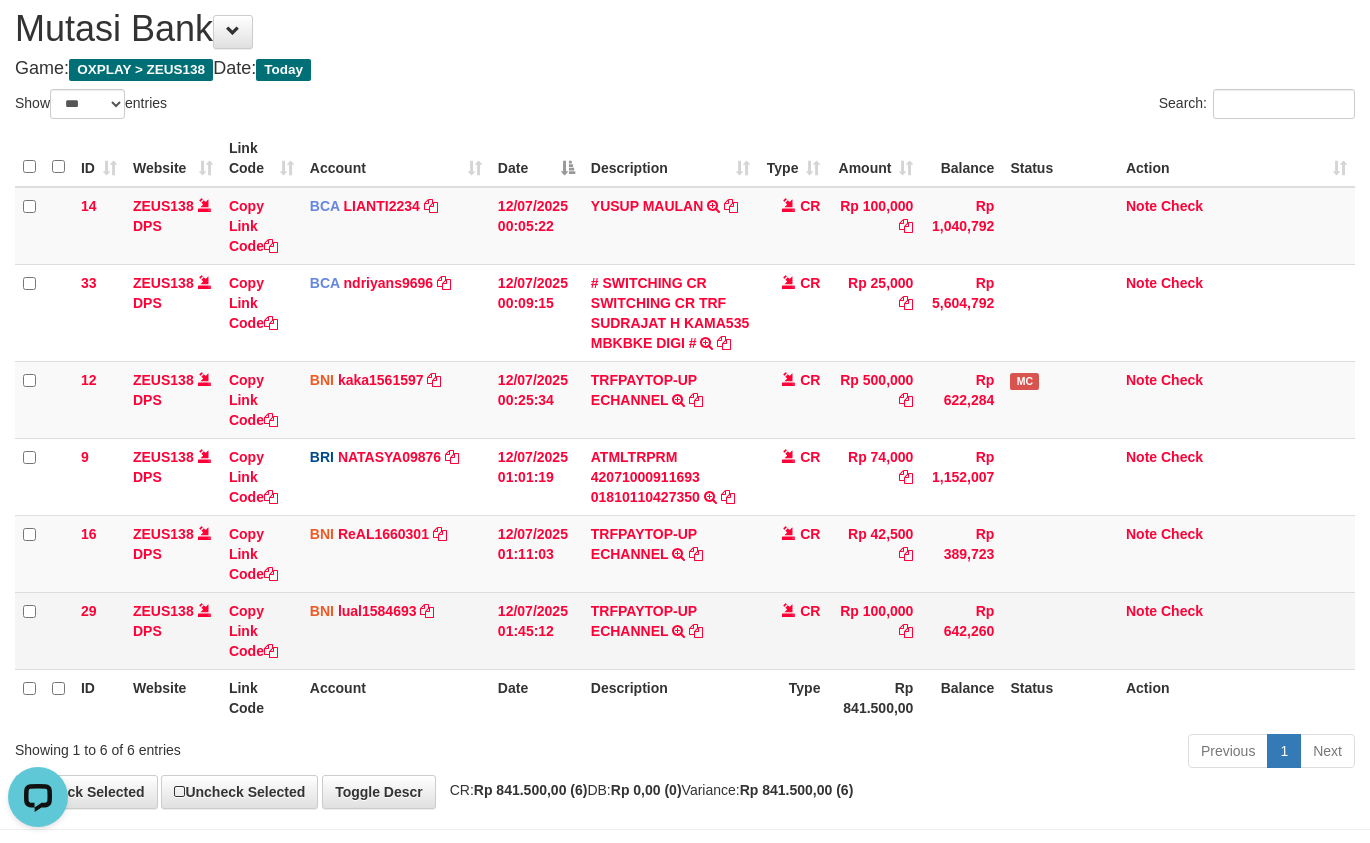 drag, startPoint x: 444, startPoint y: 744, endPoint x: 474, endPoint y: 643, distance: 105.36128 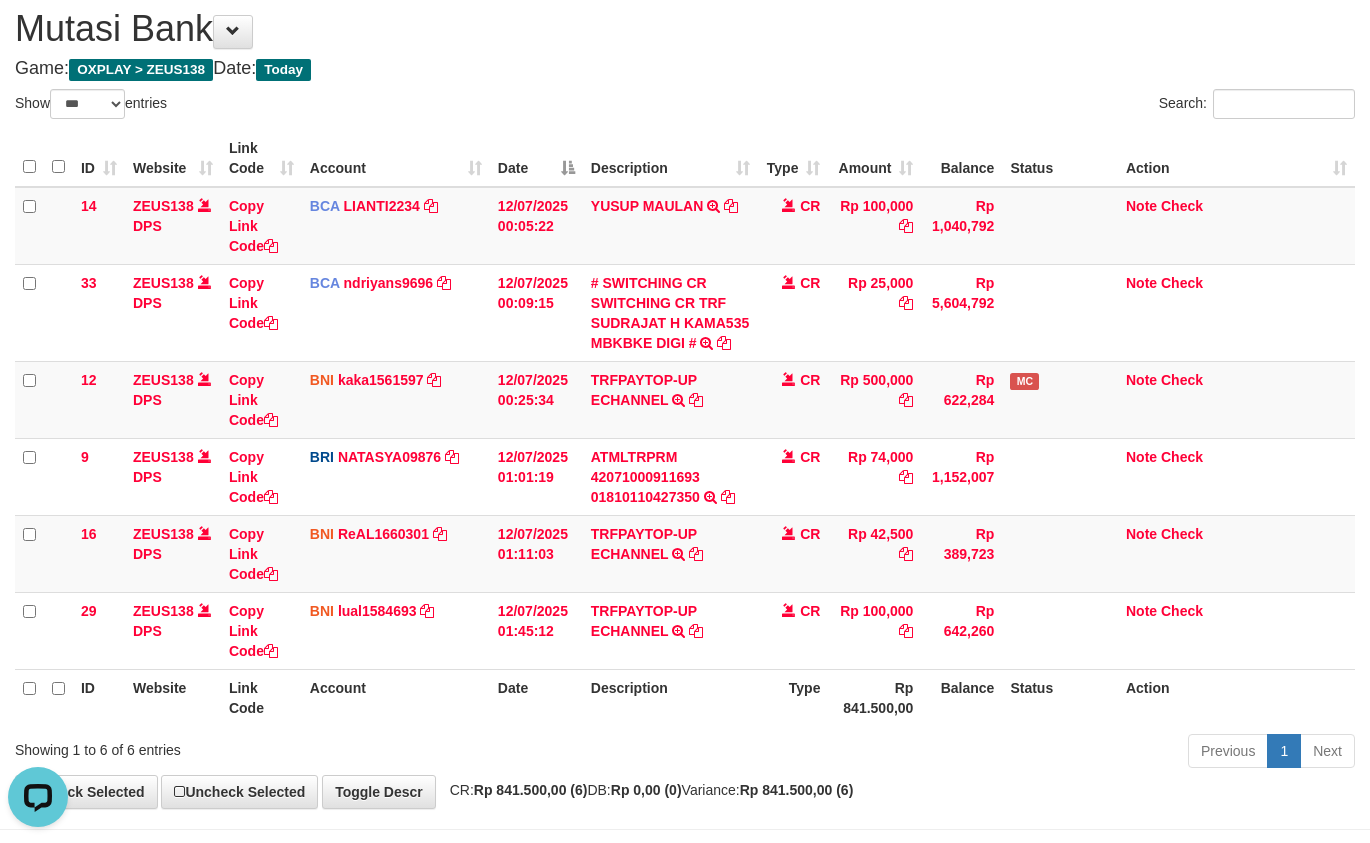 drag, startPoint x: 674, startPoint y: 715, endPoint x: 704, endPoint y: 713, distance: 30.066593 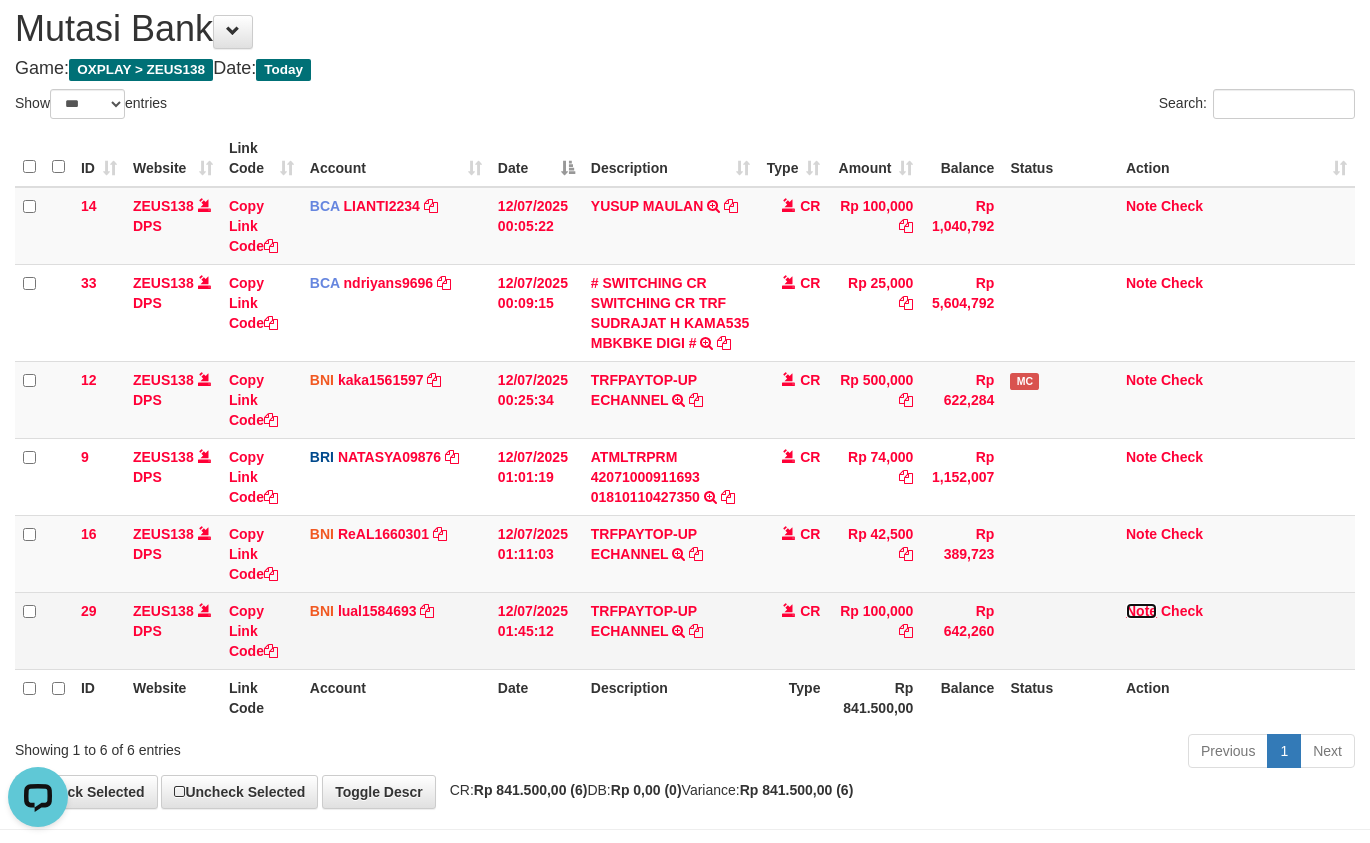 click on "Note" at bounding box center [1141, 611] 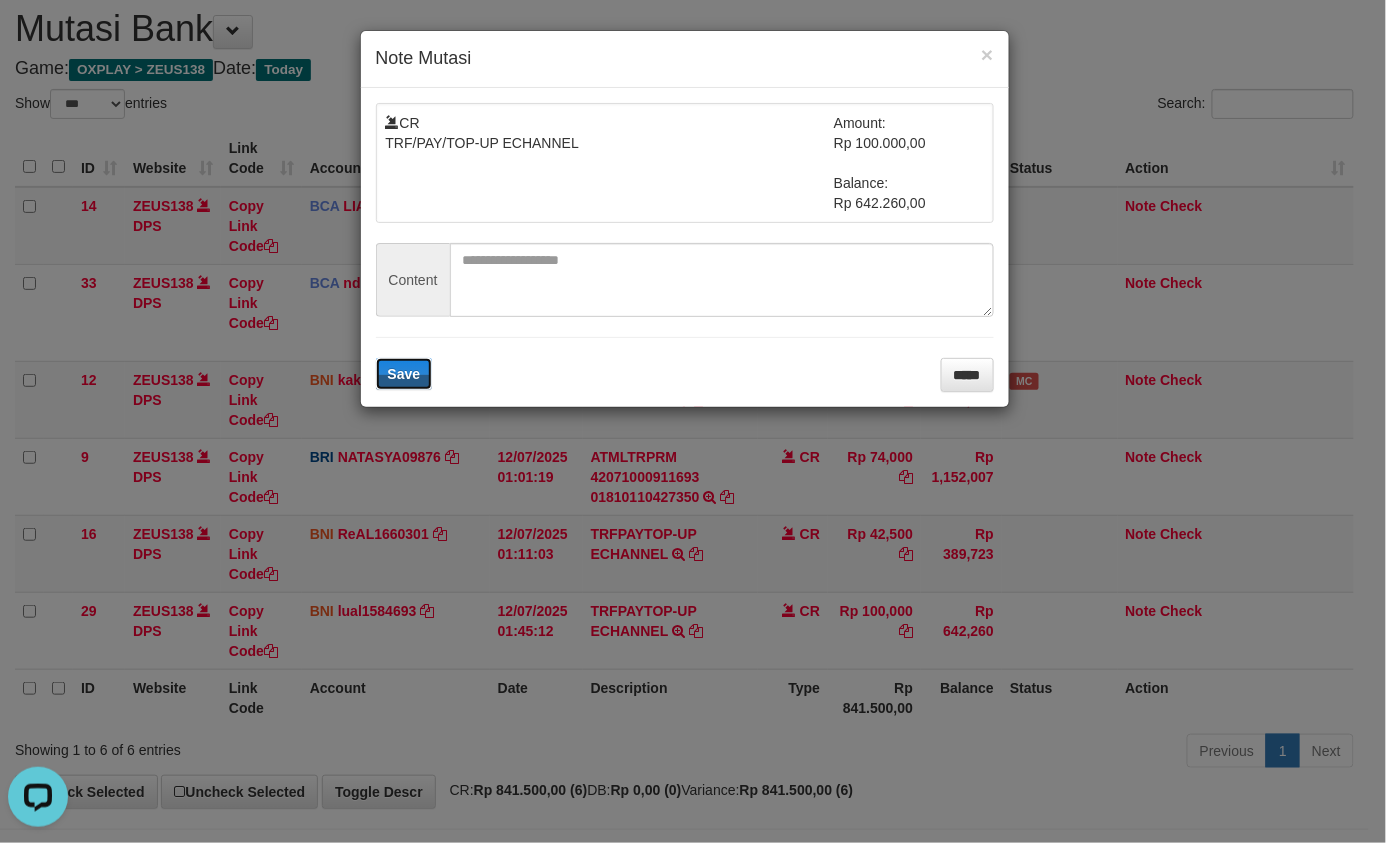 type 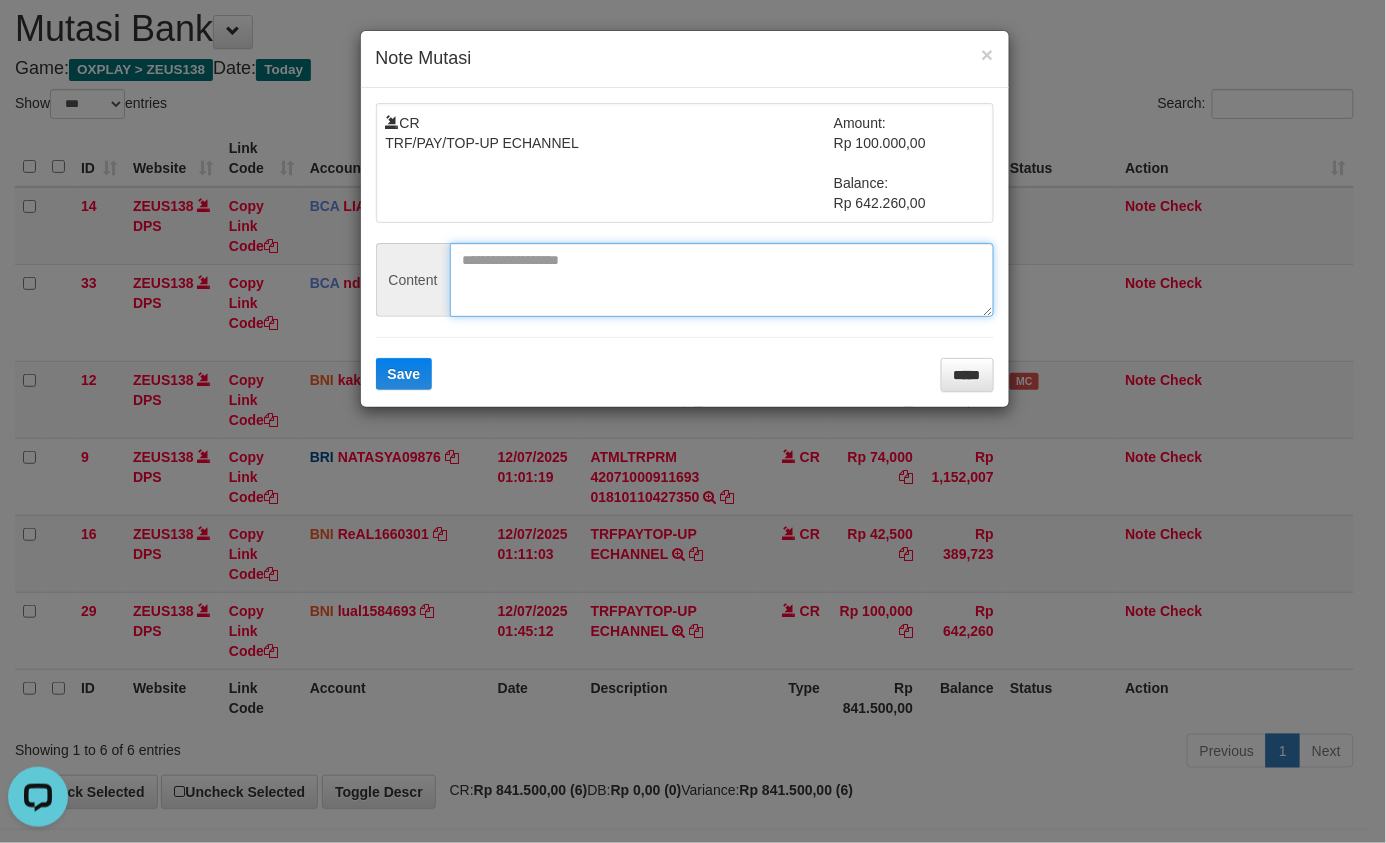 click at bounding box center [722, 280] 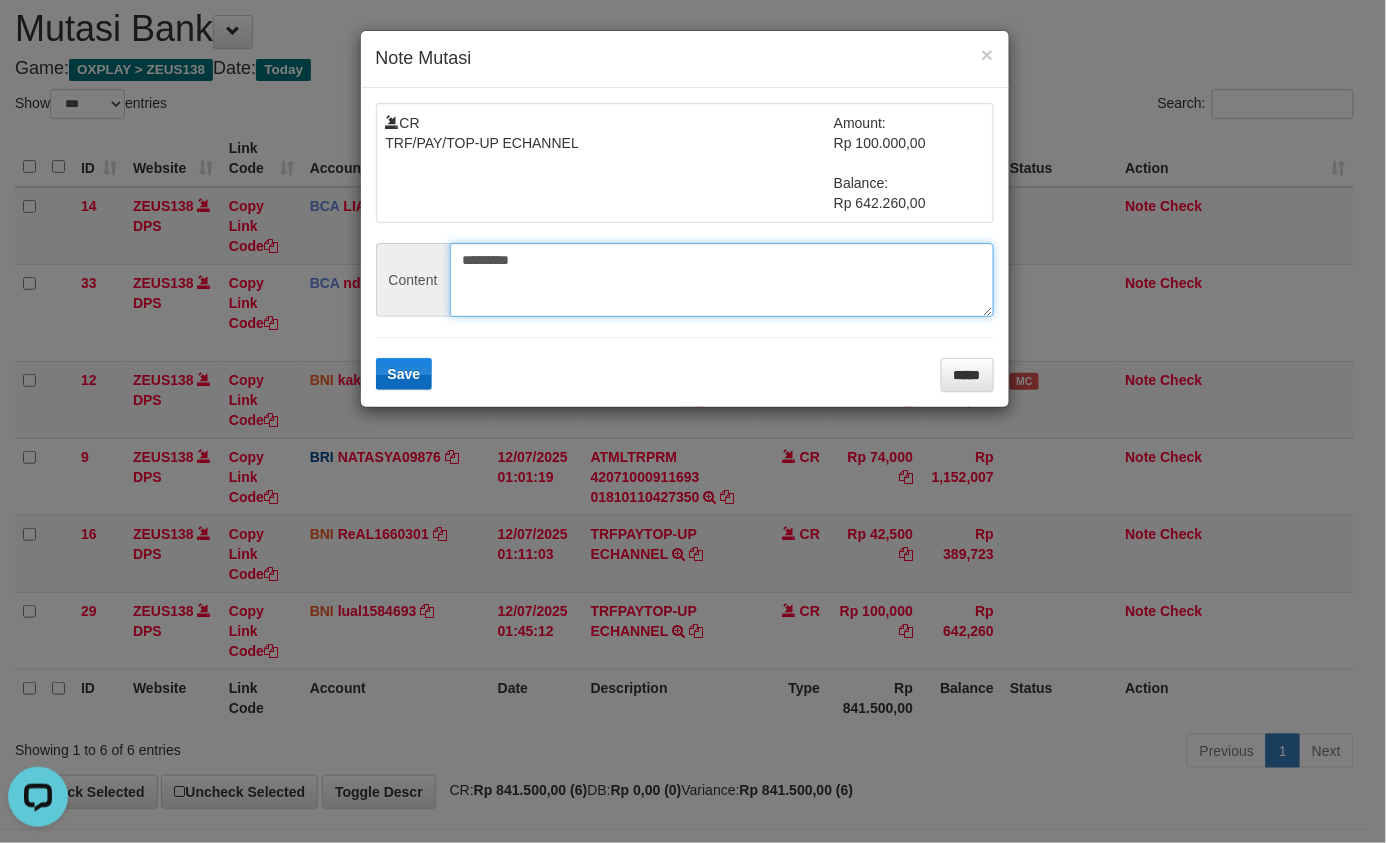 type on "*********" 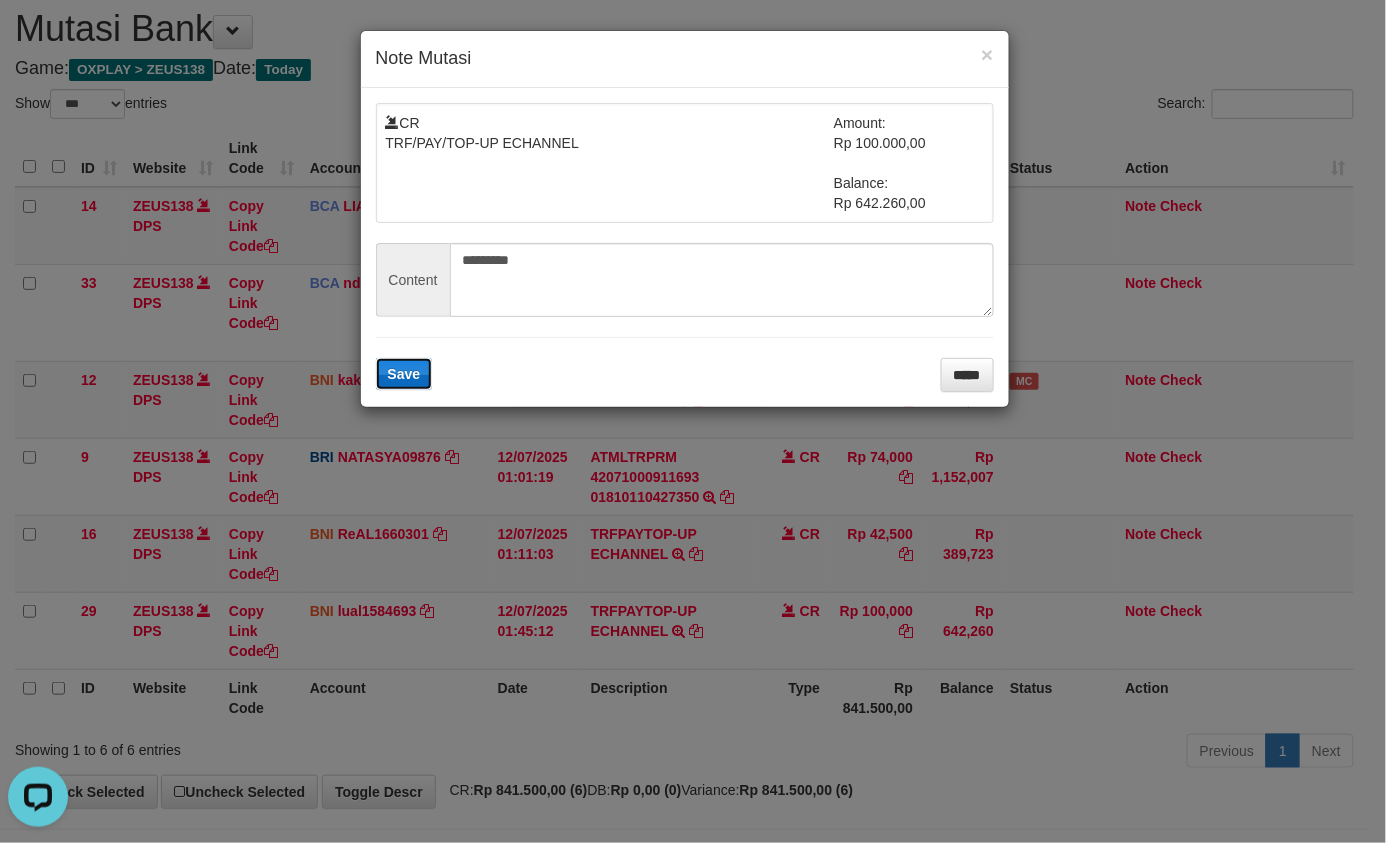 click on "Save" at bounding box center [404, 374] 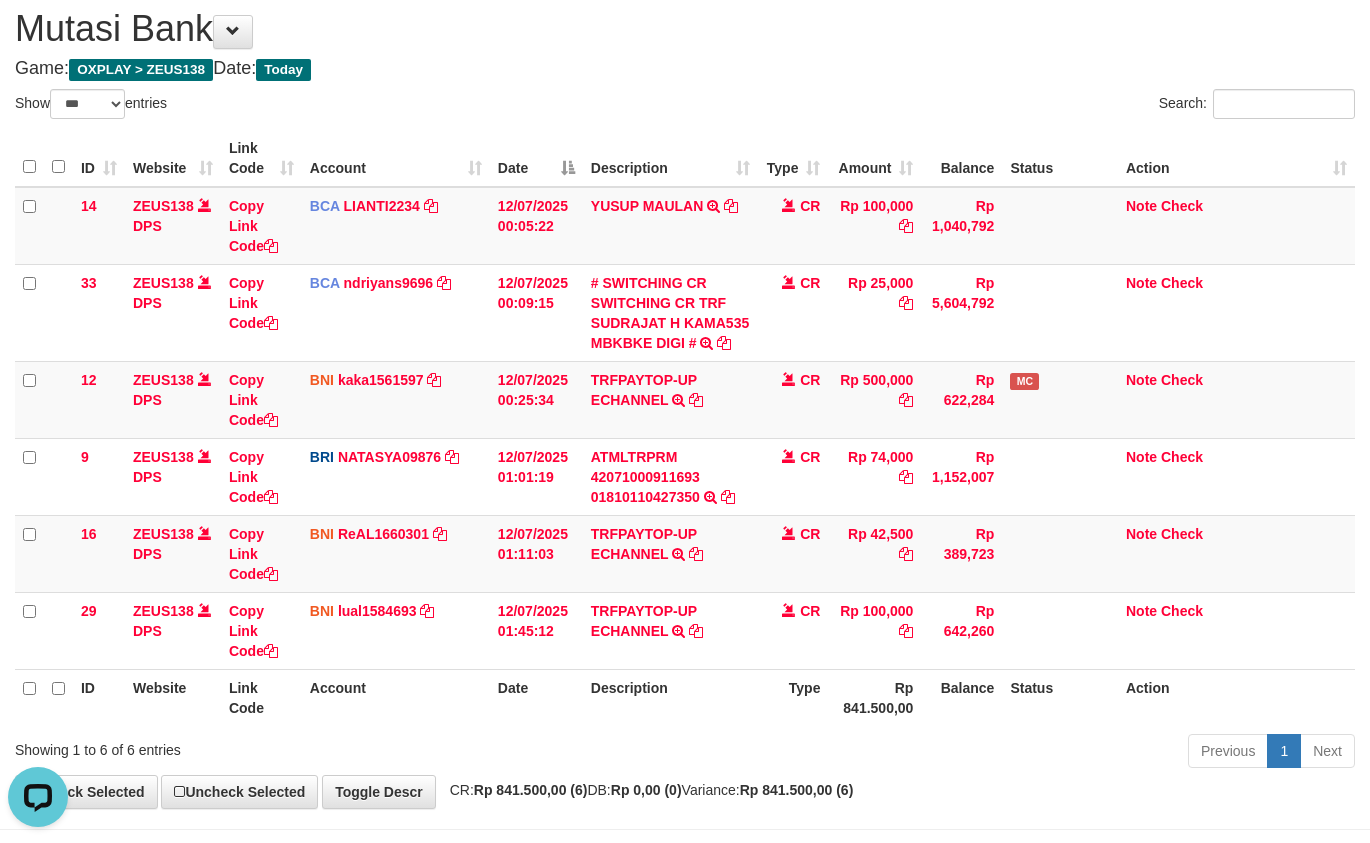 drag, startPoint x: 544, startPoint y: 746, endPoint x: 386, endPoint y: 724, distance: 159.52429 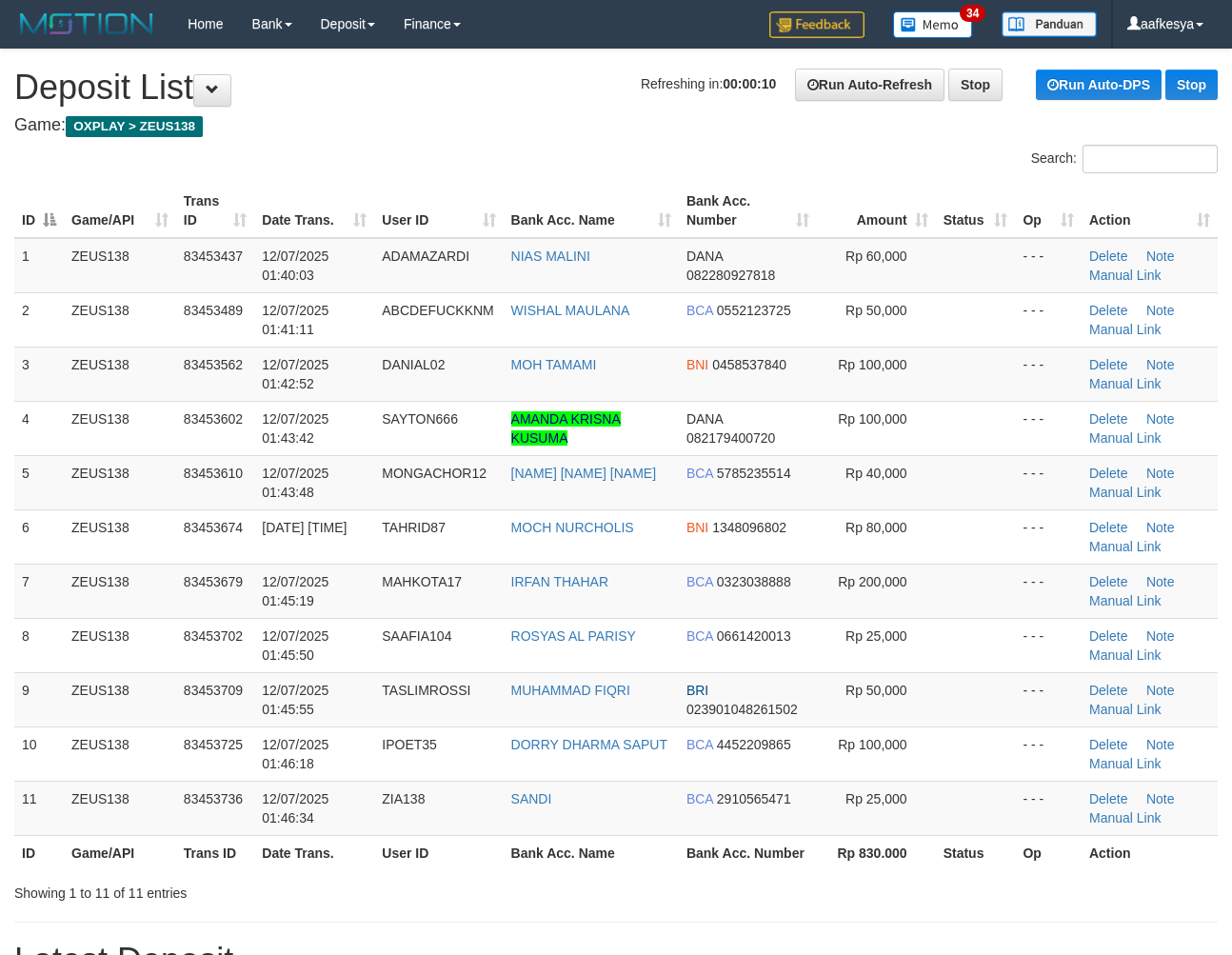scroll, scrollTop: 0, scrollLeft: 0, axis: both 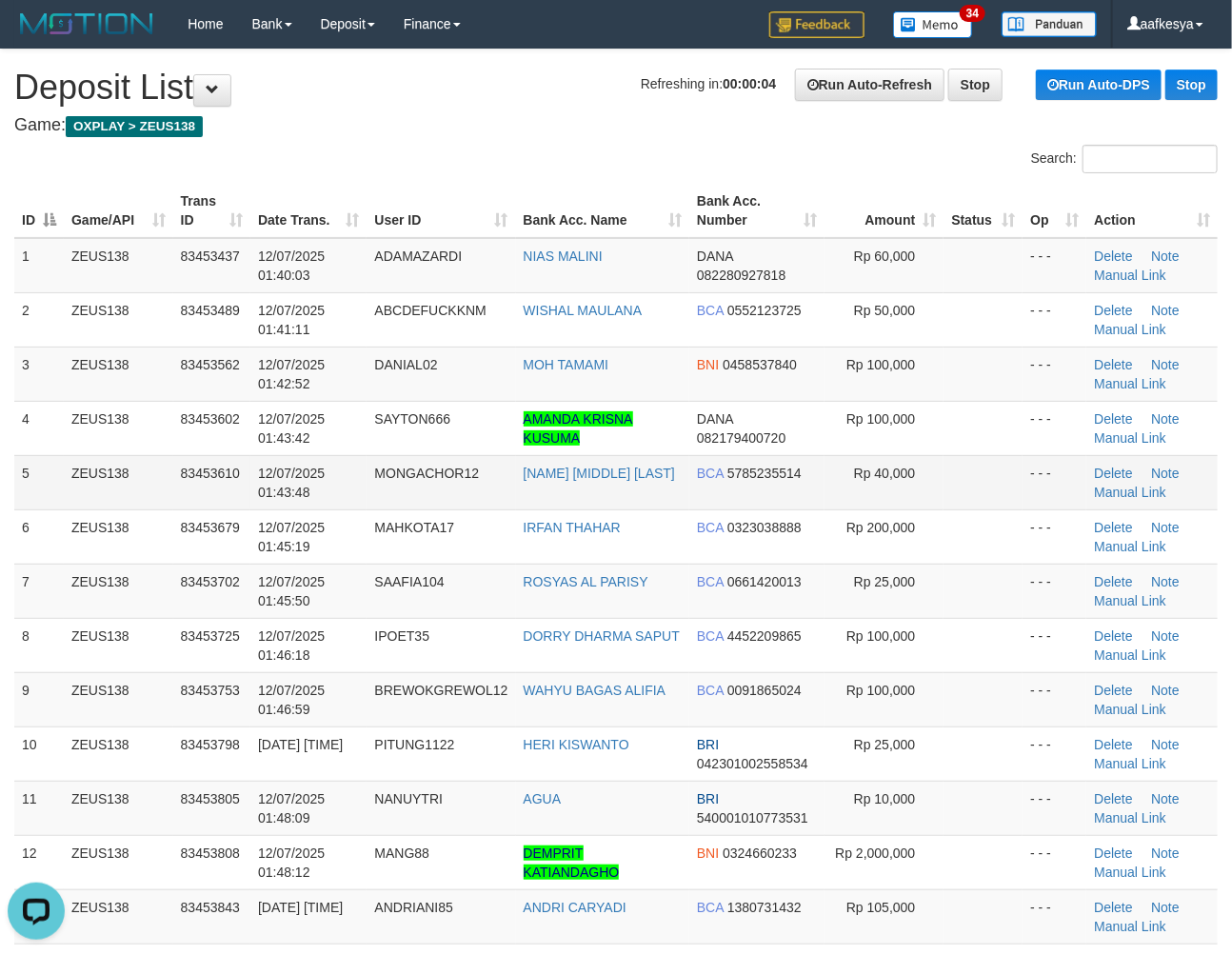 click on "MONGACHOR12" at bounding box center (441, 482) 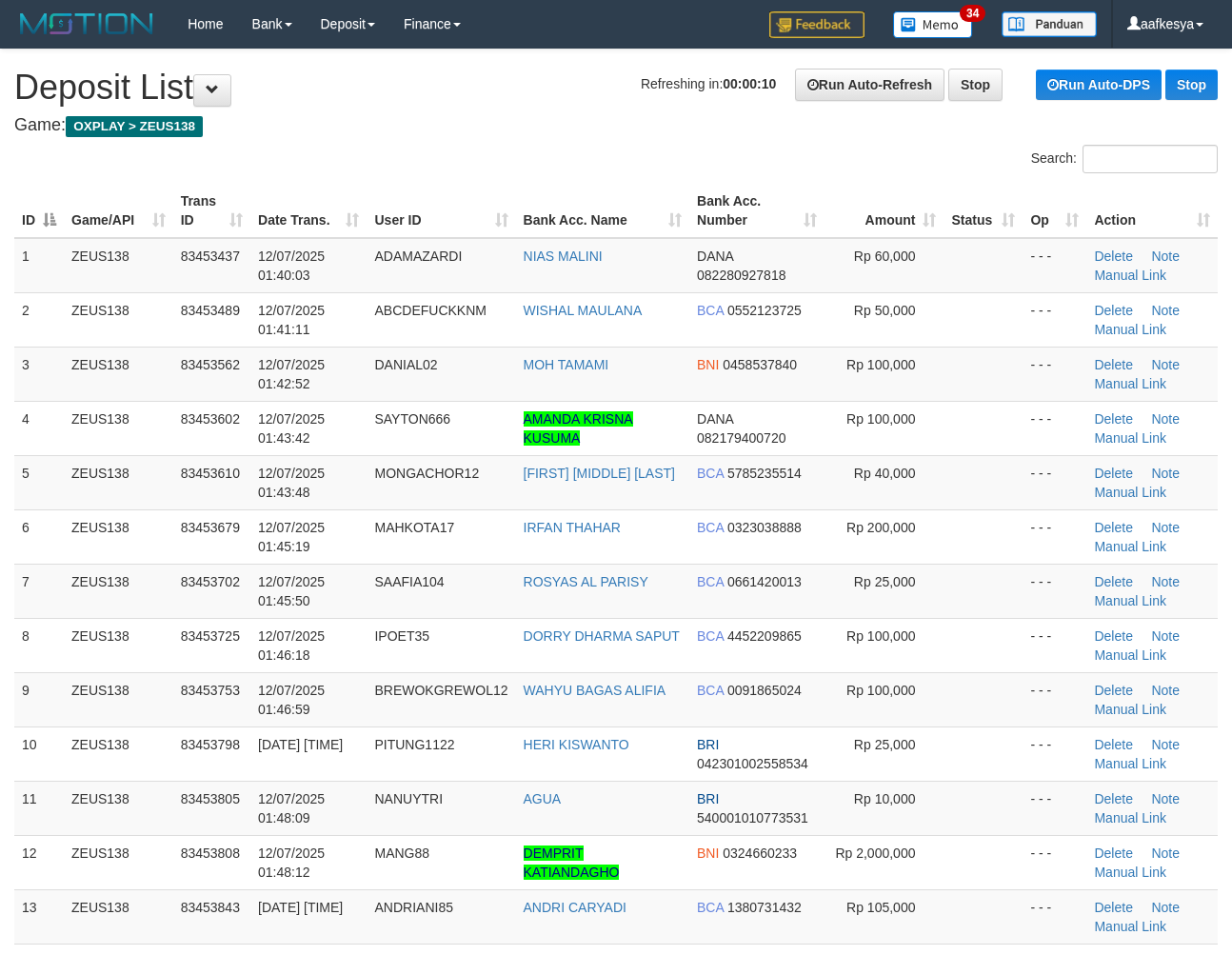 scroll, scrollTop: 0, scrollLeft: 0, axis: both 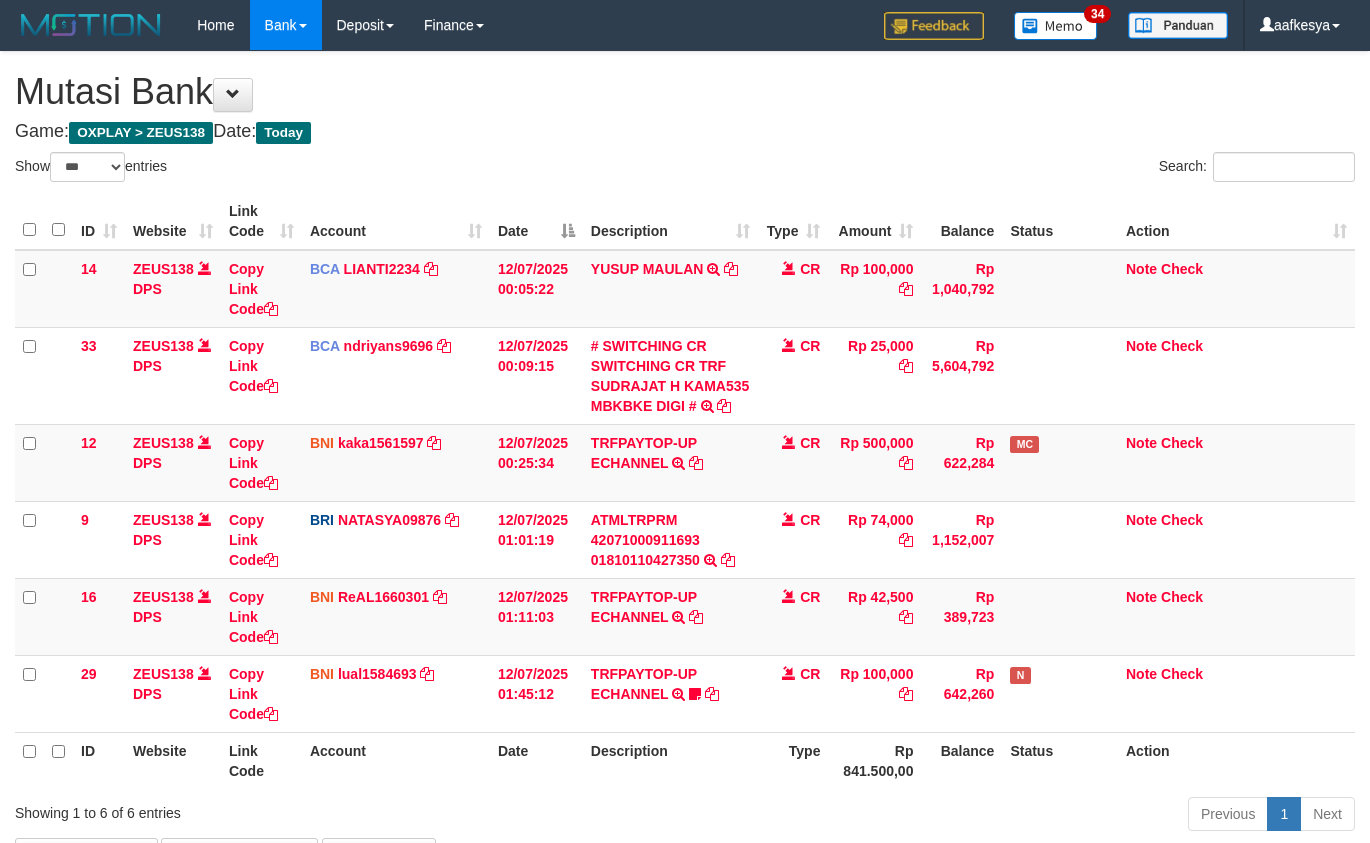 select on "***" 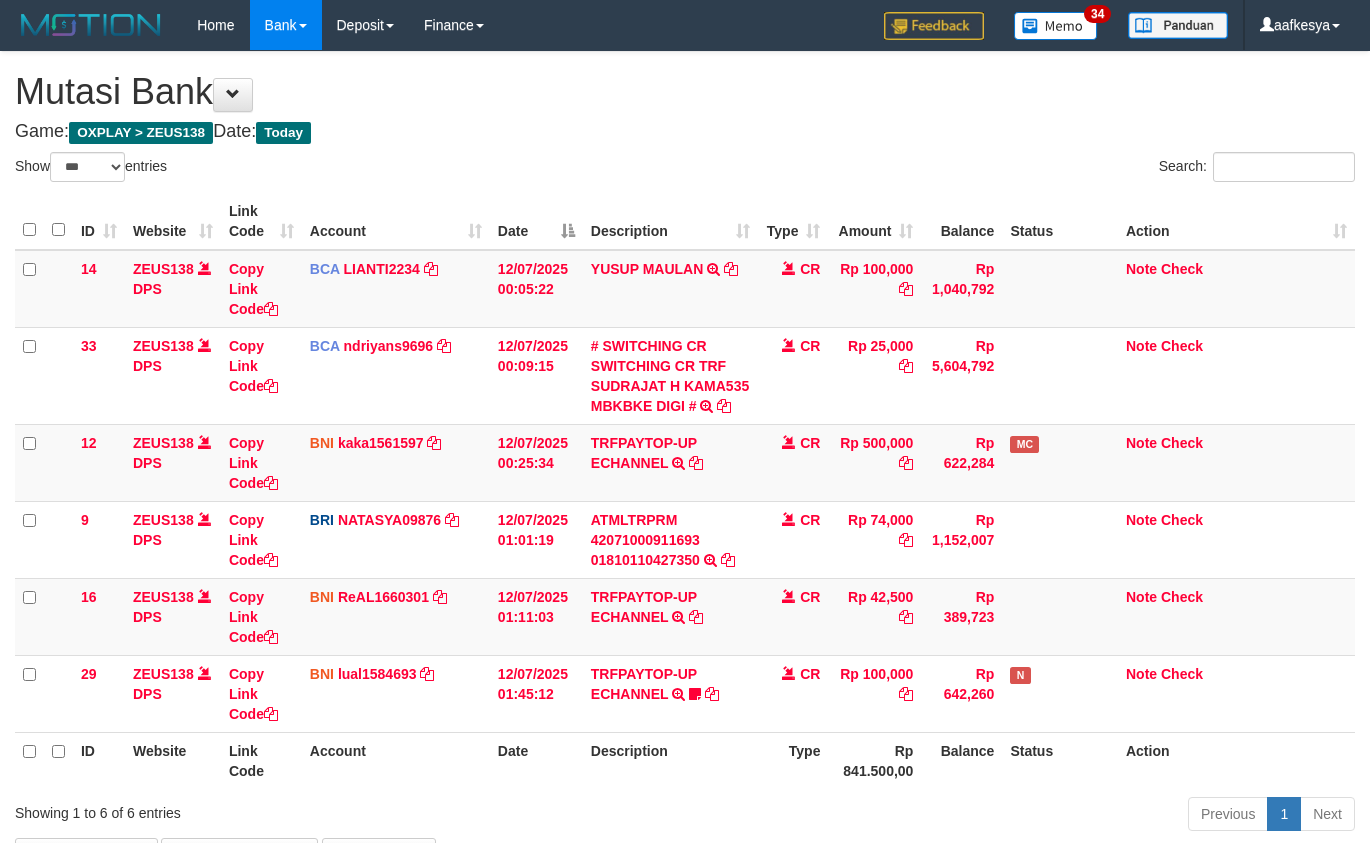 scroll, scrollTop: 63, scrollLeft: 0, axis: vertical 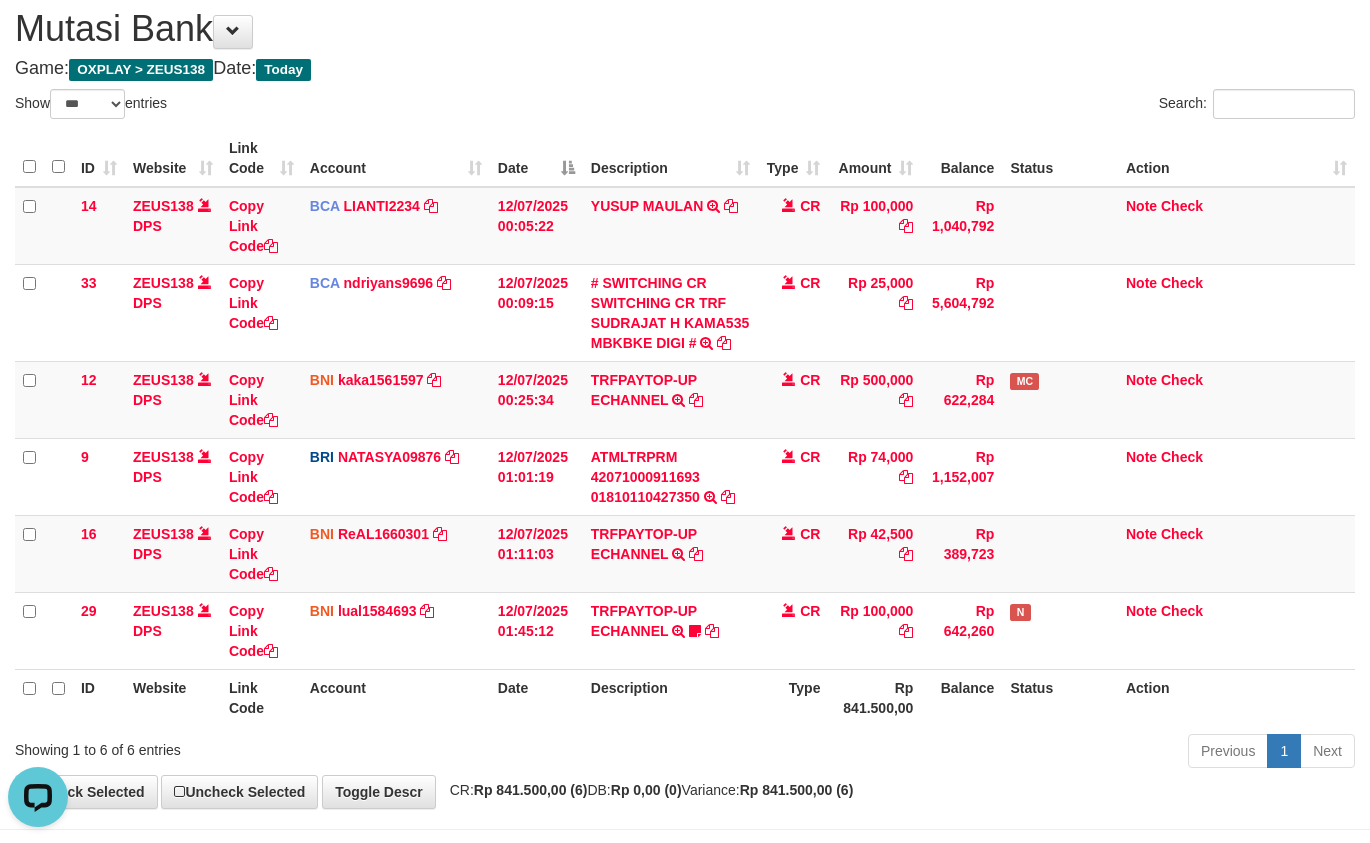 click on "Previous 1 Next" at bounding box center (970, 753) 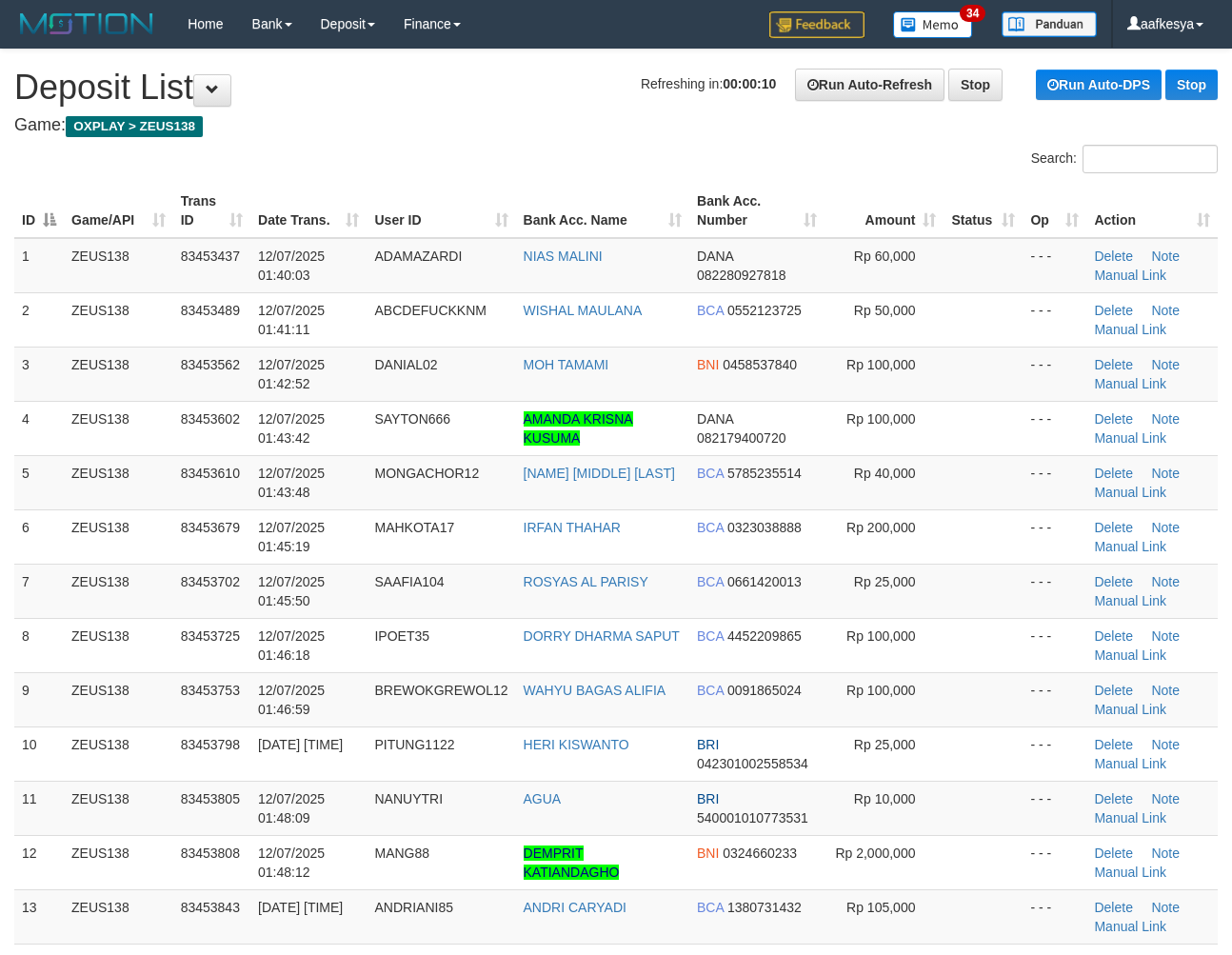 scroll, scrollTop: 0, scrollLeft: 0, axis: both 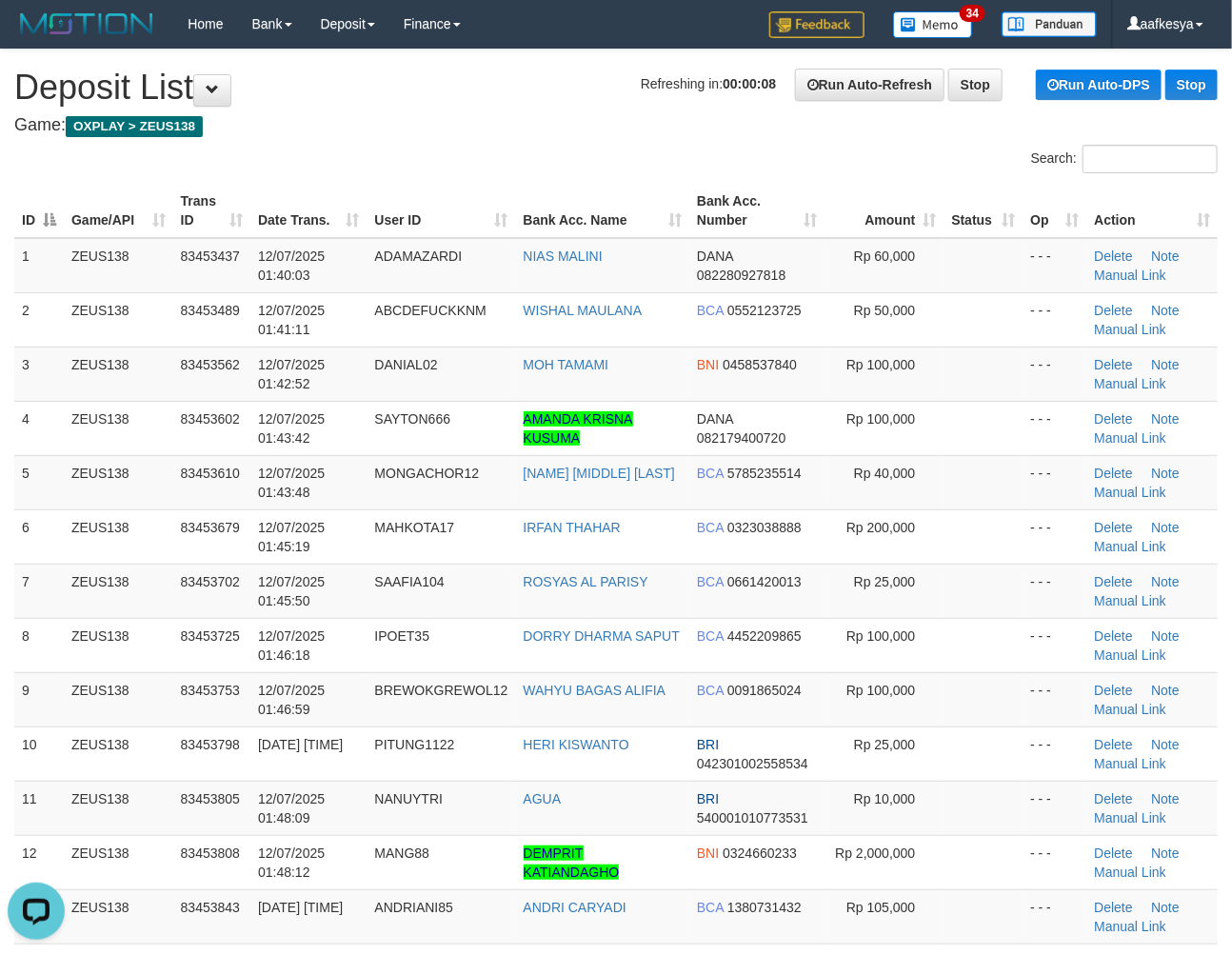 click on "Game:   OXPLAY > ZEUS138" at bounding box center (616, 126) 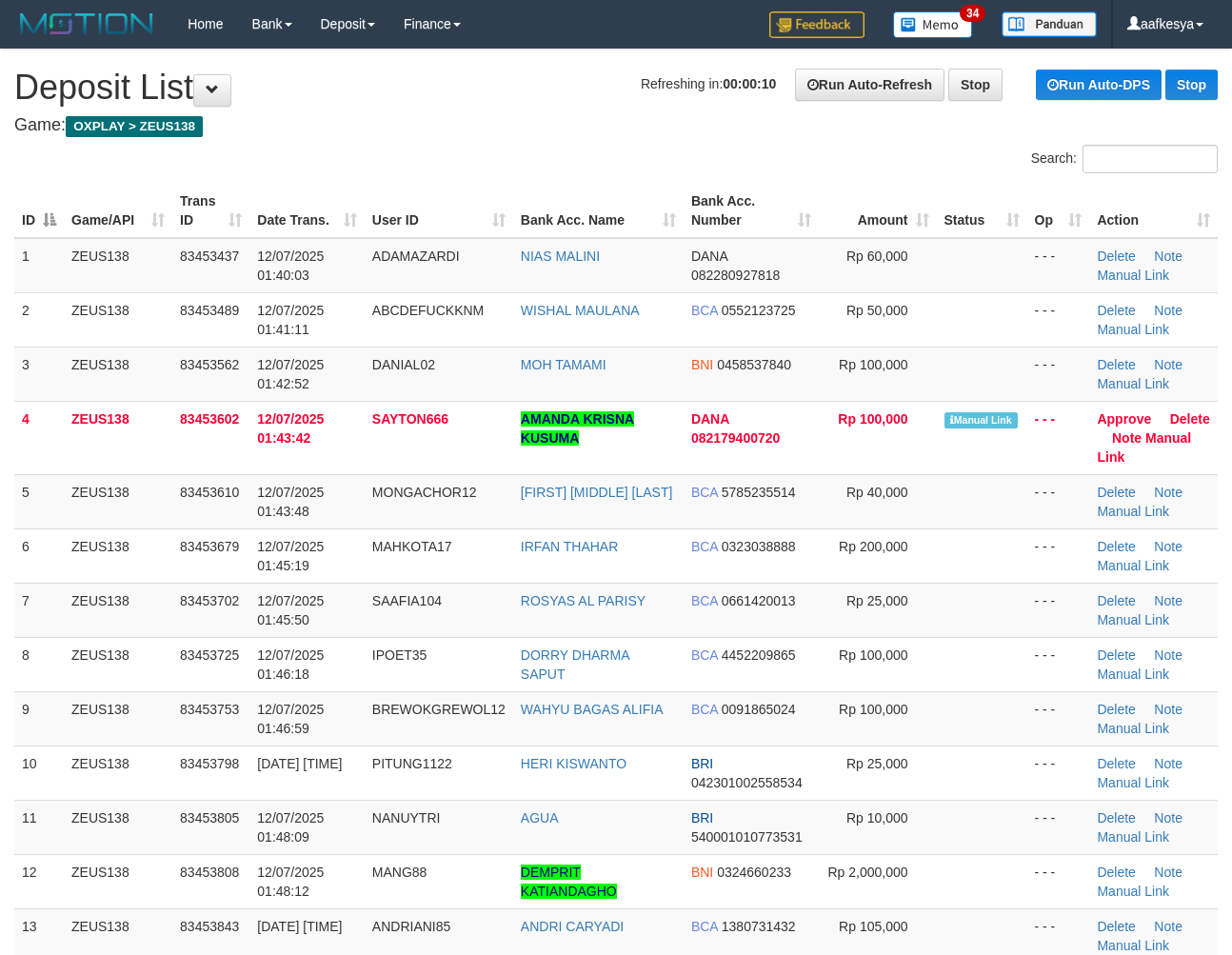 scroll, scrollTop: 0, scrollLeft: 0, axis: both 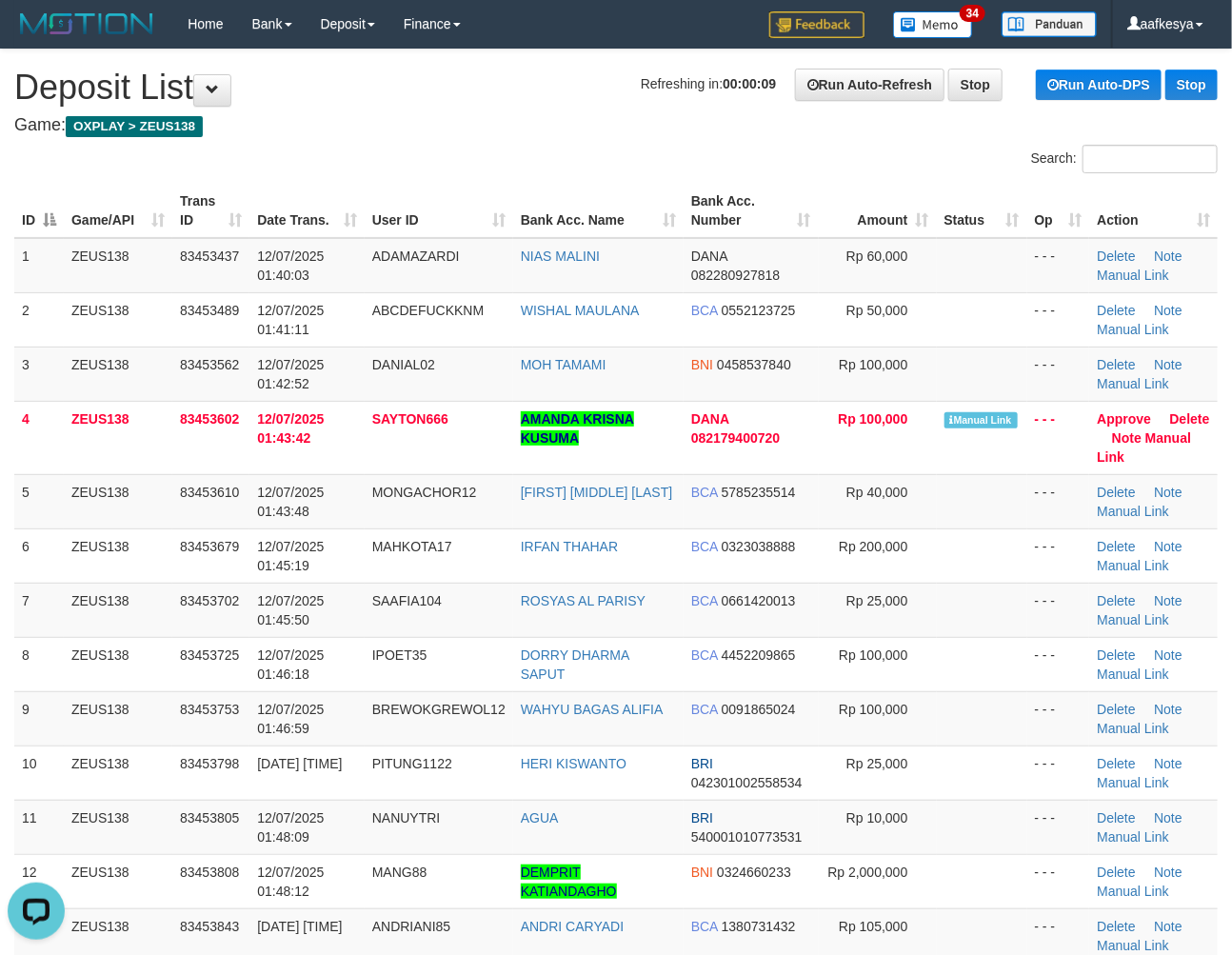 click on "**********" at bounding box center [616, 1462] 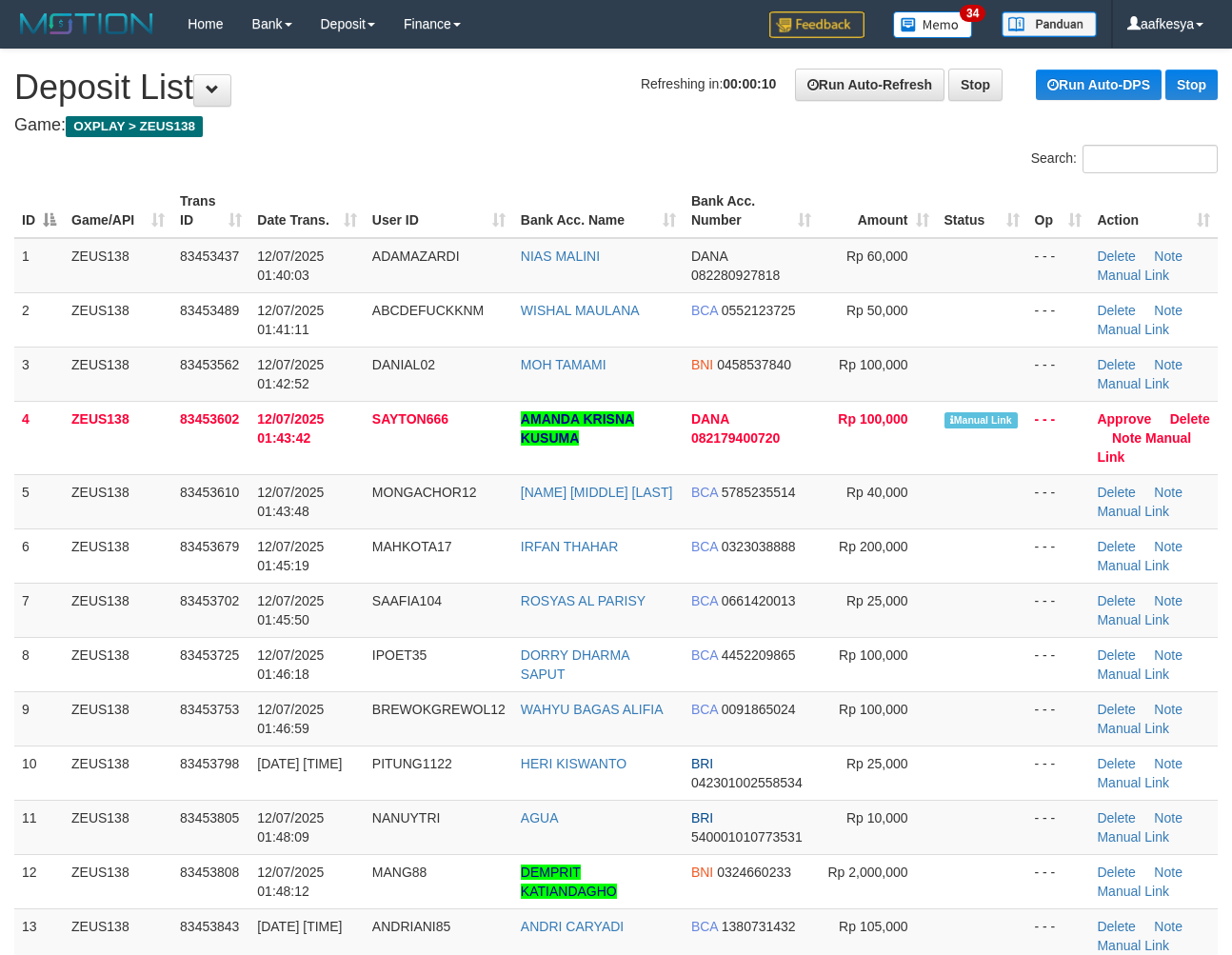 scroll, scrollTop: 0, scrollLeft: 0, axis: both 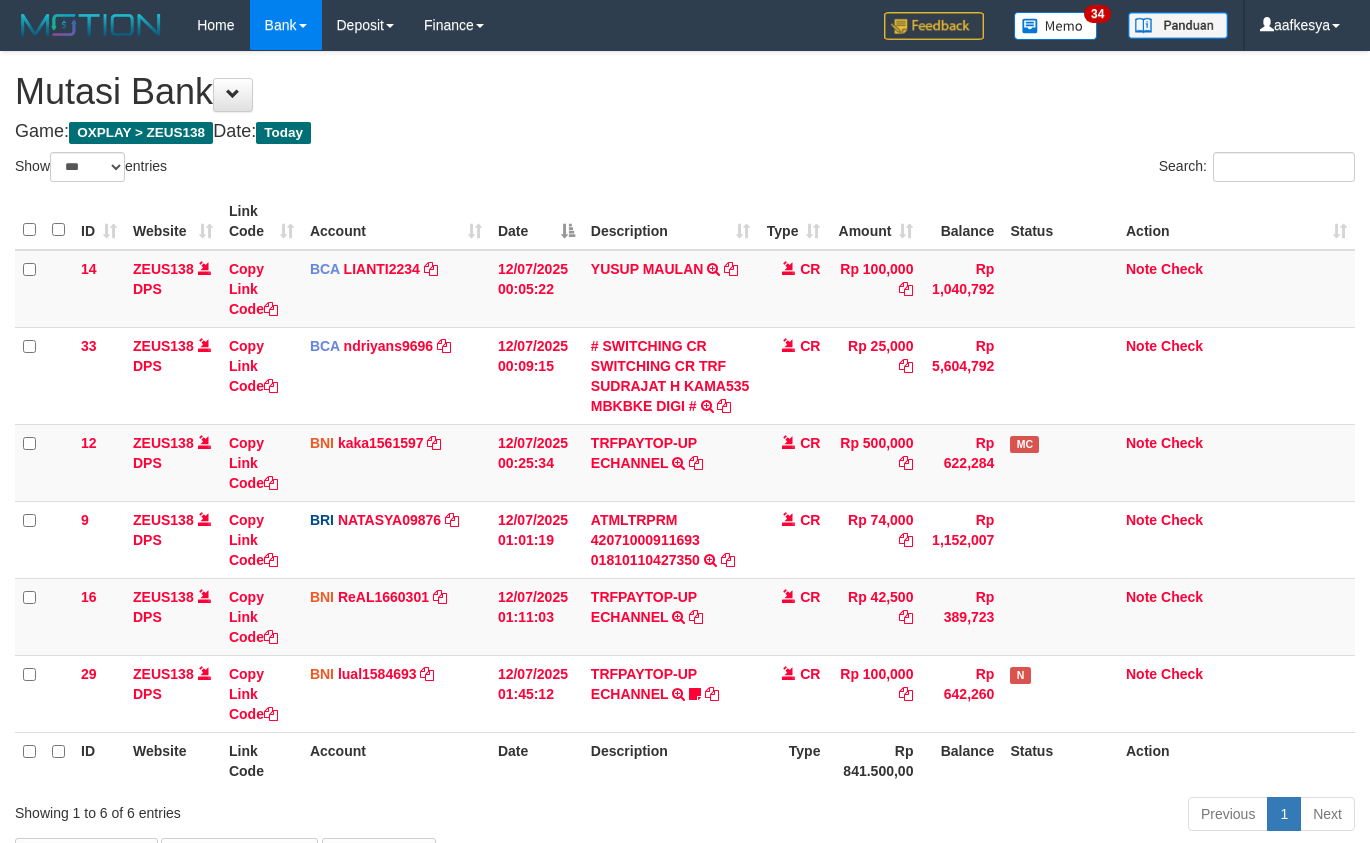 select on "***" 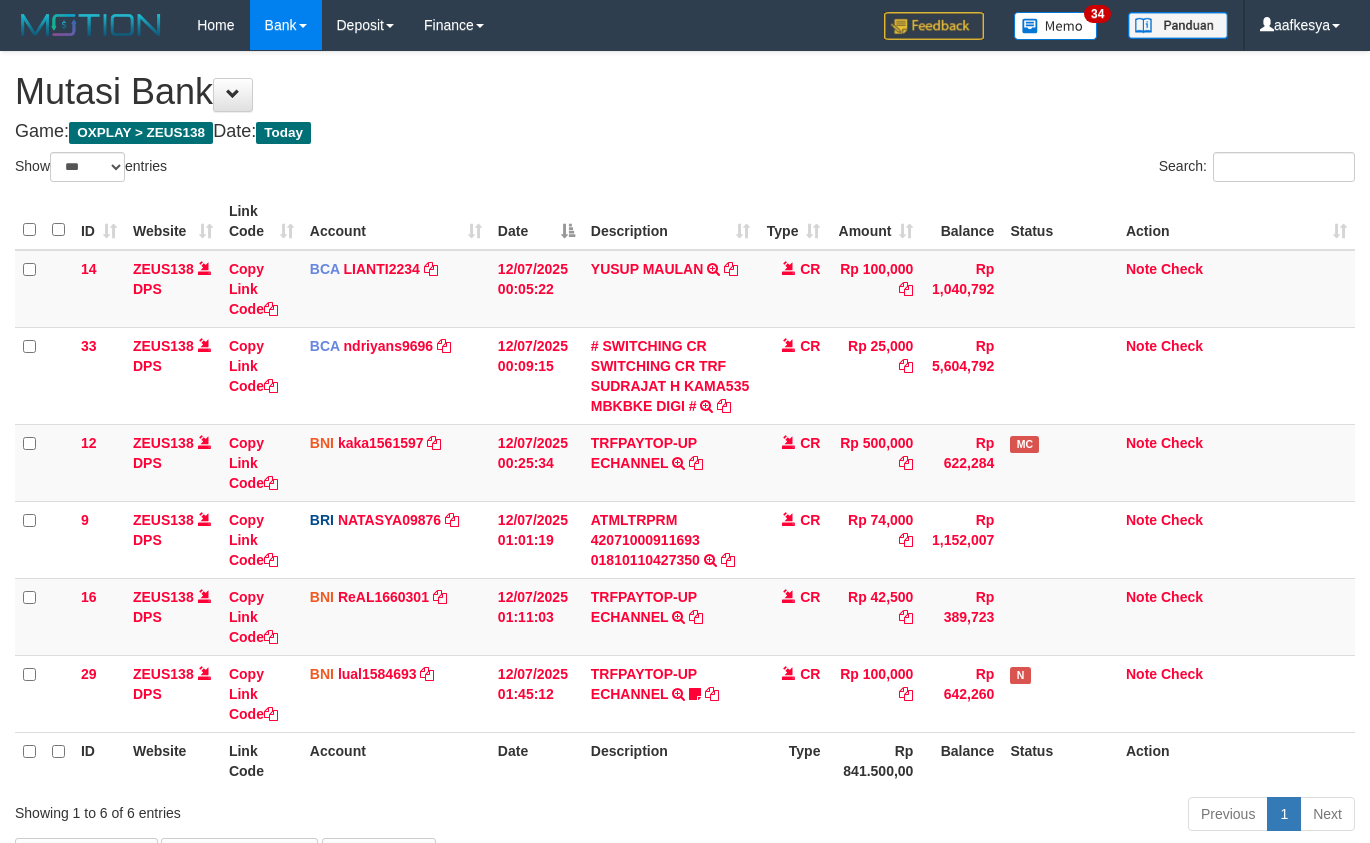 scroll, scrollTop: 63, scrollLeft: 0, axis: vertical 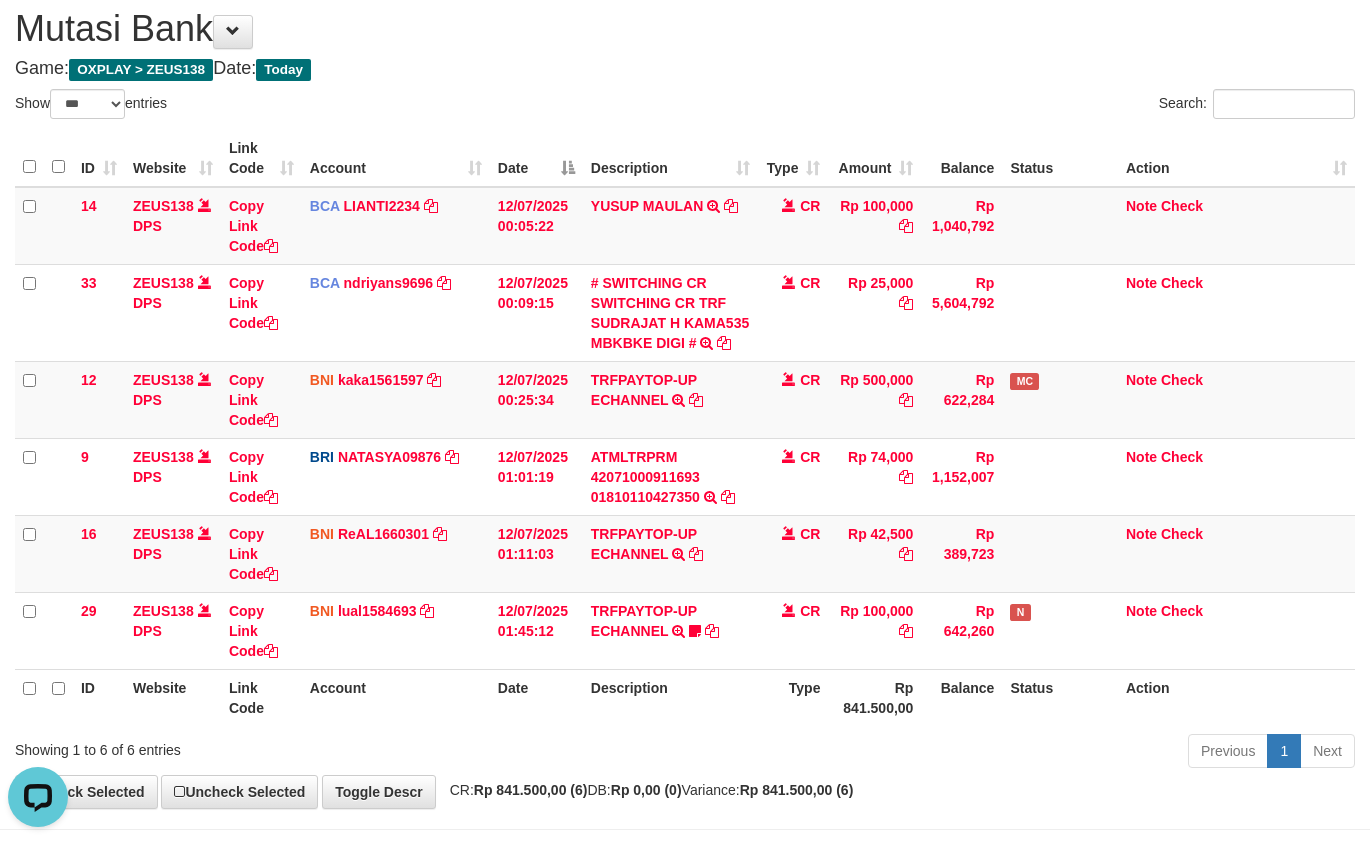 click on "Showing 1 to 6 of 6 entries" at bounding box center (285, 746) 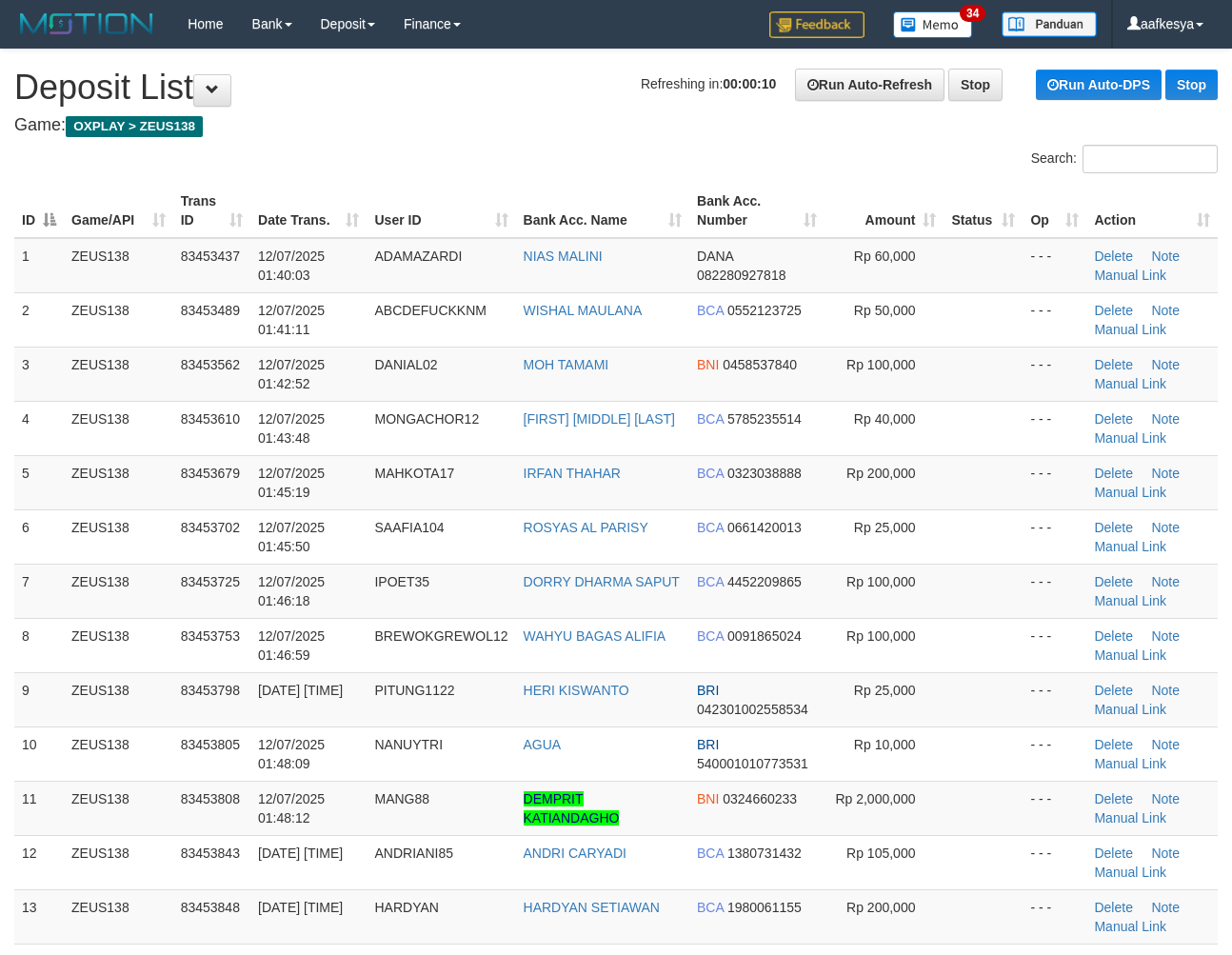 scroll, scrollTop: 0, scrollLeft: 0, axis: both 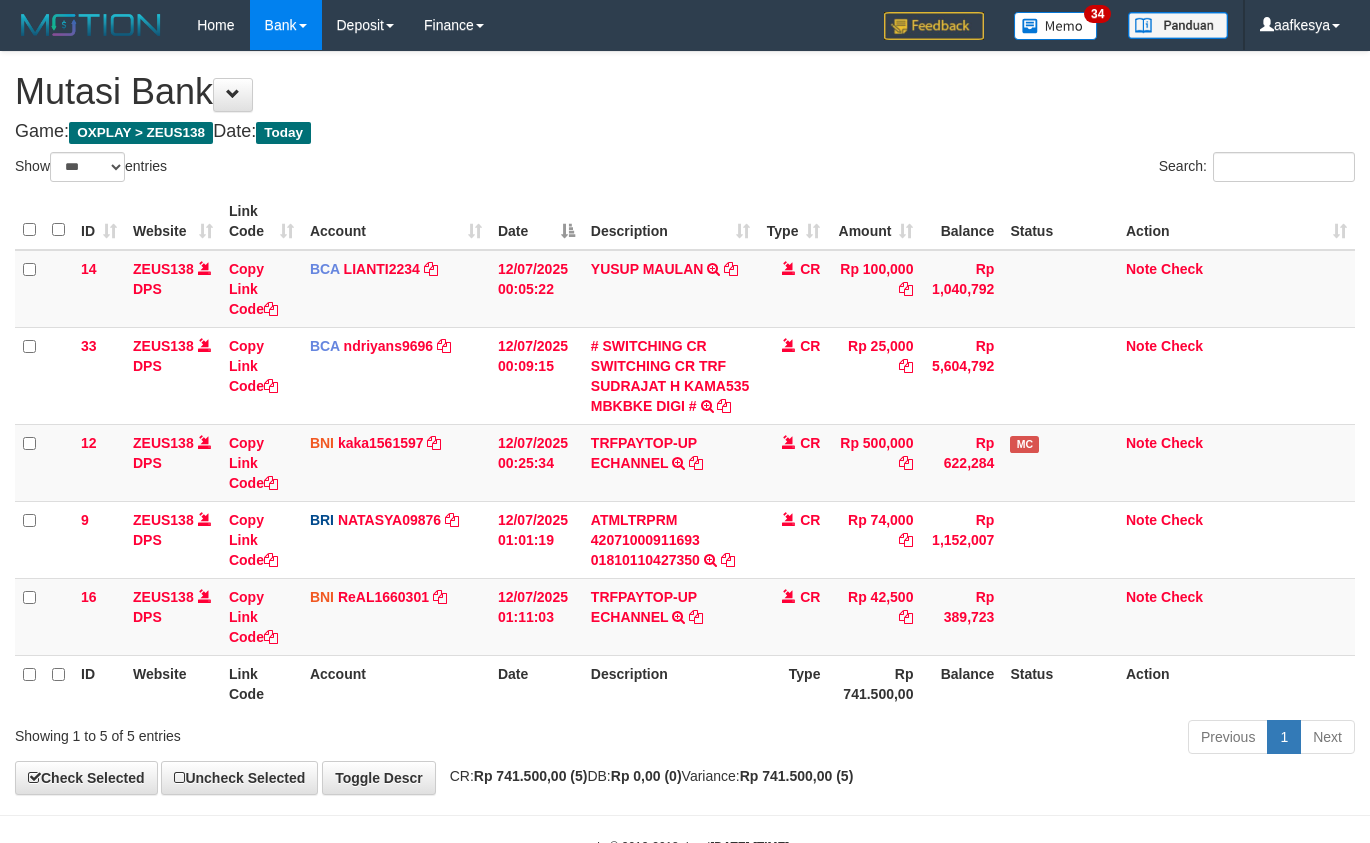 select on "***" 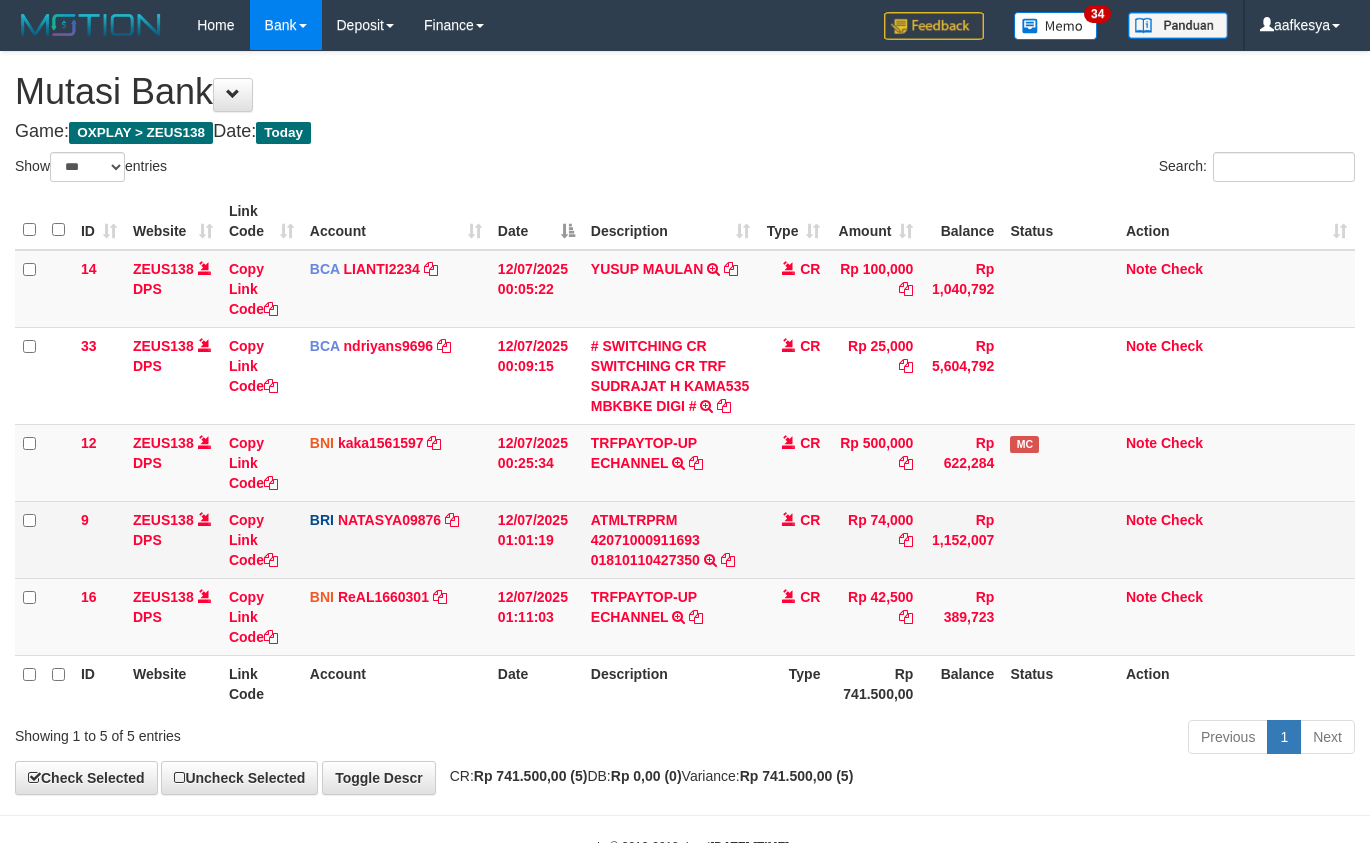 scroll, scrollTop: 63, scrollLeft: 0, axis: vertical 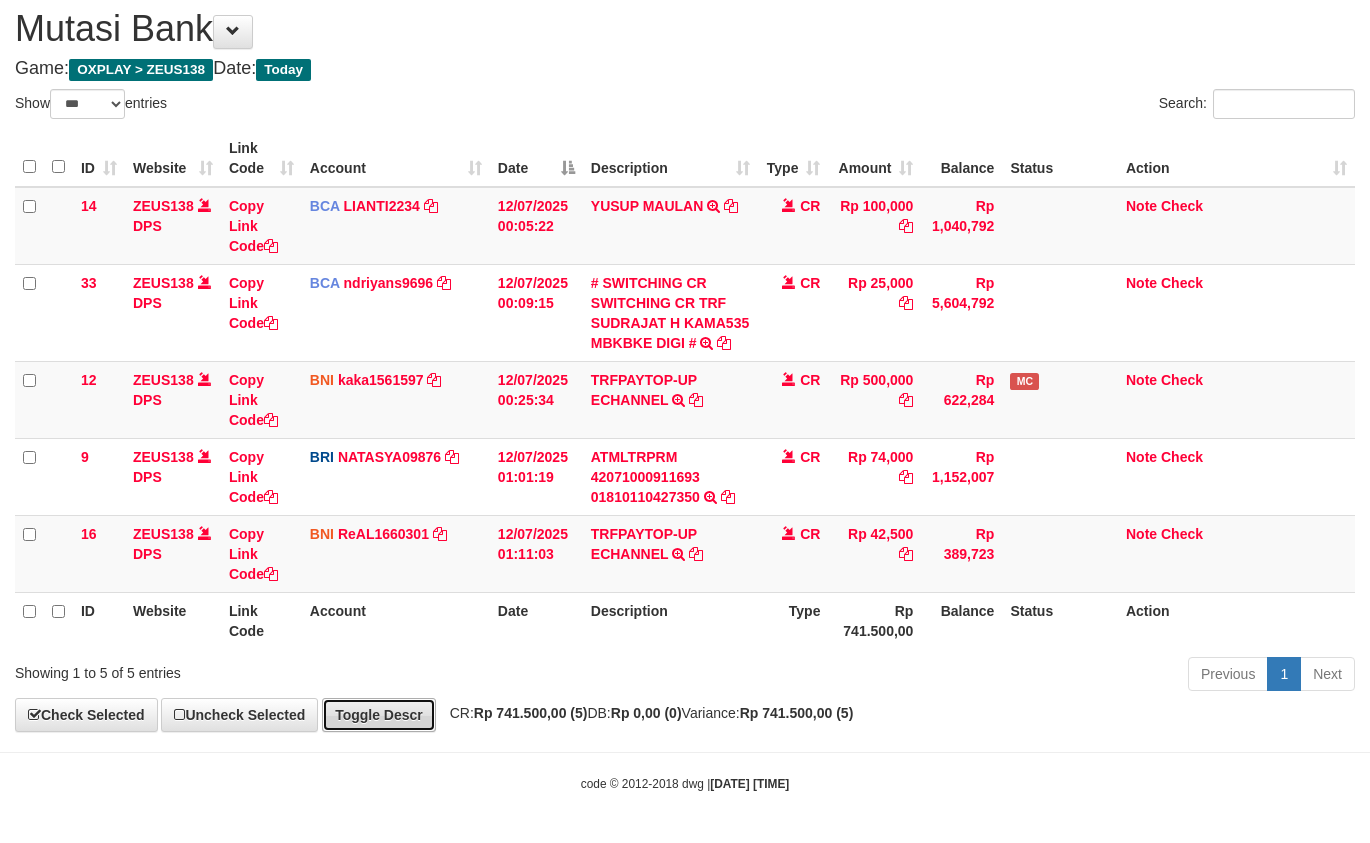 click on "Toggle Descr" at bounding box center (379, 715) 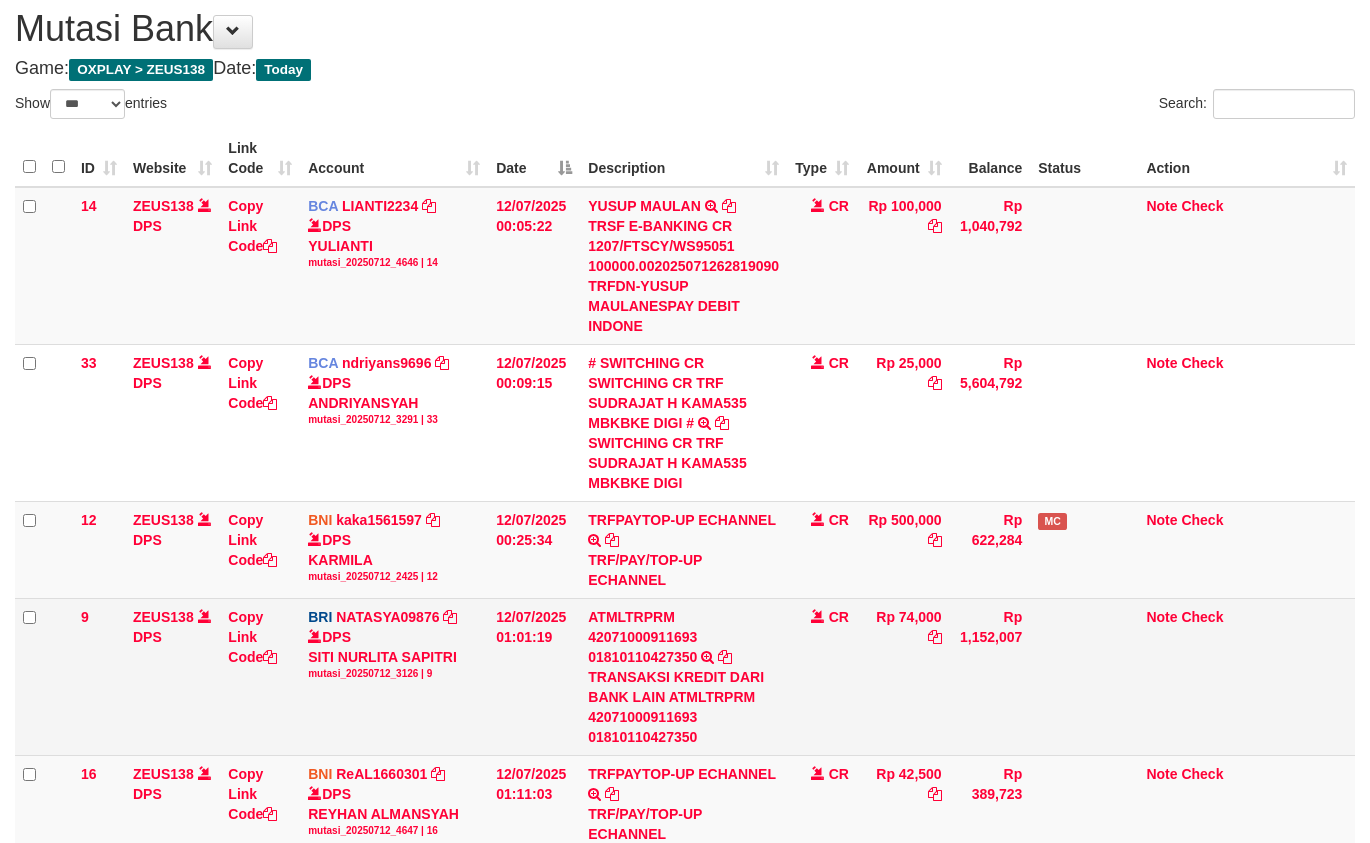 scroll, scrollTop: 260, scrollLeft: 0, axis: vertical 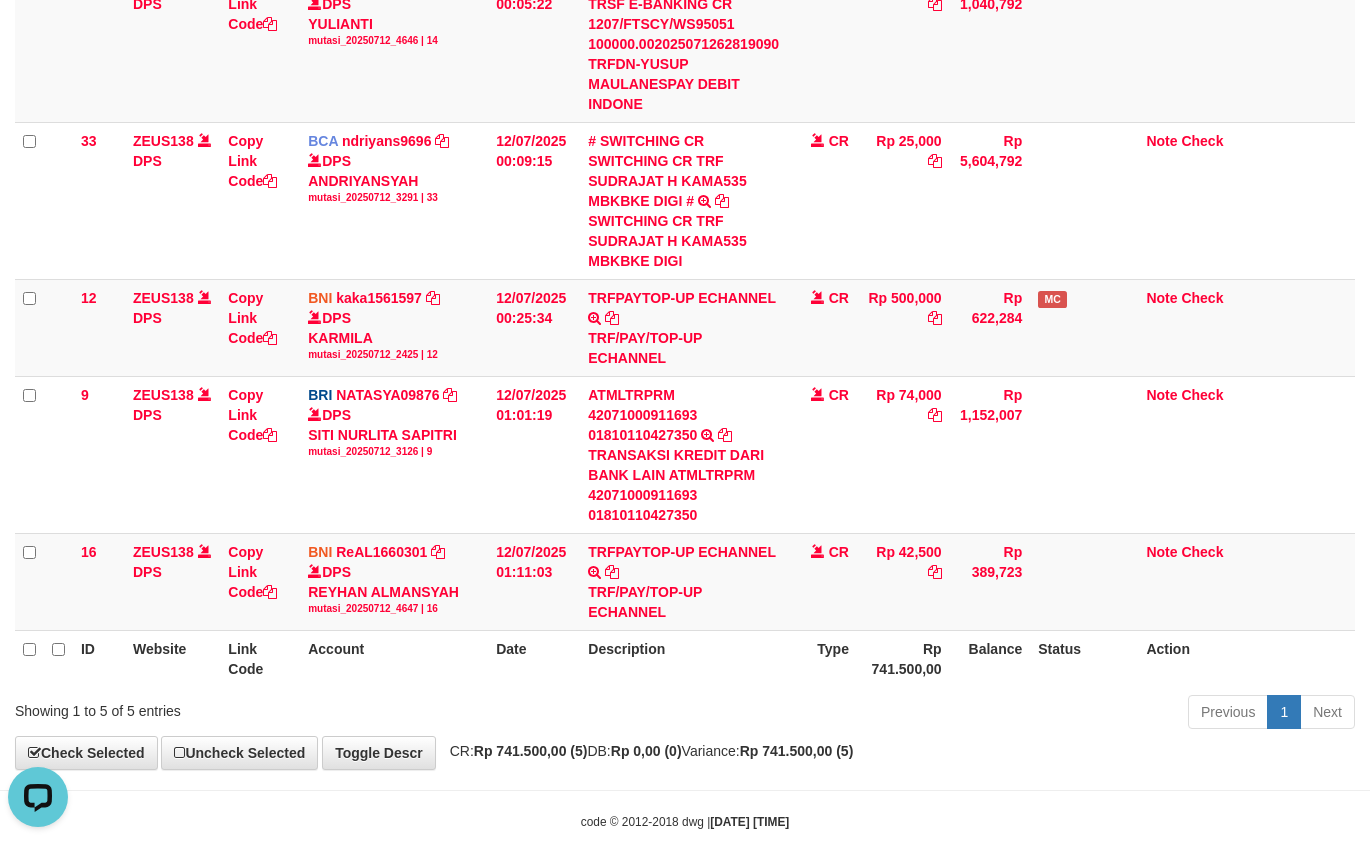 click on "Showing 1 to 5 of 5 entries" at bounding box center [285, 707] 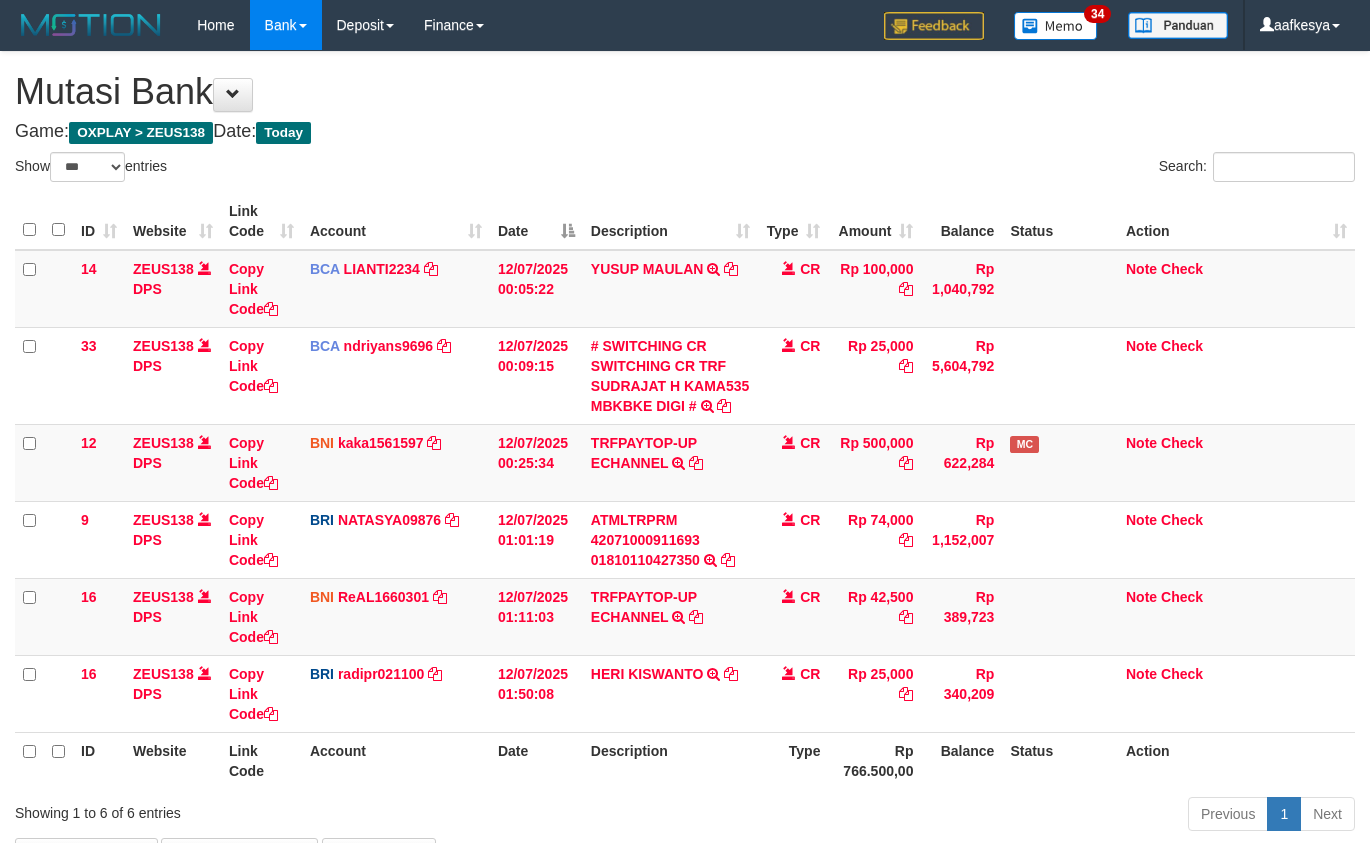 select on "***" 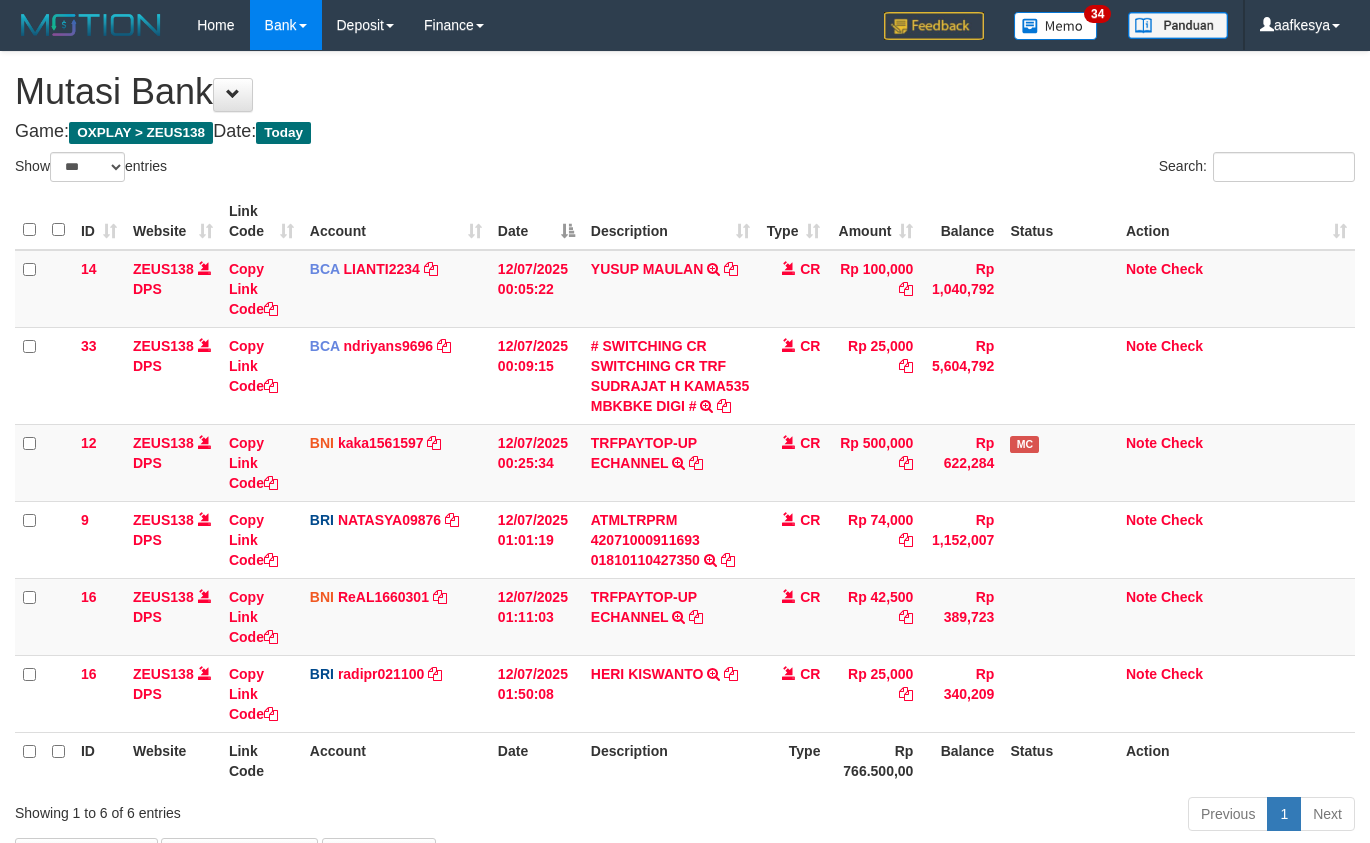 scroll, scrollTop: 141, scrollLeft: 0, axis: vertical 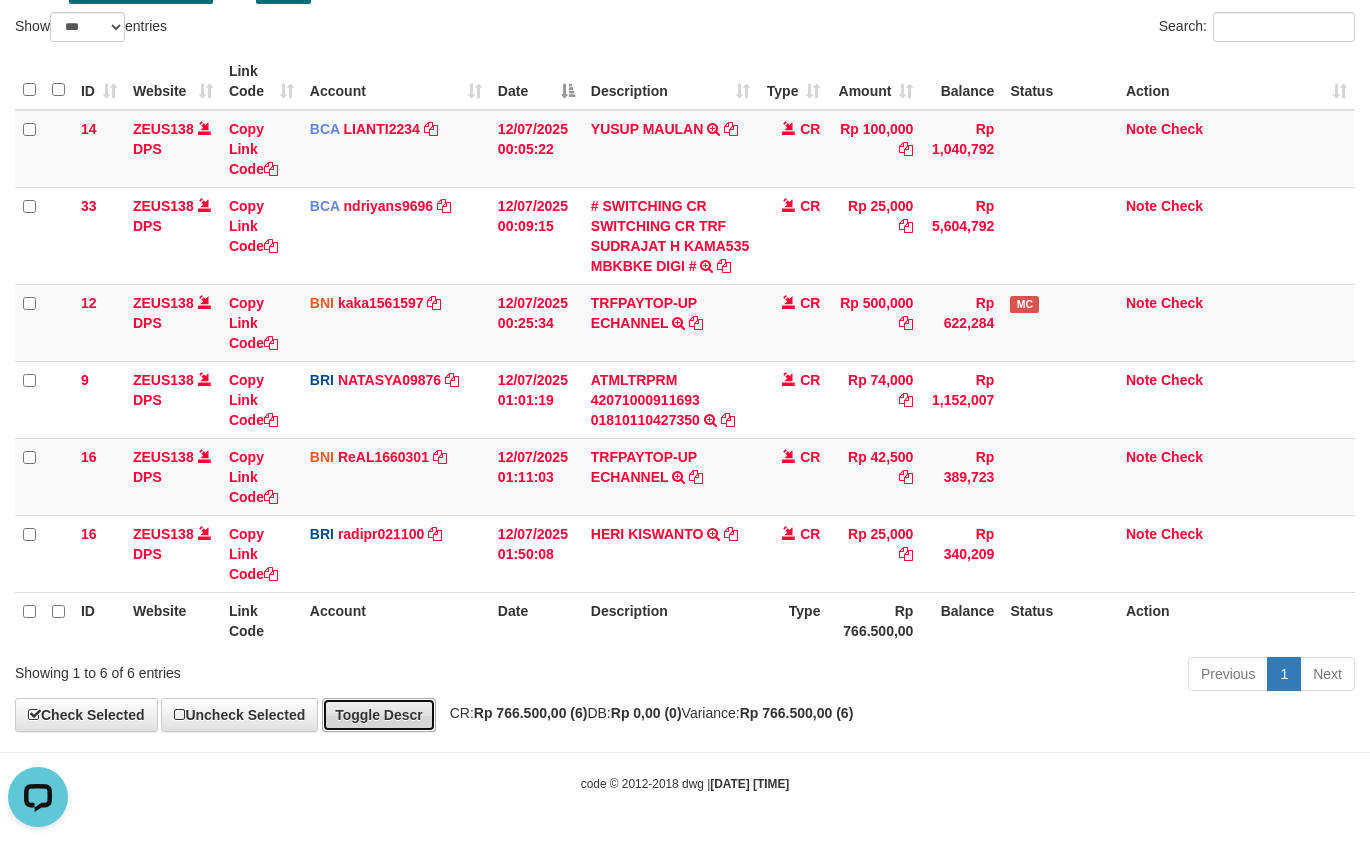 click on "Toggle Descr" at bounding box center (379, 715) 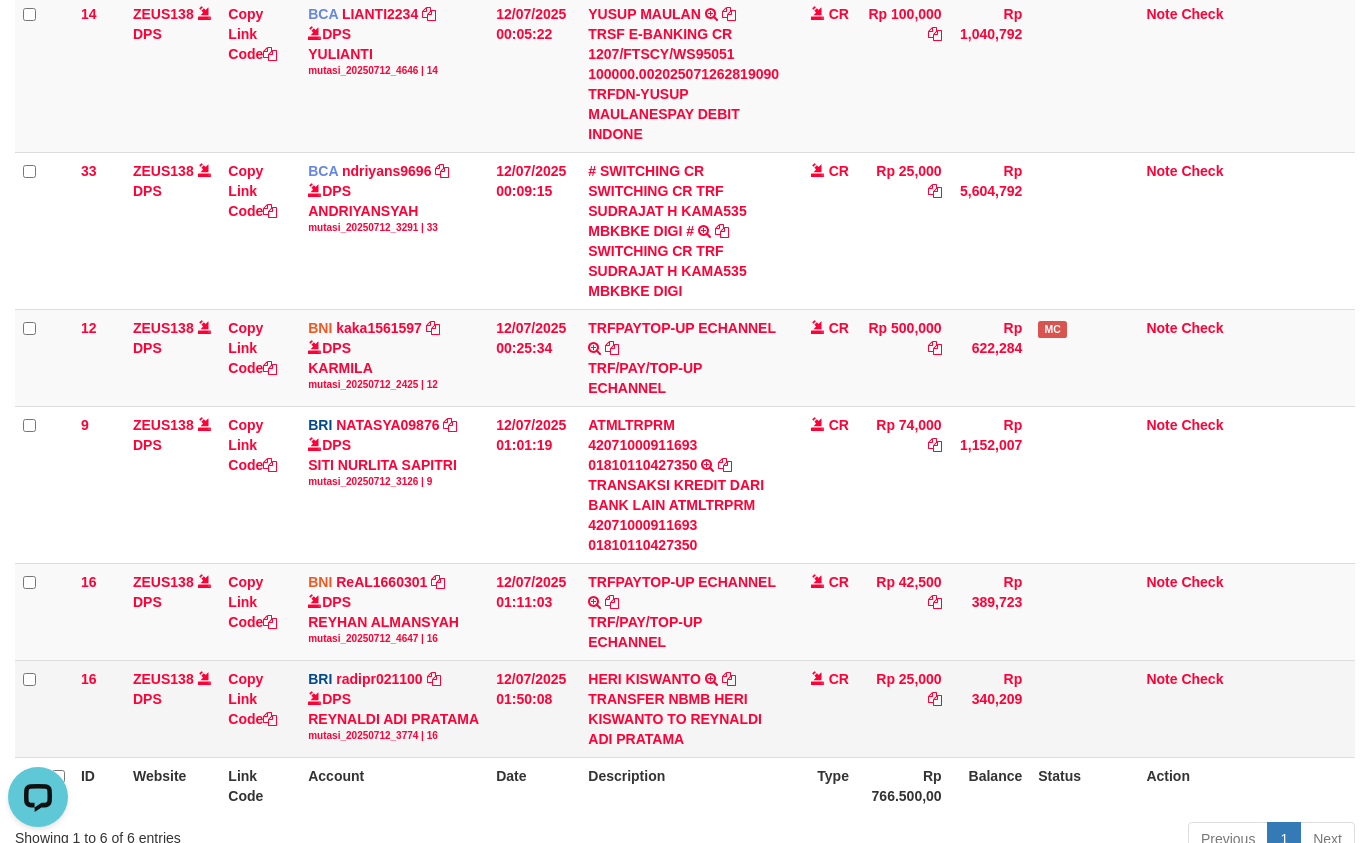 scroll, scrollTop: 363, scrollLeft: 0, axis: vertical 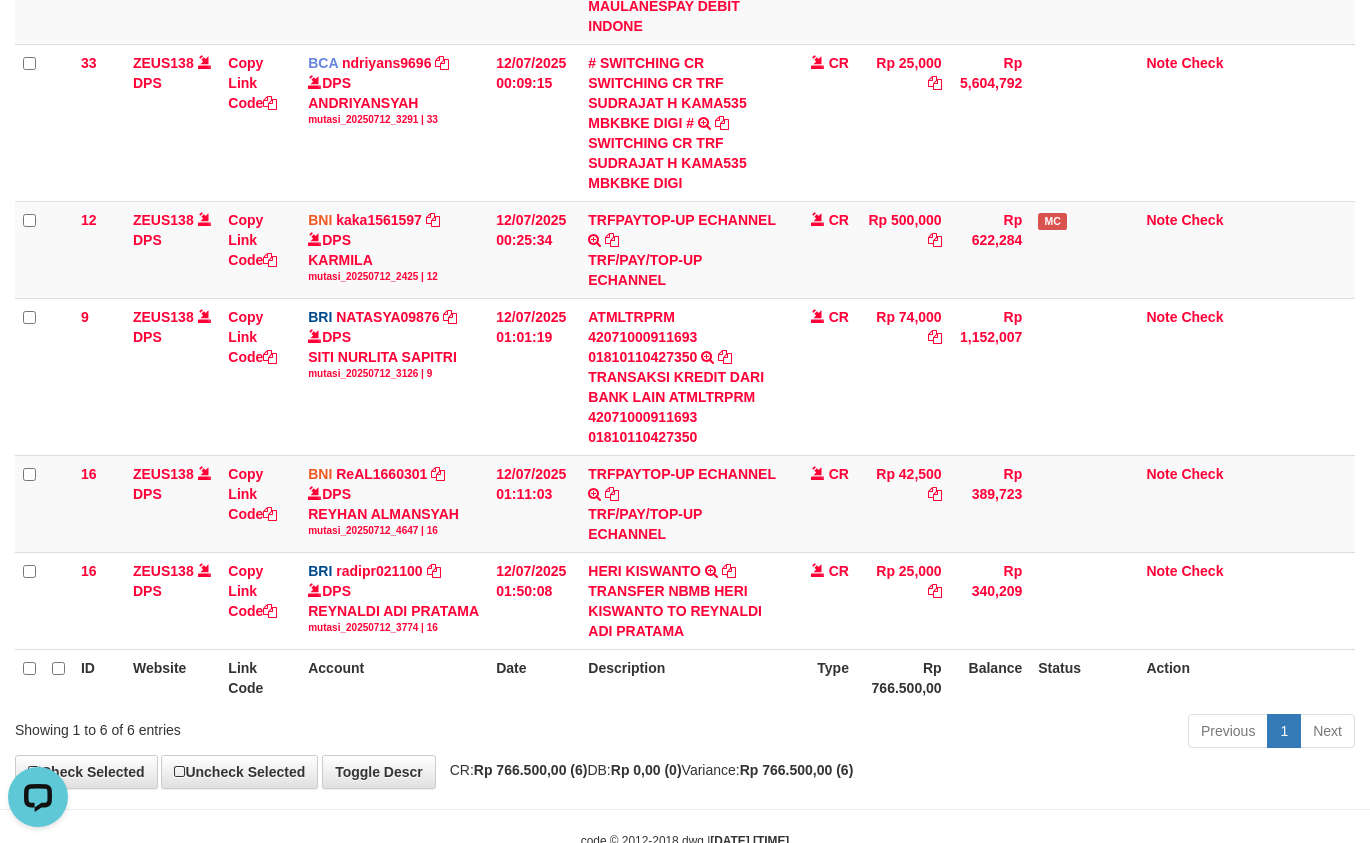click on "Previous 1 Next" at bounding box center (970, 733) 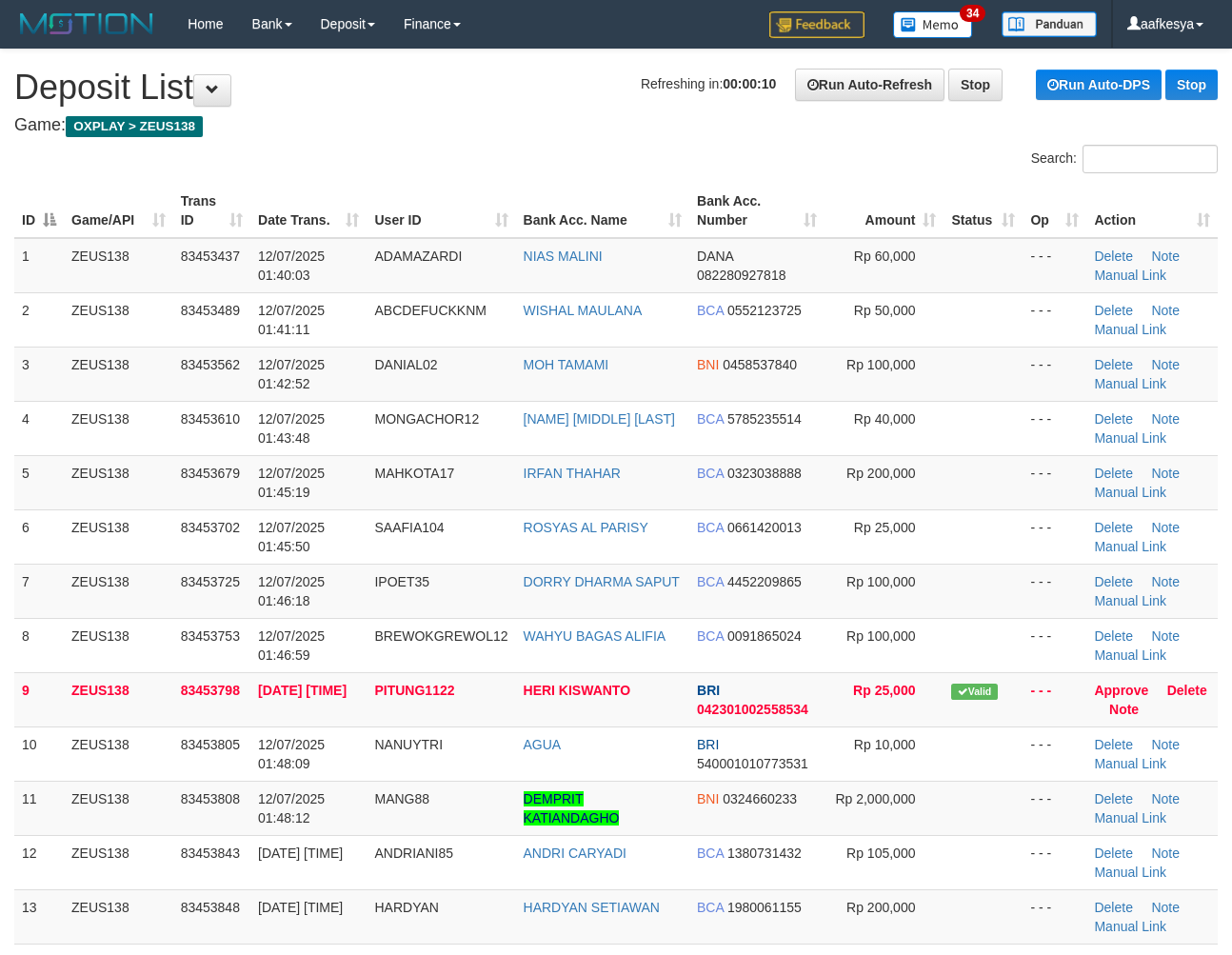 scroll, scrollTop: 0, scrollLeft: 0, axis: both 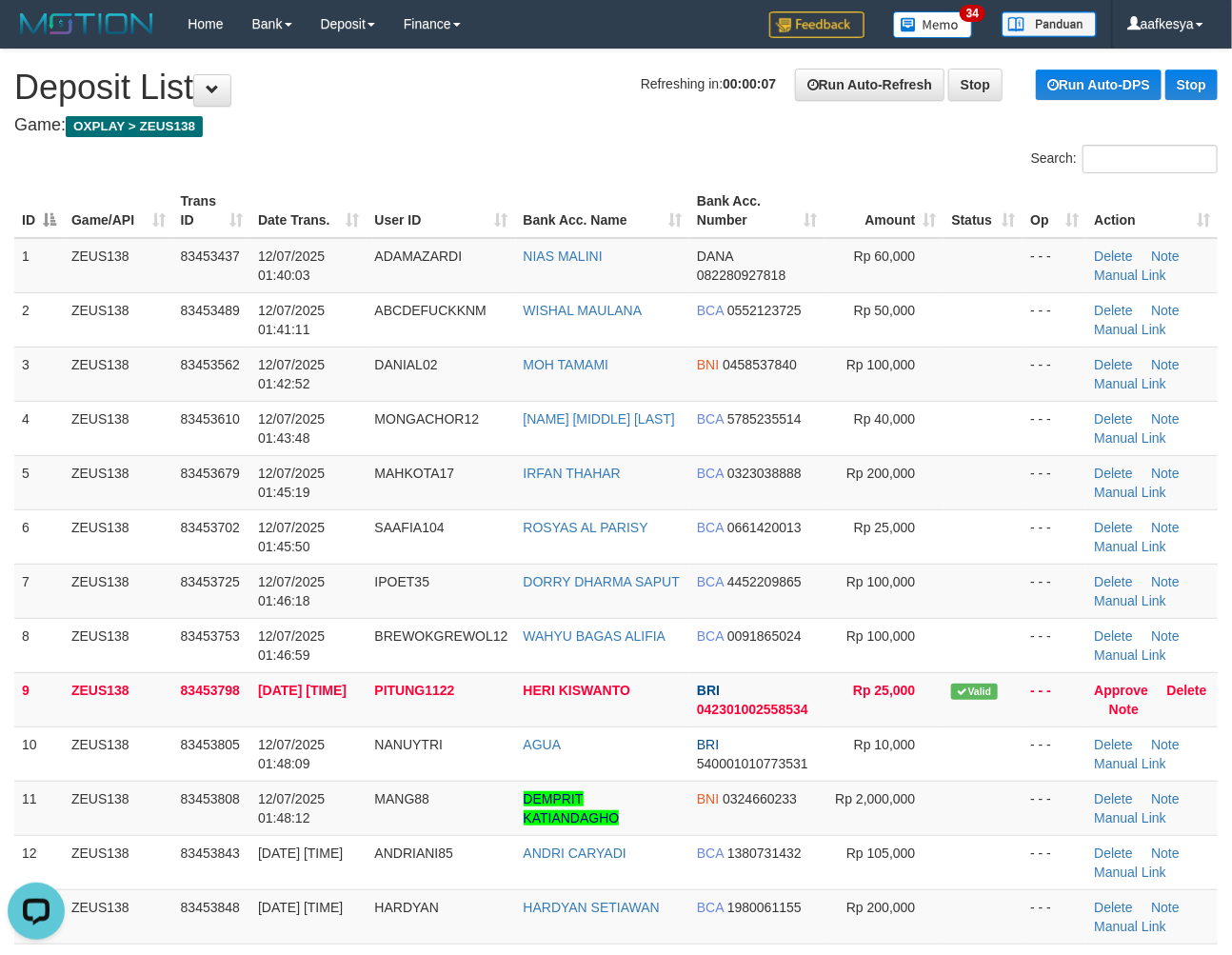 click on "**********" at bounding box center [616, 1534] 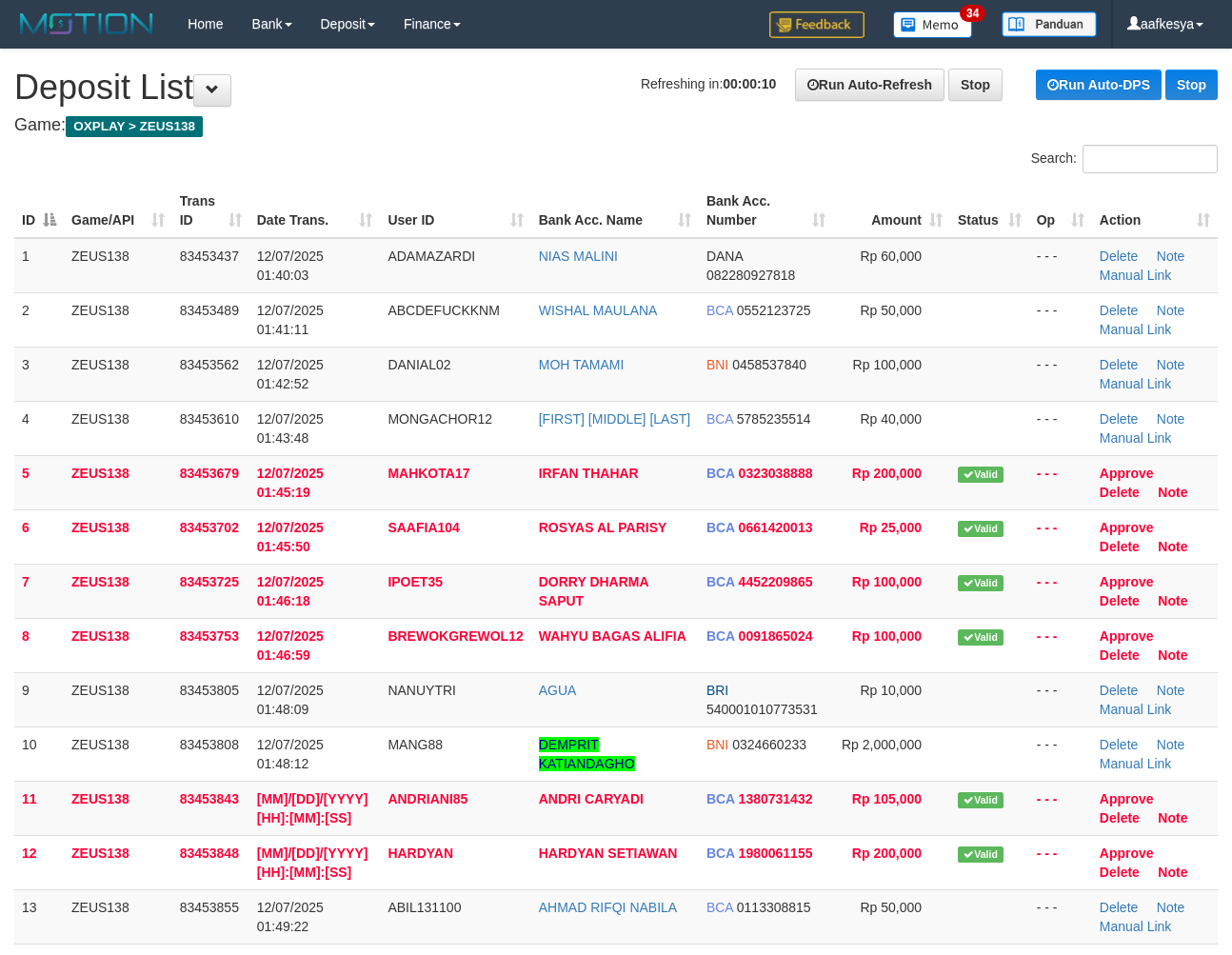 scroll, scrollTop: 0, scrollLeft: 0, axis: both 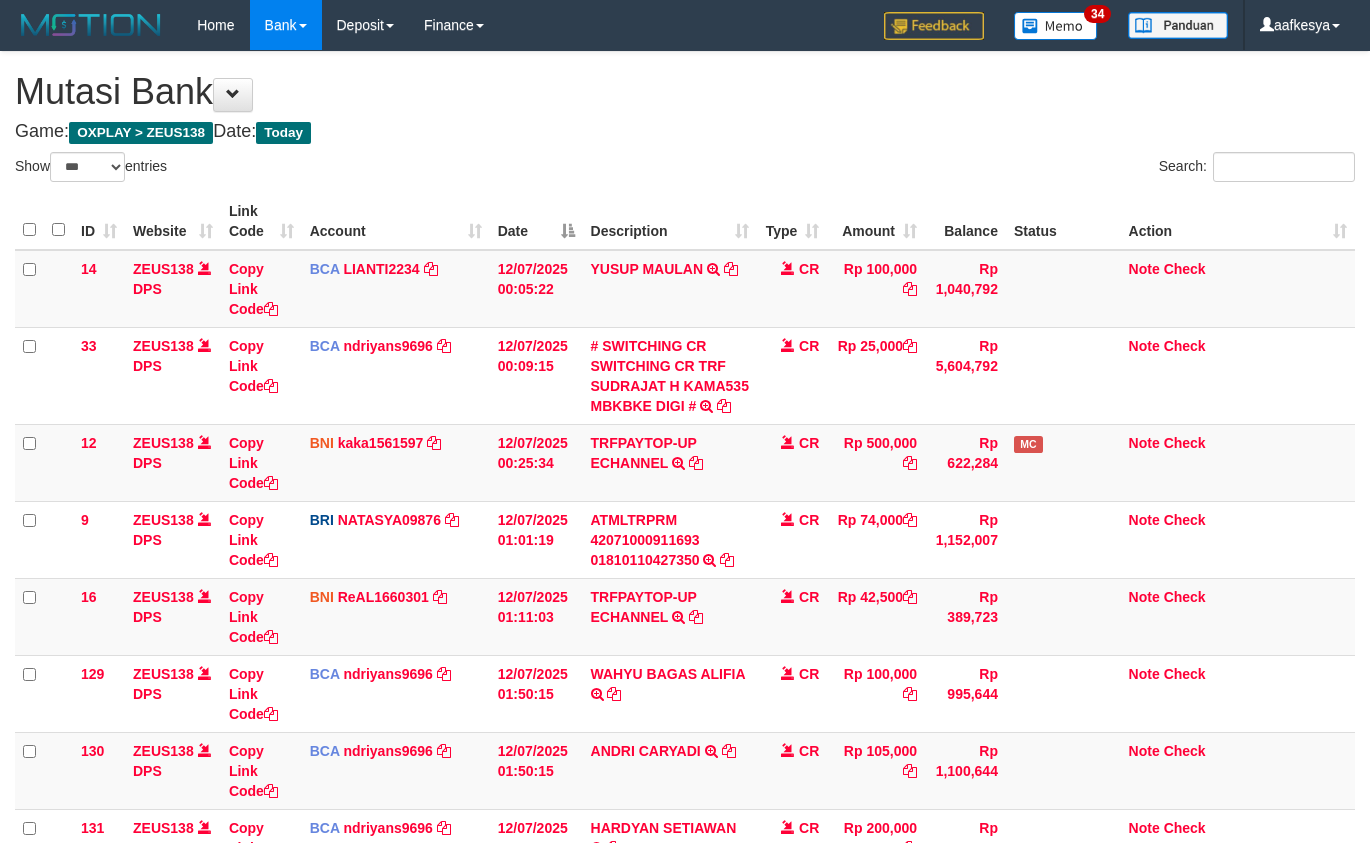 select on "***" 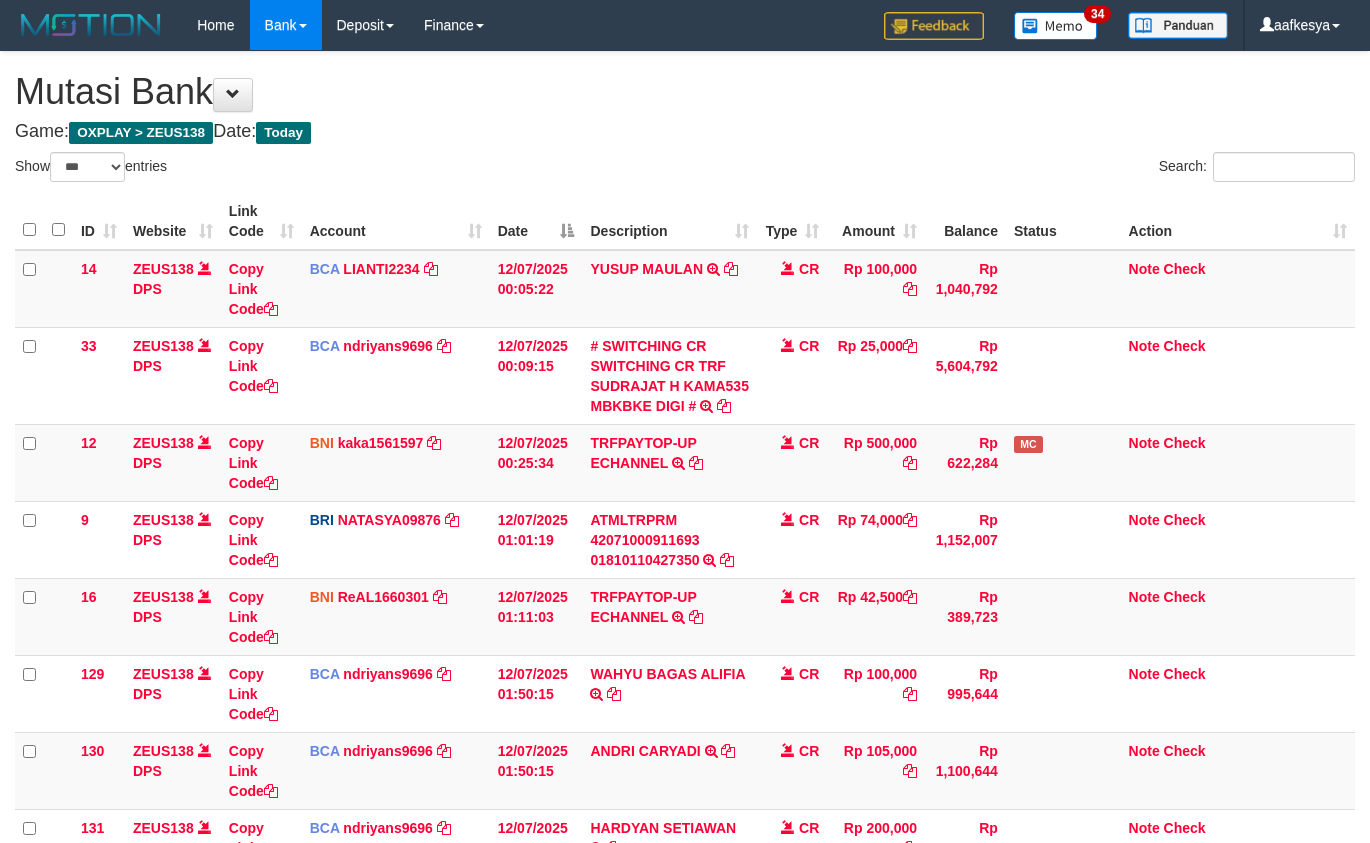 scroll, scrollTop: 363, scrollLeft: 0, axis: vertical 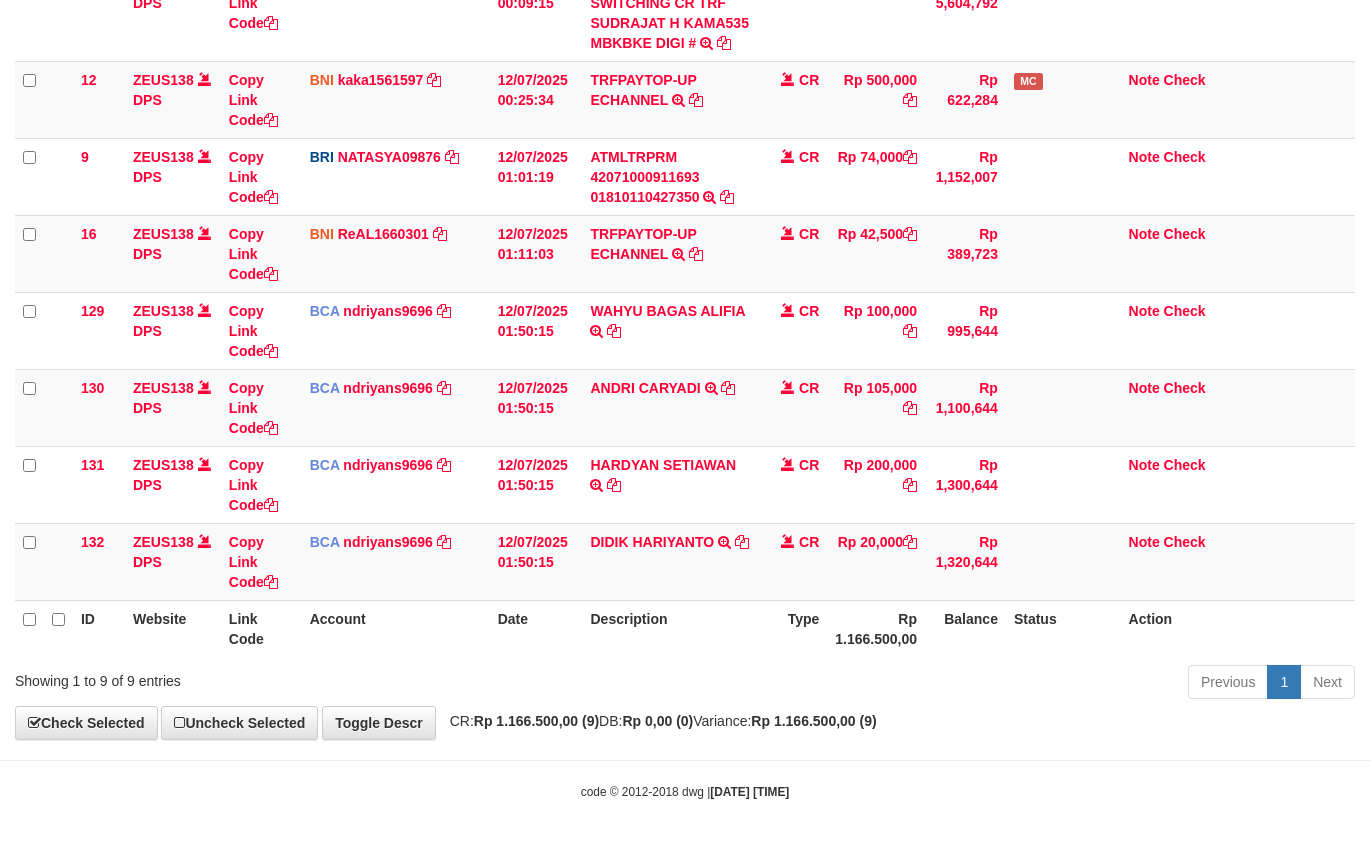 click on "Previous 1 Next" at bounding box center [970, 684] 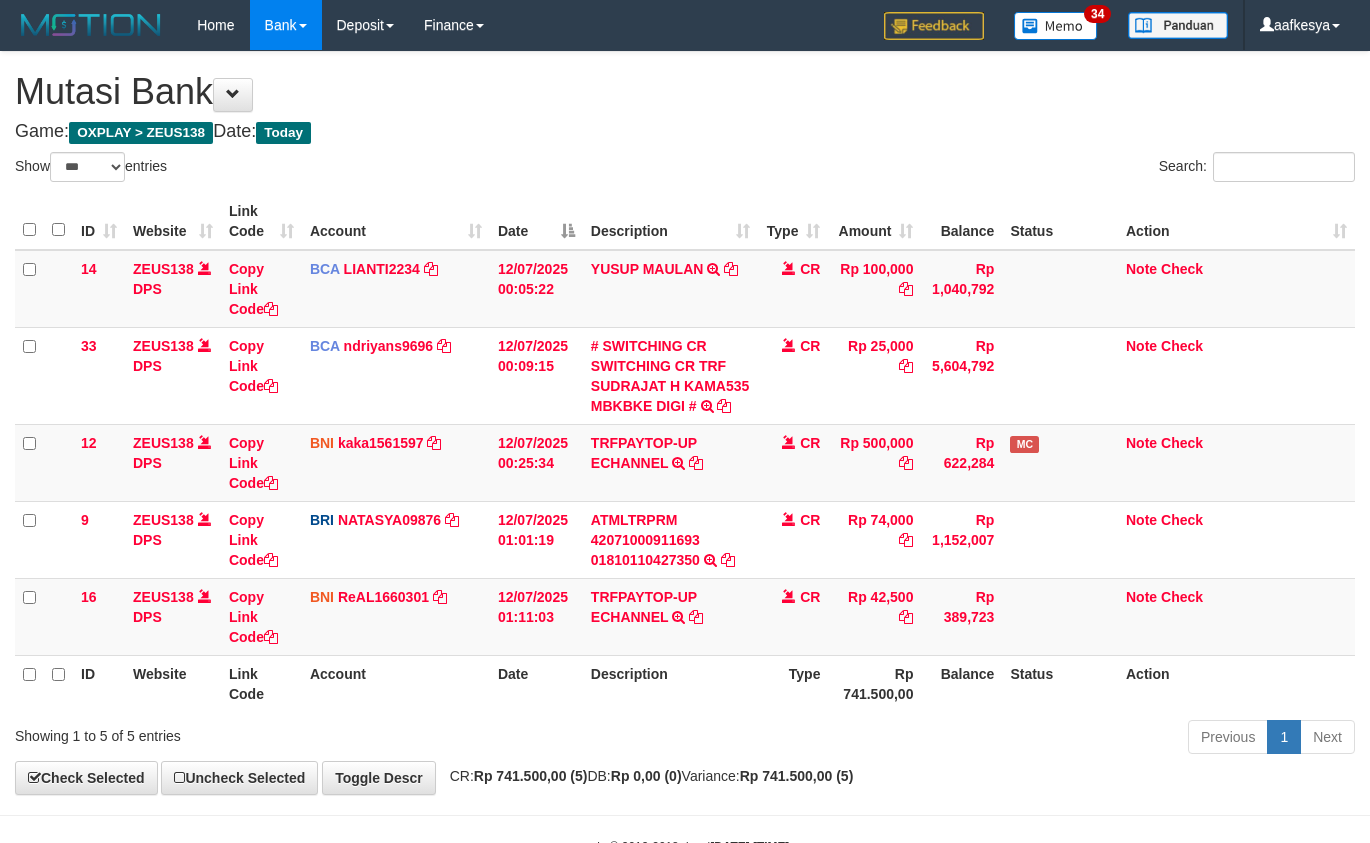 select on "***" 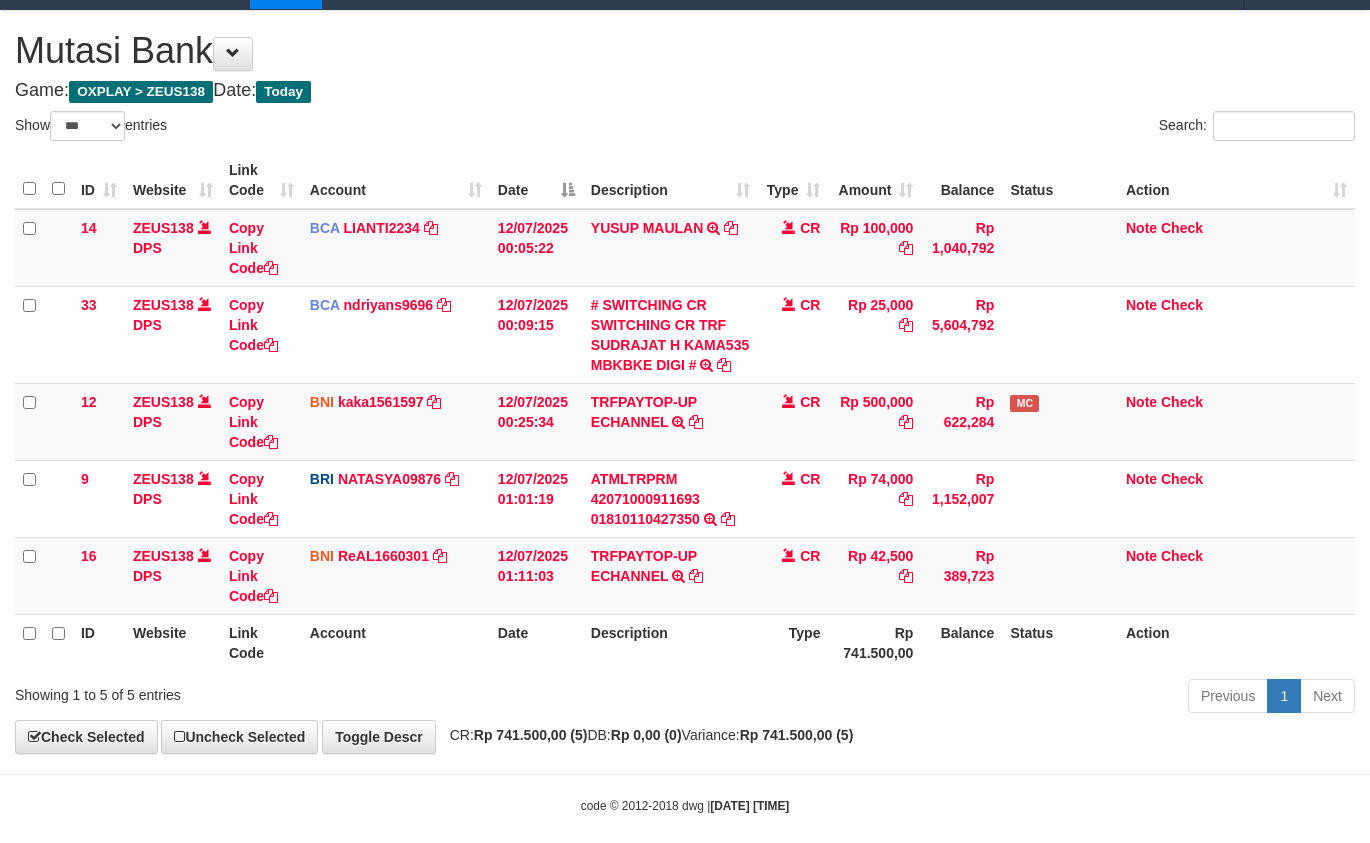 scroll, scrollTop: 63, scrollLeft: 0, axis: vertical 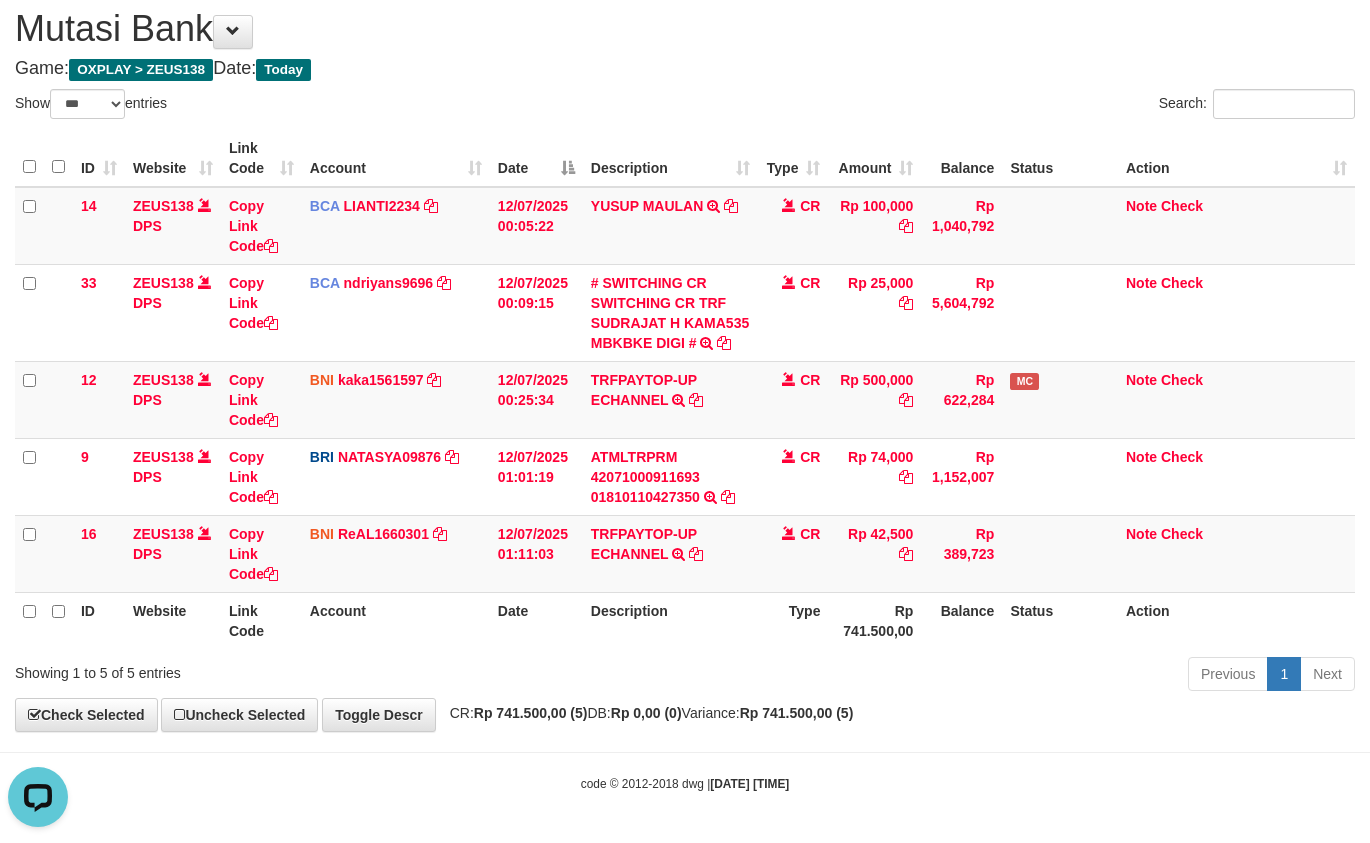 click on "Description" at bounding box center [671, 620] 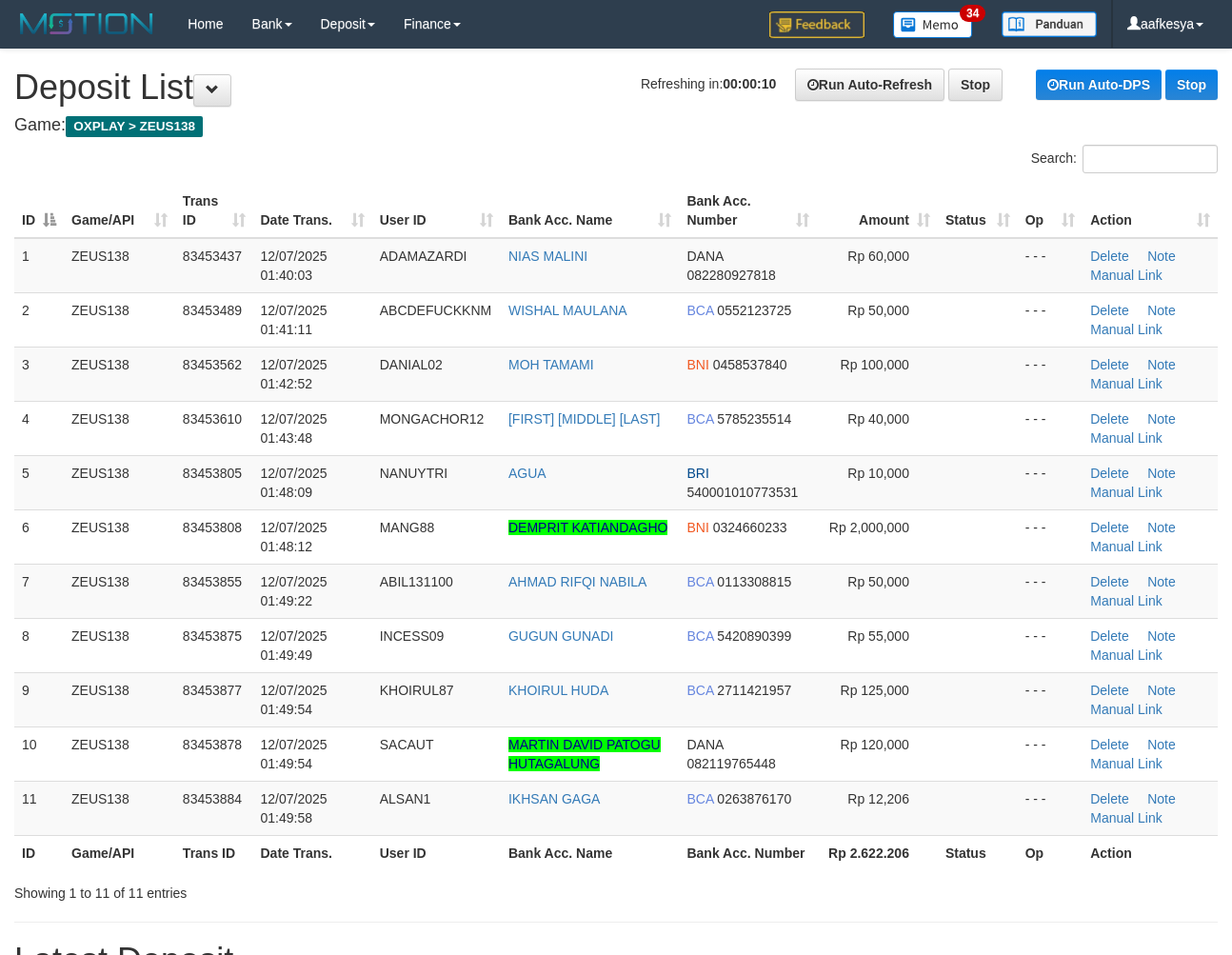 scroll, scrollTop: 0, scrollLeft: 0, axis: both 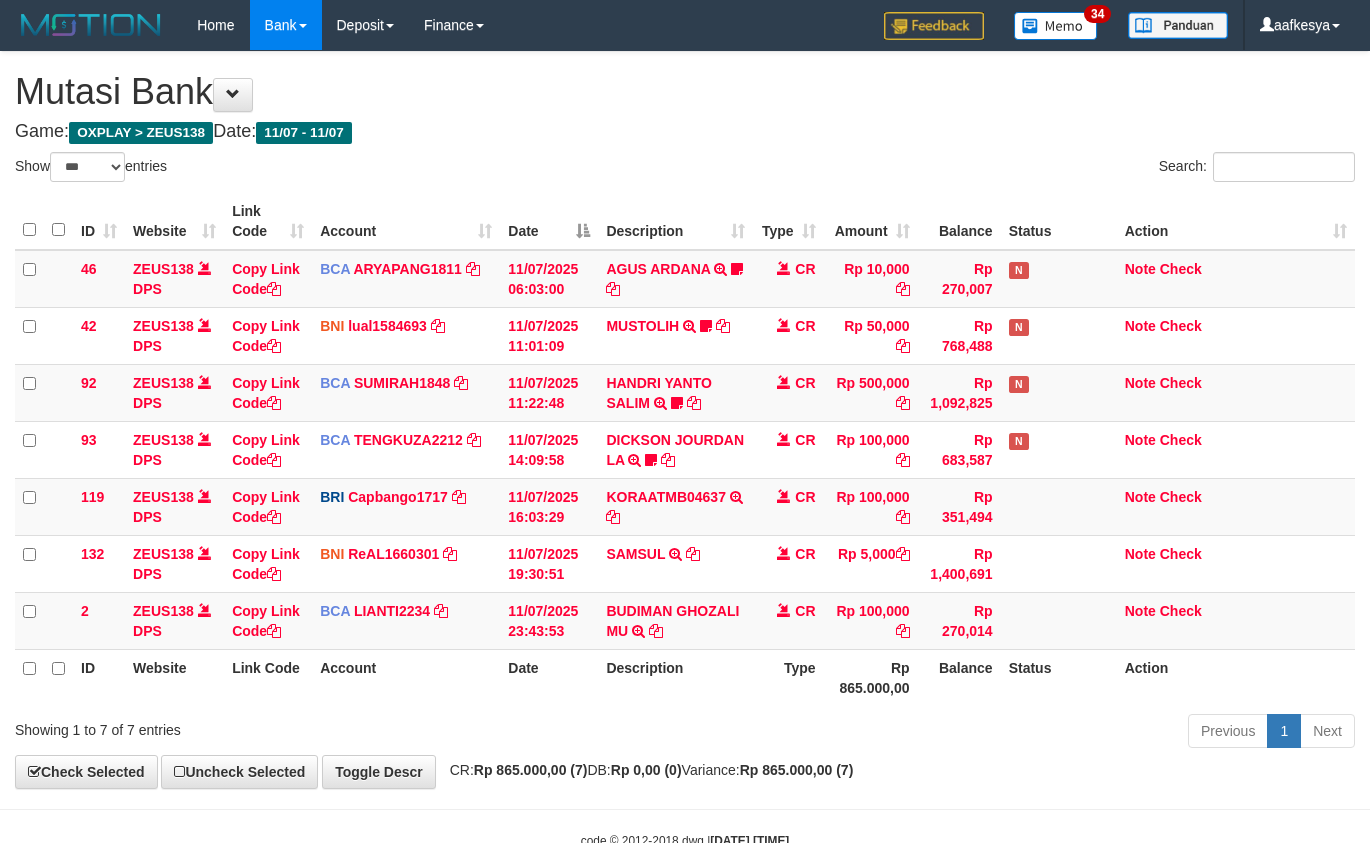 select on "***" 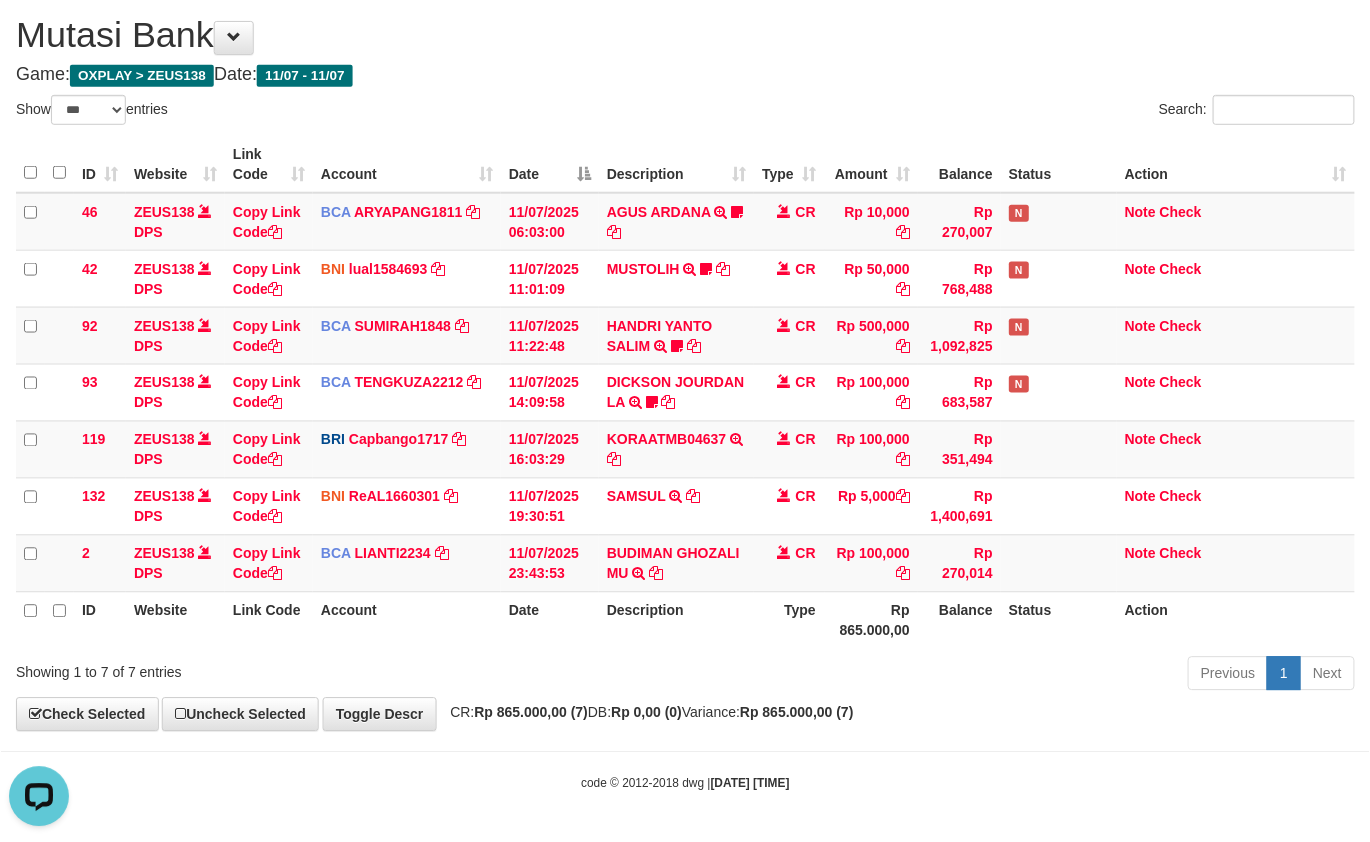 scroll, scrollTop: 0, scrollLeft: 0, axis: both 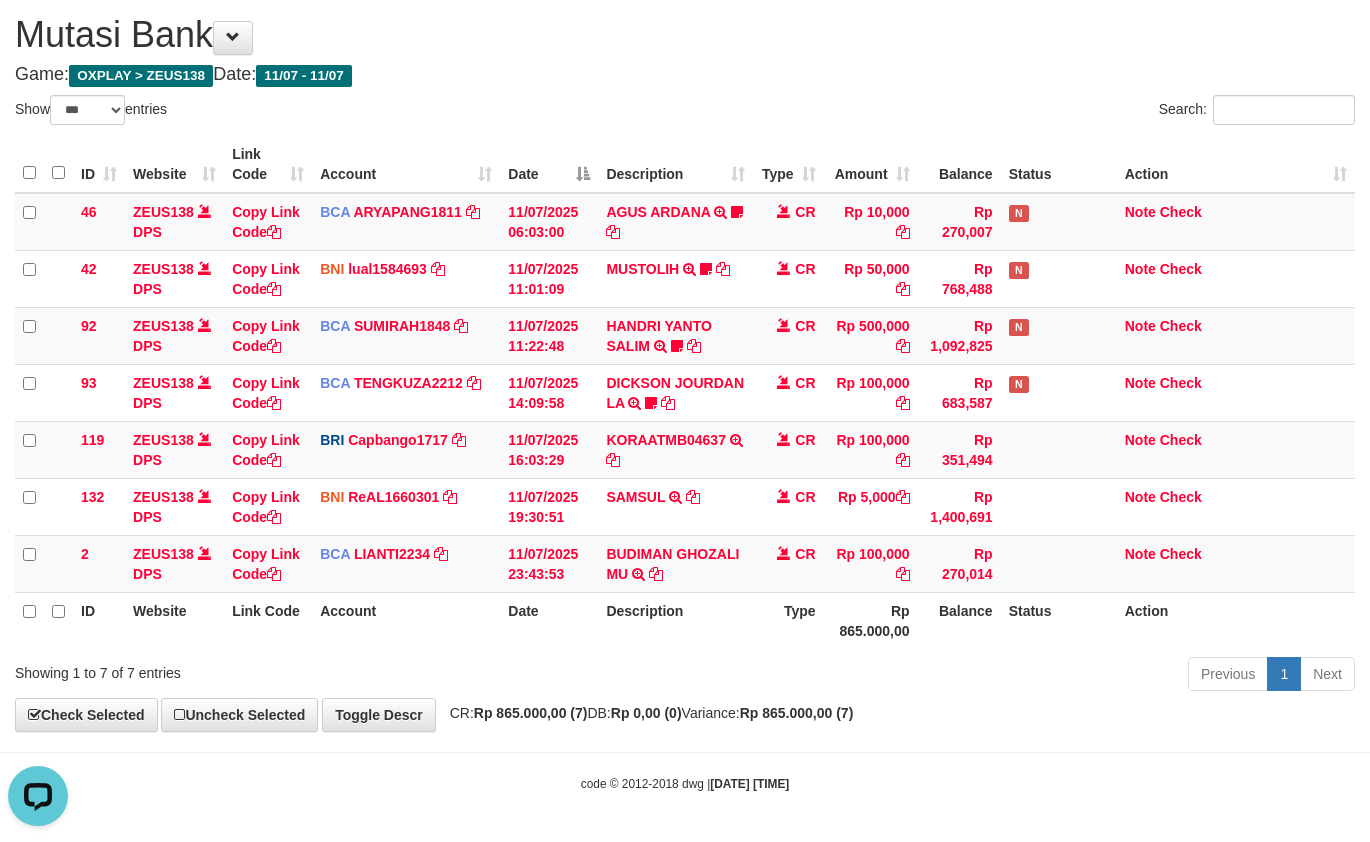 click on "Previous 1 Next" at bounding box center [970, 676] 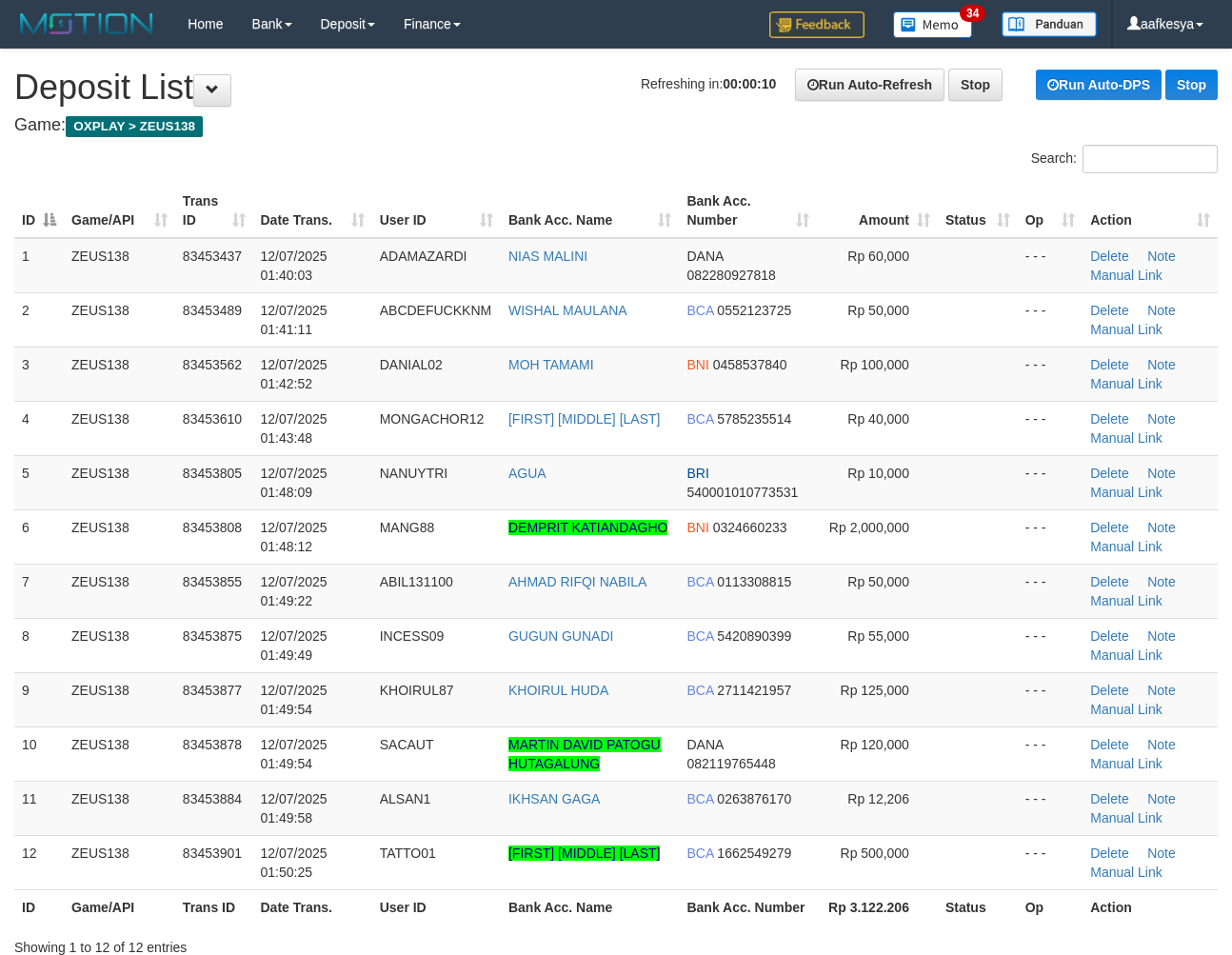 scroll, scrollTop: 0, scrollLeft: 0, axis: both 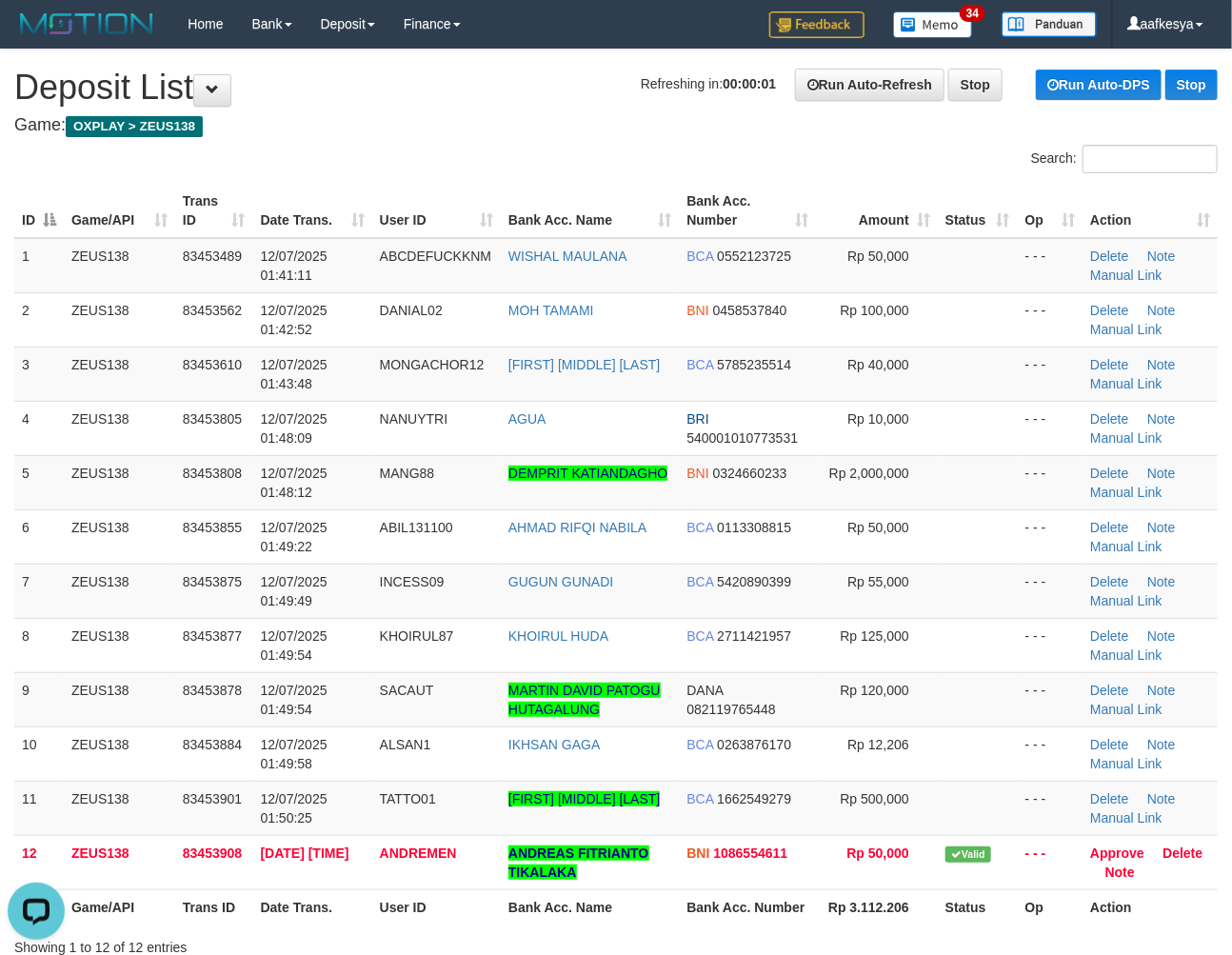 click on "Search:" at bounding box center [616, 161] 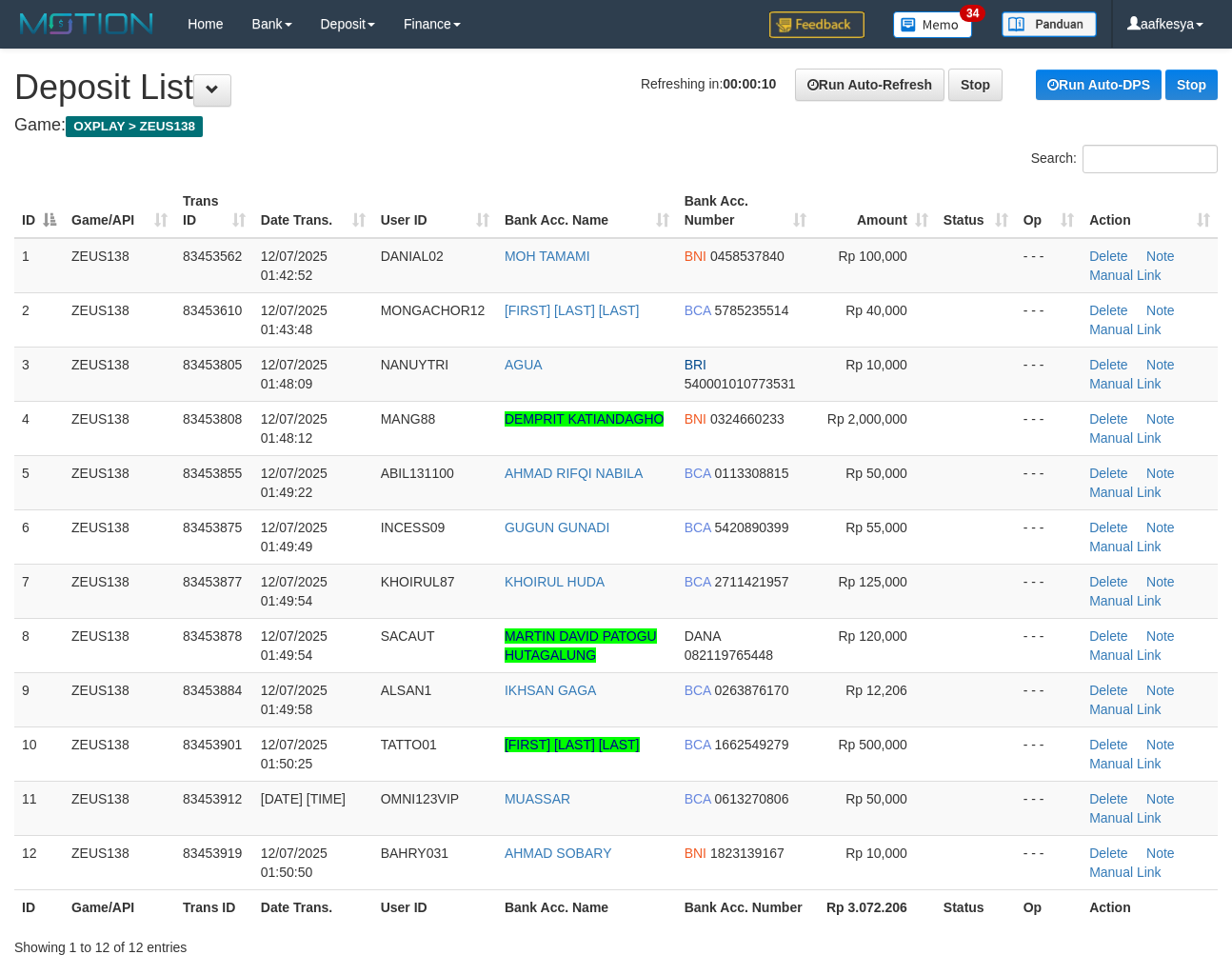 scroll, scrollTop: 0, scrollLeft: 0, axis: both 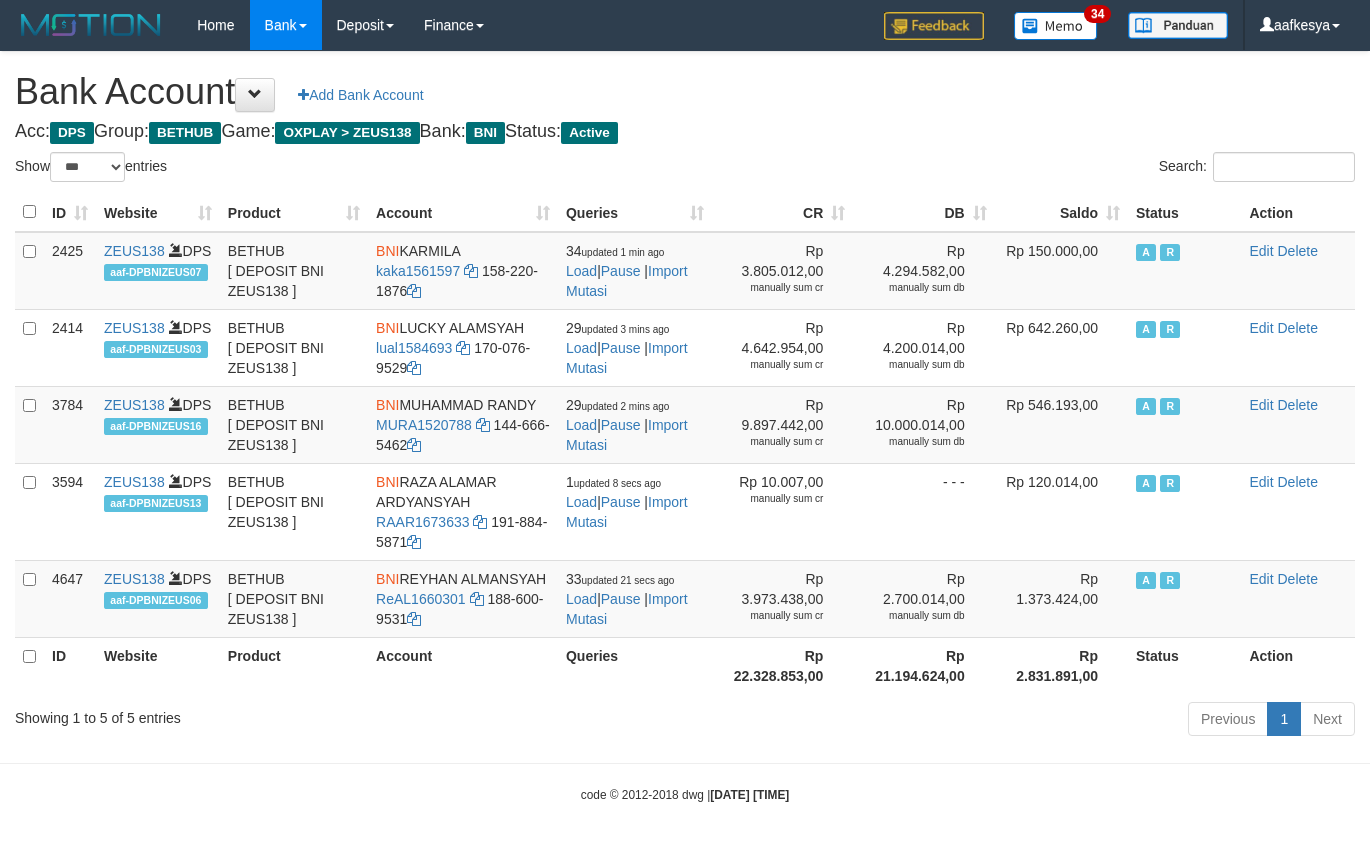 select on "***" 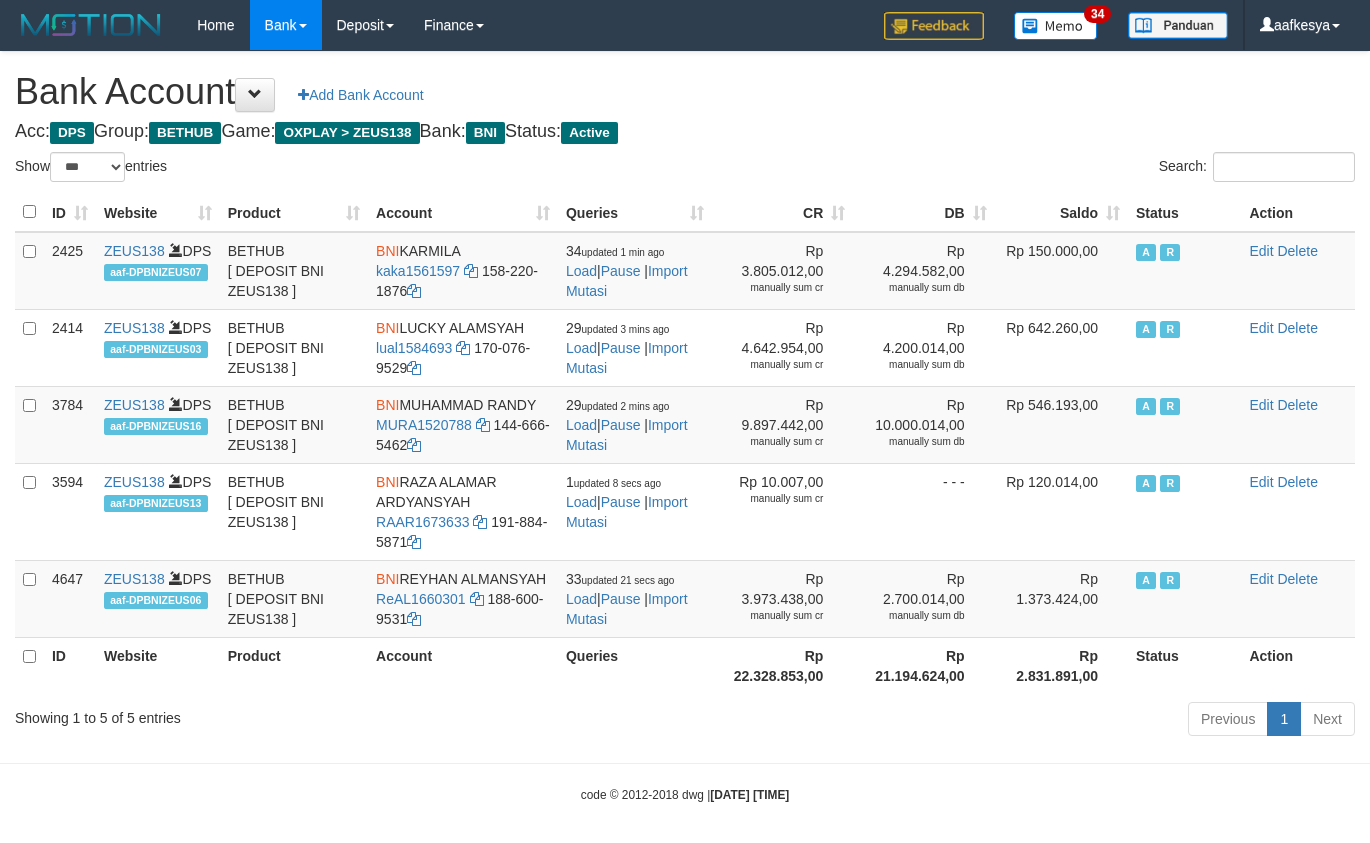 scroll, scrollTop: 0, scrollLeft: 0, axis: both 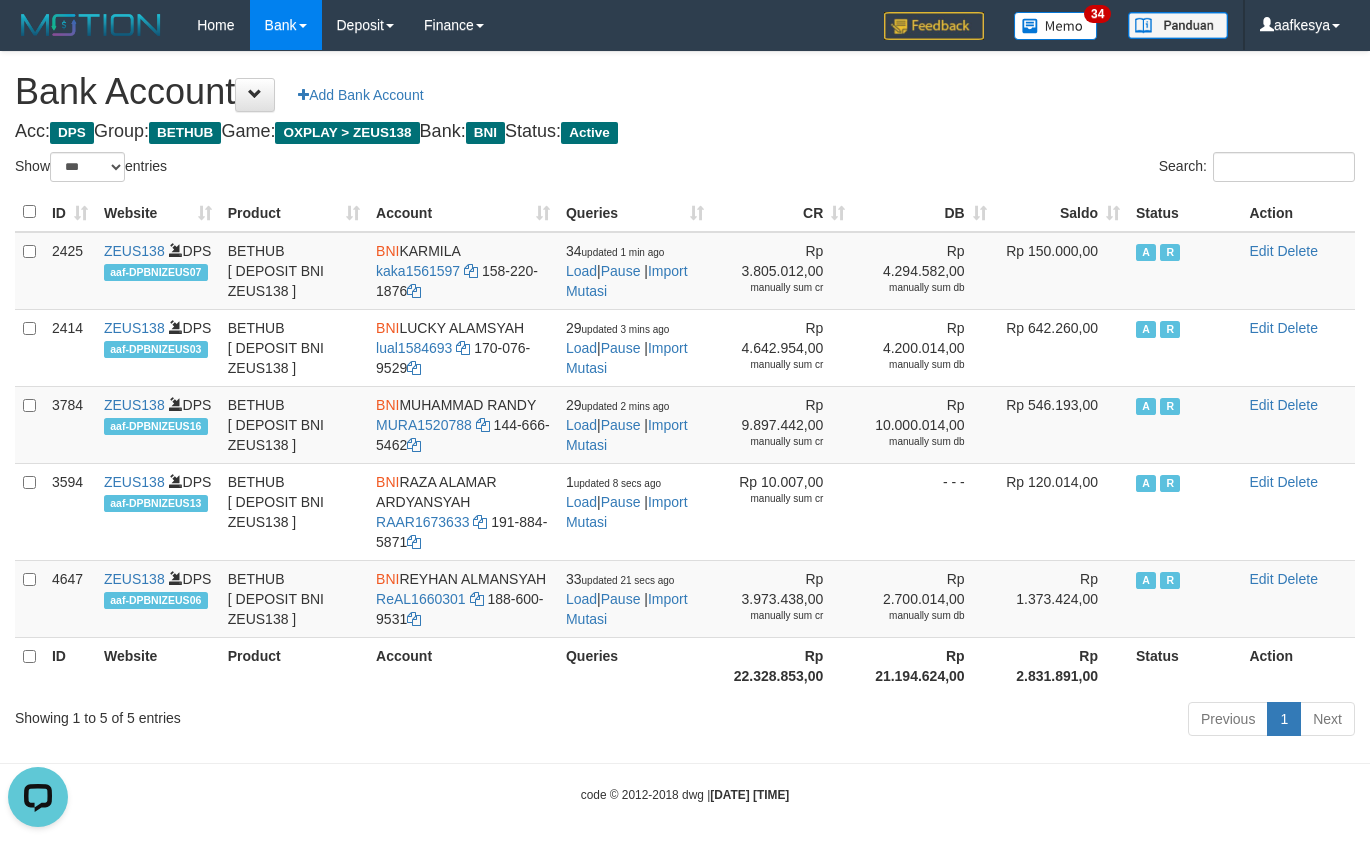 click on "Toggle navigation
Home
Bank
Account List
Load
By Website
Group
[OXPLAY]													ZEUS138
By Load Group (DPS)" at bounding box center [685, 427] 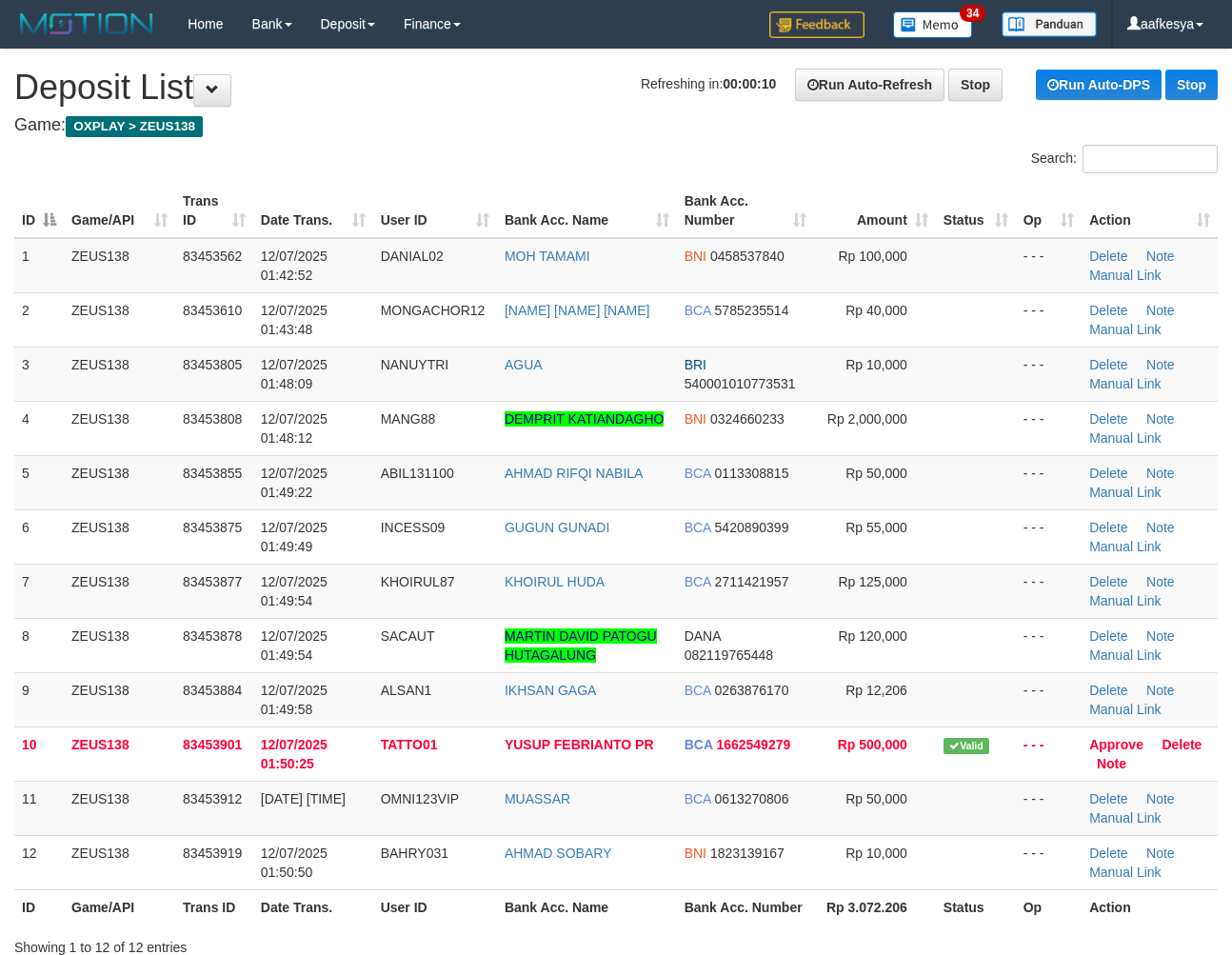 scroll, scrollTop: 0, scrollLeft: 0, axis: both 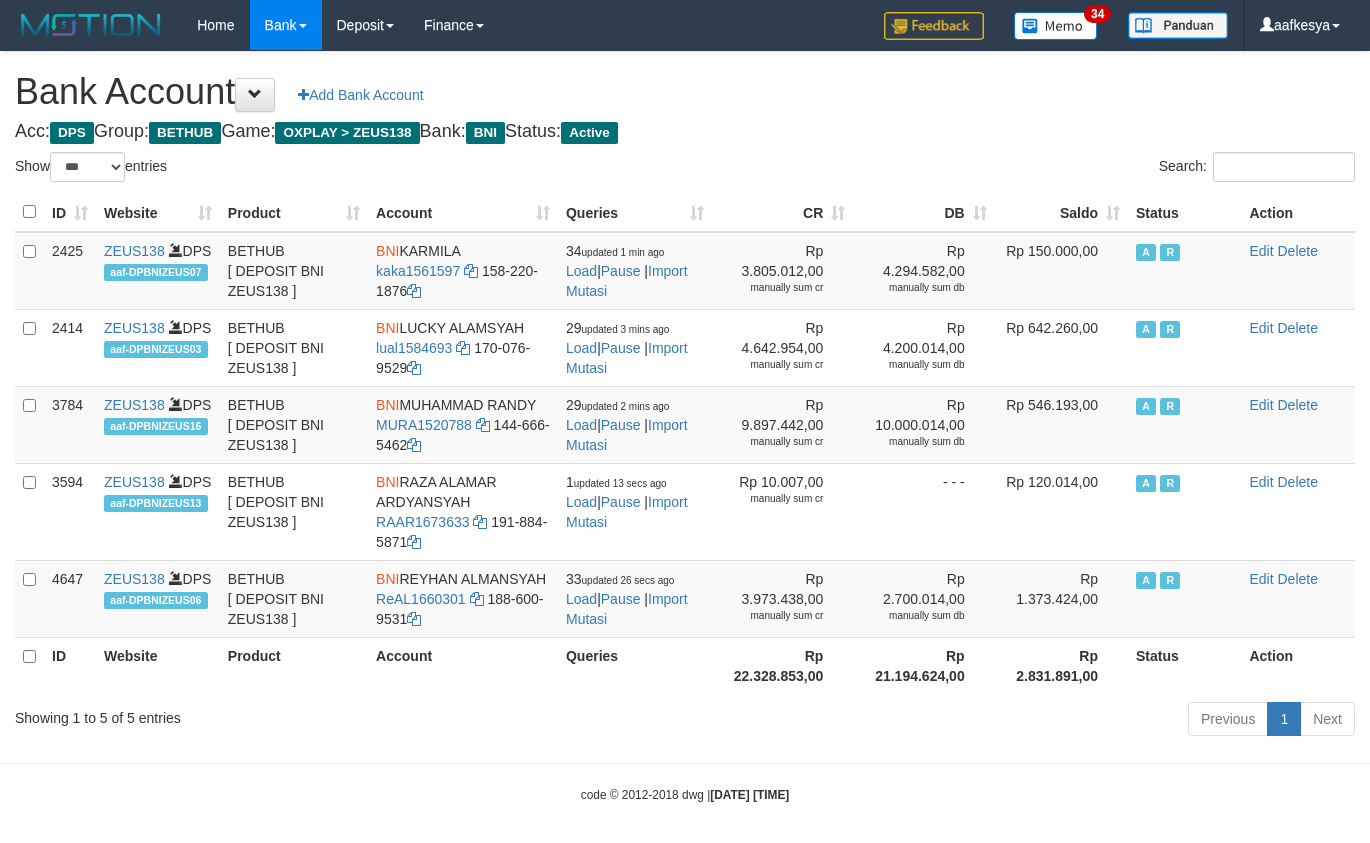 select on "***" 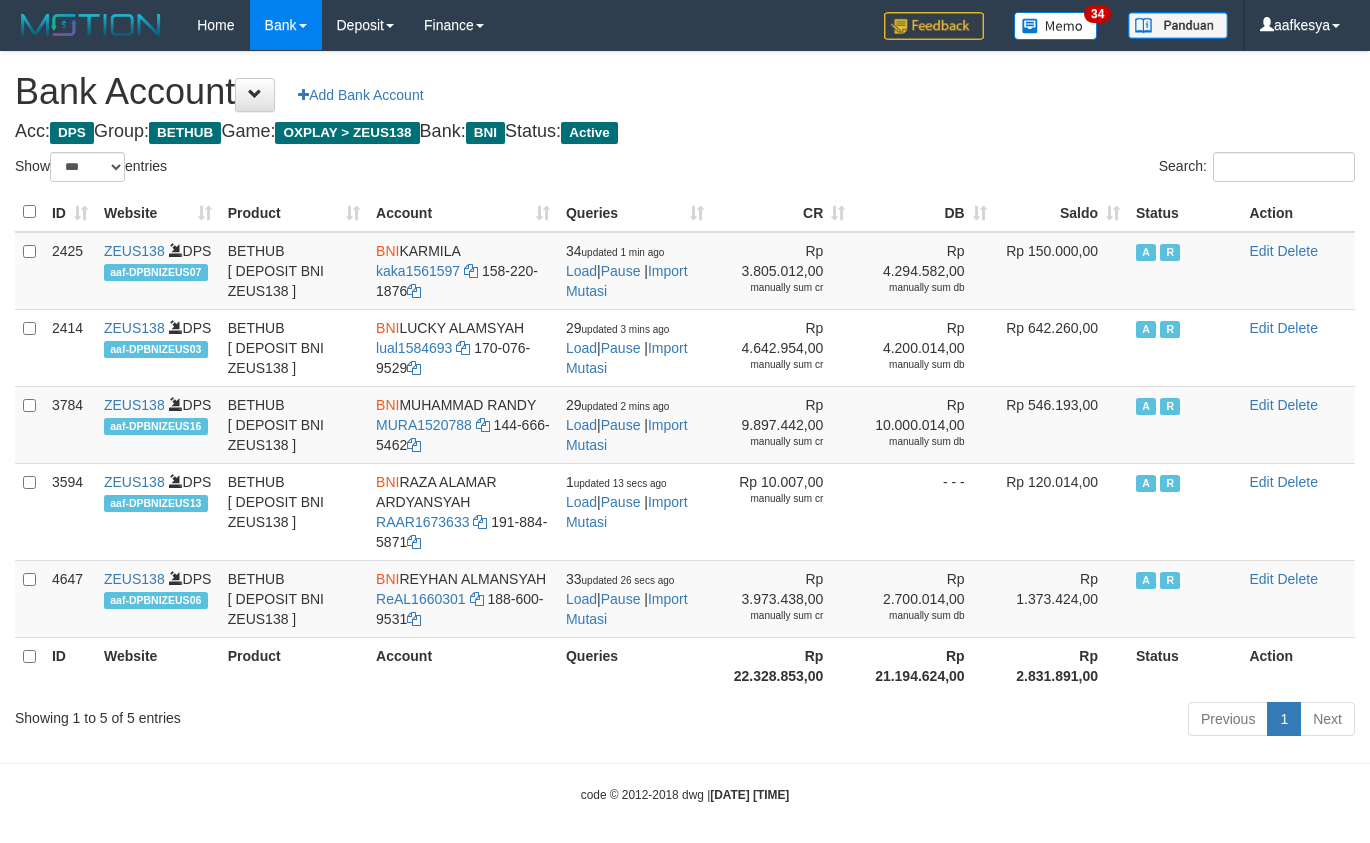 scroll, scrollTop: 0, scrollLeft: 0, axis: both 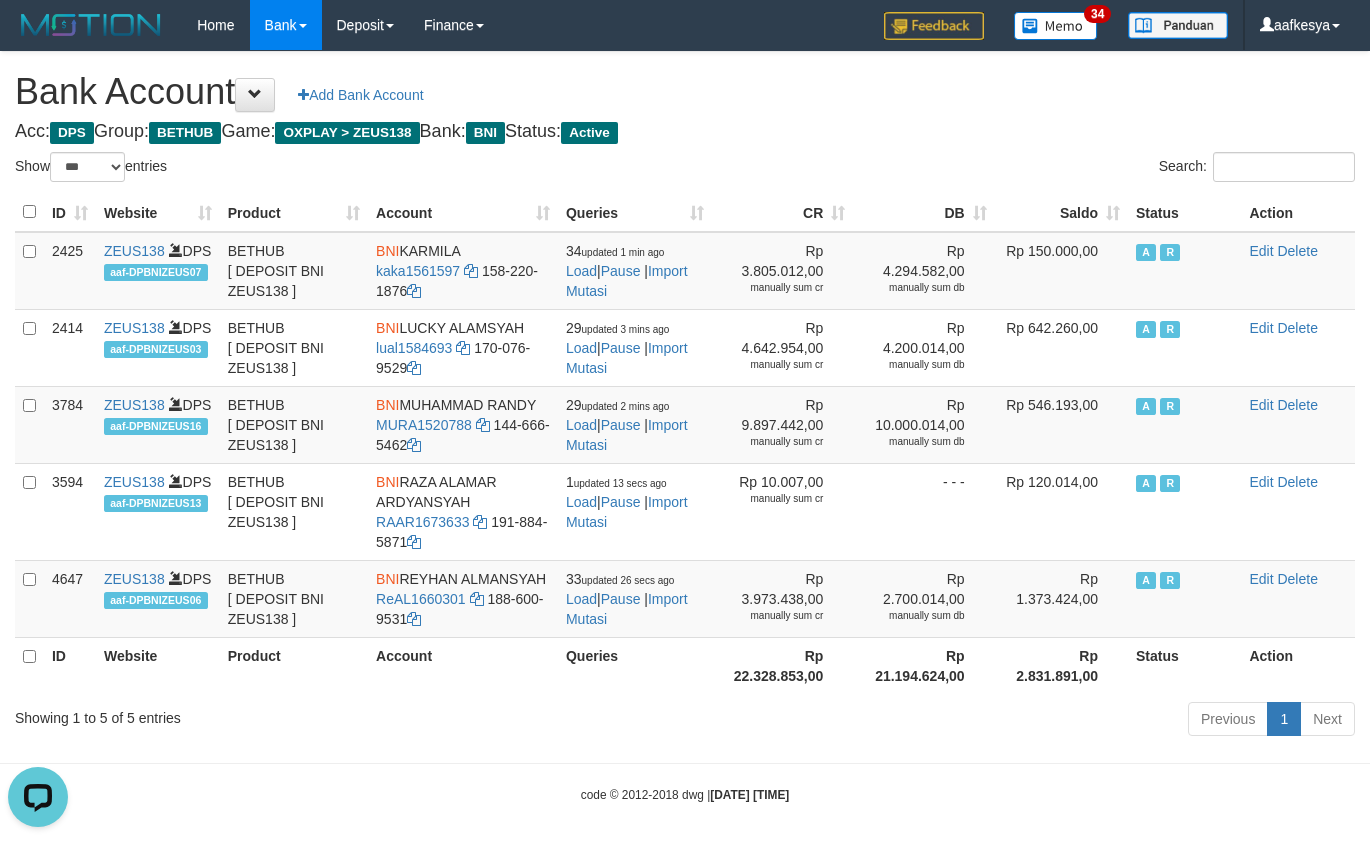 click on "Bank Account
Add Bank Account" at bounding box center [685, 92] 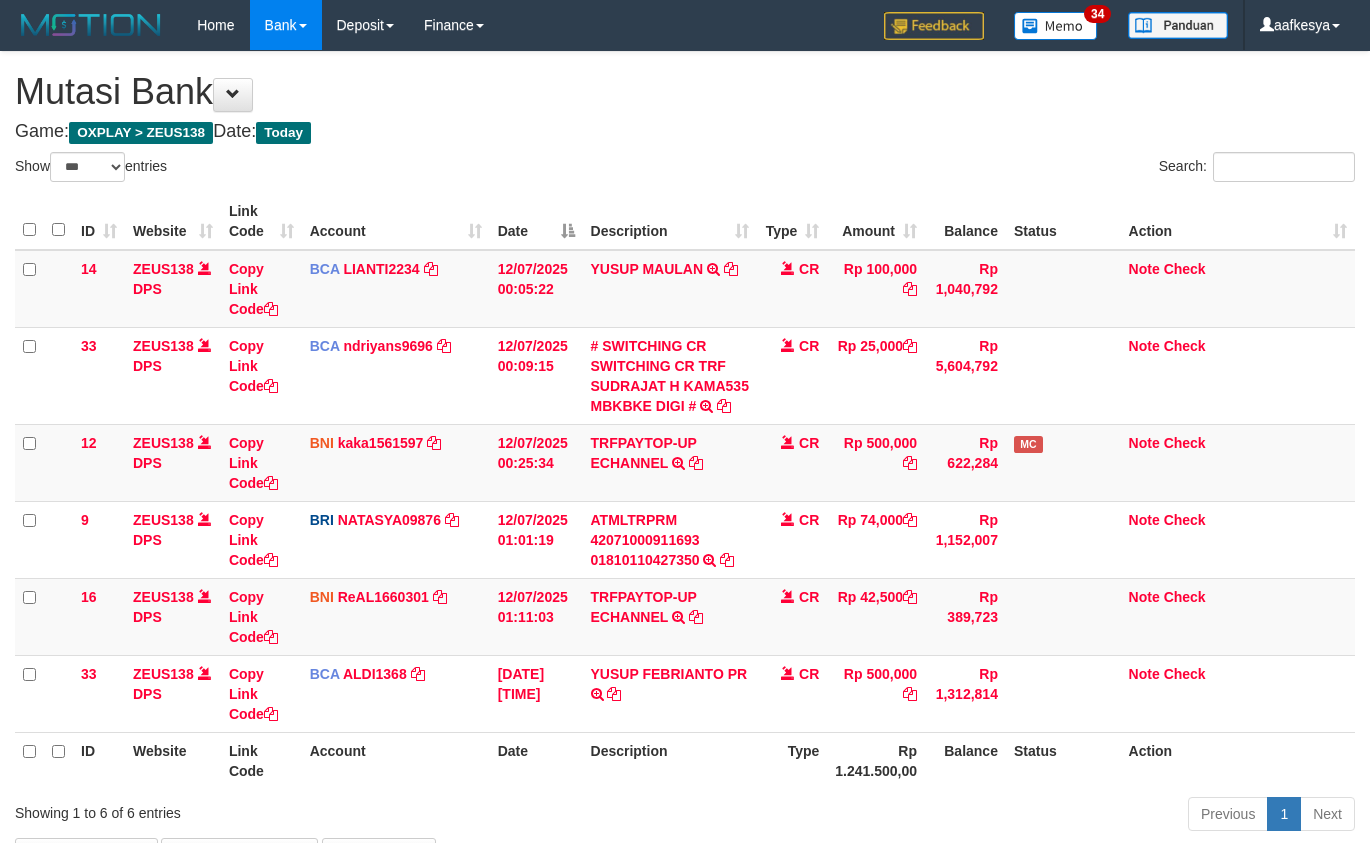 select on "***" 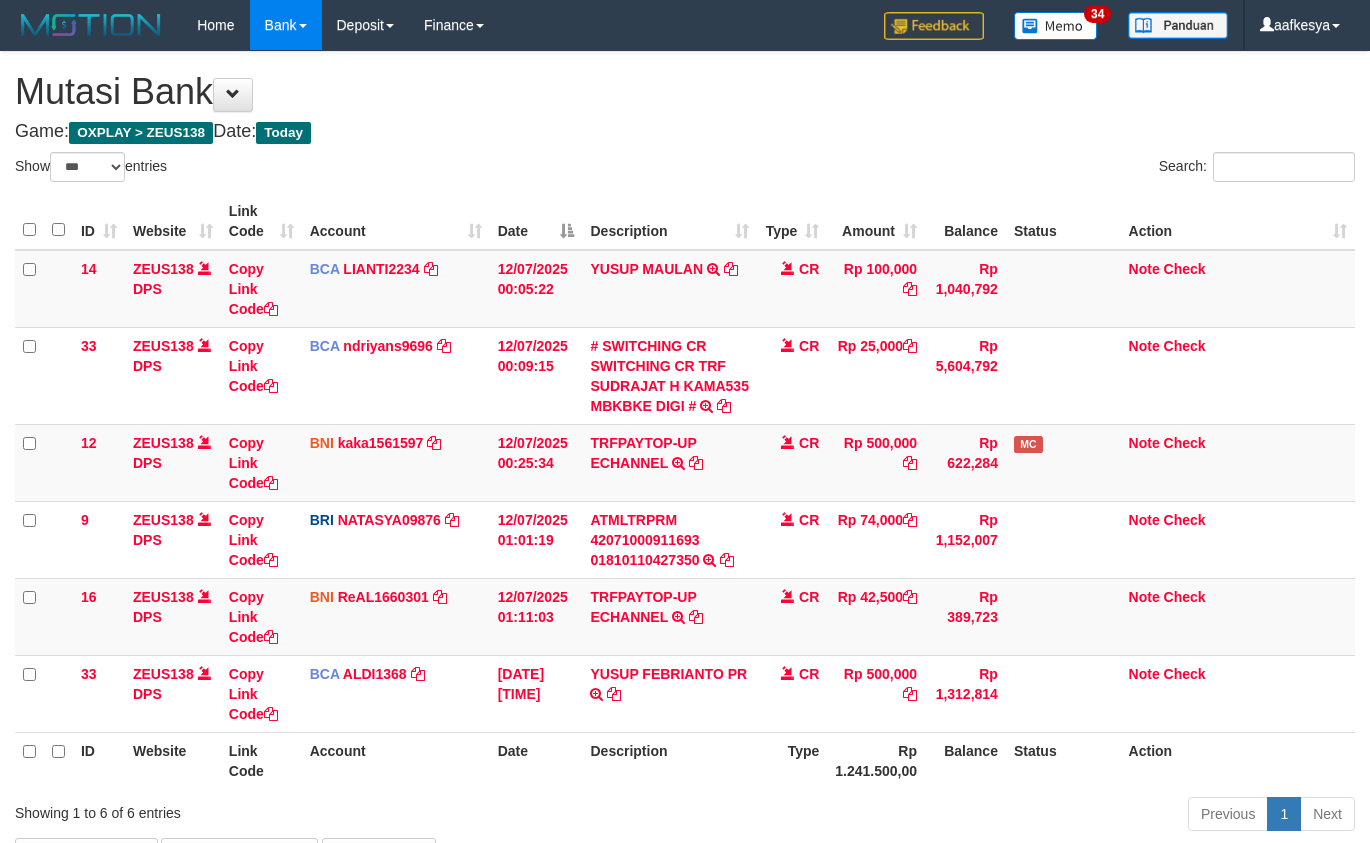 scroll, scrollTop: 63, scrollLeft: 0, axis: vertical 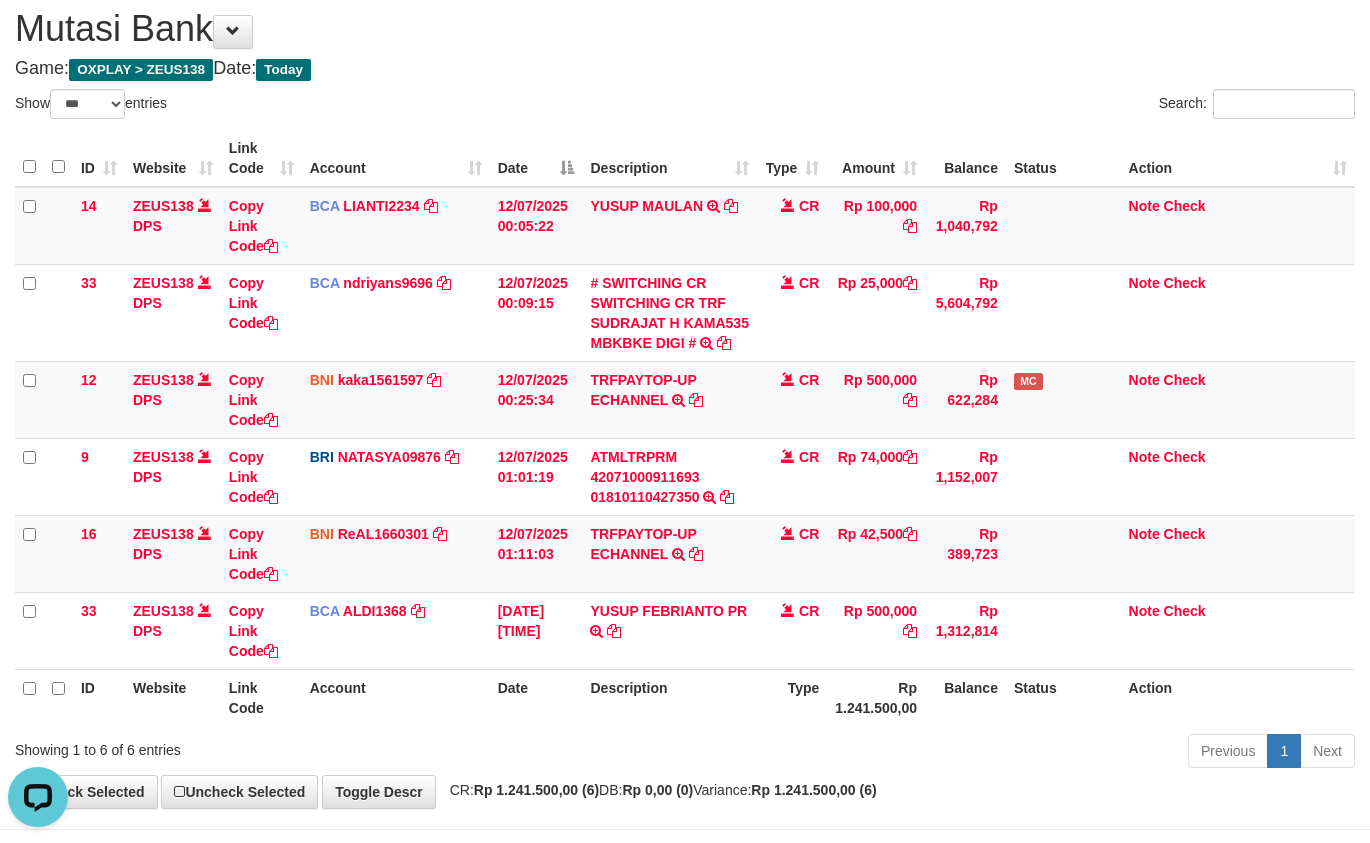 click on "Description" at bounding box center [669, 697] 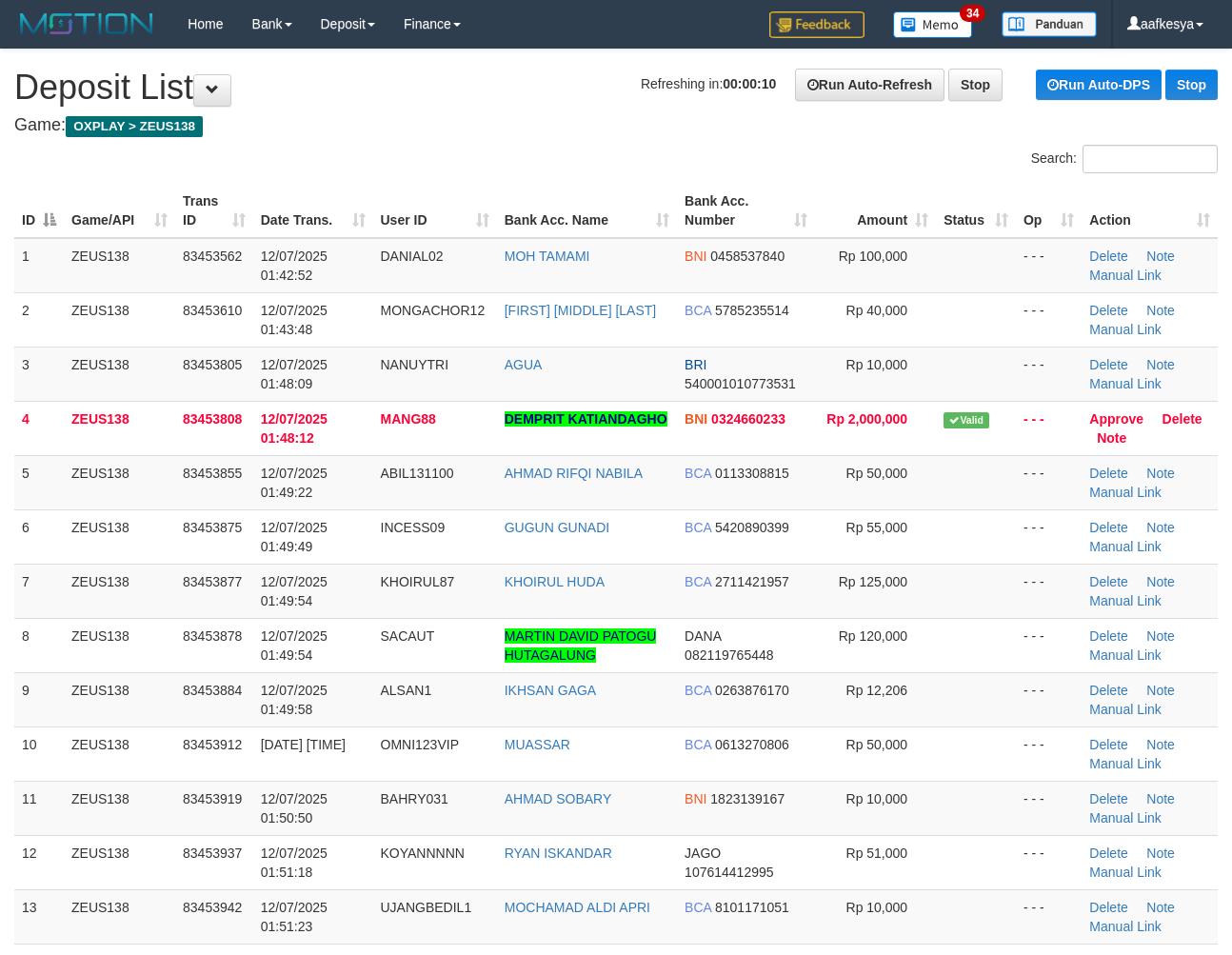 scroll, scrollTop: 0, scrollLeft: 0, axis: both 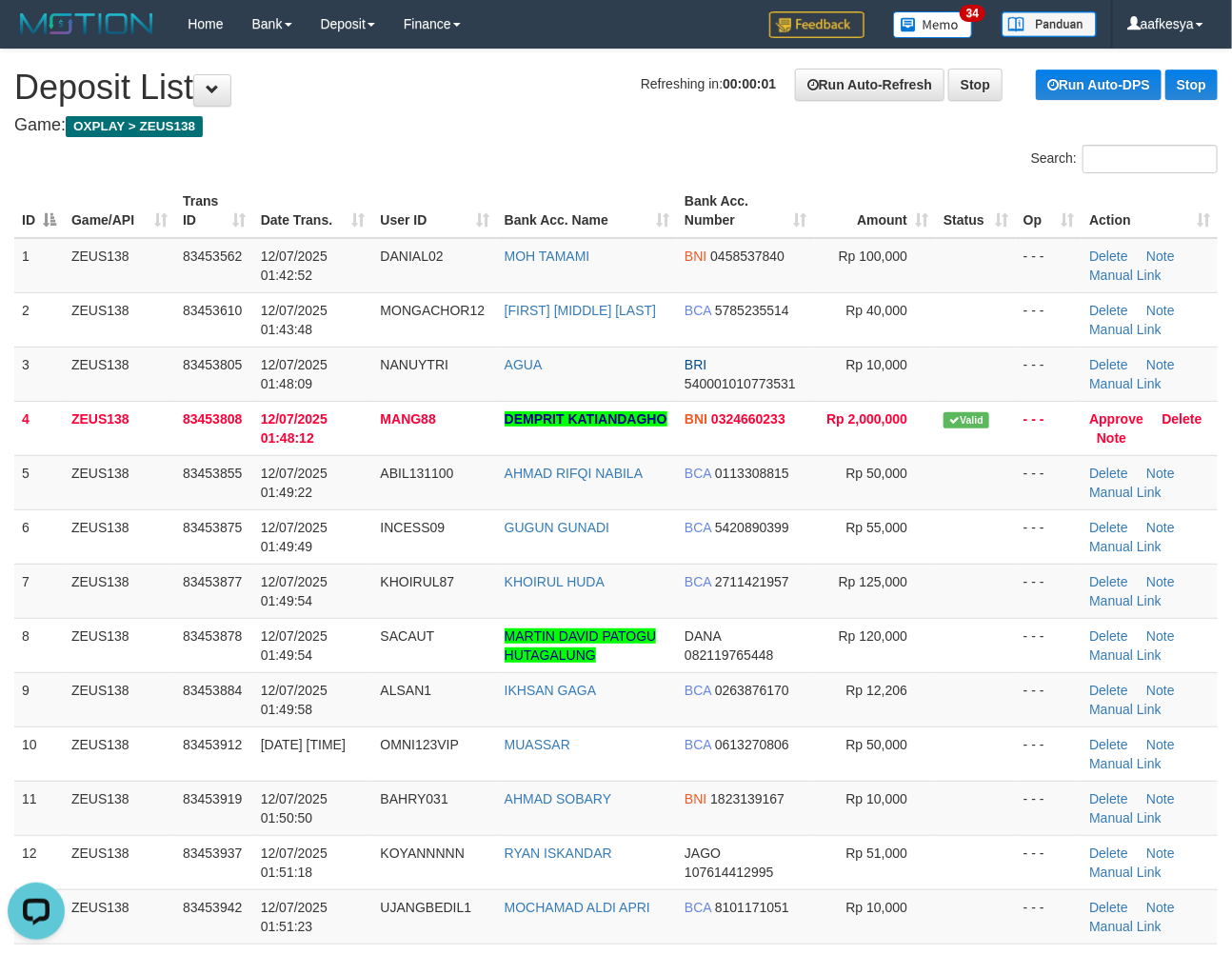 click on "Search:" at bounding box center (924, 161) 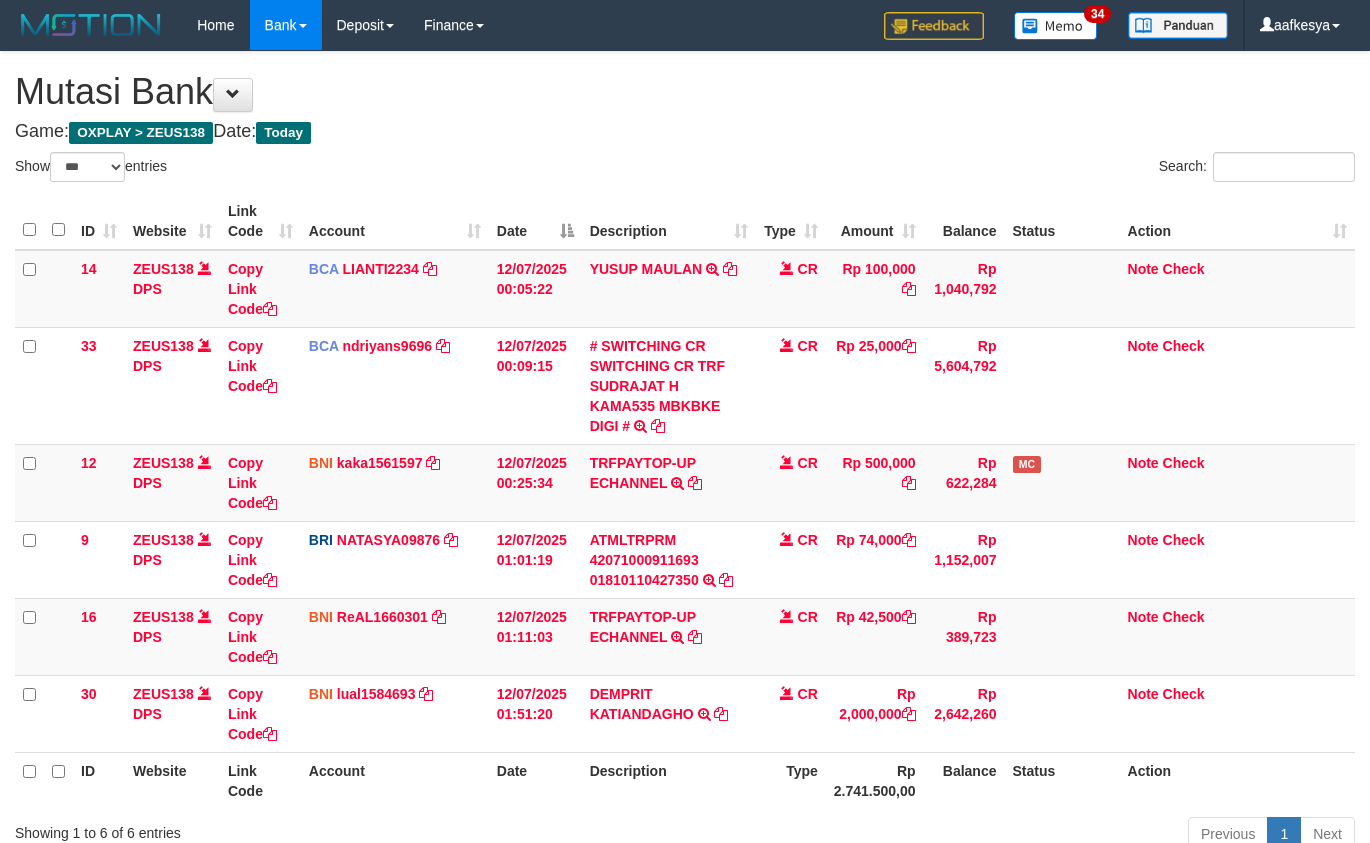 select on "***" 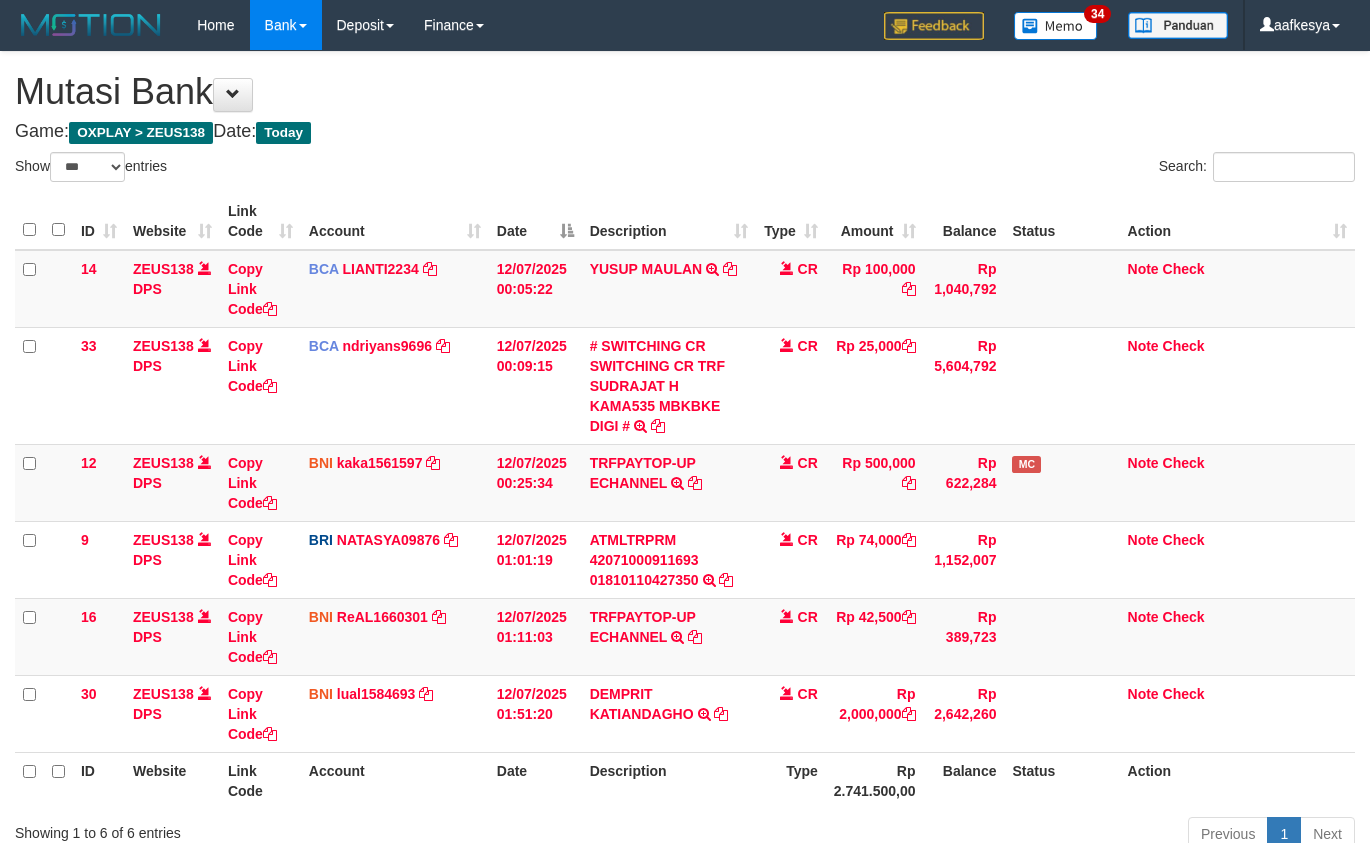 scroll, scrollTop: 63, scrollLeft: 0, axis: vertical 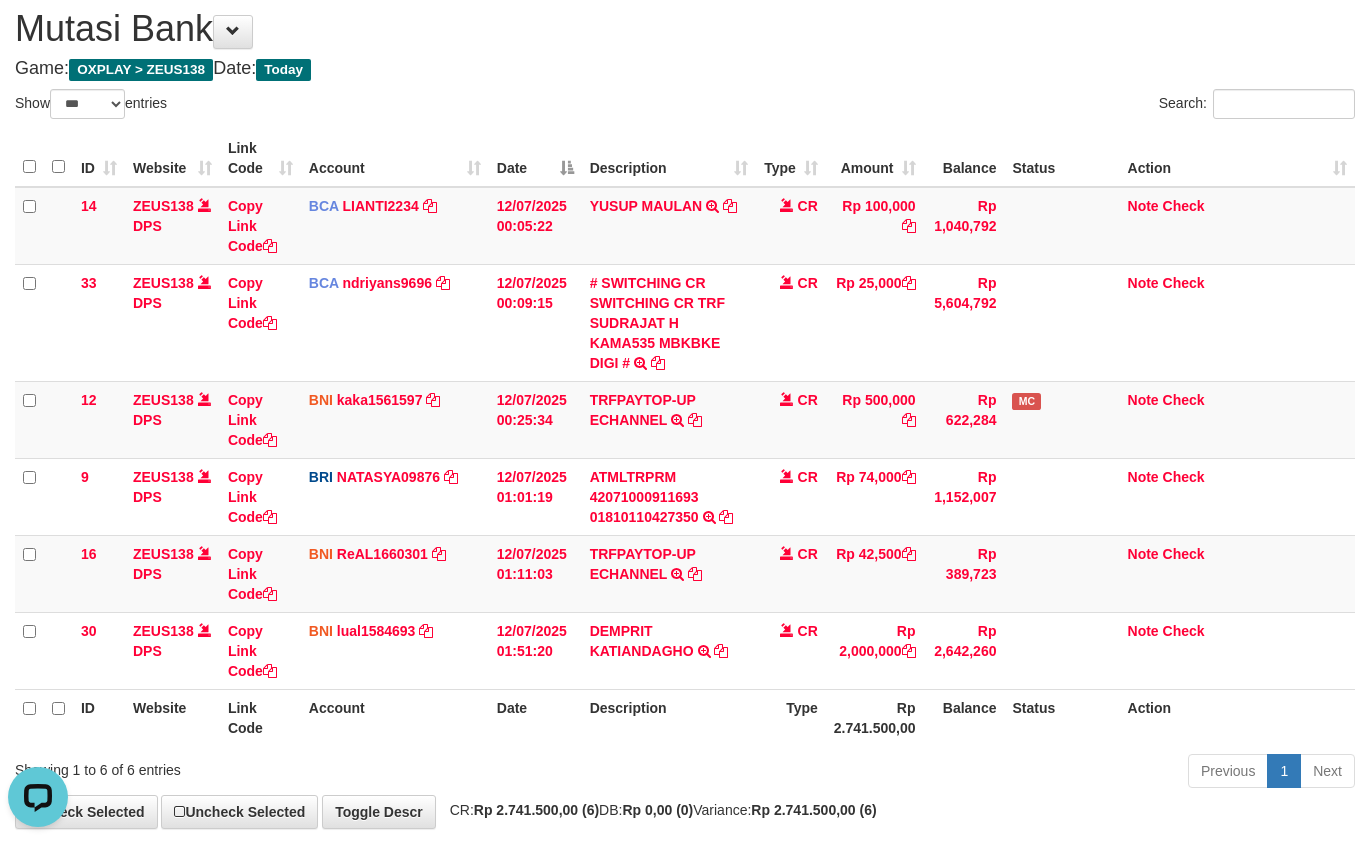 click on "ID Website Link Code Account Date Description Type Amount Balance Status Action
14
ZEUS138    DPS
Copy Link Code
BCA
LIANTI2234
DPS
YULIANTI
mutasi_20250712_4646 | 14
mutasi_20250712_4646 | 14
12/07/2025 00:05:22
YUSUP MAULAN         TRSF E-BANKING CR 1207/FTSCY/WS95051
100000.002025071262819090 TRFDN-YUSUP MAULANESPAY DEBIT INDONE
CR
Rp 100,000
Rp 1,040,792
Note
Check
33
ZEUS138    DPS
Copy Link Code
BCA
ndriyans9696" at bounding box center [685, 438] 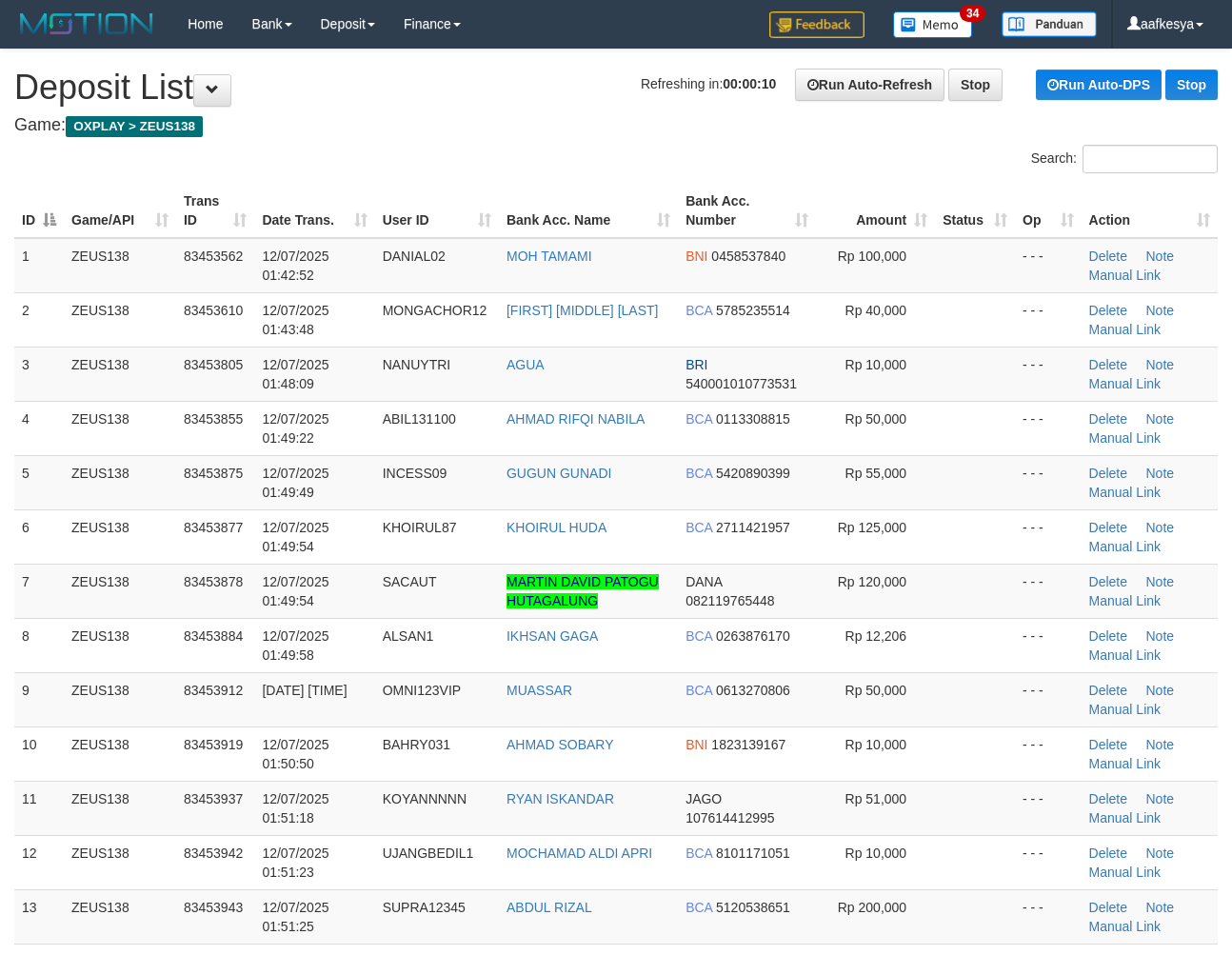scroll, scrollTop: 0, scrollLeft: 0, axis: both 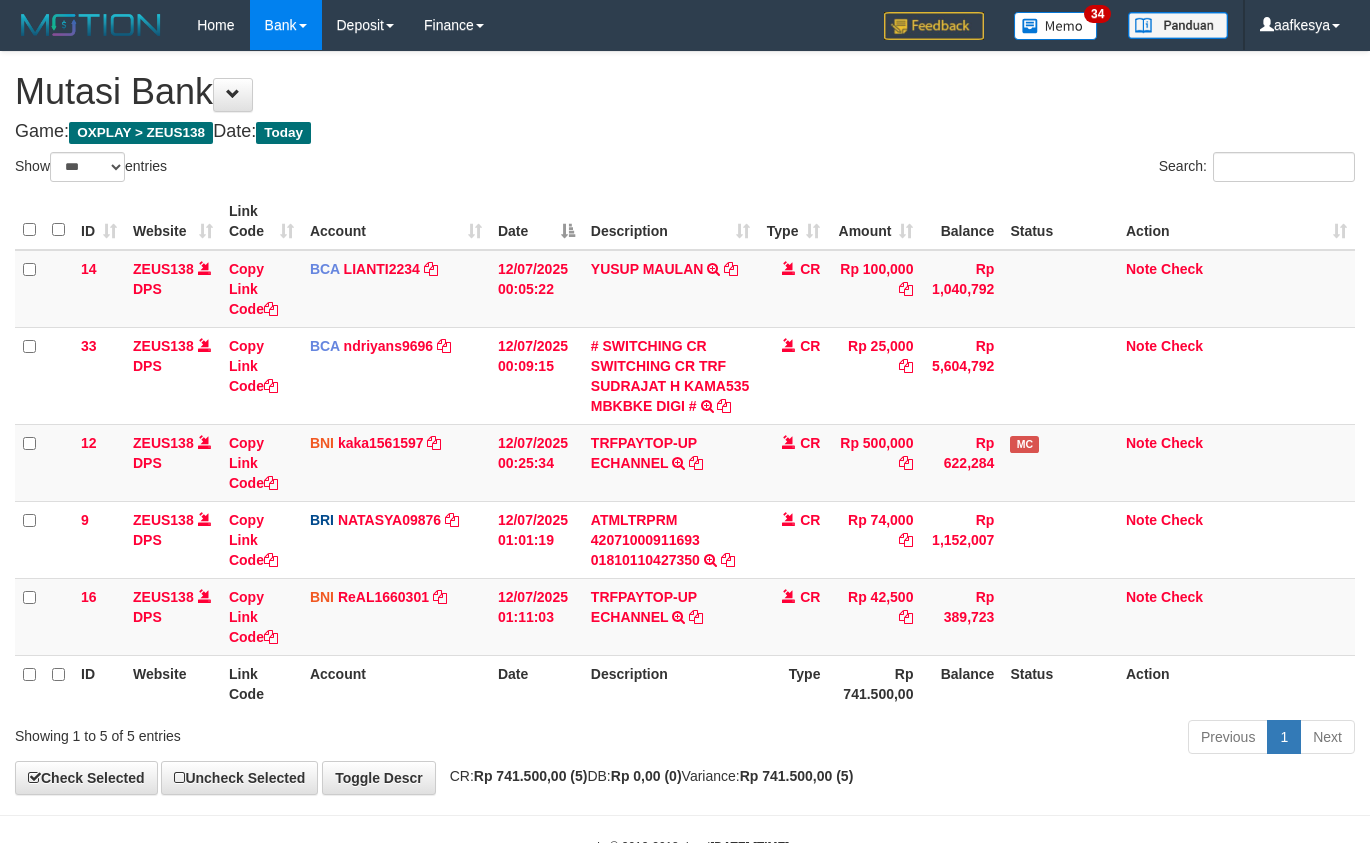 select on "***" 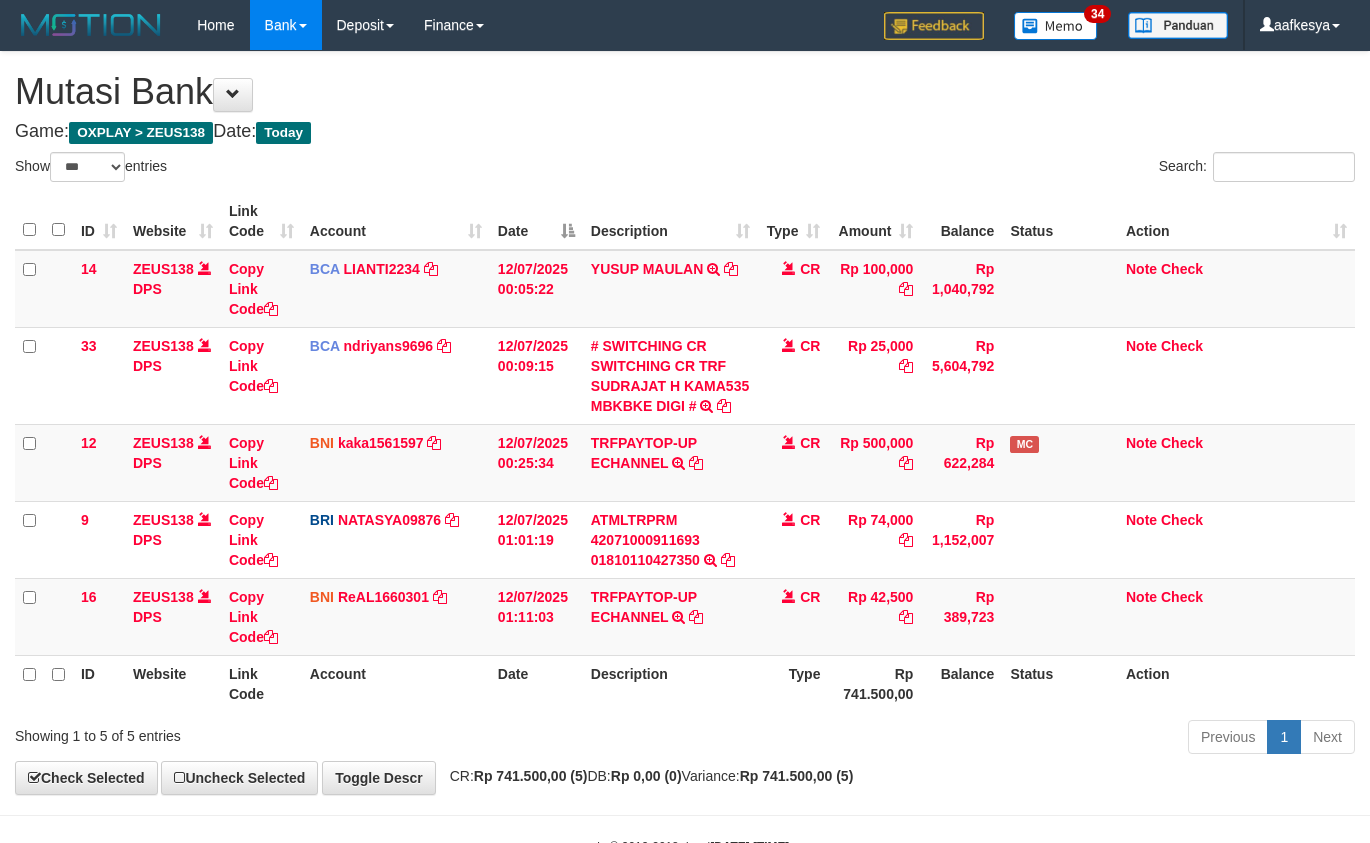 scroll, scrollTop: 63, scrollLeft: 0, axis: vertical 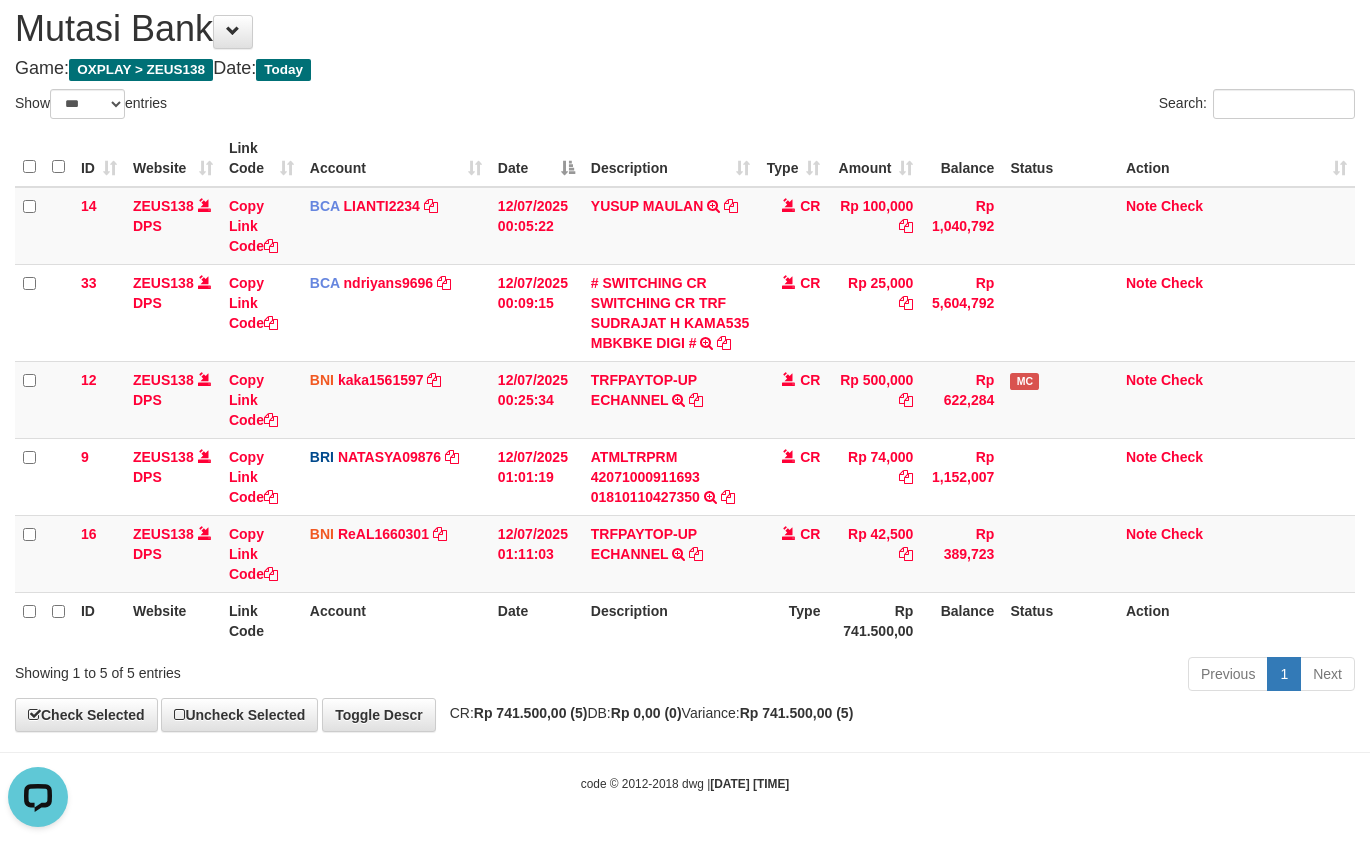 click on "Showing 1 to 5 of 5 entries" at bounding box center (285, 669) 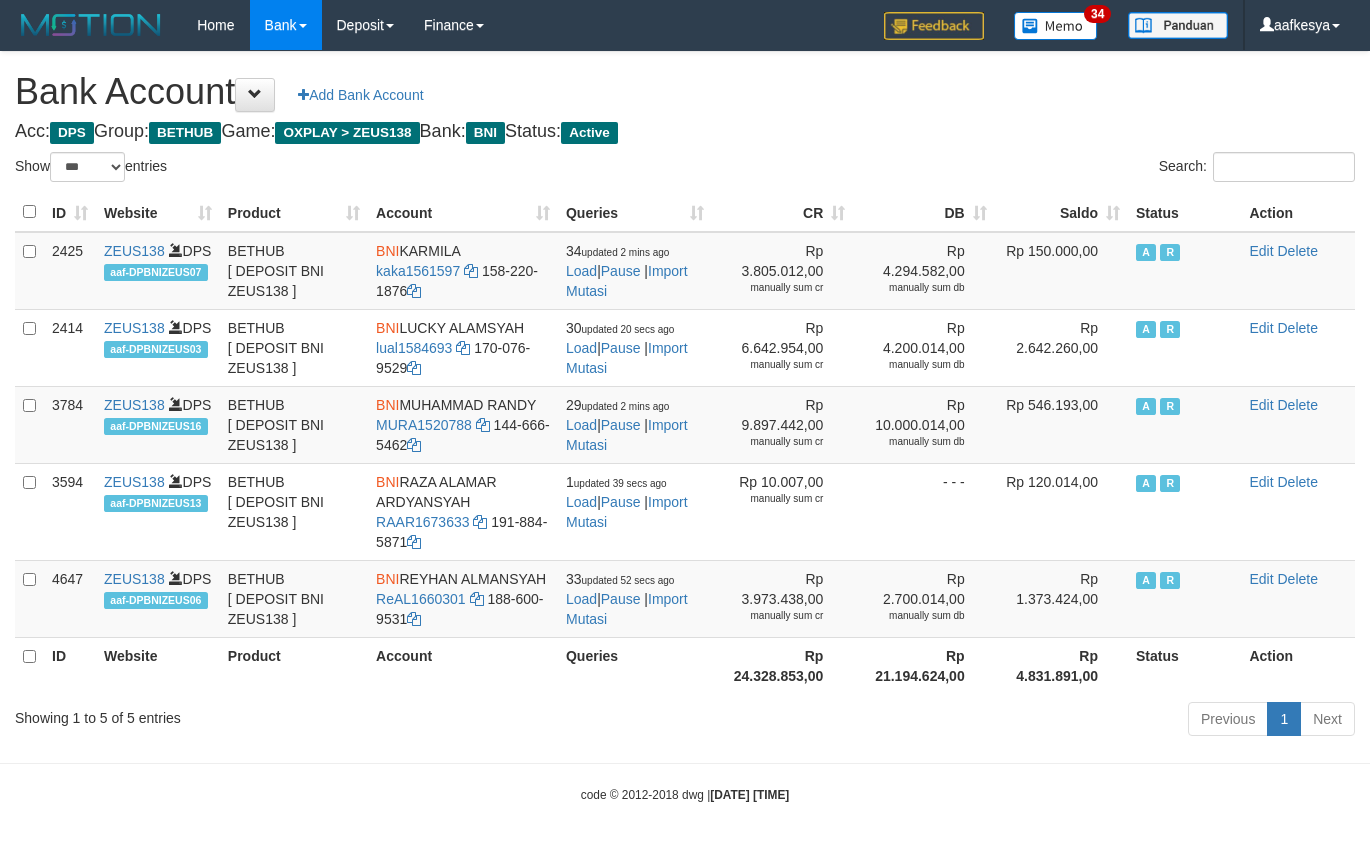 select on "***" 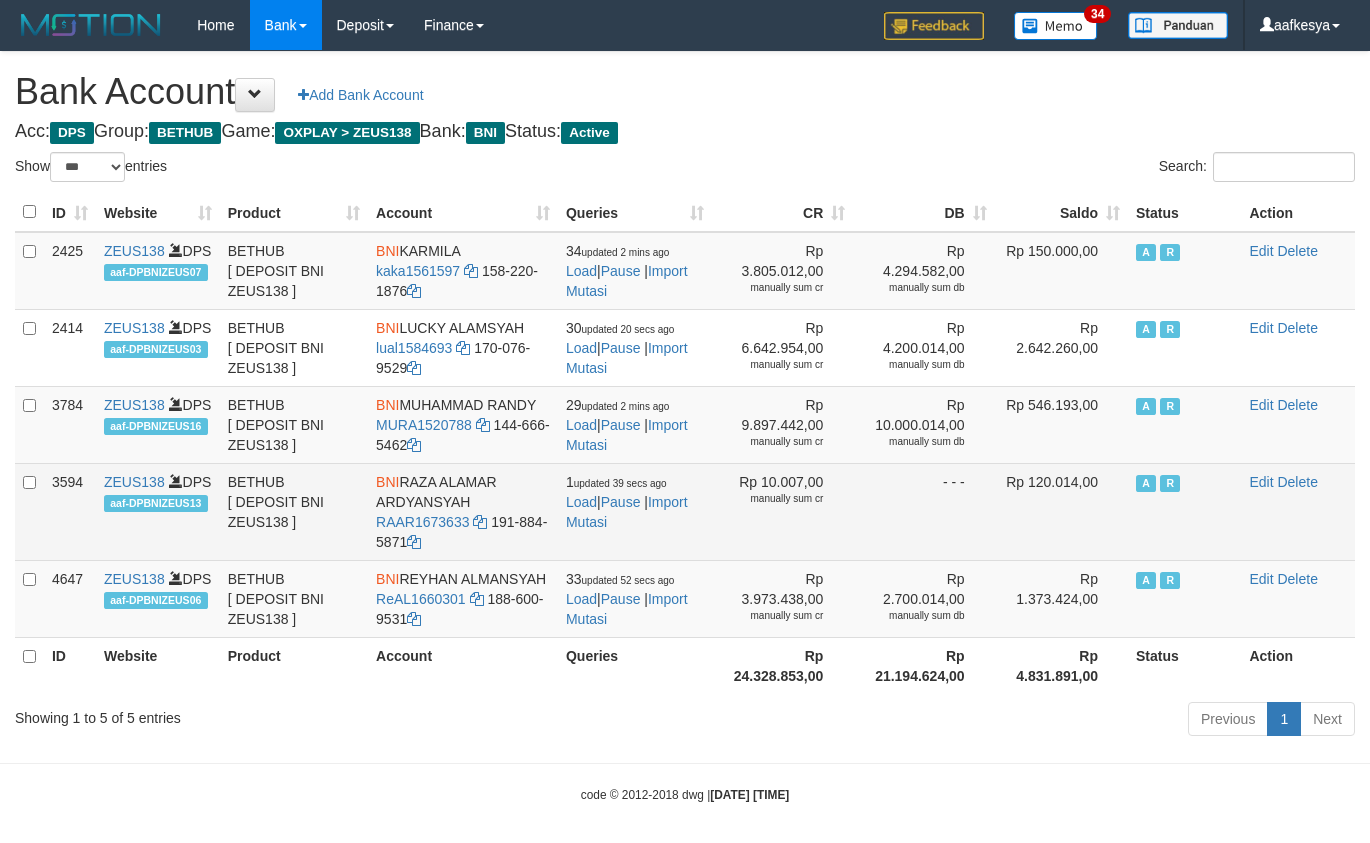 scroll, scrollTop: 0, scrollLeft: 0, axis: both 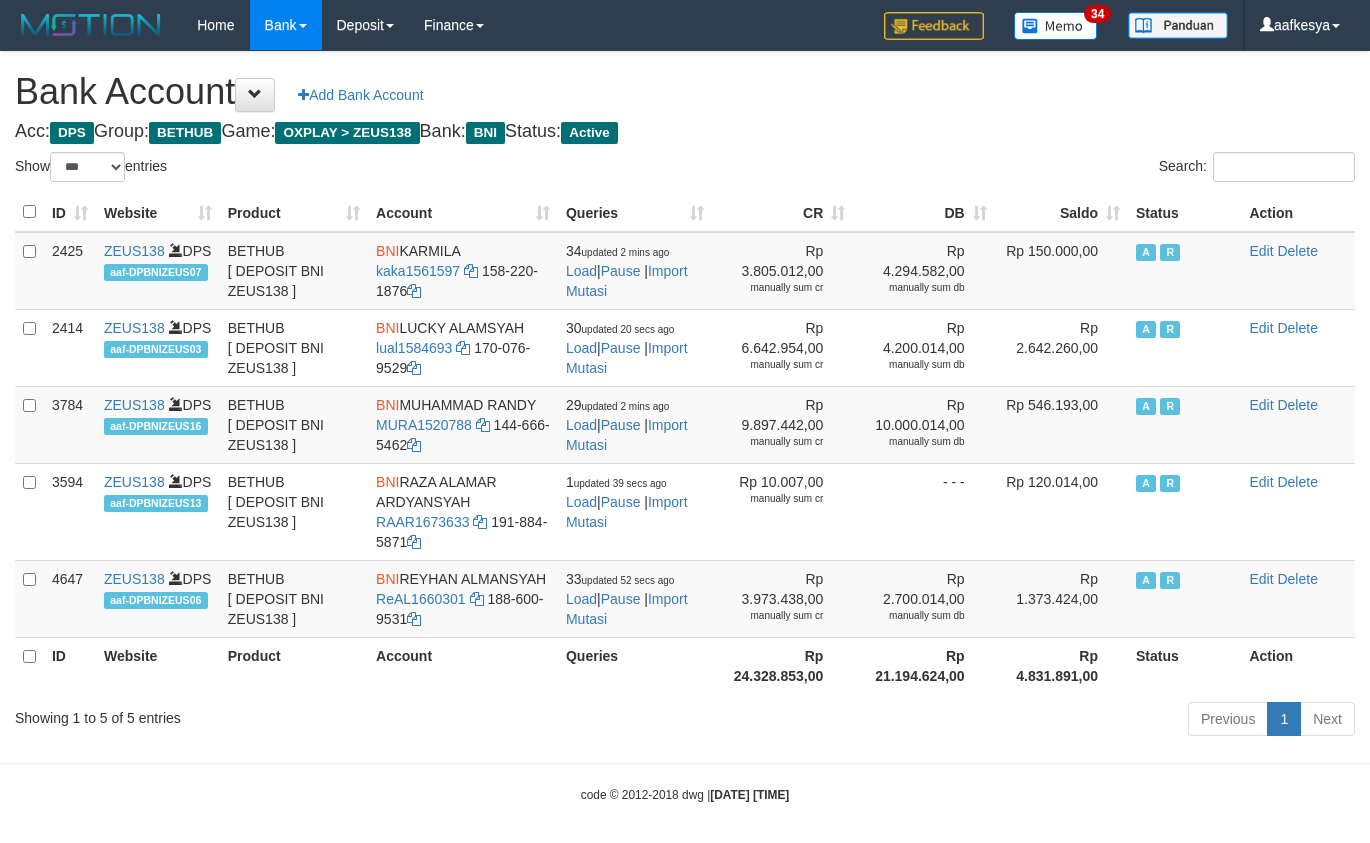 click on "Showing 1 to 5 of 5 entries Previous 1 Next" at bounding box center [685, 721] 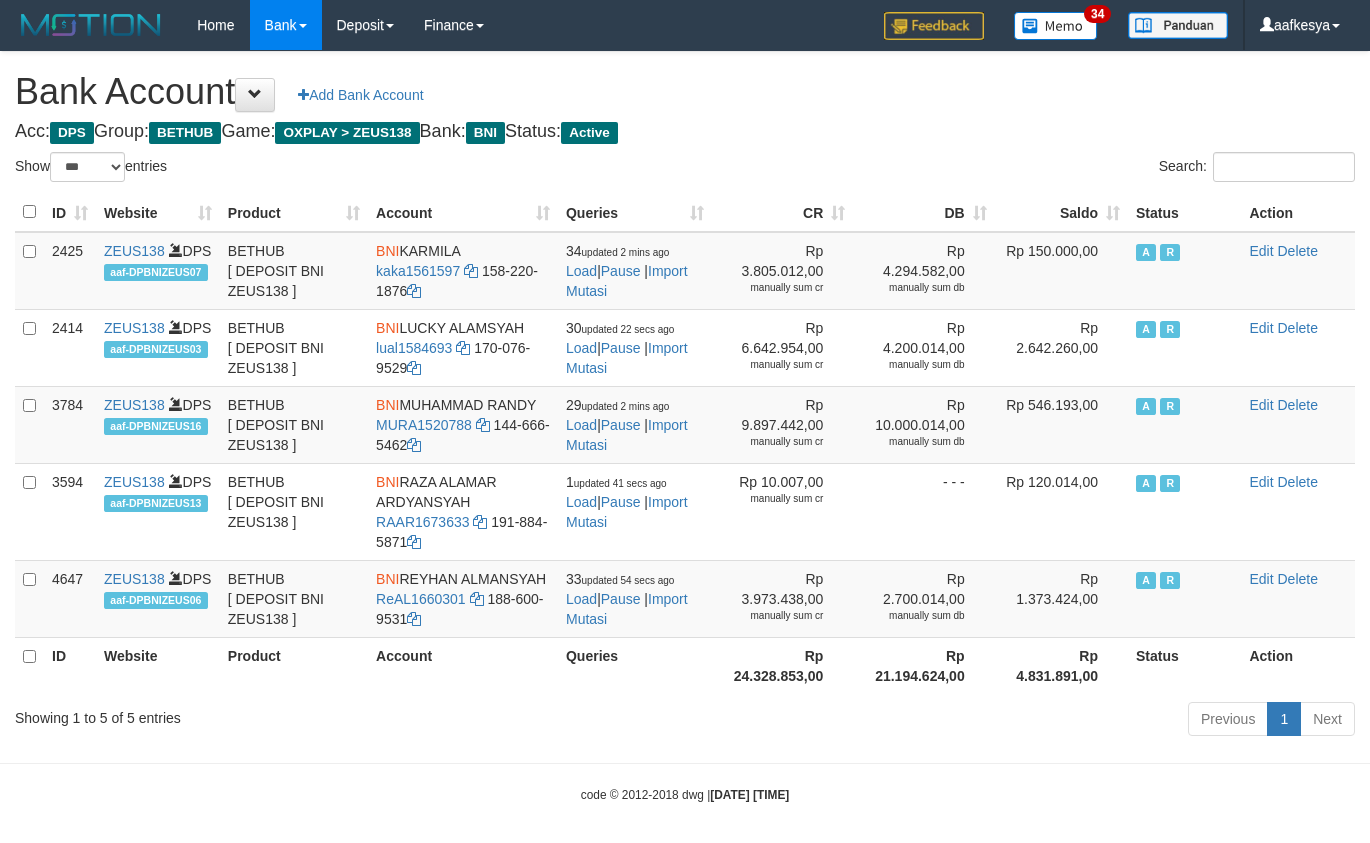 select on "***" 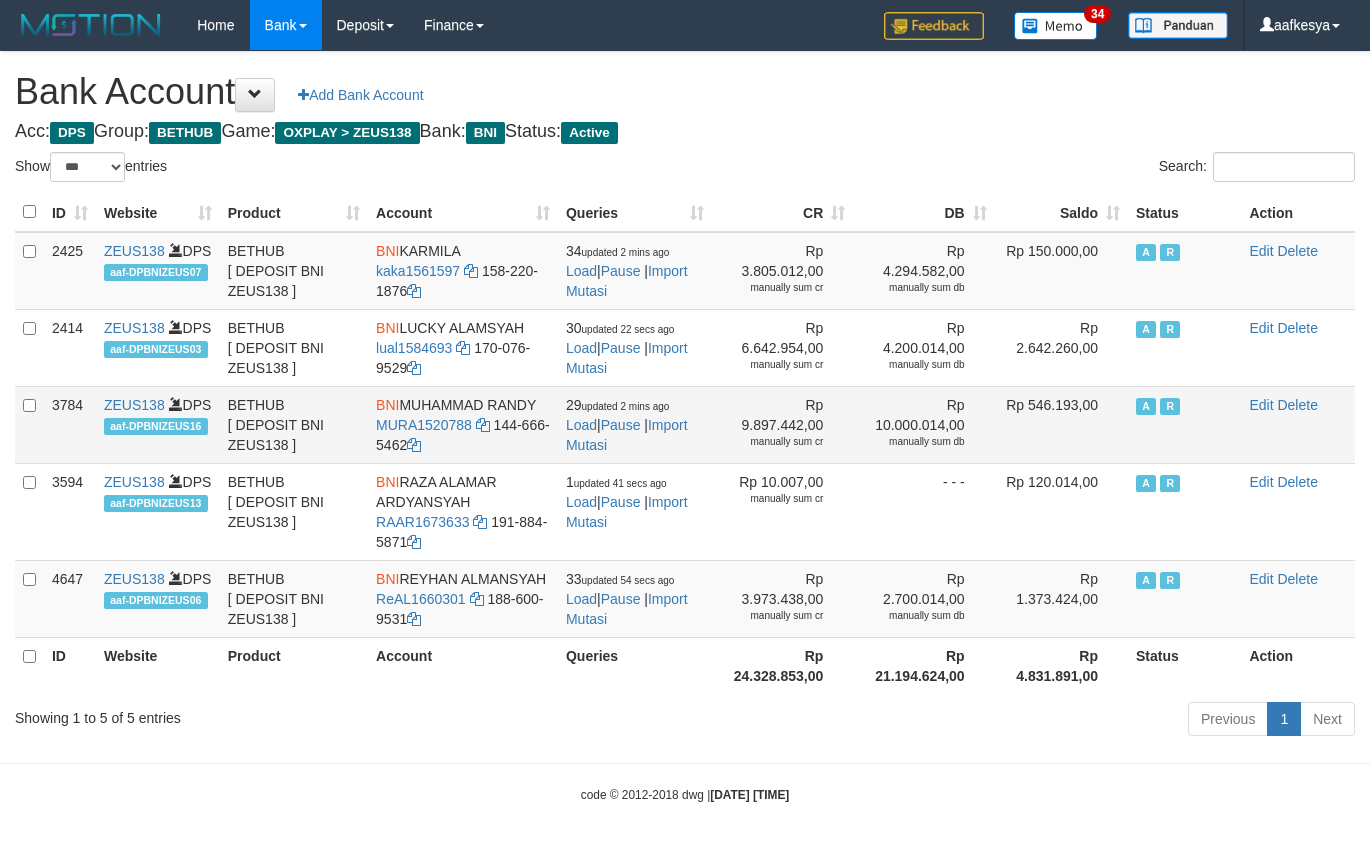 scroll, scrollTop: 0, scrollLeft: 0, axis: both 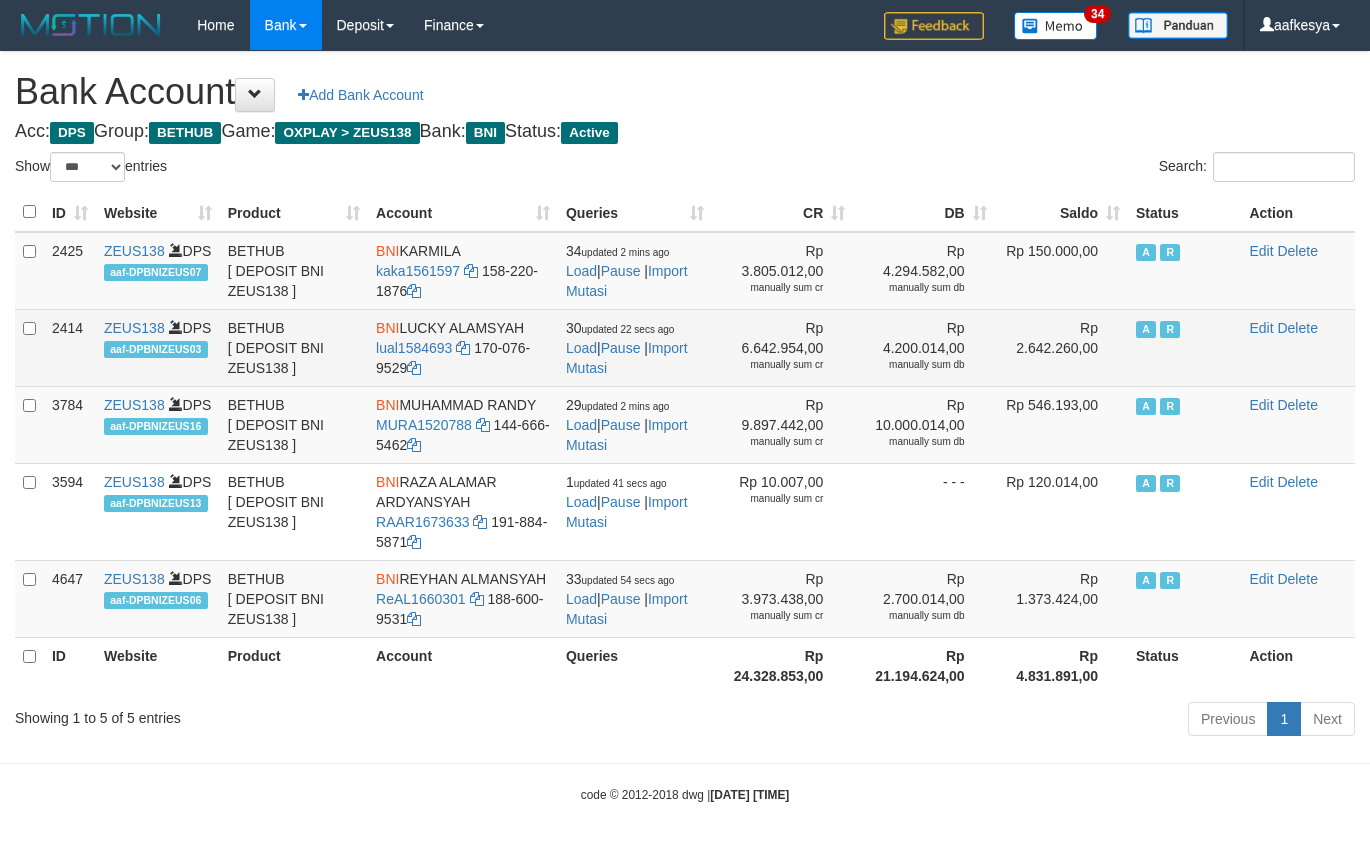 click on "2414" at bounding box center (70, 347) 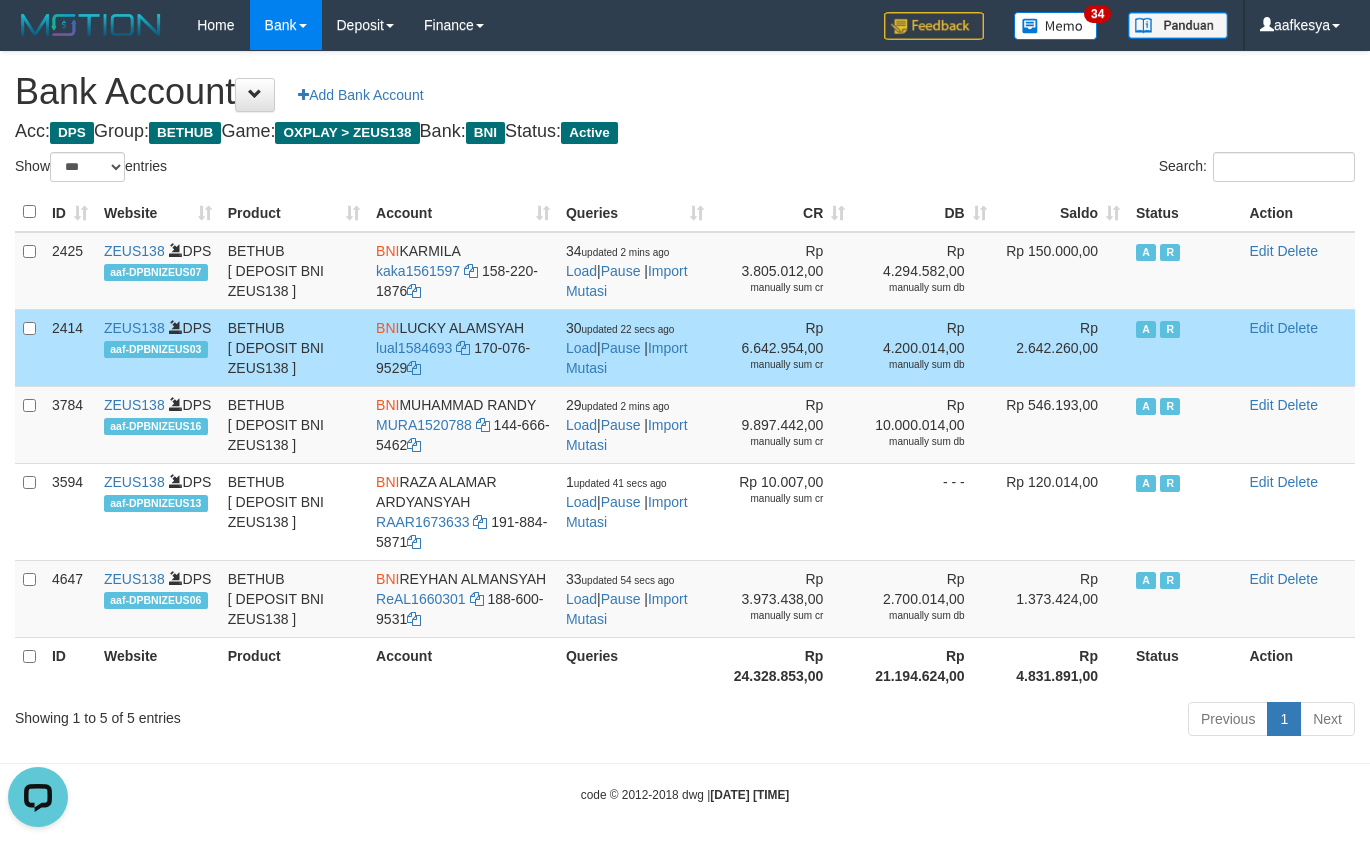 scroll, scrollTop: 0, scrollLeft: 0, axis: both 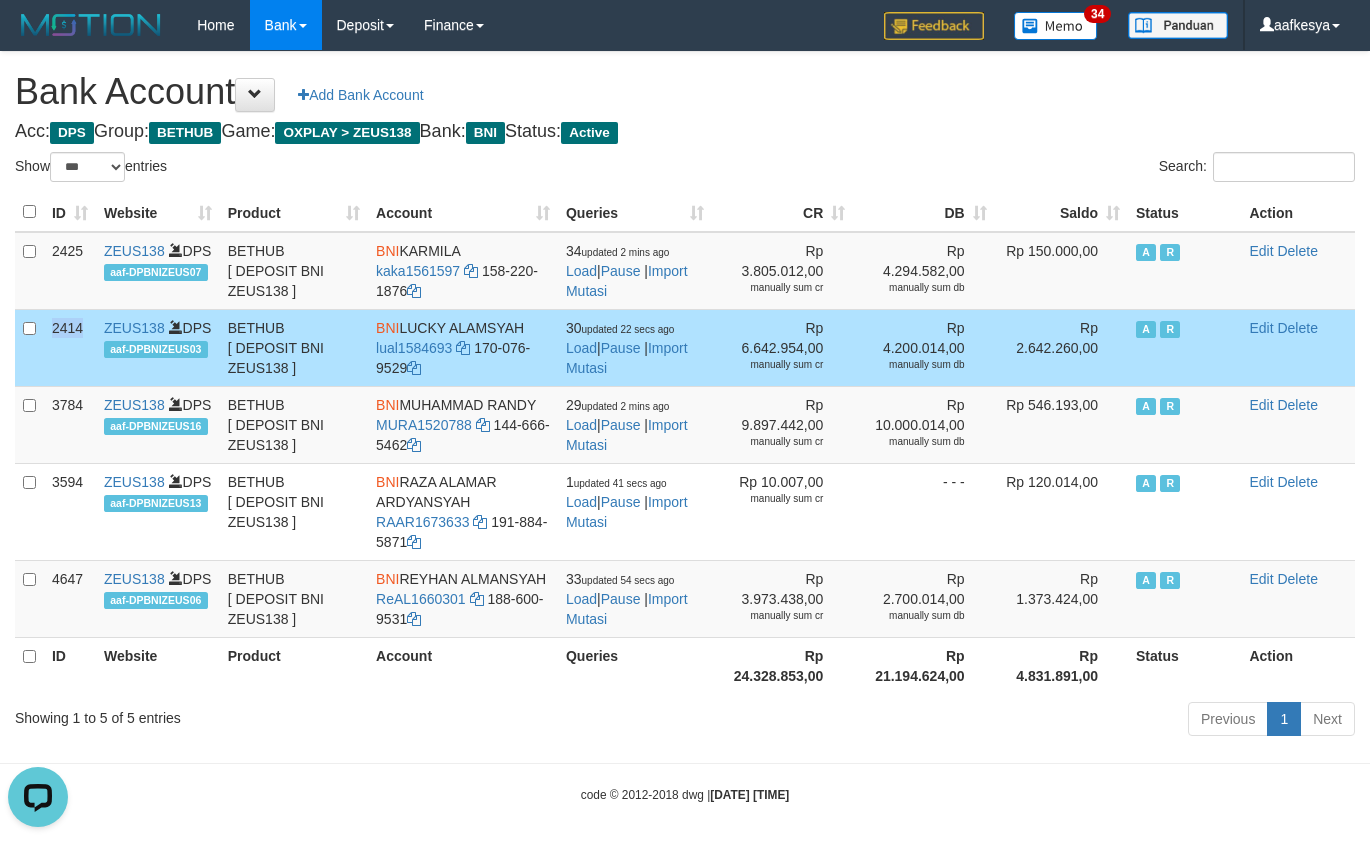 click on "2414" at bounding box center [70, 347] 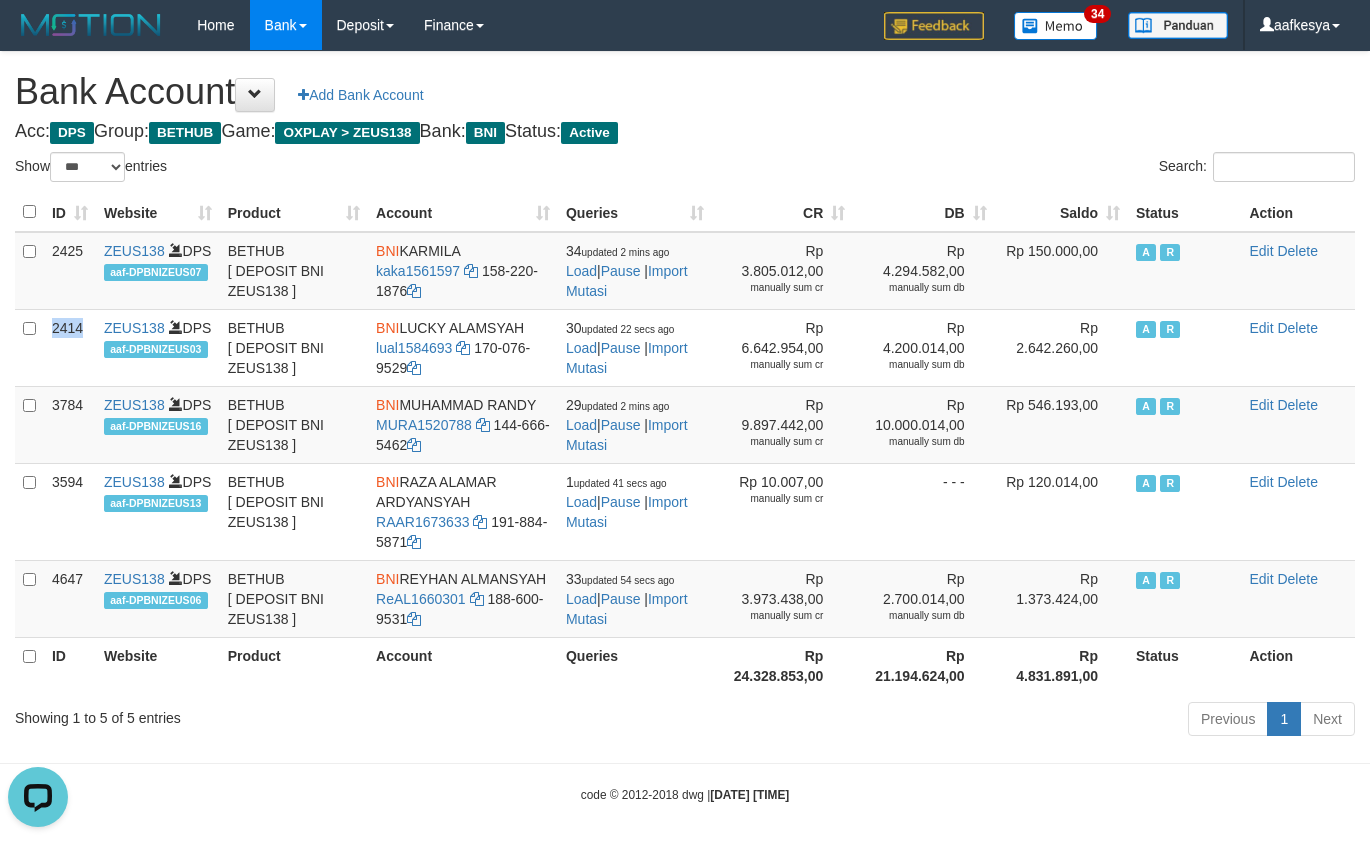 copy on "2414" 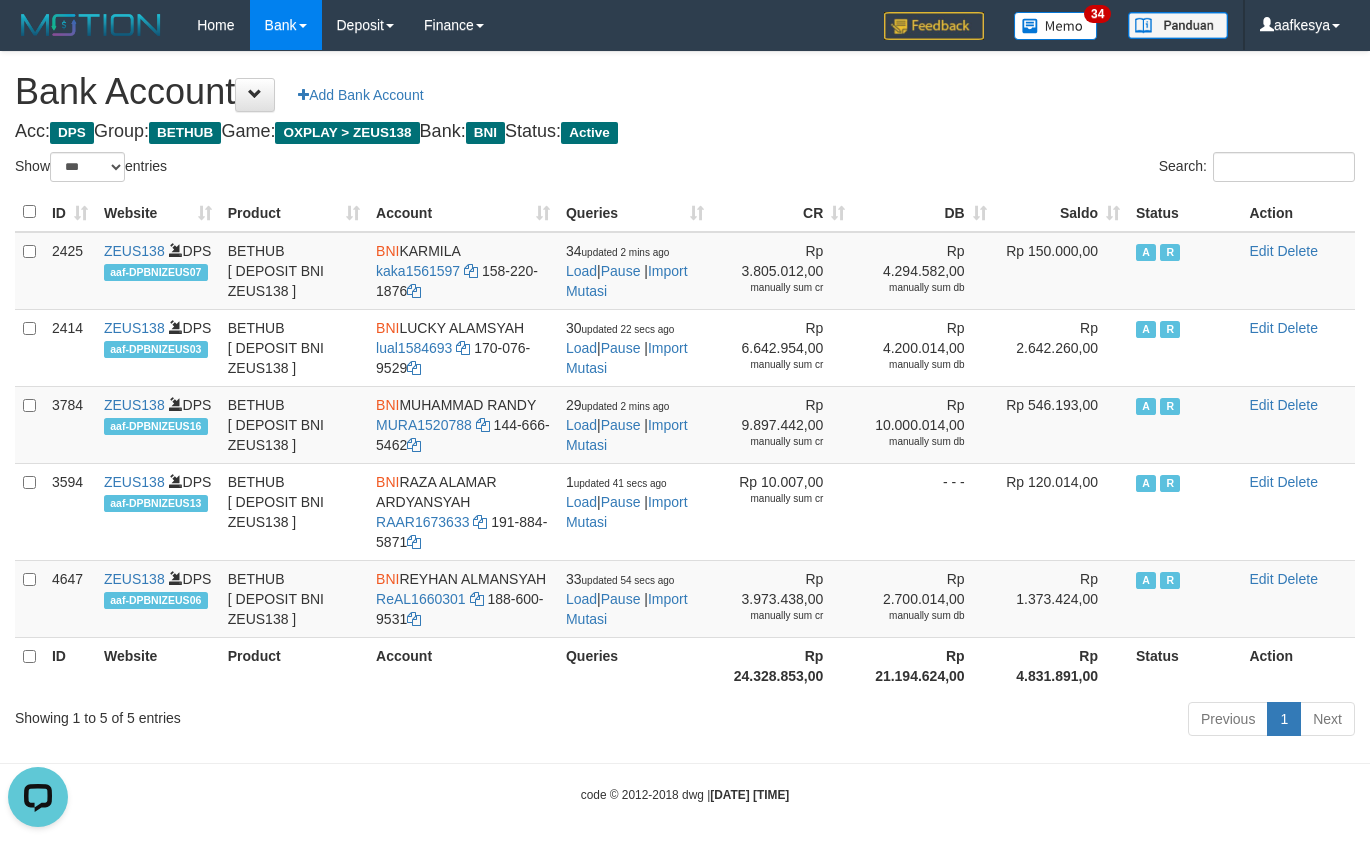 click on "Showing 1 to 5 of 5 entries" at bounding box center [285, 714] 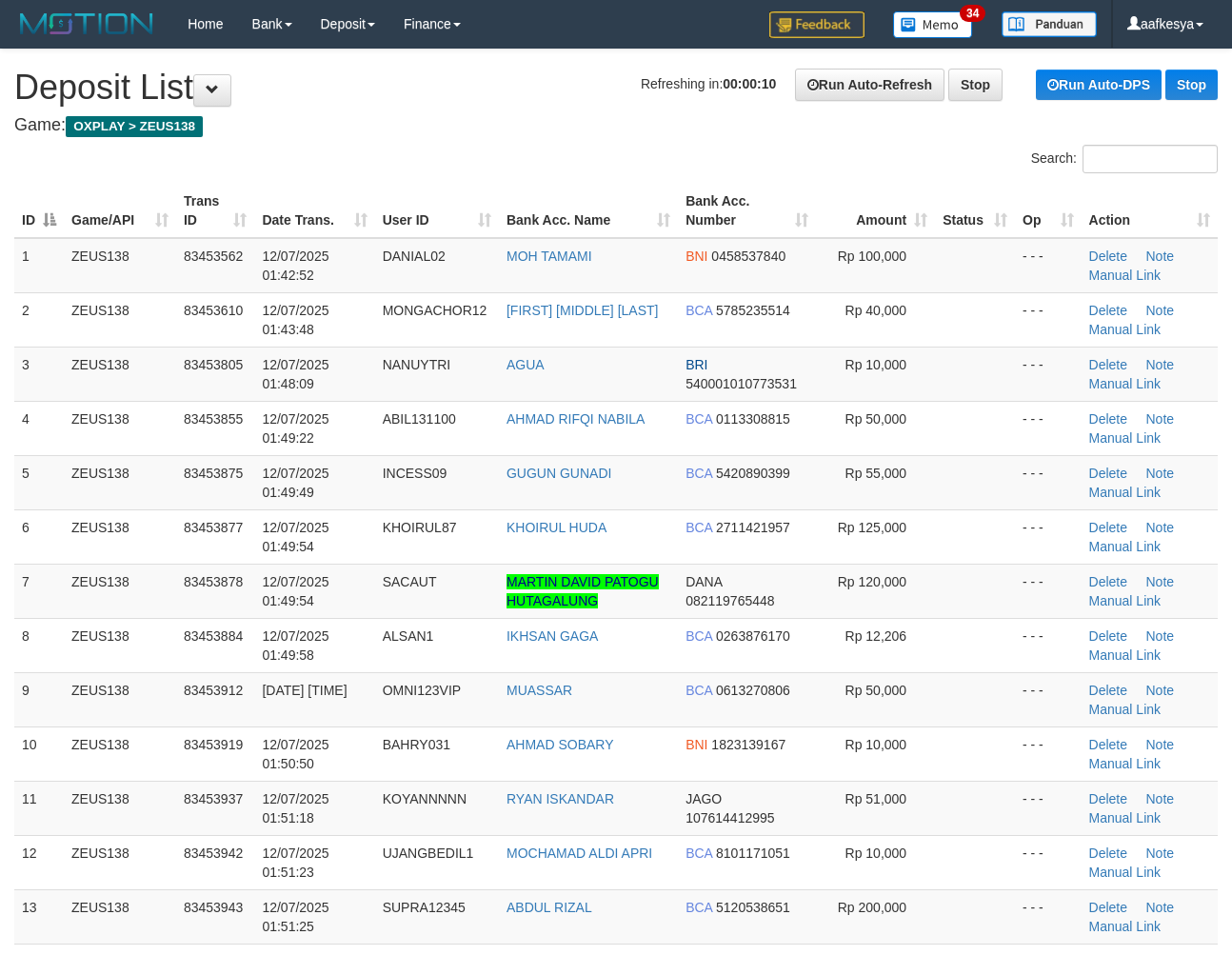 scroll, scrollTop: 0, scrollLeft: 0, axis: both 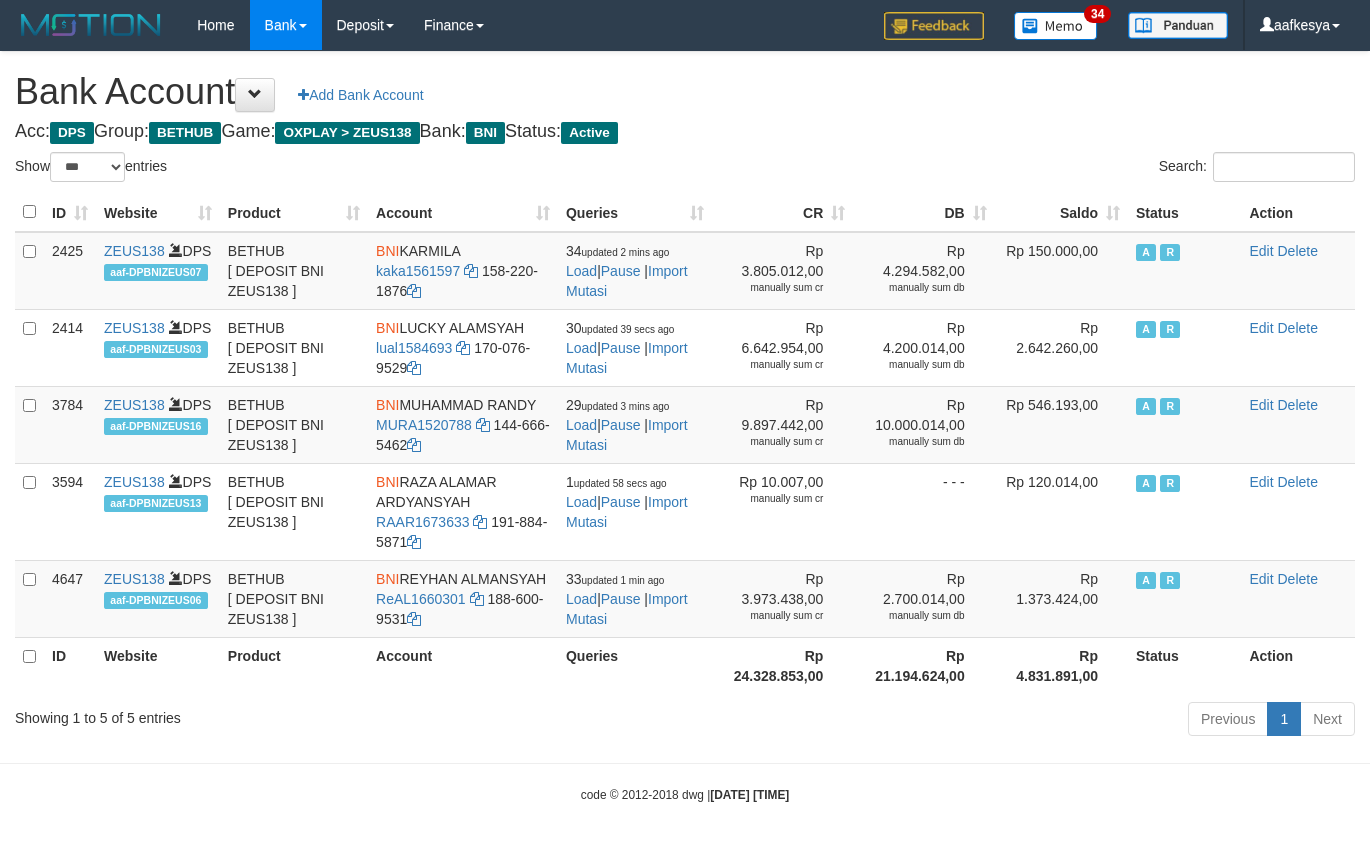 select on "***" 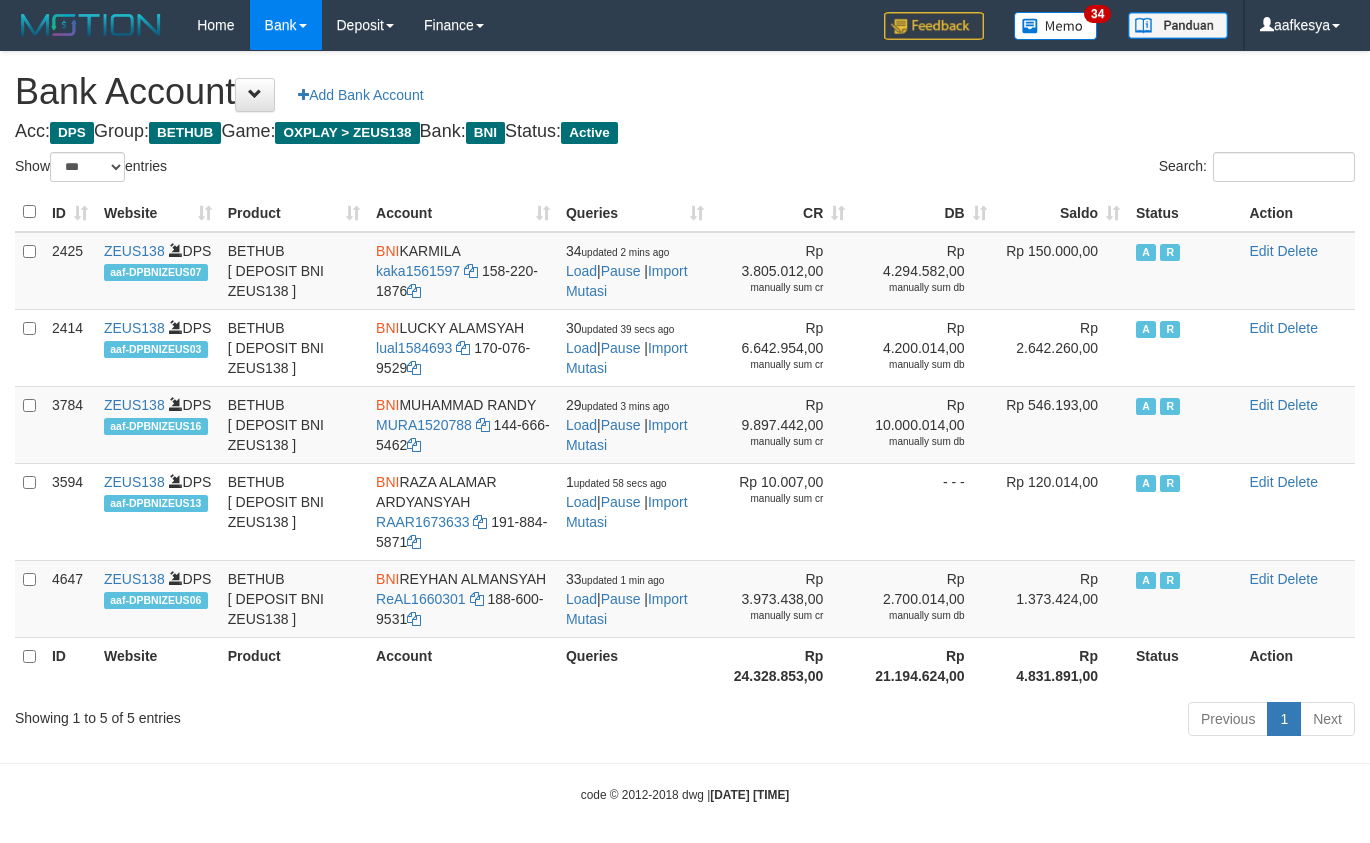 scroll, scrollTop: 0, scrollLeft: 0, axis: both 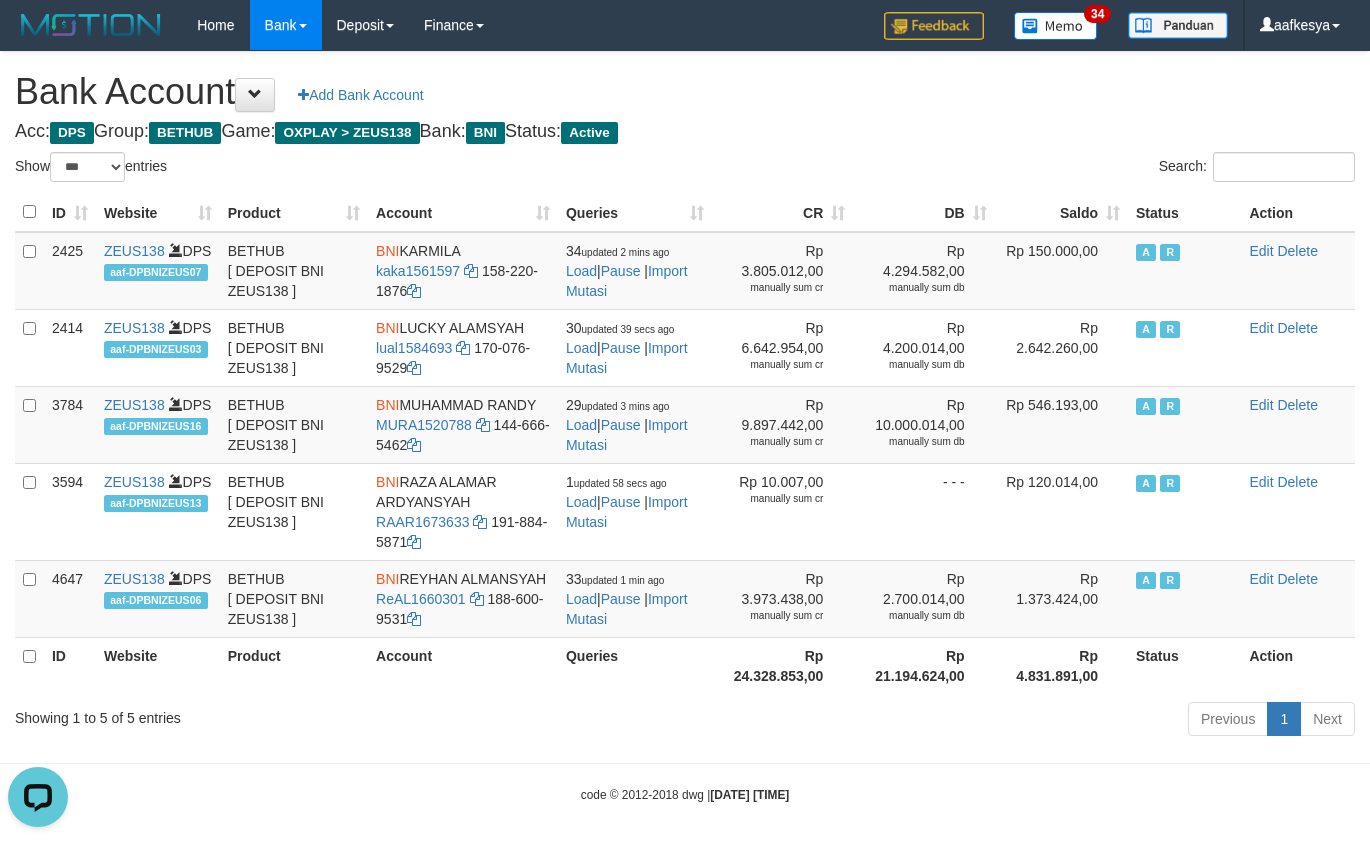click on "Bank Account
Add Bank Account" at bounding box center [685, 92] 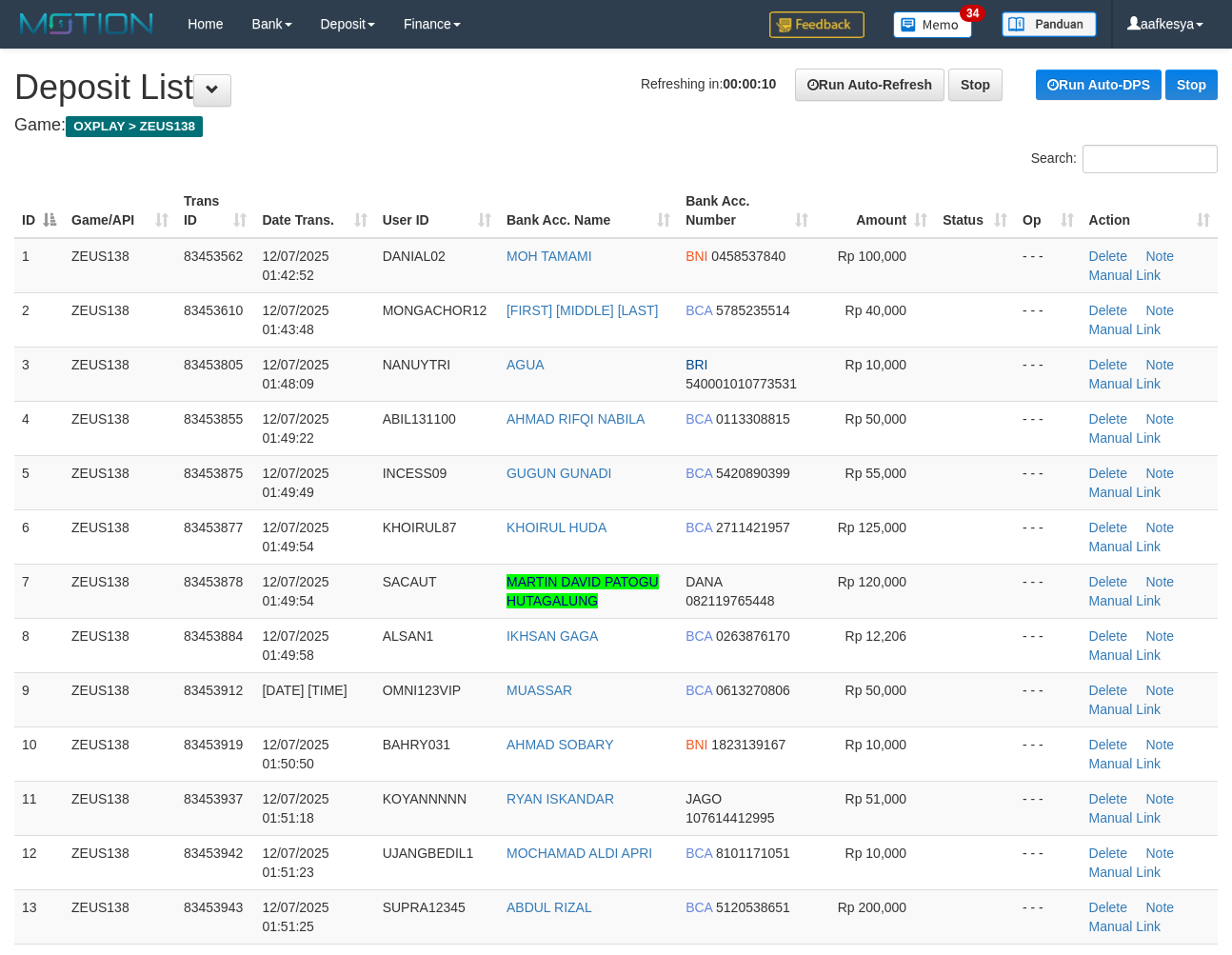 scroll, scrollTop: 0, scrollLeft: 0, axis: both 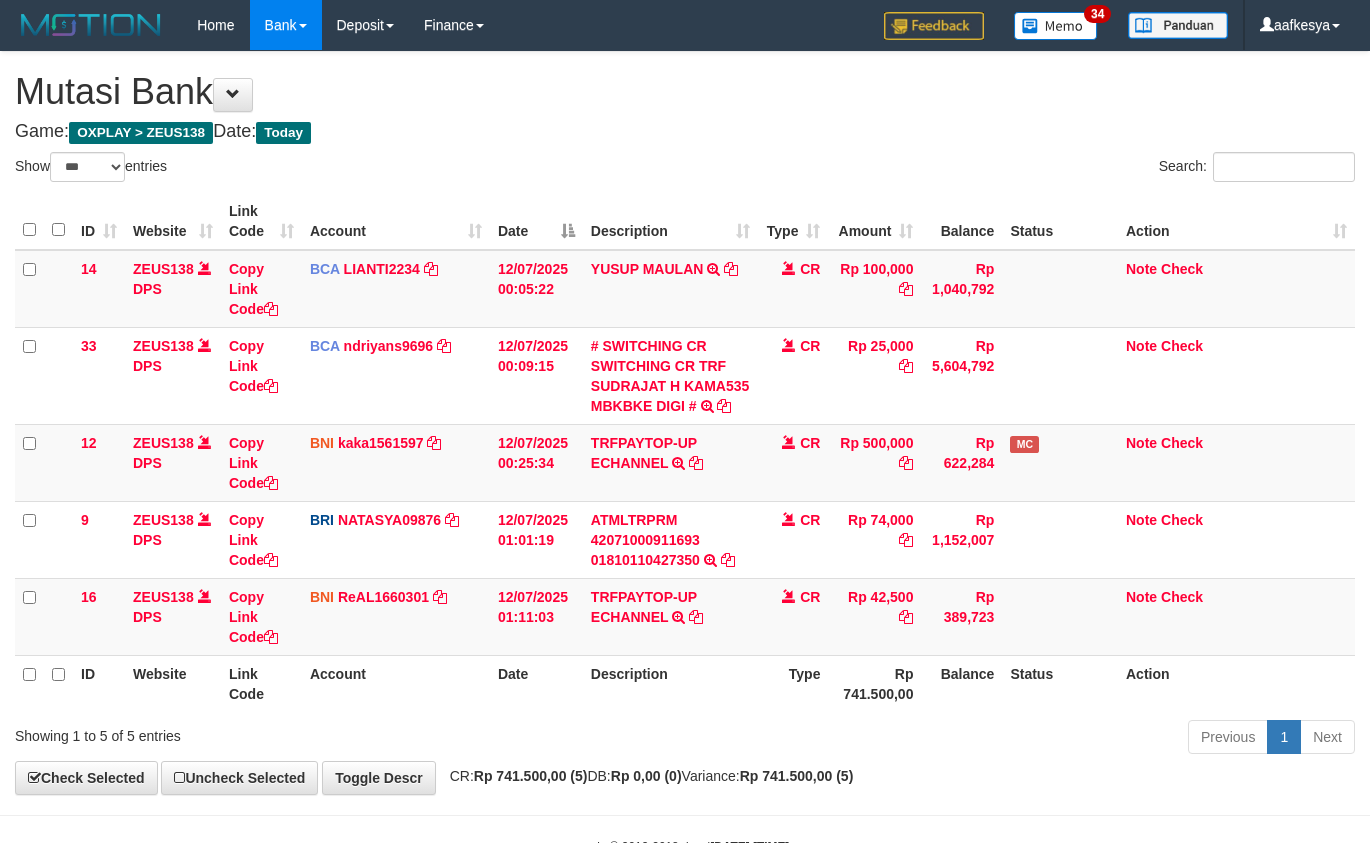 select on "***" 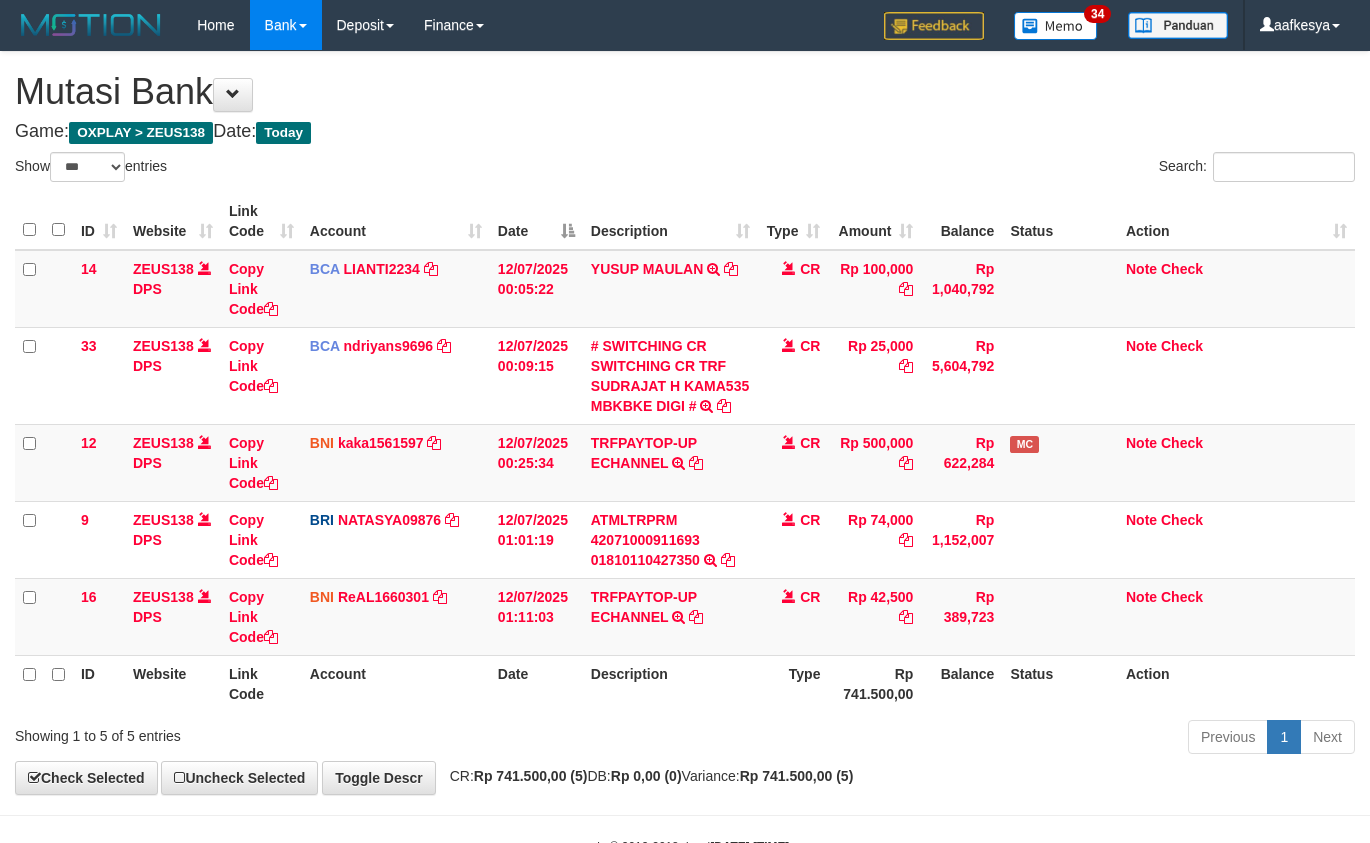 scroll, scrollTop: 63, scrollLeft: 0, axis: vertical 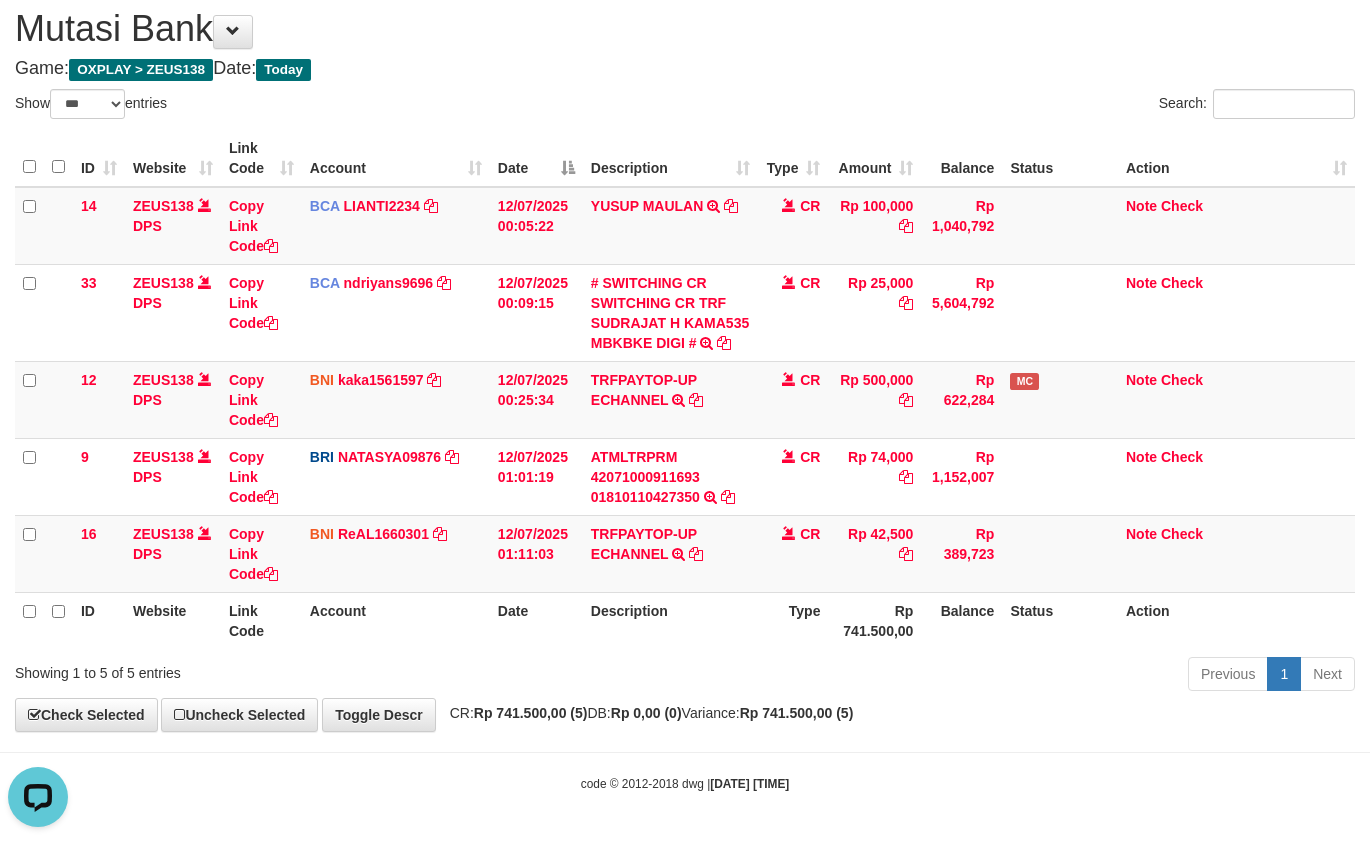 drag, startPoint x: 768, startPoint y: 661, endPoint x: 756, endPoint y: 660, distance: 12.0415945 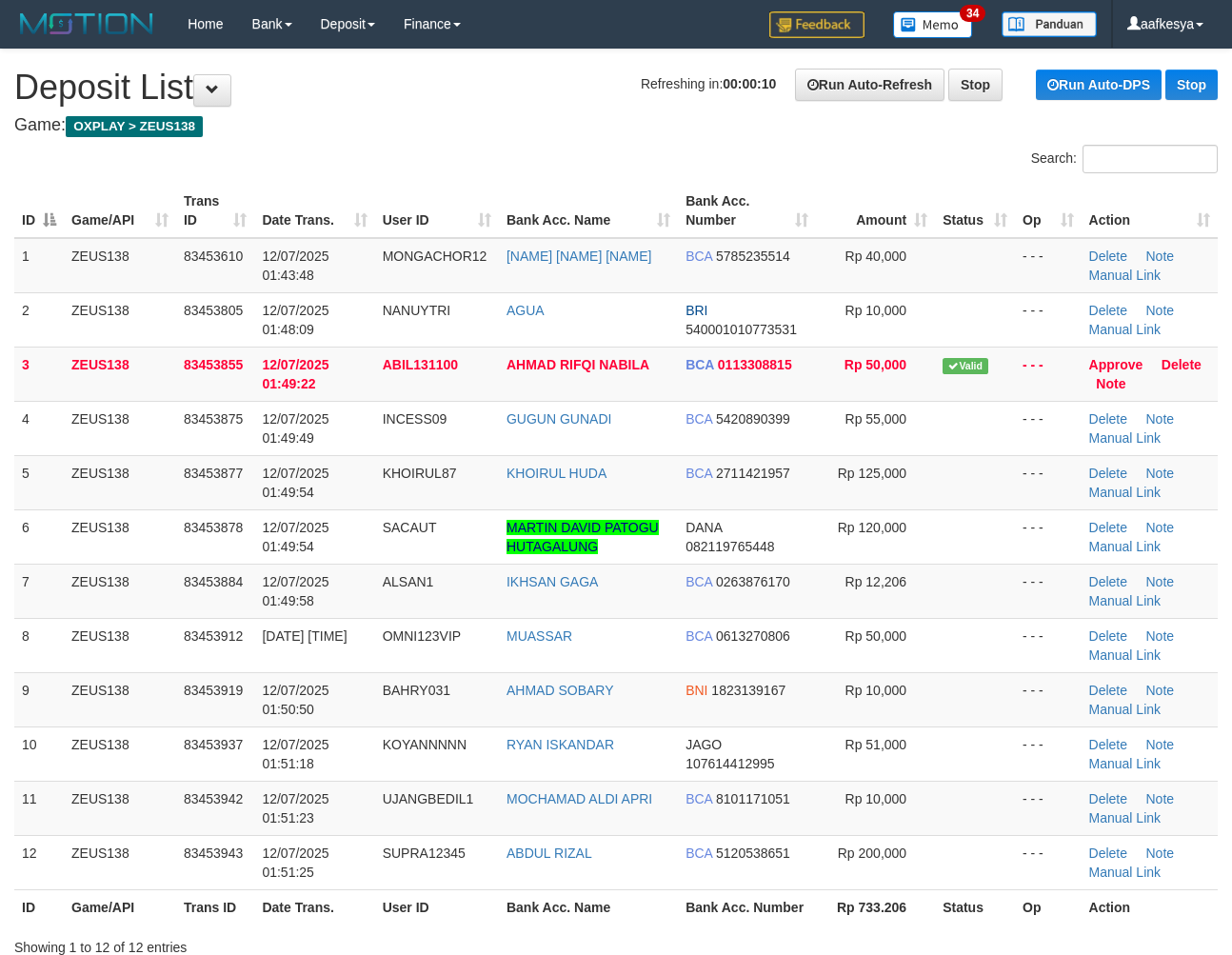 scroll, scrollTop: 0, scrollLeft: 0, axis: both 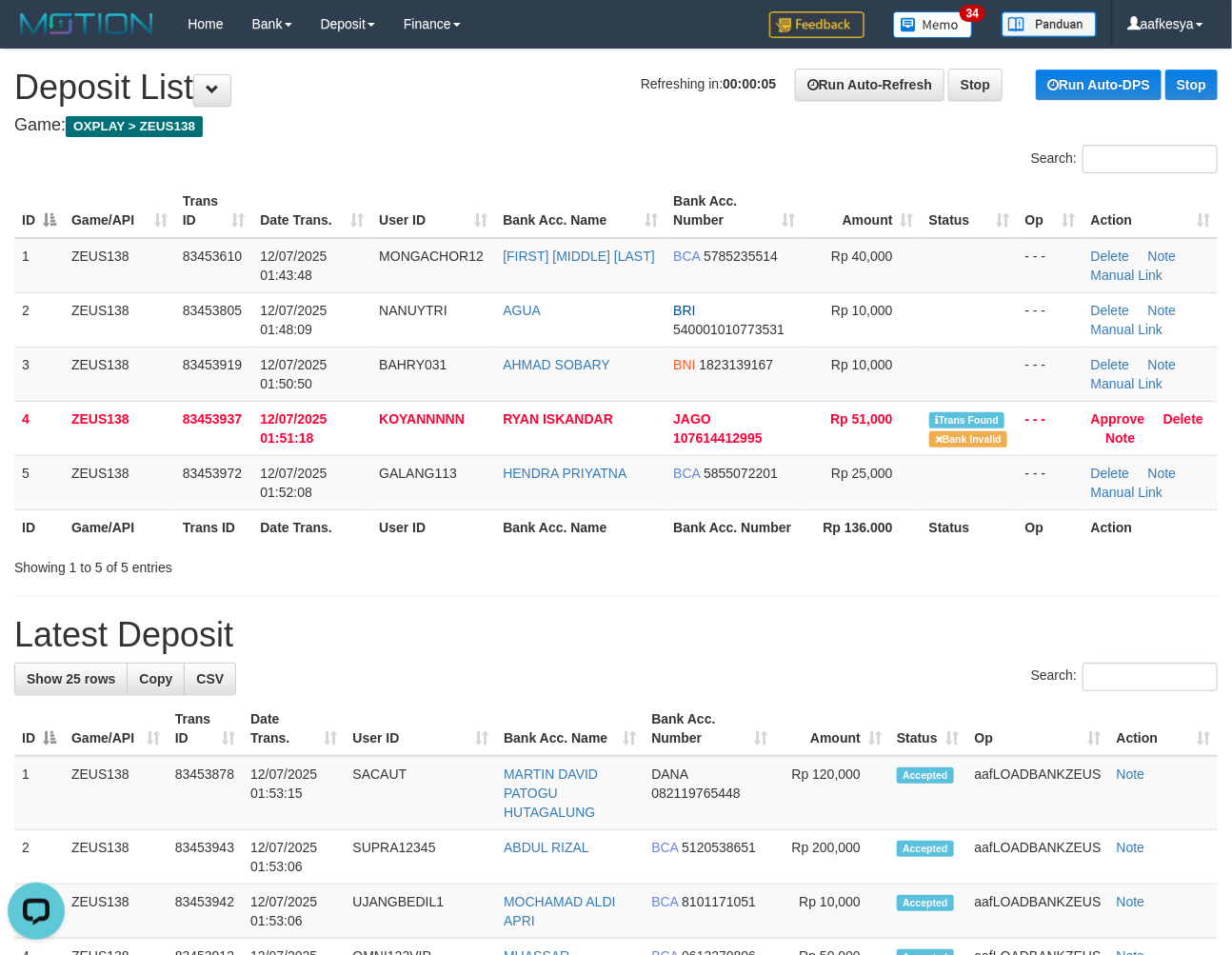 click on "Showing 1 to 5 of 5 entries" at bounding box center (616, 564) 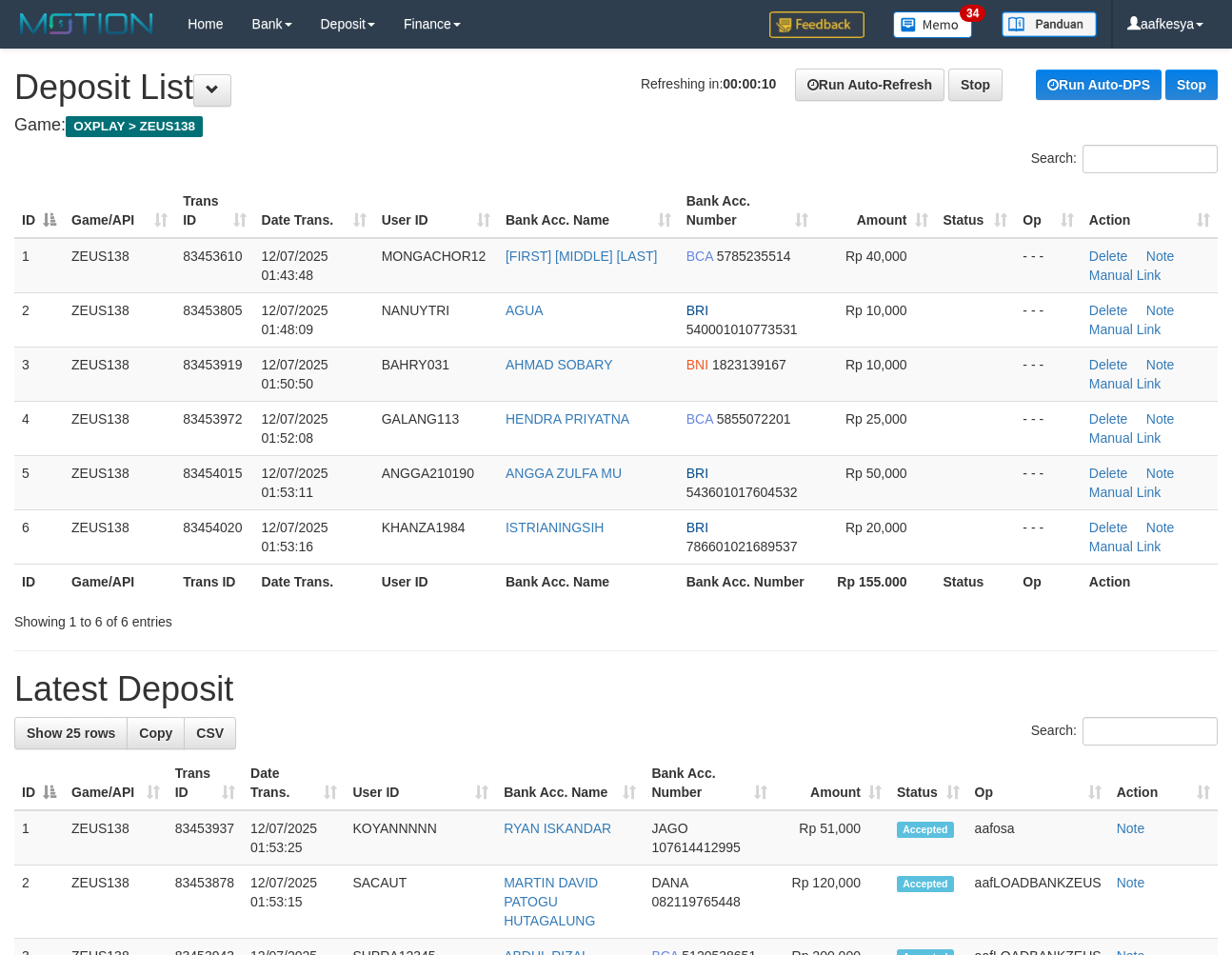 scroll, scrollTop: 0, scrollLeft: 0, axis: both 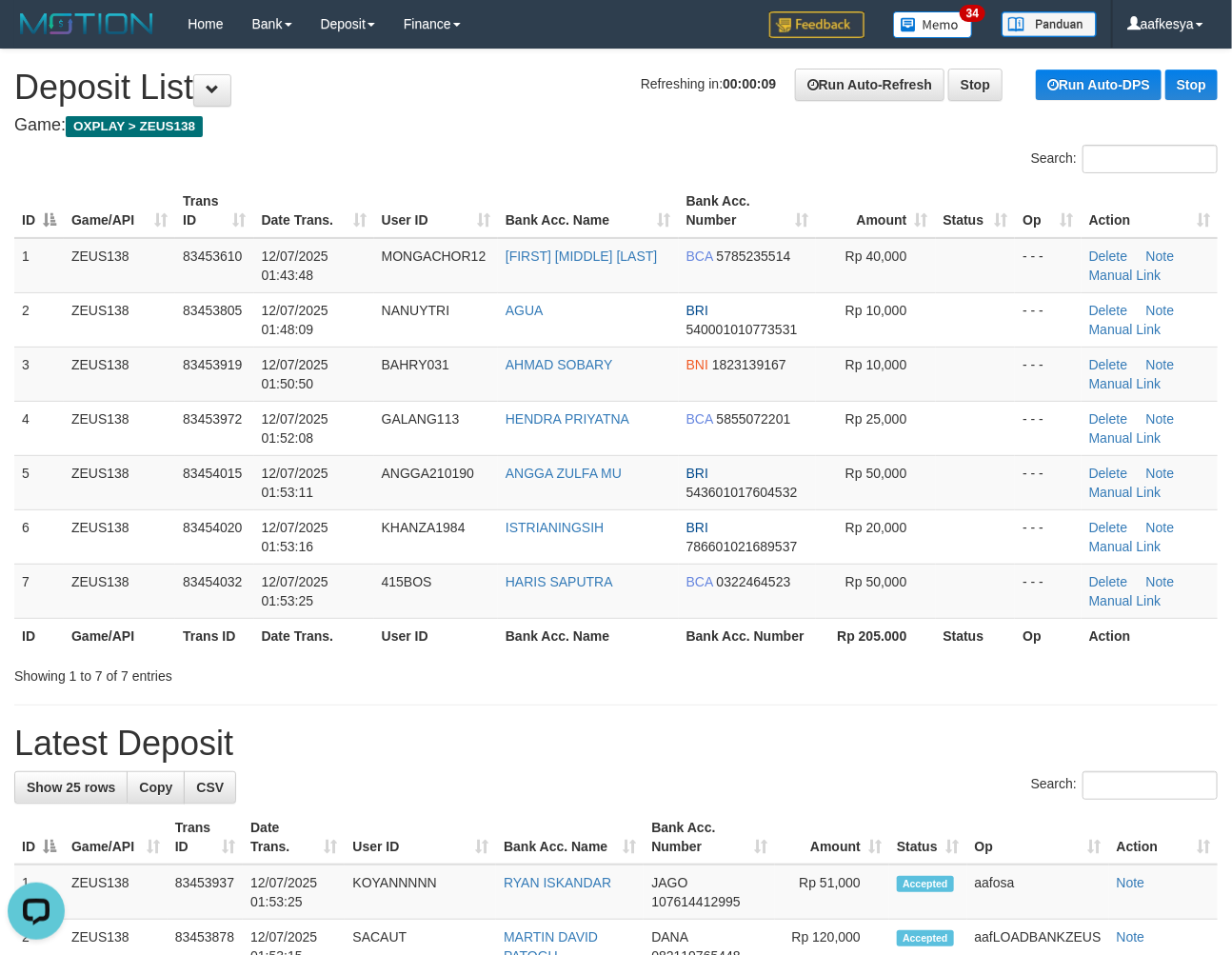 click on "Showing 1 to 7 of 7 entries" at bounding box center (616, 672) 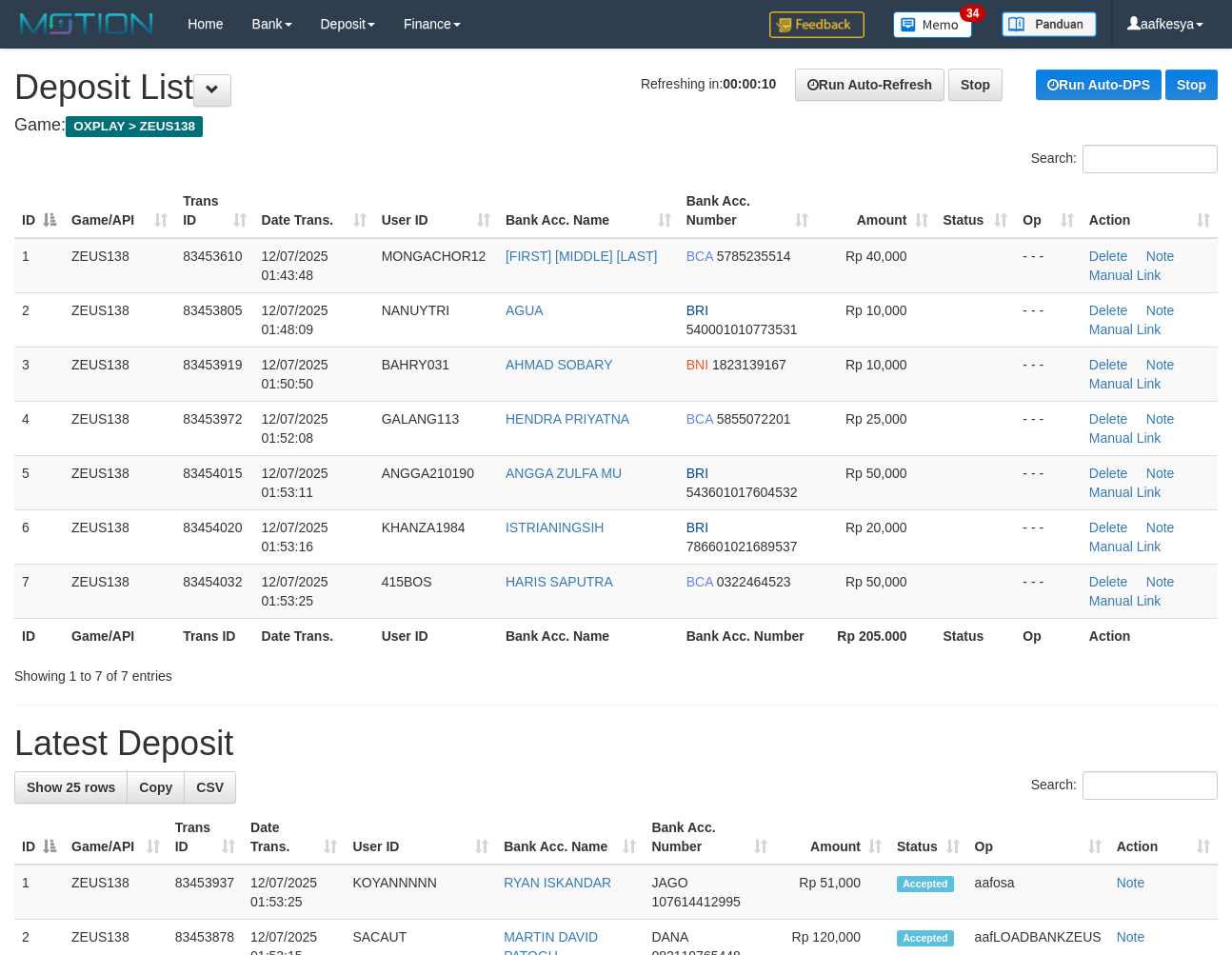 scroll, scrollTop: 0, scrollLeft: 0, axis: both 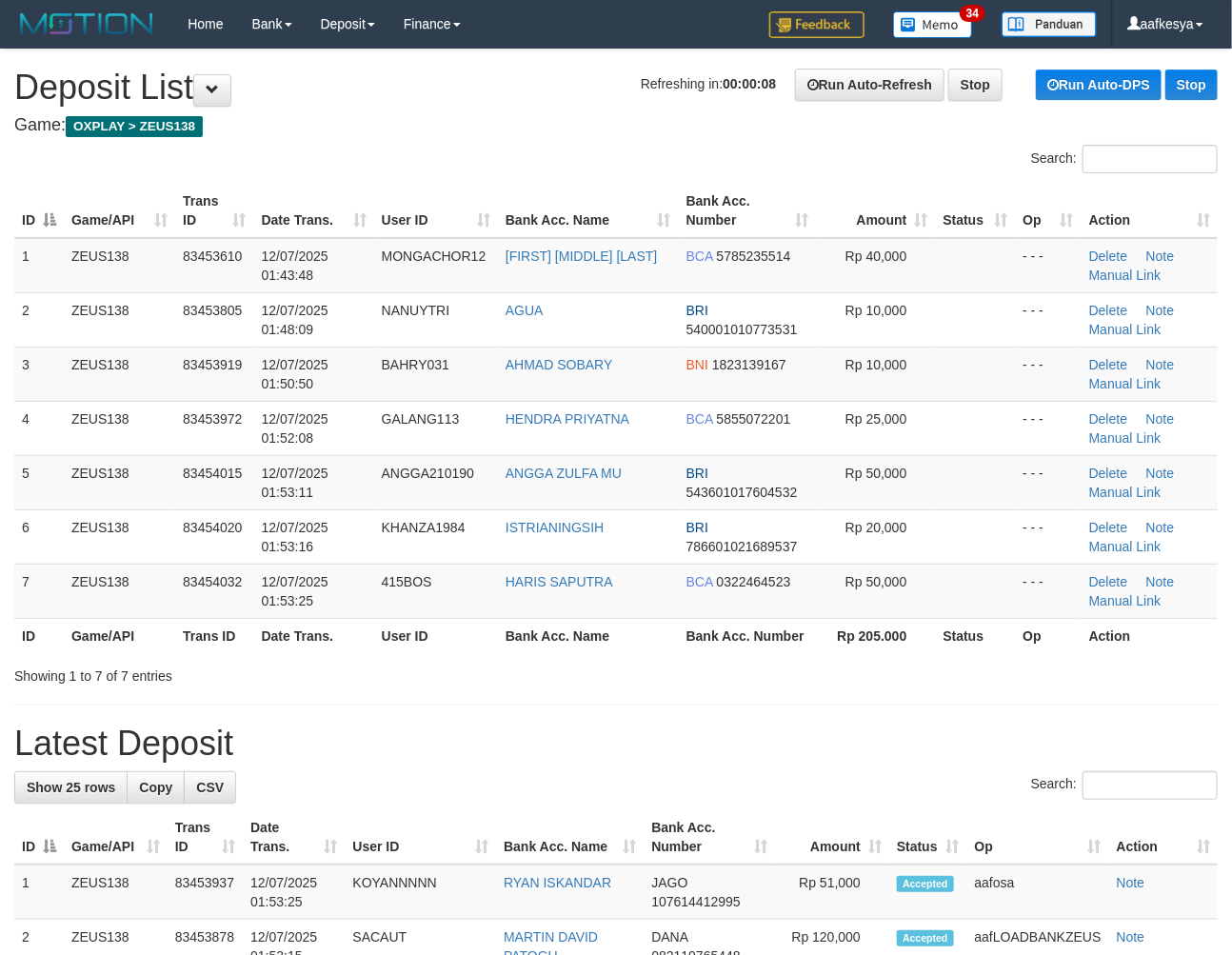 drag, startPoint x: 964, startPoint y: 754, endPoint x: 945, endPoint y: 752, distance: 19.104973 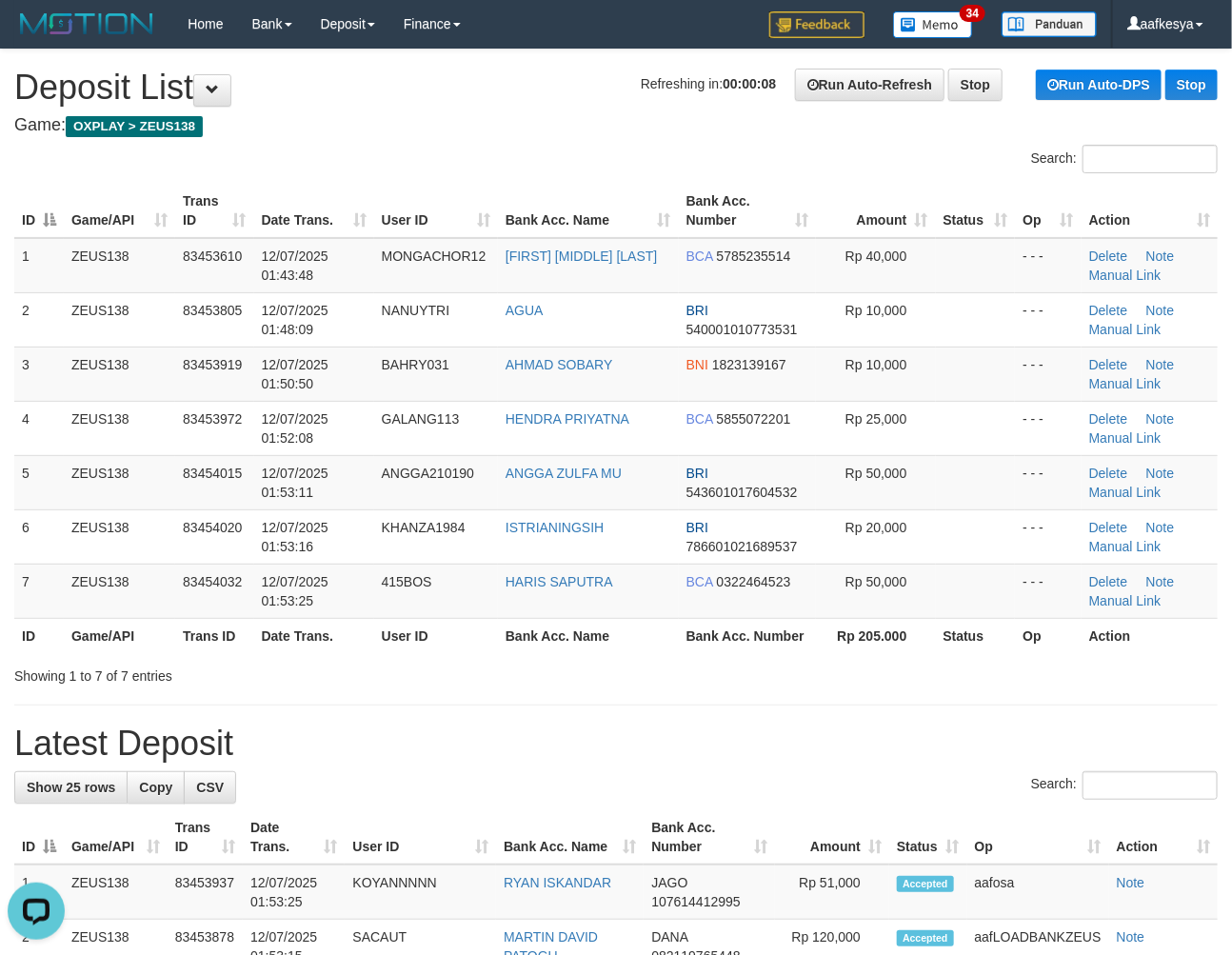 scroll, scrollTop: 0, scrollLeft: 0, axis: both 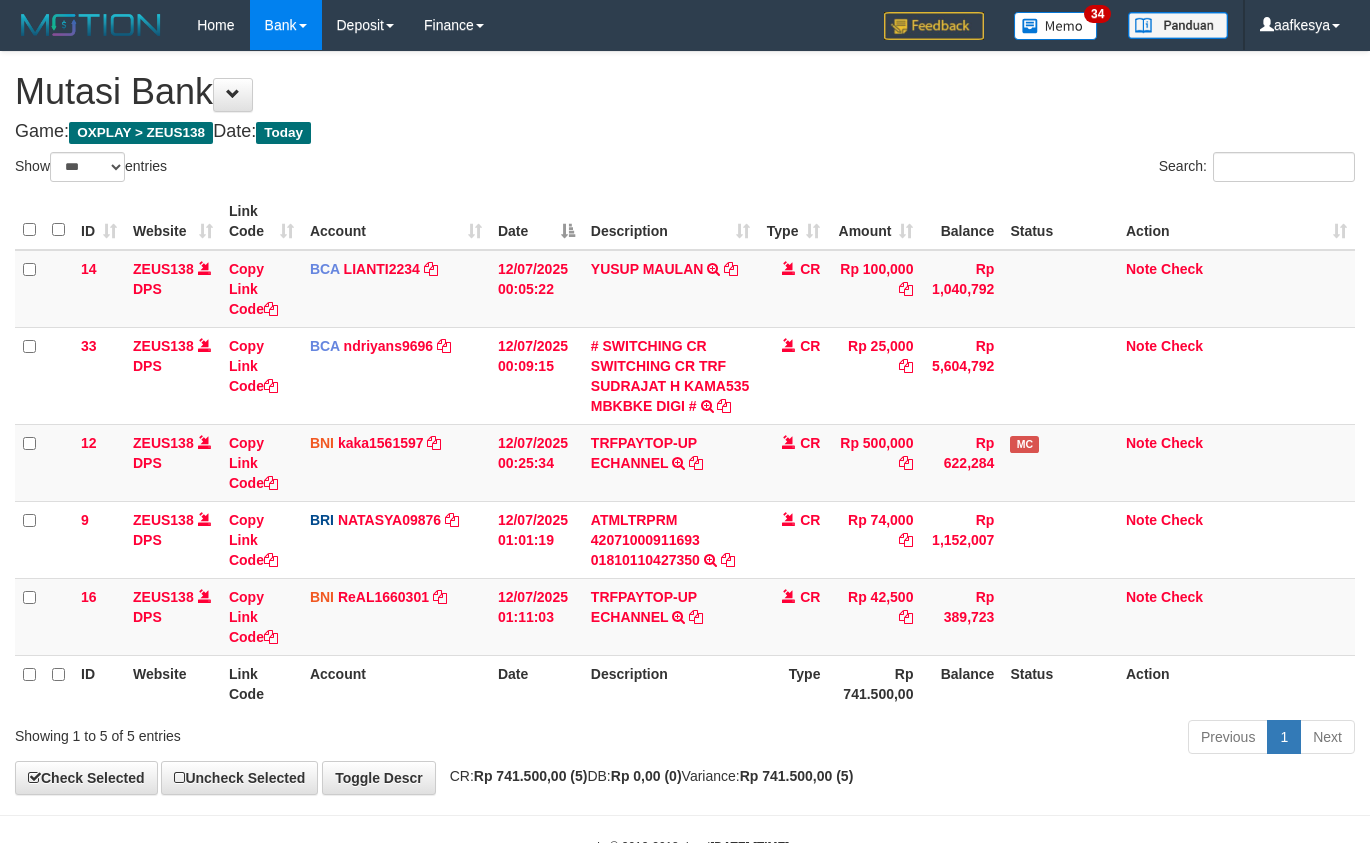 select on "***" 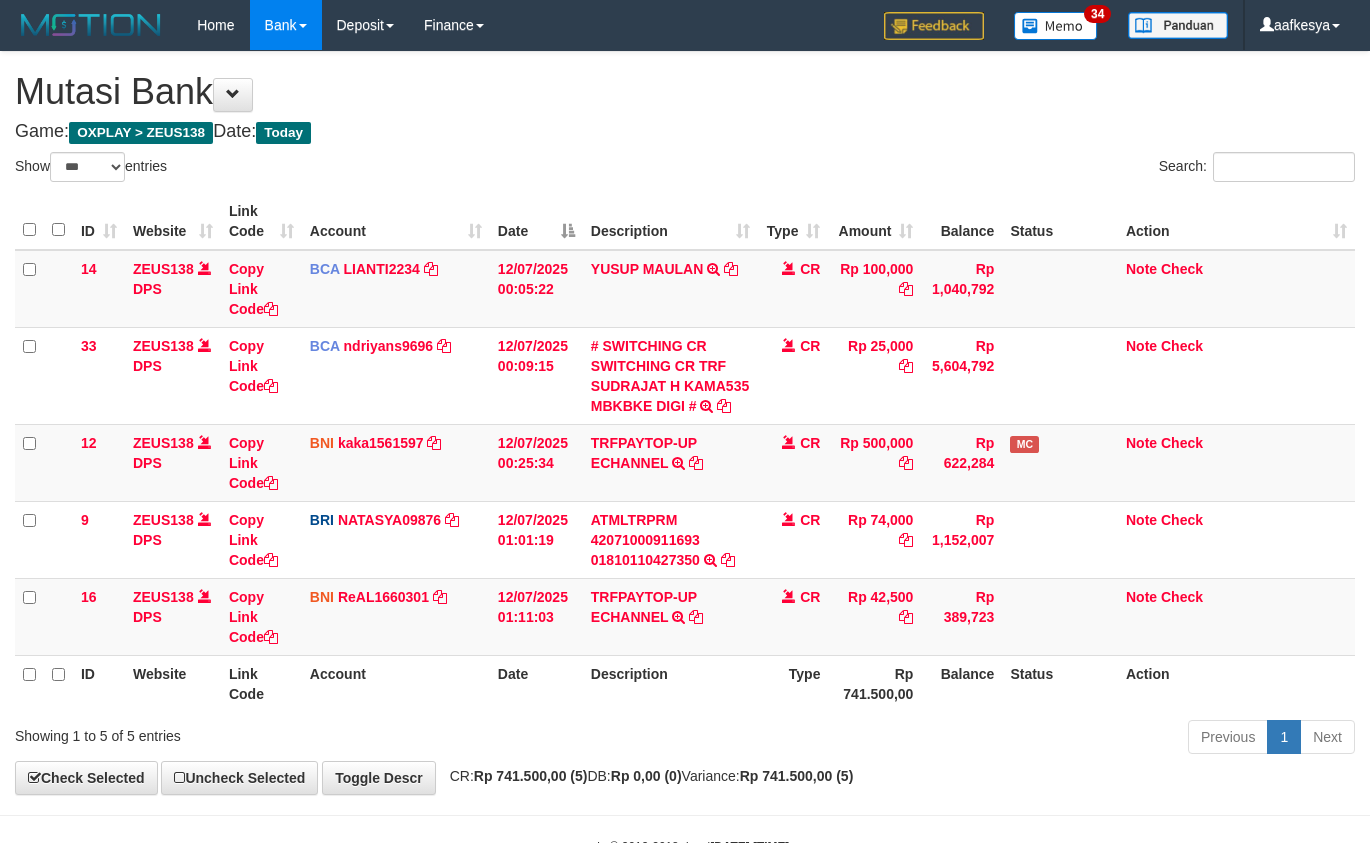 scroll, scrollTop: 63, scrollLeft: 0, axis: vertical 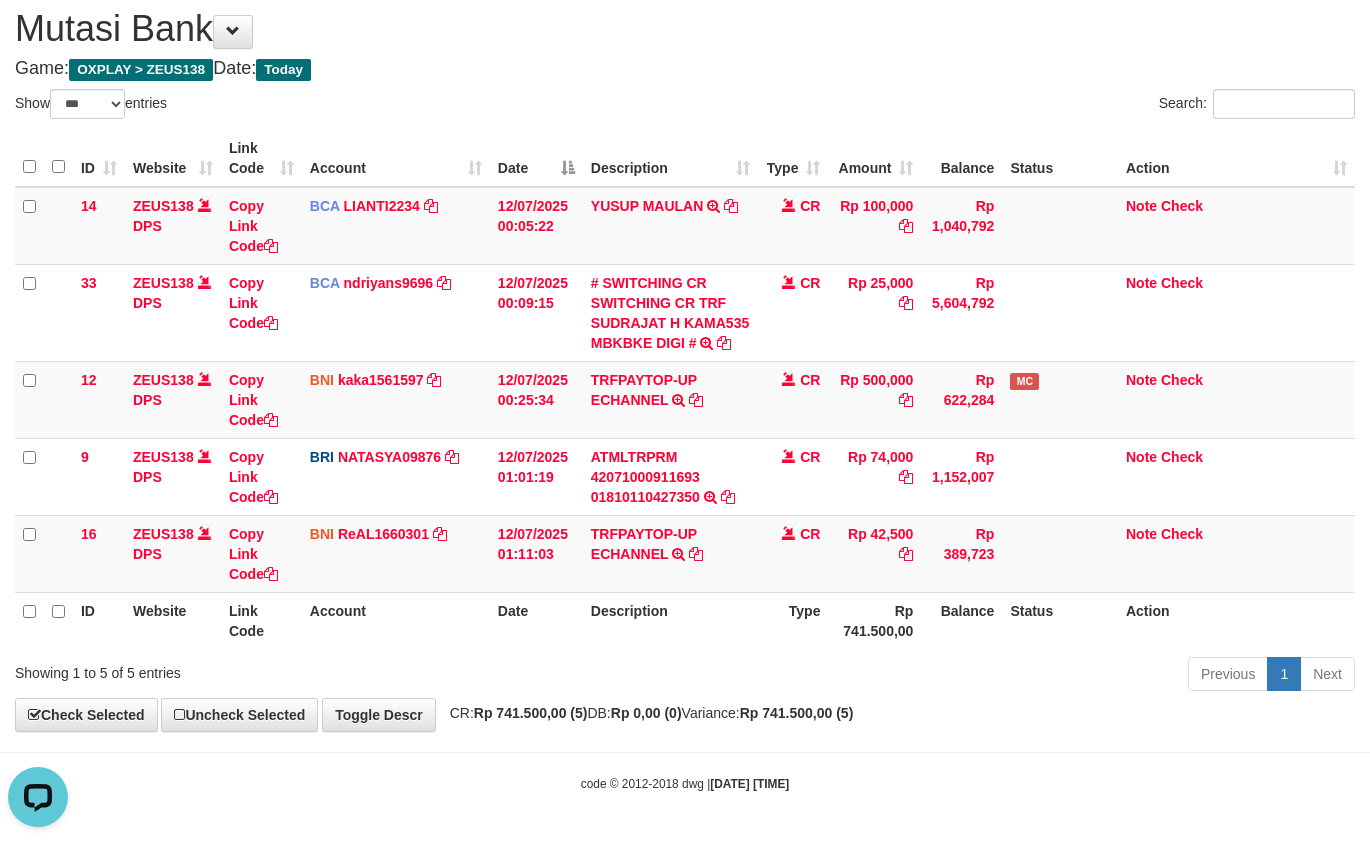 click on "ID Website Link Code Account Date Description Type Amount Balance Status Action
14
ZEUS138    DPS
Copy Link Code
BCA
LIANTI2234
DPS
YULIANTI
mutasi_20250712_4646 | 14
mutasi_20250712_4646 | 14
12/07/2025 00:05:22
YUSUP MAULAN         TRSF E-BANKING CR 1207/FTSCY/WS95051
100000.002025071262819090 TRFDN-YUSUP MAULANESPAY DEBIT INDONE
CR
Rp 100,000
Rp 1,040,792
Note
Check
33
ZEUS138    DPS
Copy Link Code
BCA
ndriyans9696" at bounding box center (685, 389) 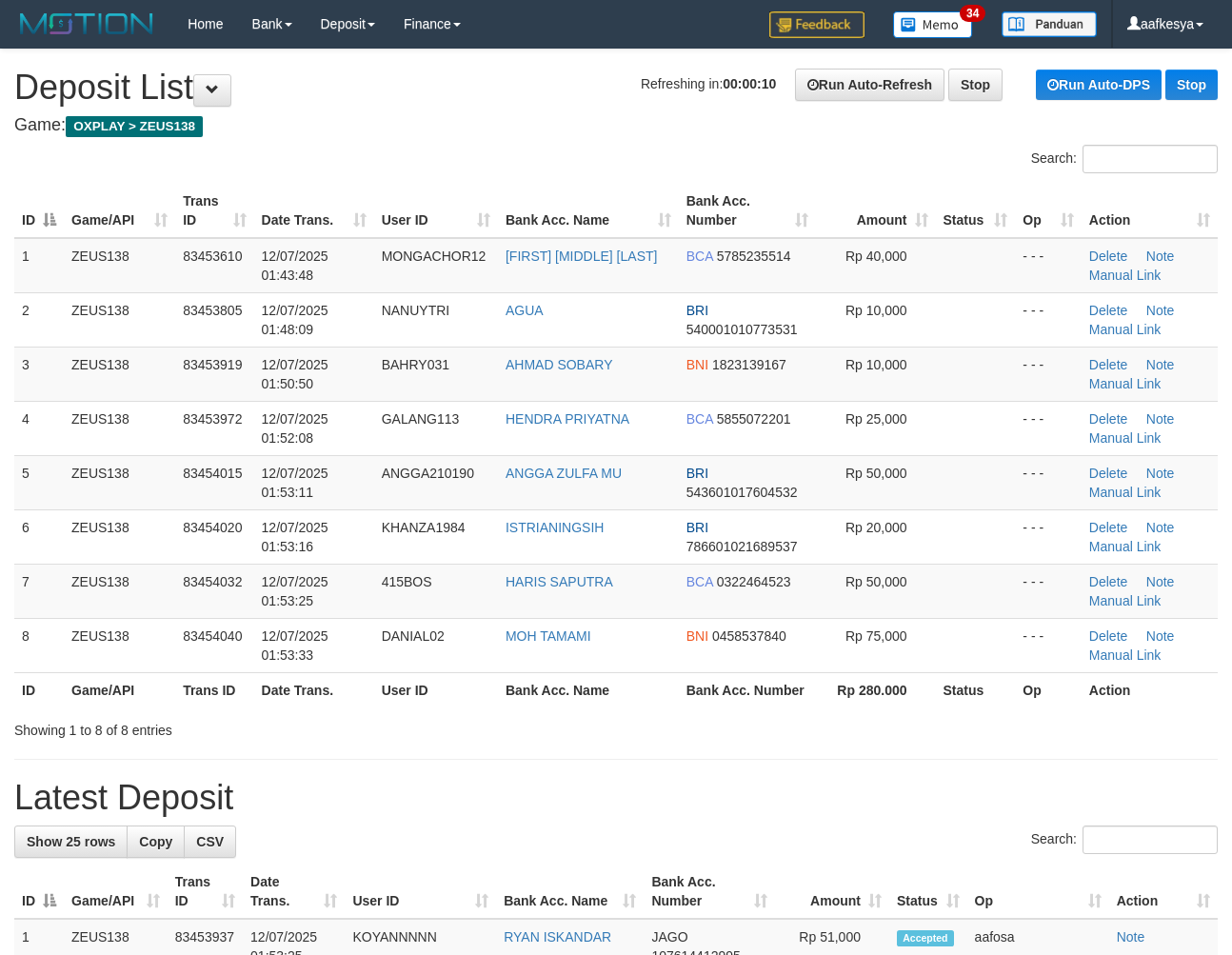 scroll, scrollTop: 0, scrollLeft: 0, axis: both 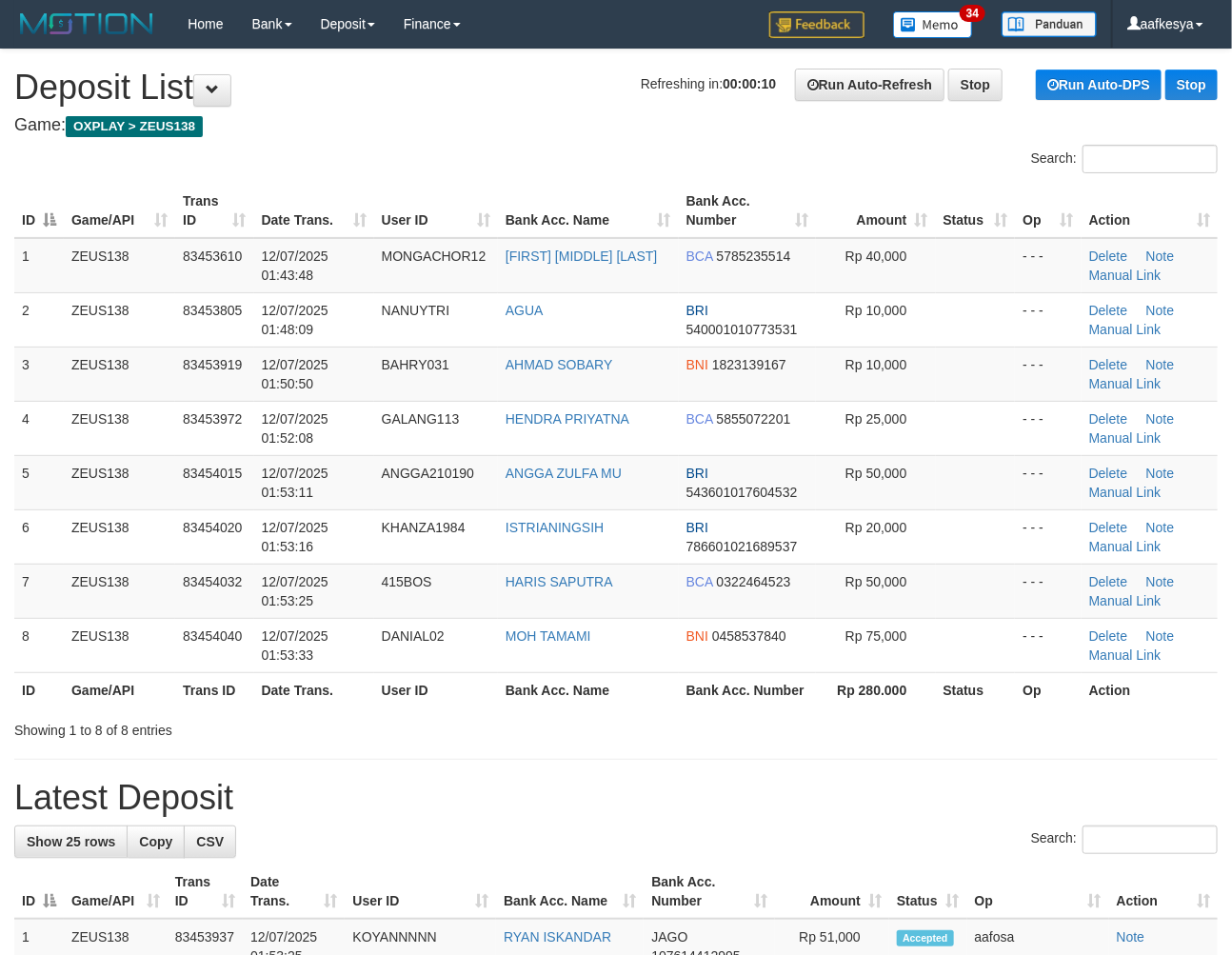 click on "Latest Deposit" at bounding box center (616, 798) 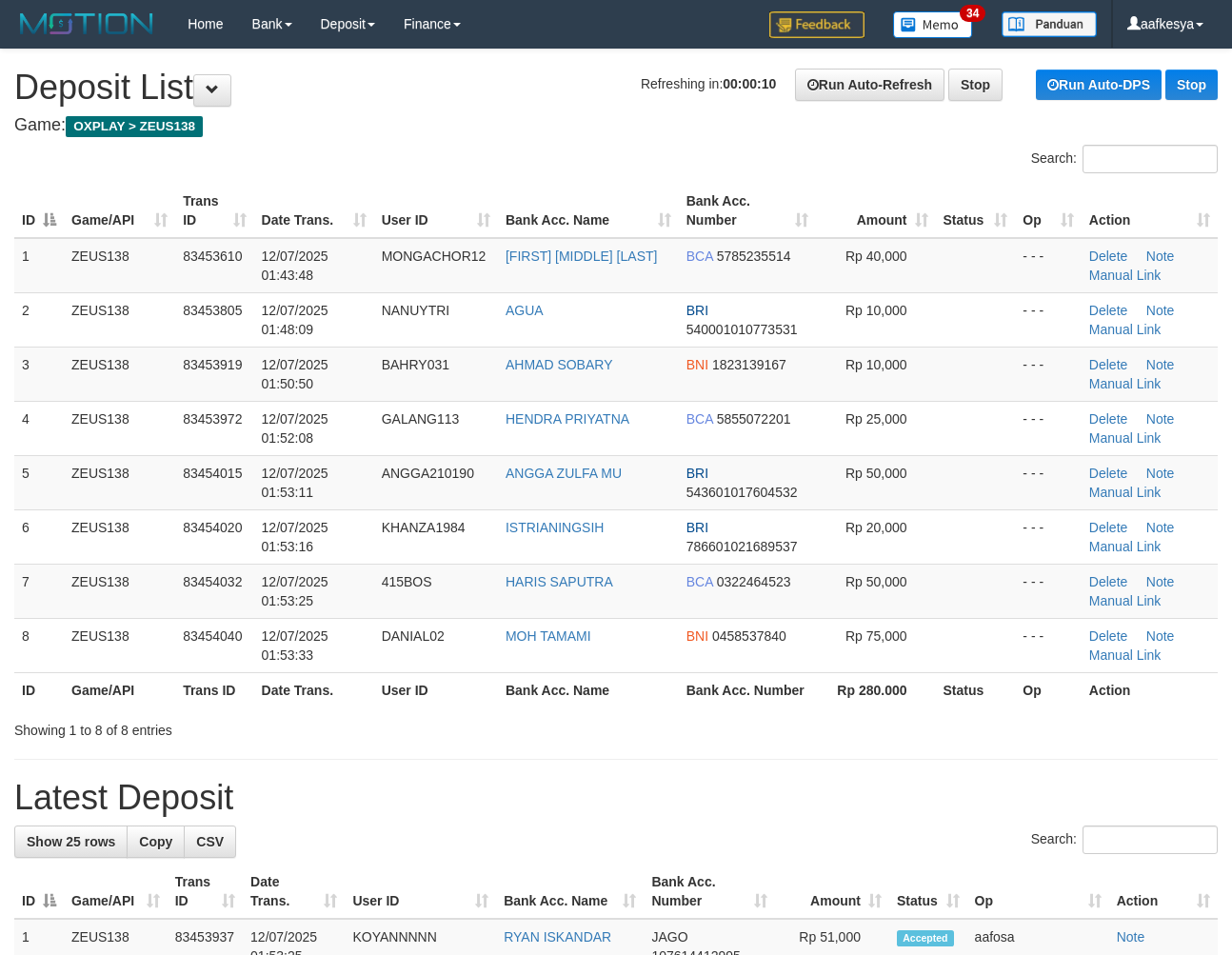 scroll, scrollTop: 0, scrollLeft: 0, axis: both 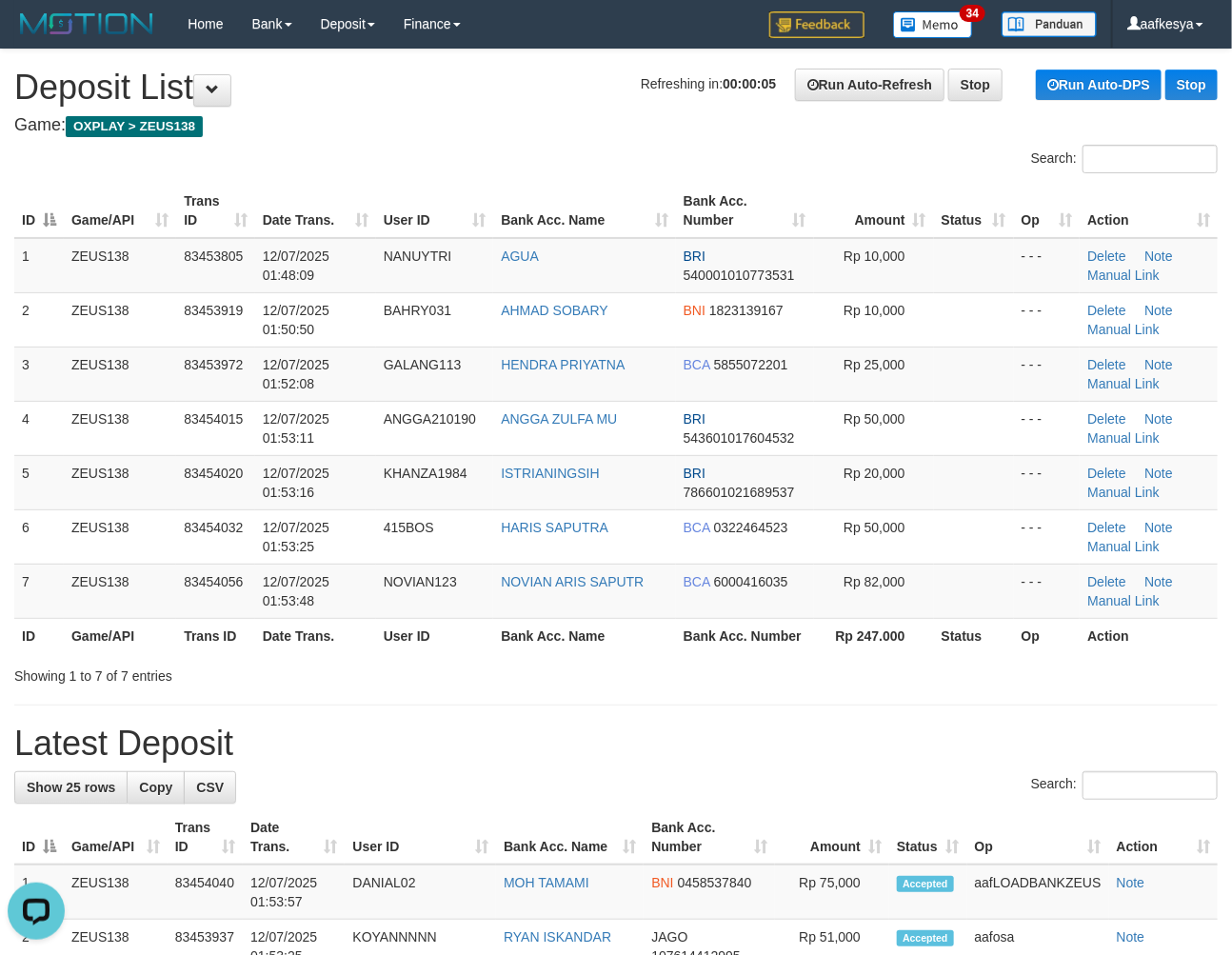 click on "Latest Deposit" at bounding box center (616, 744) 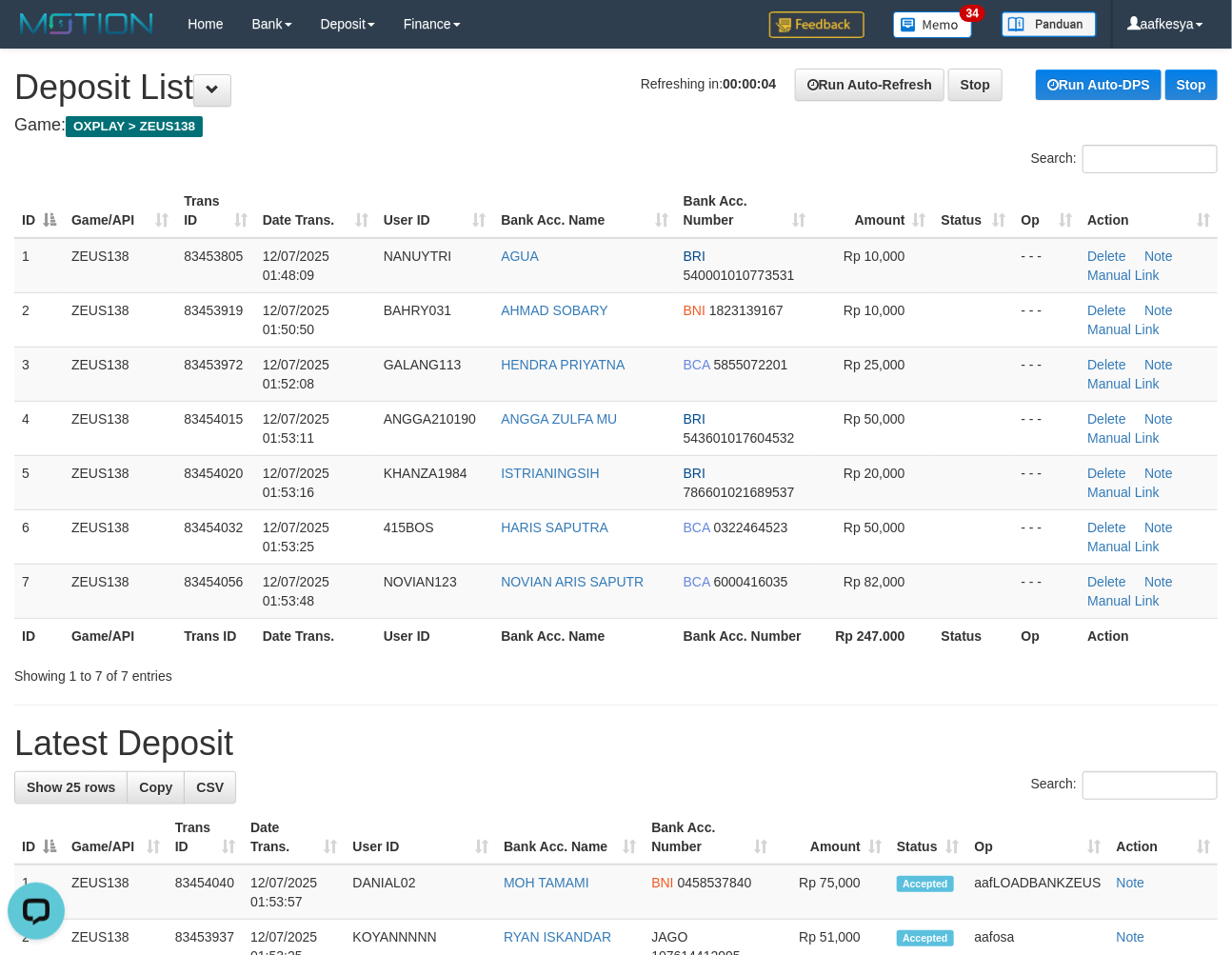 click on "Latest Deposit" at bounding box center (616, 744) 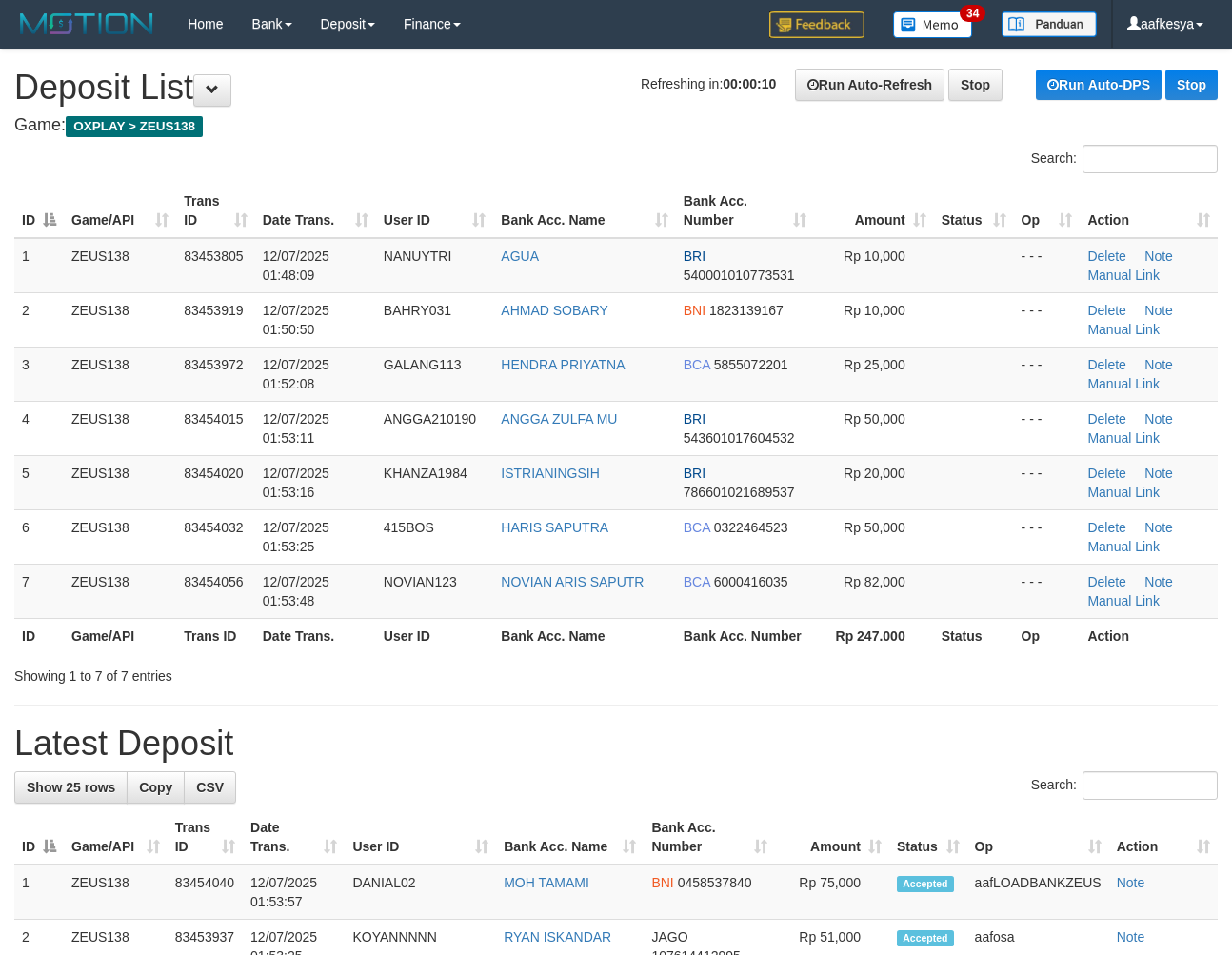 scroll, scrollTop: 0, scrollLeft: 0, axis: both 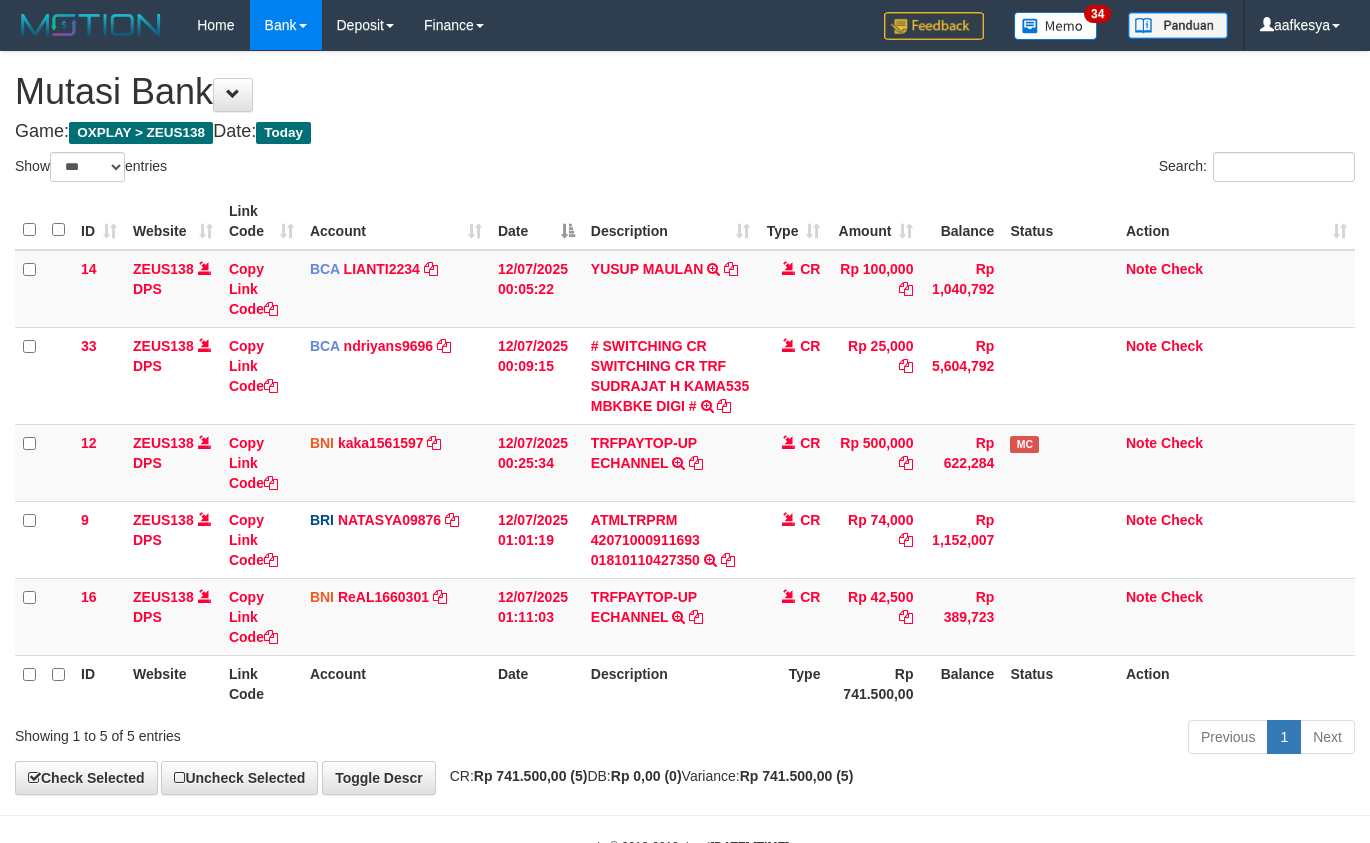 select on "***" 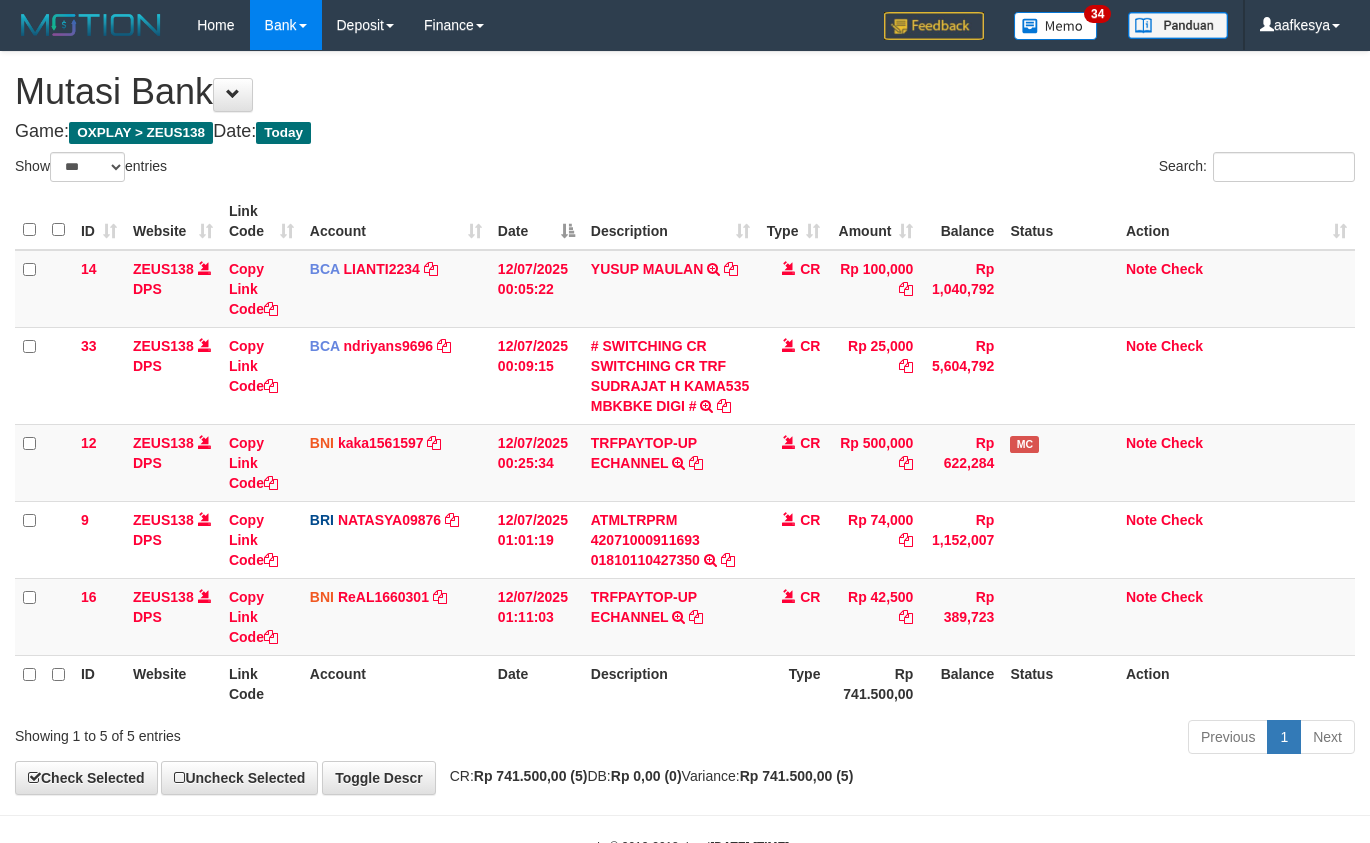 scroll, scrollTop: 63, scrollLeft: 0, axis: vertical 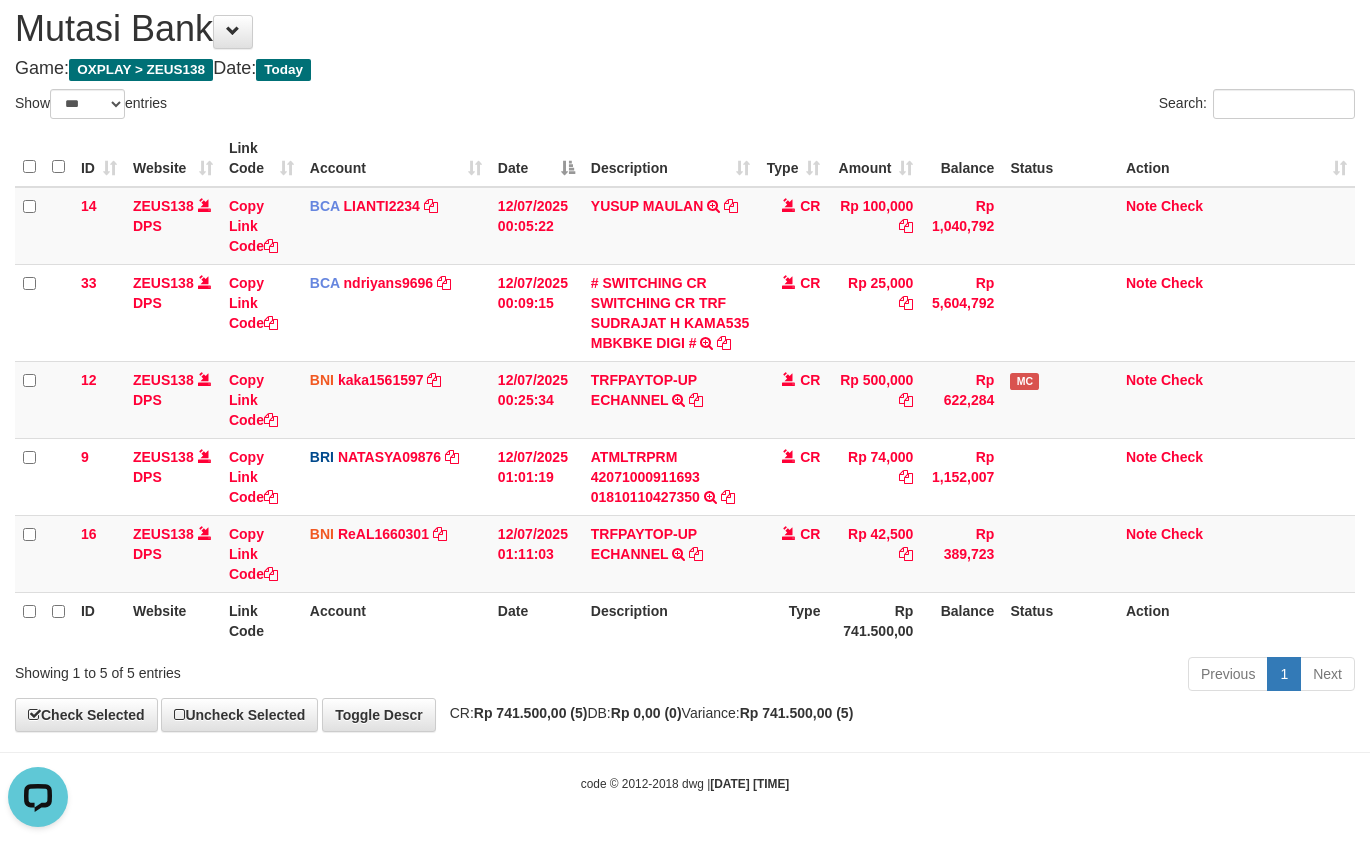 click on "Previous 1 Next" at bounding box center (970, 676) 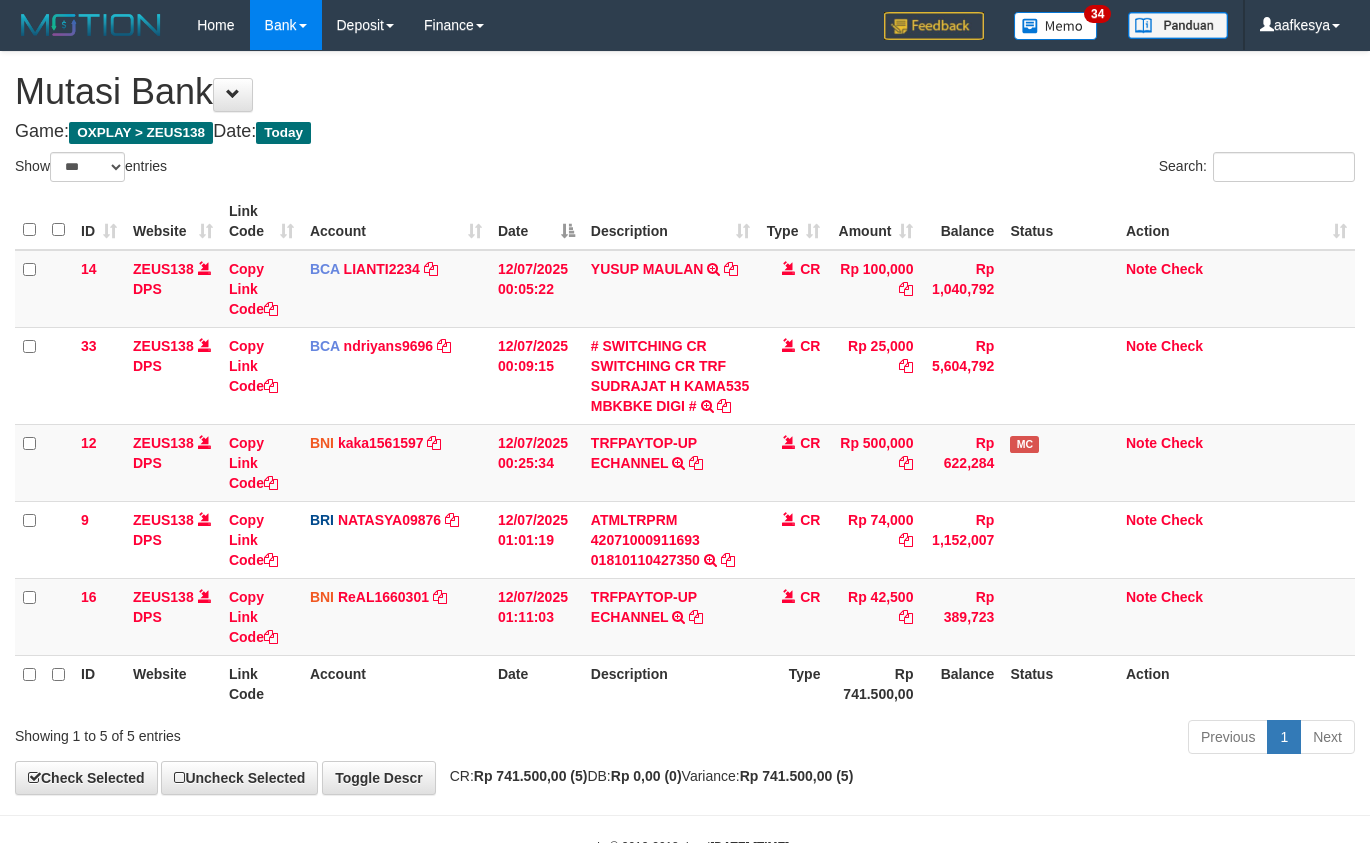 select on "***" 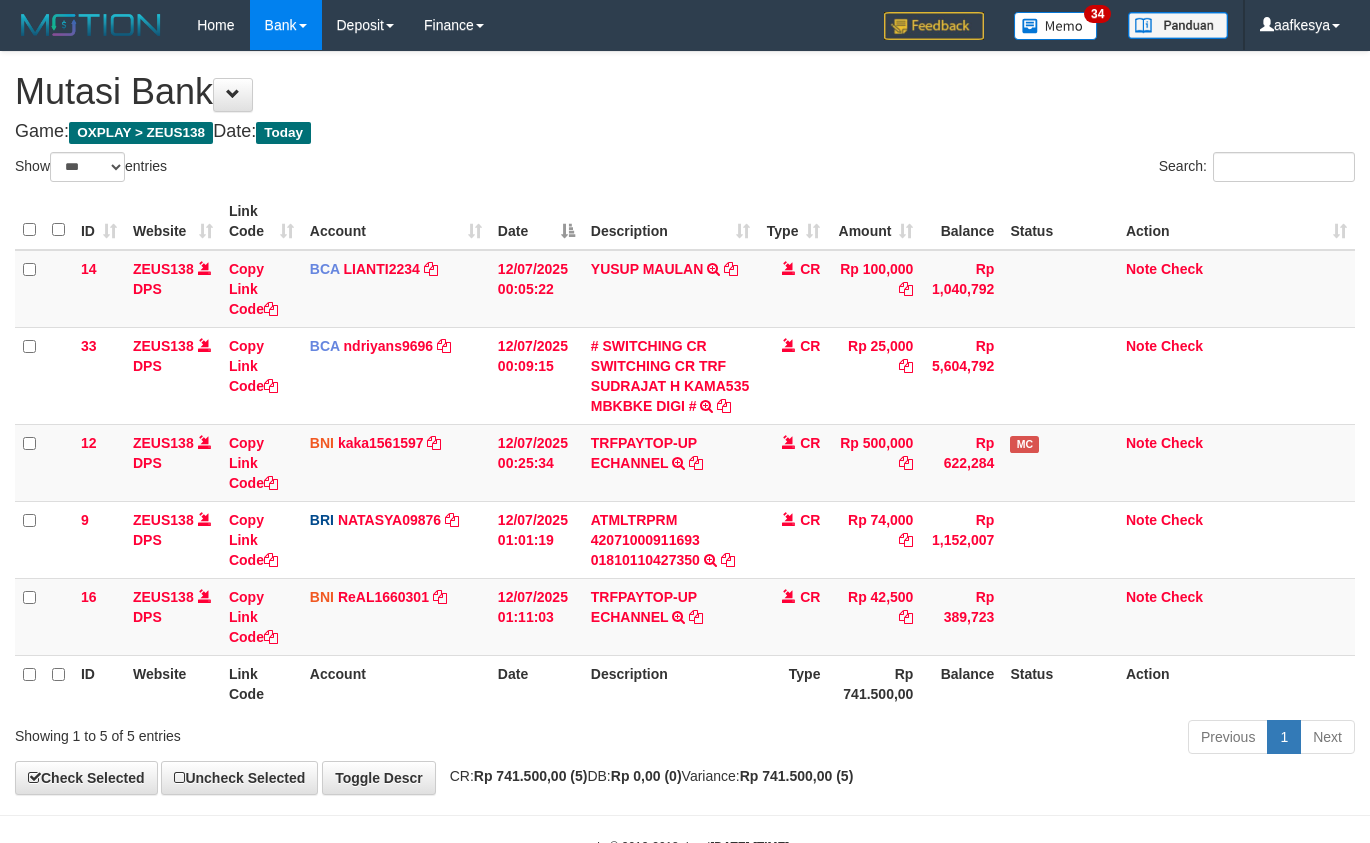 scroll, scrollTop: 63, scrollLeft: 0, axis: vertical 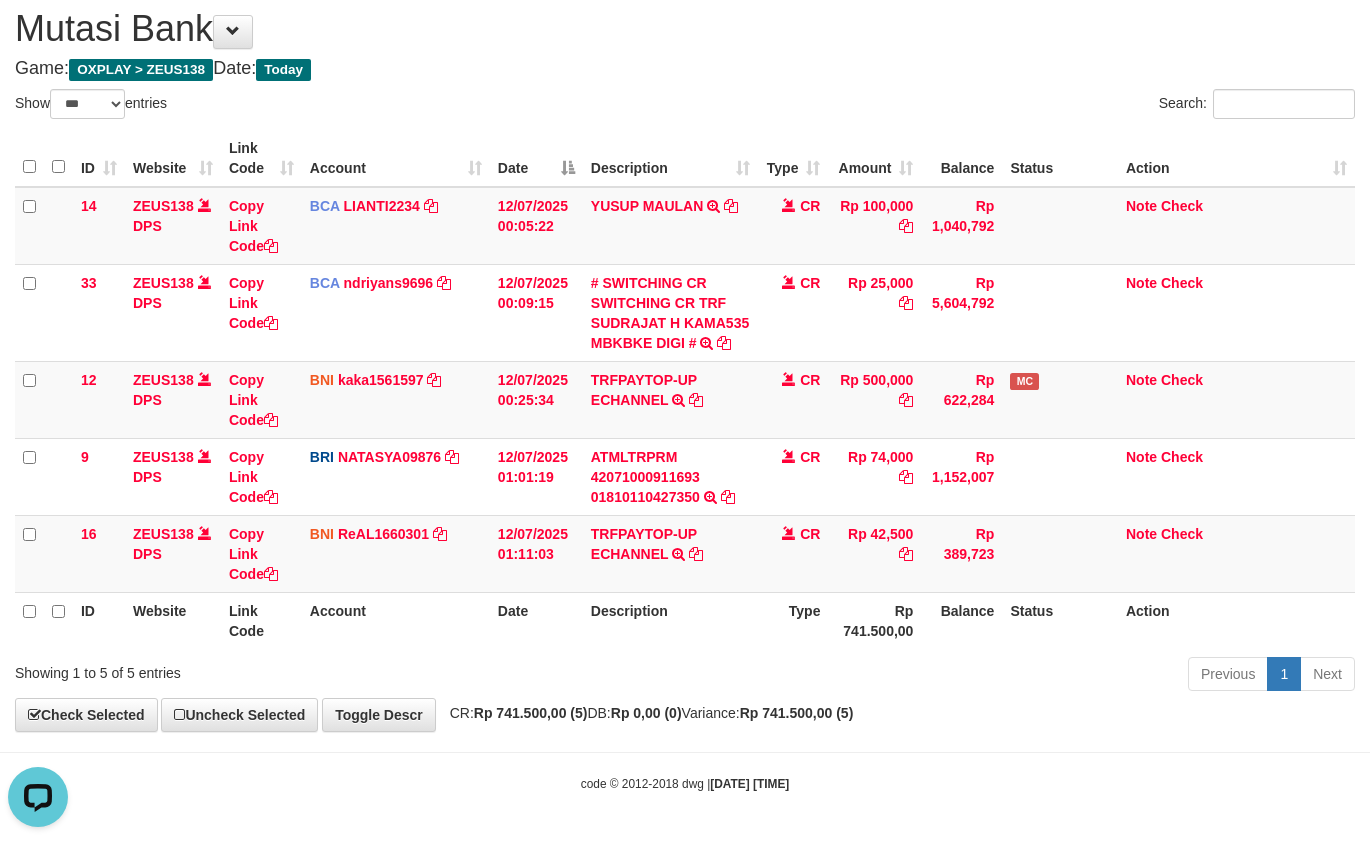 click on "Previous 1 Next" at bounding box center (970, 676) 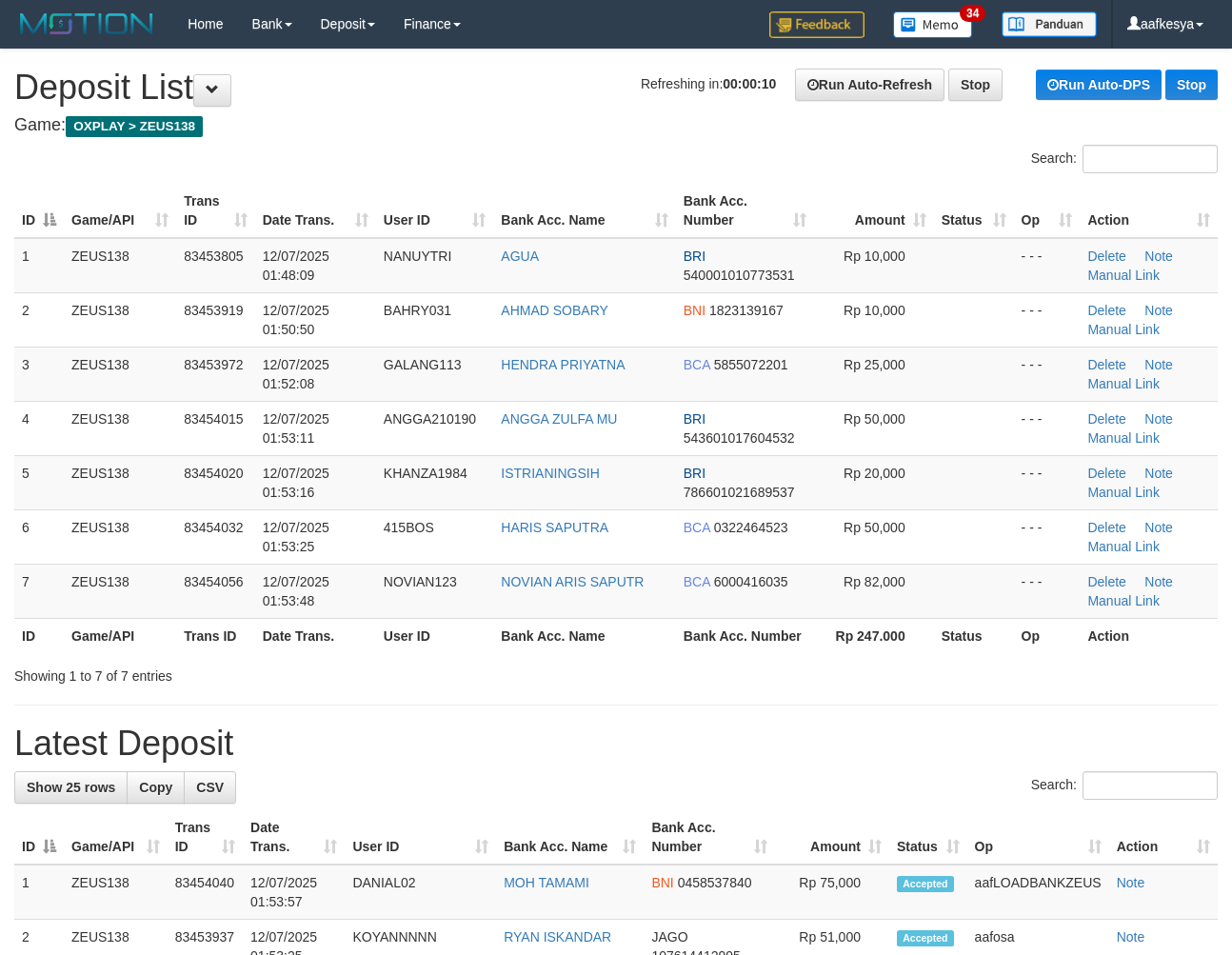 scroll, scrollTop: 0, scrollLeft: 0, axis: both 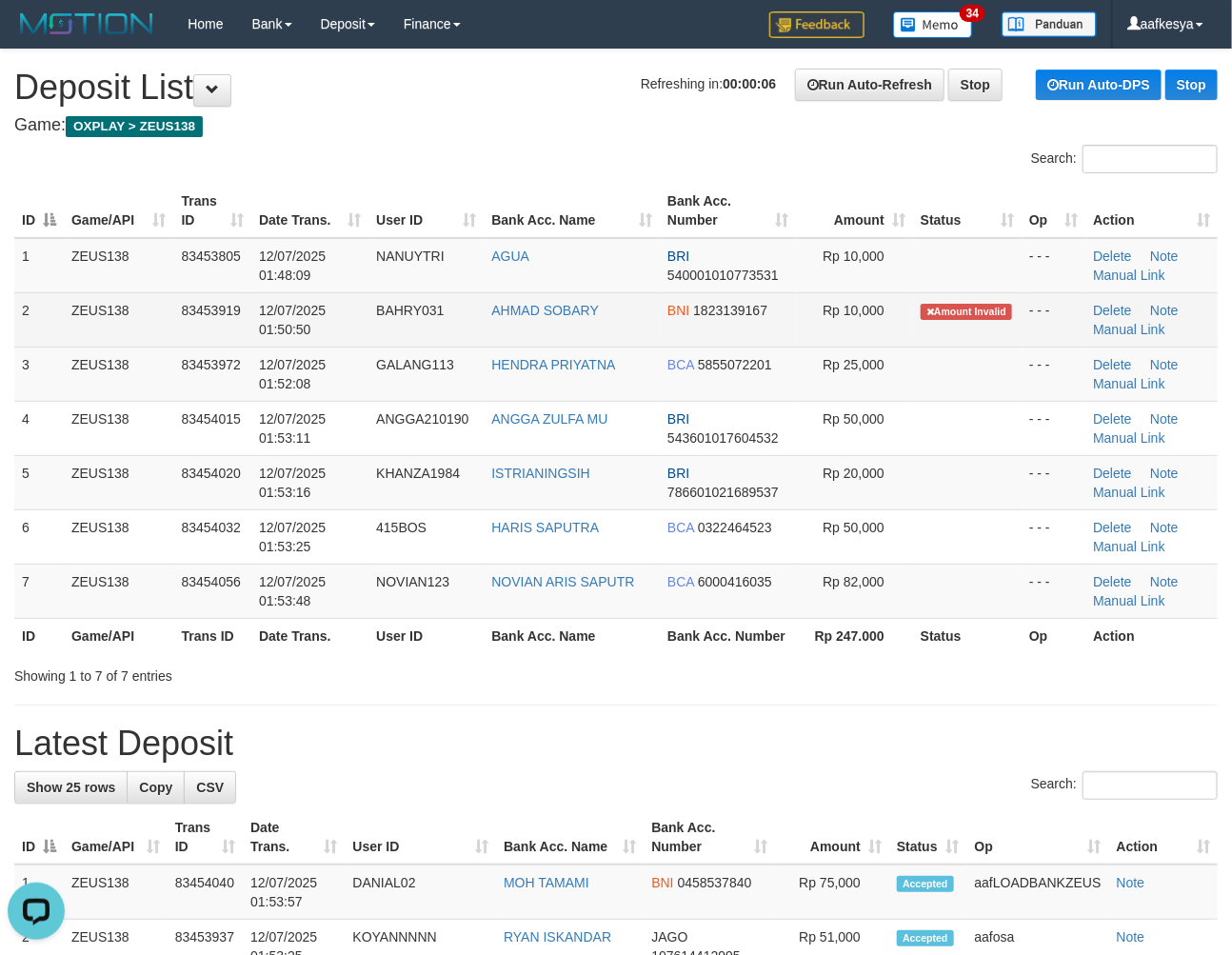 click on "AHMAD SOBARY" at bounding box center [571, 319] 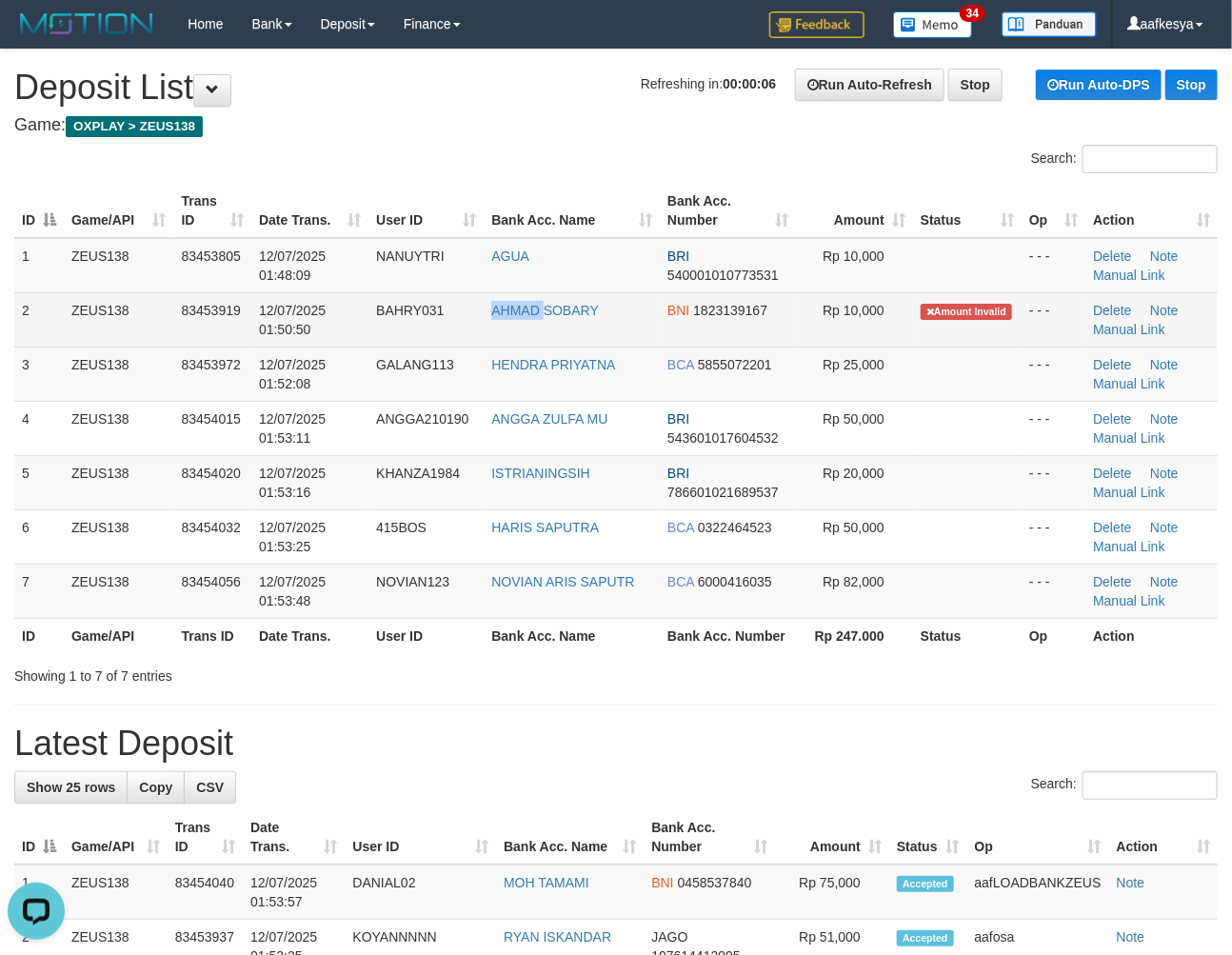 click on "AHMAD SOBARY" at bounding box center [571, 319] 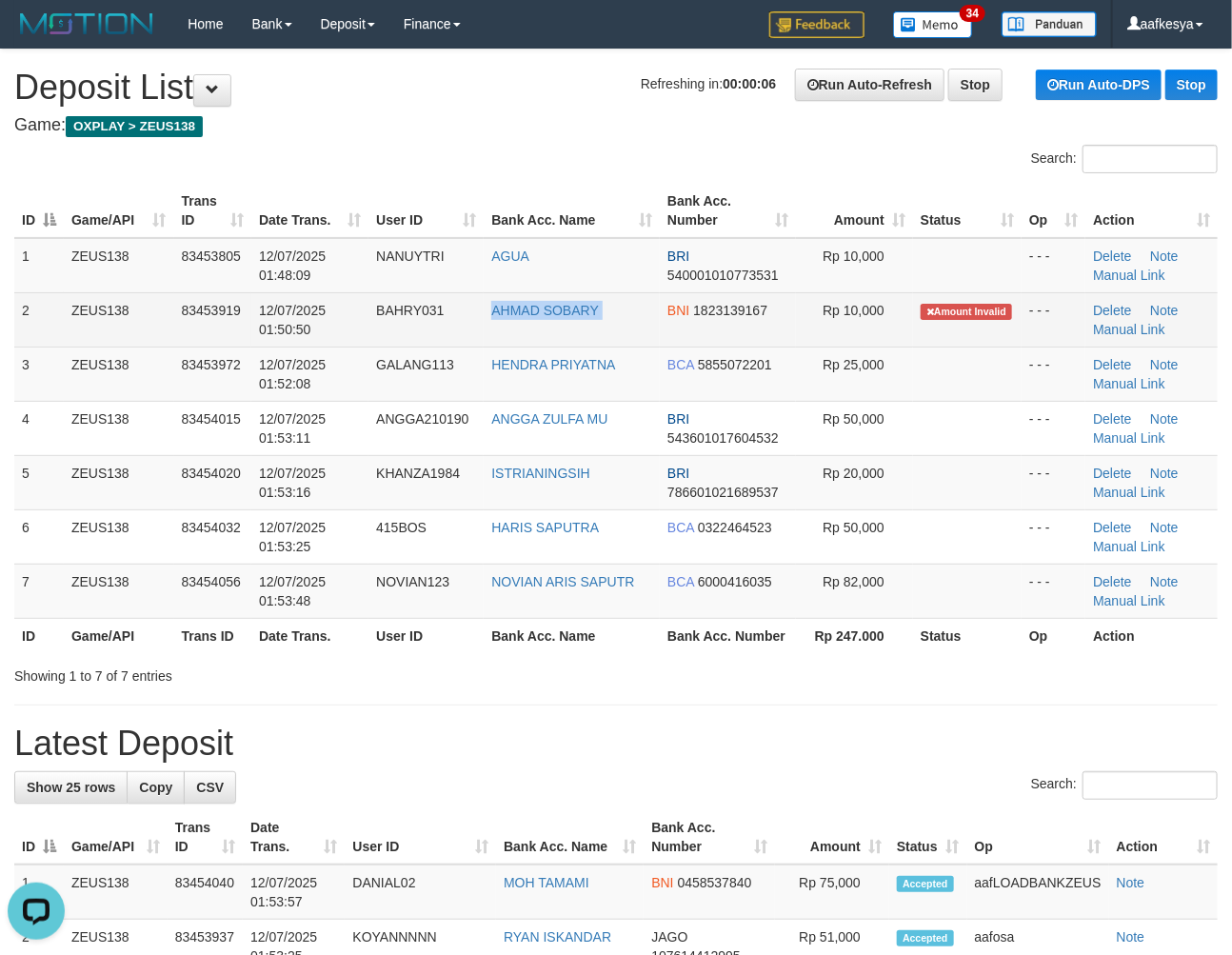 click on "AHMAD SOBARY" at bounding box center (571, 319) 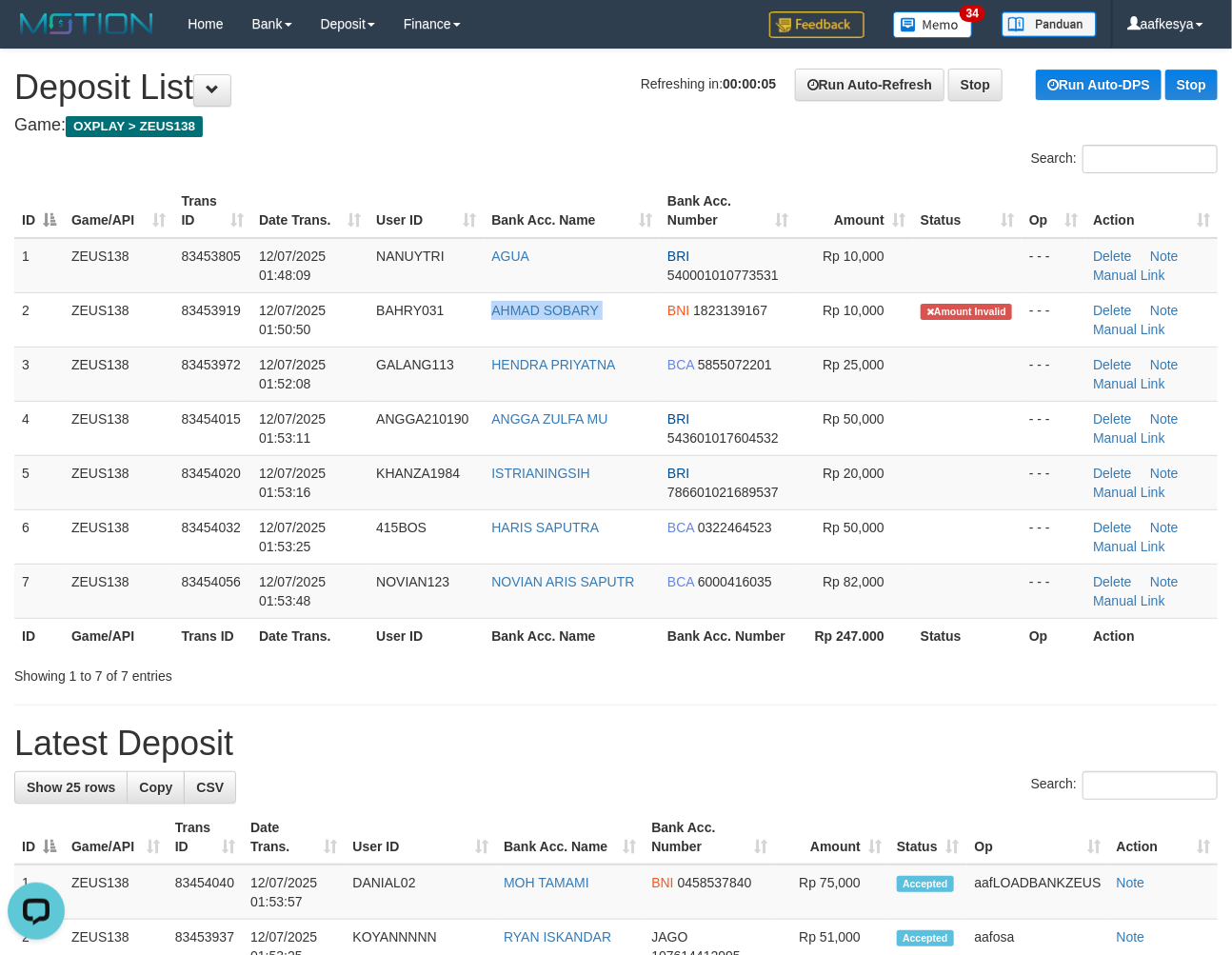 copy on "AHMAD SOBARY" 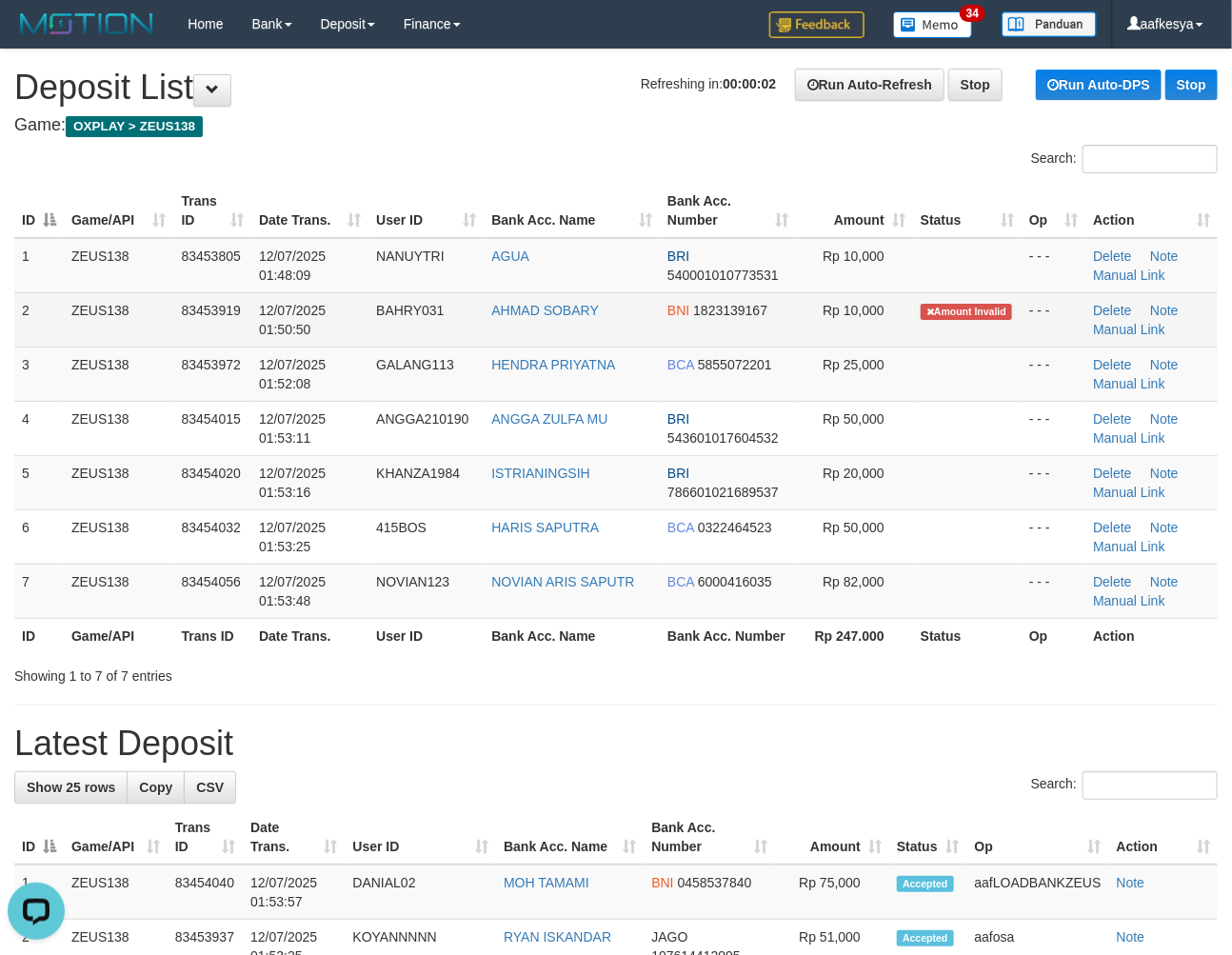 click on "BAHRY031" at bounding box center [426, 319] 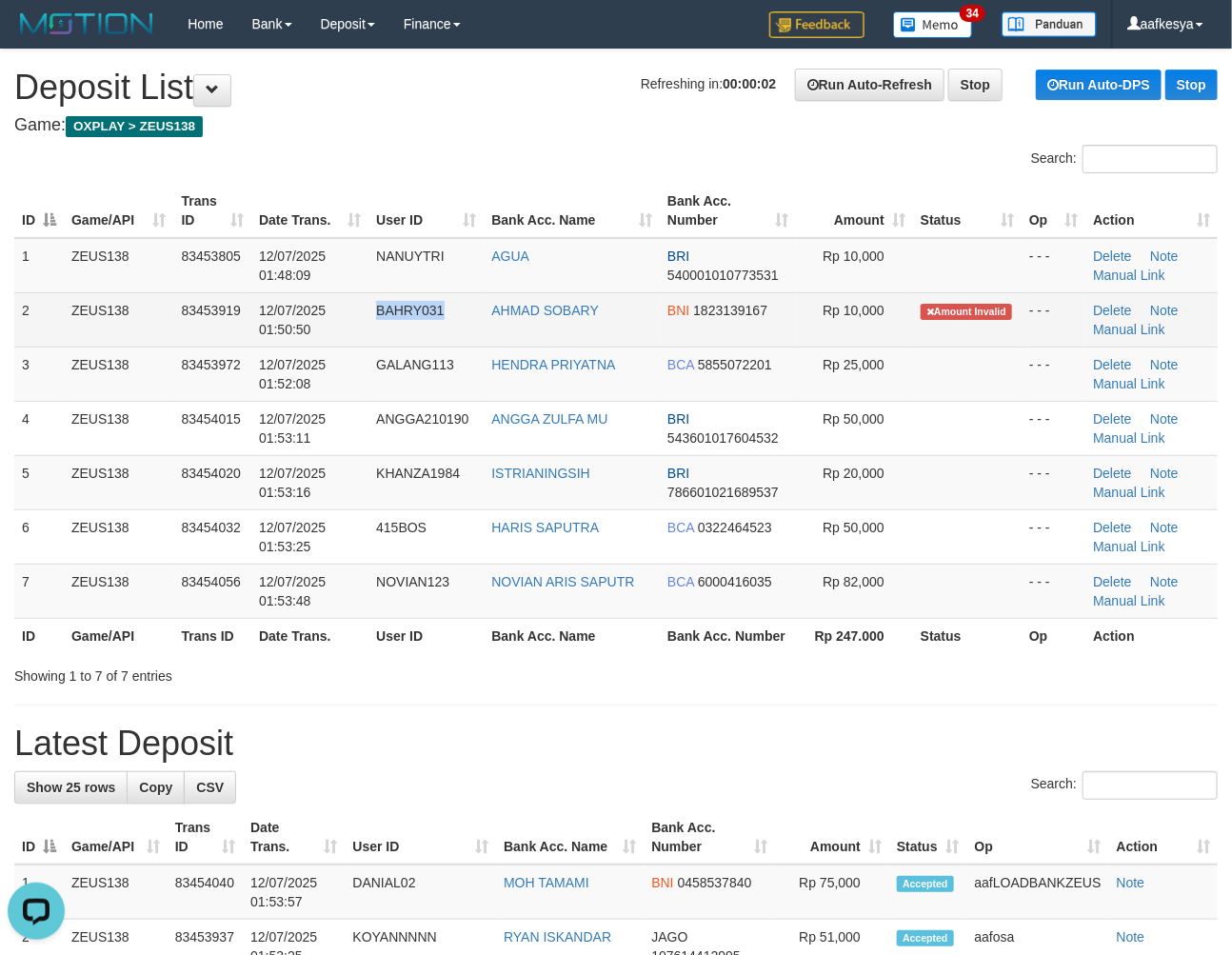 click on "BAHRY031" at bounding box center (426, 319) 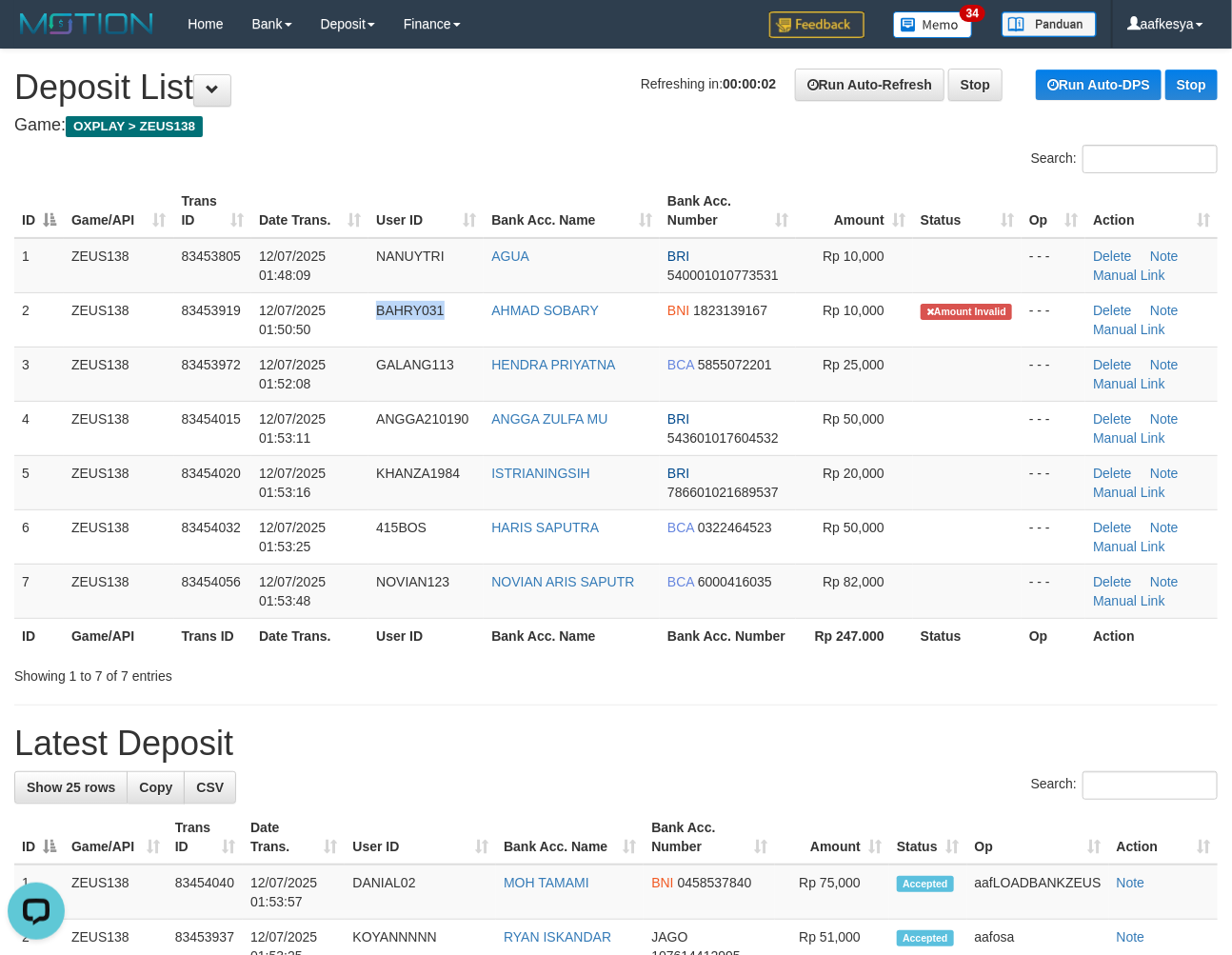 copy on "BAHRY031" 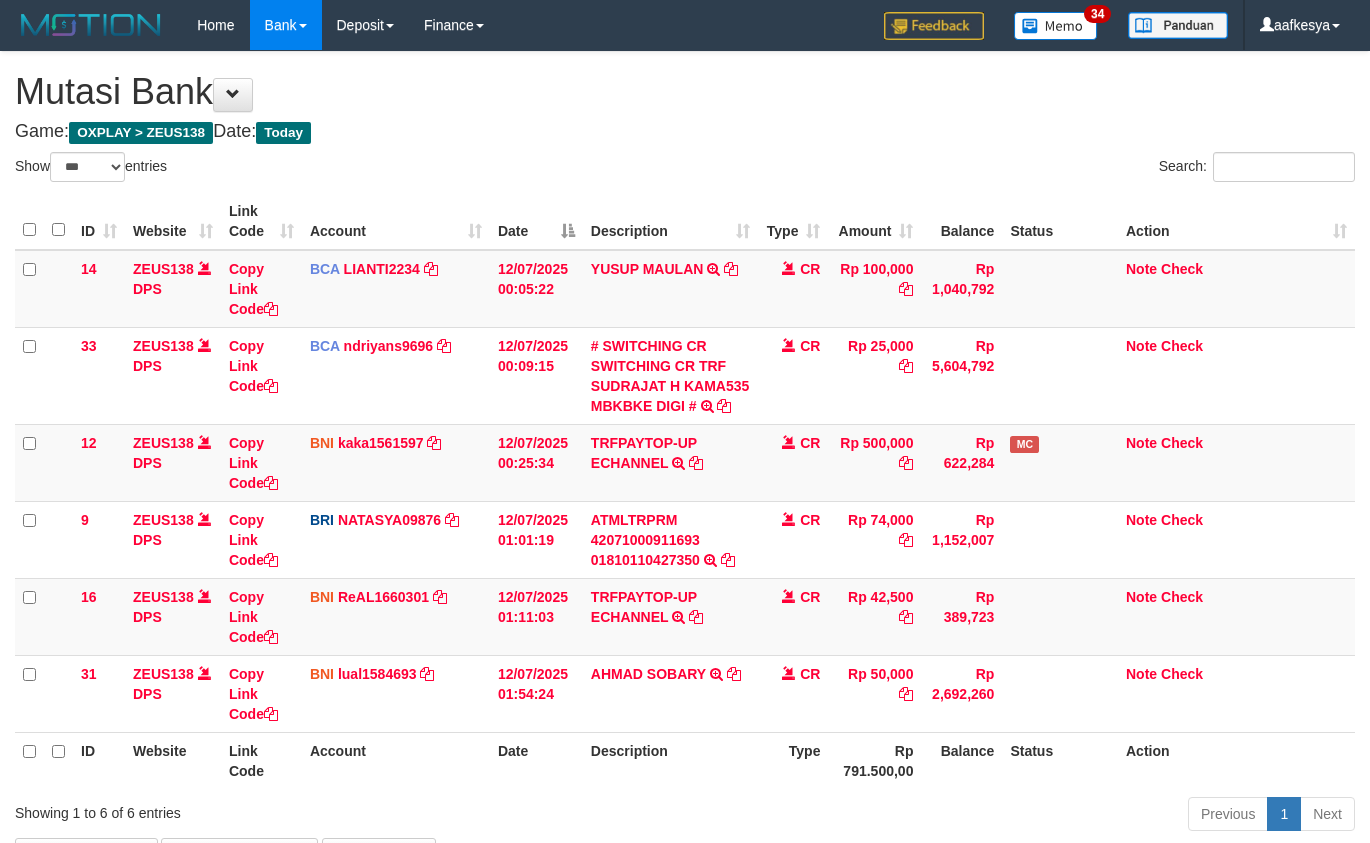 select on "***" 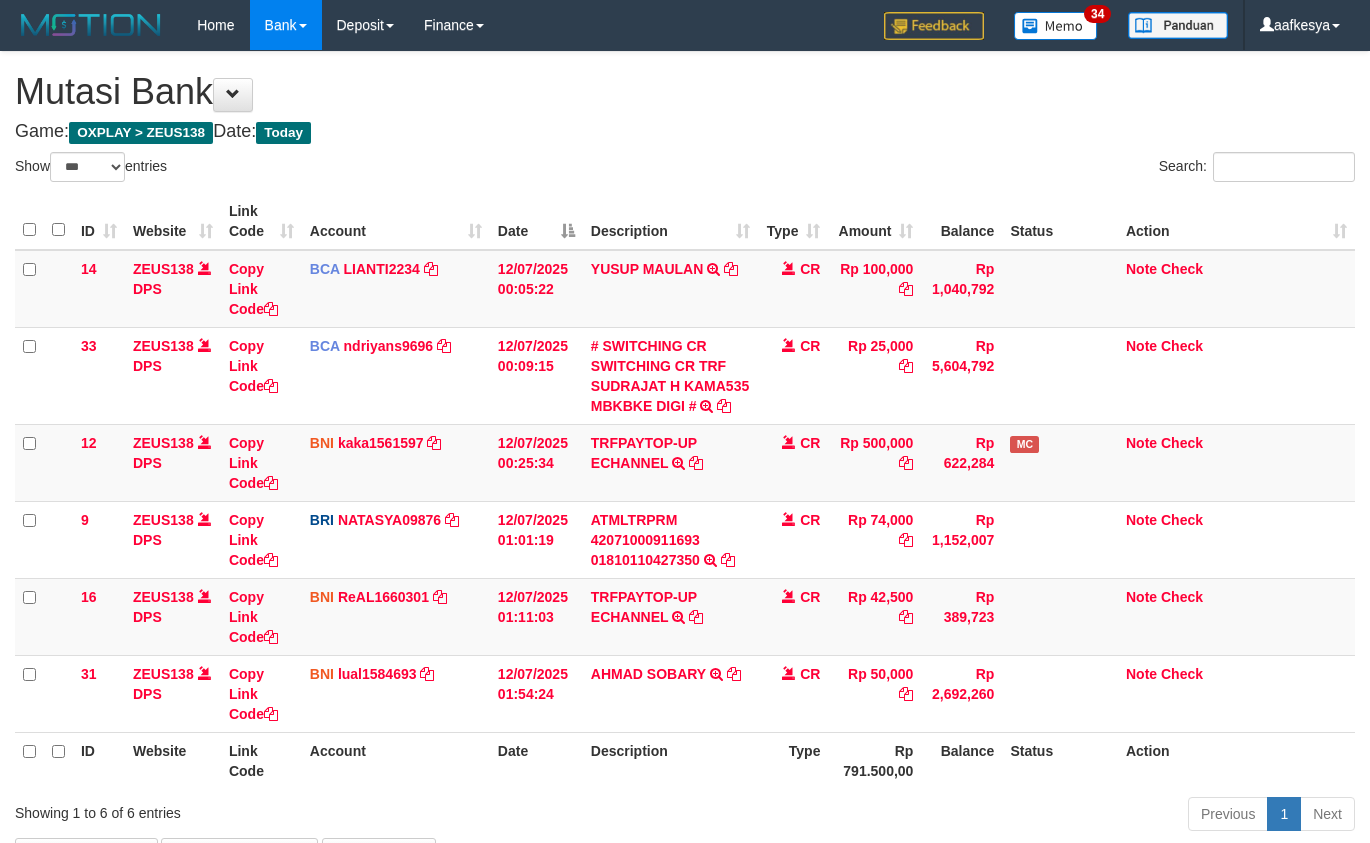 scroll, scrollTop: 63, scrollLeft: 0, axis: vertical 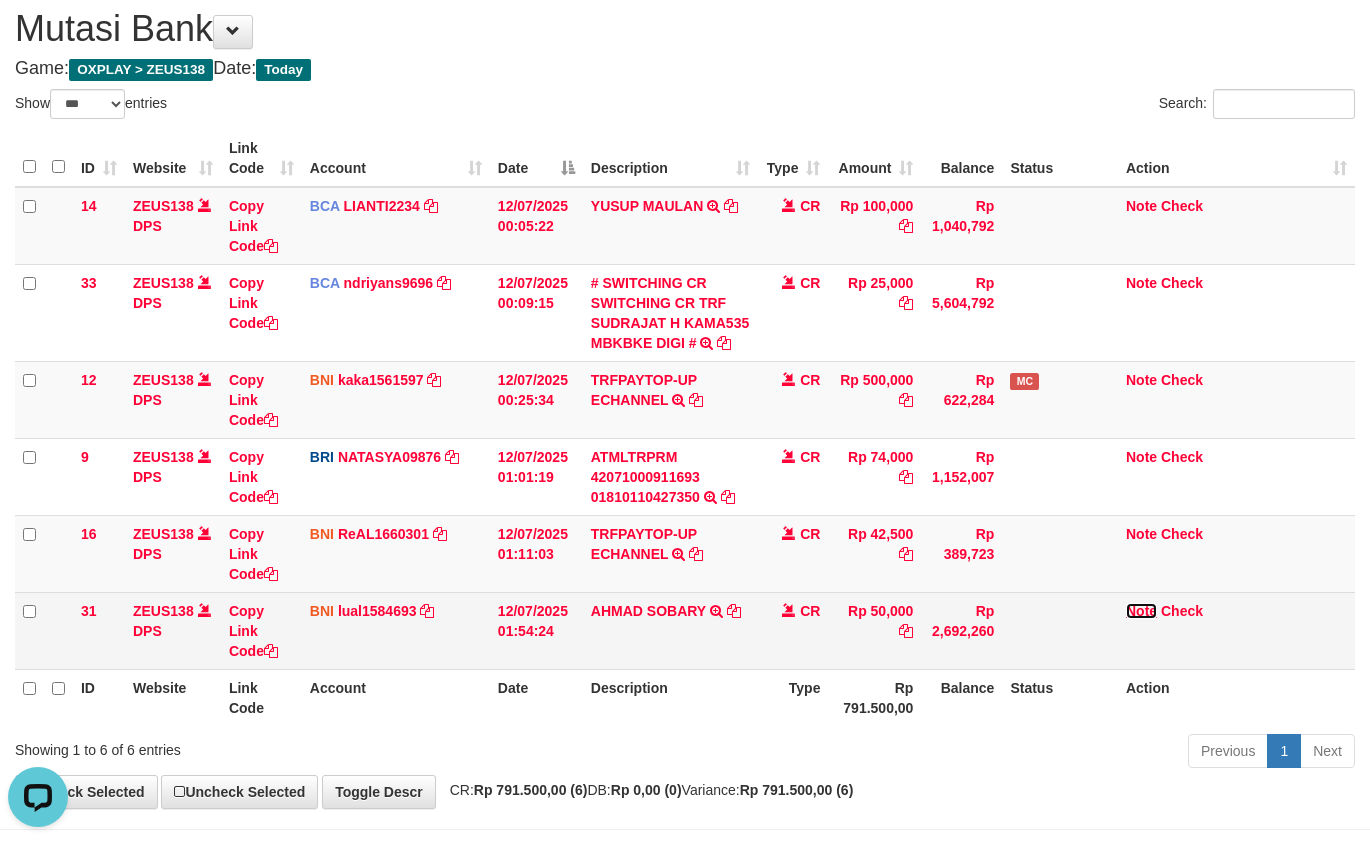 drag, startPoint x: 1132, startPoint y: 611, endPoint x: 964, endPoint y: 603, distance: 168.19037 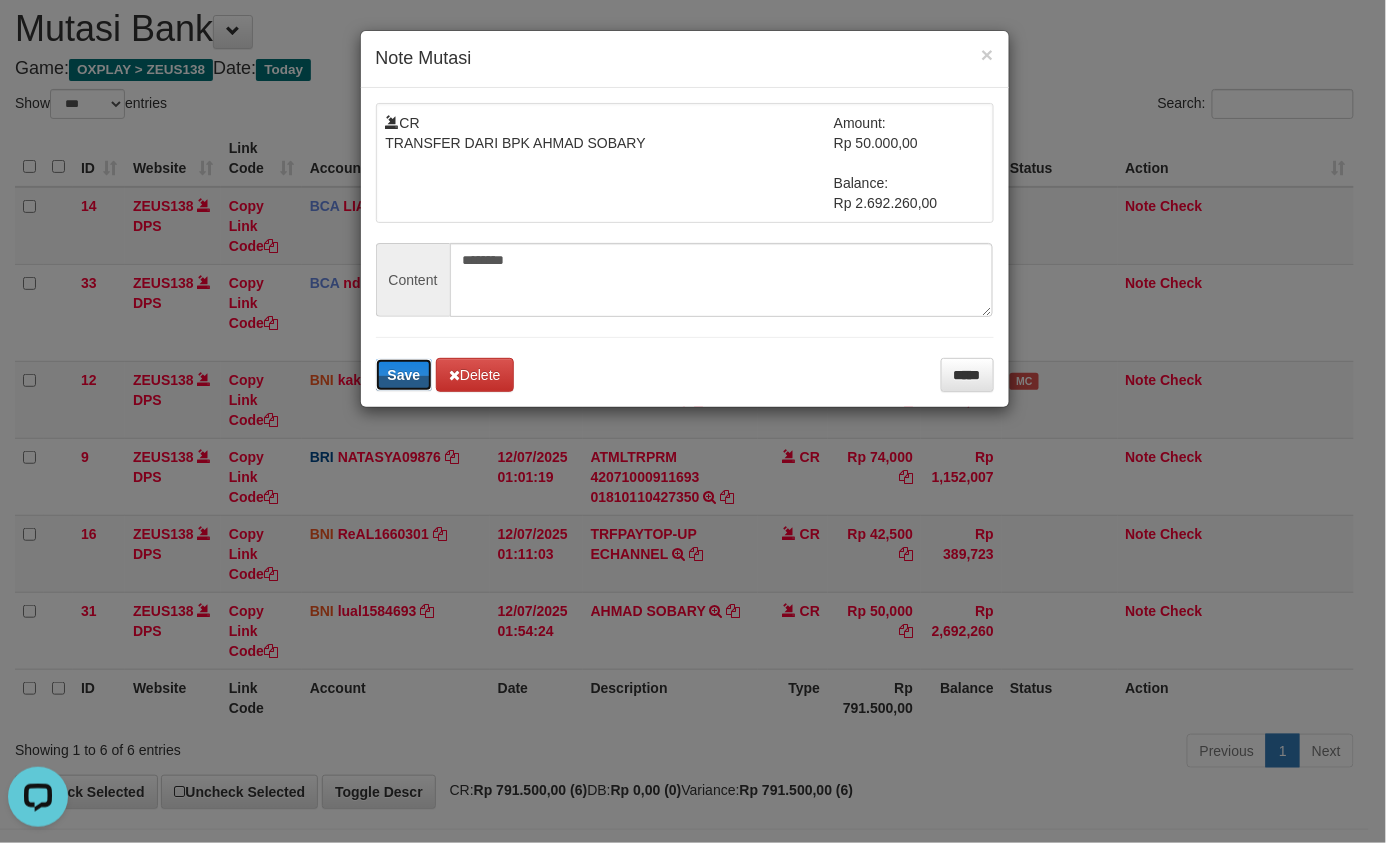 type 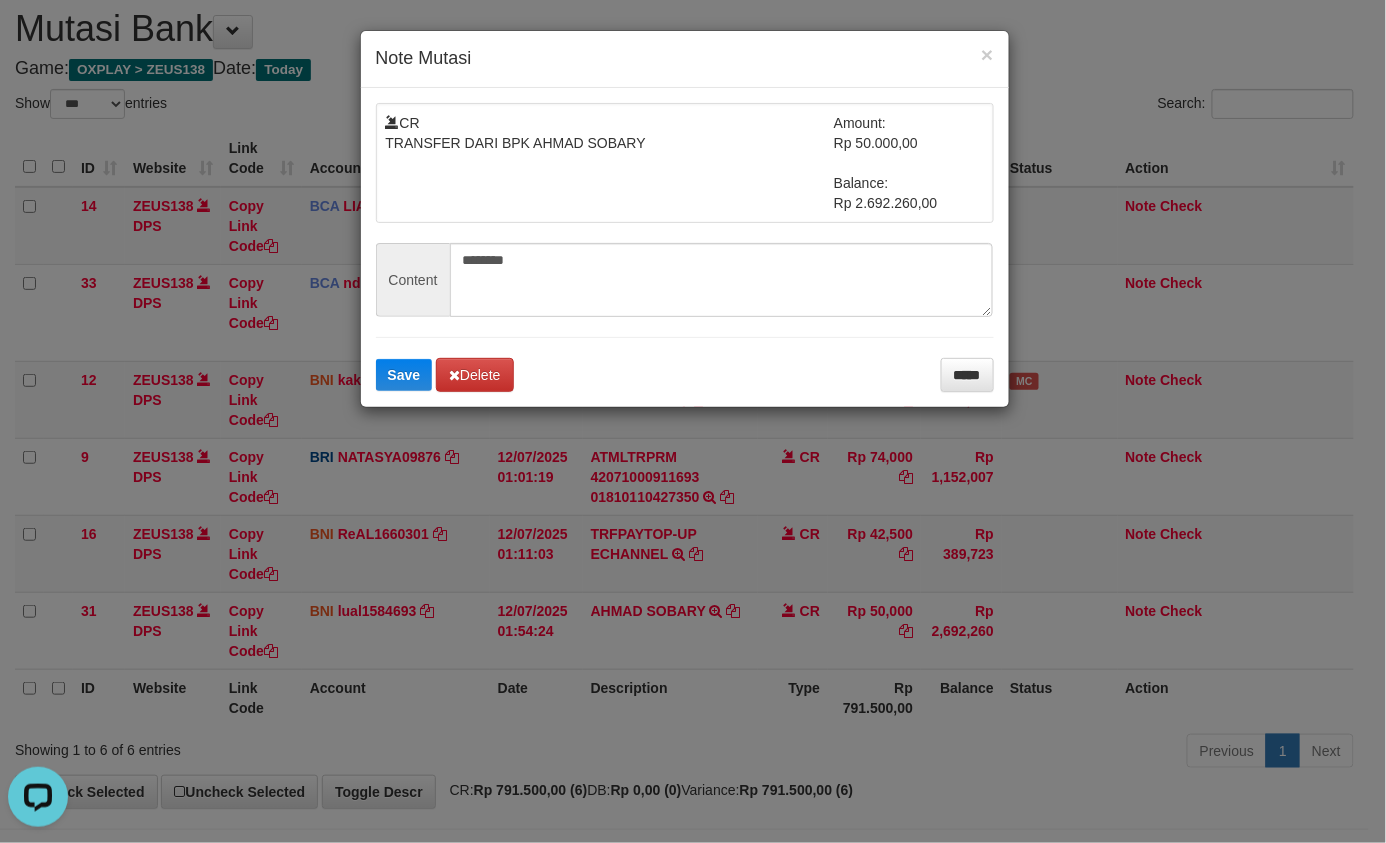 drag, startPoint x: 622, startPoint y: 683, endPoint x: 622, endPoint y: 660, distance: 23 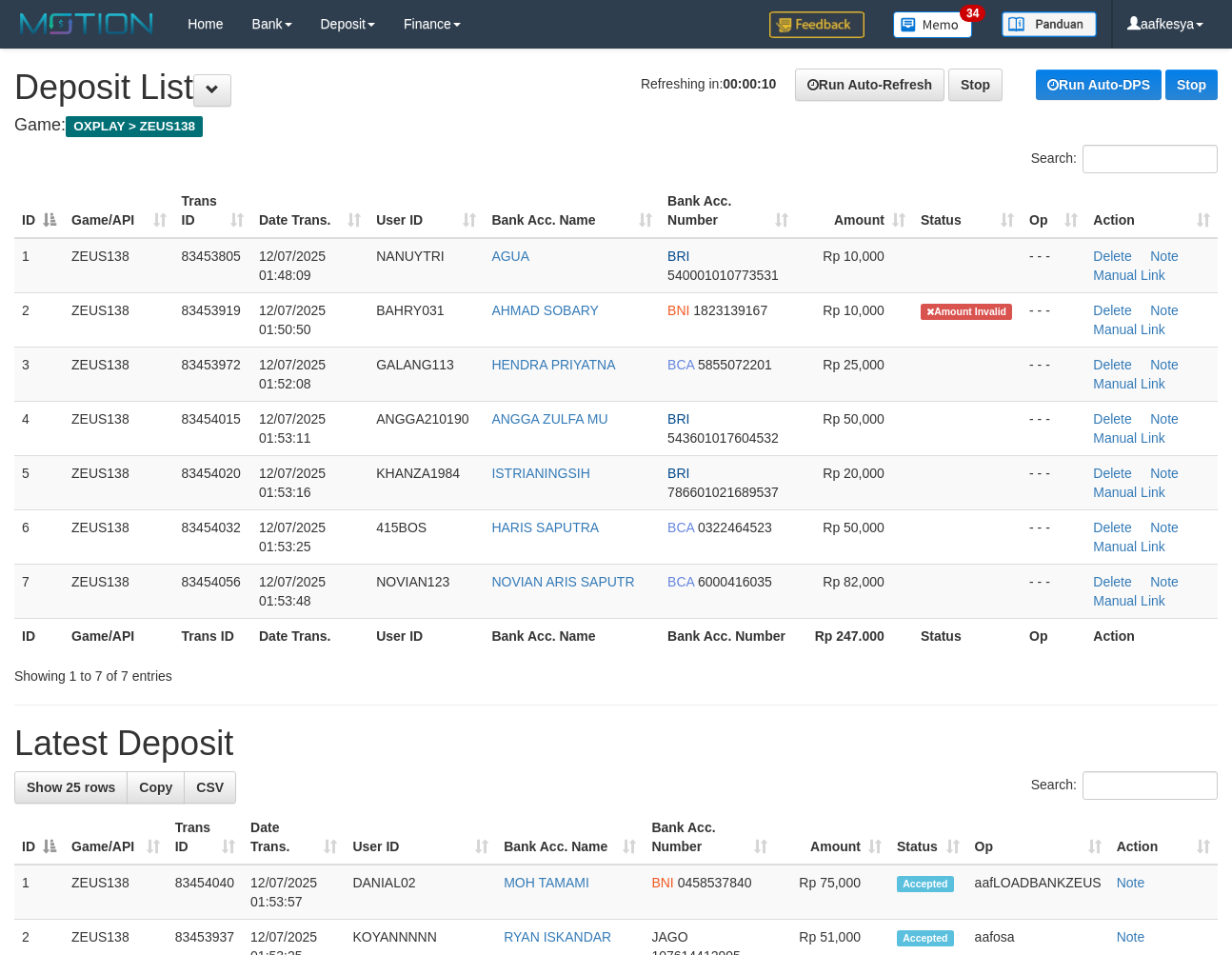 scroll, scrollTop: 0, scrollLeft: 0, axis: both 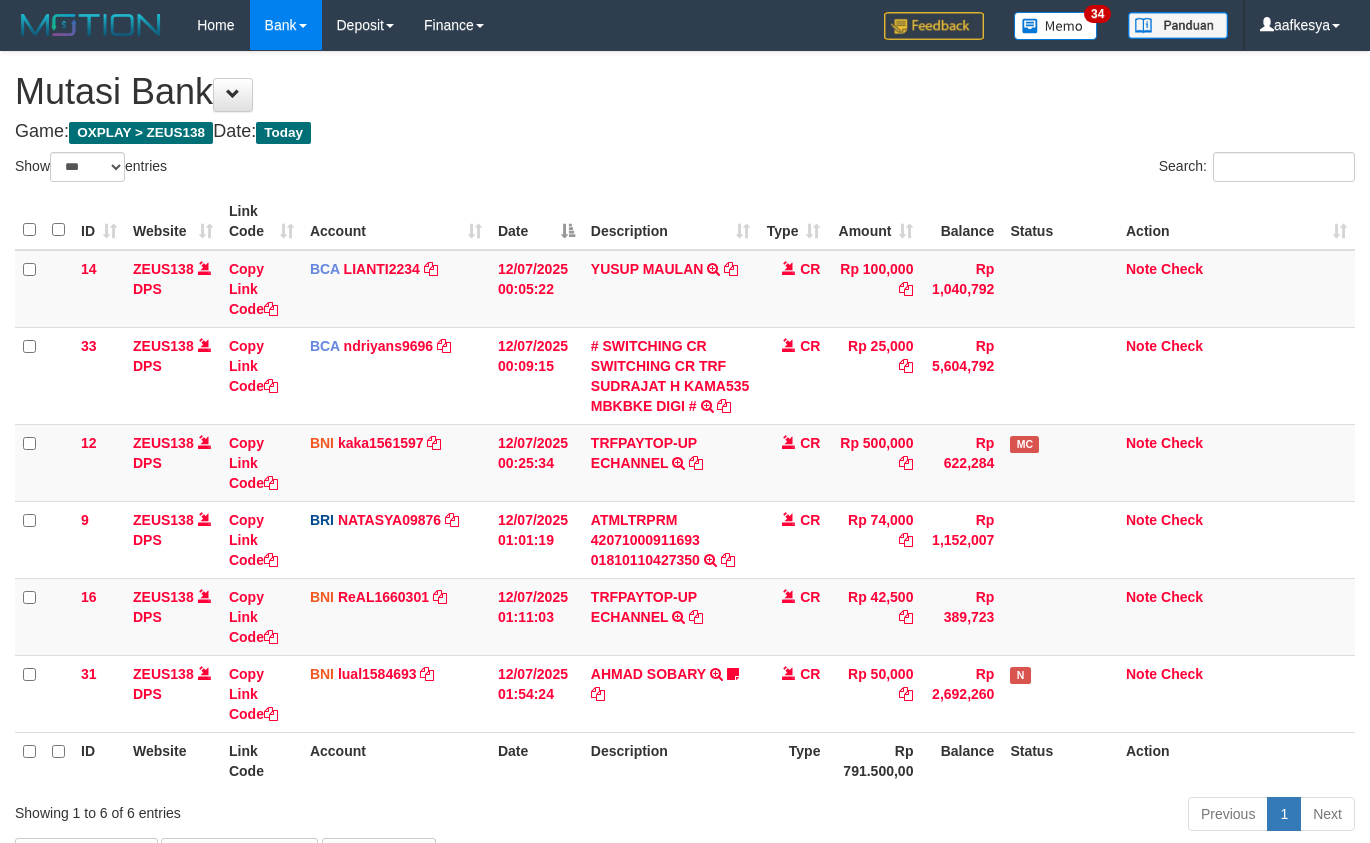select on "***" 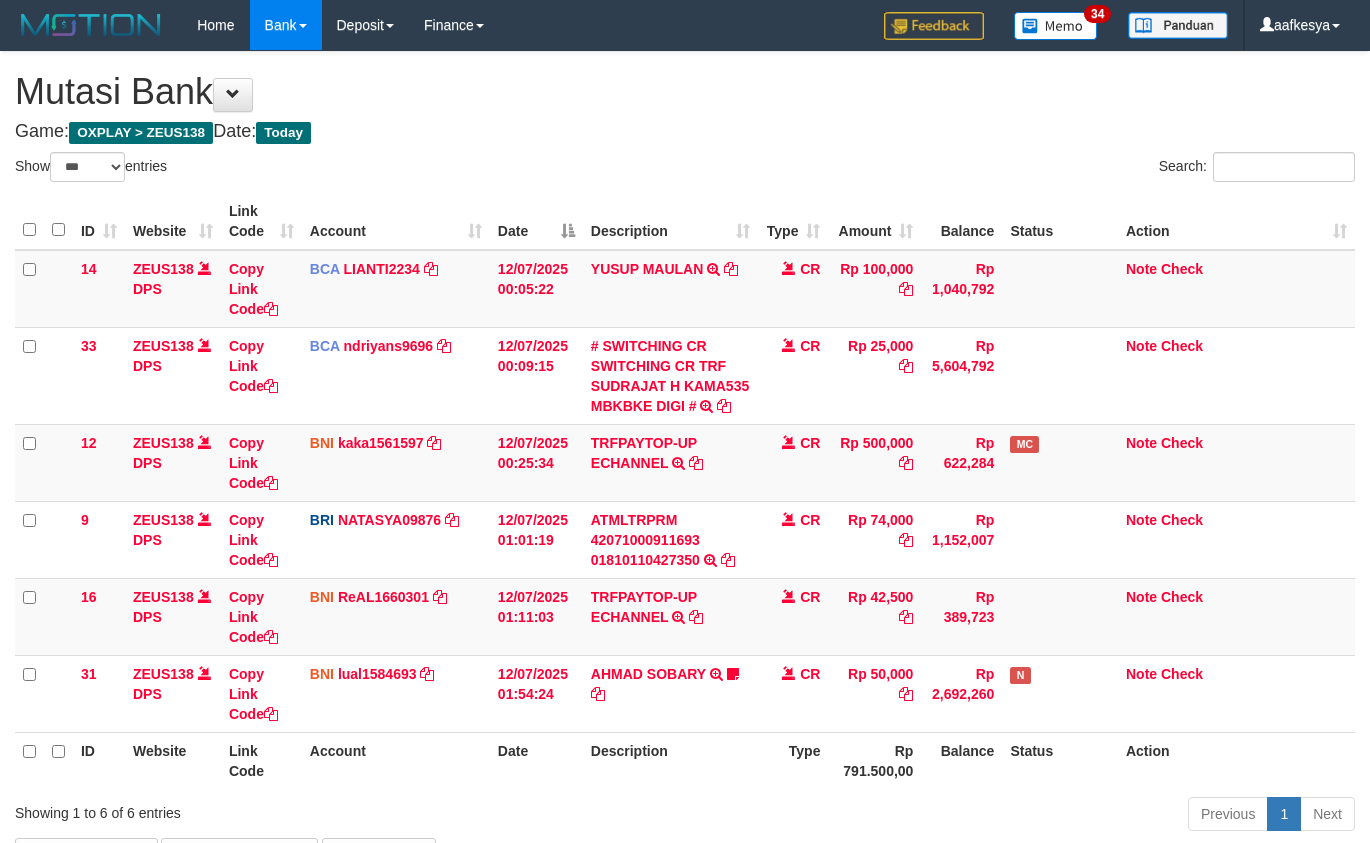 scroll, scrollTop: 63, scrollLeft: 0, axis: vertical 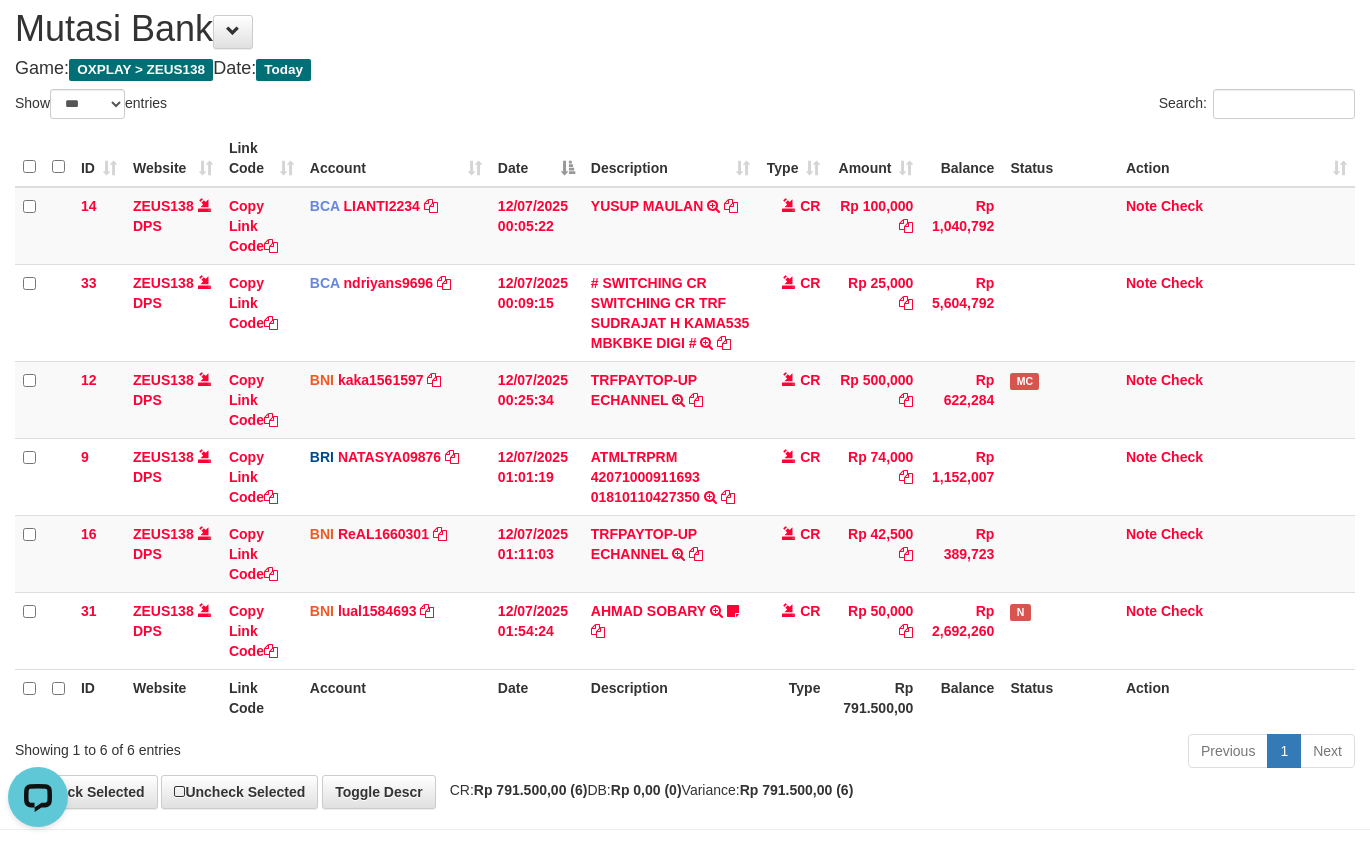 click on "Previous 1 Next" at bounding box center (970, 753) 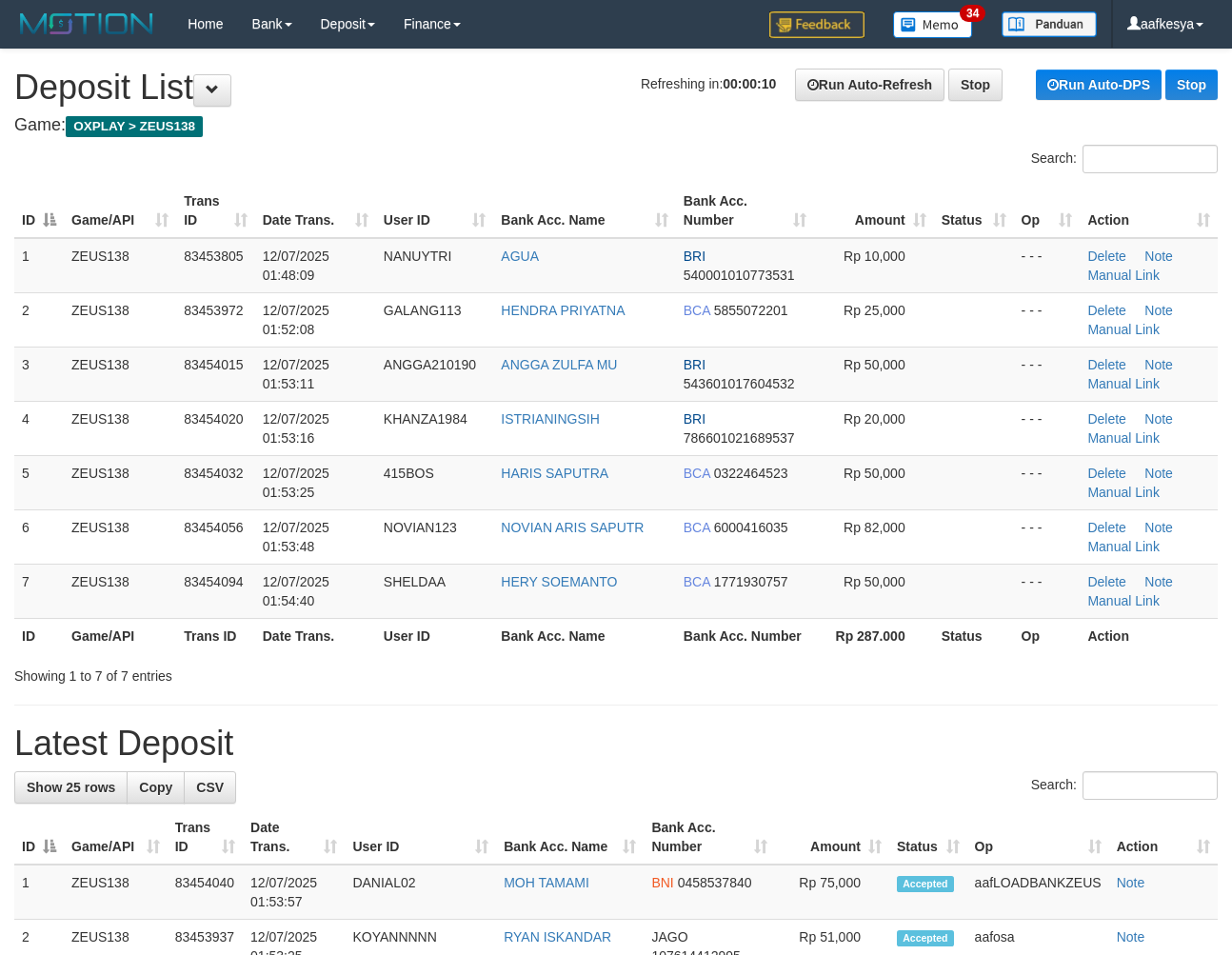scroll, scrollTop: 0, scrollLeft: 0, axis: both 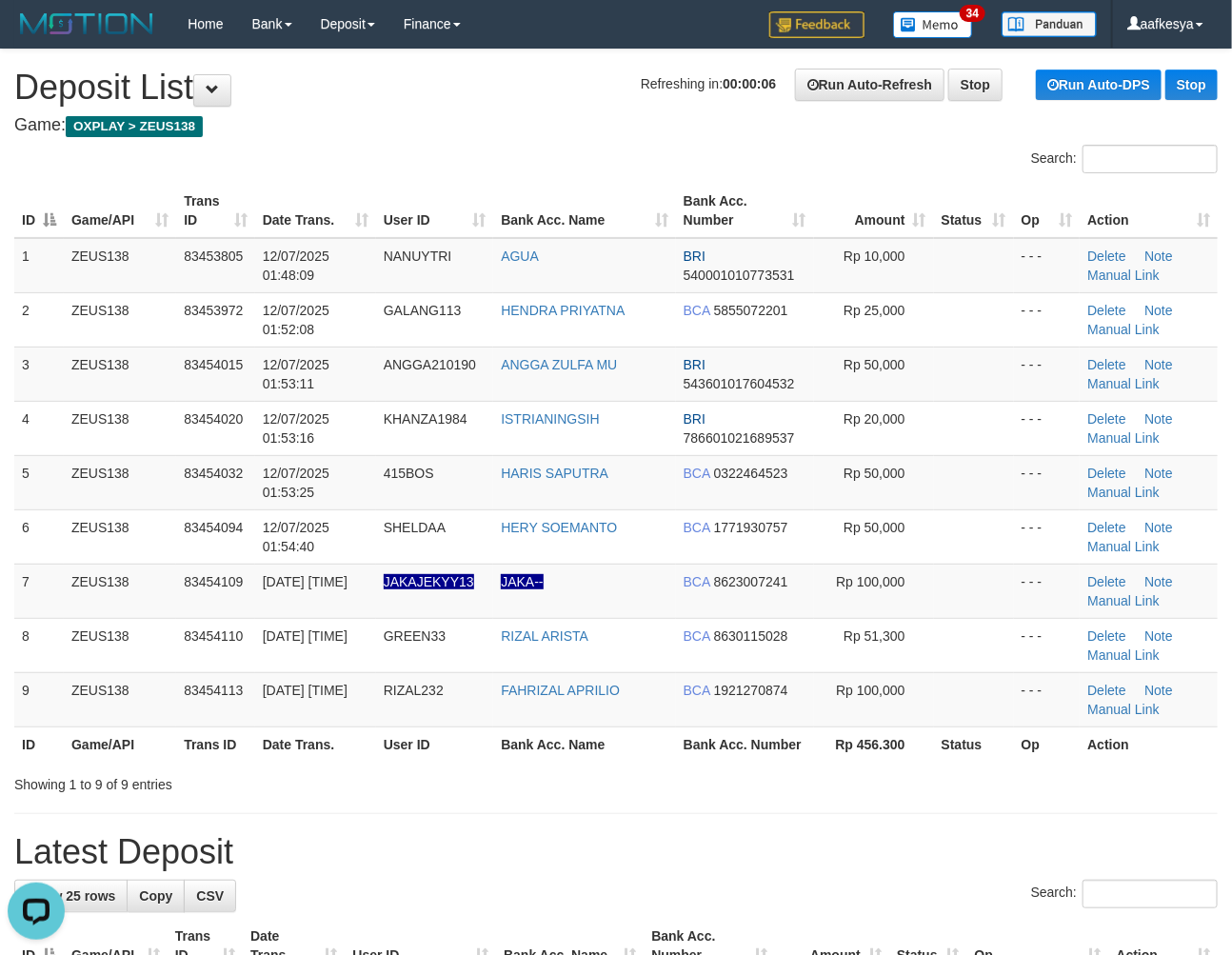click on "Showing 1 to 9 of 9 entries" at bounding box center (616, 781) 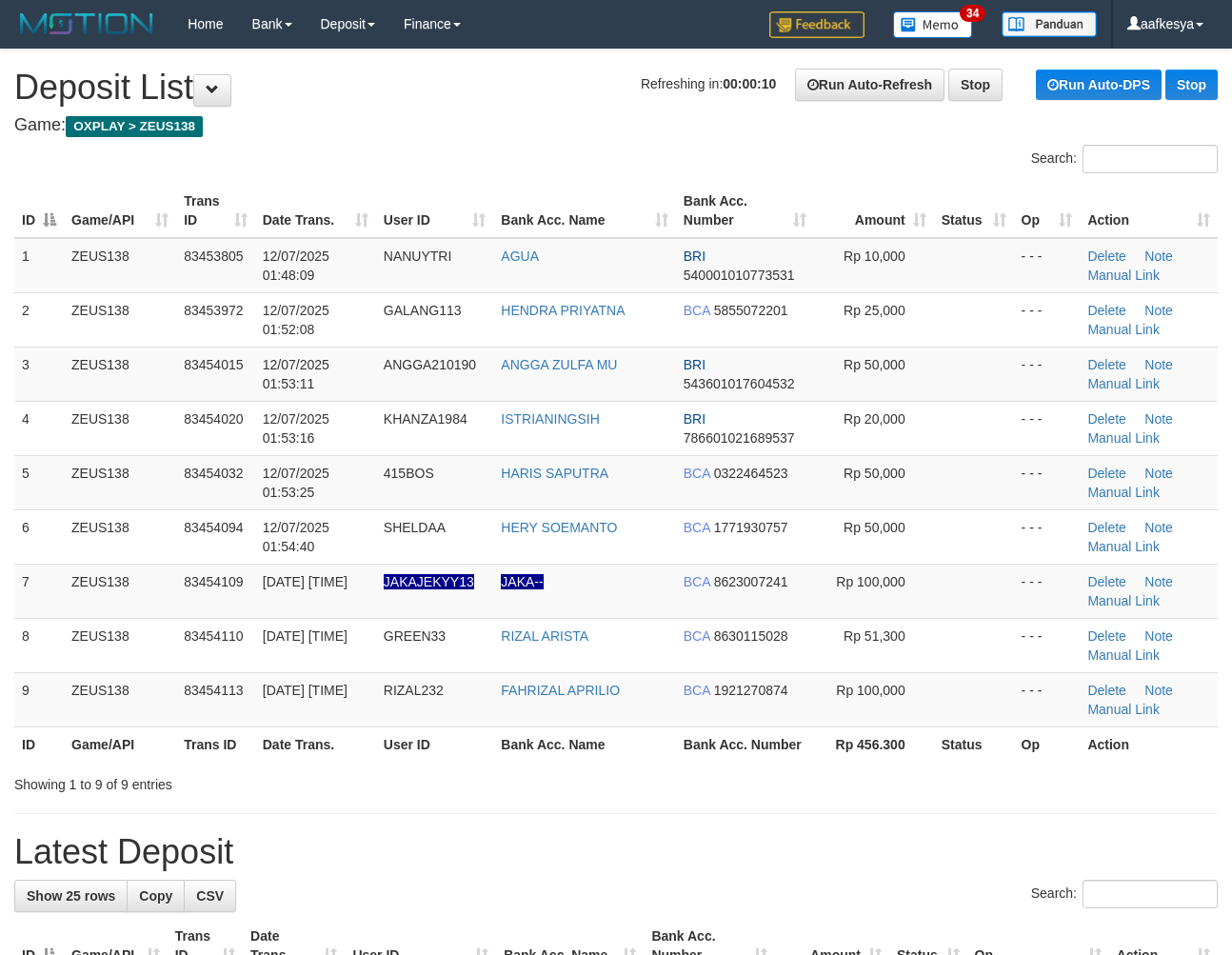 scroll, scrollTop: 0, scrollLeft: 0, axis: both 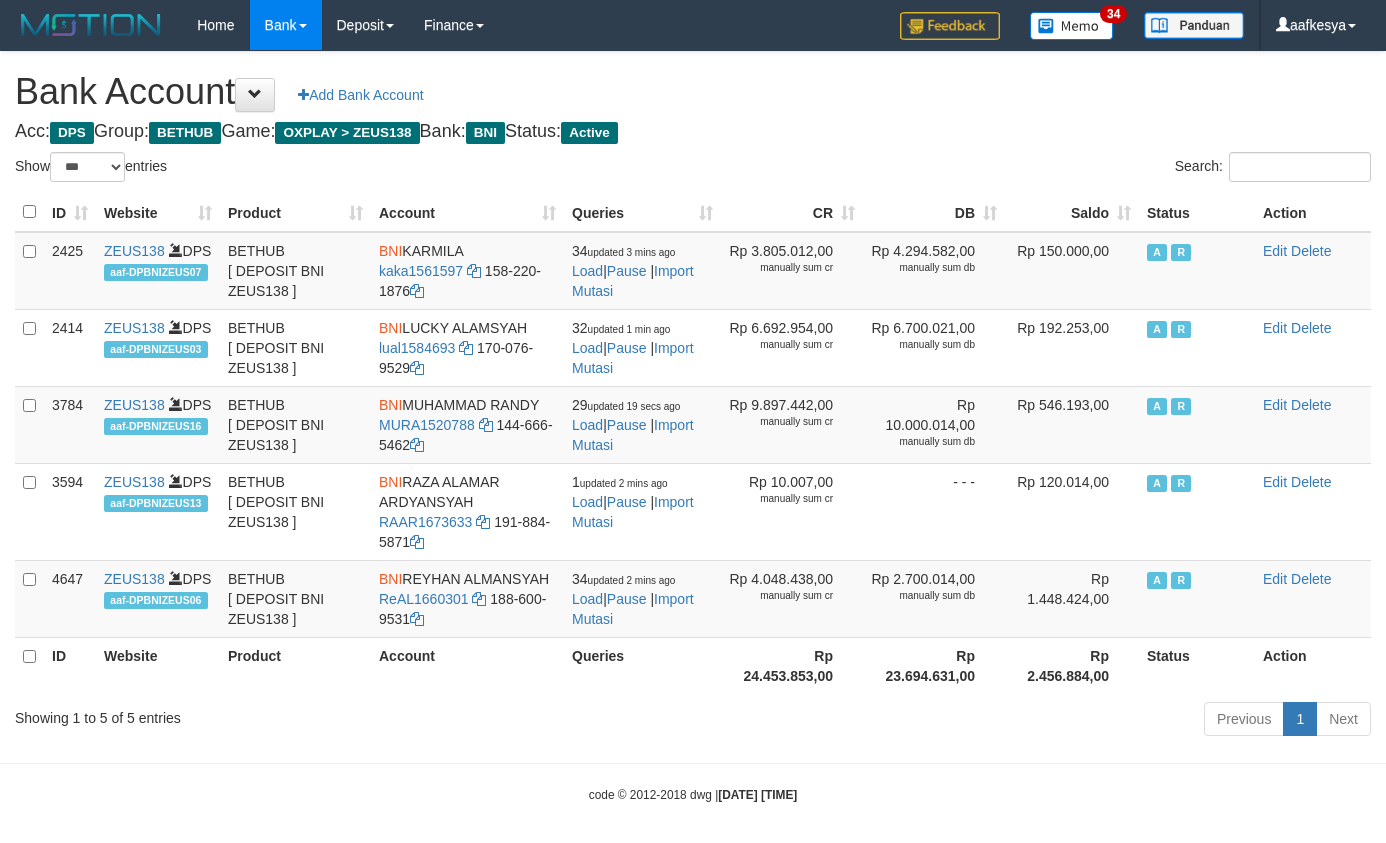 select on "***" 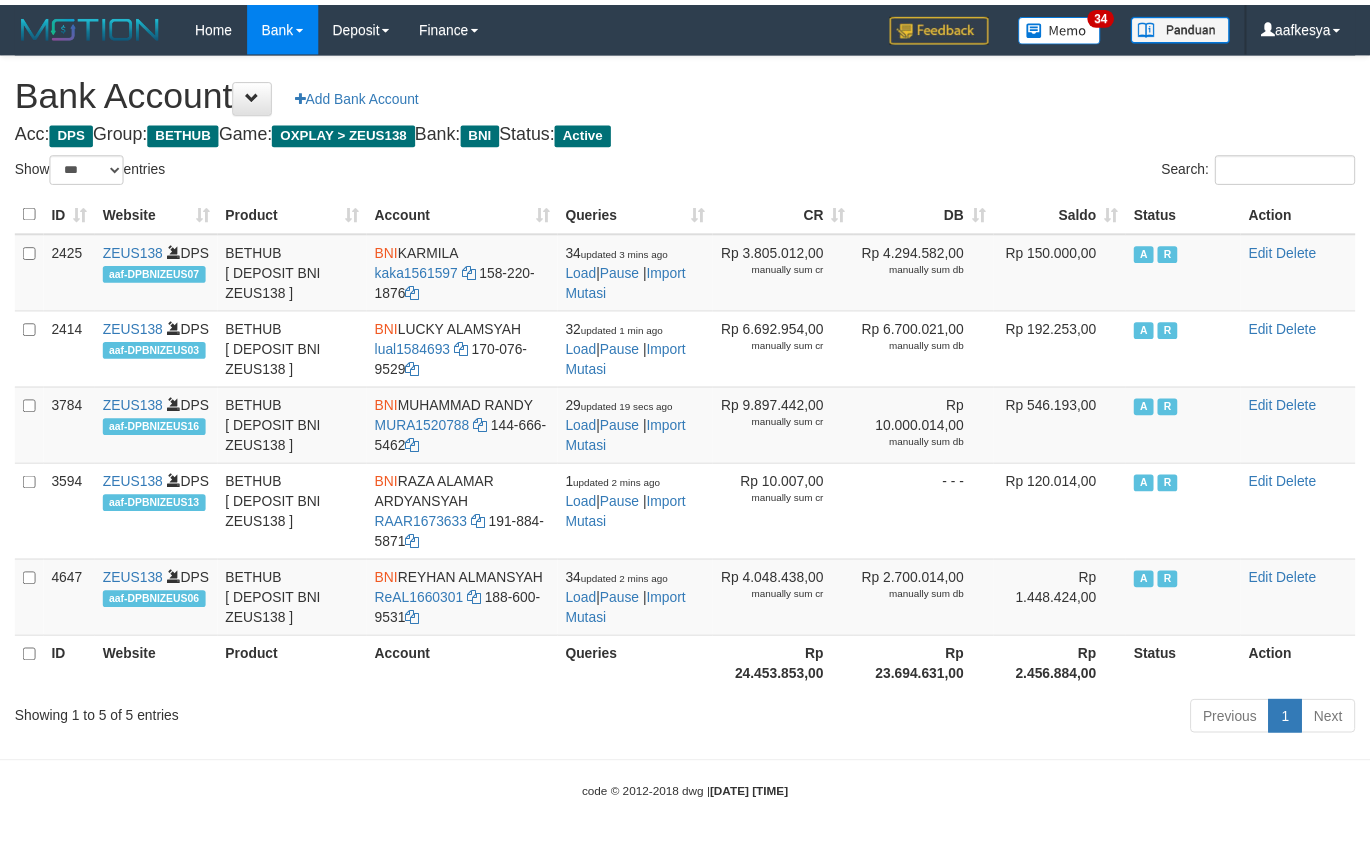 scroll, scrollTop: 0, scrollLeft: 0, axis: both 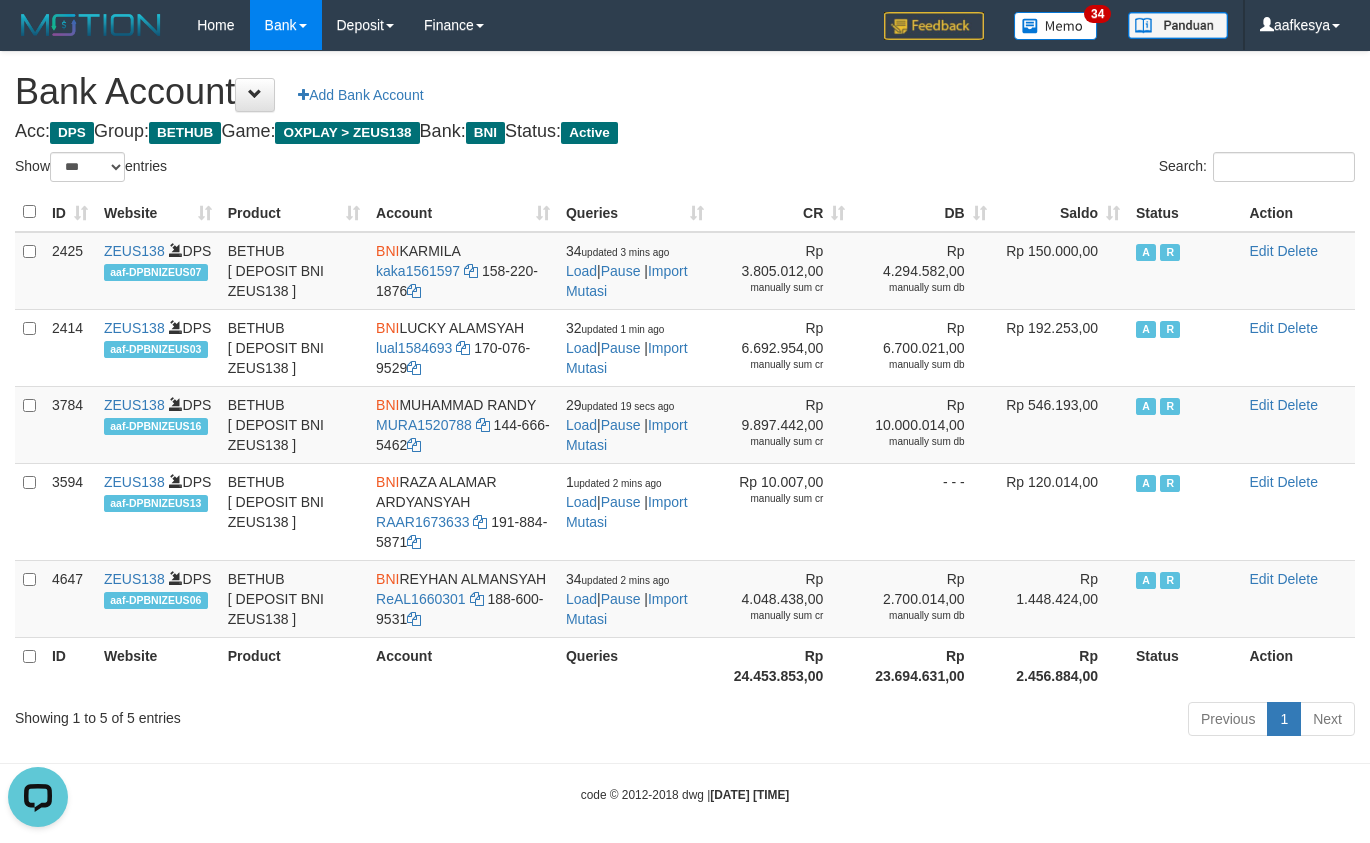 click on "Acc: 										 DPS
Group:   BETHUB    		Game:   OXPLAY > ZEUS138    		Bank:   BNI    		Status:  Active" at bounding box center [685, 132] 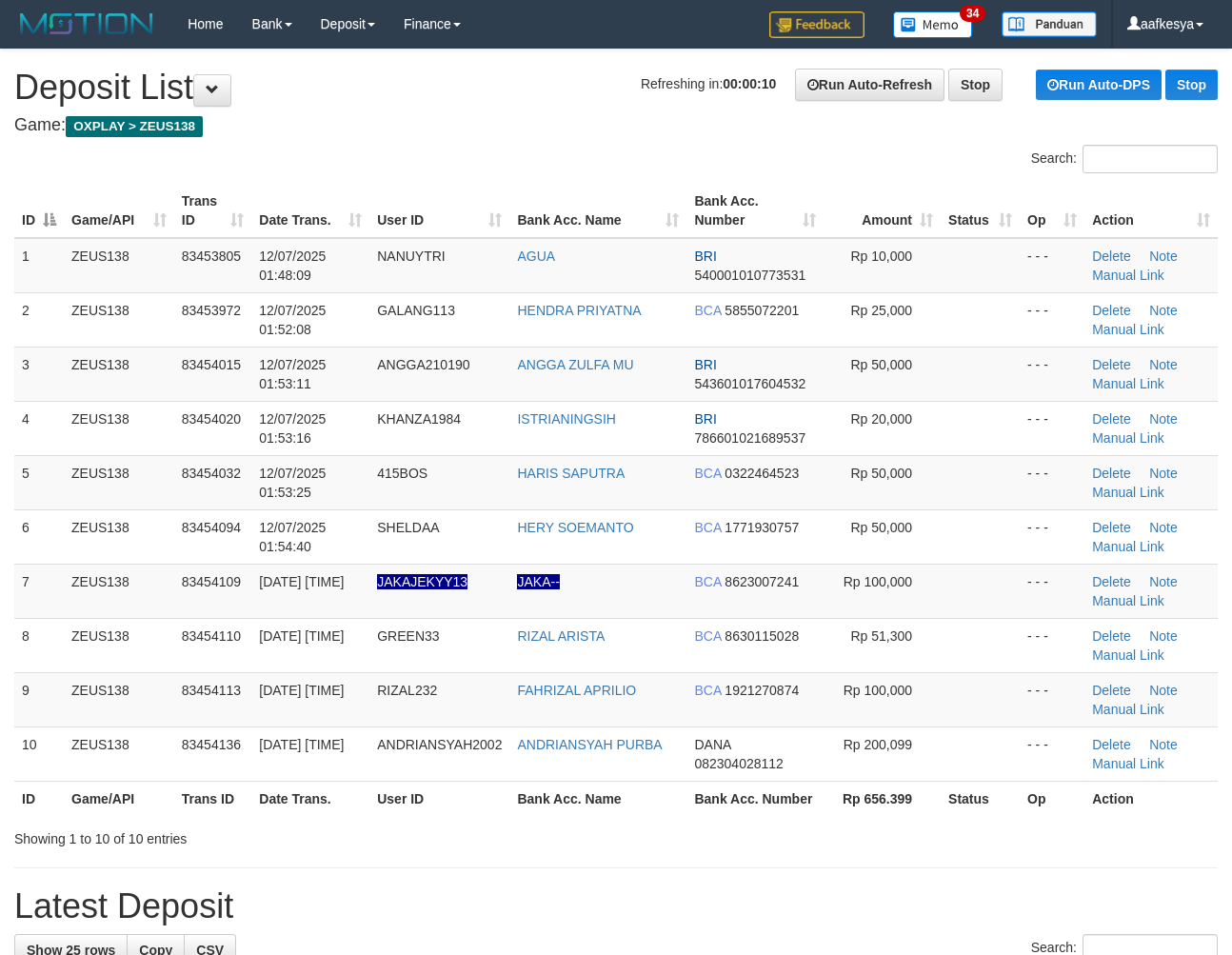 scroll, scrollTop: 0, scrollLeft: 0, axis: both 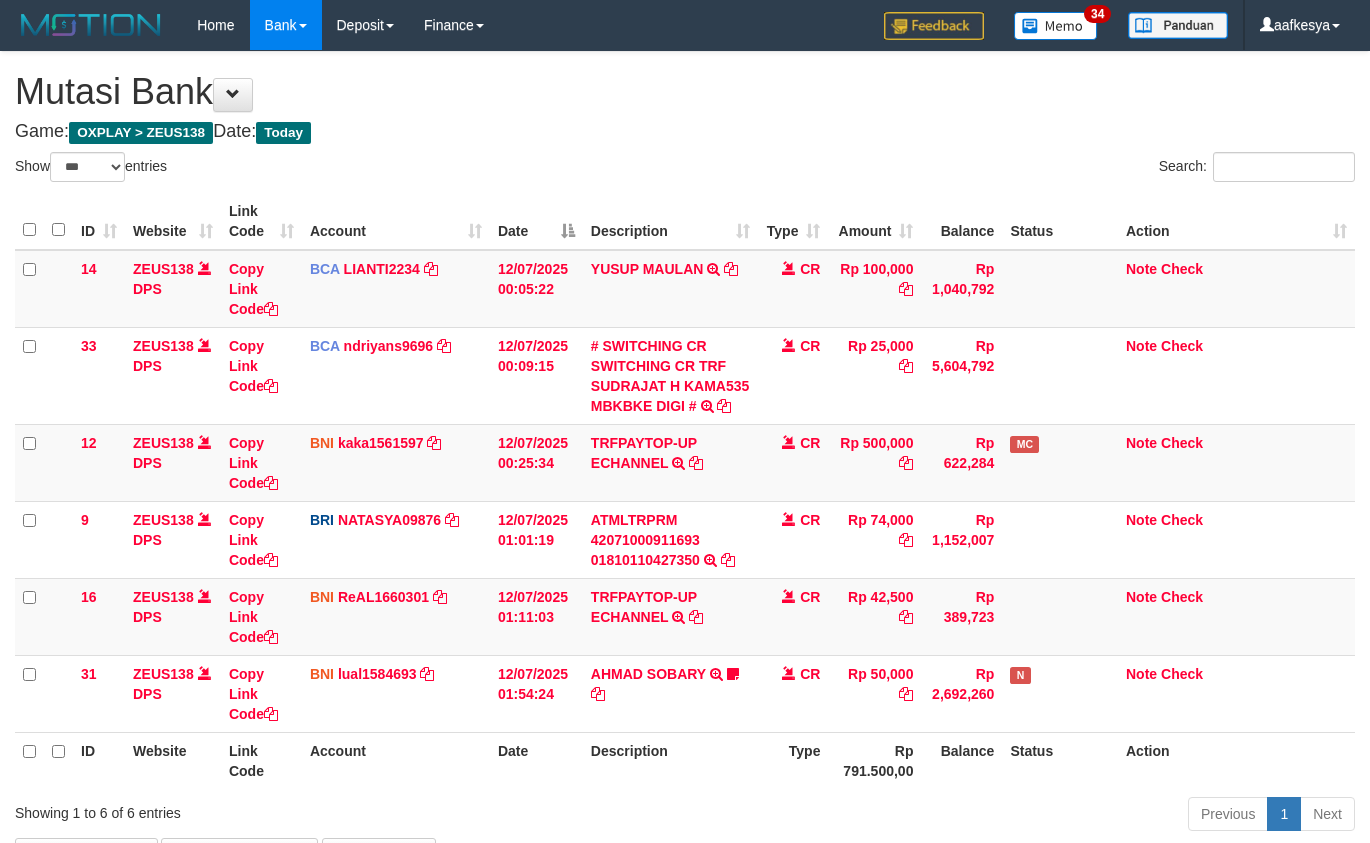 select on "***" 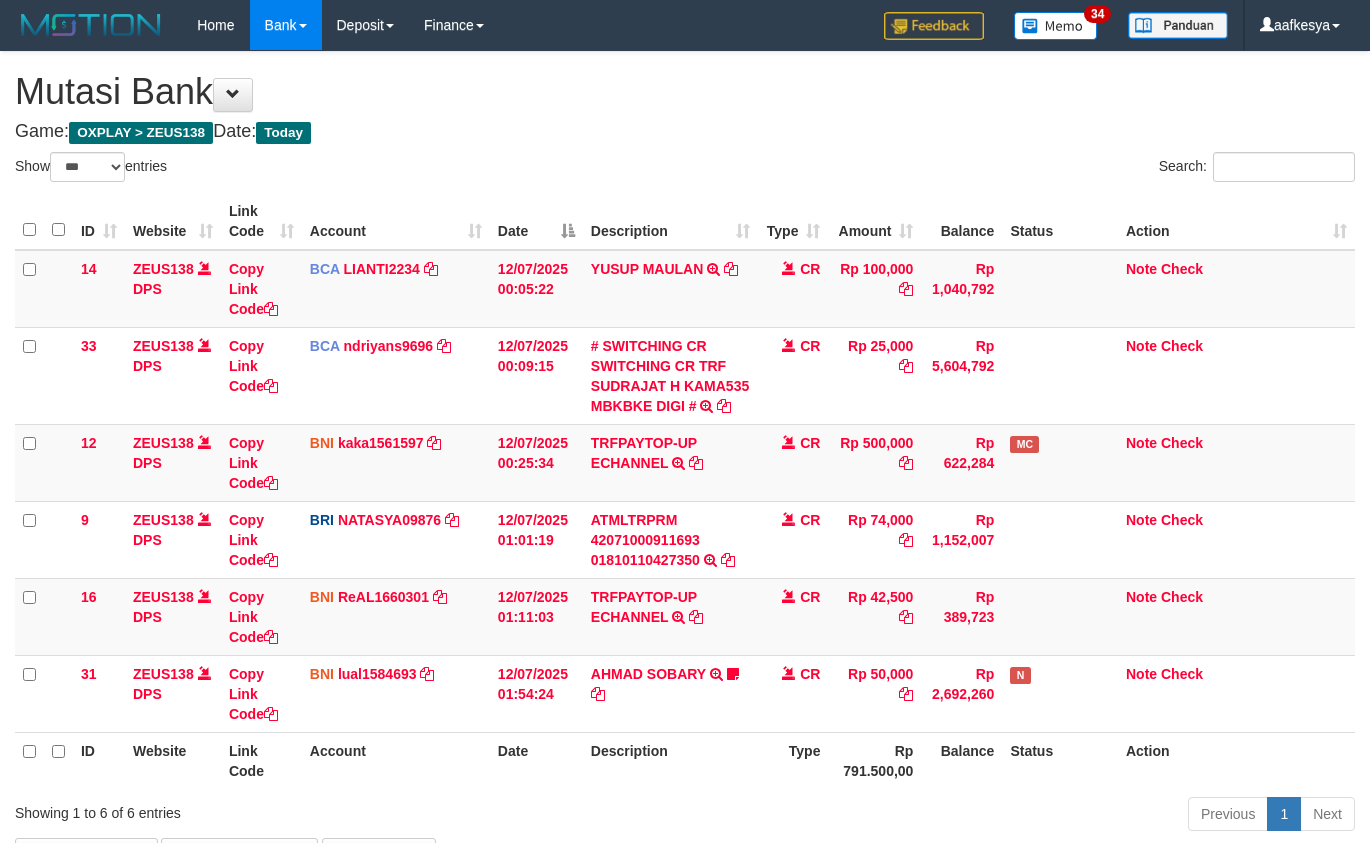 scroll, scrollTop: 63, scrollLeft: 0, axis: vertical 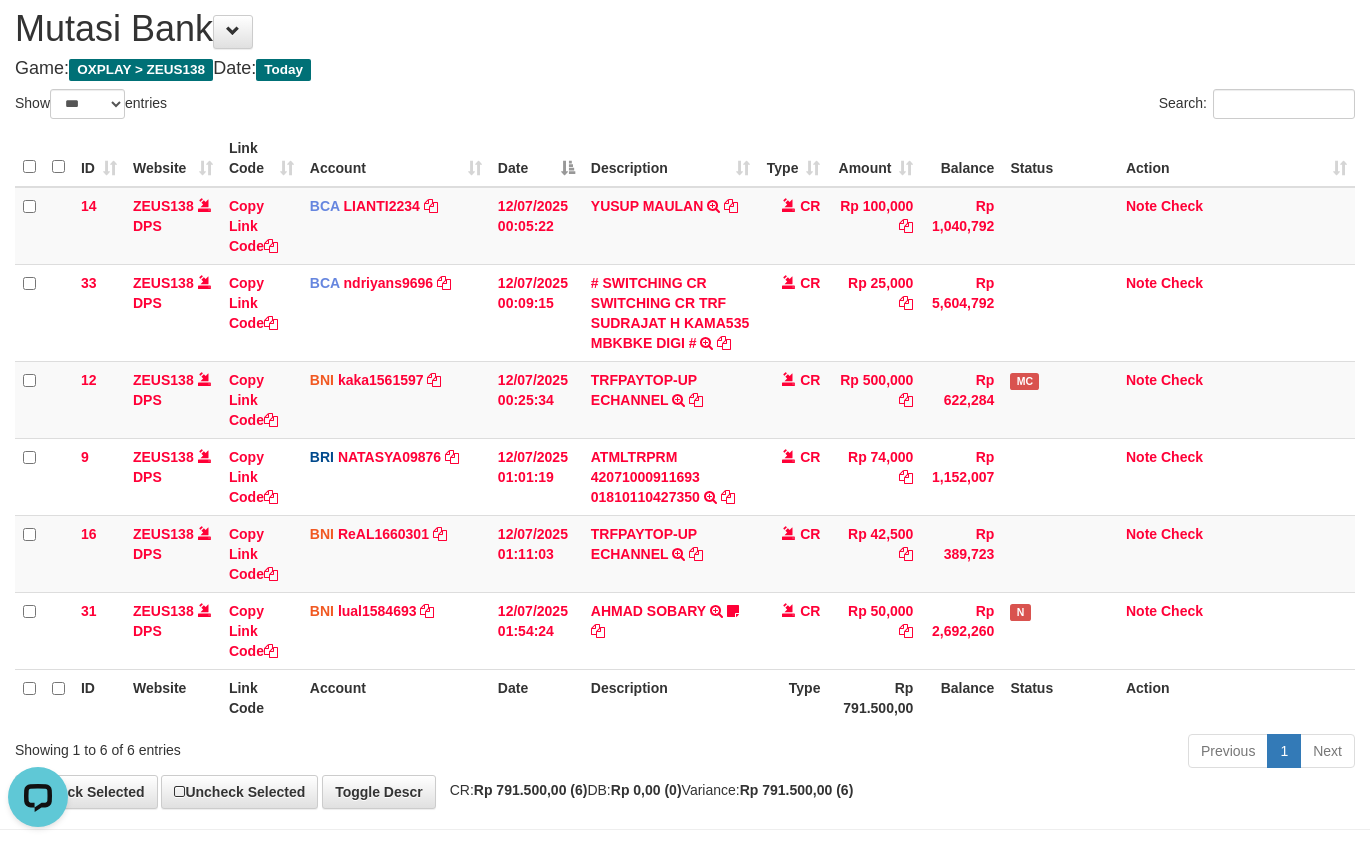 click on "Date" at bounding box center [536, 697] 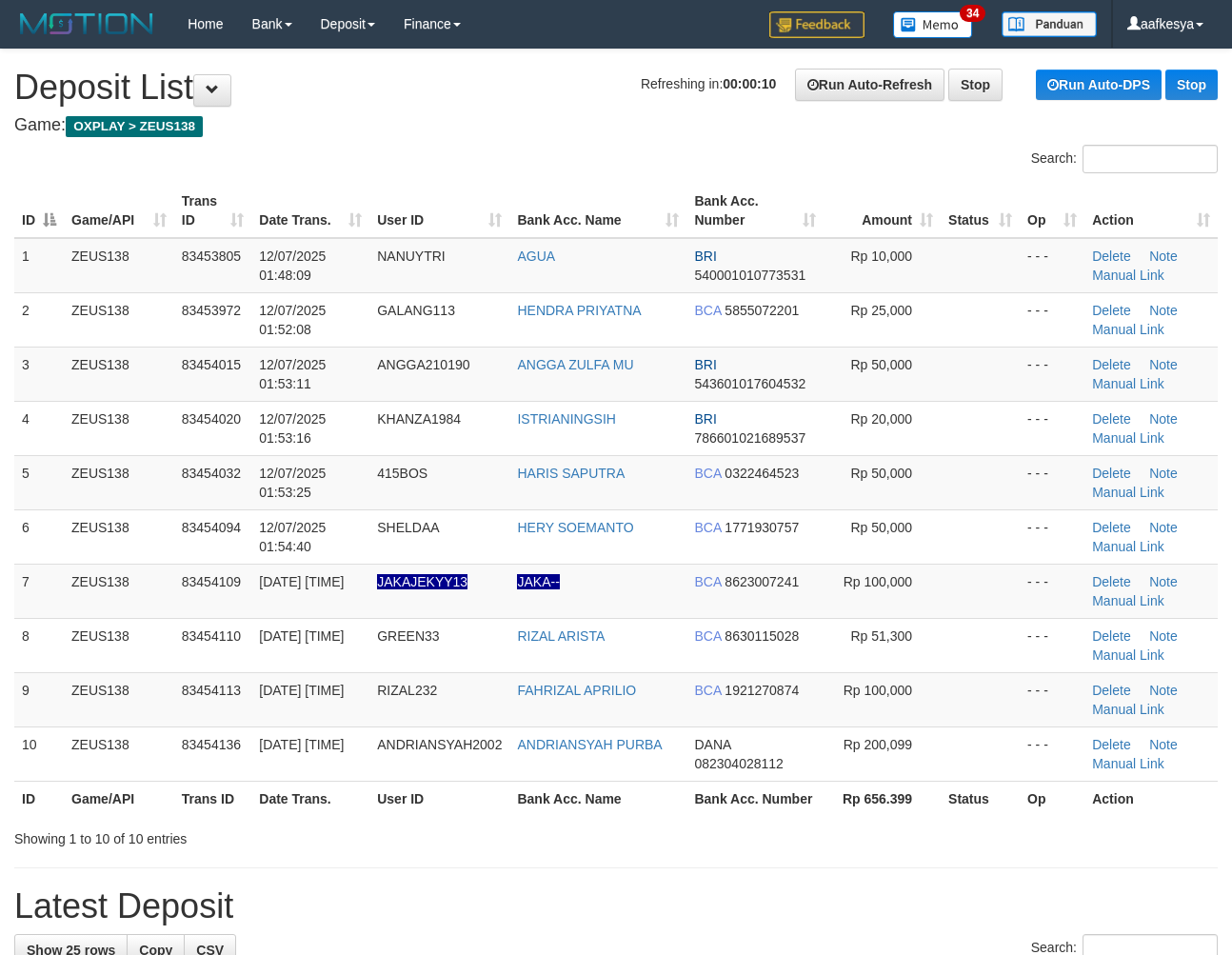 scroll, scrollTop: 0, scrollLeft: 0, axis: both 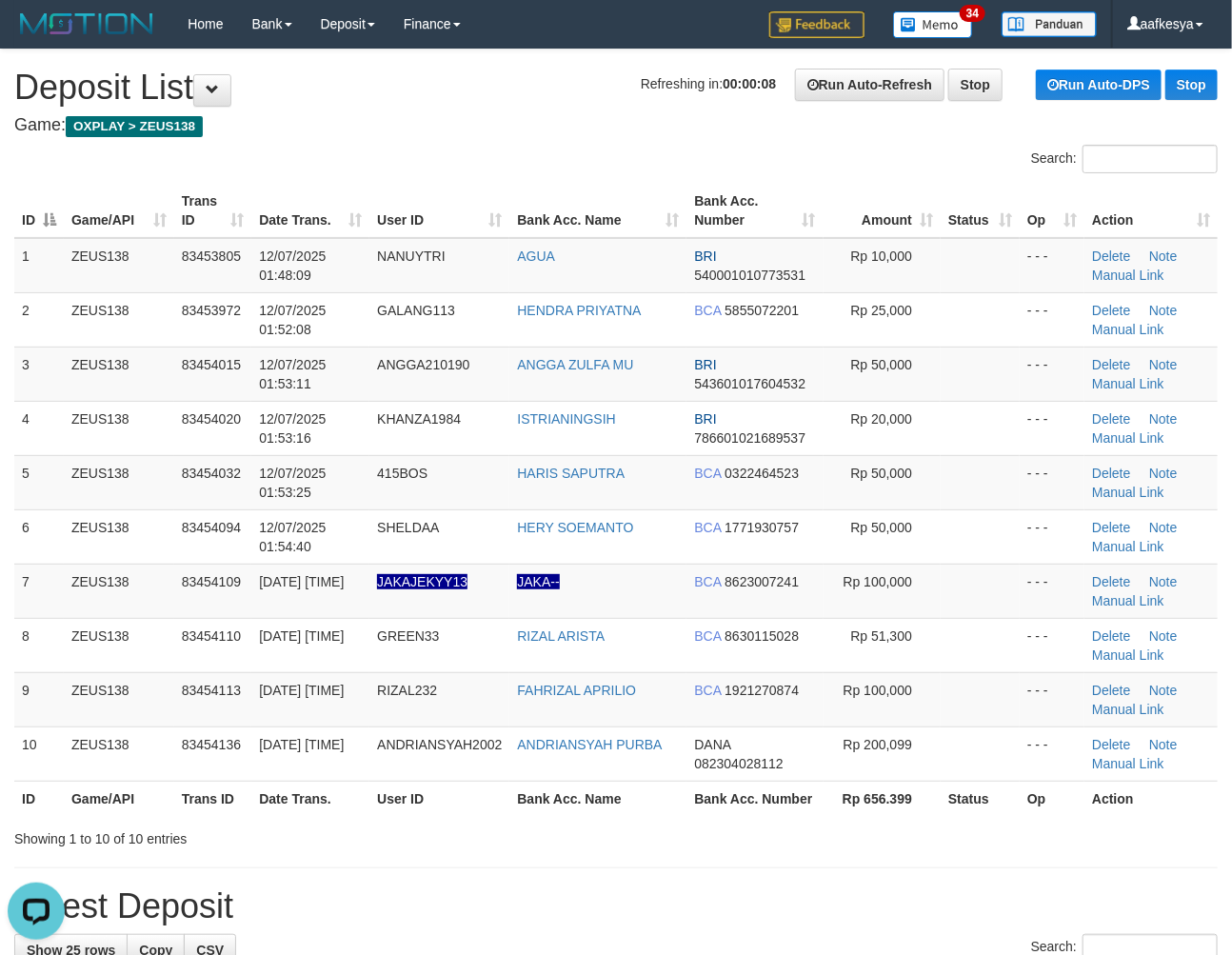 click at bounding box center [616, 867] 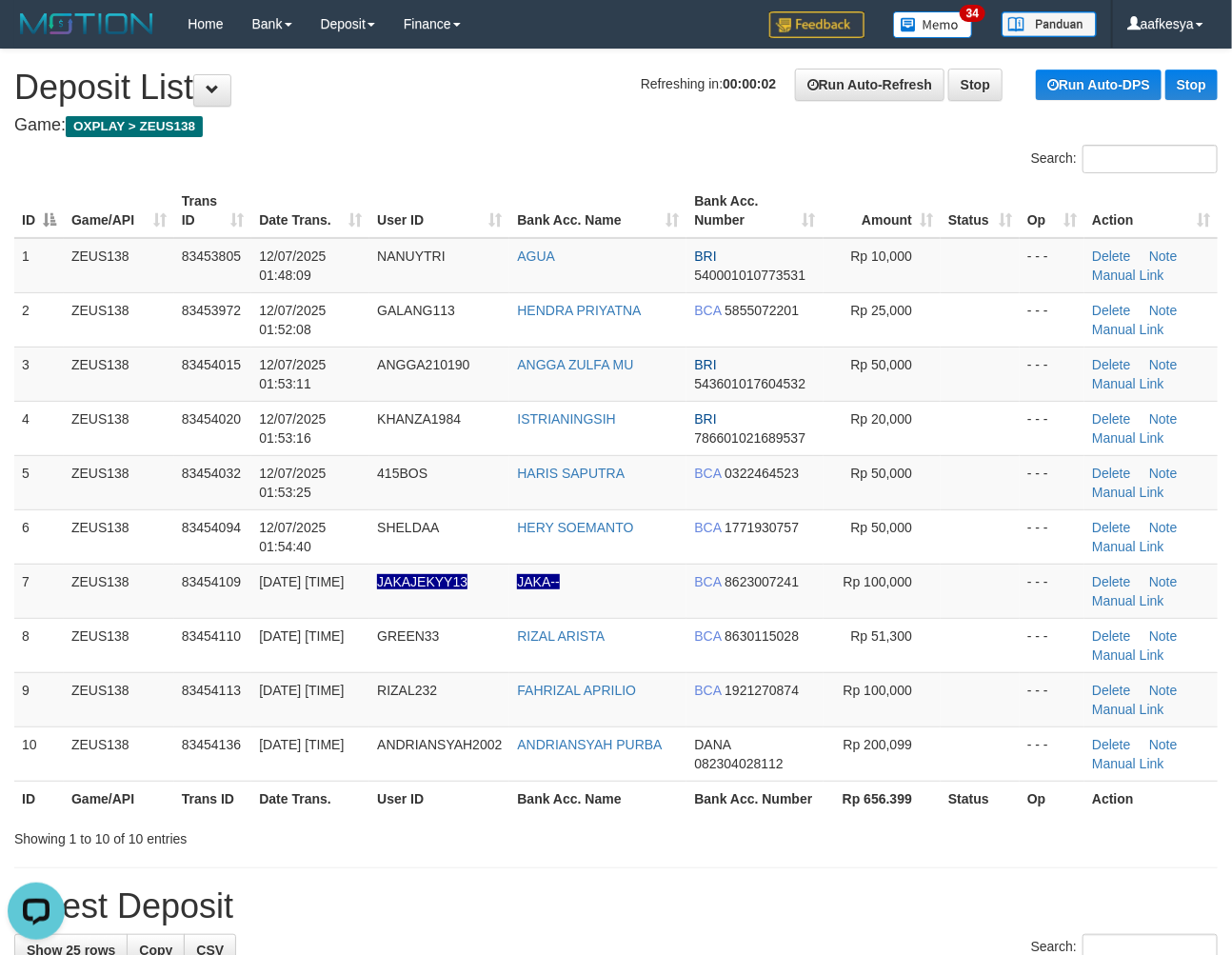 click on "Latest Deposit" at bounding box center (616, 906) 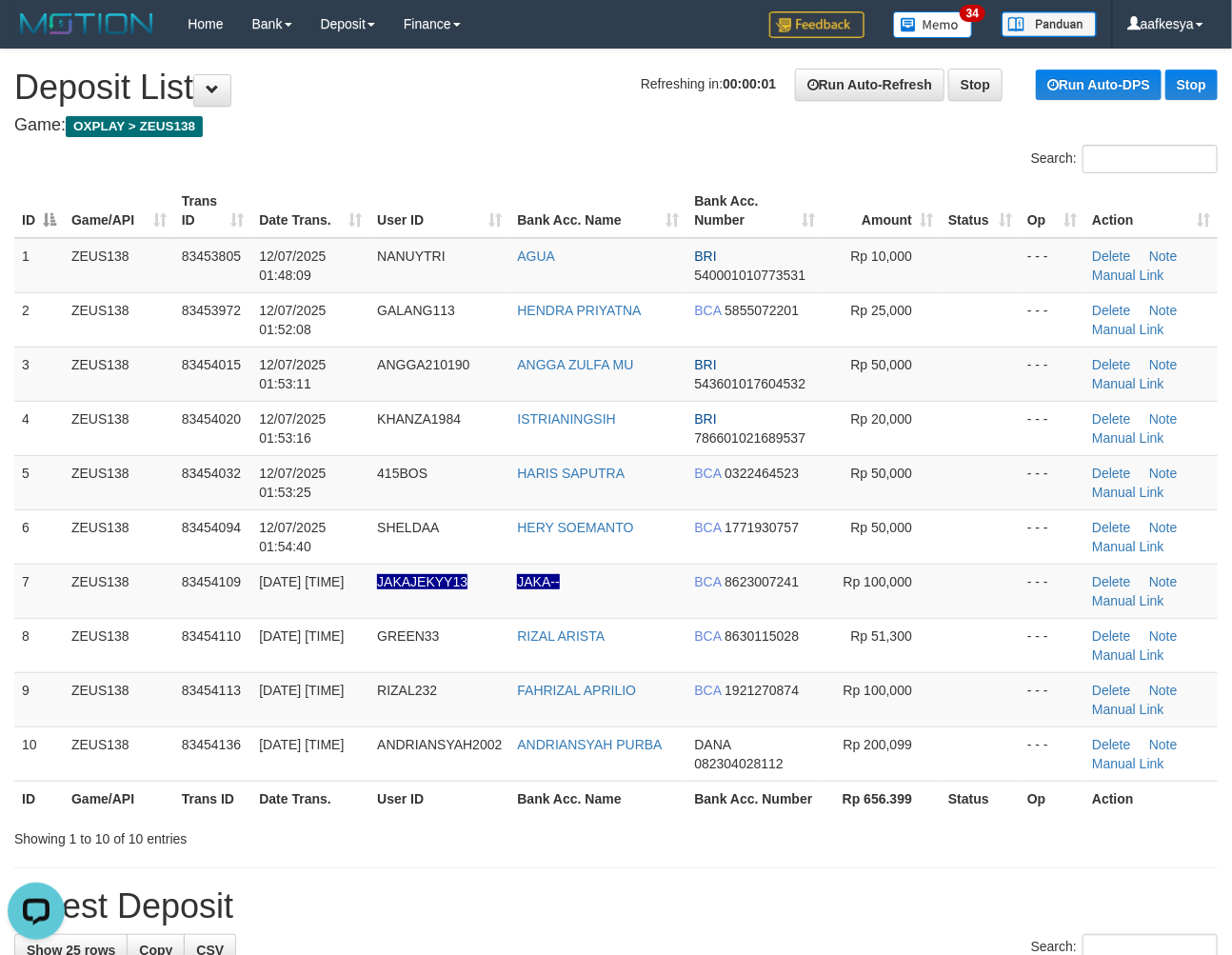 click on "Latest Deposit" at bounding box center [616, 906] 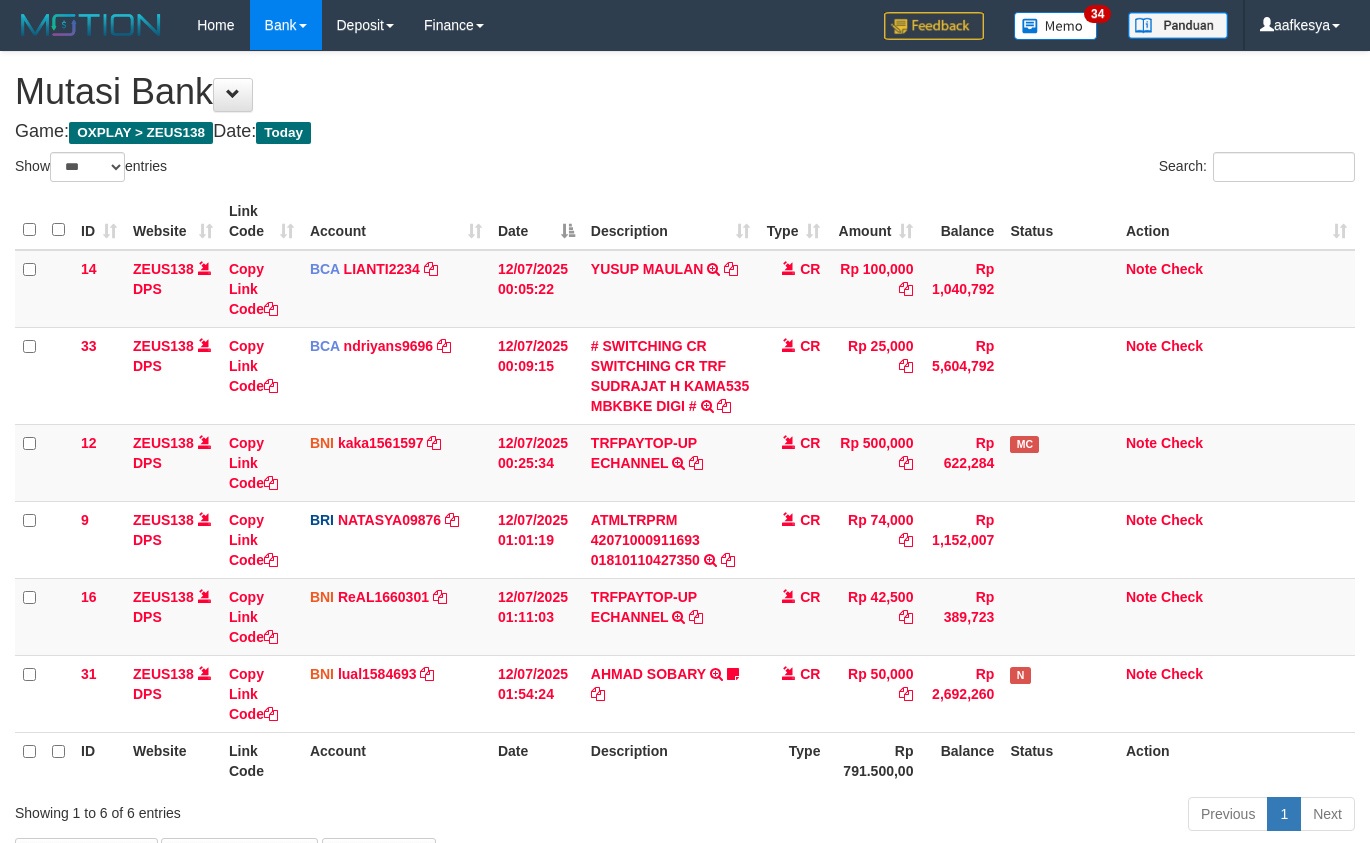 select on "***" 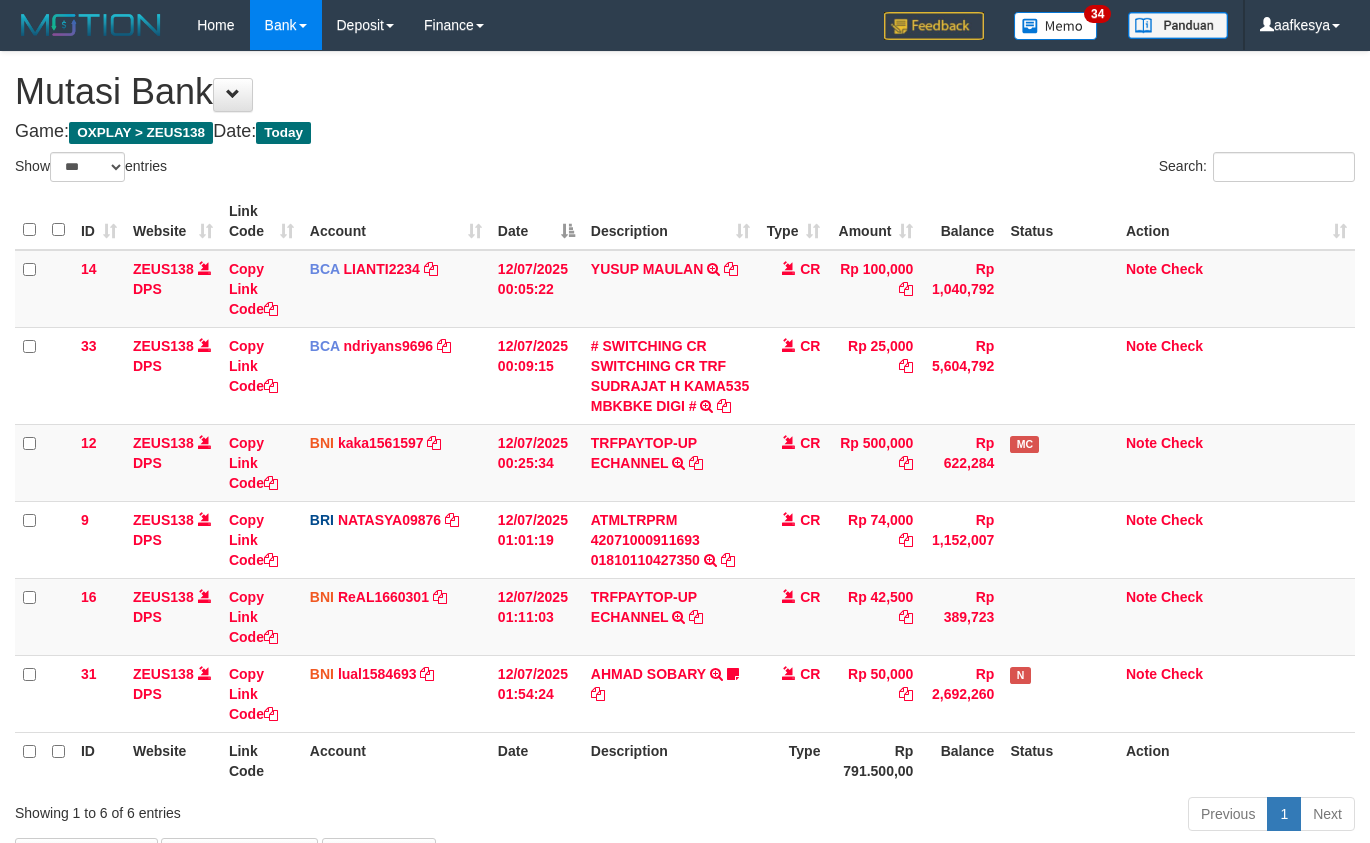 scroll, scrollTop: 63, scrollLeft: 0, axis: vertical 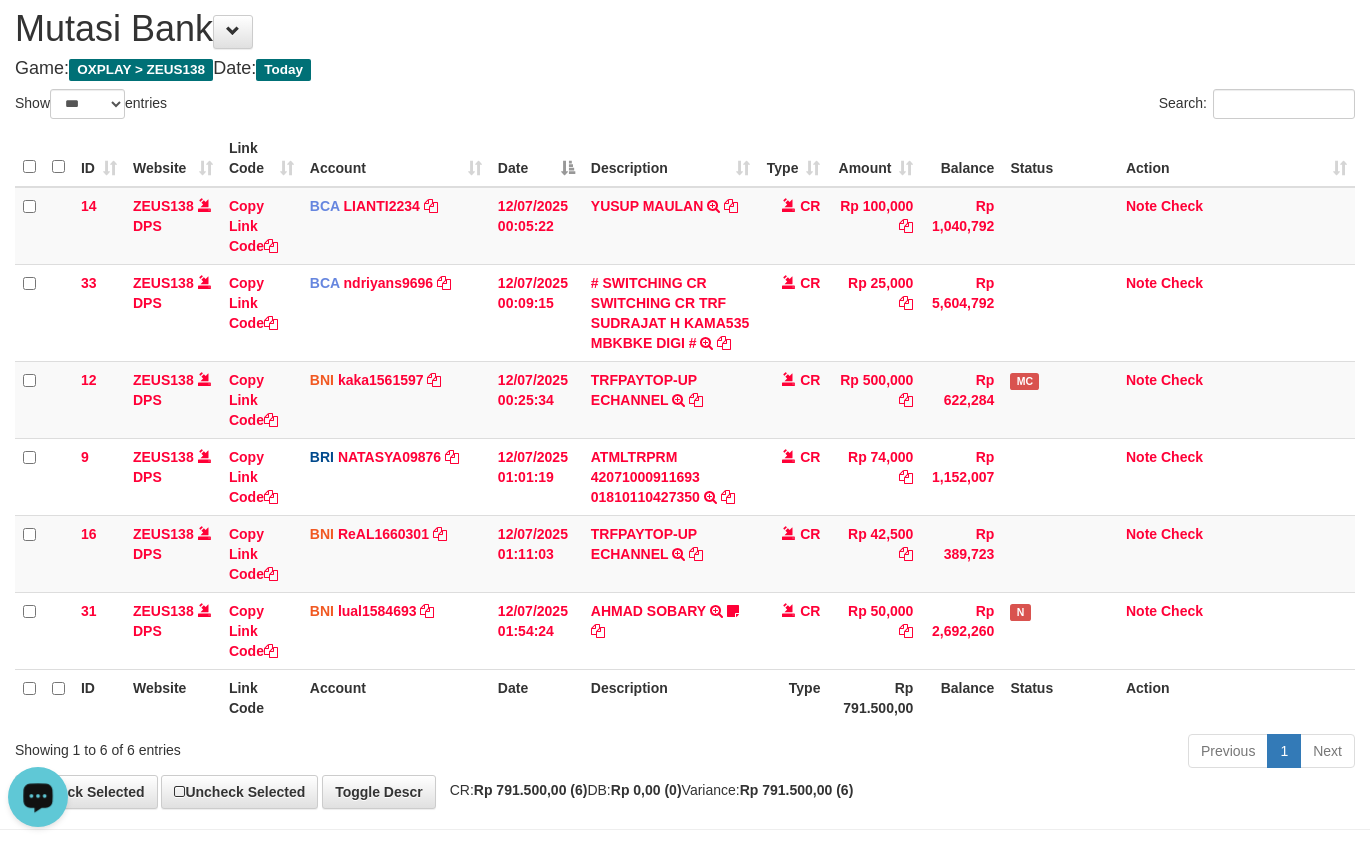 click on "Date" at bounding box center [536, 697] 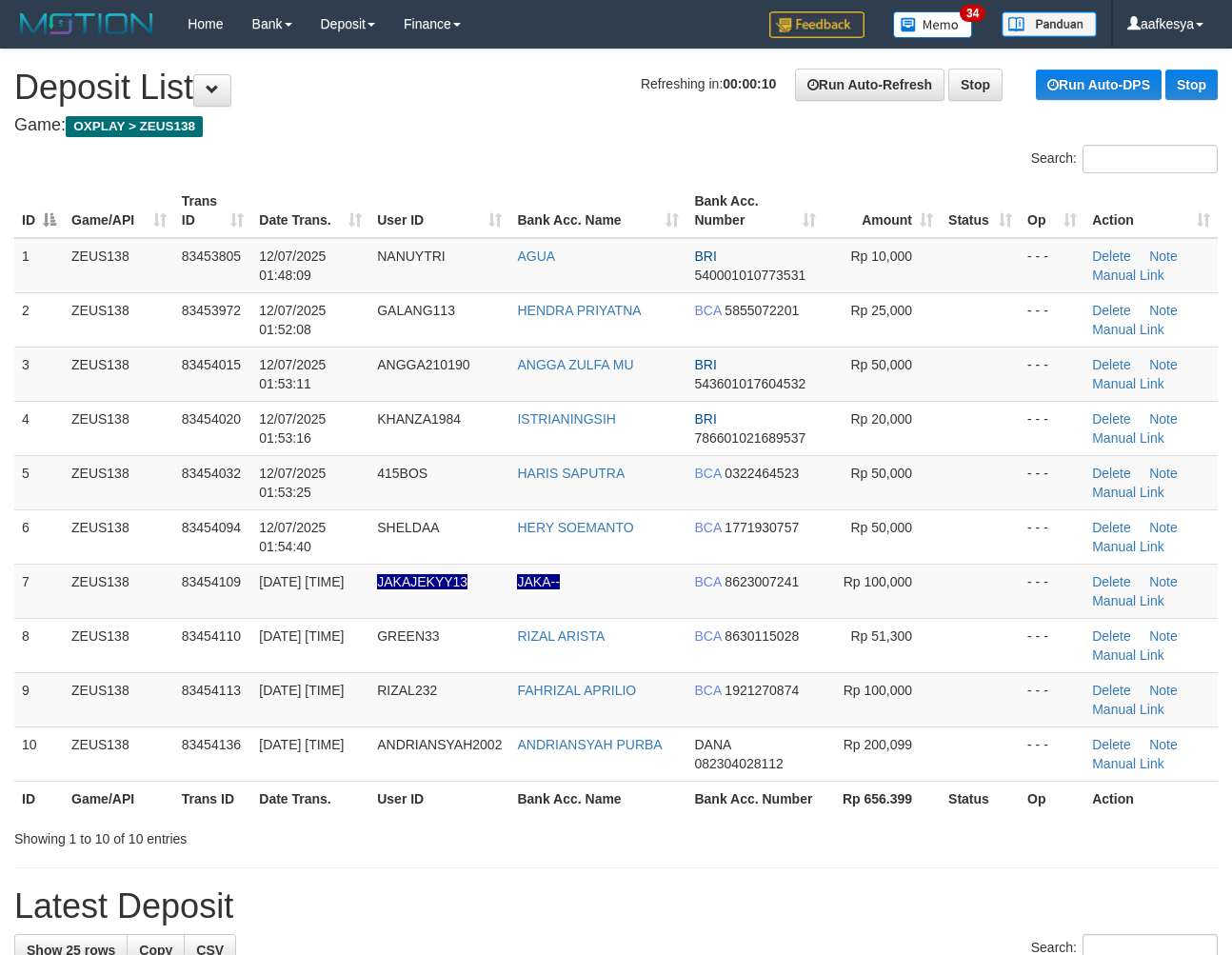 scroll, scrollTop: 0, scrollLeft: 0, axis: both 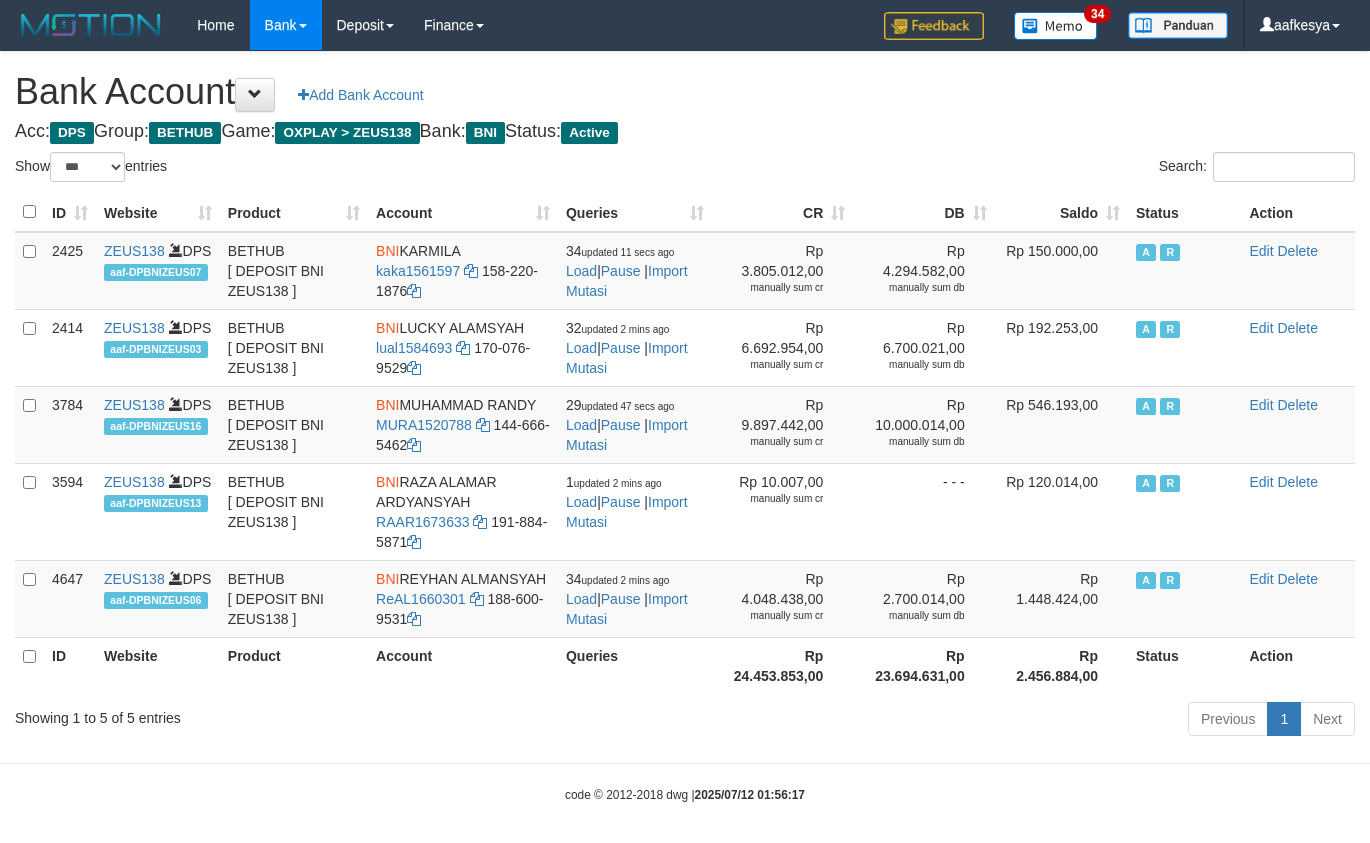 select on "***" 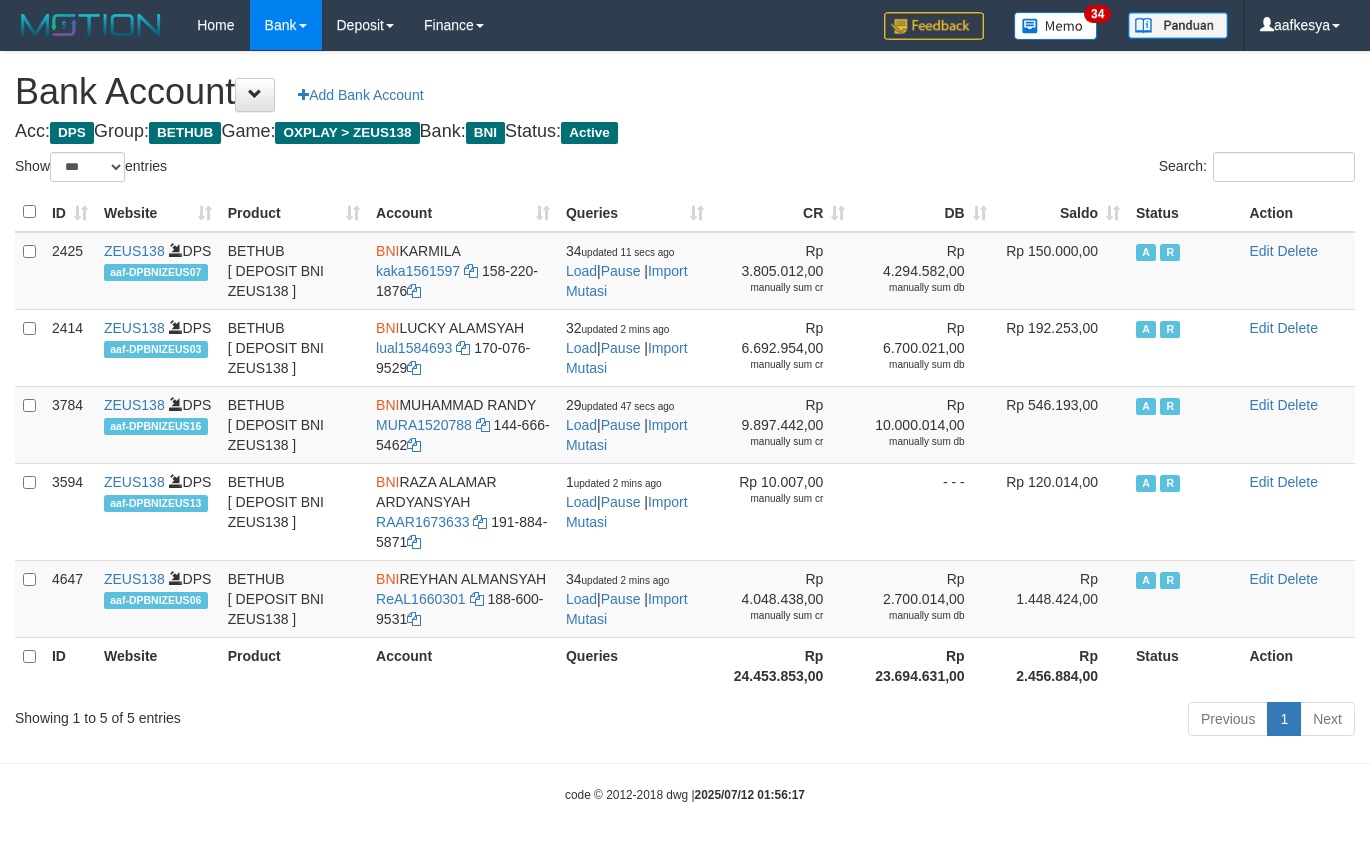 scroll, scrollTop: 0, scrollLeft: 0, axis: both 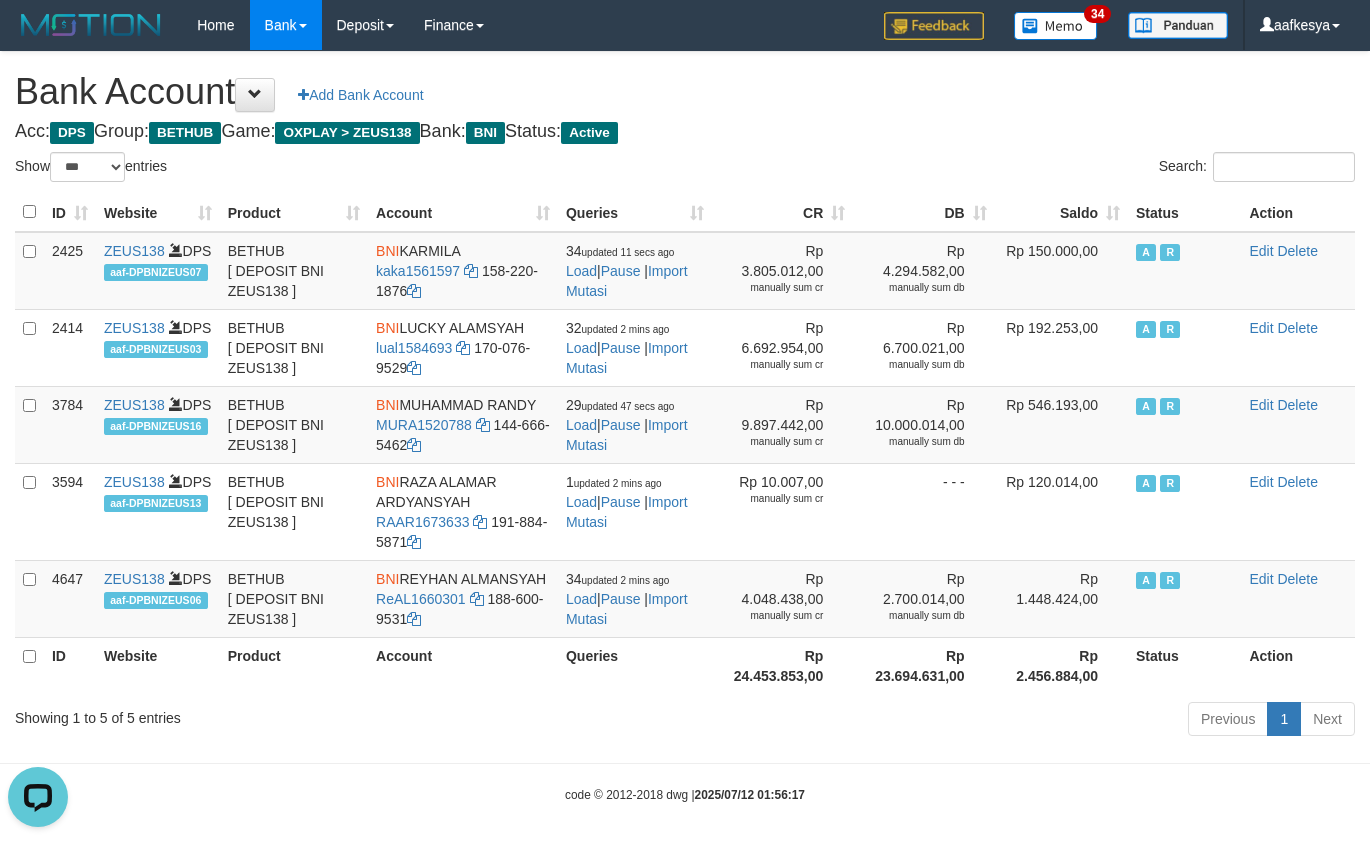 click on "Bank Account
Add Bank Account
Acc: 										 DPS
Group:   BETHUB    		Game:   OXPLAY > ZEUS138    		Bank:   BNI    		Status:  Active
Filter Account Type
*******
***
**
***
DPS
SELECT ALL  SELECT TYPE  - ALL -
DPS
WD
TMP
Filter Product
*******
******
********
********
*******
********
BETHUB
SELECT ALL  SELECT GROUP  - ALL -
BETHUB
IDNPOKER
IDNSPORT
IDNTOTO
LOADONLY
Filter Website
*******" at bounding box center [685, 397] 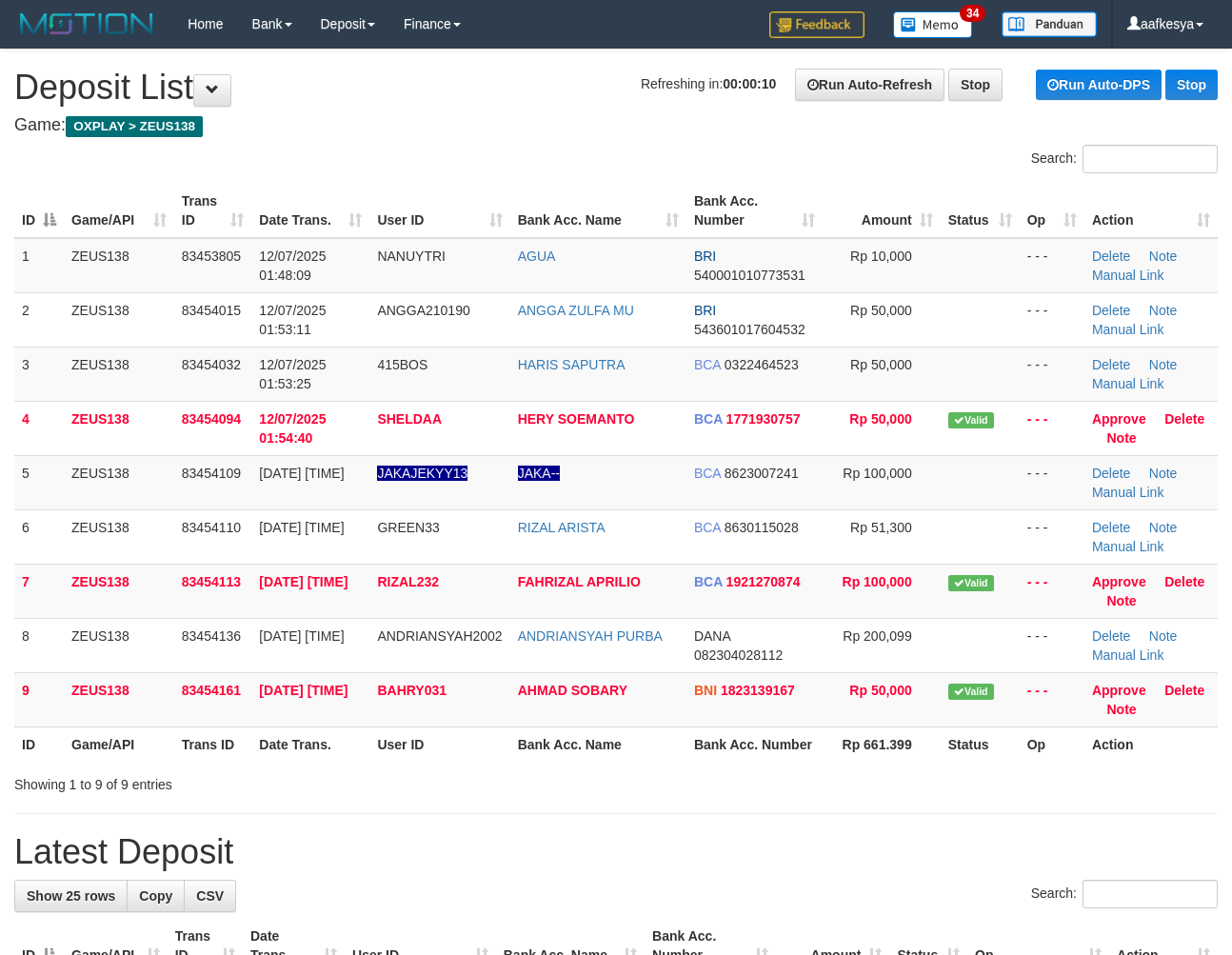 scroll, scrollTop: 0, scrollLeft: 0, axis: both 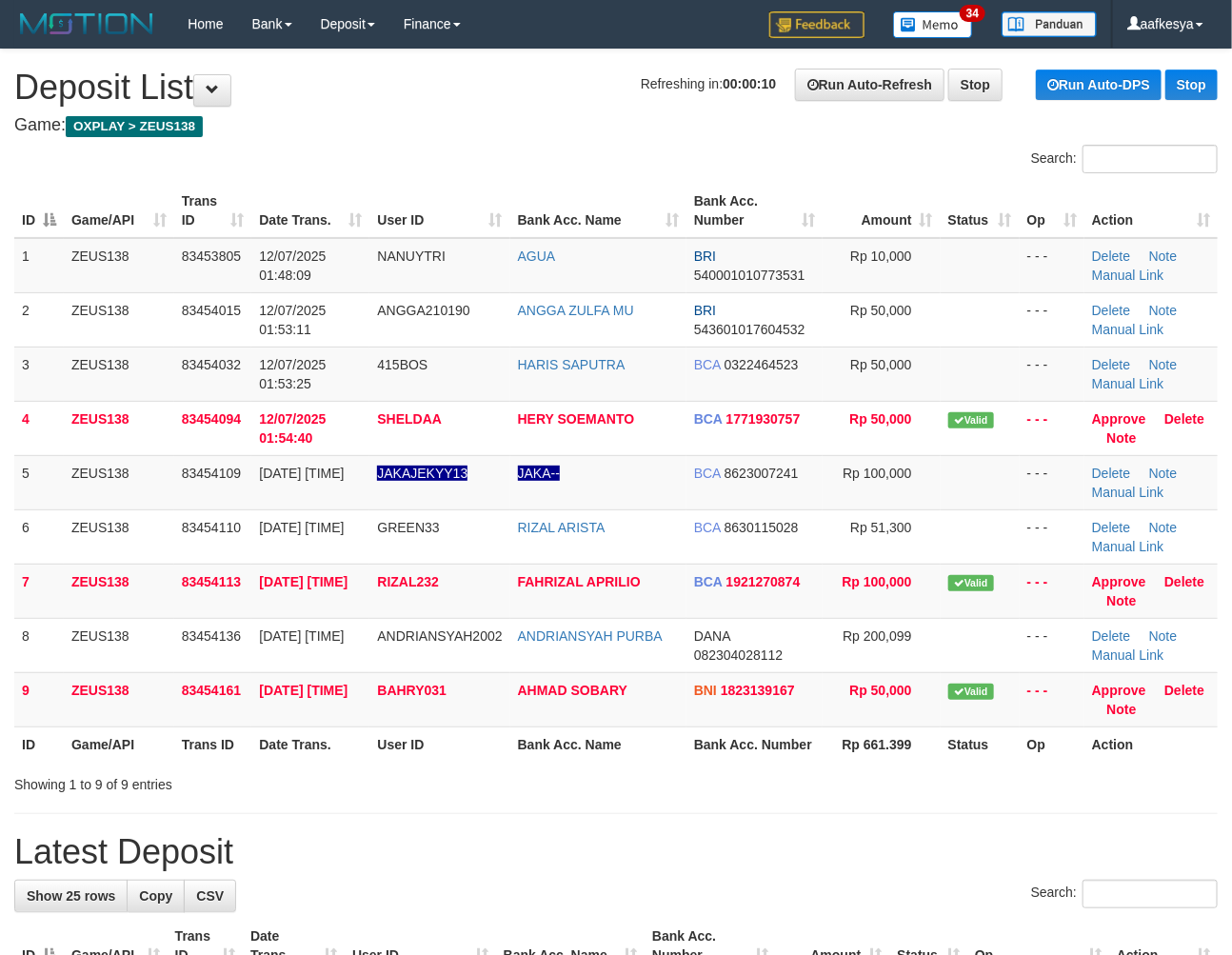 drag, startPoint x: 0, startPoint y: 0, endPoint x: 993, endPoint y: 879, distance: 1326.1561 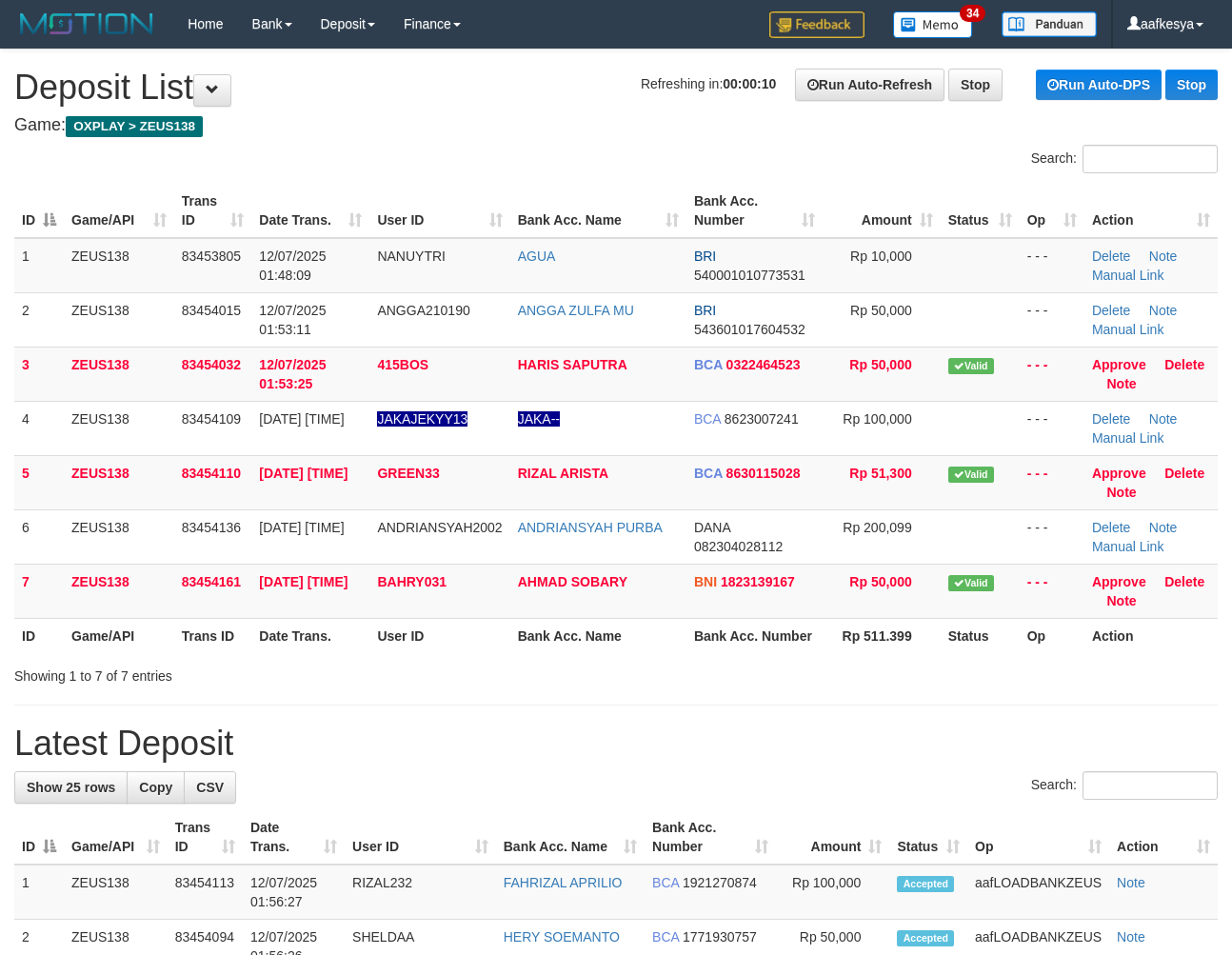 scroll, scrollTop: 0, scrollLeft: 0, axis: both 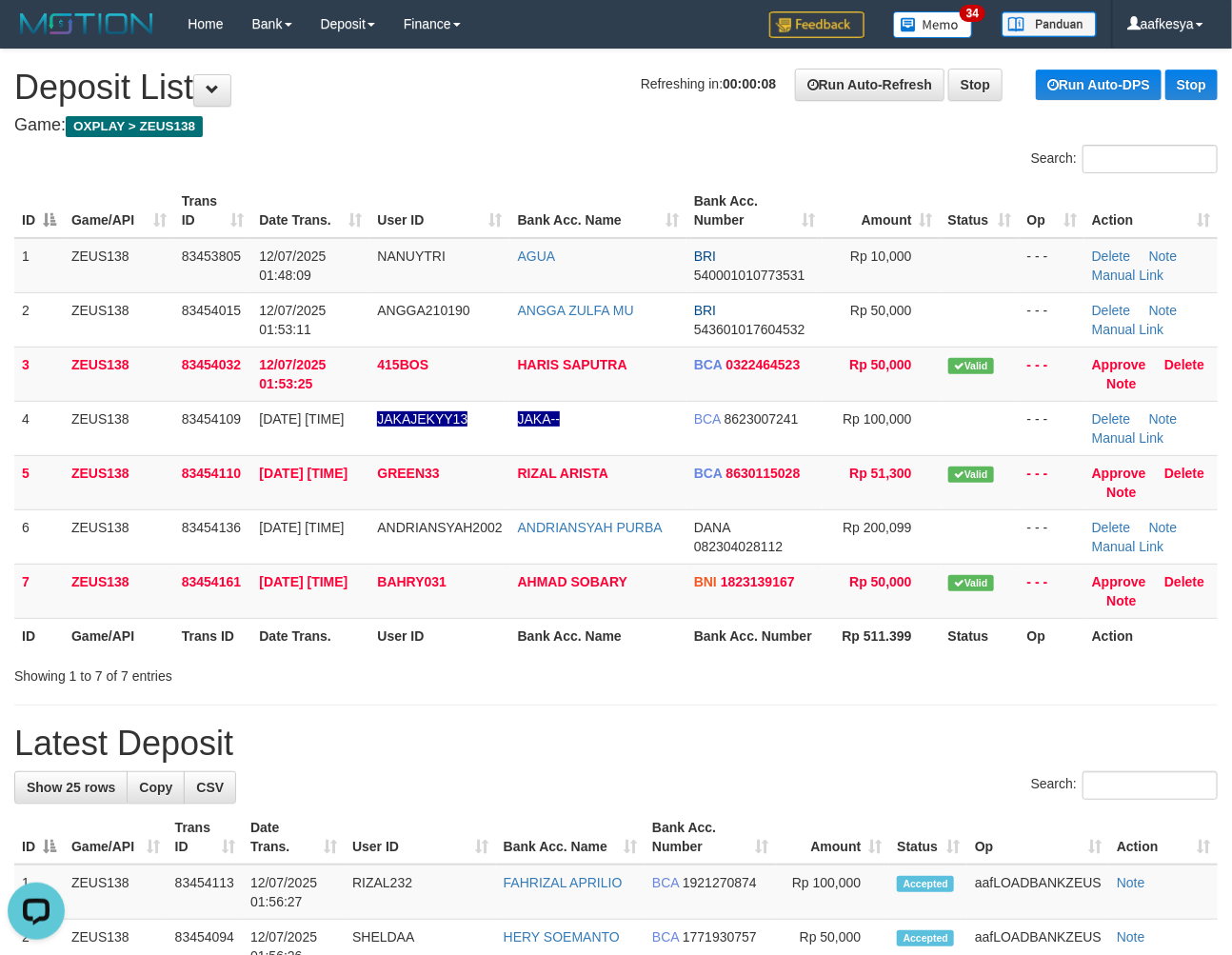 click on "Latest Deposit" at bounding box center [616, 744] 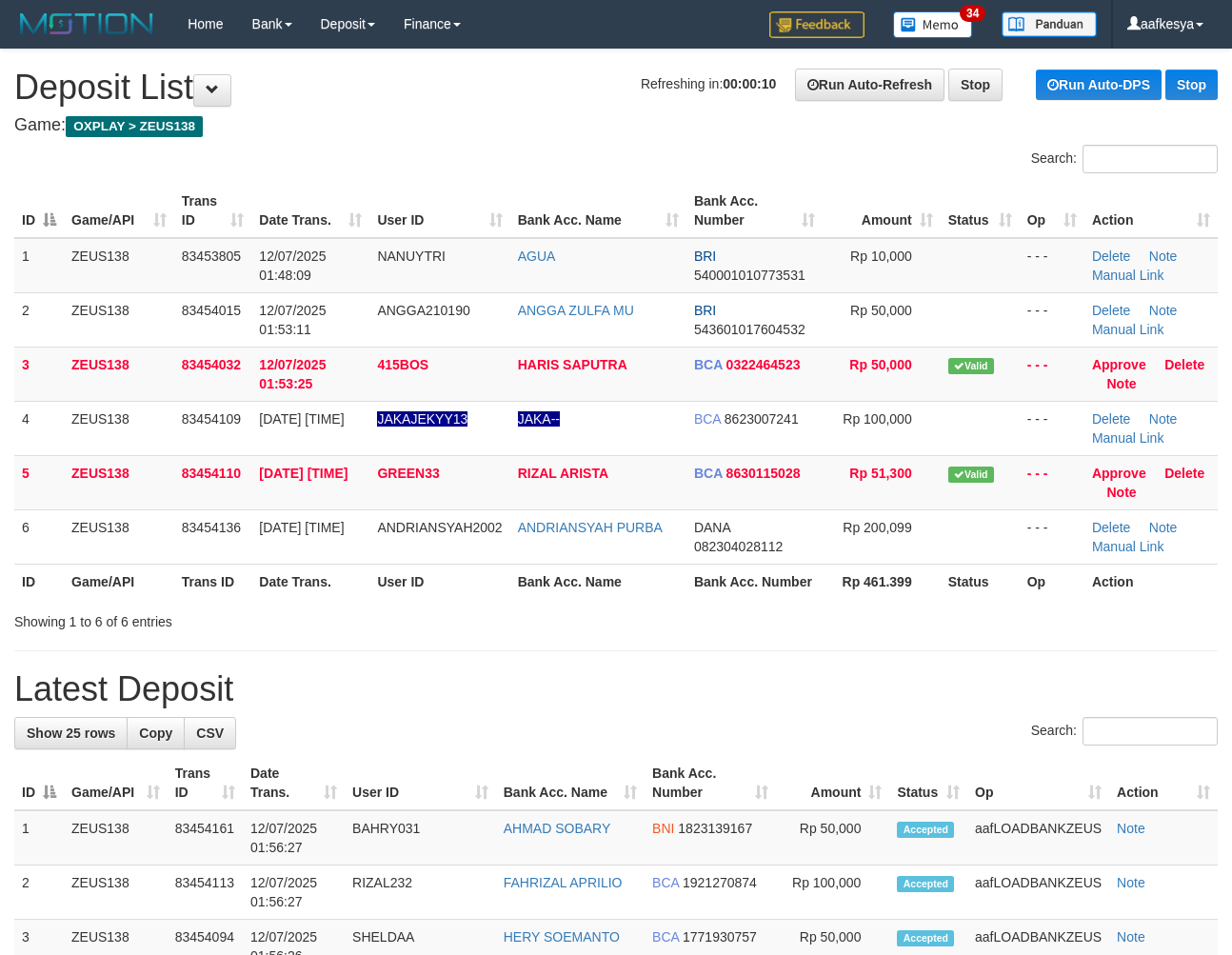 scroll, scrollTop: 0, scrollLeft: 0, axis: both 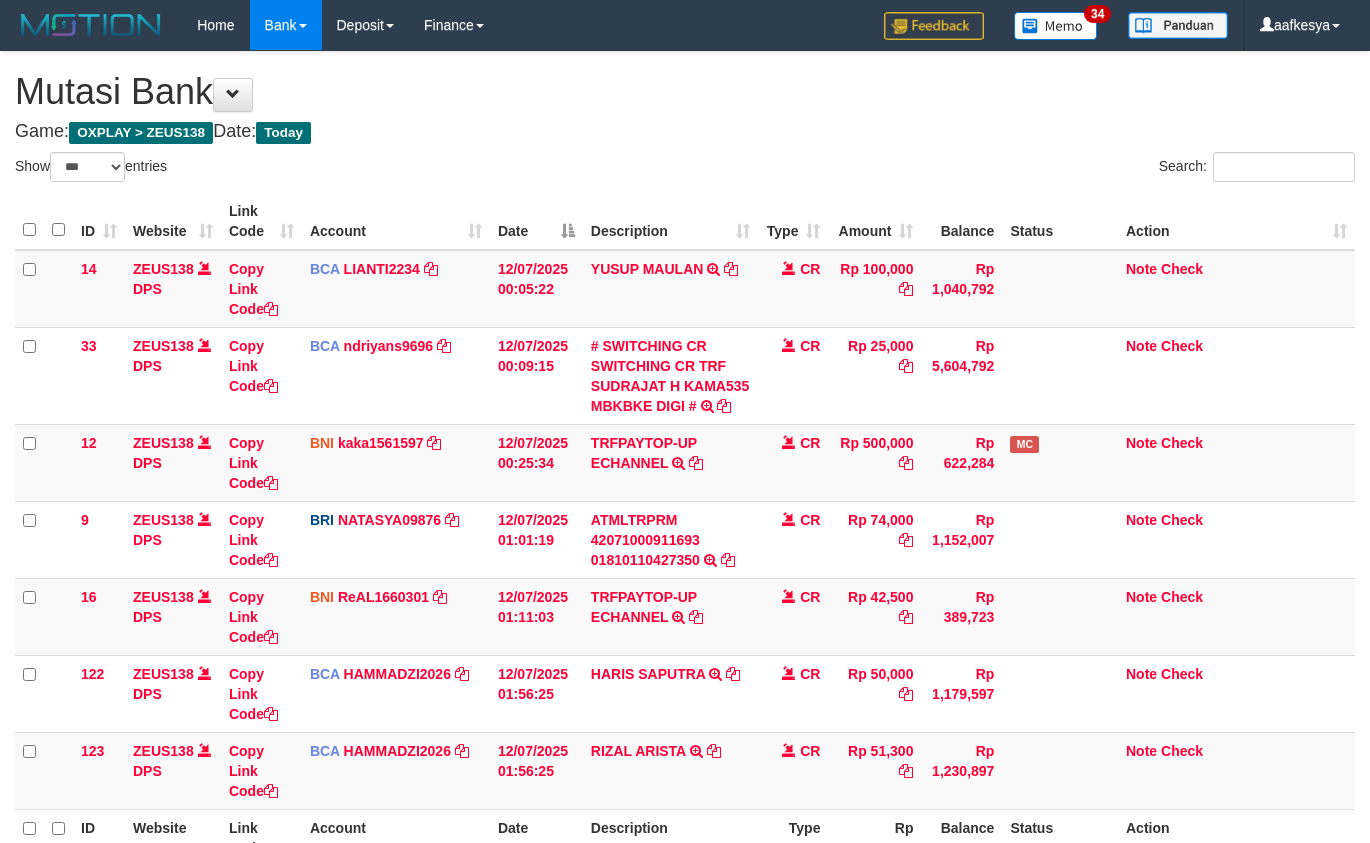 select on "***" 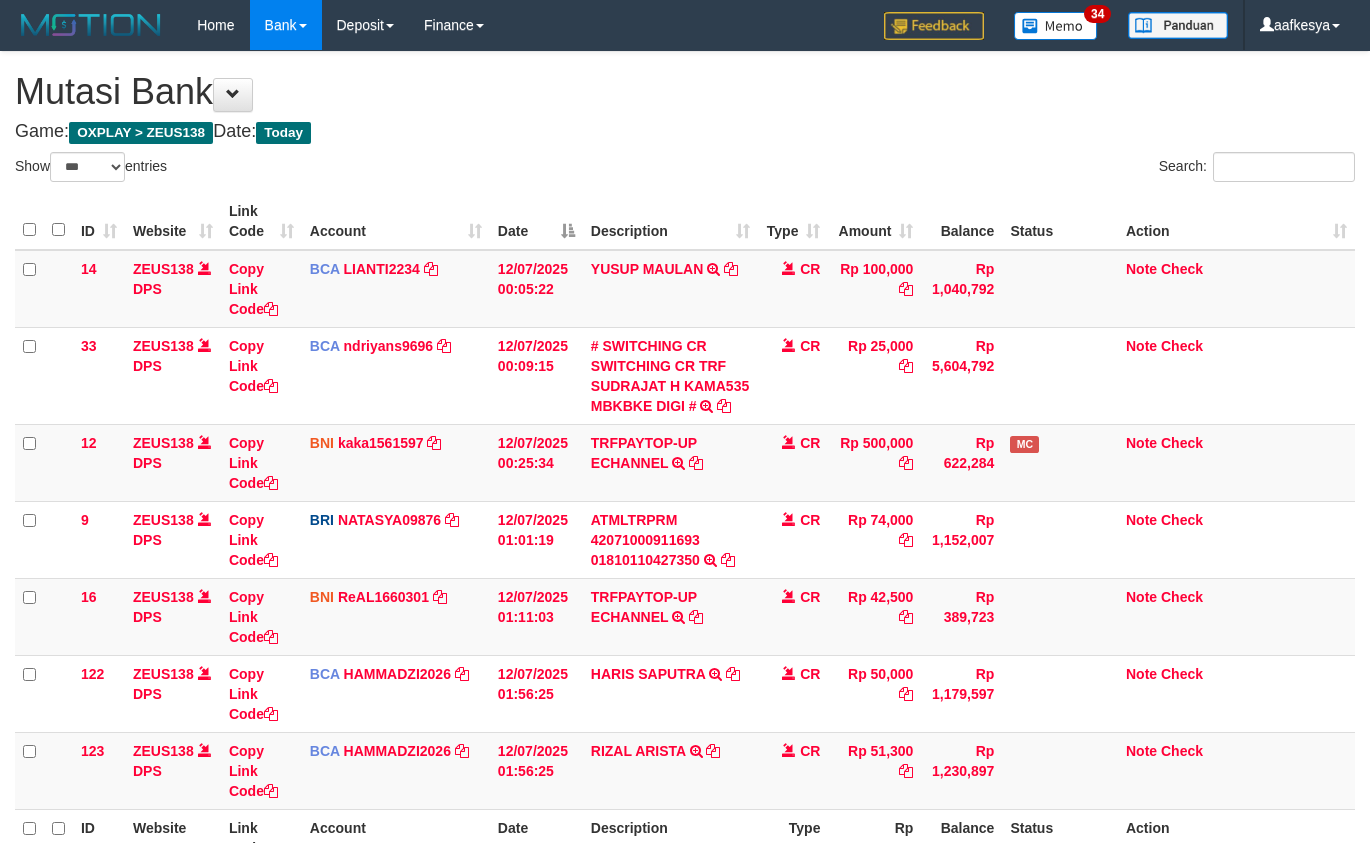 scroll, scrollTop: 63, scrollLeft: 0, axis: vertical 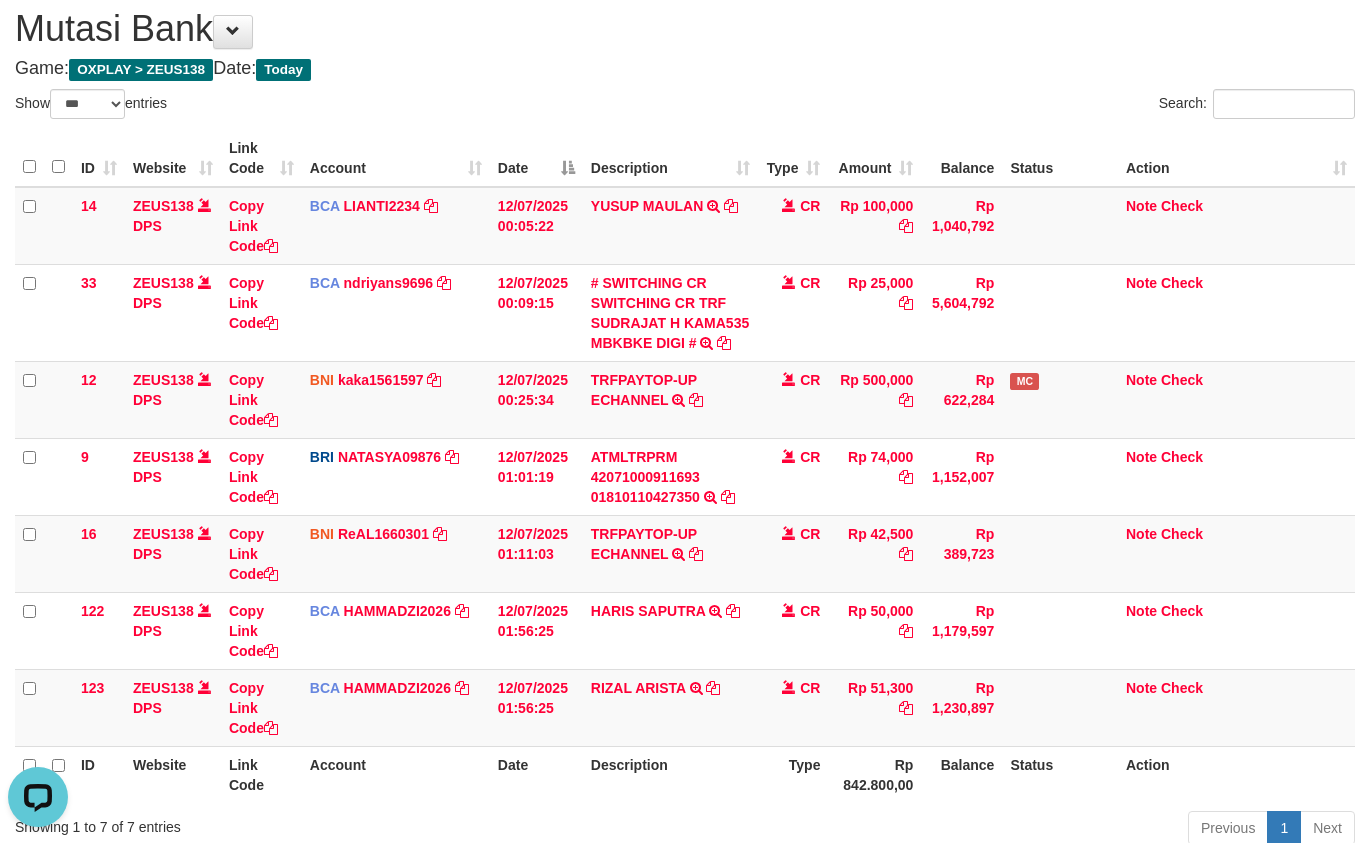 click on "Description" at bounding box center (671, 774) 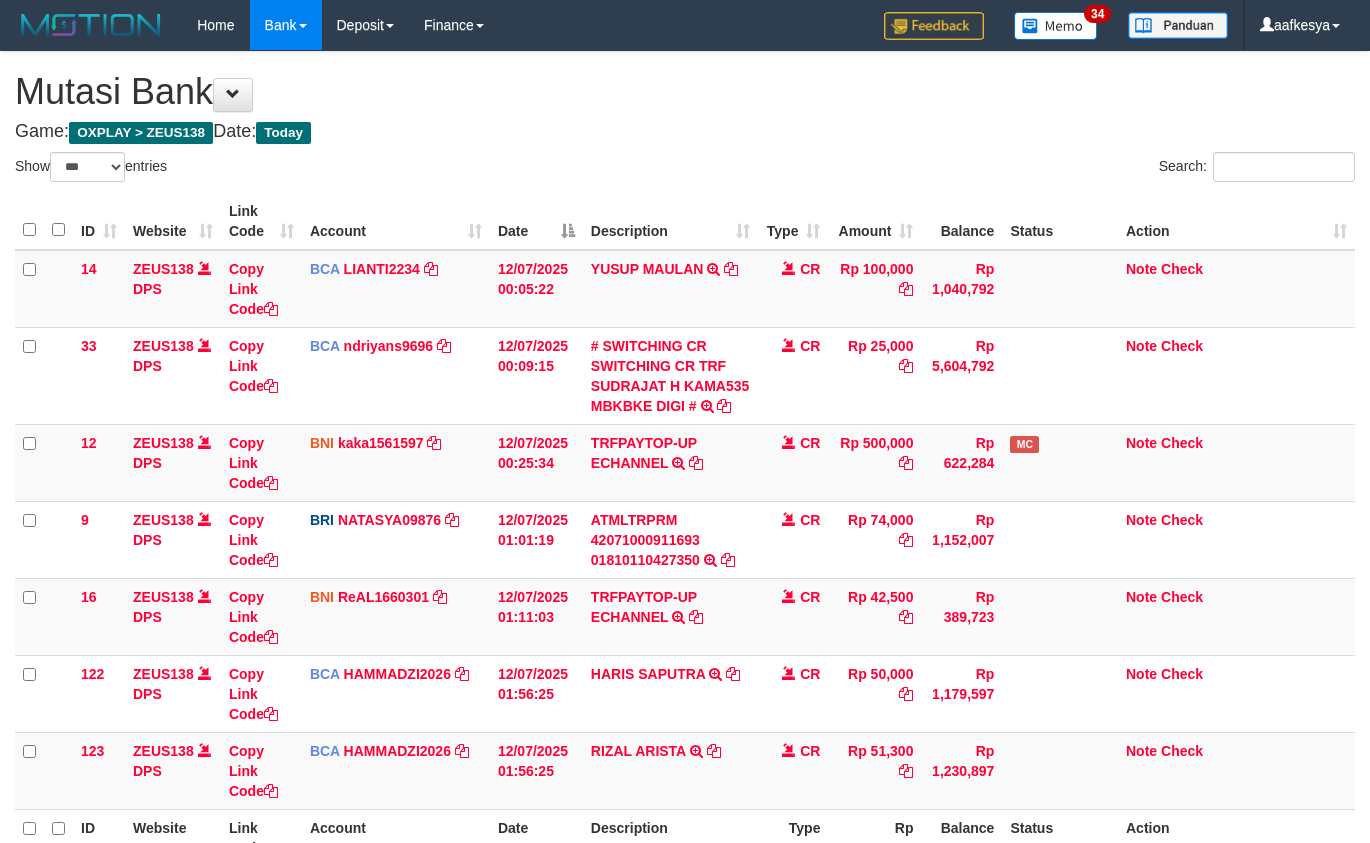 select on "***" 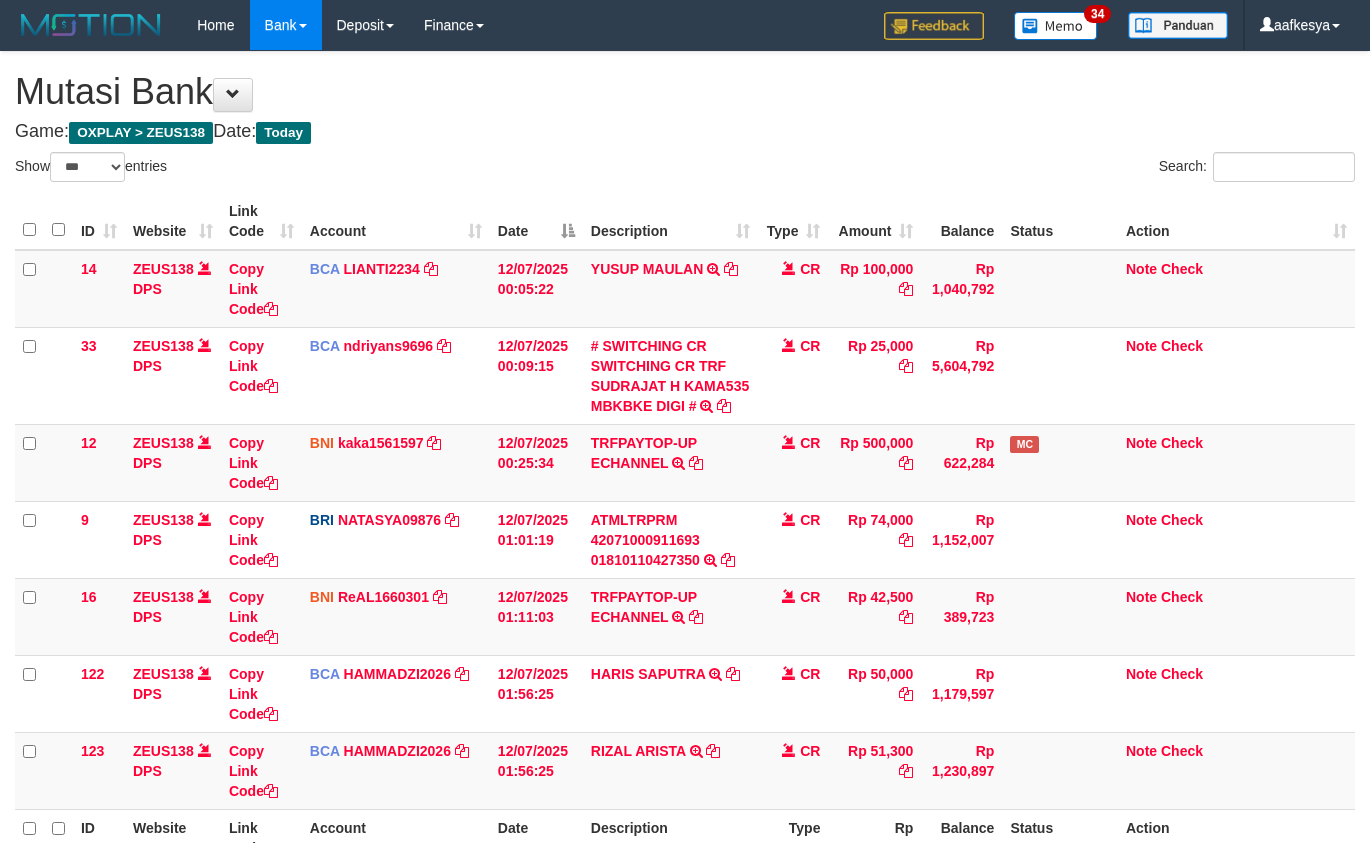 scroll, scrollTop: 63, scrollLeft: 0, axis: vertical 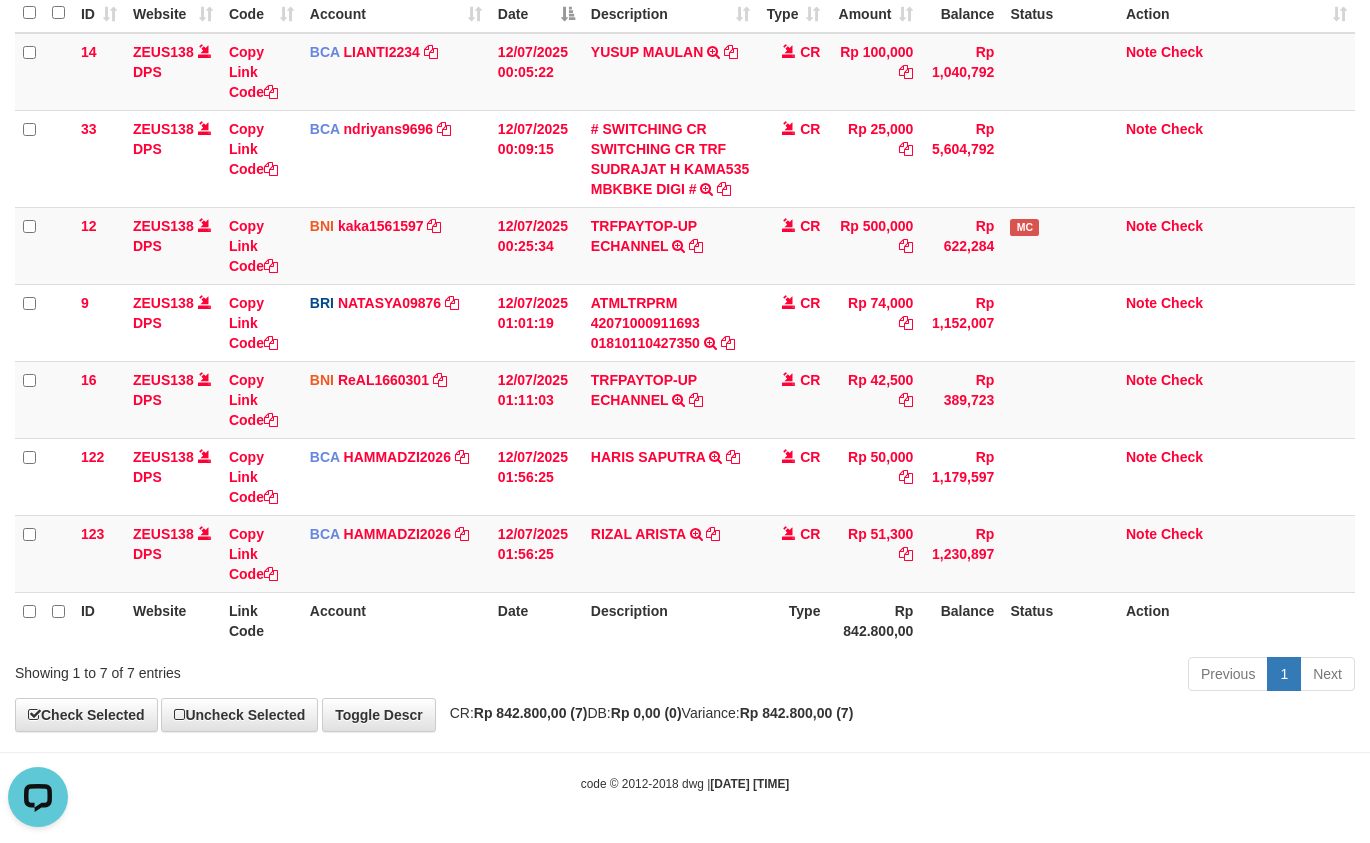 drag, startPoint x: 740, startPoint y: 682, endPoint x: 756, endPoint y: 670, distance: 20 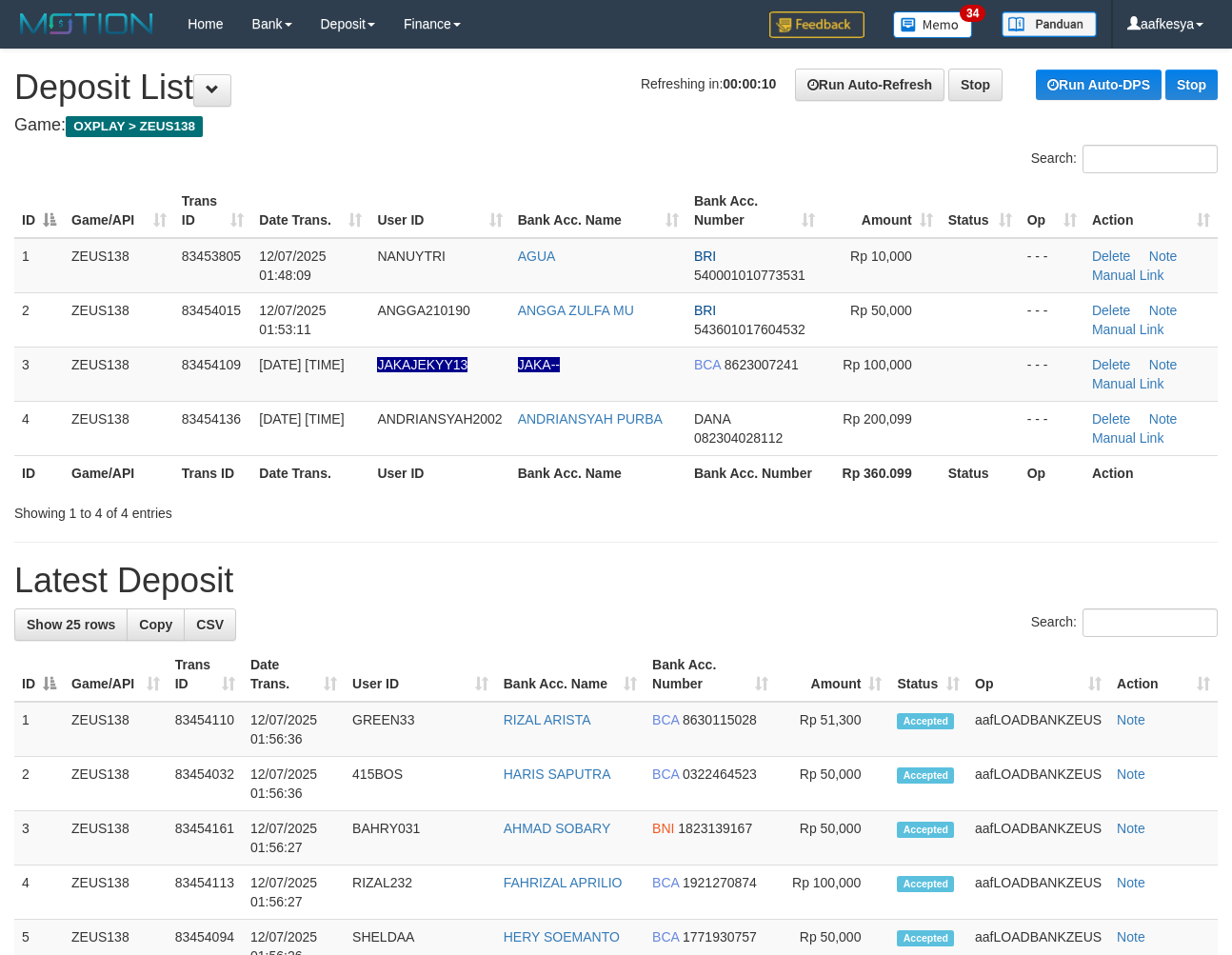 scroll, scrollTop: 0, scrollLeft: 0, axis: both 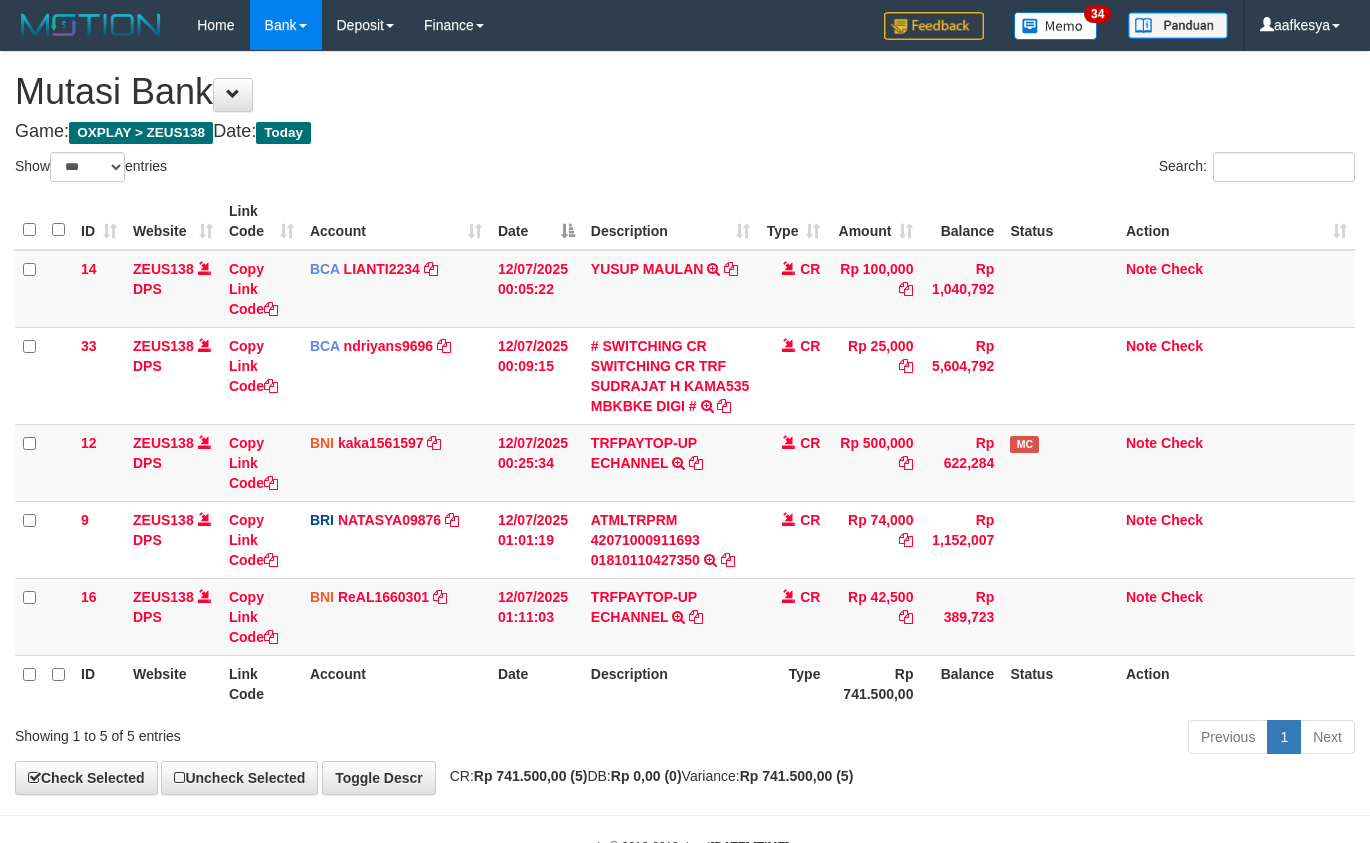 select on "***" 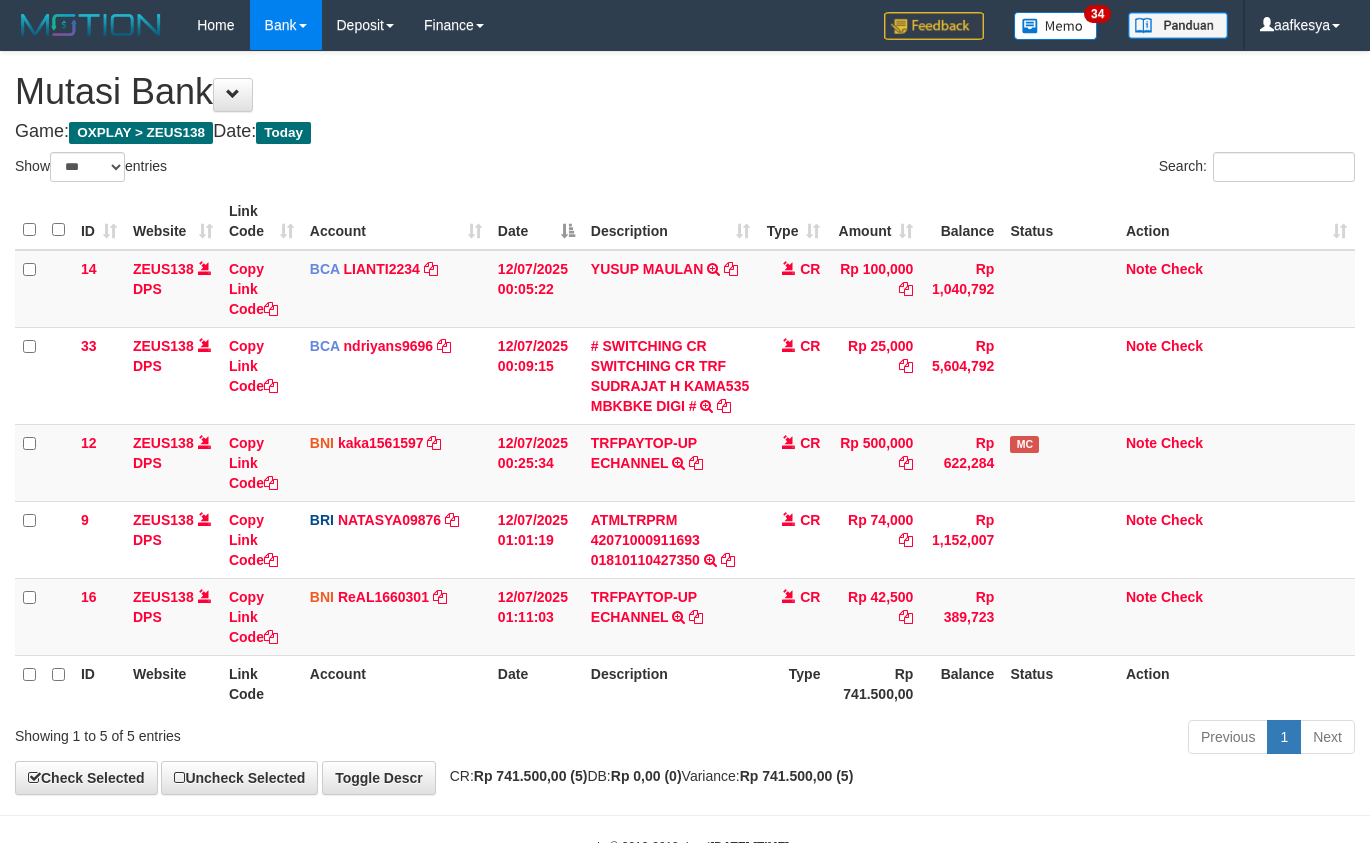 scroll, scrollTop: 63, scrollLeft: 0, axis: vertical 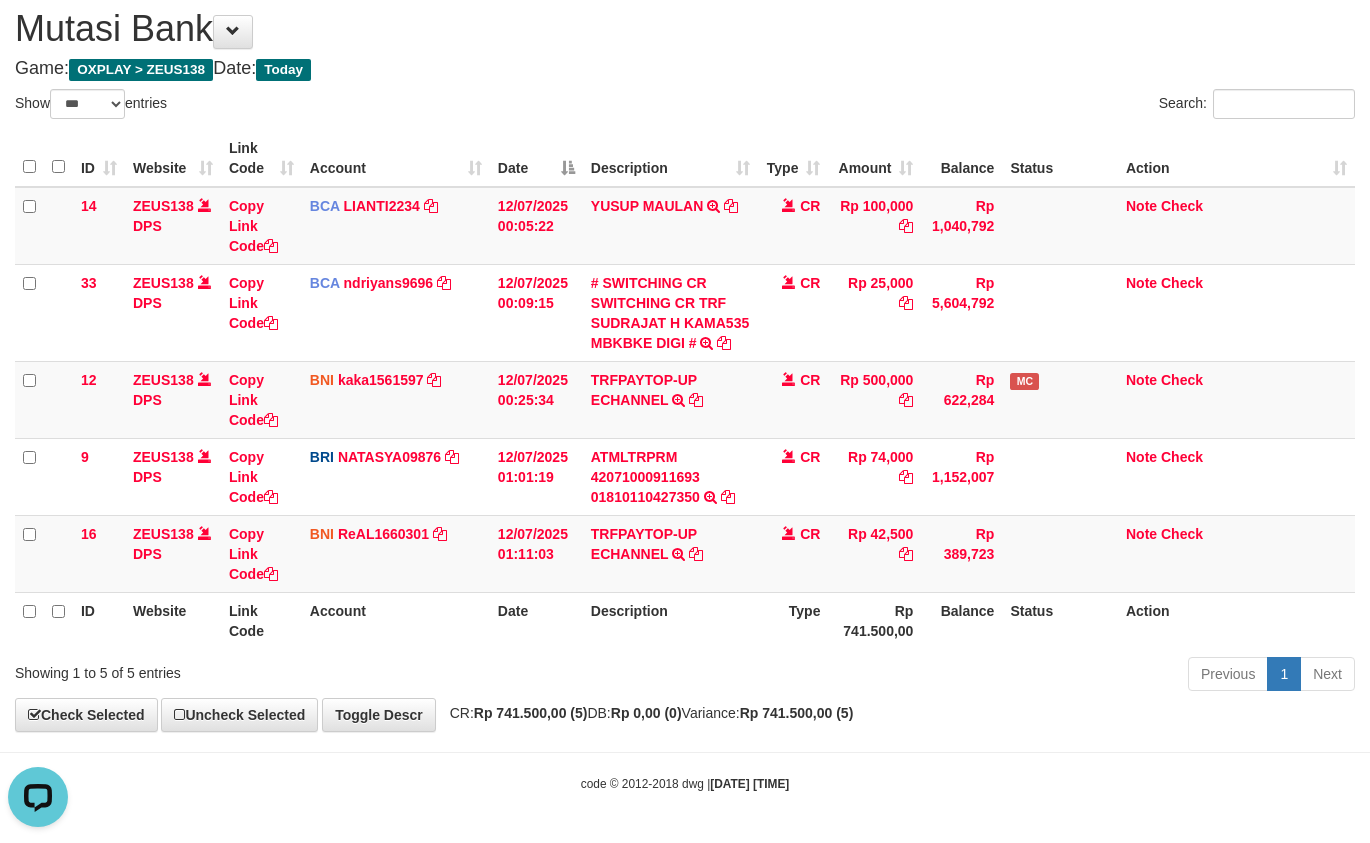 click on "Previous 1 Next" at bounding box center (970, 676) 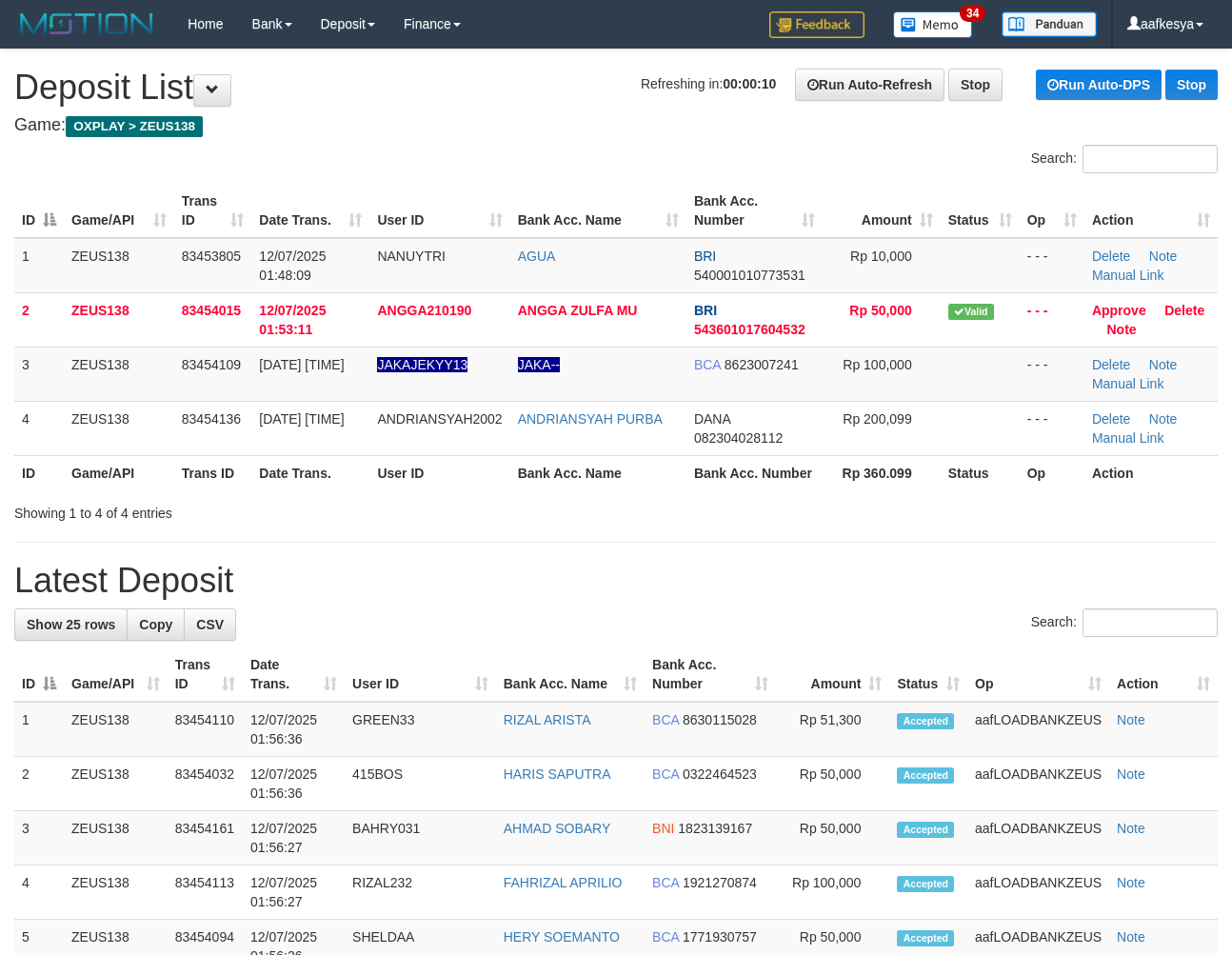 scroll, scrollTop: 0, scrollLeft: 0, axis: both 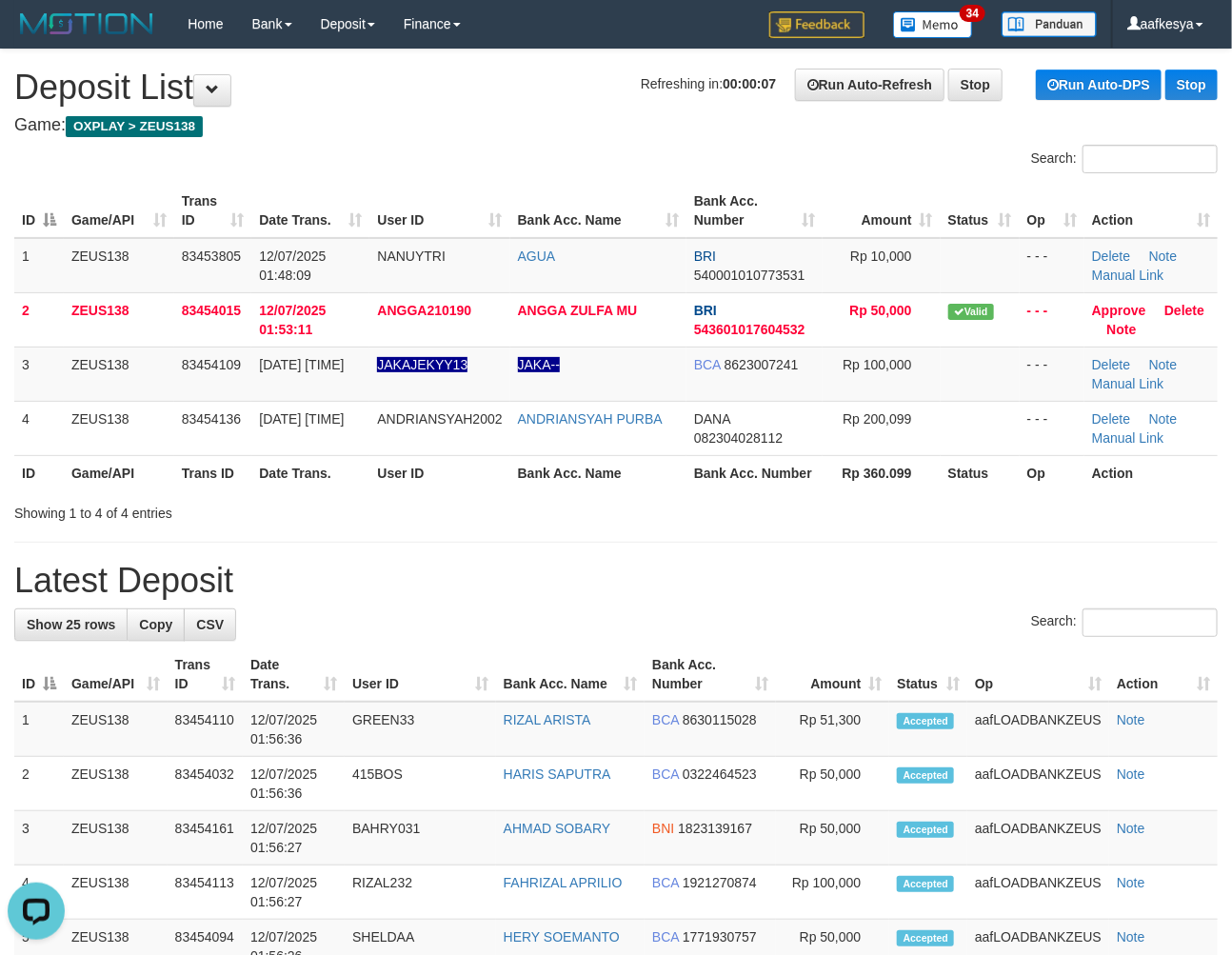 click on "Latest Deposit" at bounding box center (616, 581) 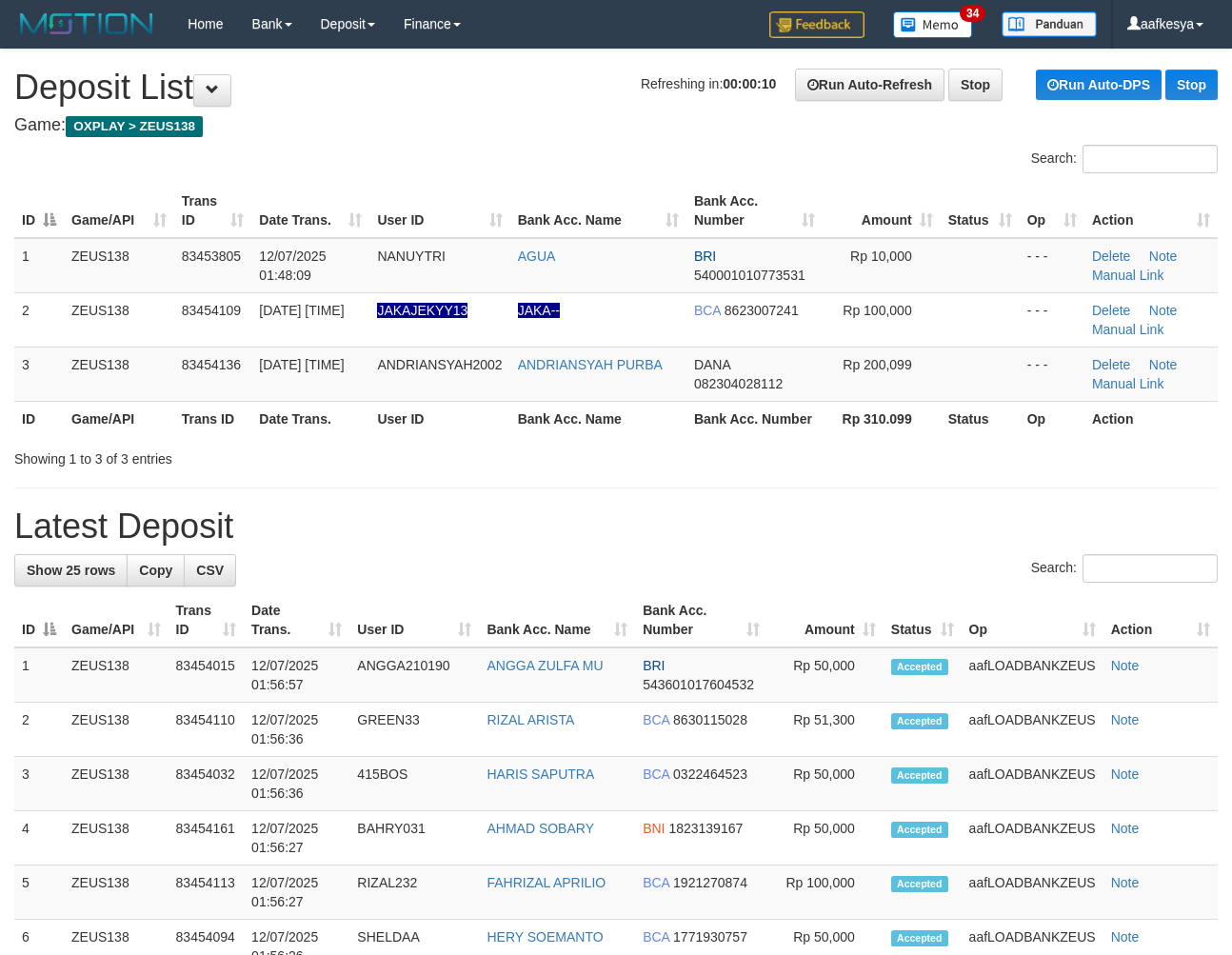 scroll, scrollTop: 0, scrollLeft: 0, axis: both 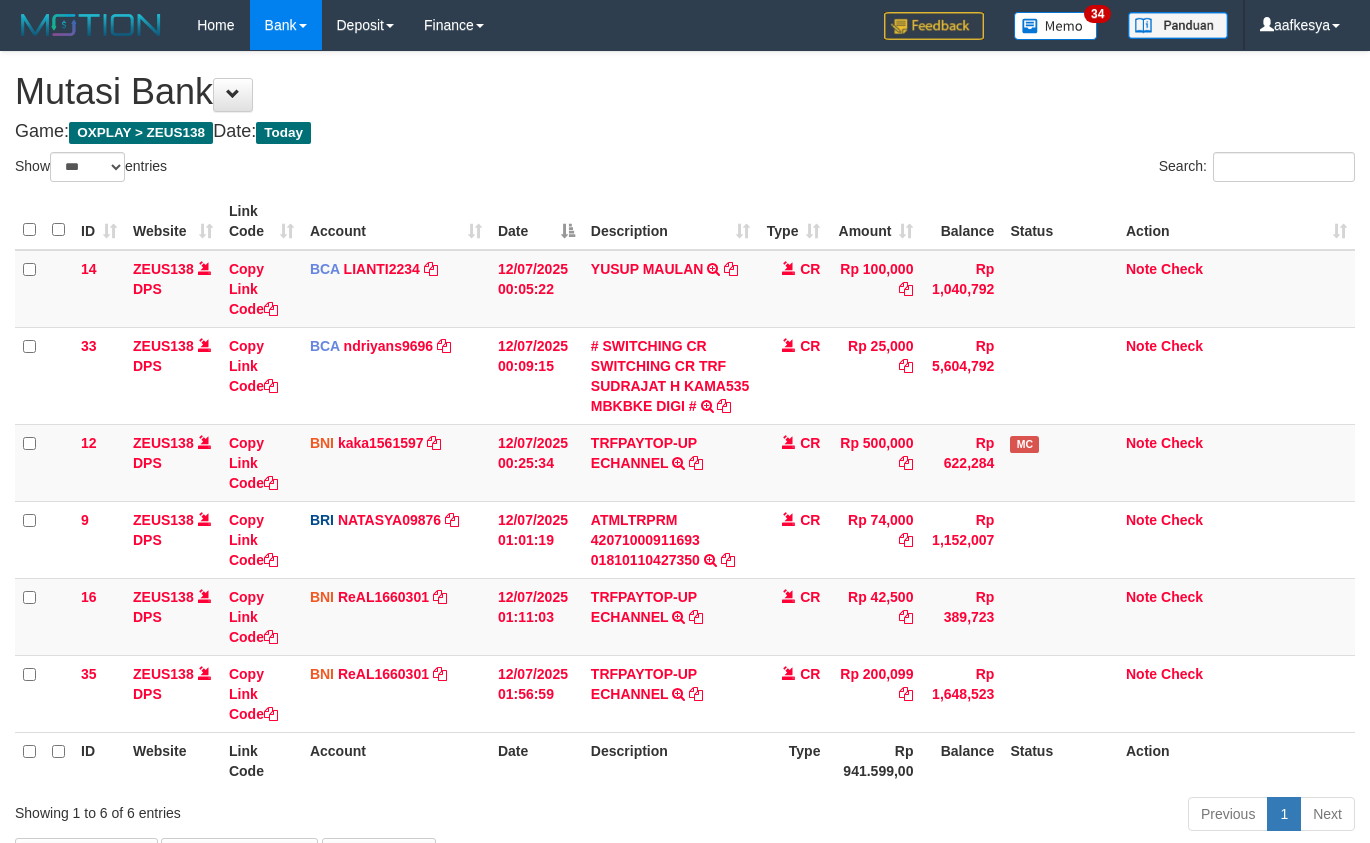 select on "***" 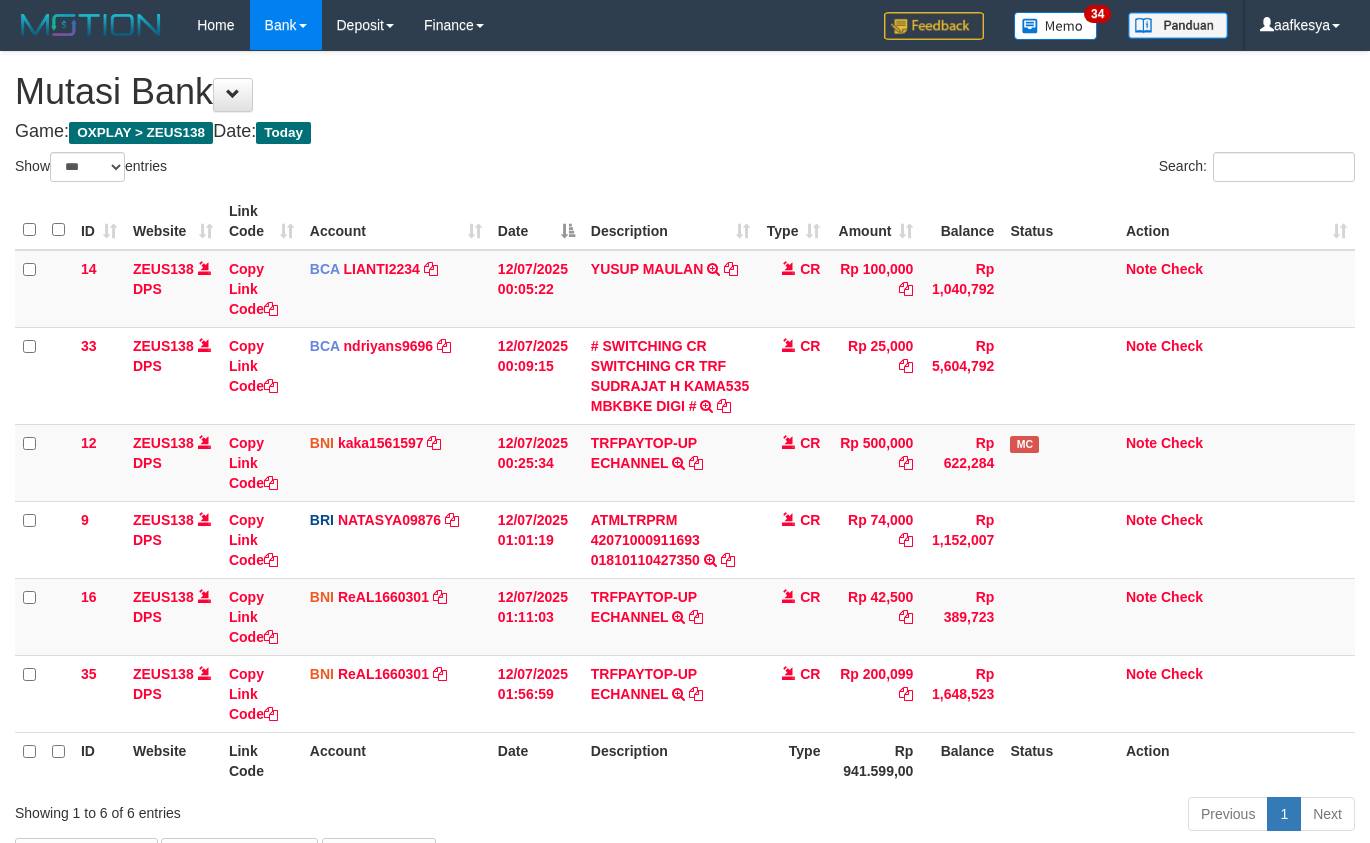 scroll, scrollTop: 104, scrollLeft: 0, axis: vertical 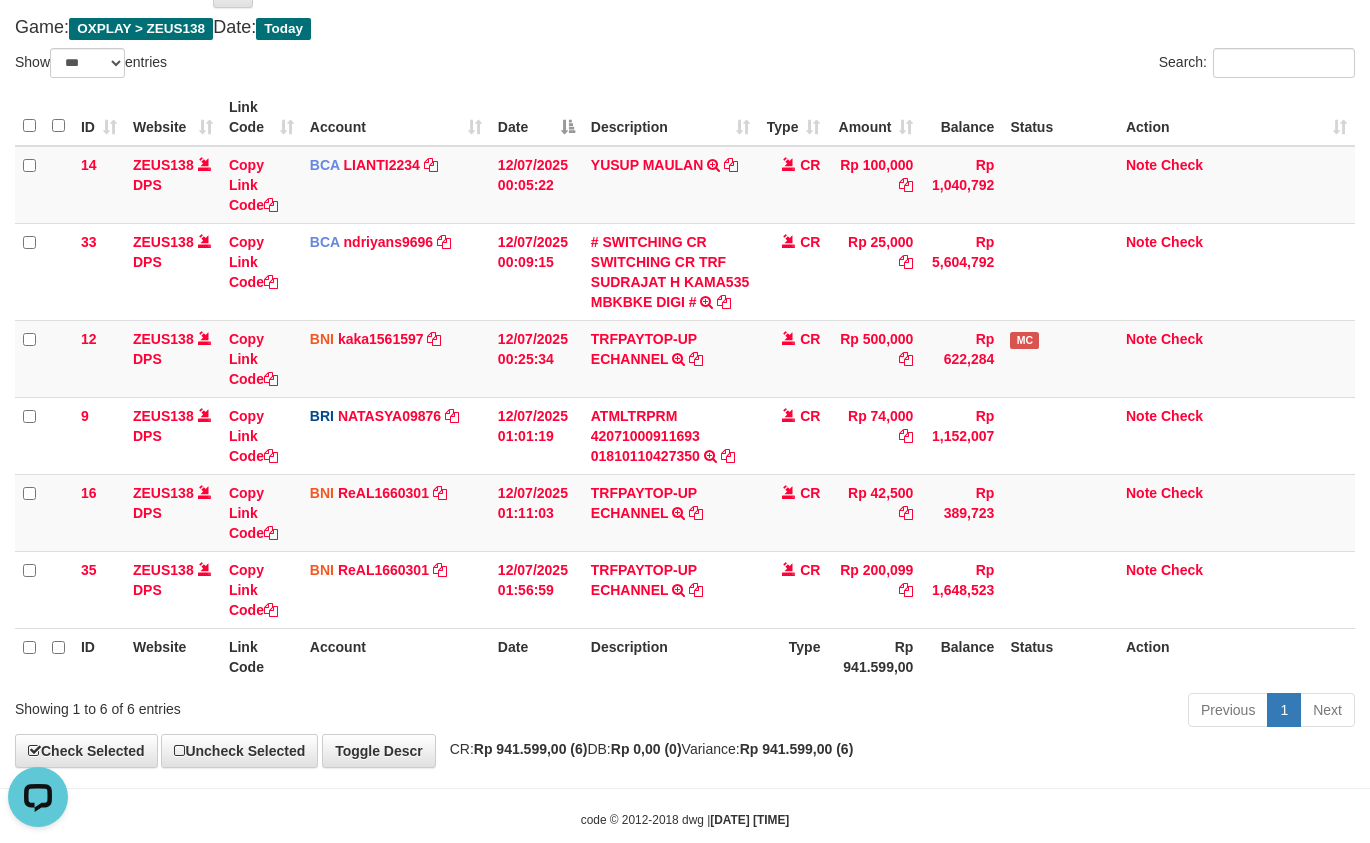 click on "Showing 1 to 6 of 6 entries Previous 1 Next" at bounding box center (685, 712) 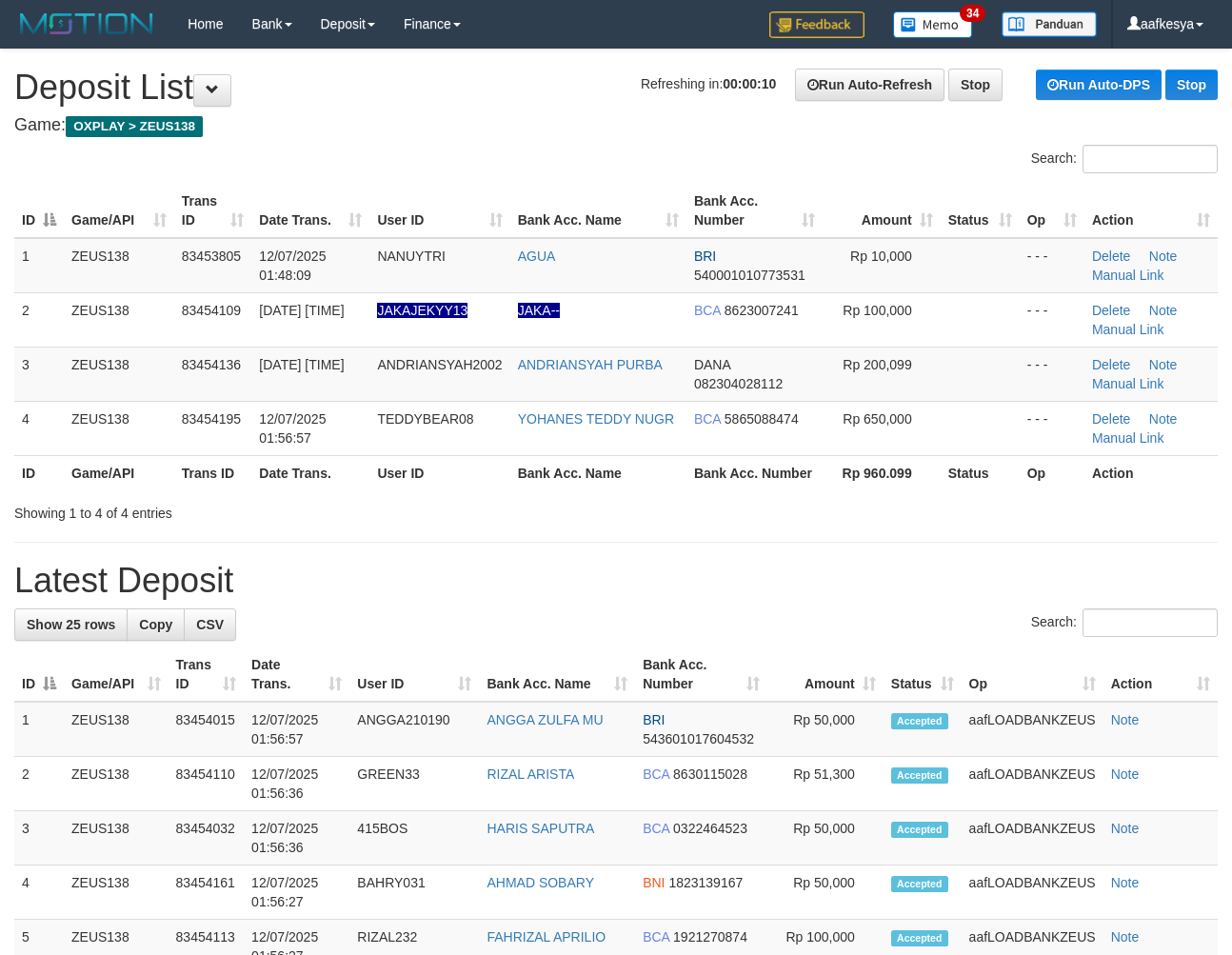 scroll, scrollTop: 0, scrollLeft: 0, axis: both 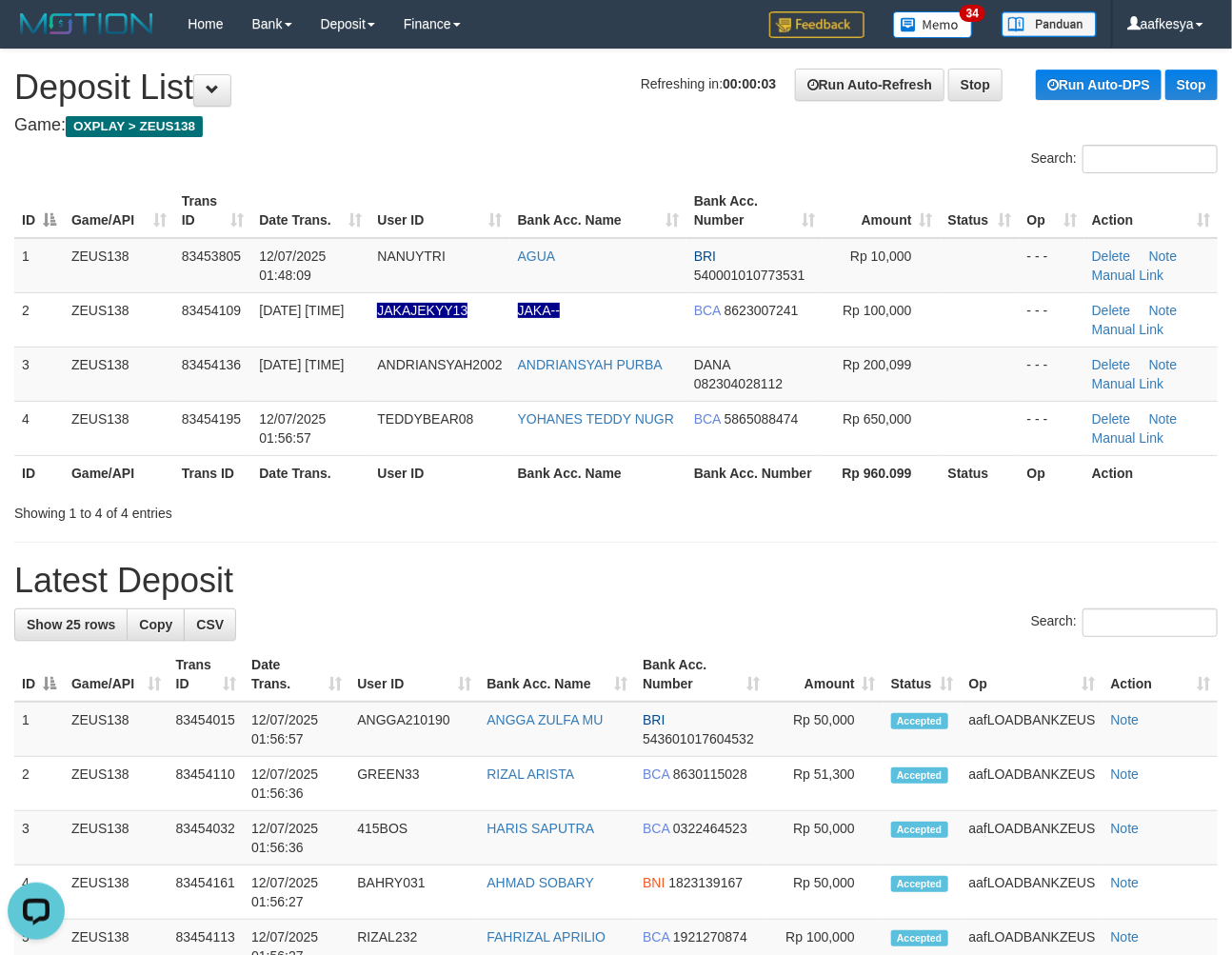drag, startPoint x: 839, startPoint y: 552, endPoint x: 824, endPoint y: 552, distance: 15 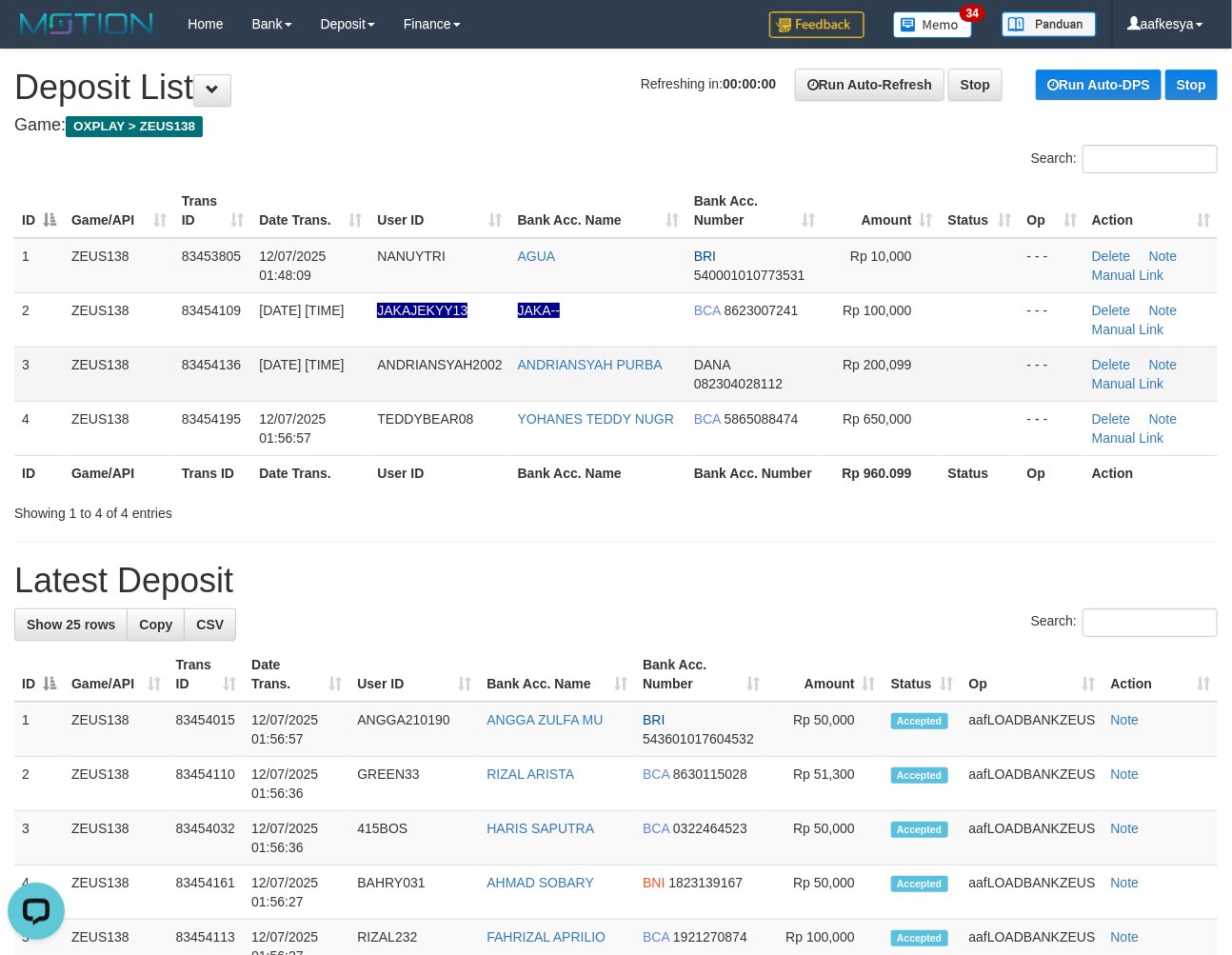 click on "ANDRIANSYAH2002" at bounding box center [439, 373] 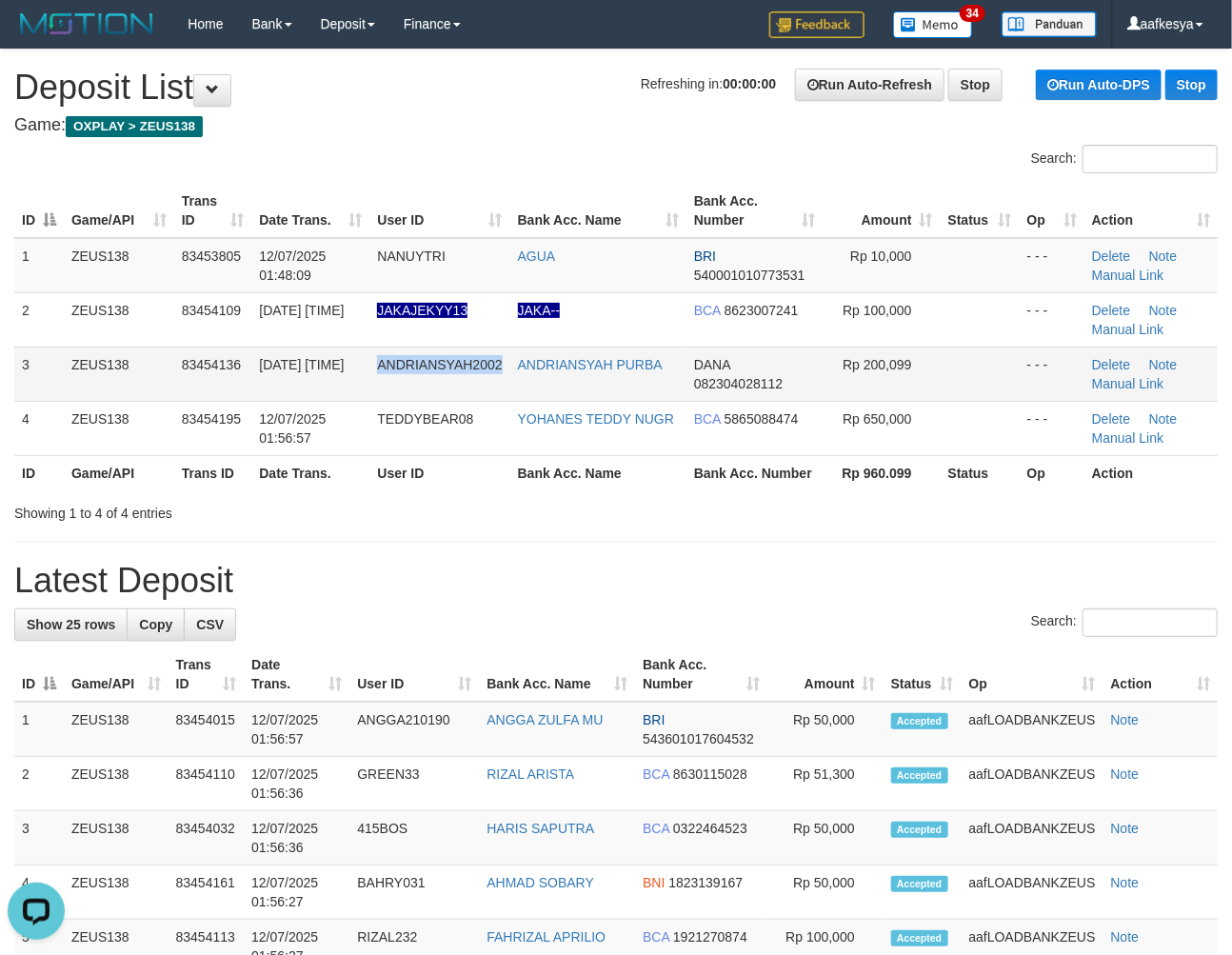 click on "ANDRIANSYAH2002" at bounding box center (439, 373) 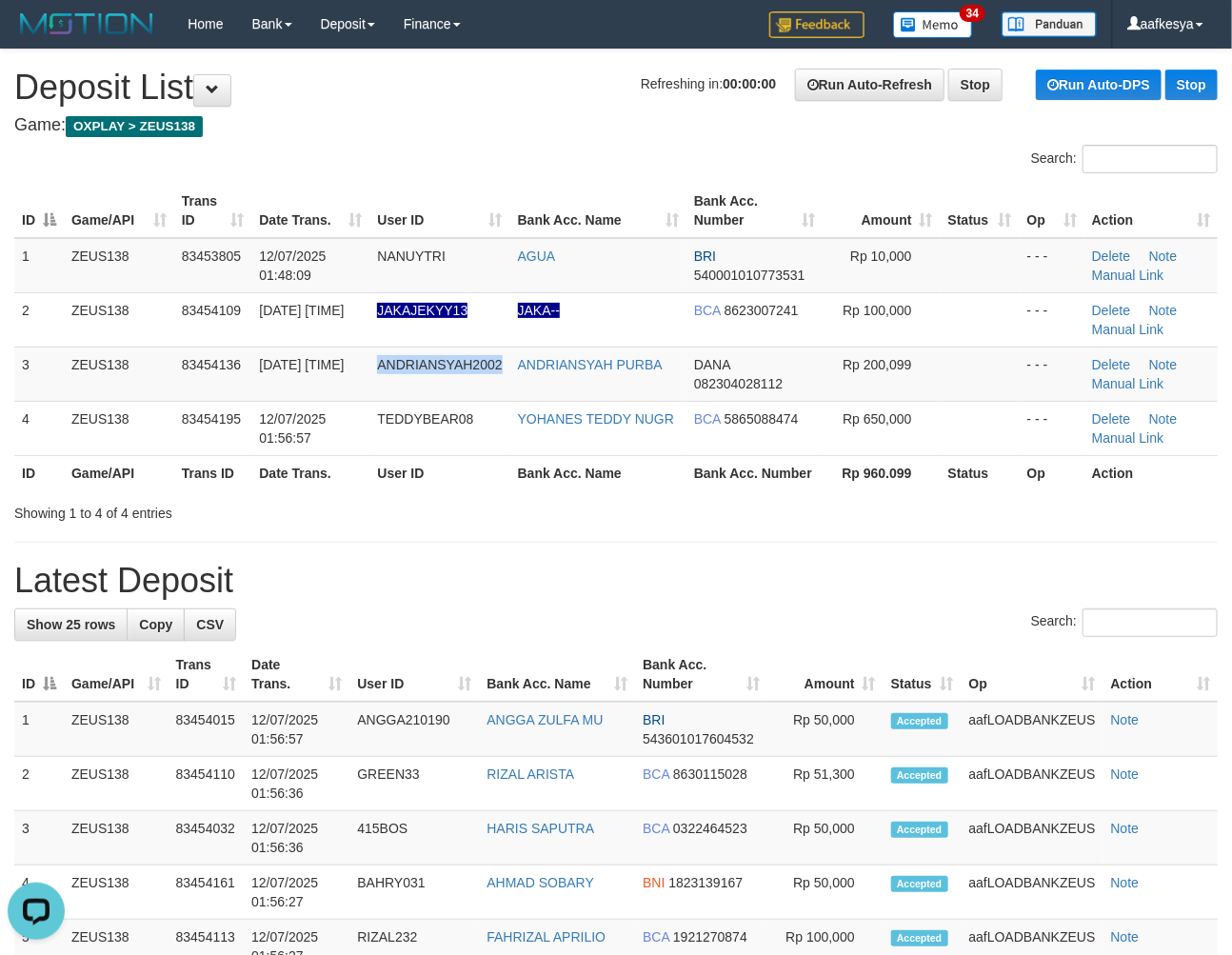 copy on "ANDRIANSYAH2002" 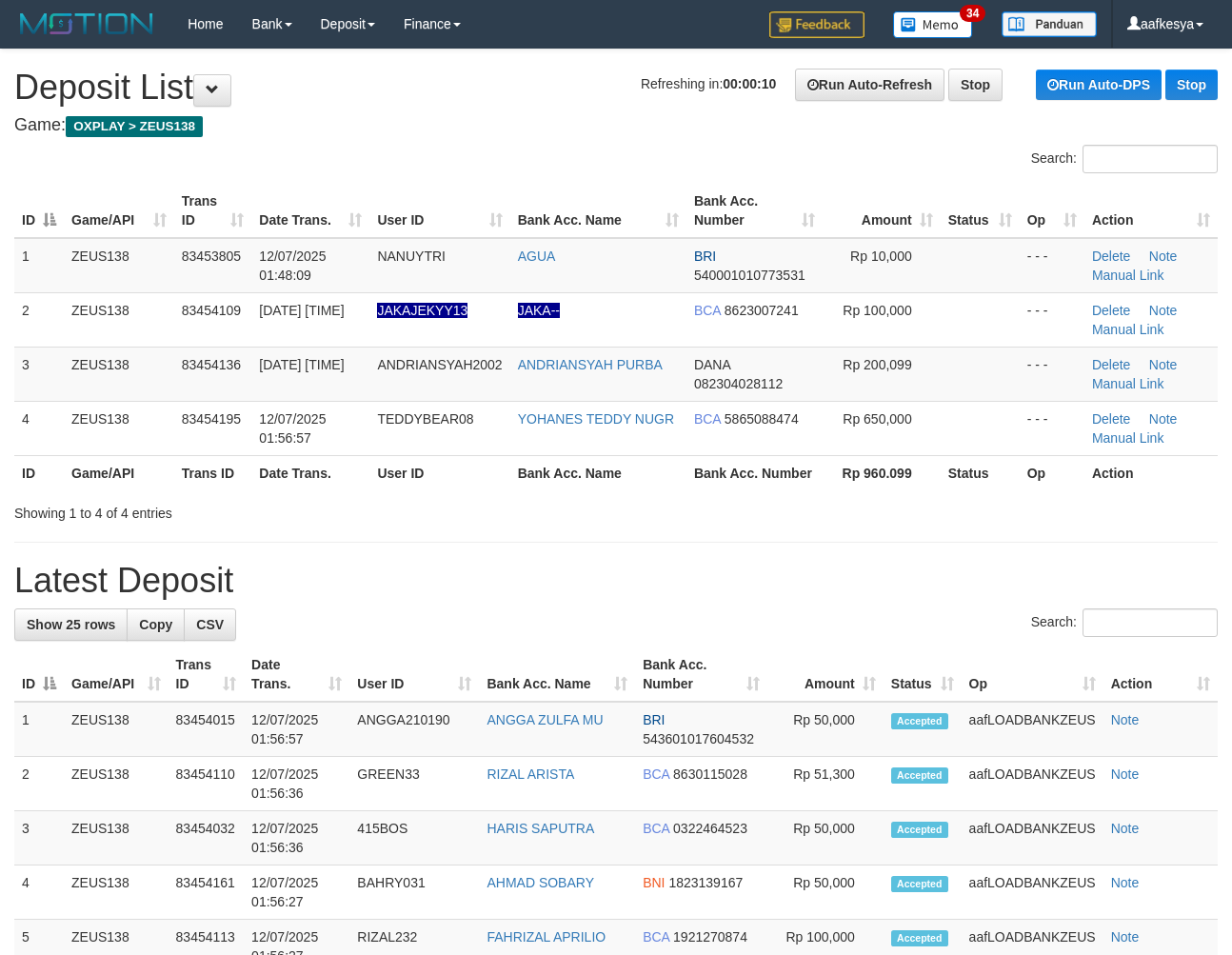 scroll, scrollTop: 0, scrollLeft: 0, axis: both 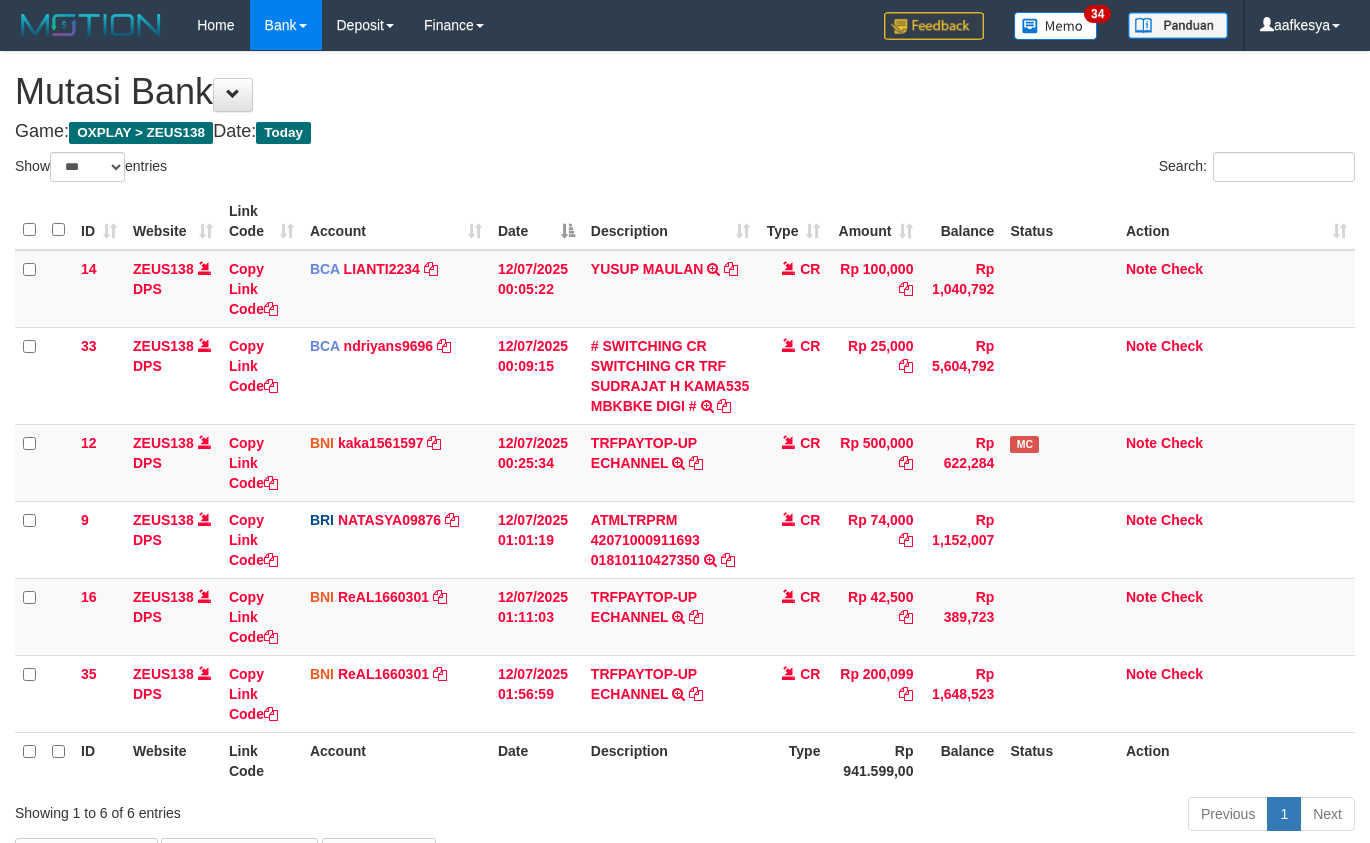select on "***" 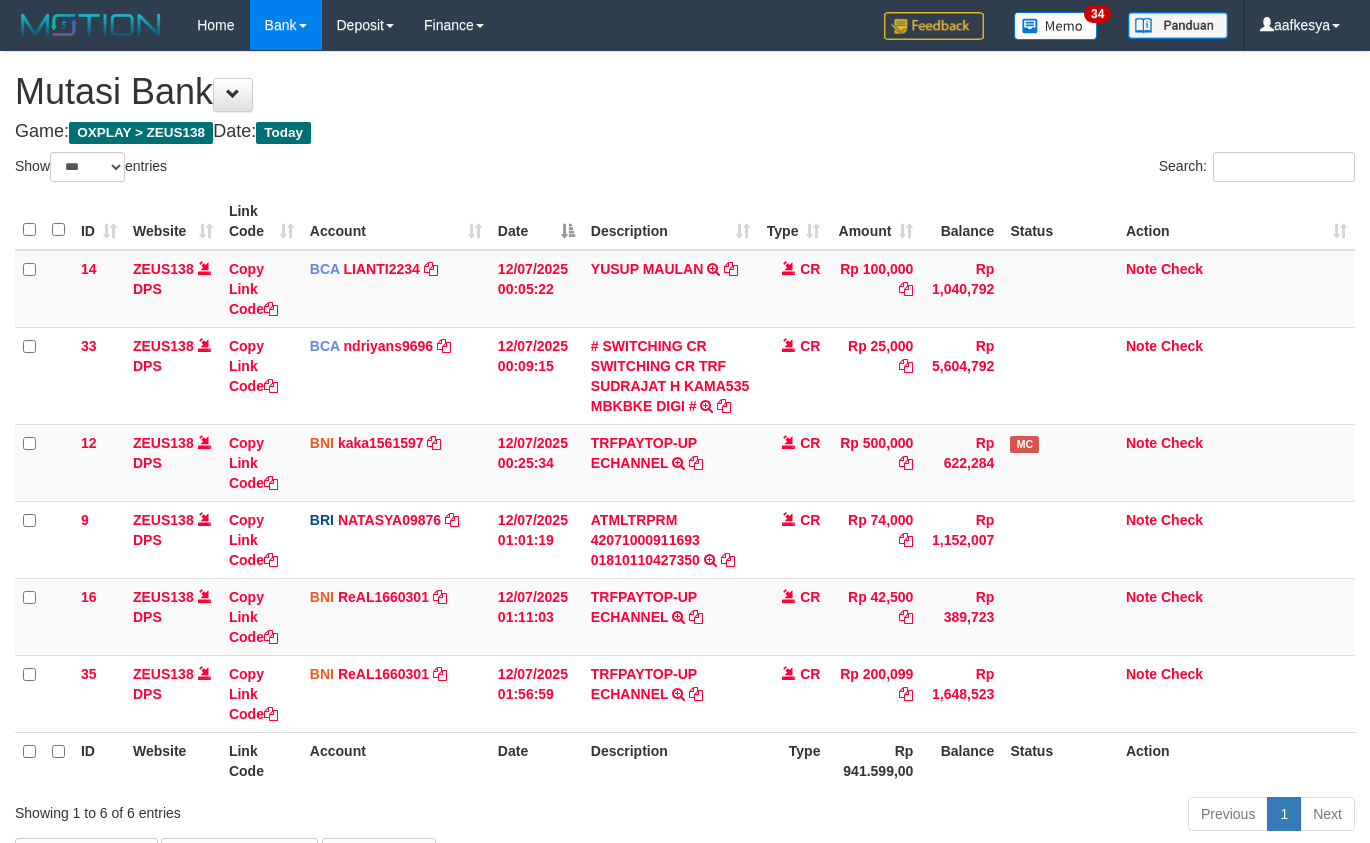 scroll, scrollTop: 104, scrollLeft: 0, axis: vertical 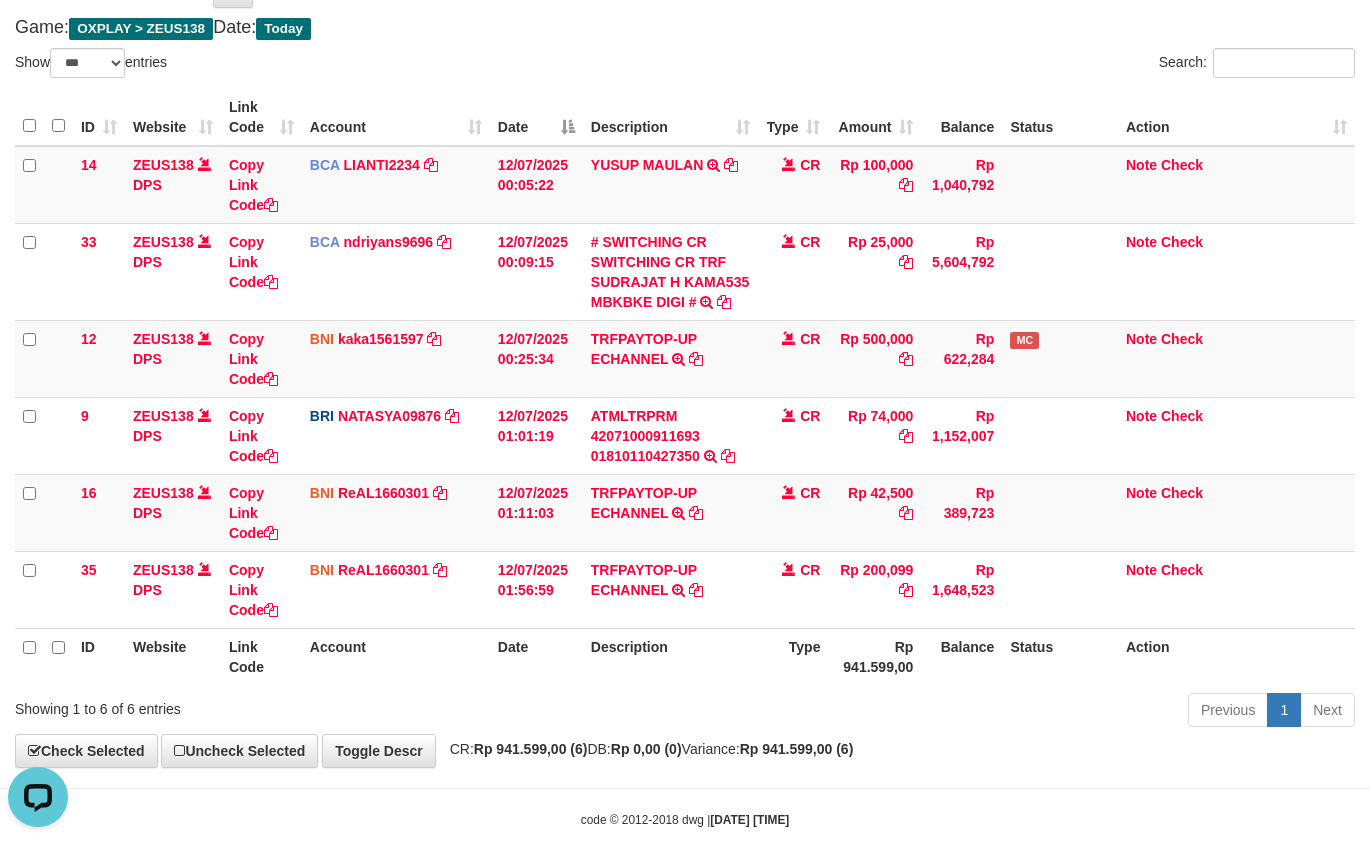 click on "Toggle navigation
Home
Bank
Account List
Load
By Website
Group
[OXPLAY]													ZEUS138
By Load Group (DPS)" at bounding box center [685, 387] 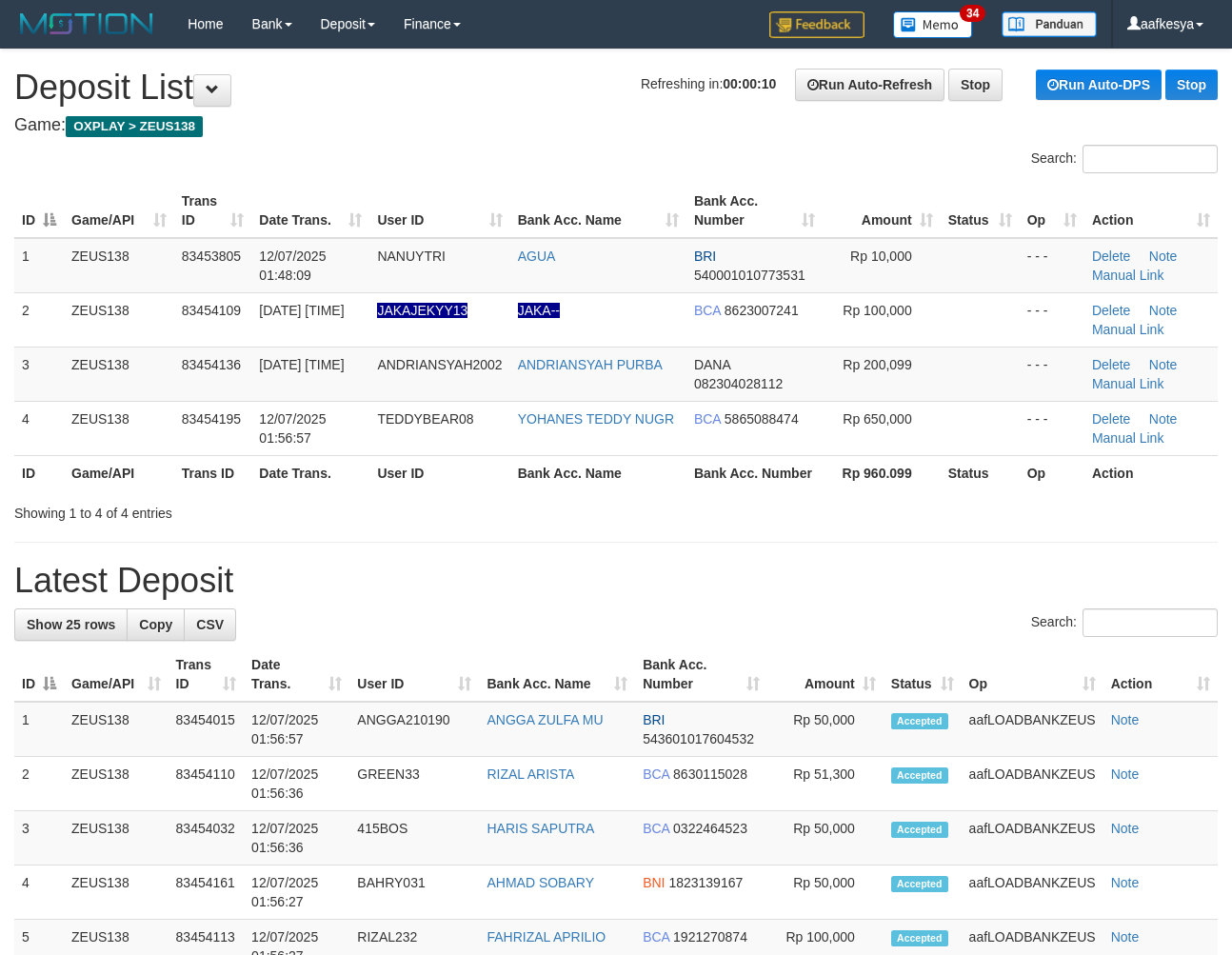 scroll, scrollTop: 0, scrollLeft: 0, axis: both 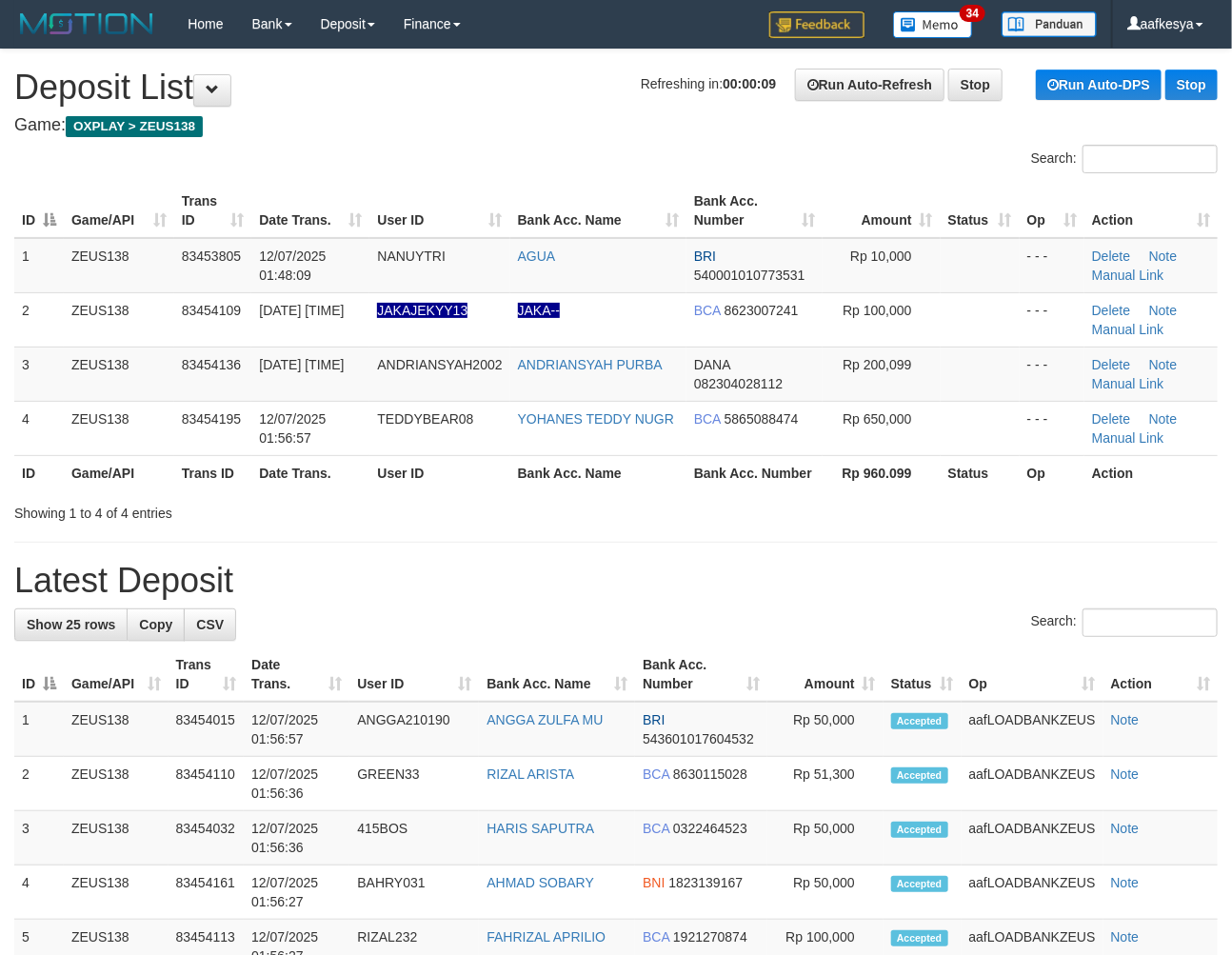 click on "**********" at bounding box center (616, 1127) 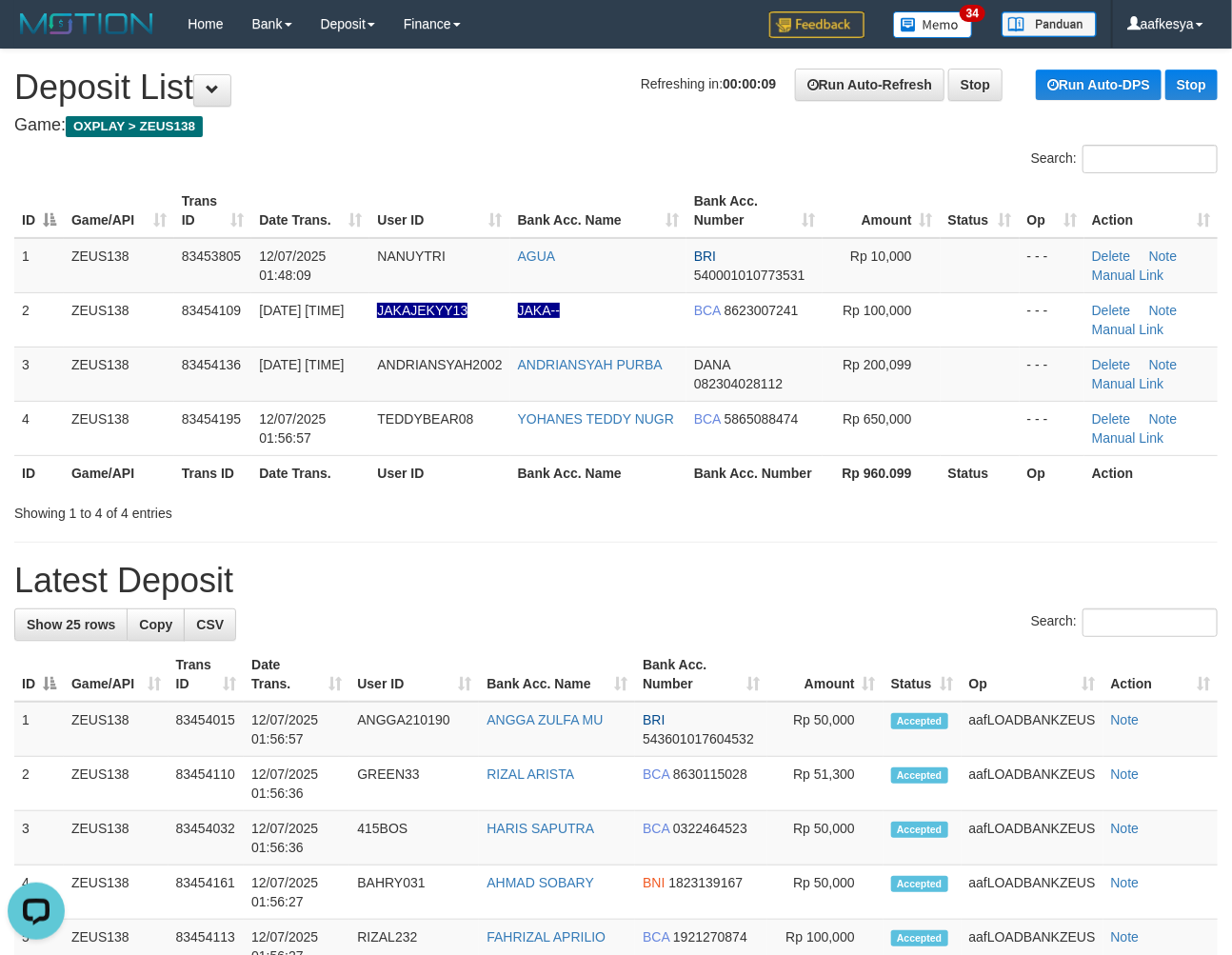 scroll, scrollTop: 0, scrollLeft: 0, axis: both 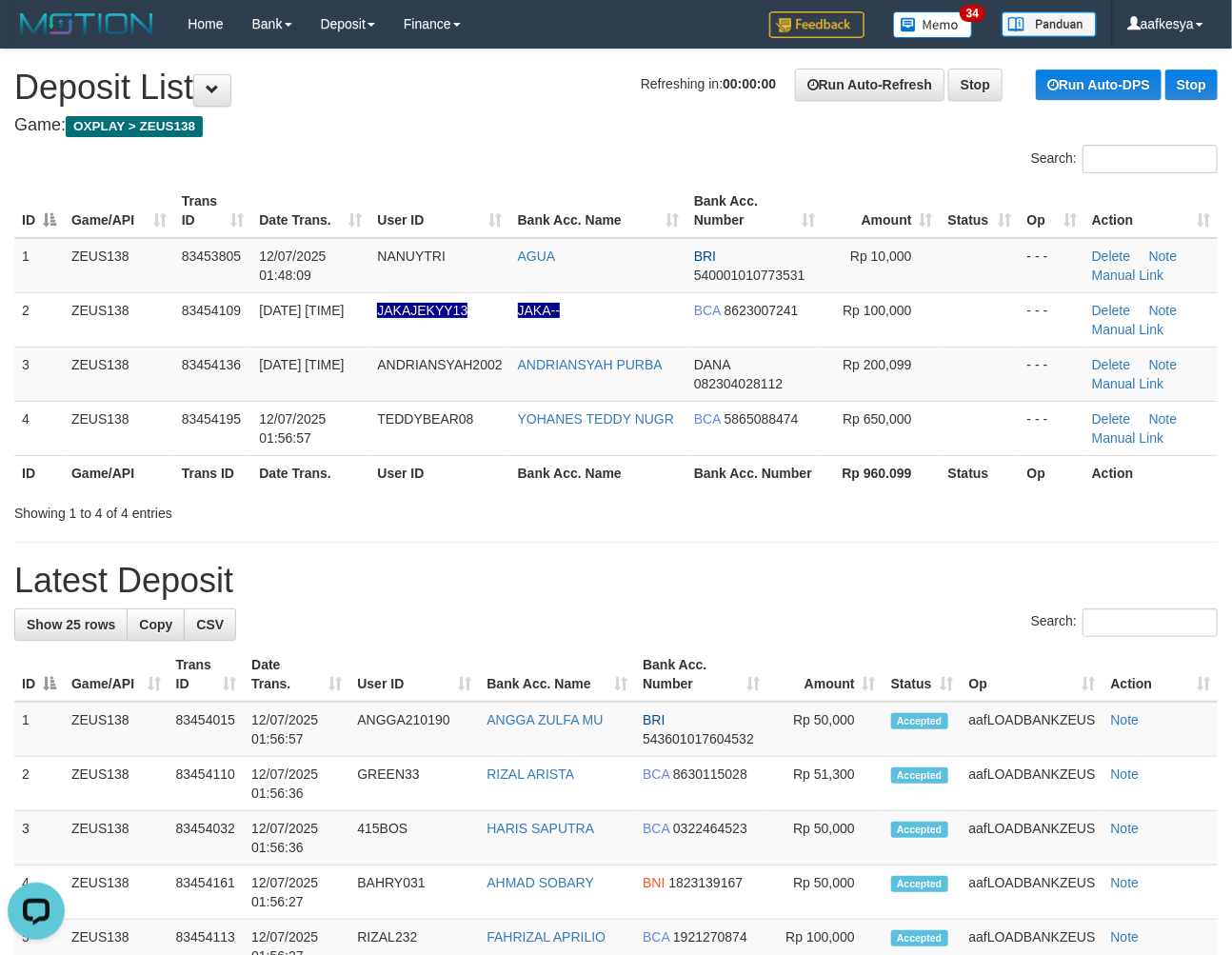click on "Latest Deposit" at bounding box center (616, 581) 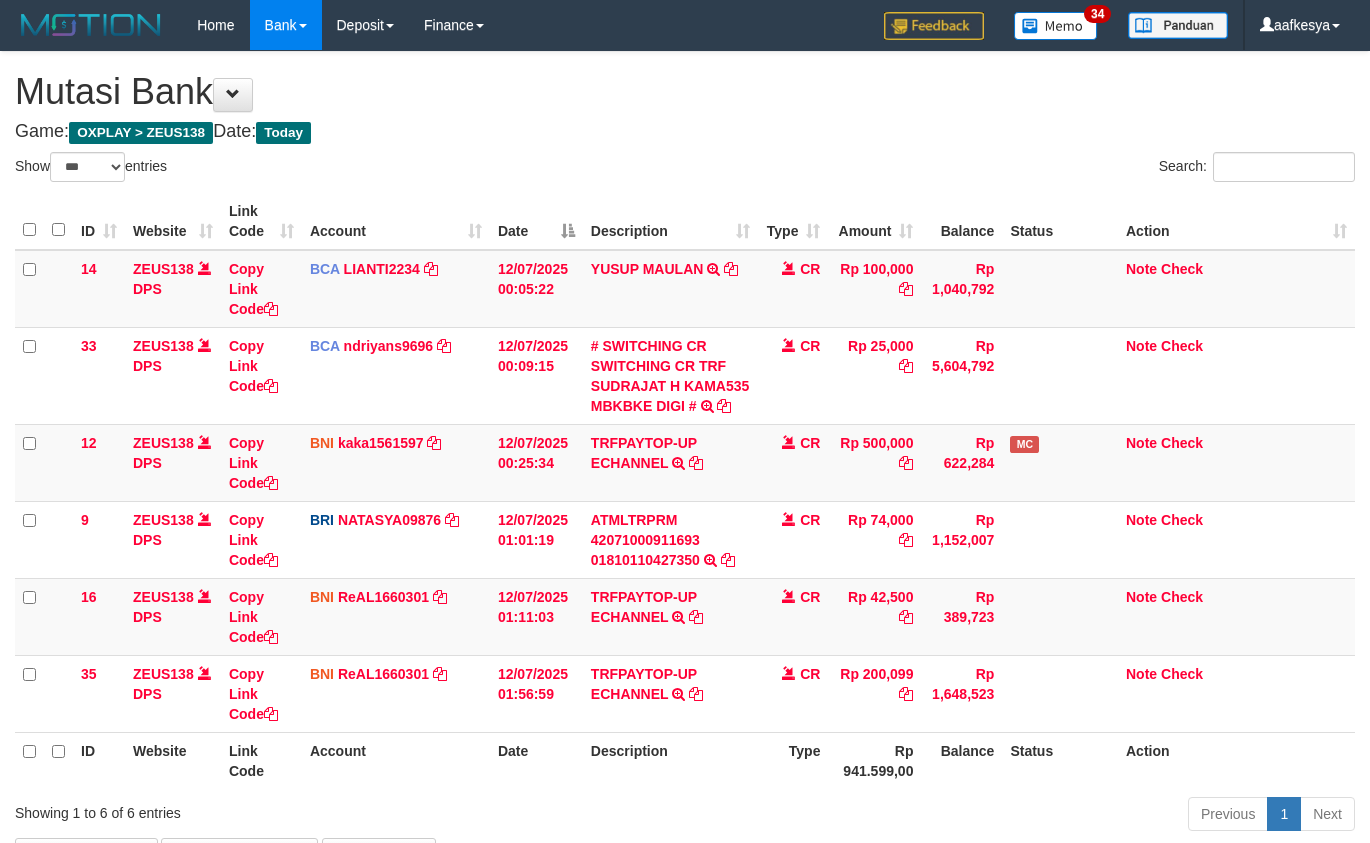 select on "***" 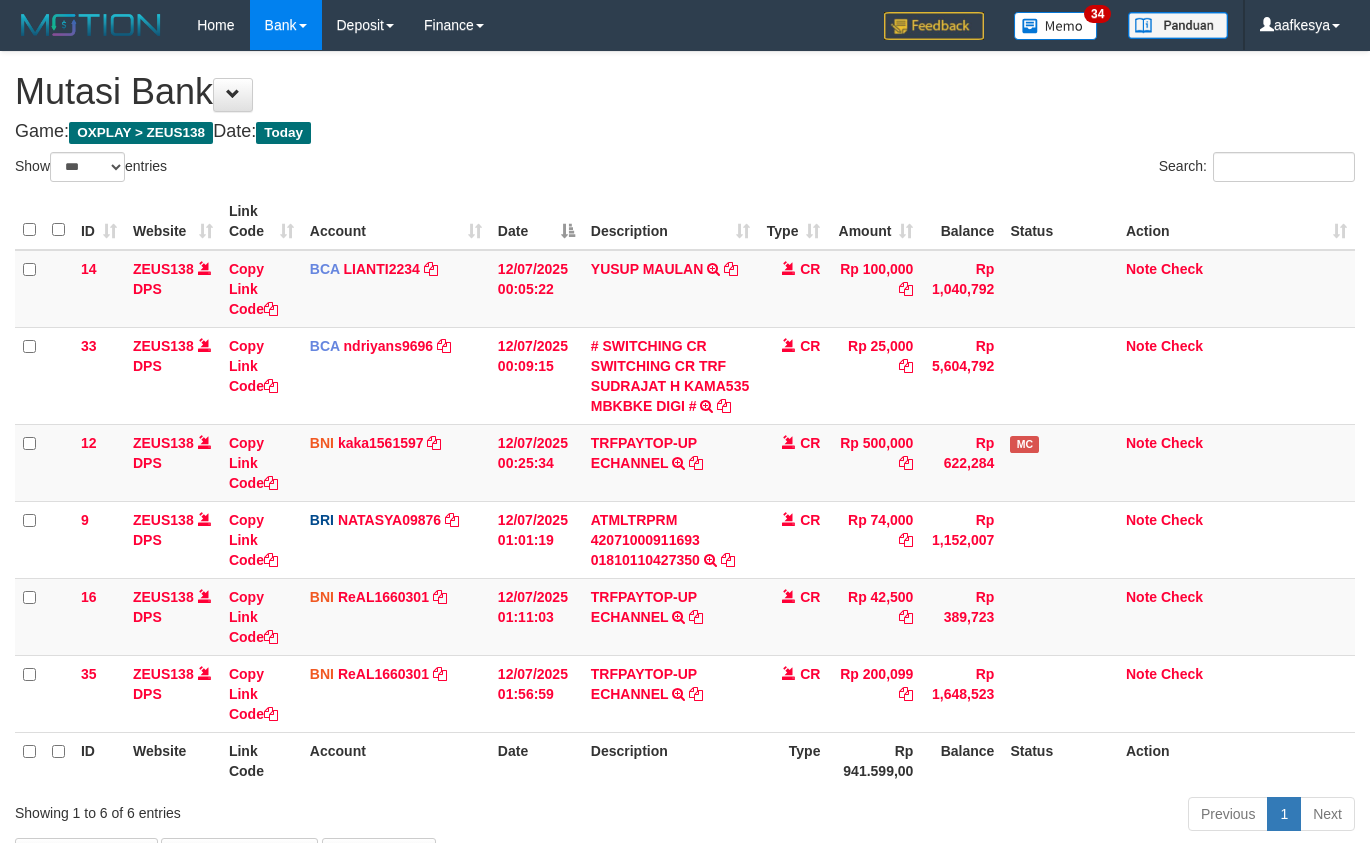 scroll, scrollTop: 104, scrollLeft: 0, axis: vertical 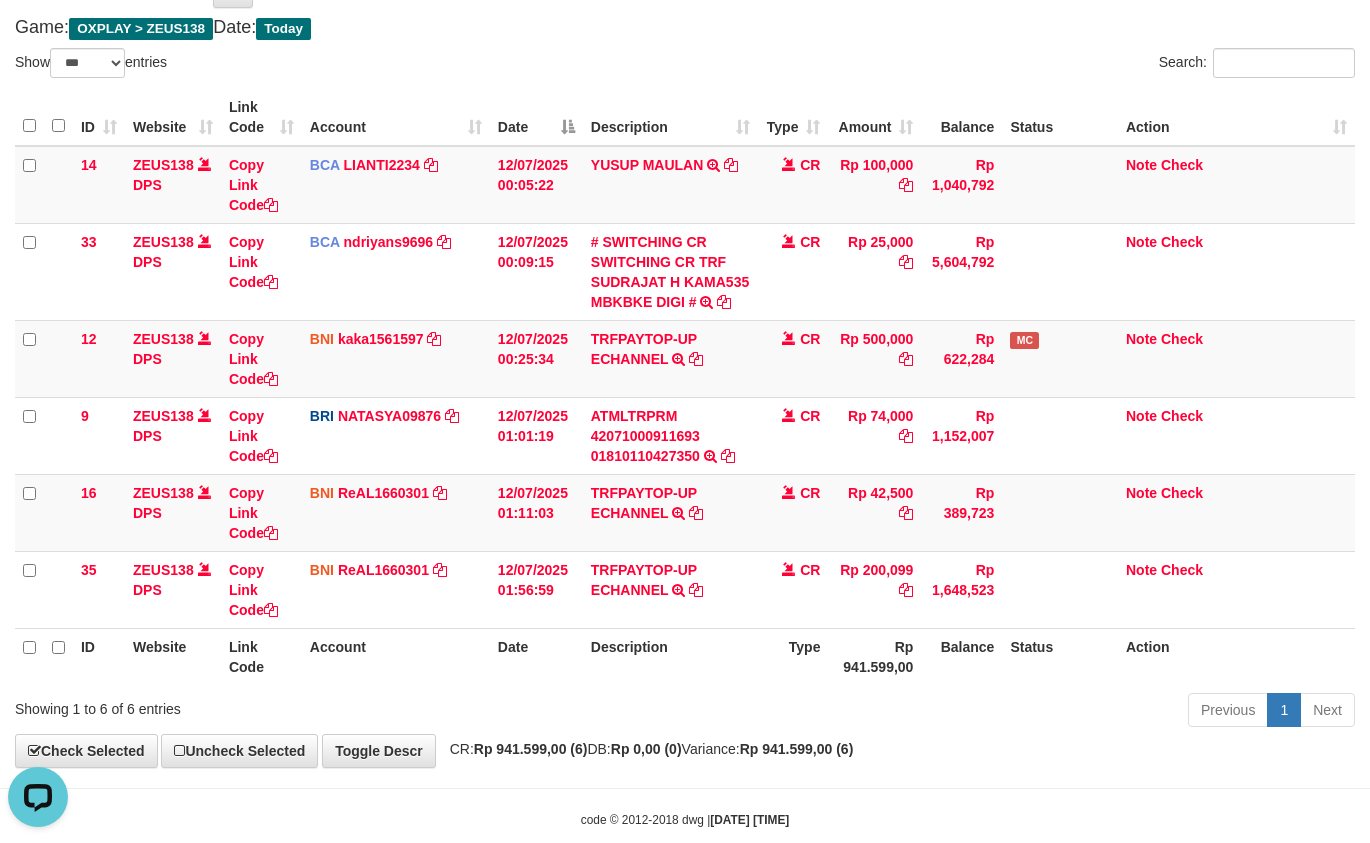click on "ID Website Link Code Account Date Description Type Amount Balance Status Action
14
ZEUS138    DPS
Copy Link Code
BCA
LIANTI2234
DPS
YULIANTI
mutasi_20250712_4646 | 14
mutasi_20250712_4646 | 14
12/07/2025 00:05:22
YUSUP MAULAN         TRSF E-BANKING CR 1207/FTSCY/WS95051
100000.002025071262819090 TRFDN-YUSUP MAULANESPAY DEBIT INDONE
CR
Rp 100,000
Rp 1,040,792
Note
Check
33
ZEUS138    DPS
Copy Link Code
BCA
ndriyans9696" at bounding box center [685, 387] 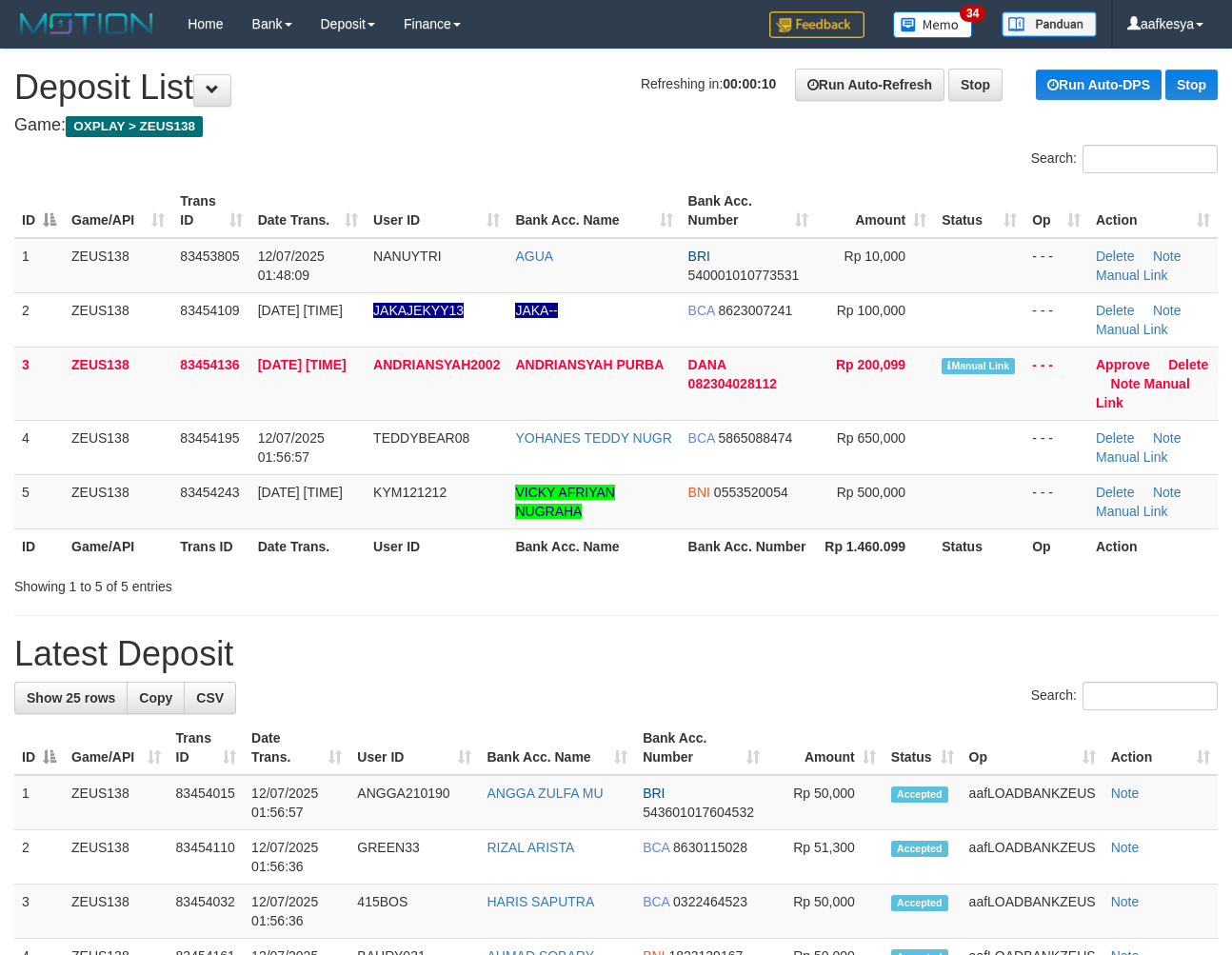 scroll, scrollTop: 0, scrollLeft: 0, axis: both 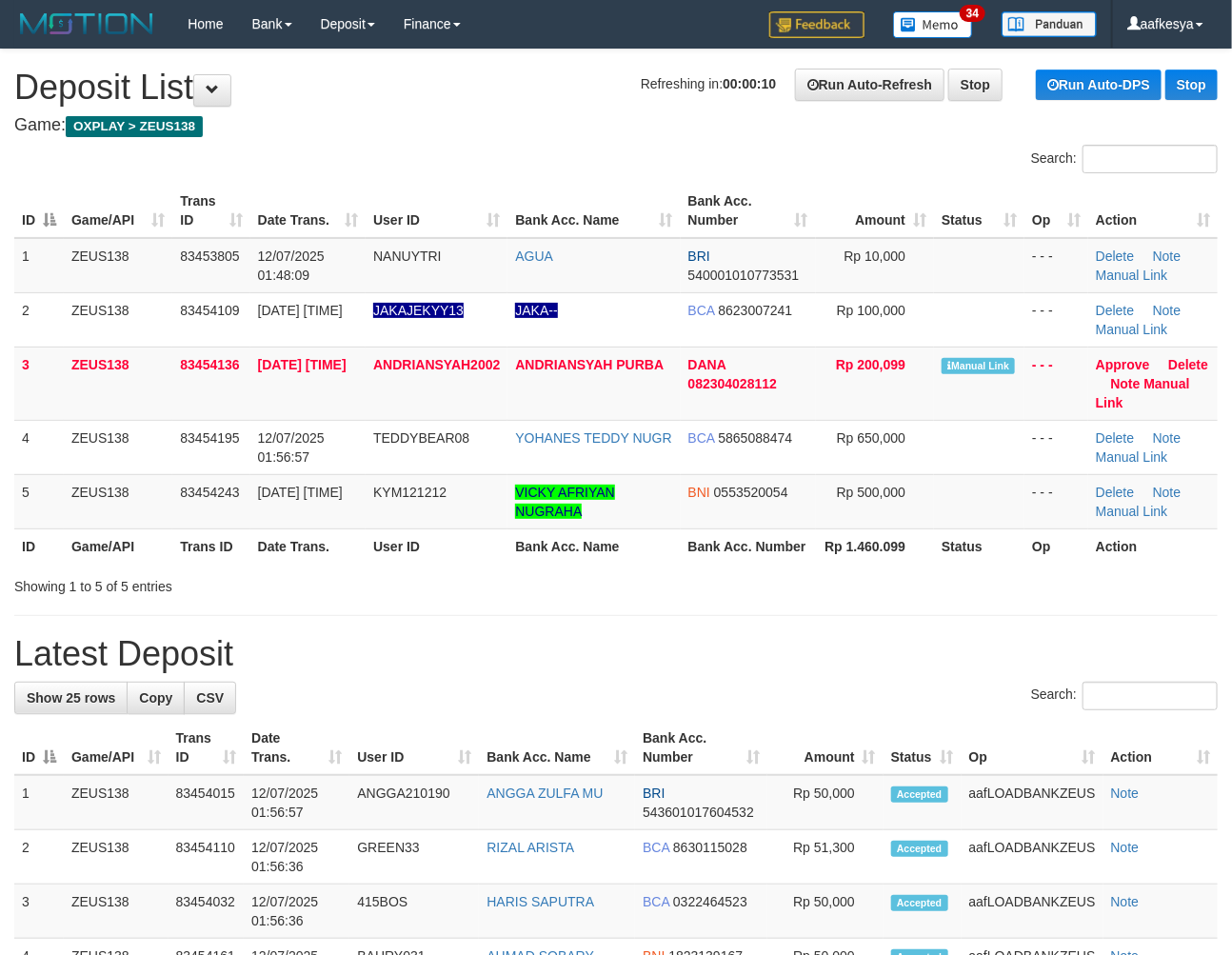 click on "Showing 1 to 5 of 5 entries" at bounding box center (616, 583) 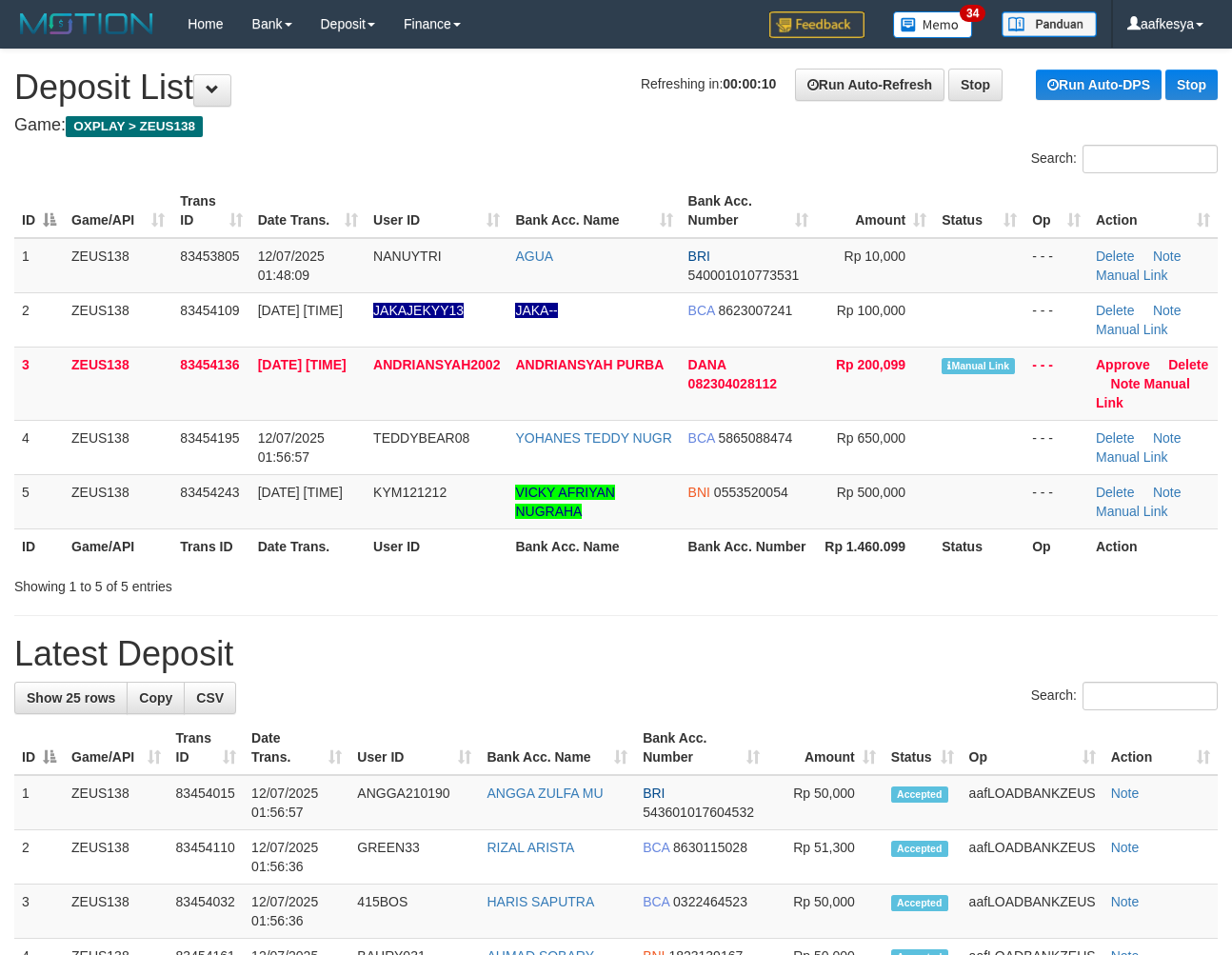 scroll, scrollTop: 0, scrollLeft: 0, axis: both 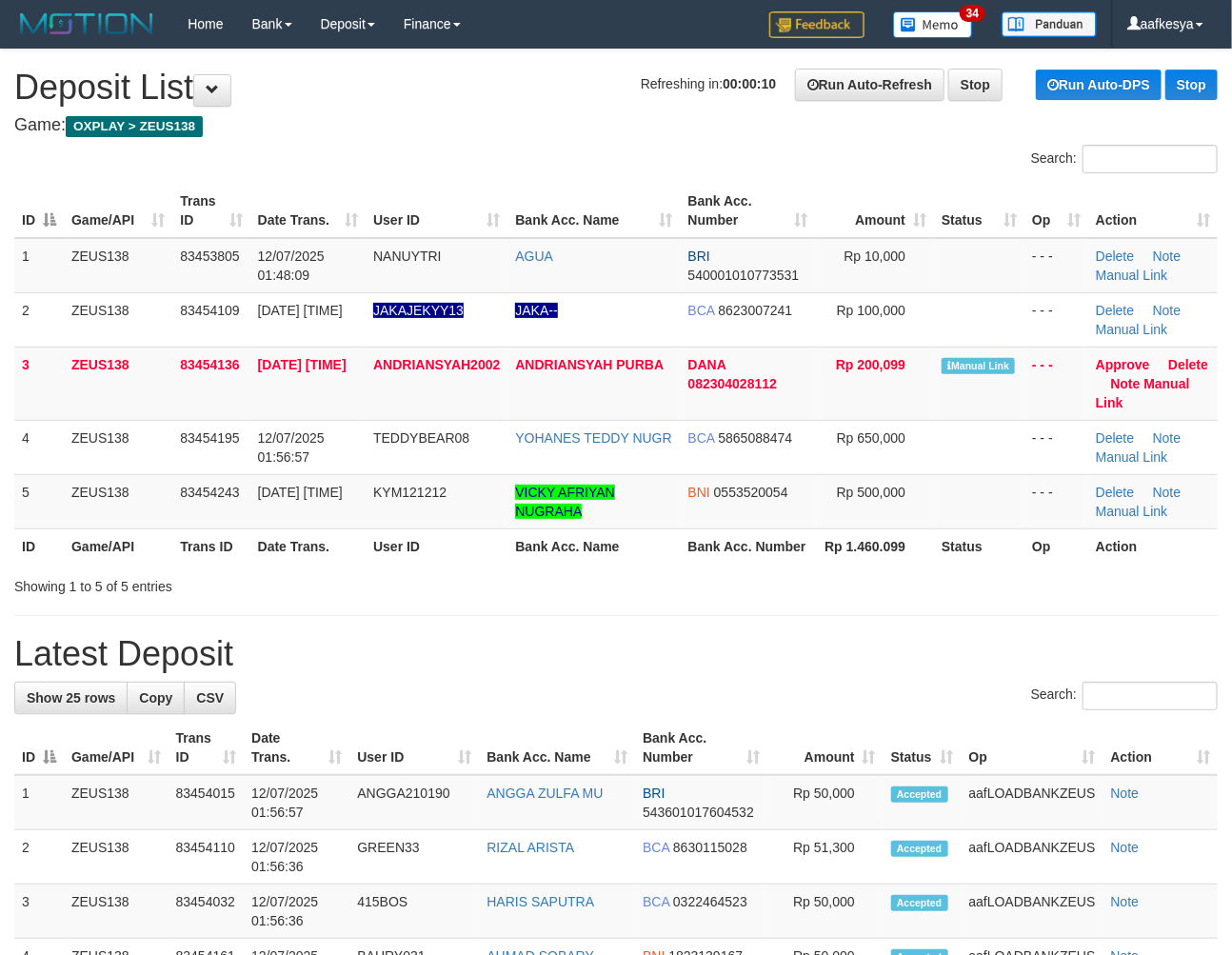 click on "**********" at bounding box center [616, 1164] 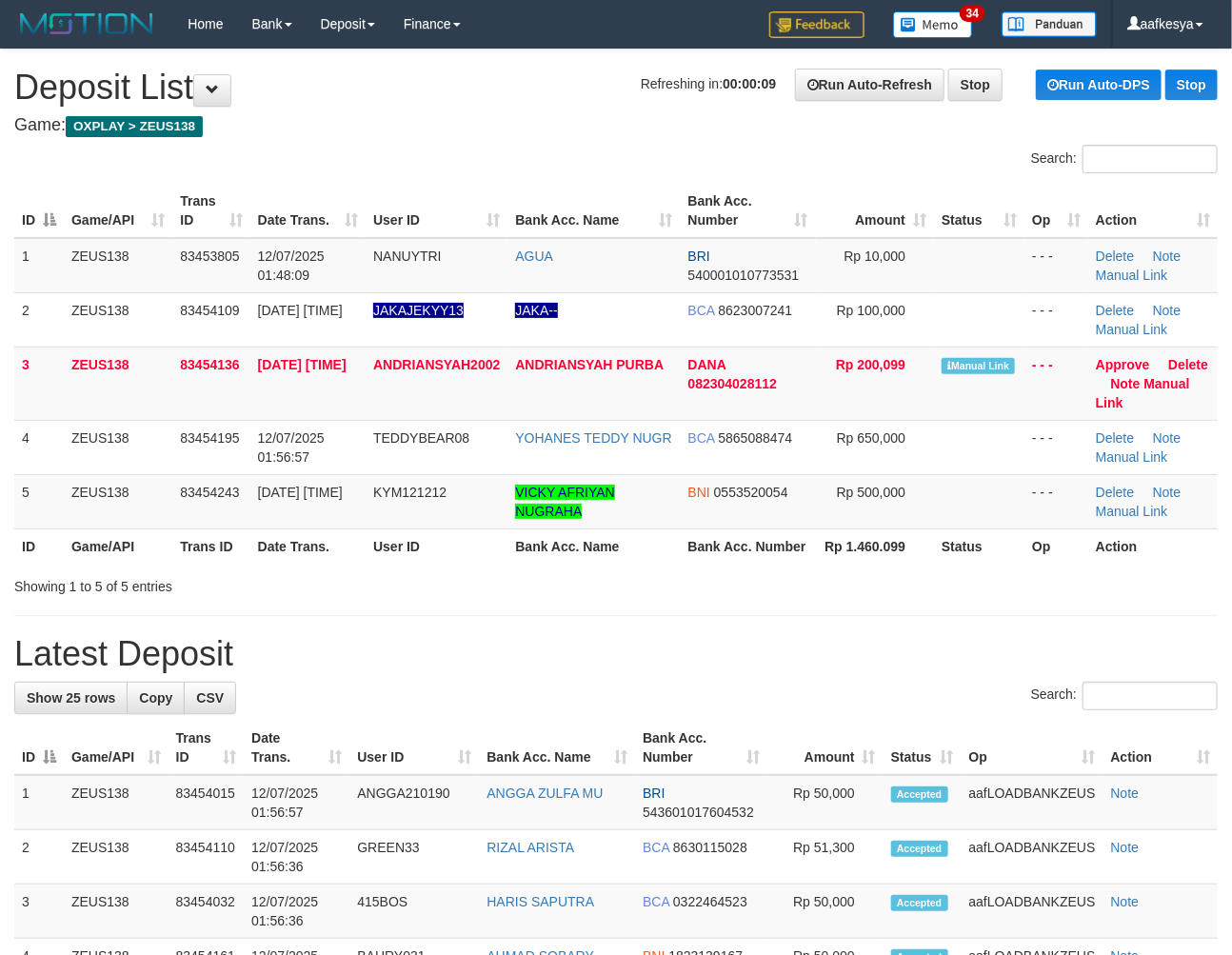 drag, startPoint x: 829, startPoint y: 602, endPoint x: 850, endPoint y: 595, distance: 22.135944 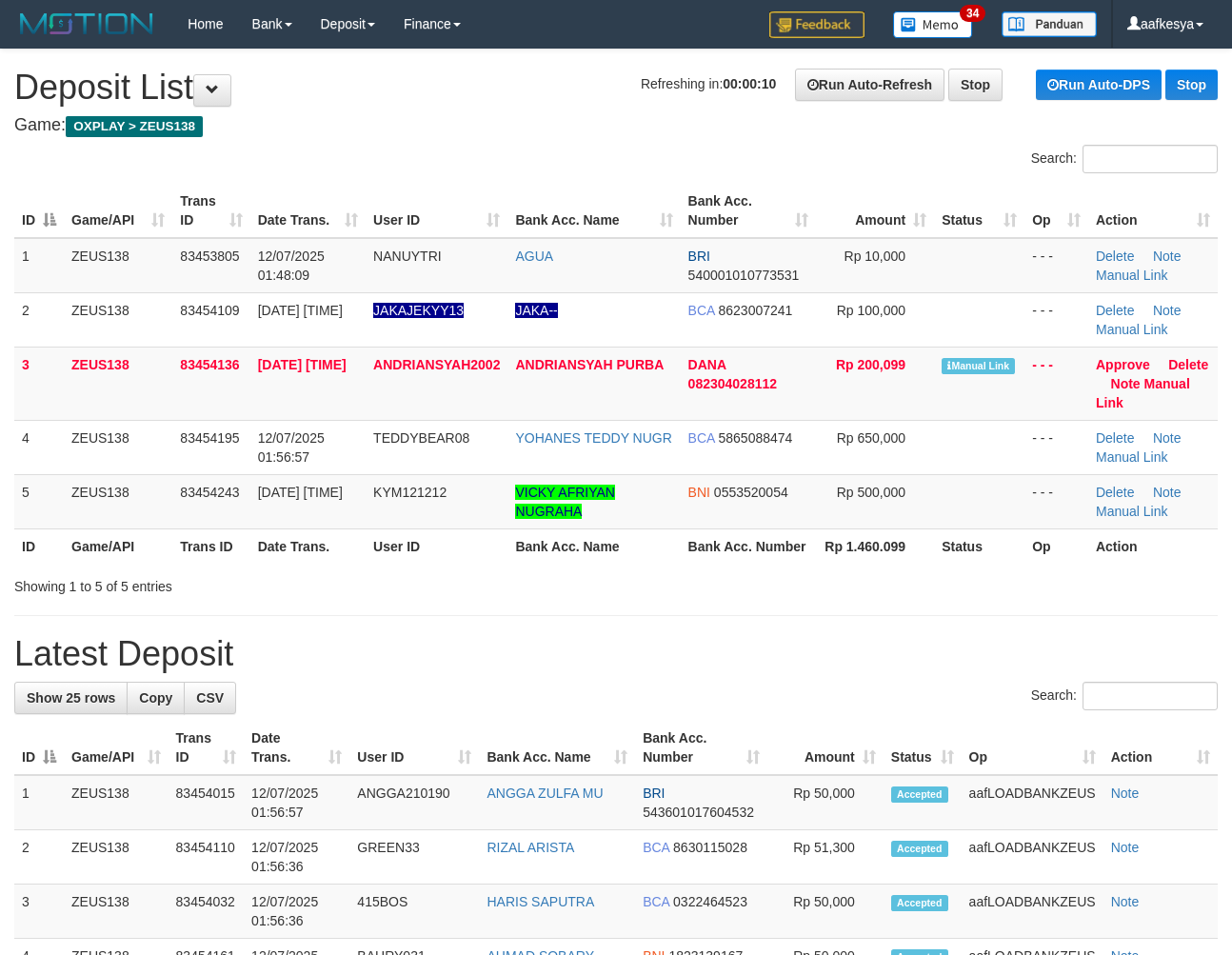 scroll, scrollTop: 0, scrollLeft: 0, axis: both 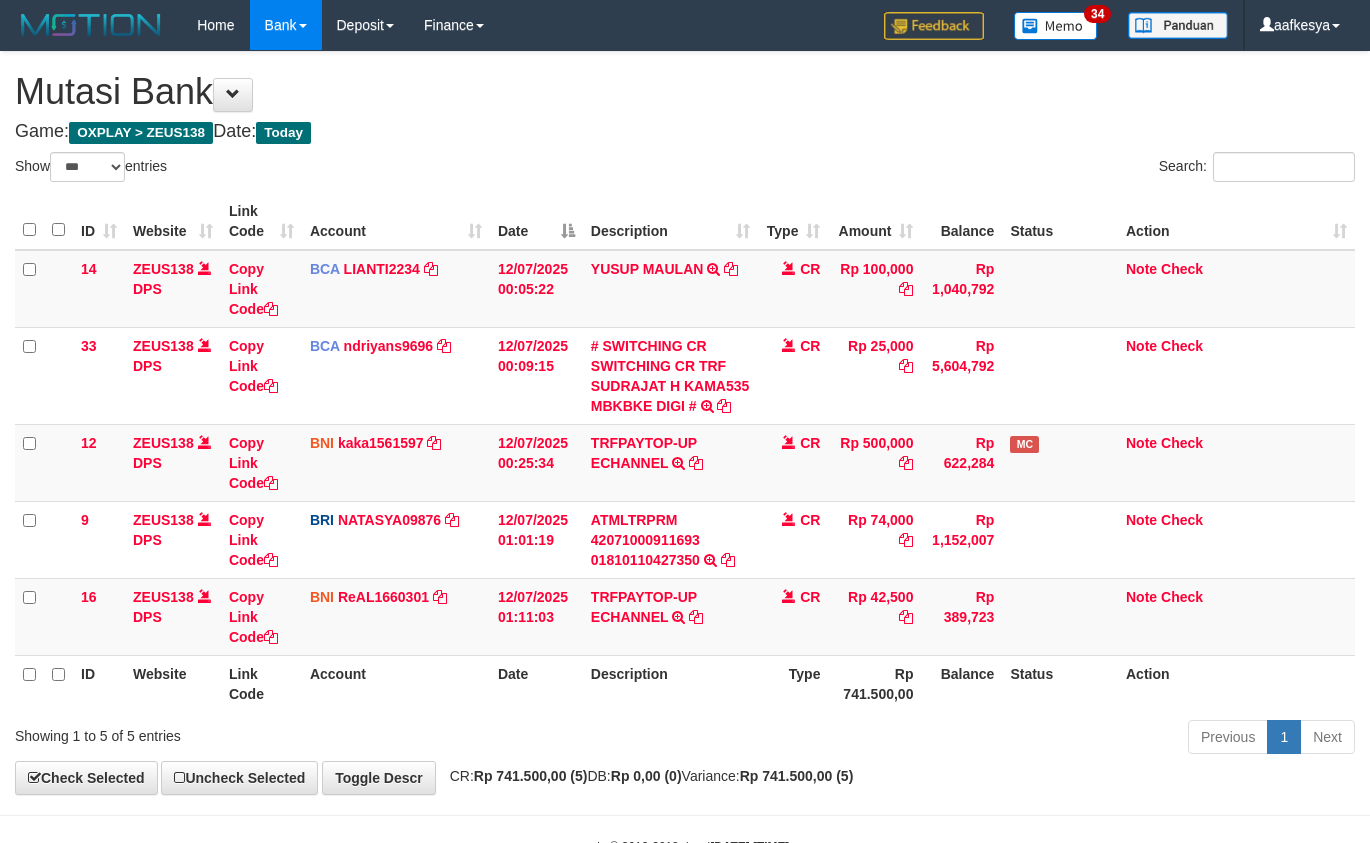 select on "***" 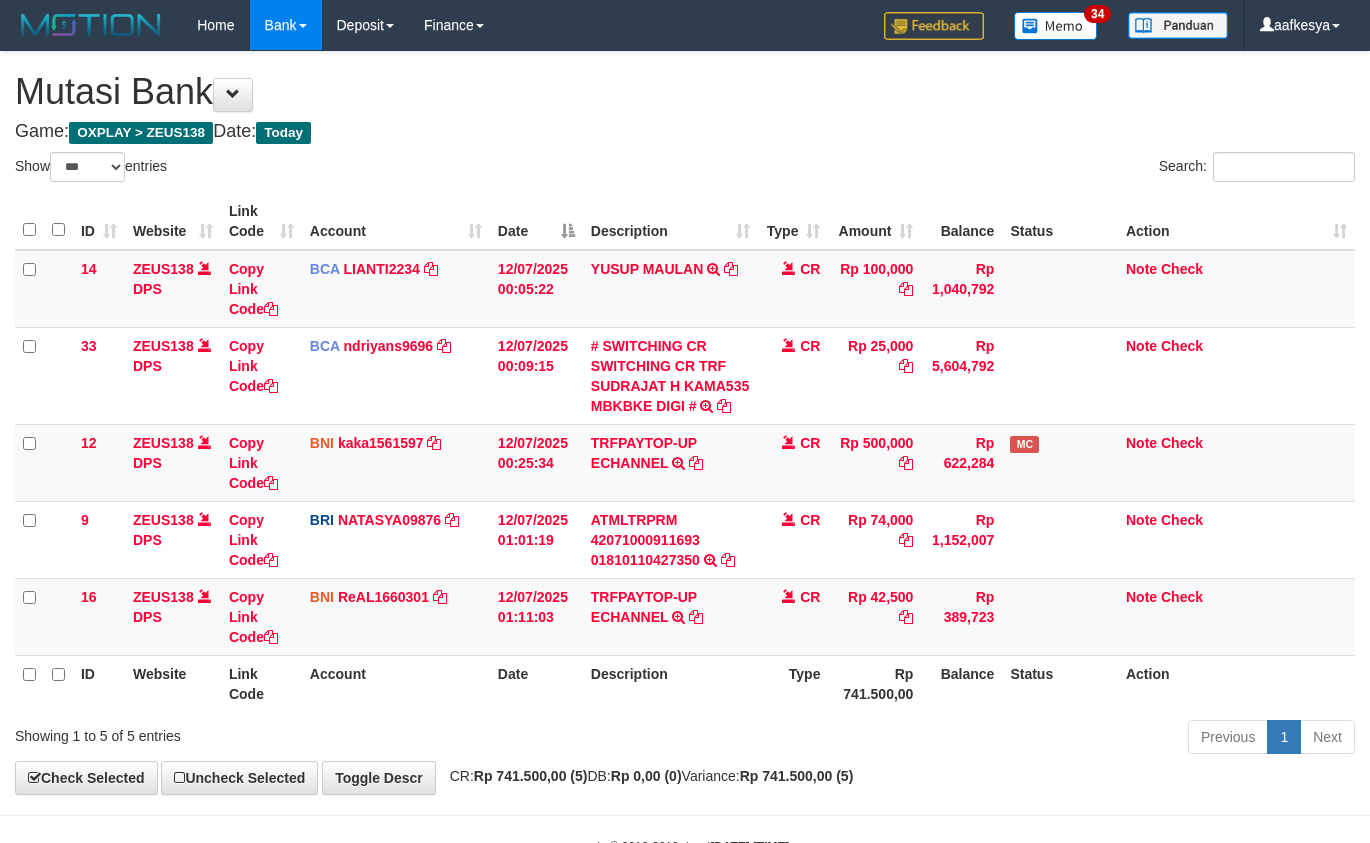 scroll, scrollTop: 63, scrollLeft: 0, axis: vertical 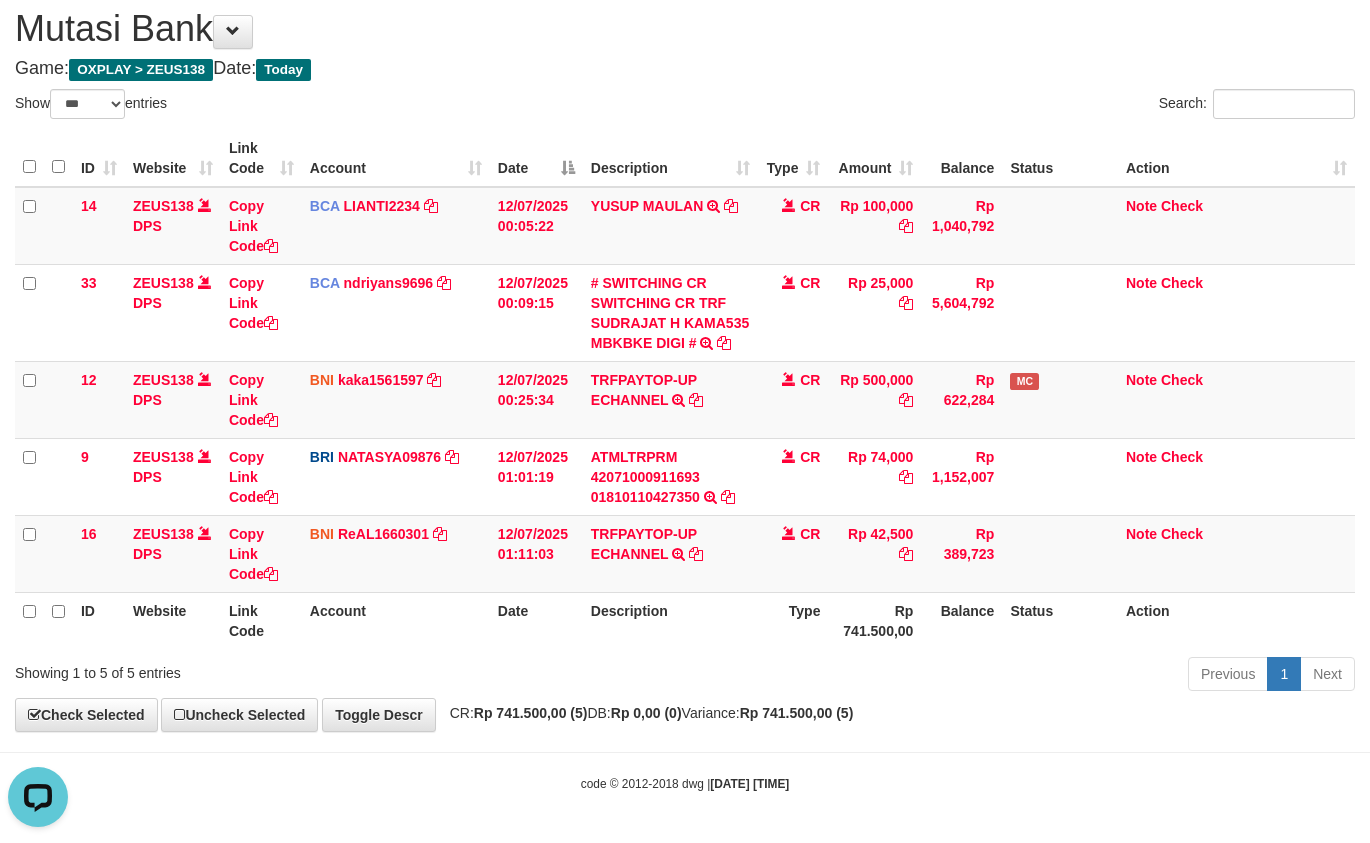 click on "Toggle navigation
Home
Bank
Account List
Load
By Website
Group
[OXPLAY]													ZEUS138
By Load Group (DPS)" at bounding box center [685, 390] 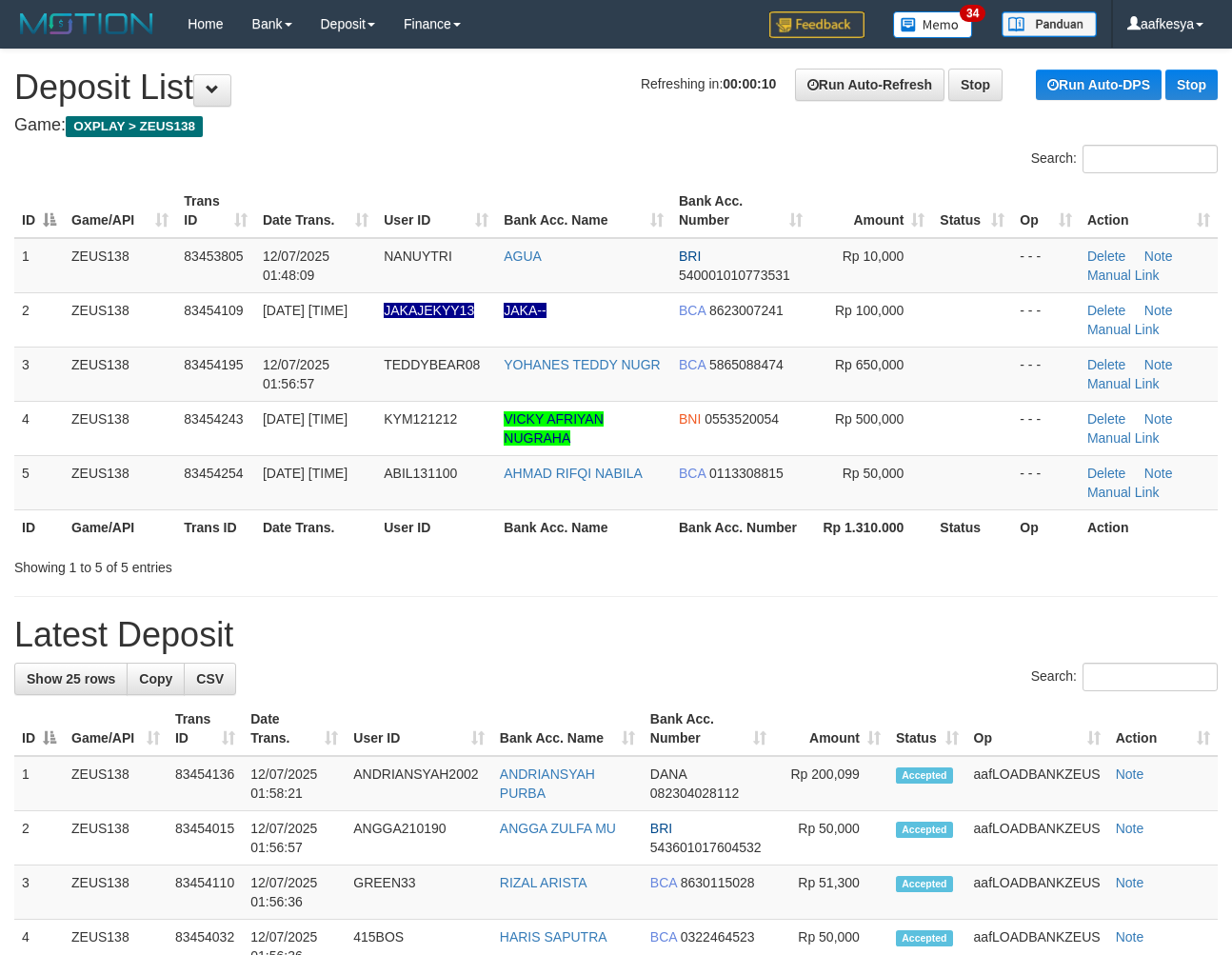 scroll, scrollTop: 0, scrollLeft: 0, axis: both 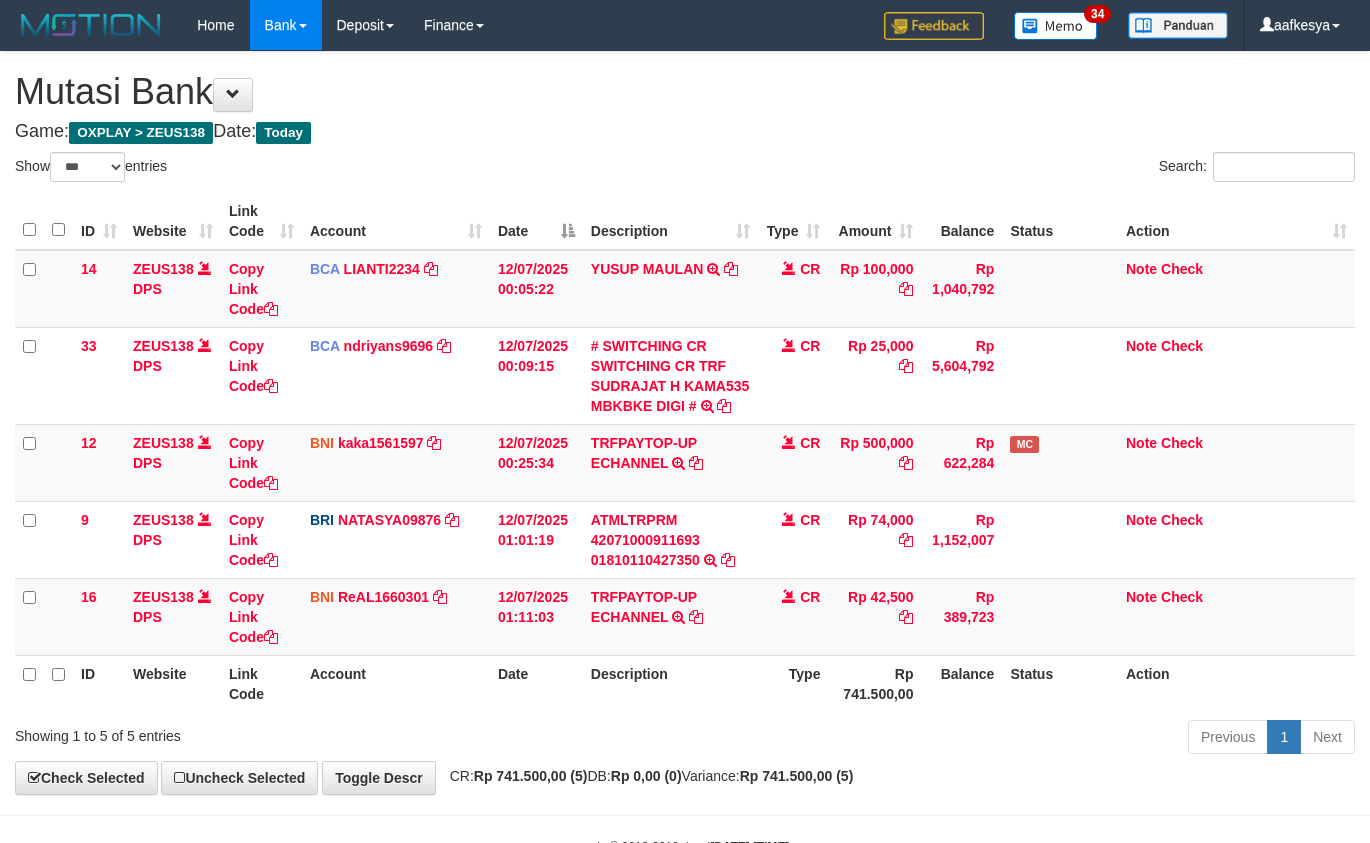 select on "***" 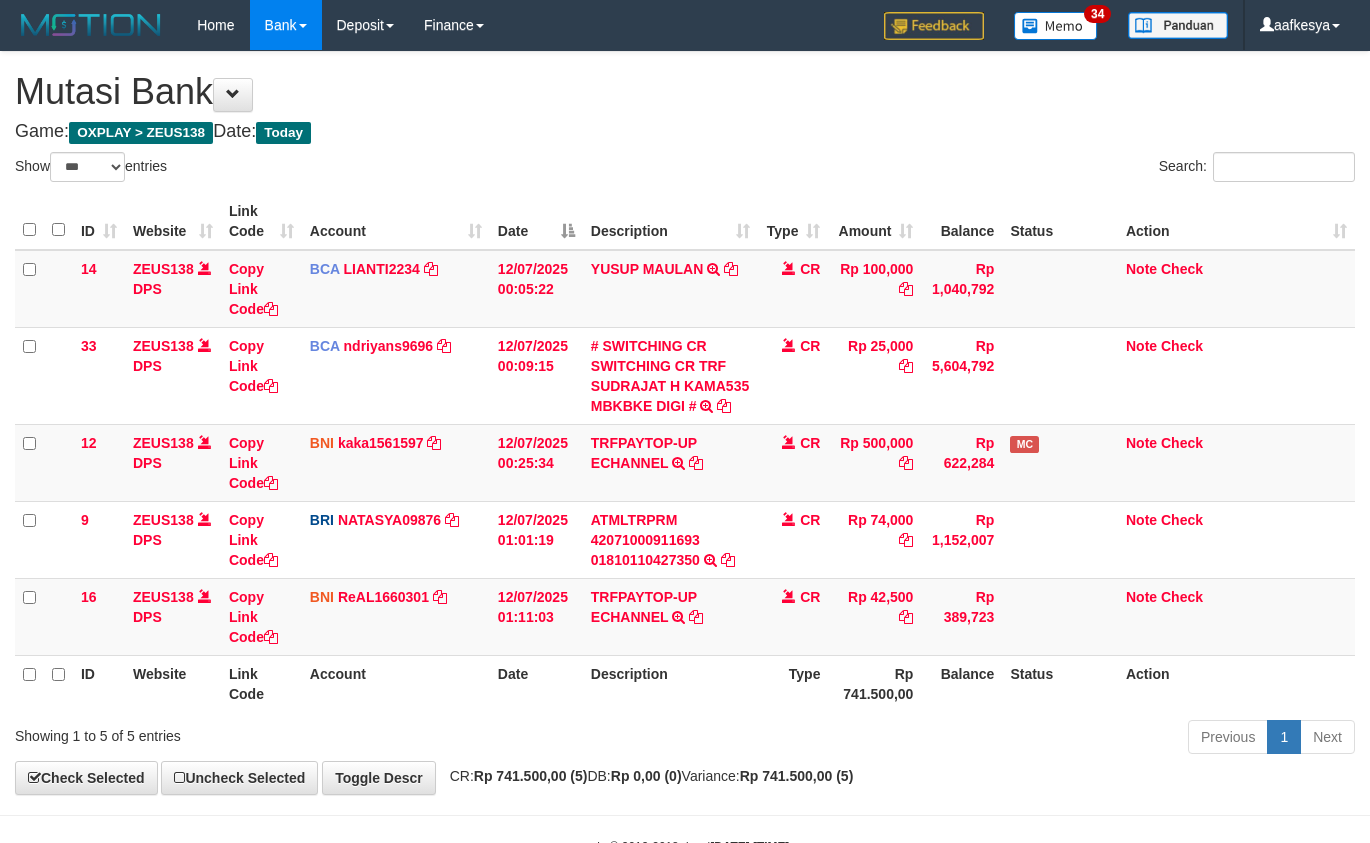 scroll, scrollTop: 63, scrollLeft: 0, axis: vertical 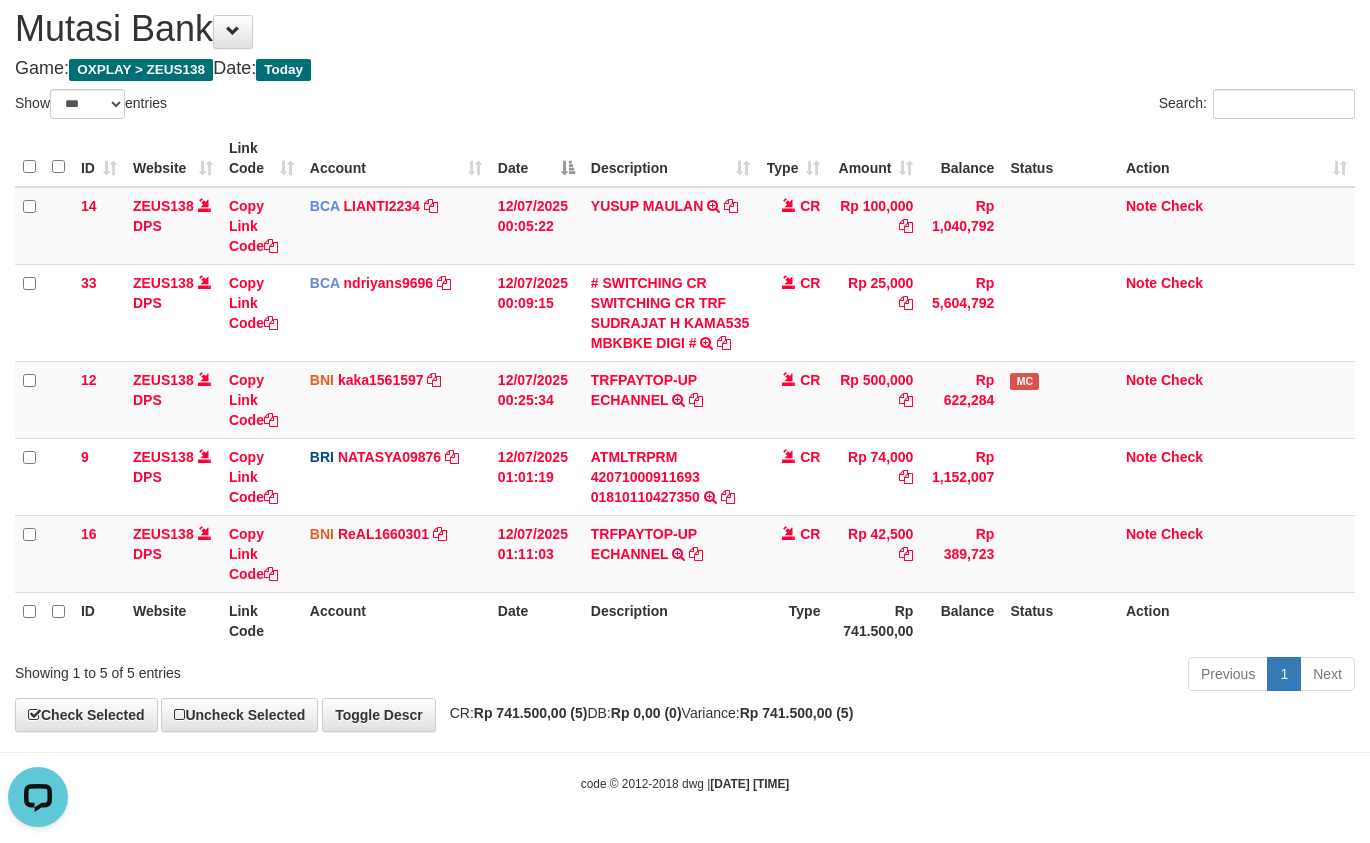 click on "Toggle navigation
Home
Bank
Account List
Load
By Website
Group
[OXPLAY]													ZEUS138
By Load Group (DPS)" at bounding box center (685, 390) 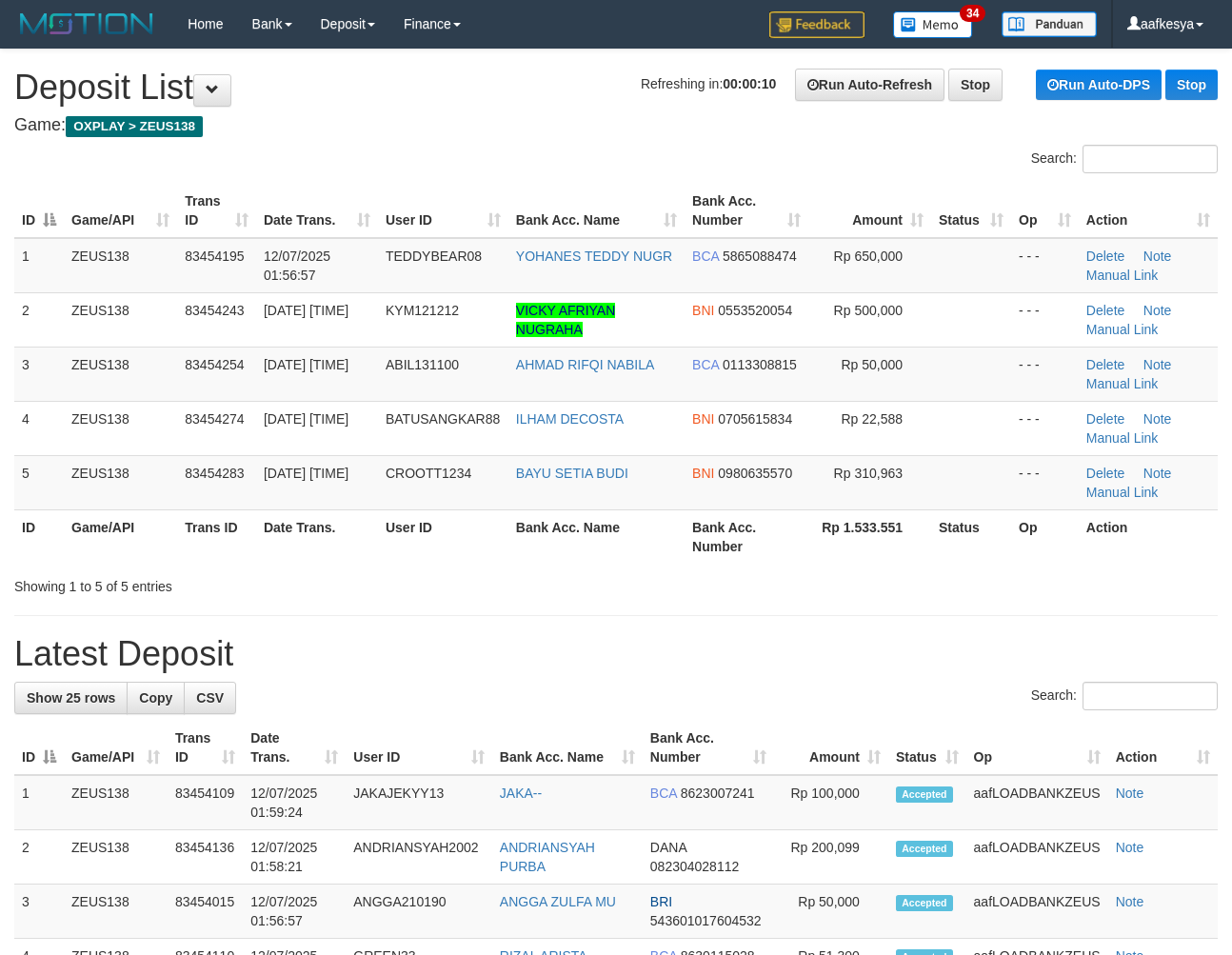 scroll, scrollTop: 0, scrollLeft: 0, axis: both 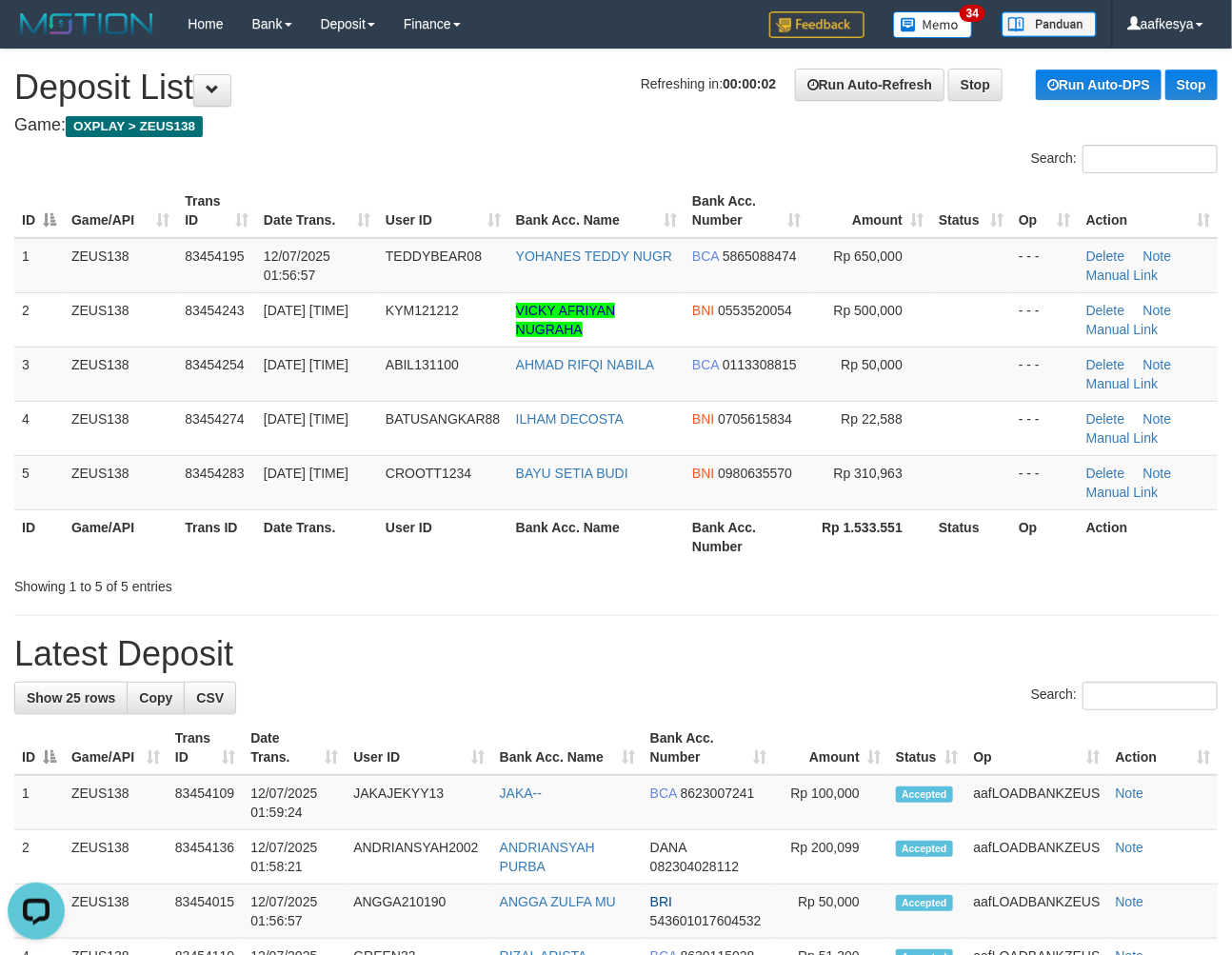 click on "**********" at bounding box center (616, 1173) 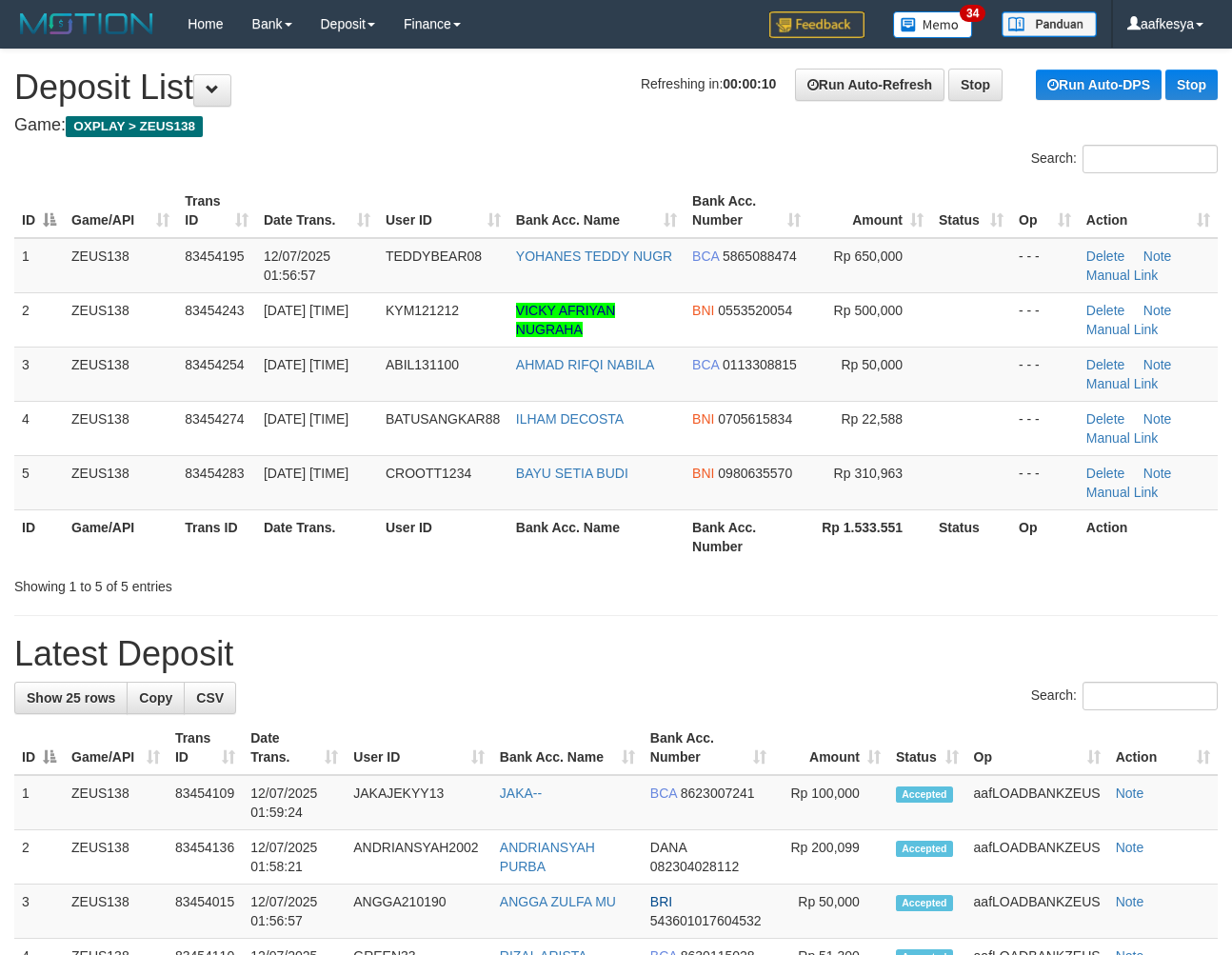 scroll, scrollTop: 0, scrollLeft: 0, axis: both 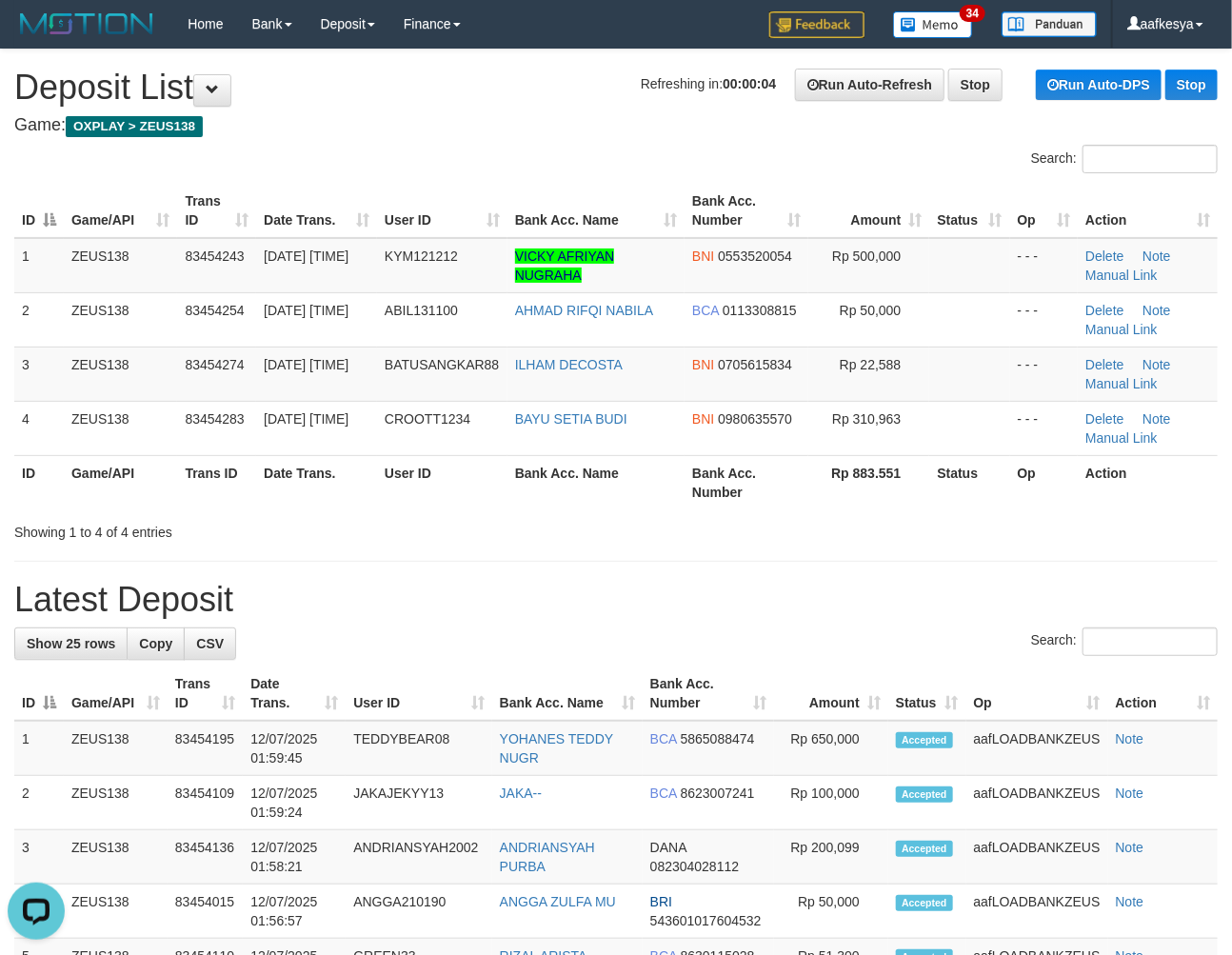 click on "Latest Deposit" at bounding box center (616, 600) 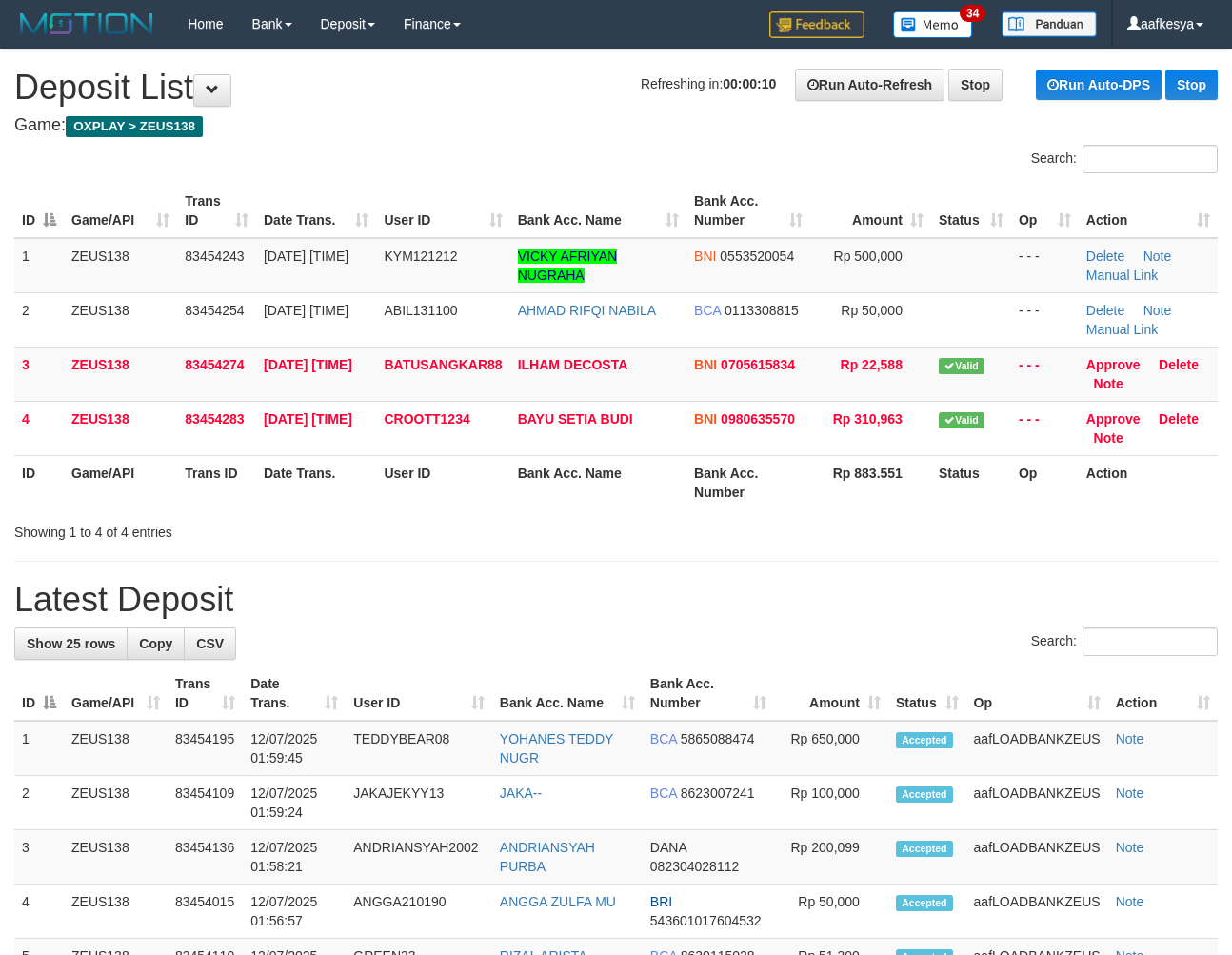 scroll, scrollTop: 0, scrollLeft: 0, axis: both 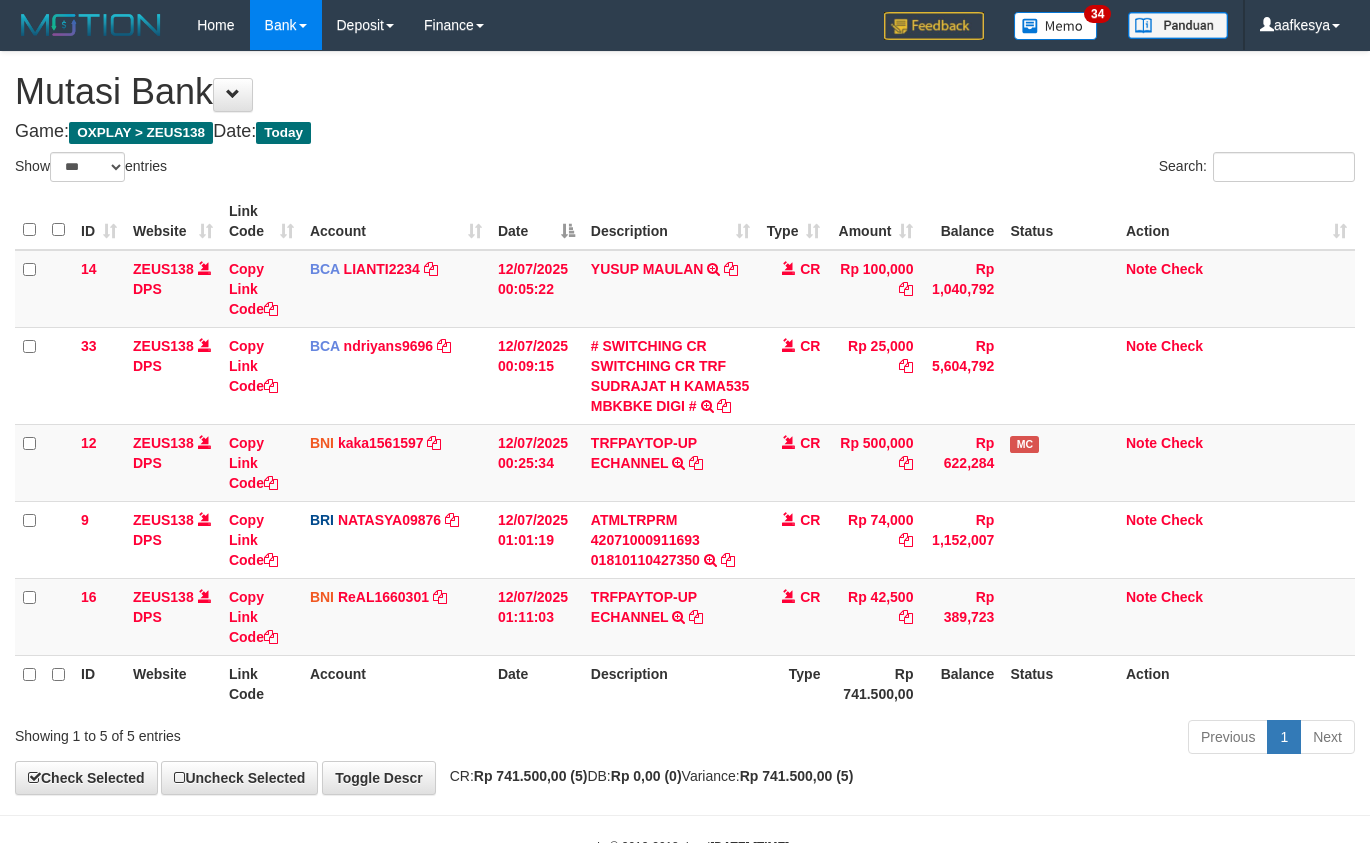 select on "***" 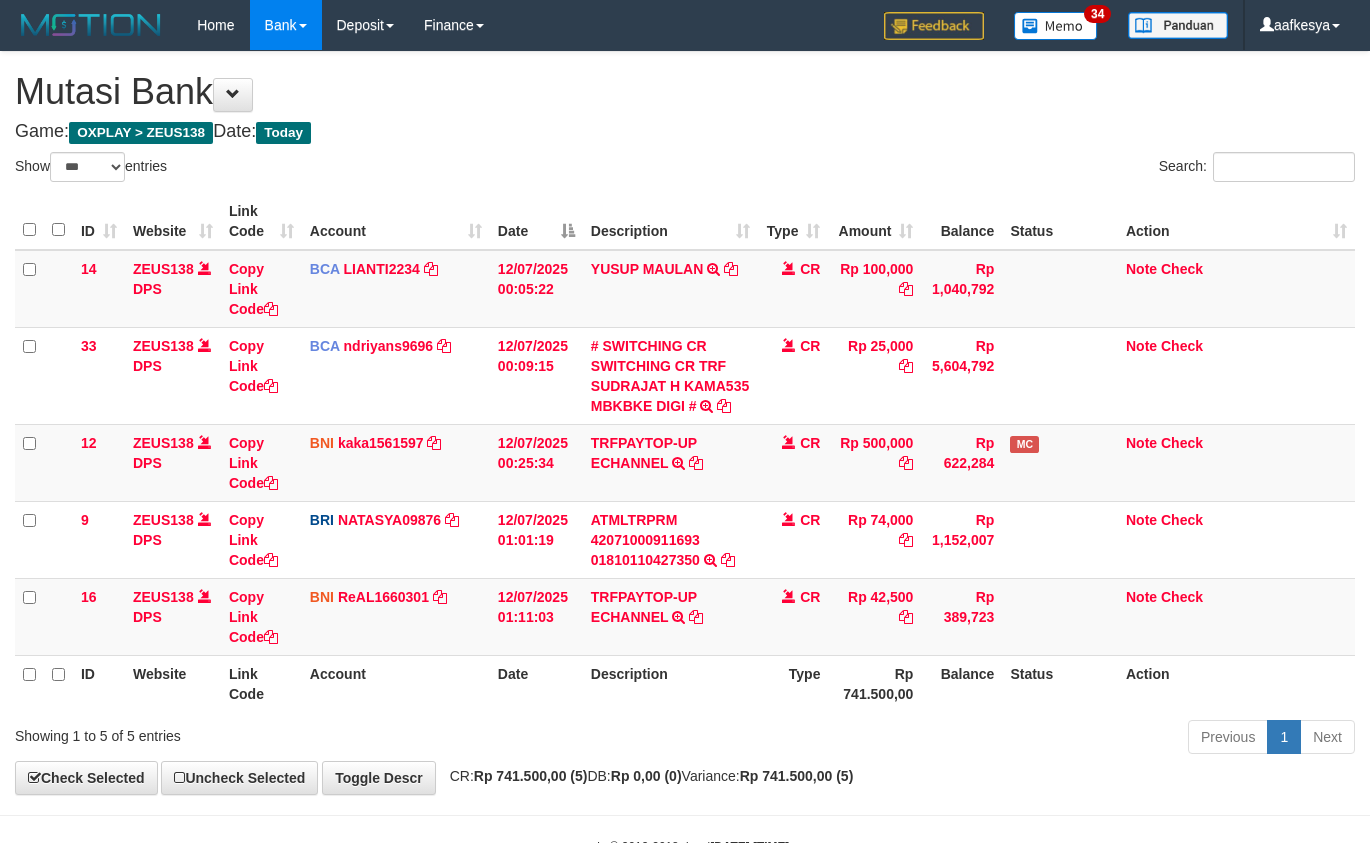 scroll, scrollTop: 63, scrollLeft: 0, axis: vertical 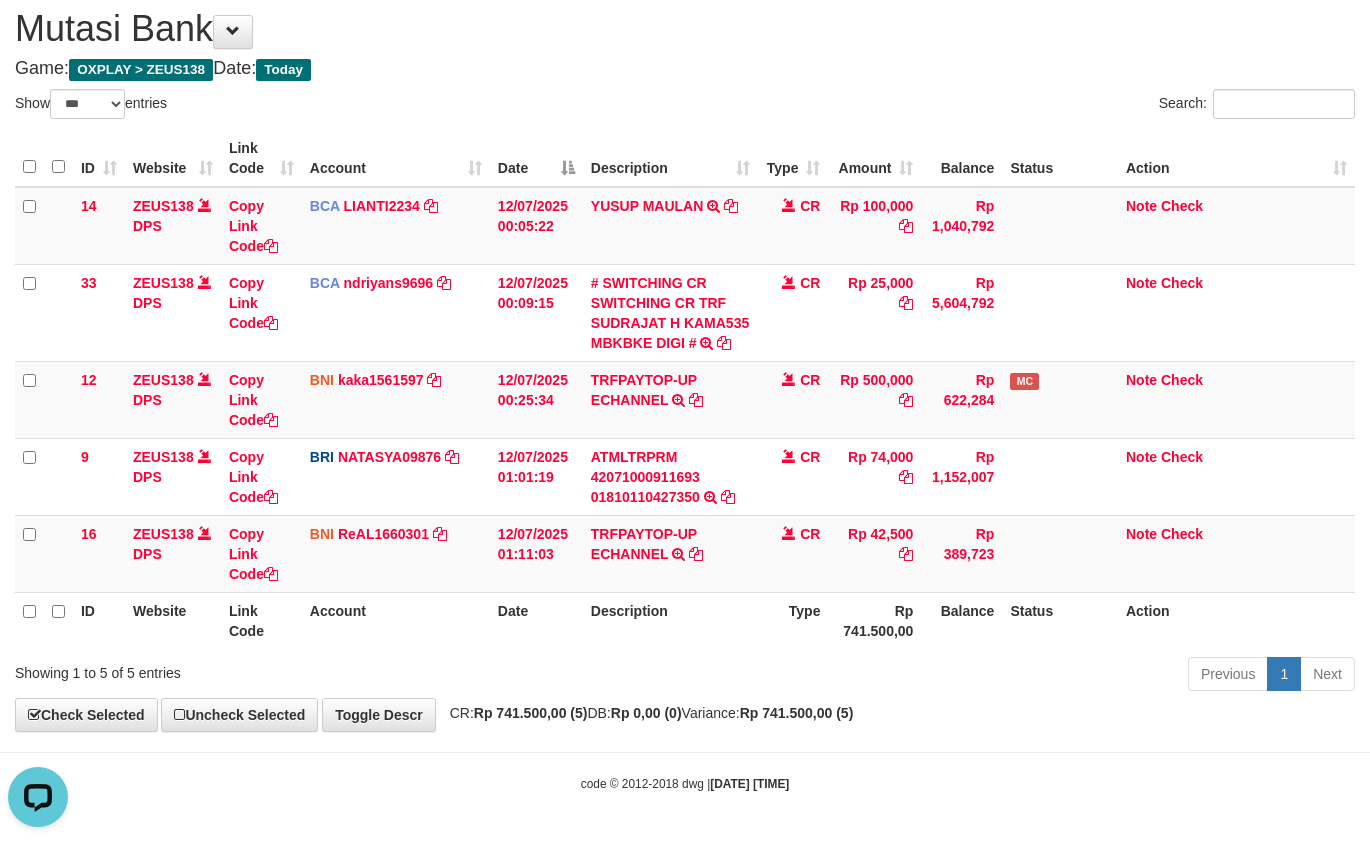 click on "Description" at bounding box center [671, 620] 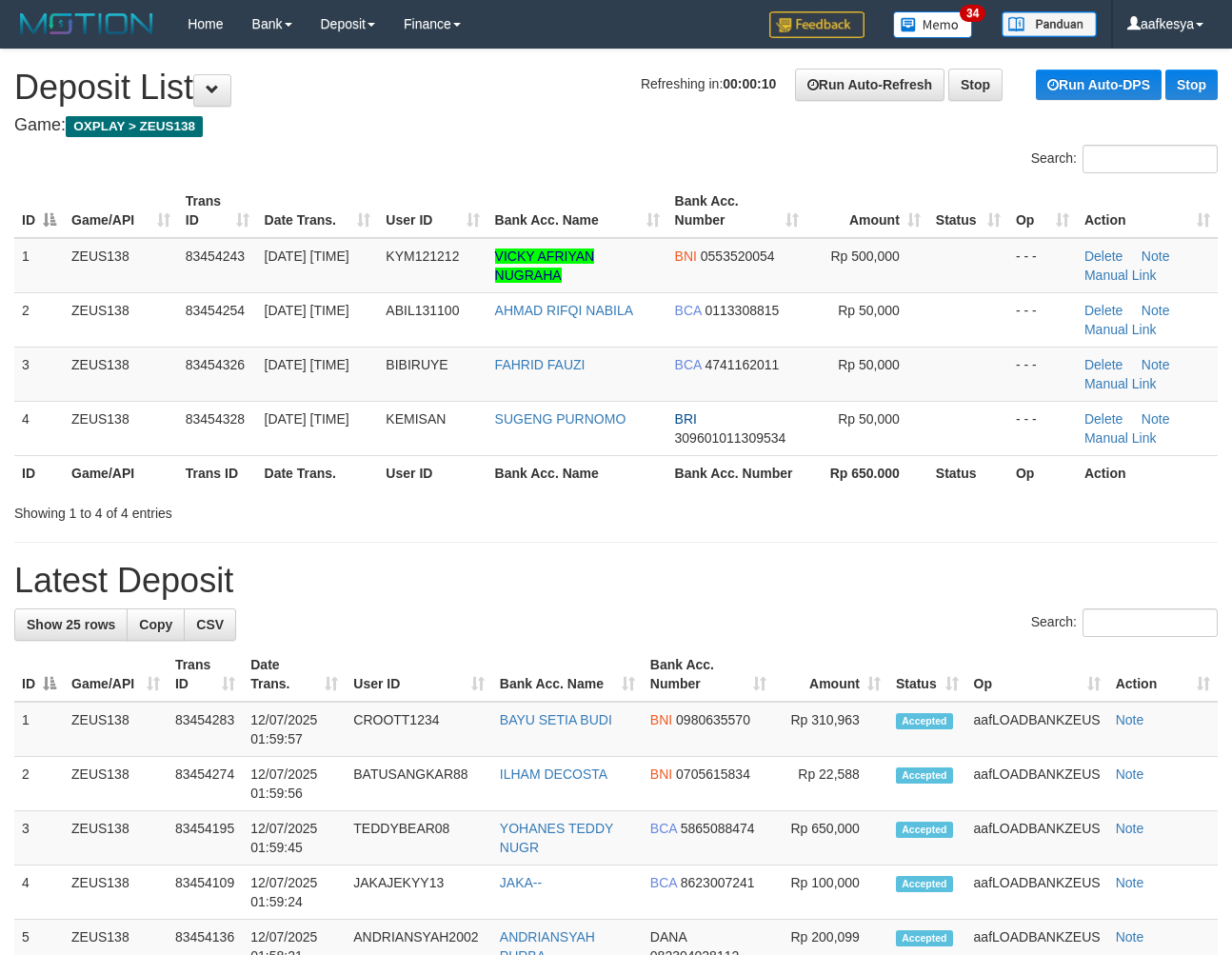 scroll, scrollTop: 0, scrollLeft: 0, axis: both 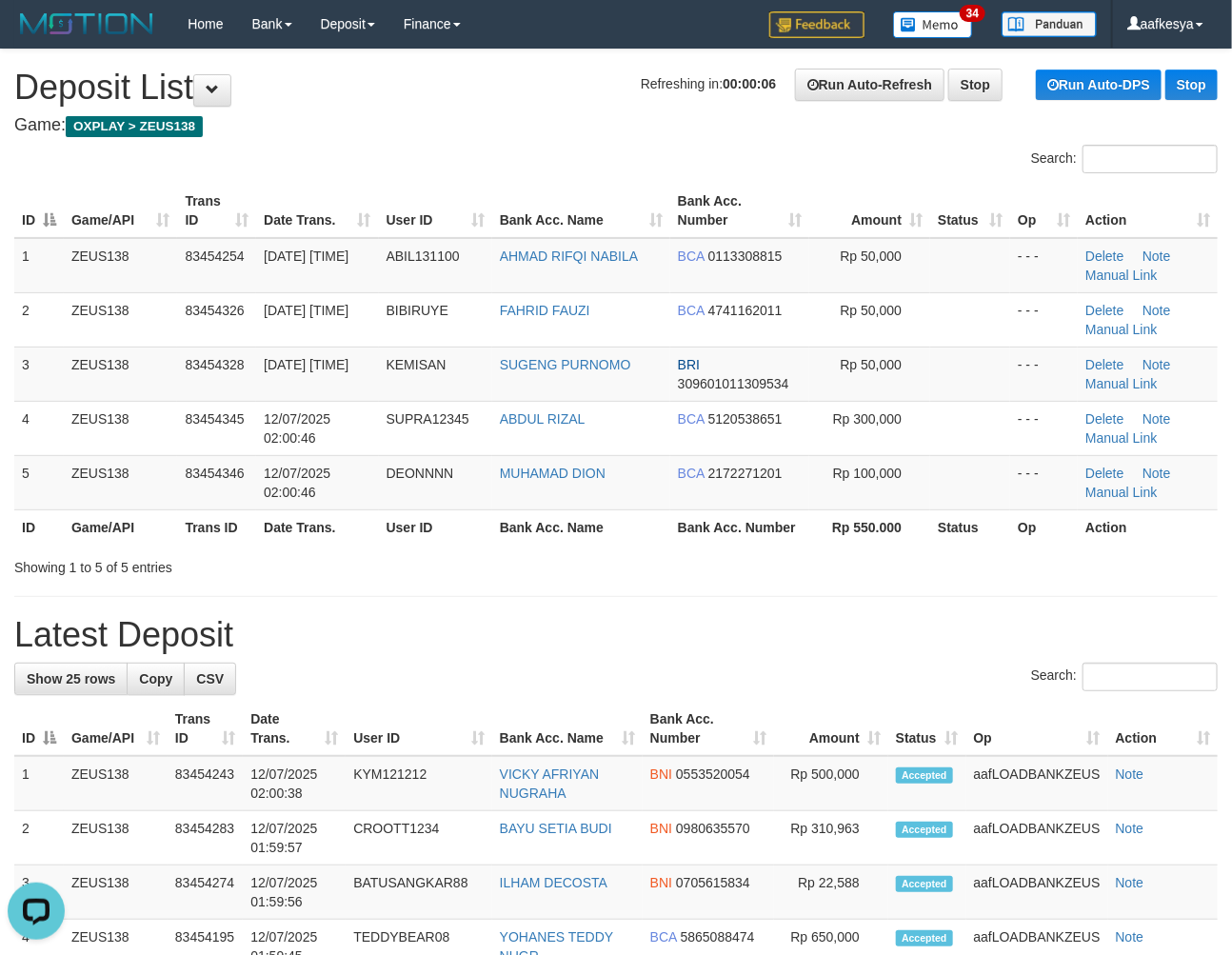 click on "Search:" at bounding box center [616, 679] 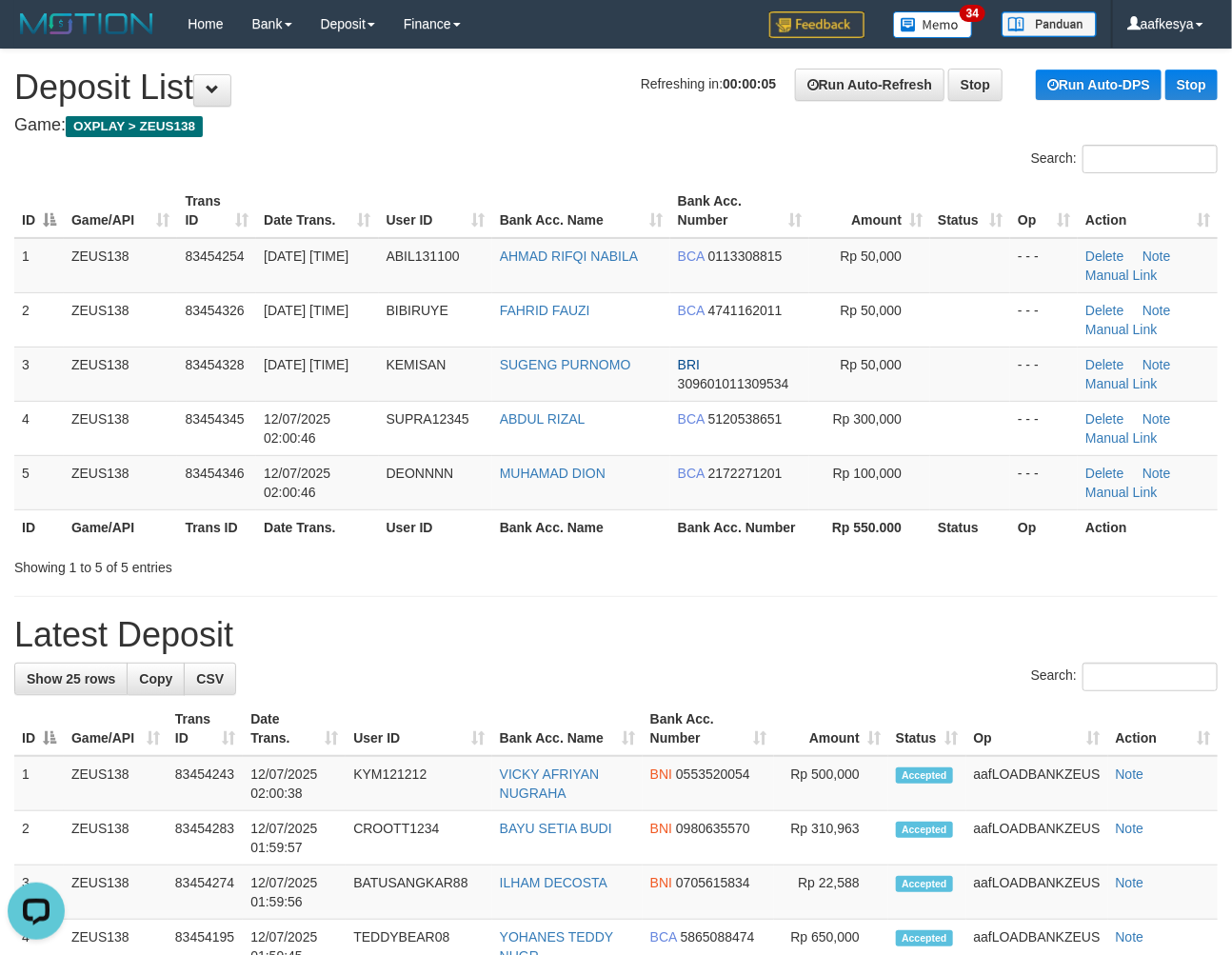 click on "Search:" at bounding box center [616, 679] 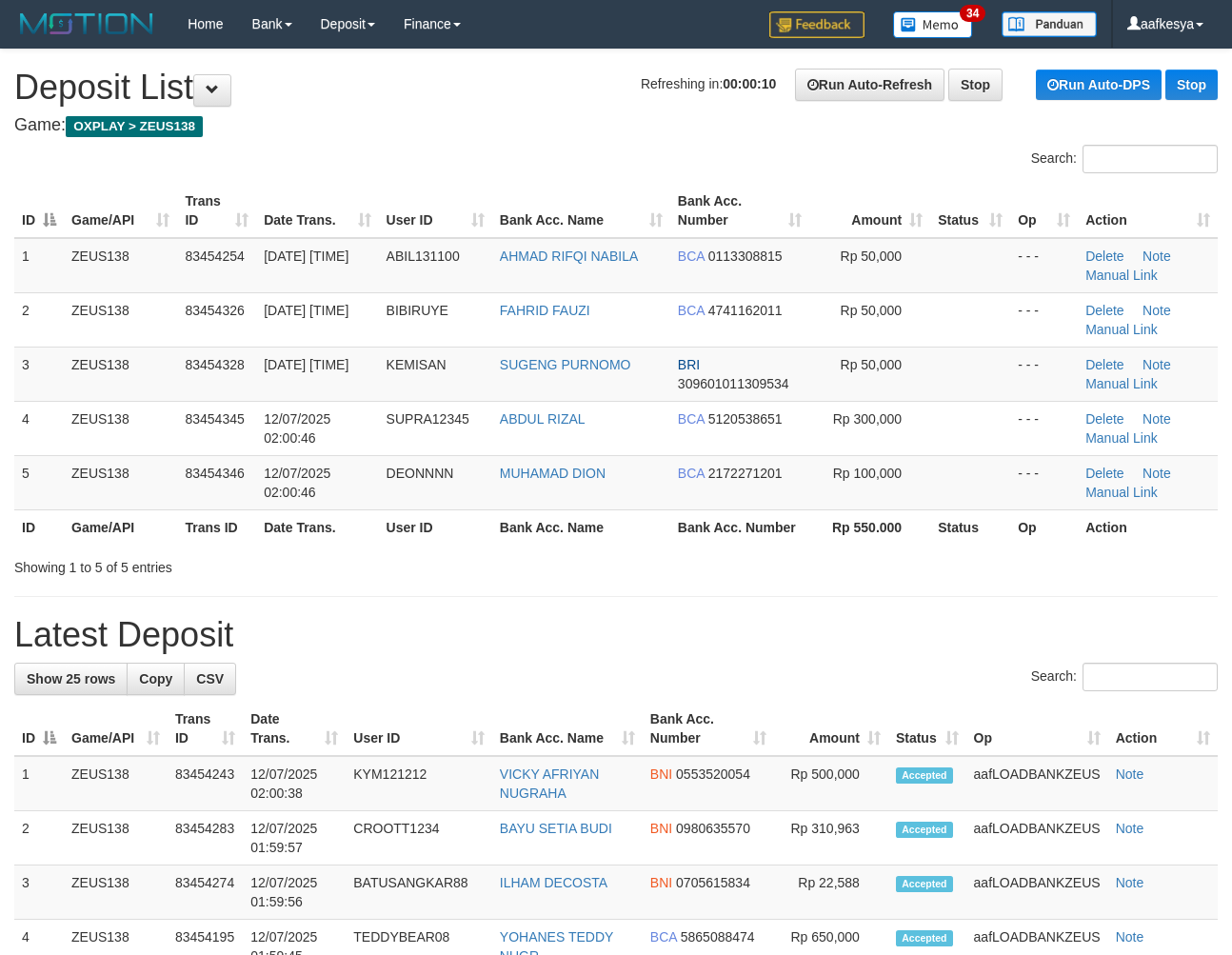 scroll, scrollTop: 0, scrollLeft: 0, axis: both 